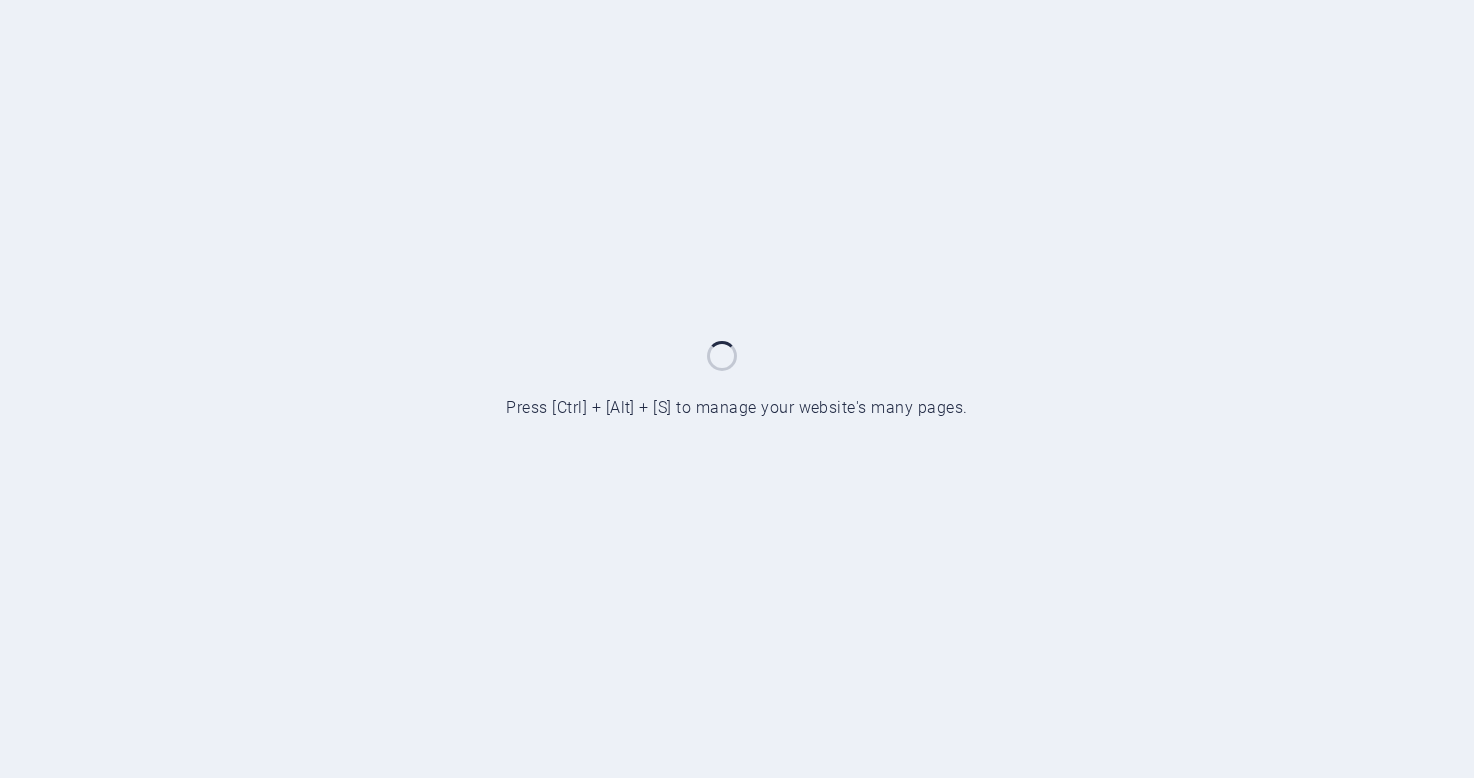 scroll, scrollTop: 0, scrollLeft: 0, axis: both 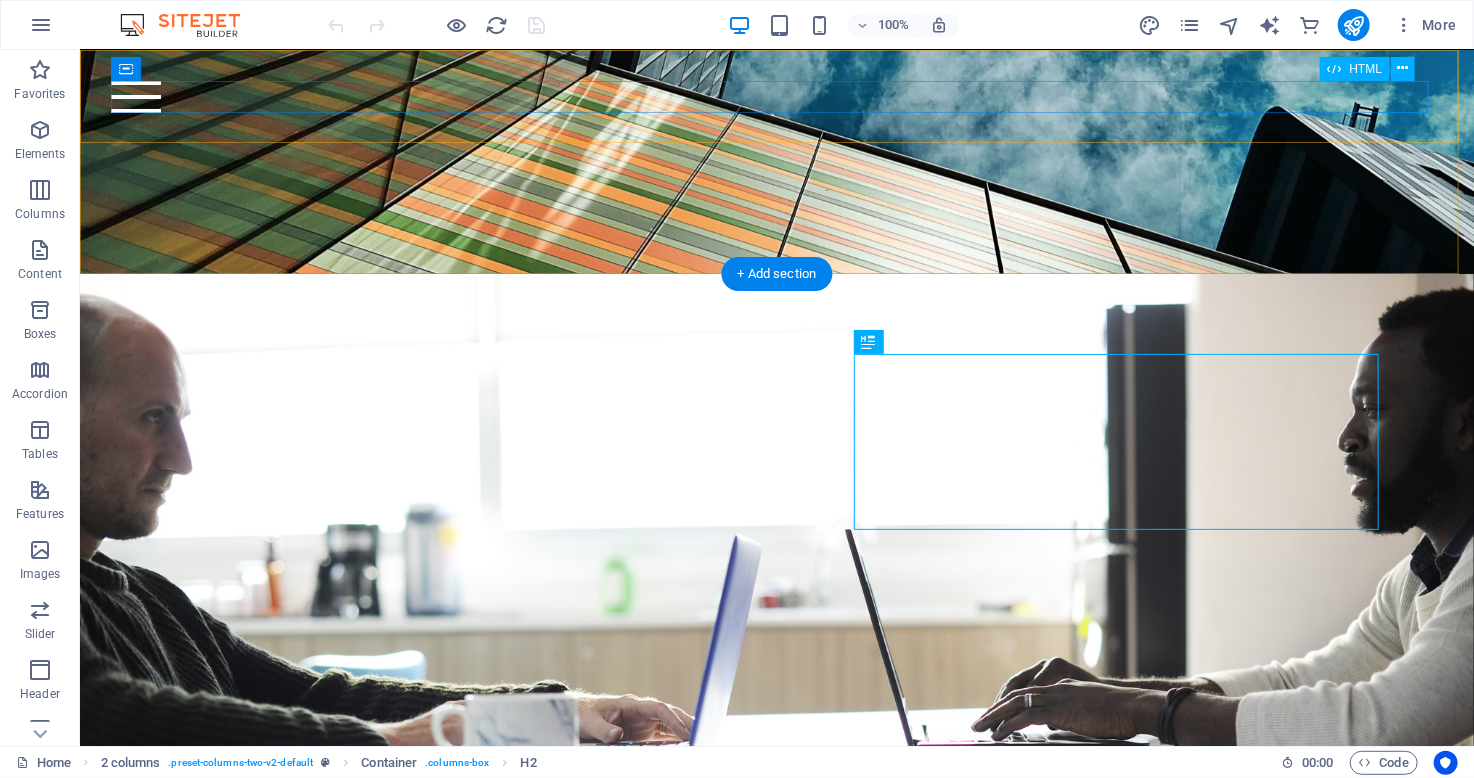 click at bounding box center [776, 96] 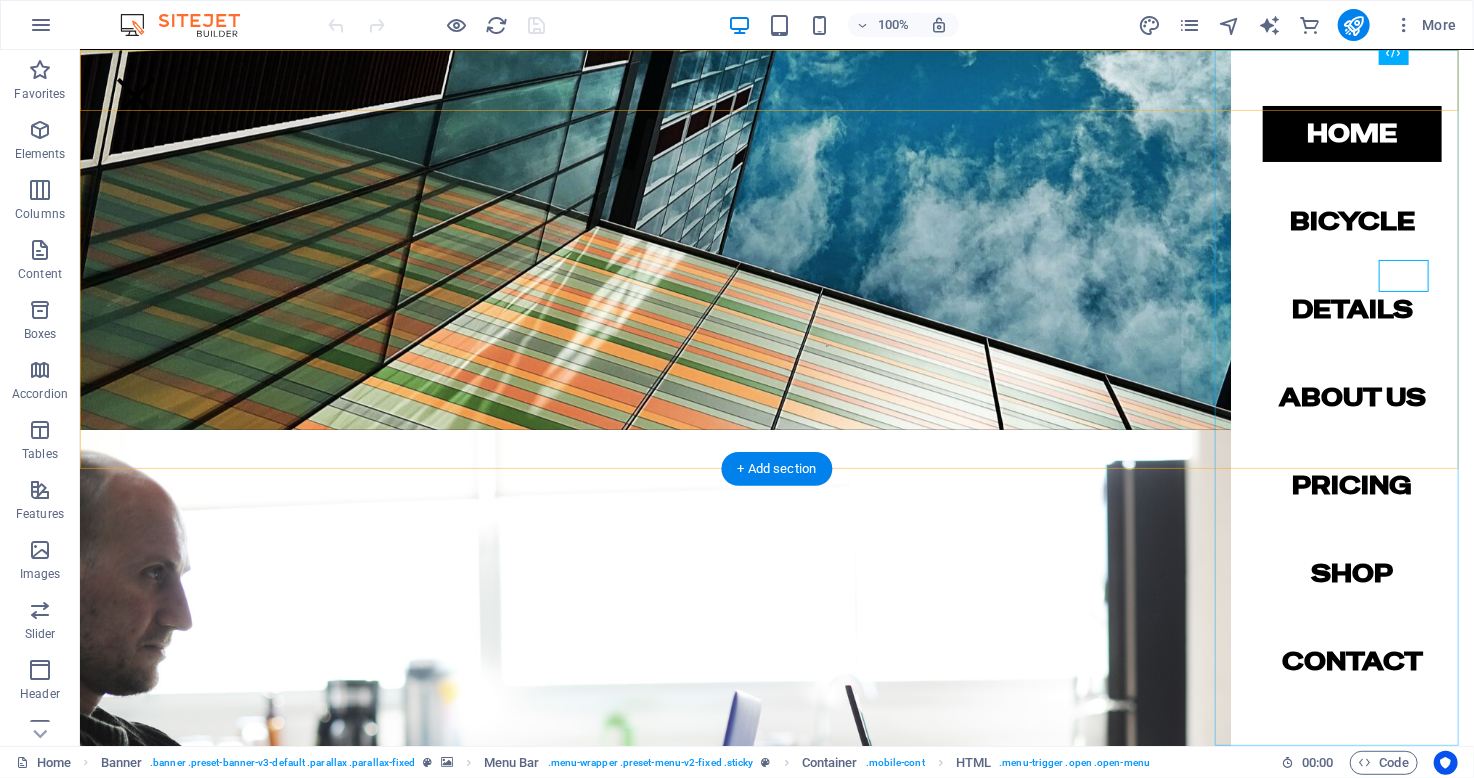scroll, scrollTop: 272, scrollLeft: 0, axis: vertical 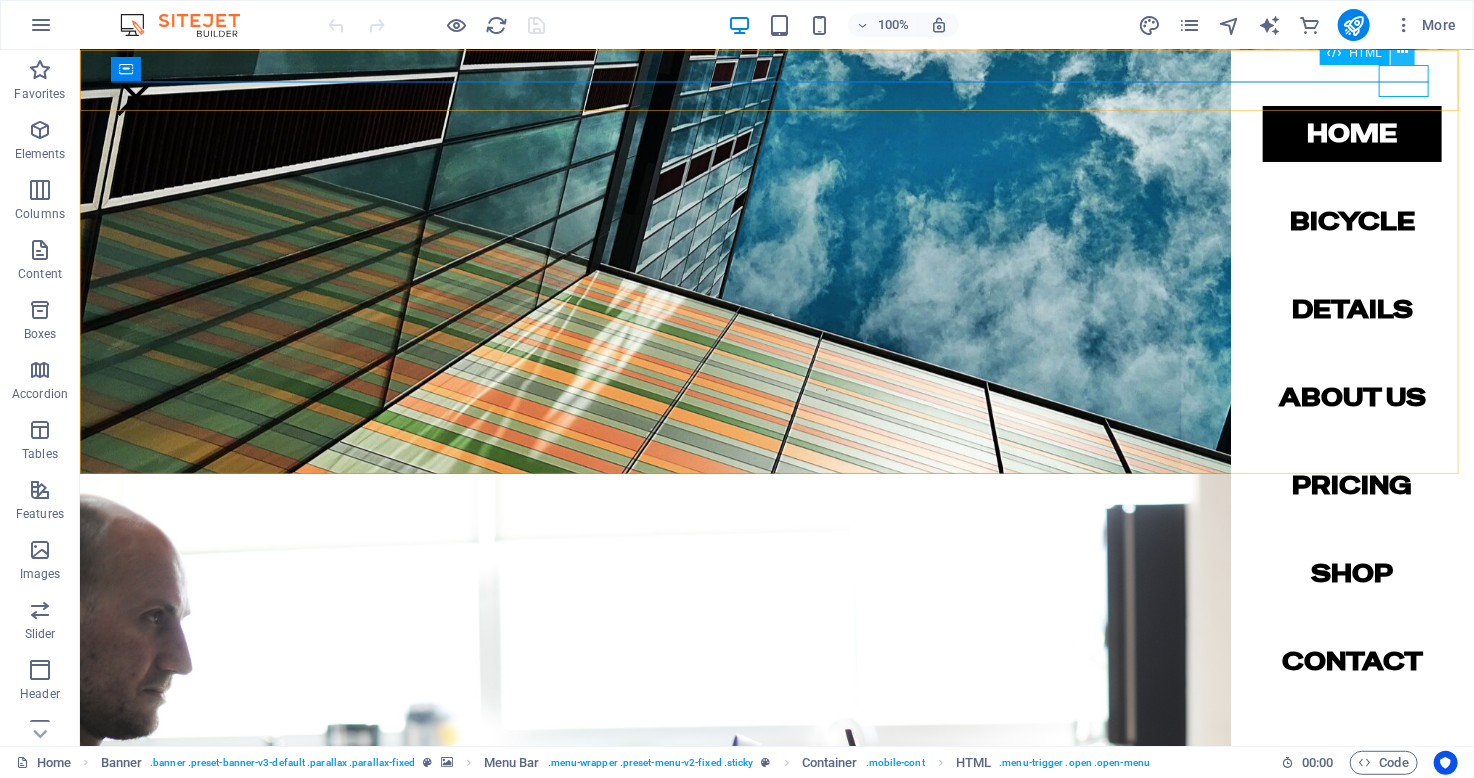 click at bounding box center (1403, 53) 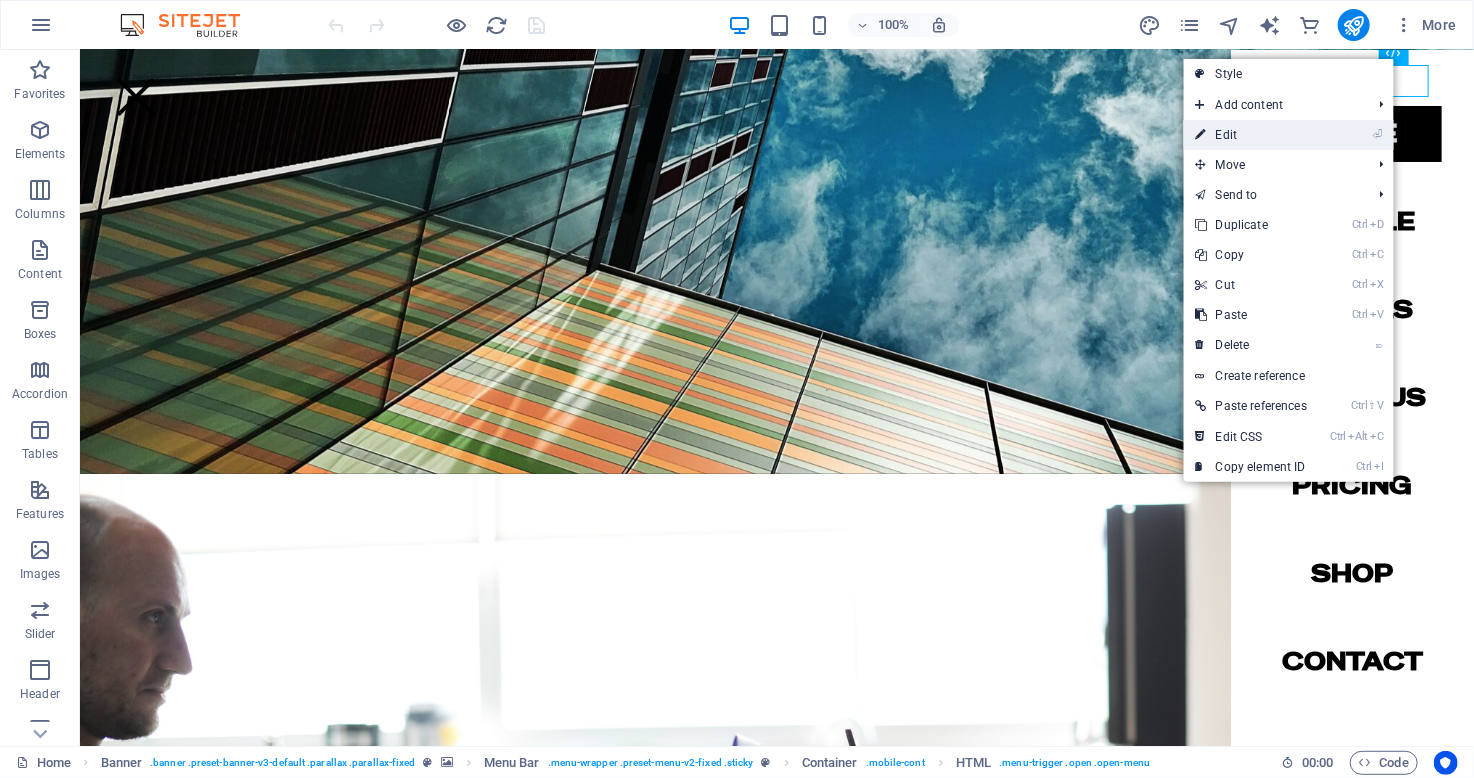 click on "⏎  Edit" at bounding box center [1251, 135] 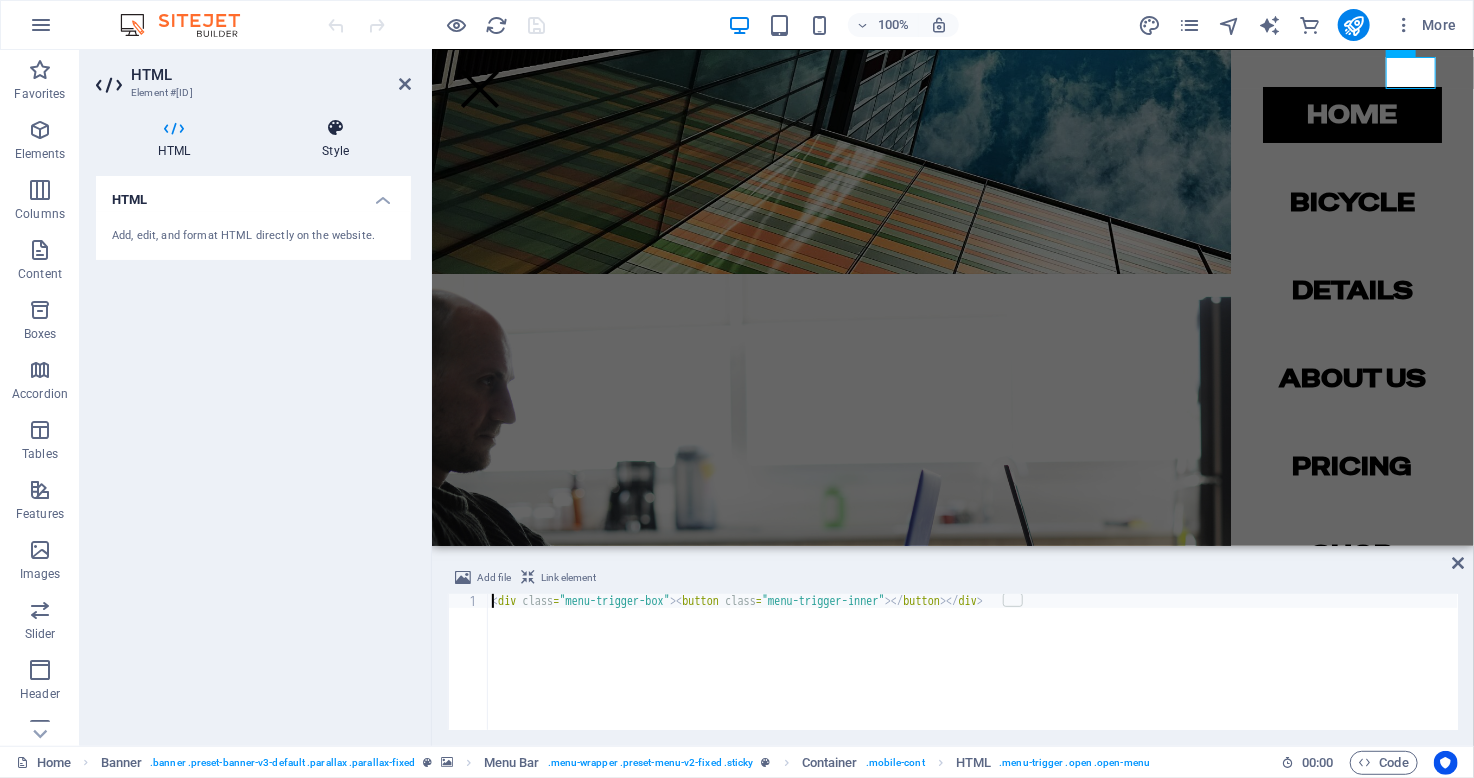 click at bounding box center (335, 128) 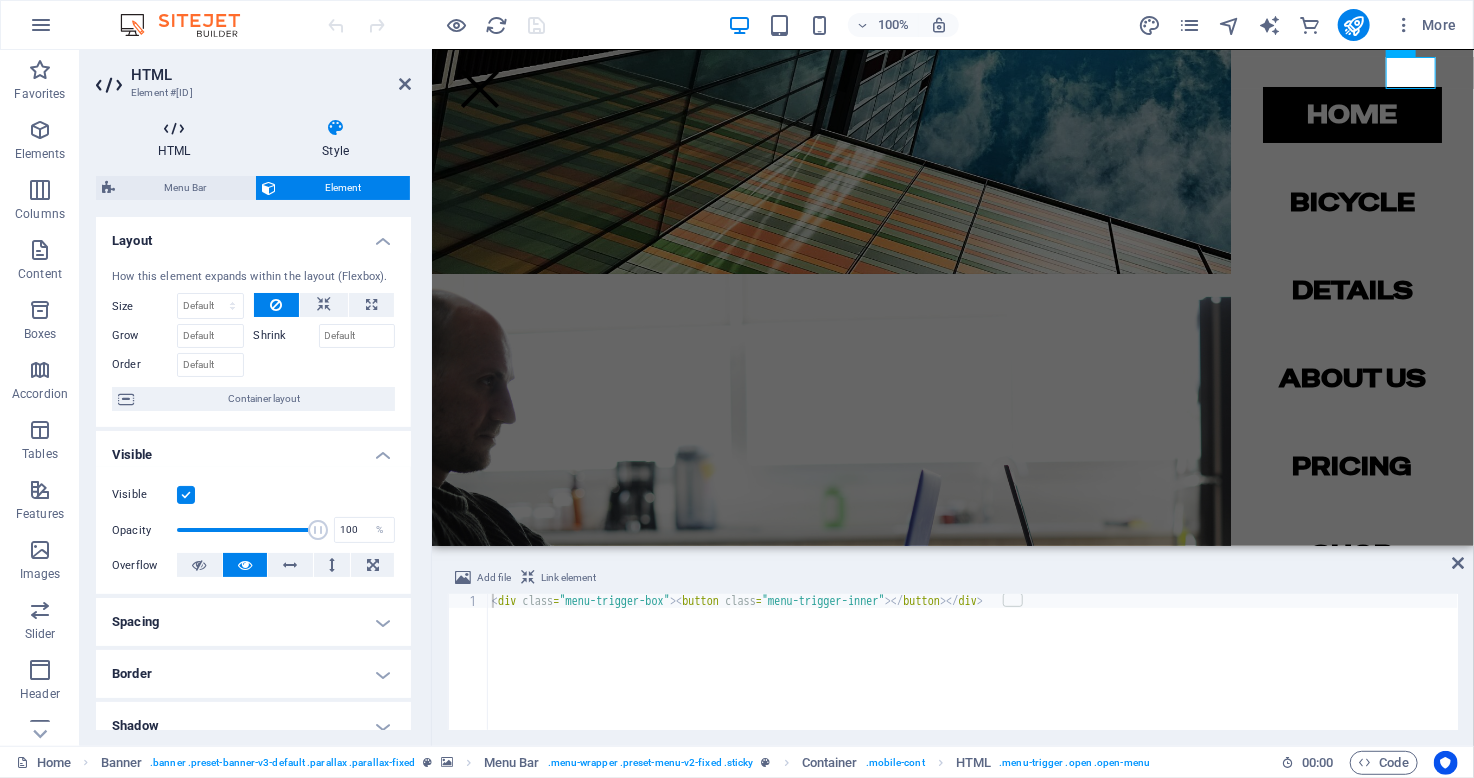 click at bounding box center (174, 128) 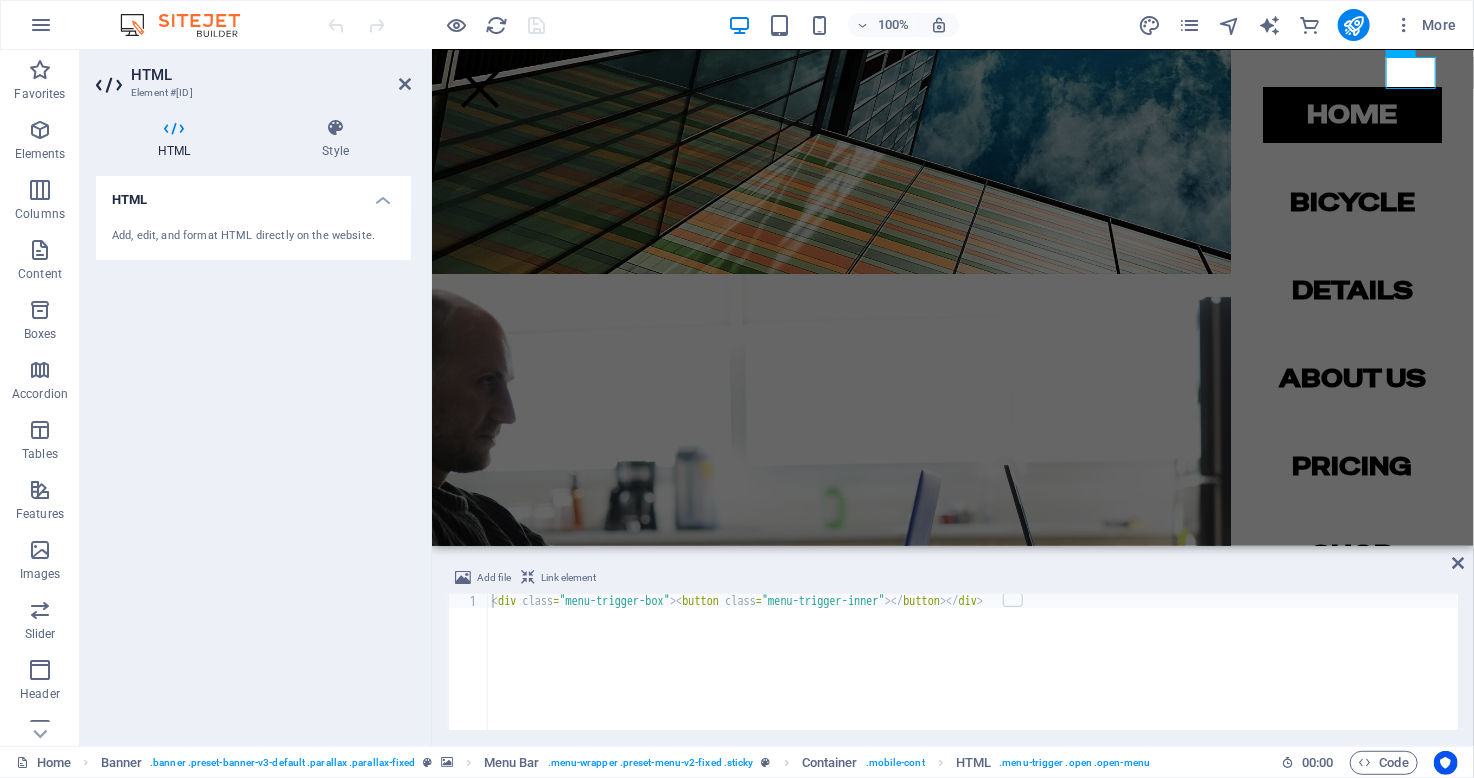 click on "Add, edit, and format HTML directly on the website." at bounding box center (253, 236) 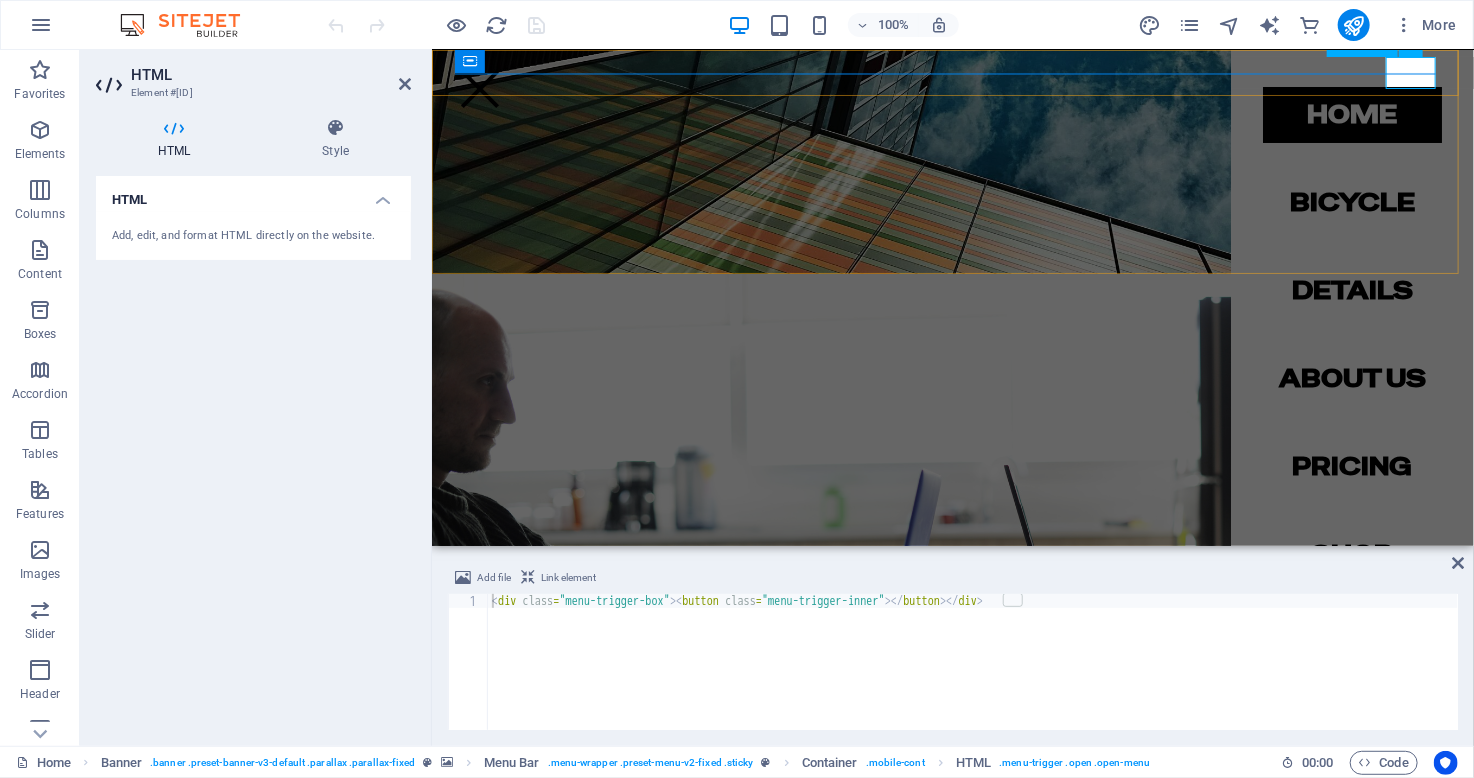 click at bounding box center (479, 88) 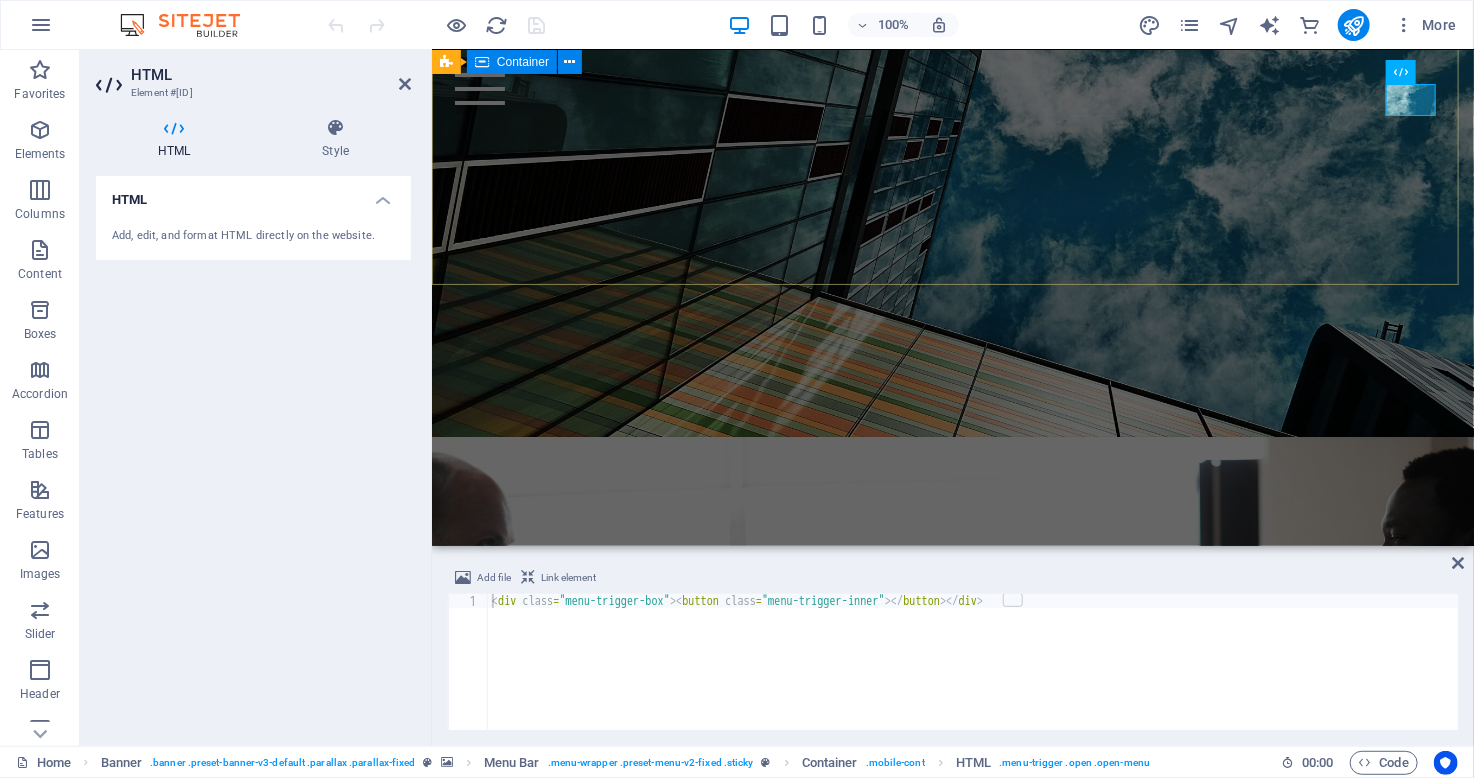scroll, scrollTop: 0, scrollLeft: 0, axis: both 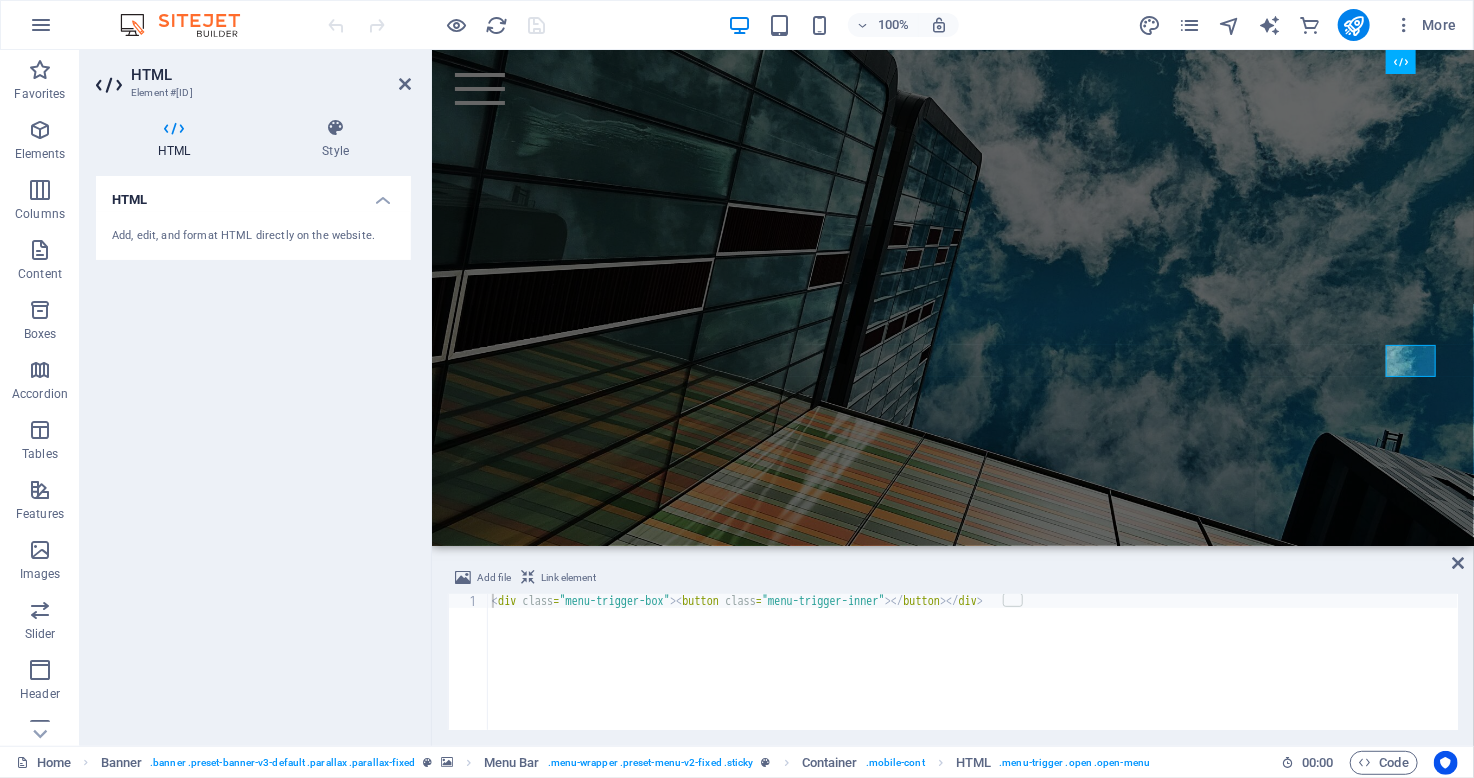 click on "Add file Link element <div class="menu-trigger-box"><button class="menu-trigger-inner"></button></div> 1 < div   class = "menu-trigger-box" > < button   class = "menu-trigger-inner" > </ button > </ div >     הההההההההההההההההההההההההההההההההההההההההההההההההההההההההההההההההההההההההההההההההההההההההההההההההההההההההההההההההההההההההההההההההההההההההההההההההההההההההההההההההההההההההההההההההההההההההההההההההההההההההההההההההההההההההההההההההההההההההההההההההההההההההההההההה XXXXXXXXXXXXXXXXXXXXXXXXXXXXXXXXXXXXXXXXXXXXXXXXXXXXXXXXXXXXXXXXXXXXXXXXXXXXXXXXXXXXXXXXXXXXXXXXXXXXXXXXXXXXXXXXXXXXXXXXXXXXXXXXXXXXXXXXXXXXXXXXXXXXXXXXXXXXXXXXXXXXXXXXXXXXXXXXXXXXXXXXXXXXXXXXXXXXXXXXXXXXXXXXXXXXXXXXXXXXXXXXXXXXXXXXXXXXXXXXXXXXXXXXXXXXXXXX" at bounding box center [953, 648] 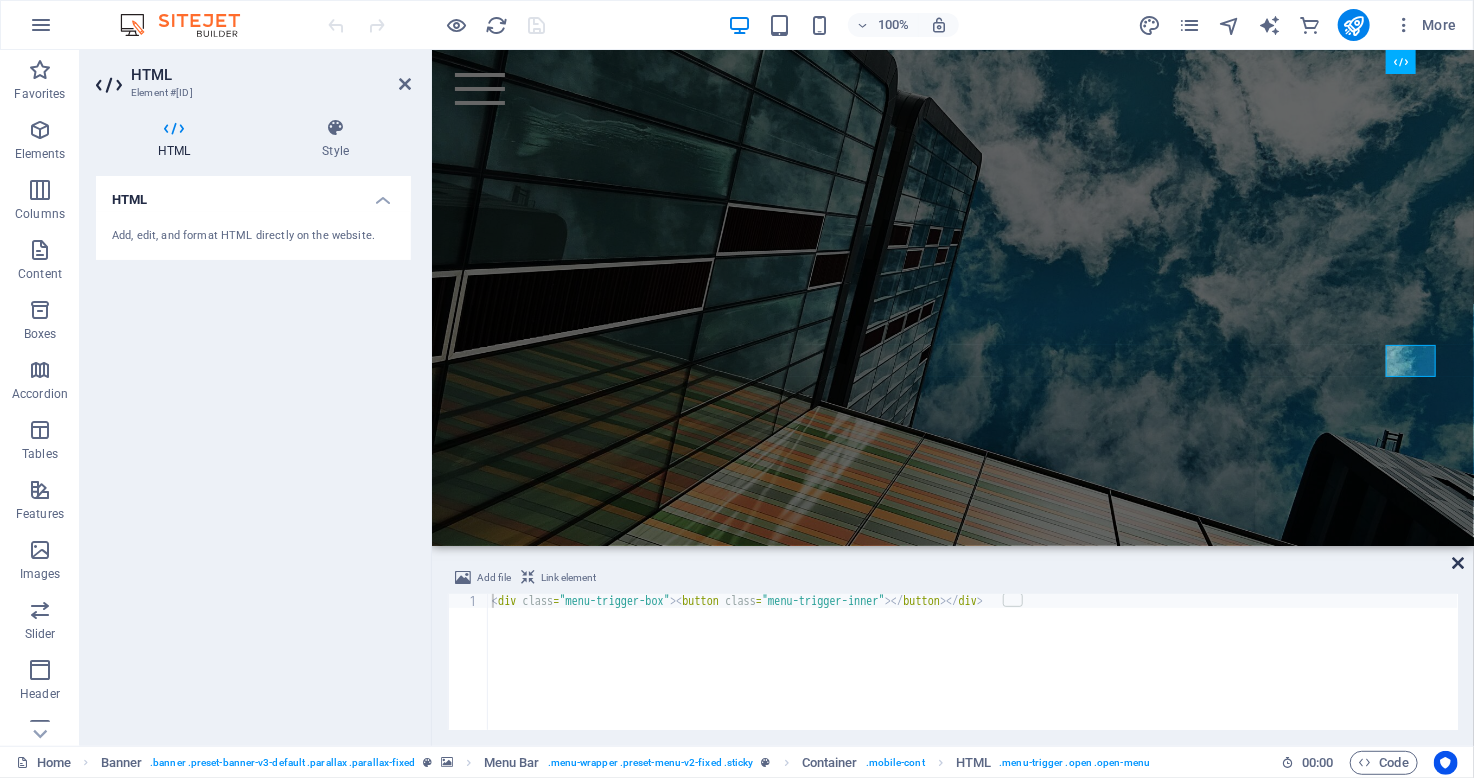 click at bounding box center (1459, 563) 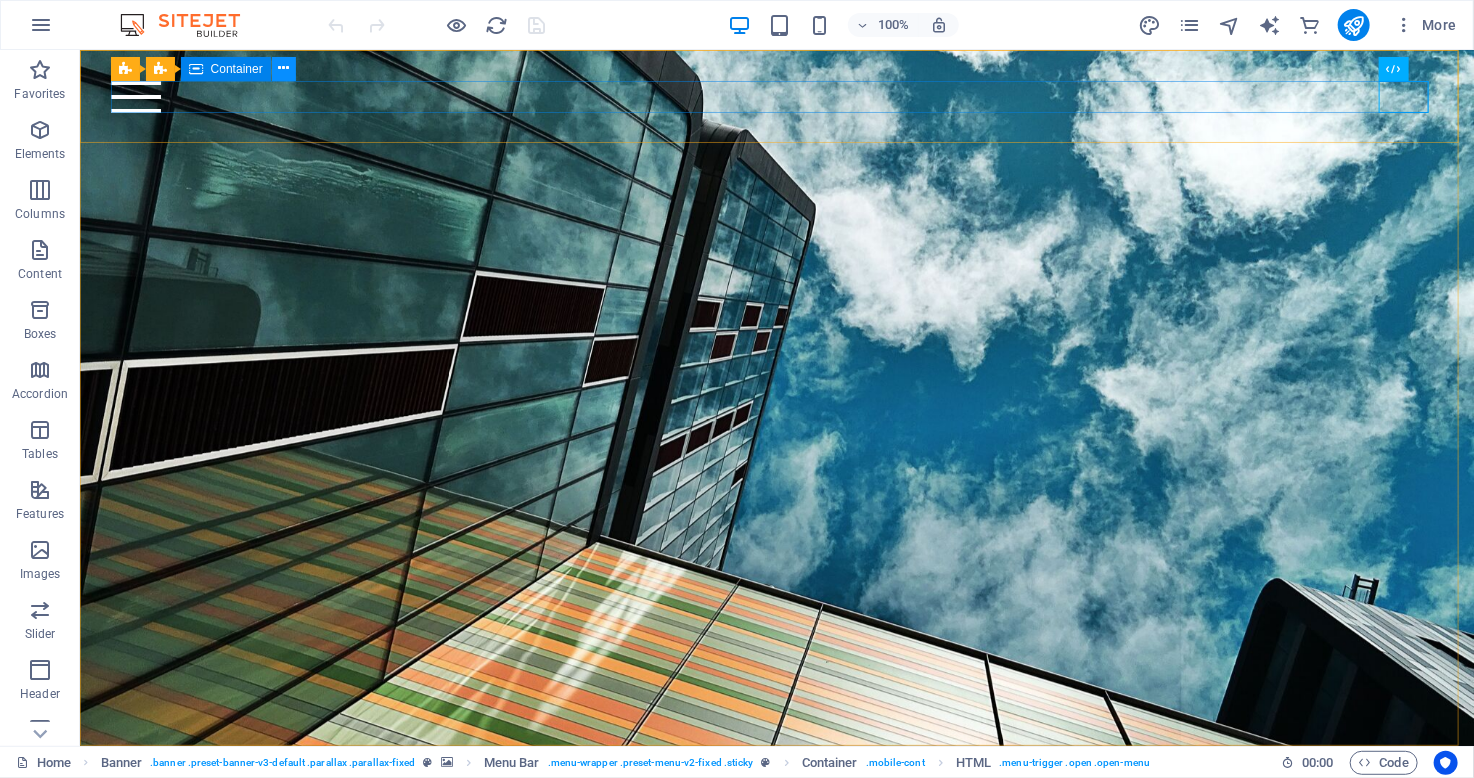 click at bounding box center [283, 68] 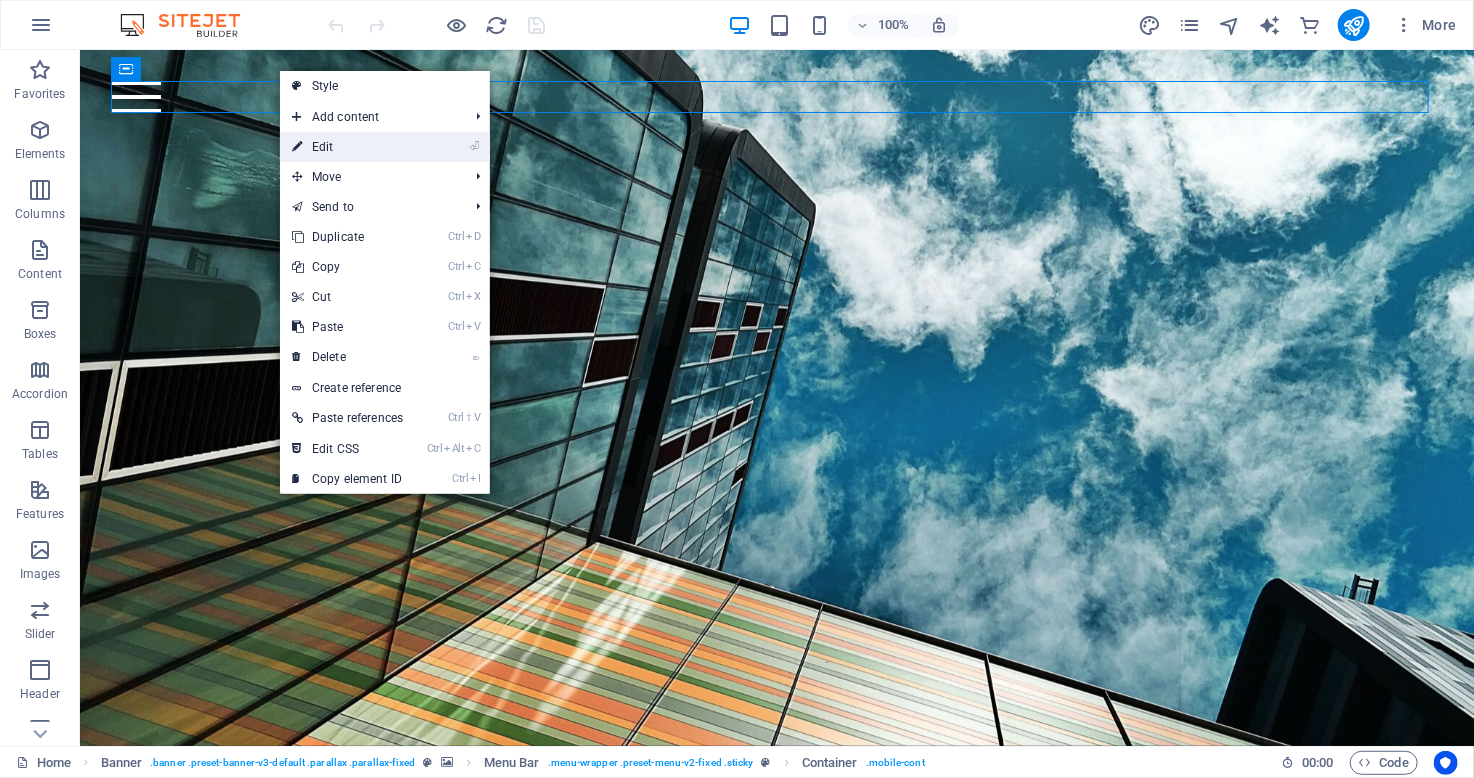click on "⏎  Edit" at bounding box center [347, 147] 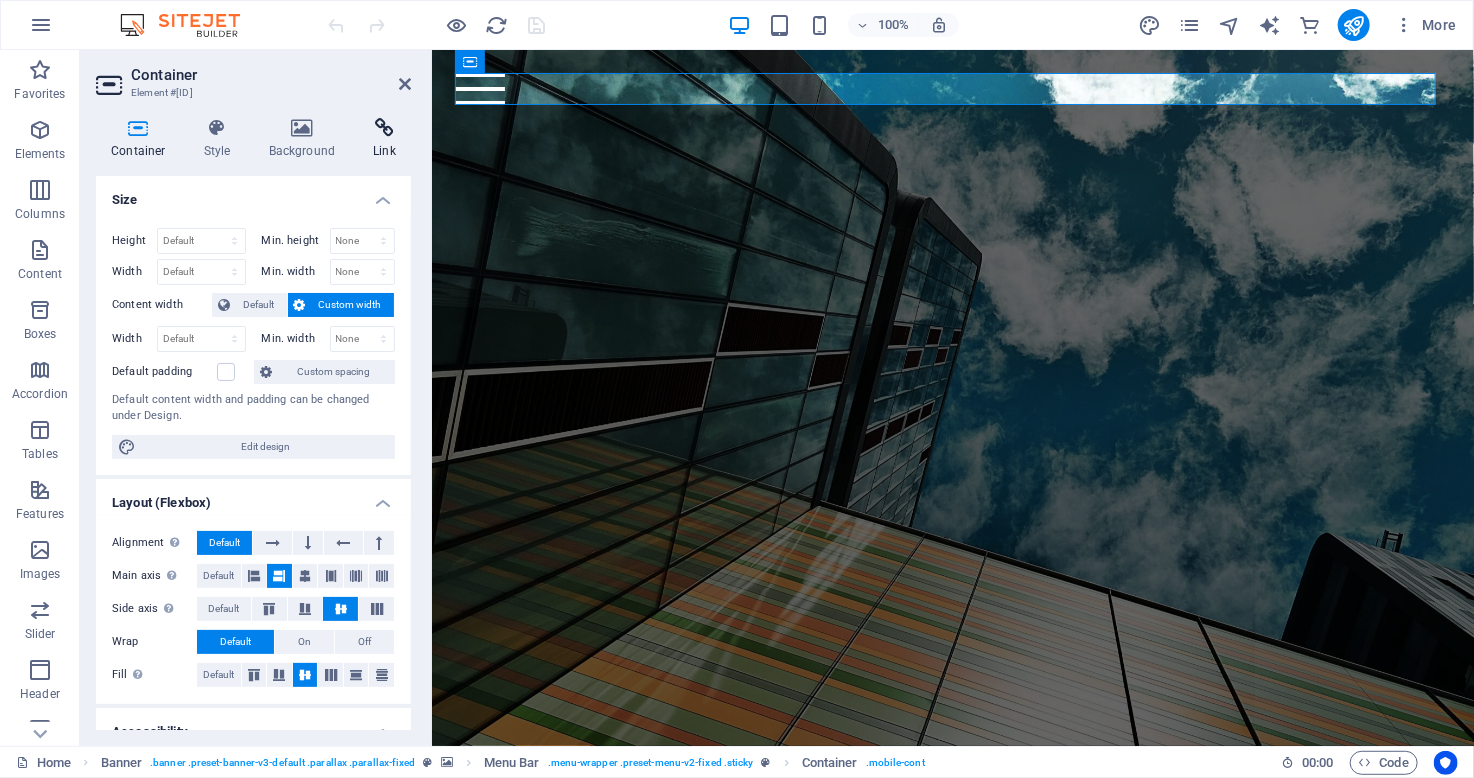 click at bounding box center (384, 128) 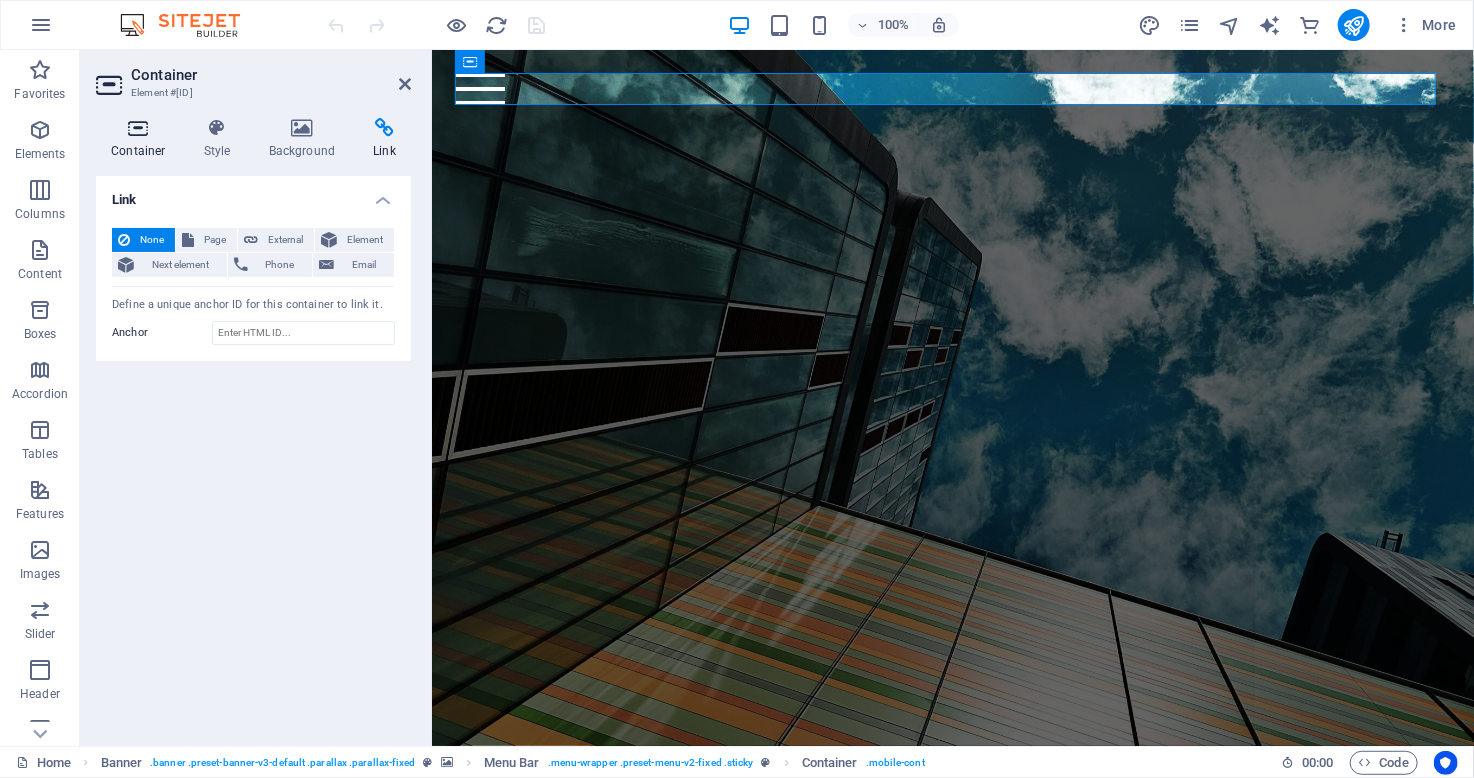 click at bounding box center (138, 128) 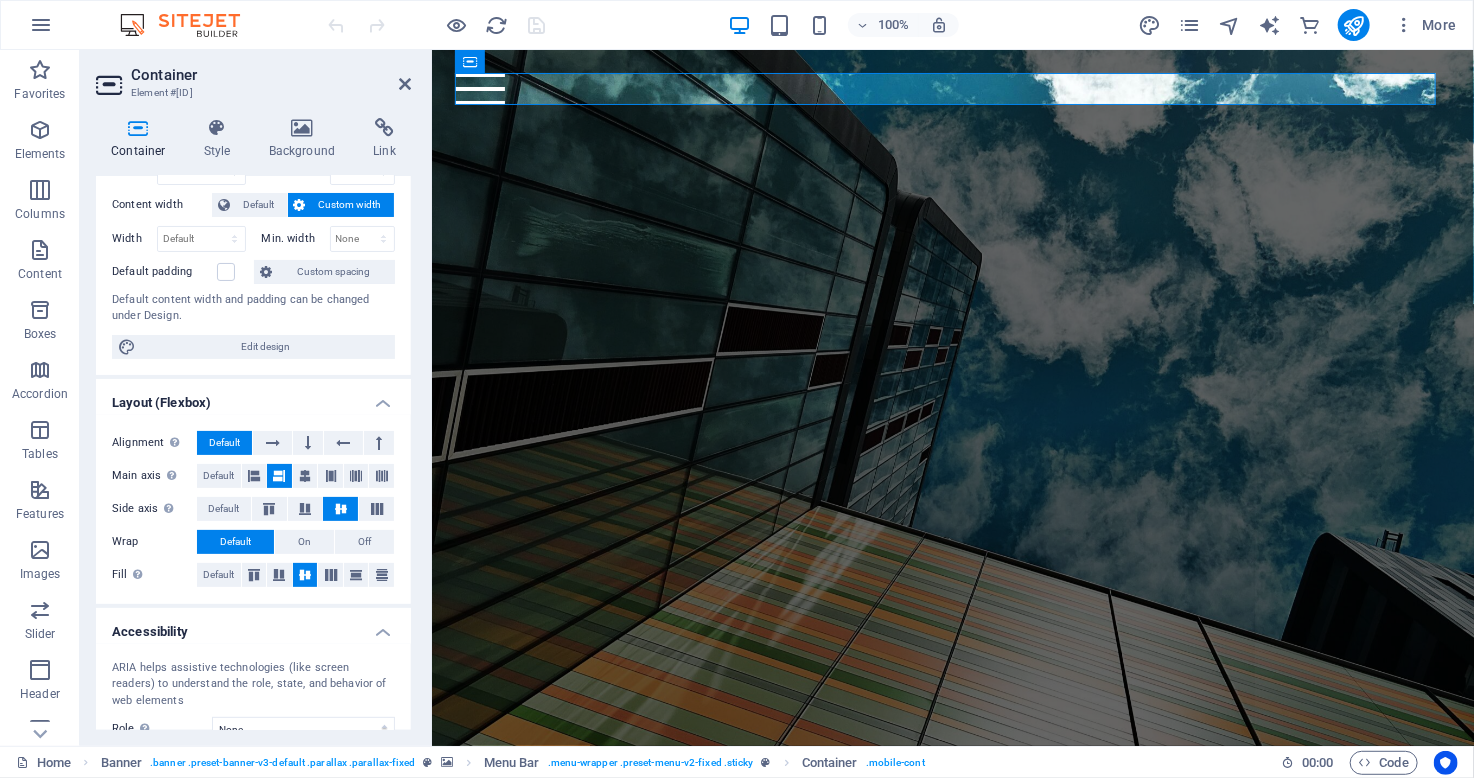 scroll, scrollTop: 0, scrollLeft: 0, axis: both 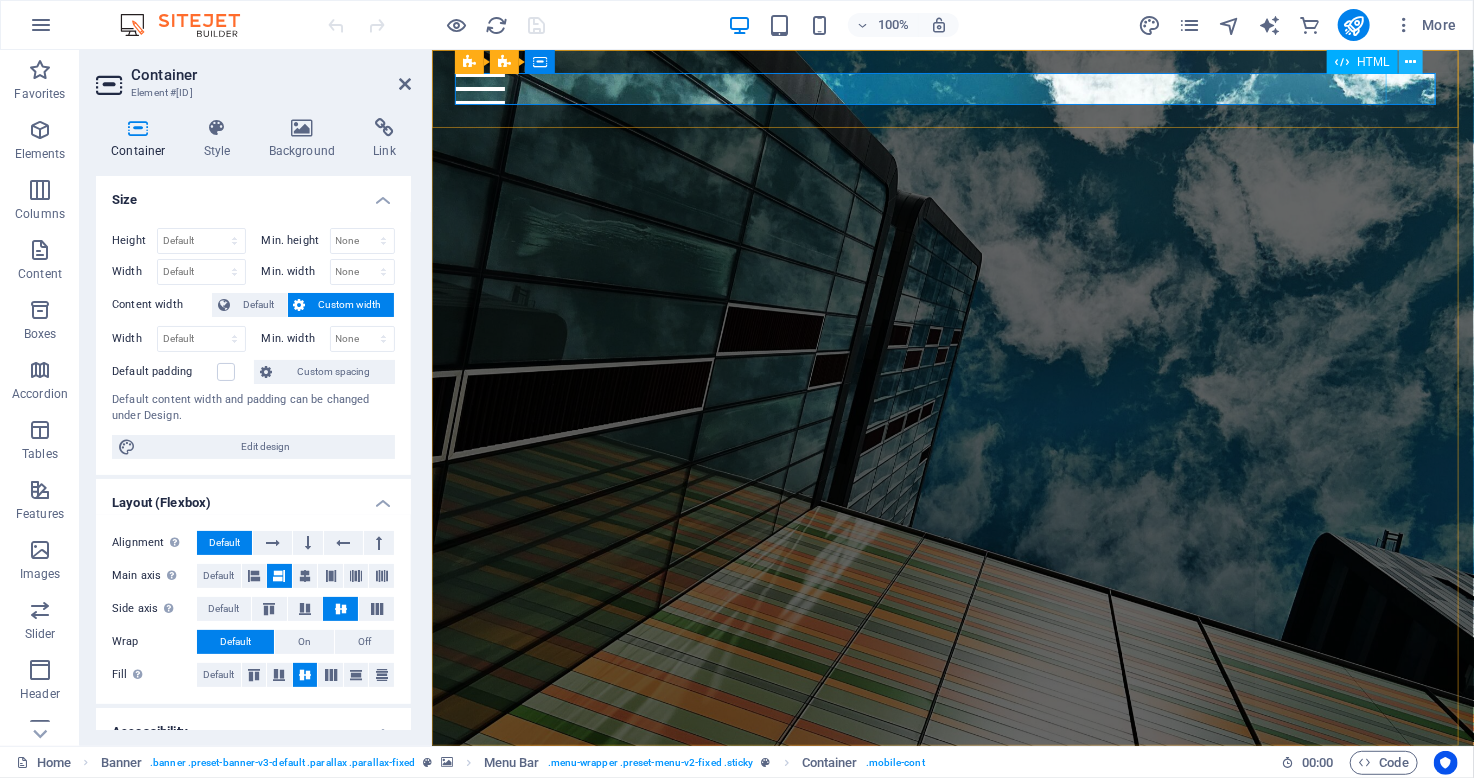 click at bounding box center (1410, 62) 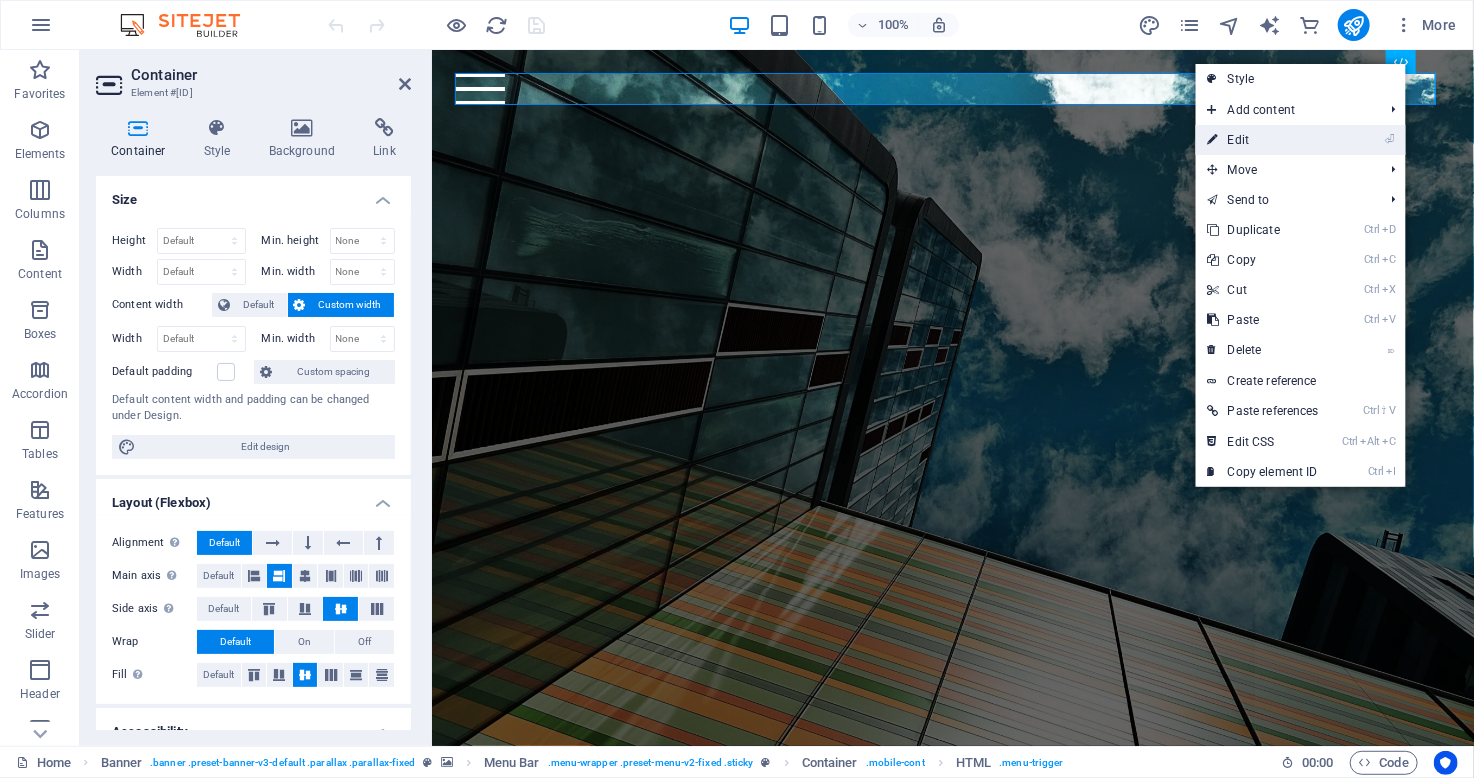 click on "⏎  Edit" at bounding box center (1263, 140) 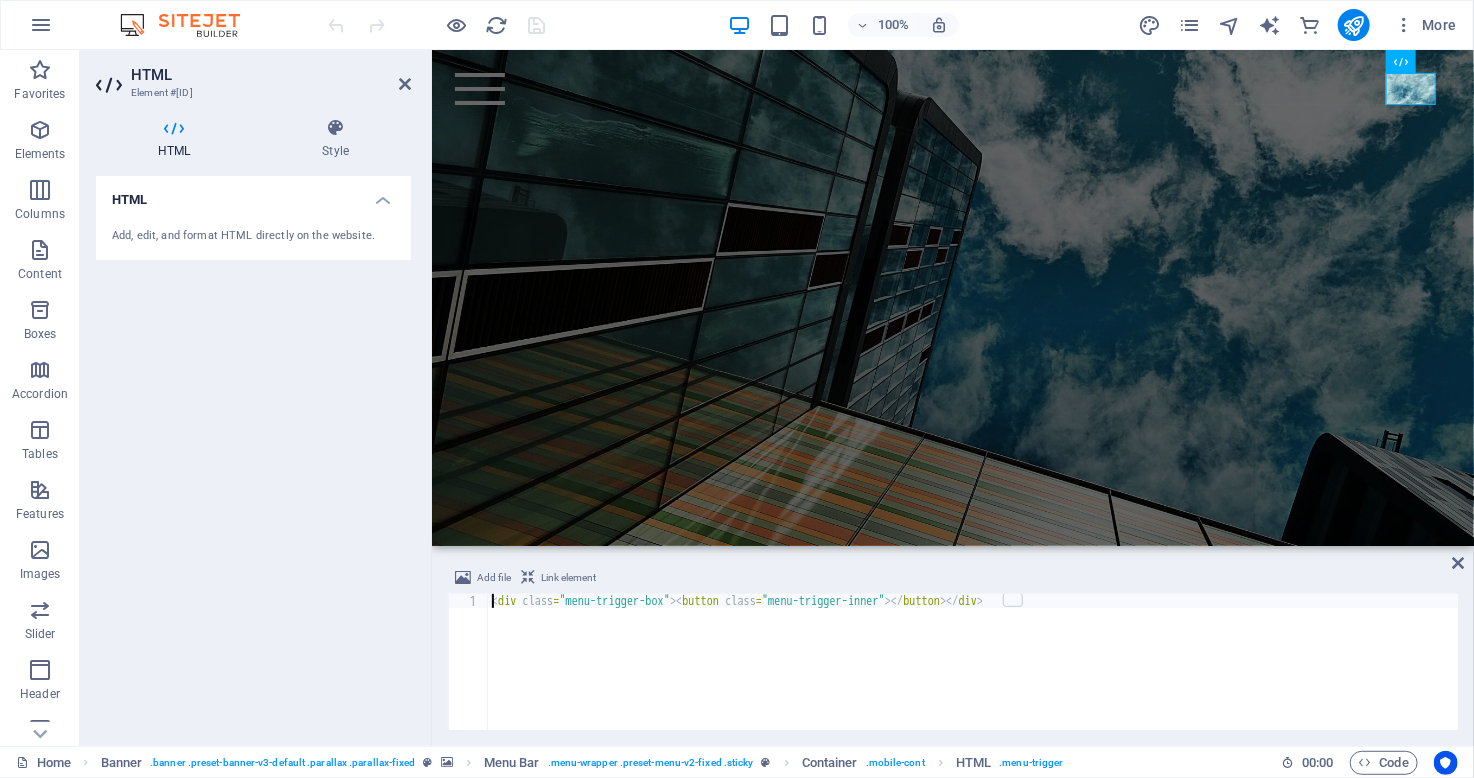 click on "HTML" at bounding box center [253, 194] 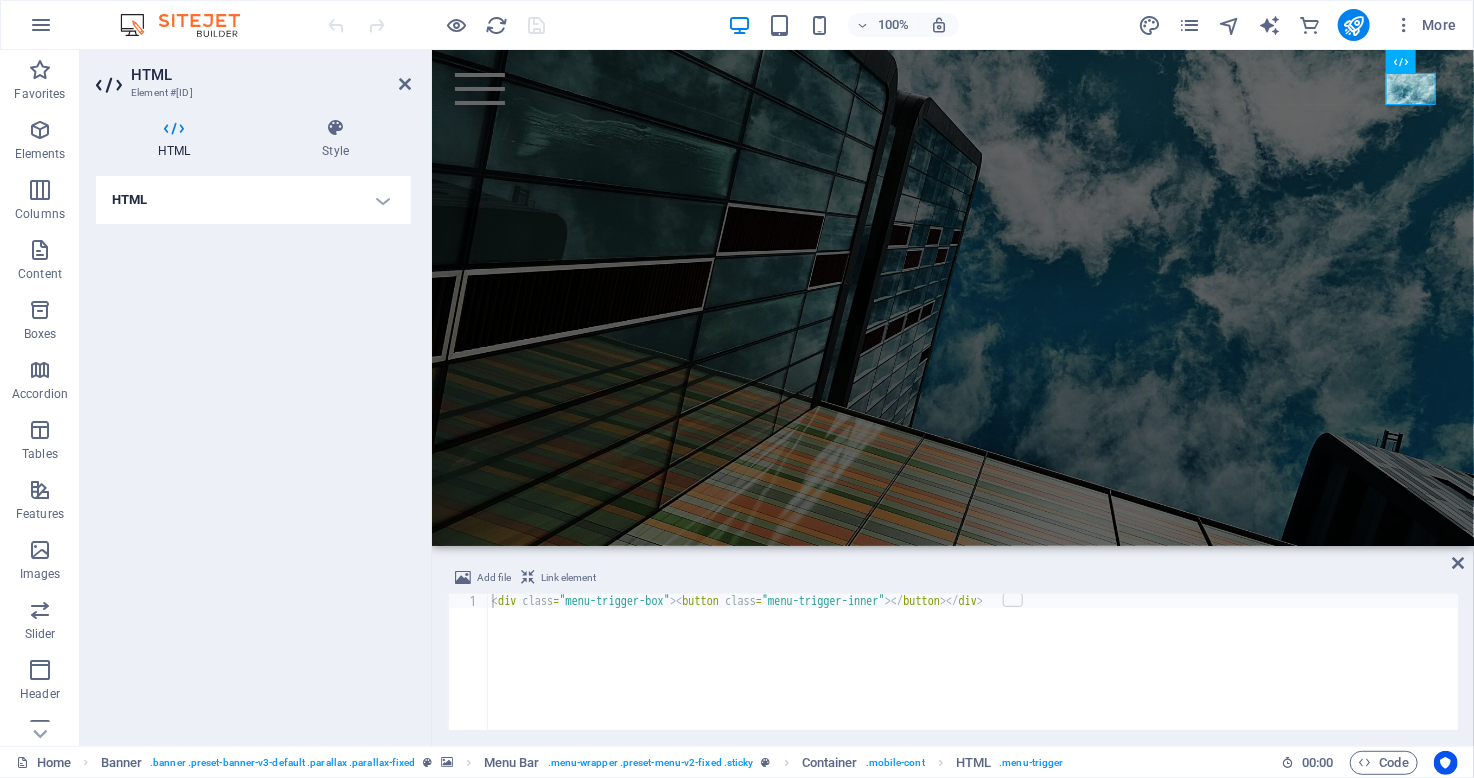 click on "HTML" at bounding box center (253, 200) 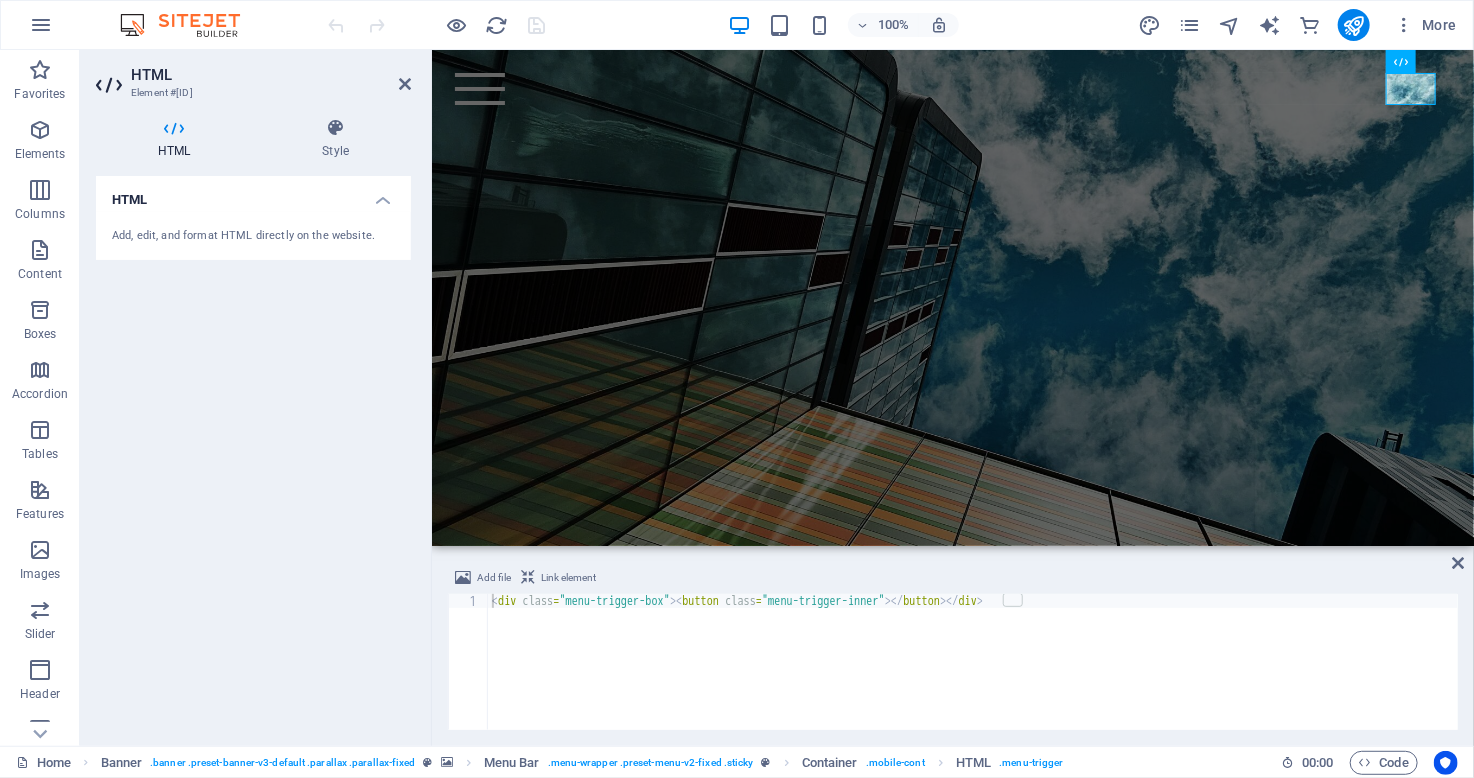 click on "Add, edit, and format HTML directly on the website." at bounding box center (253, 236) 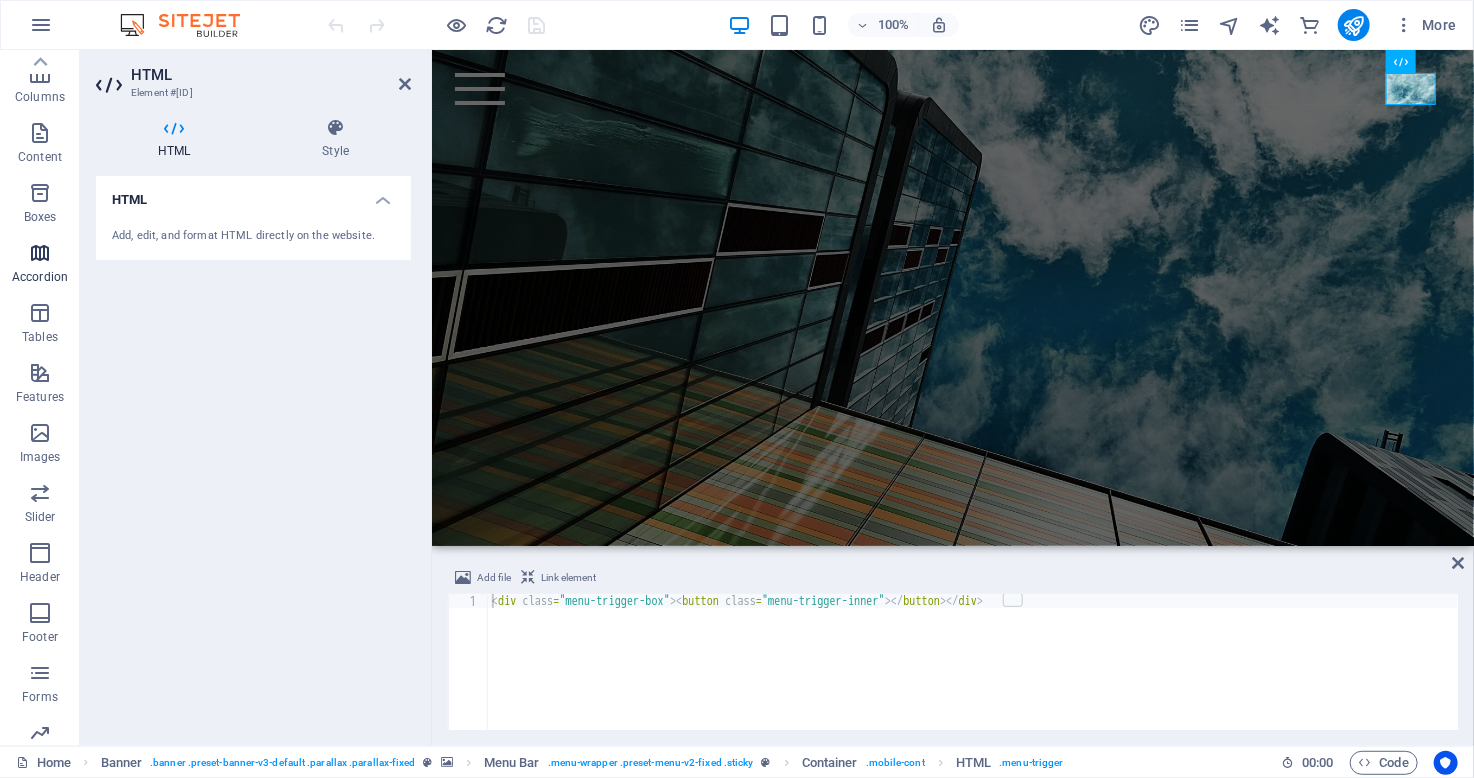 scroll, scrollTop: 0, scrollLeft: 0, axis: both 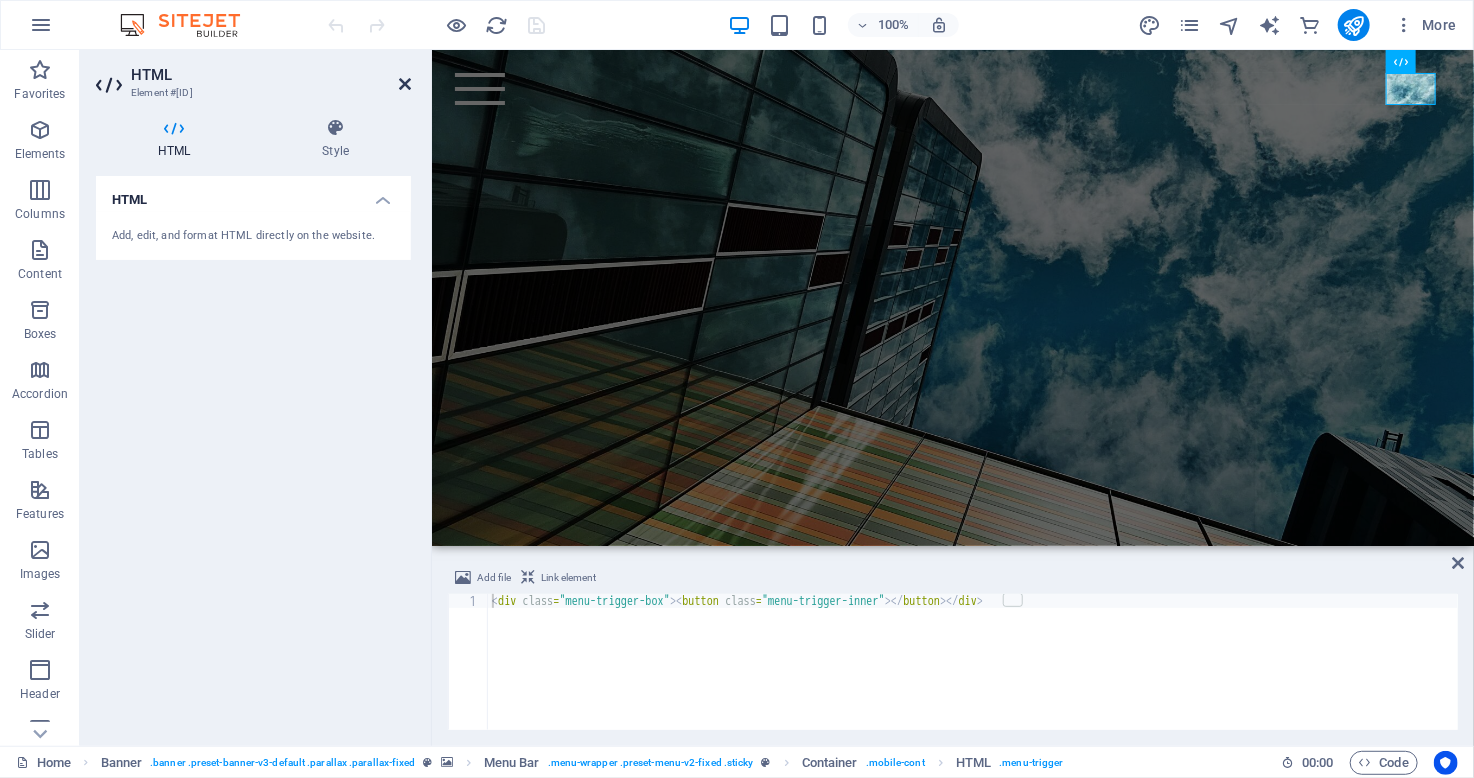 click at bounding box center [405, 84] 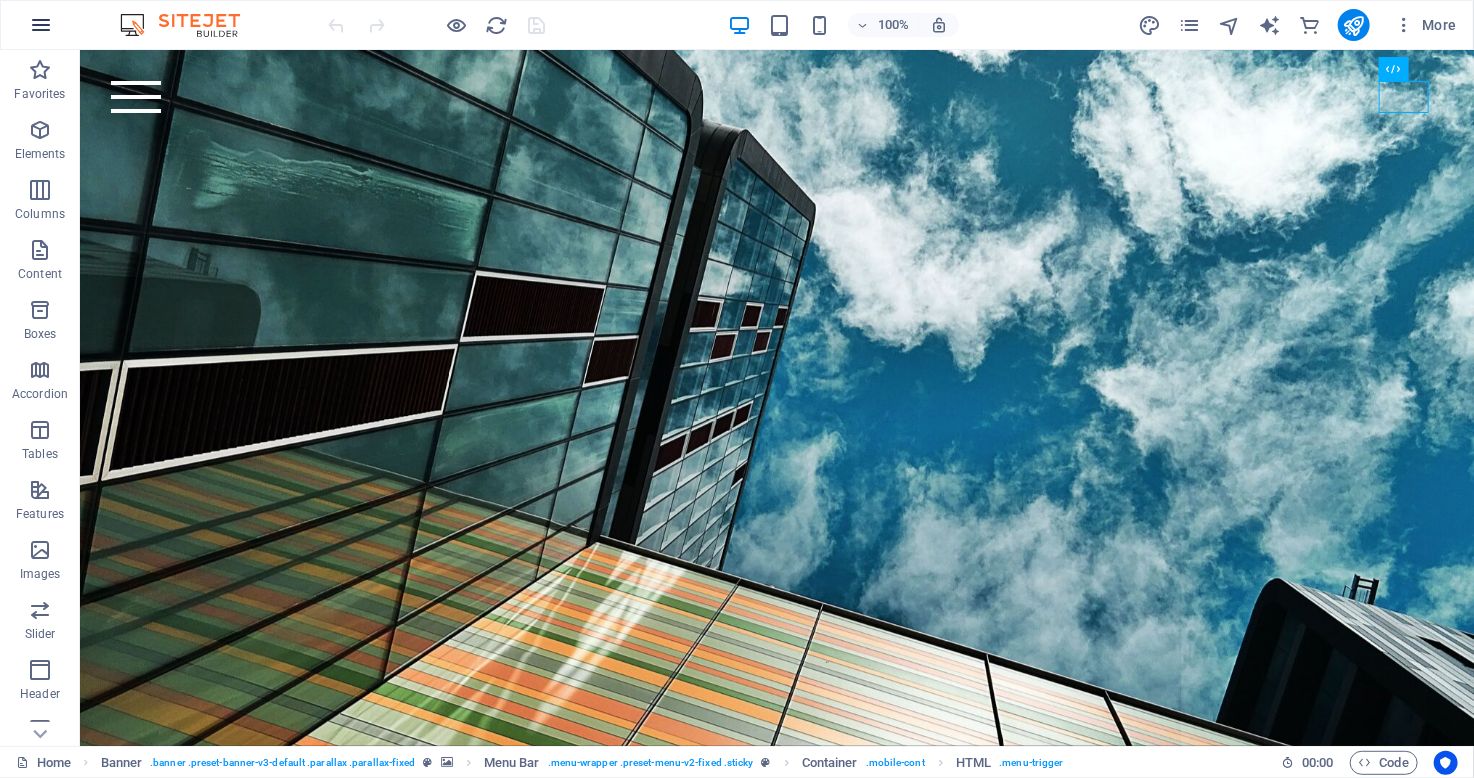 click at bounding box center [41, 25] 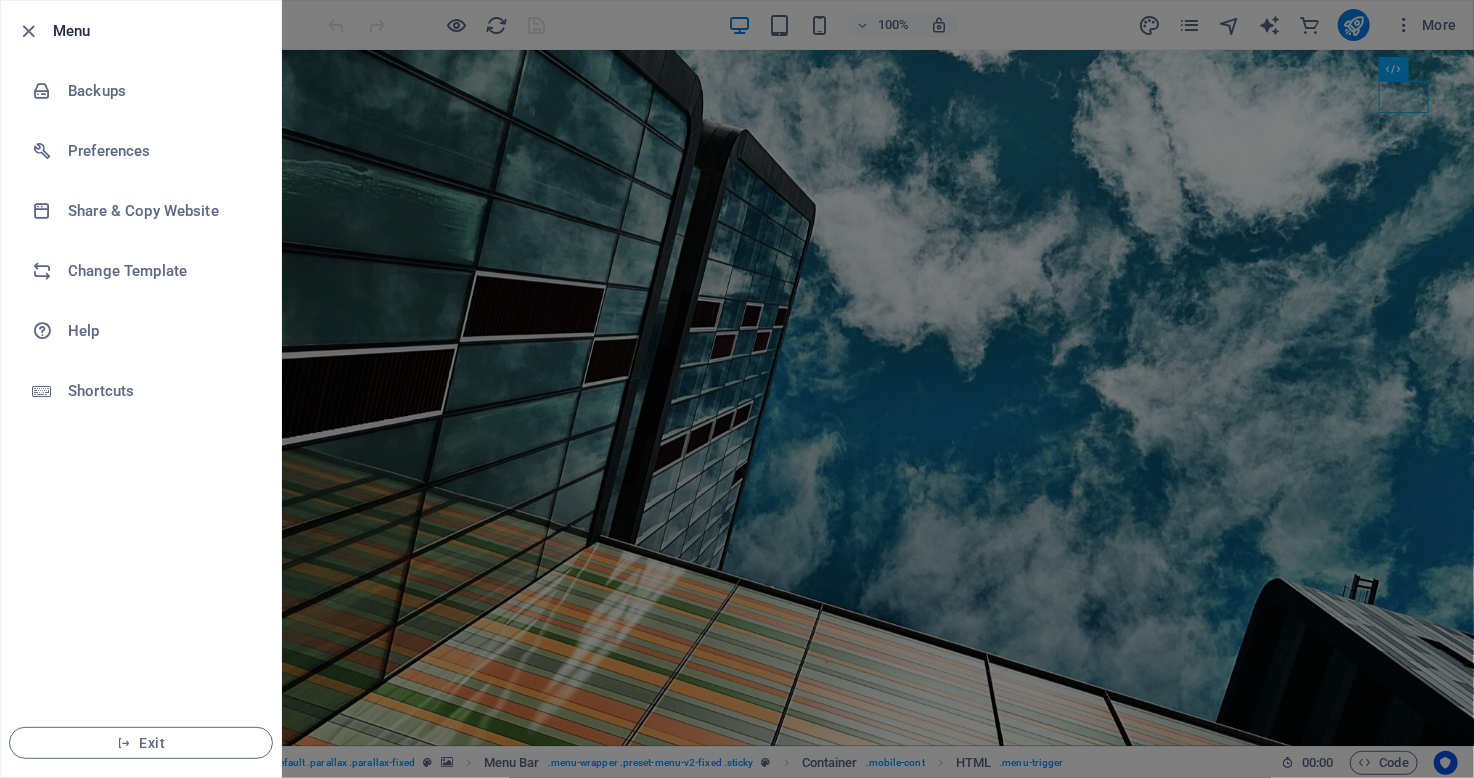 click at bounding box center [29, 31] 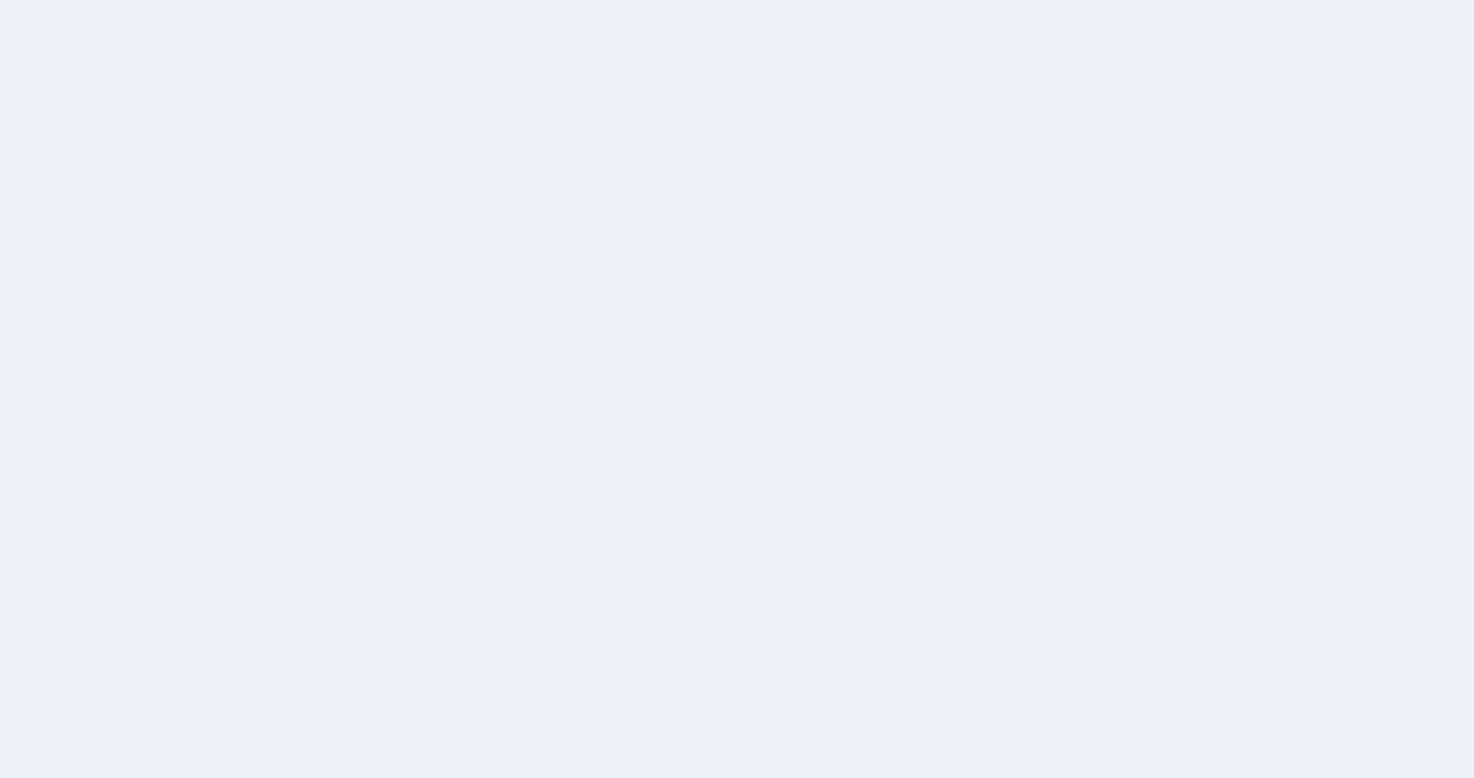 scroll, scrollTop: 0, scrollLeft: 0, axis: both 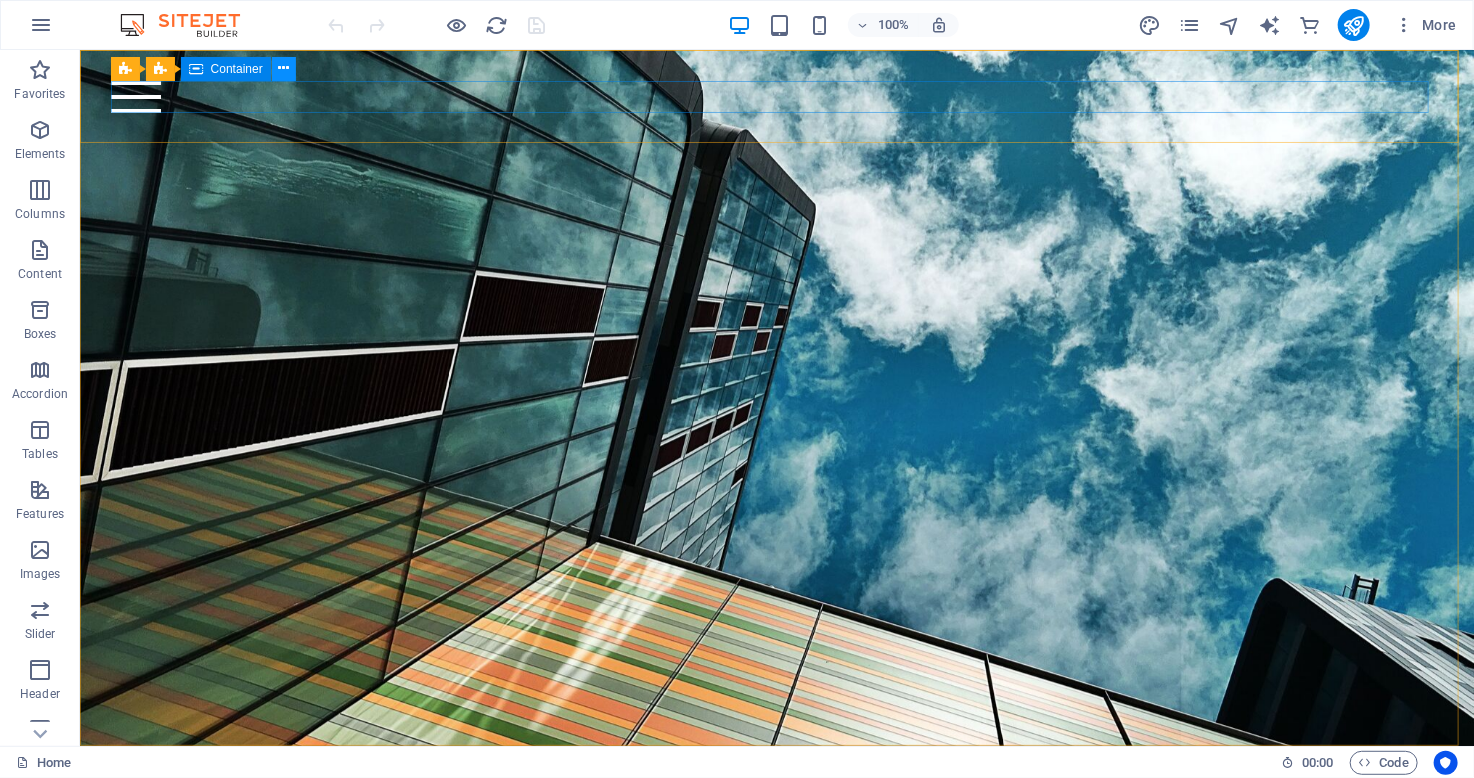 click at bounding box center (283, 68) 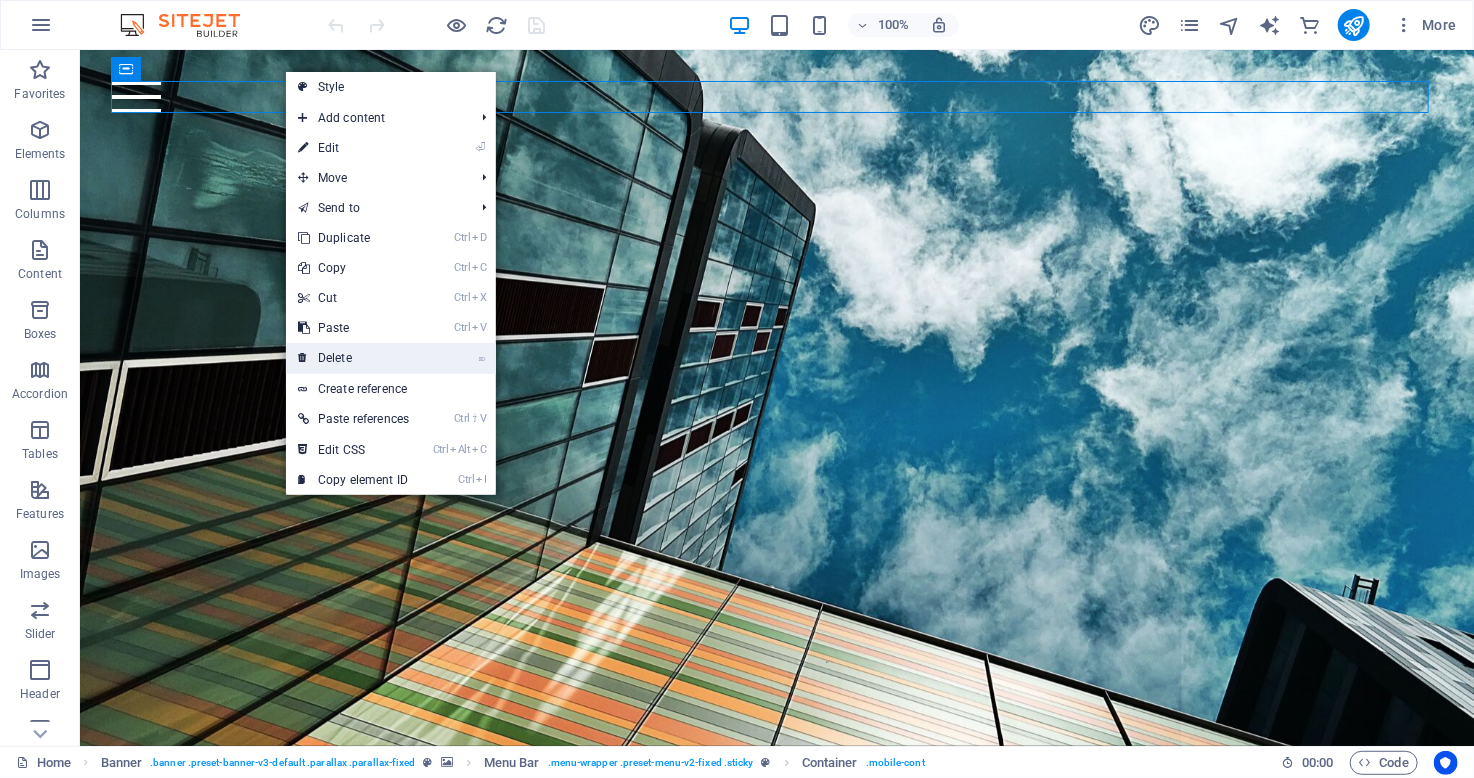 click on "⌦  Delete" at bounding box center [353, 358] 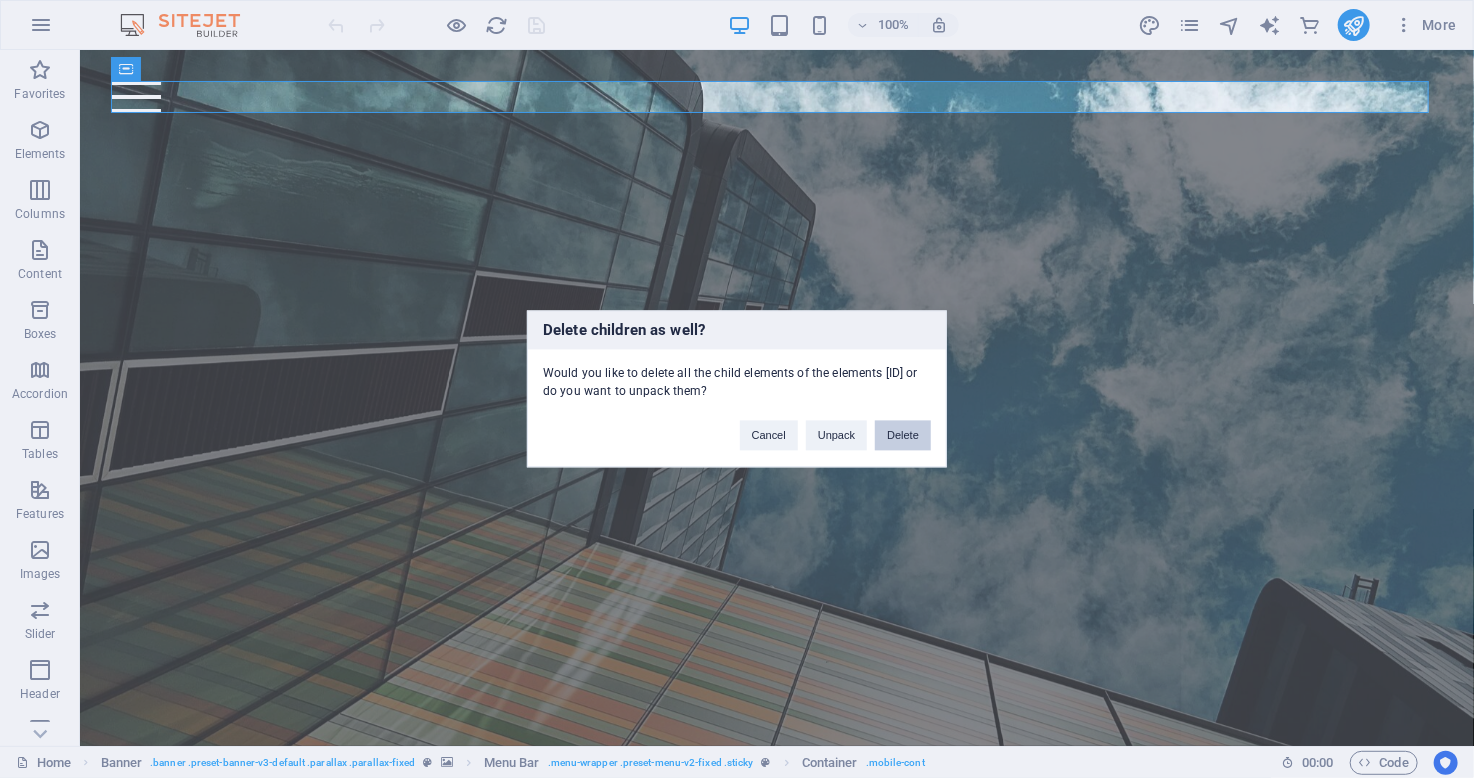 click on "Delete" at bounding box center [903, 436] 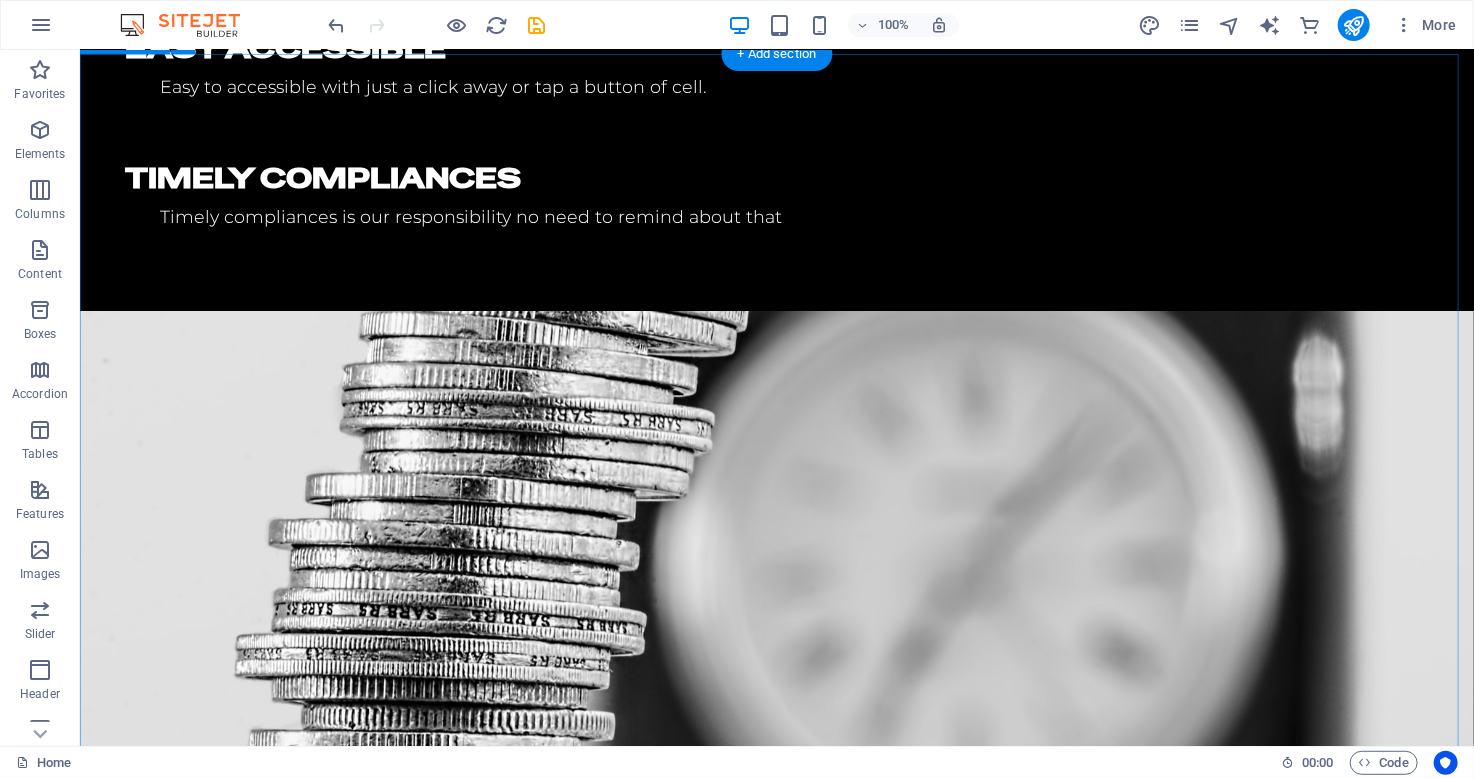 scroll, scrollTop: 2100, scrollLeft: 0, axis: vertical 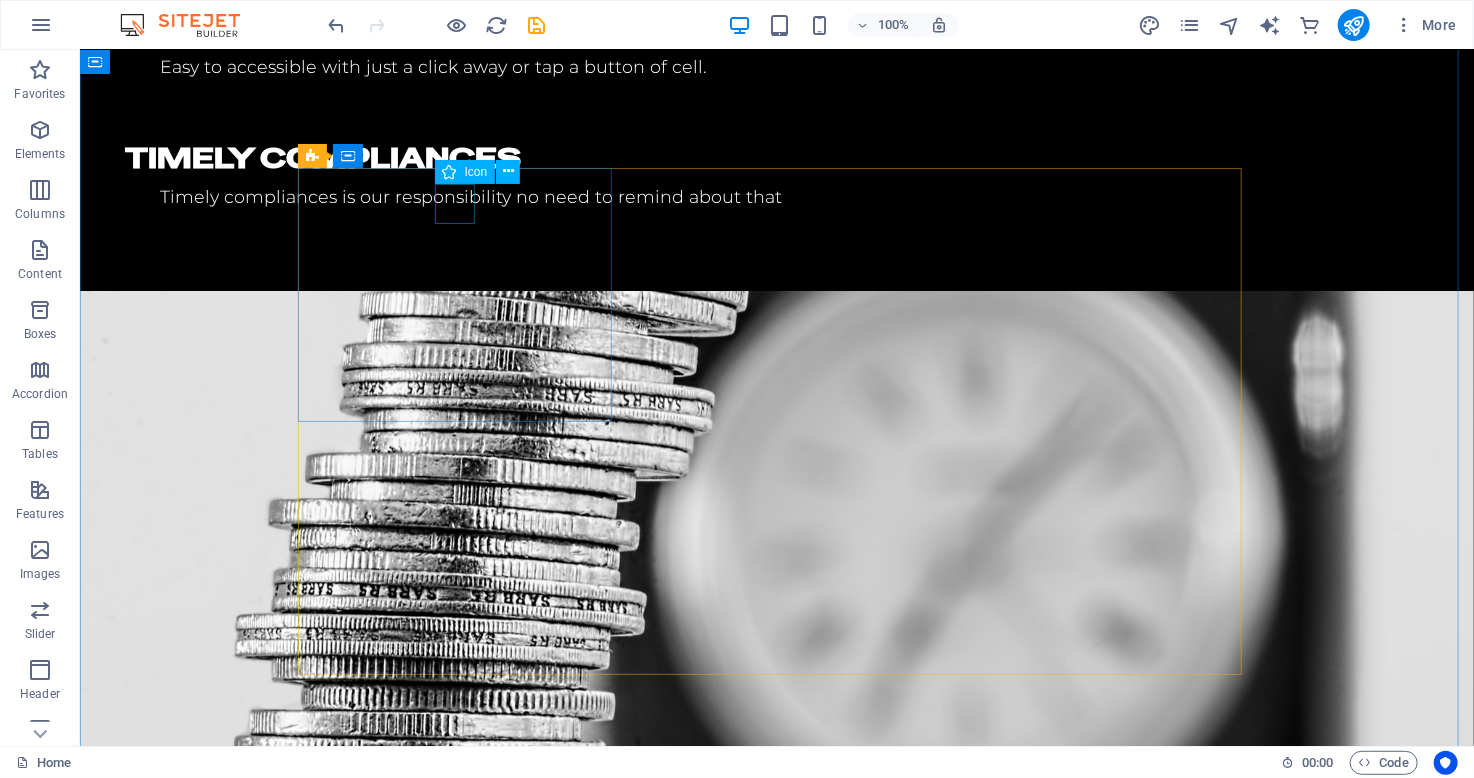click at bounding box center (461, 958) 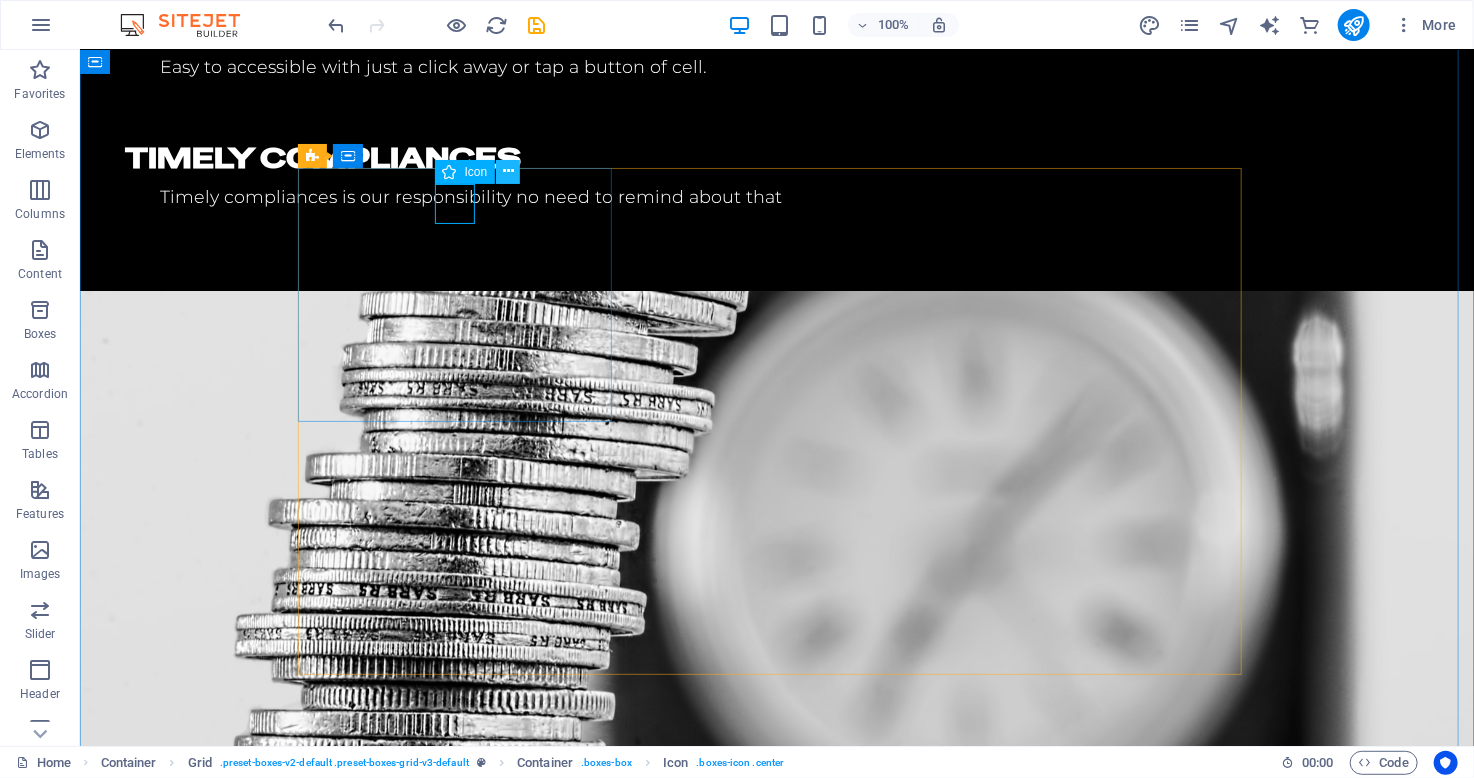 click at bounding box center [508, 171] 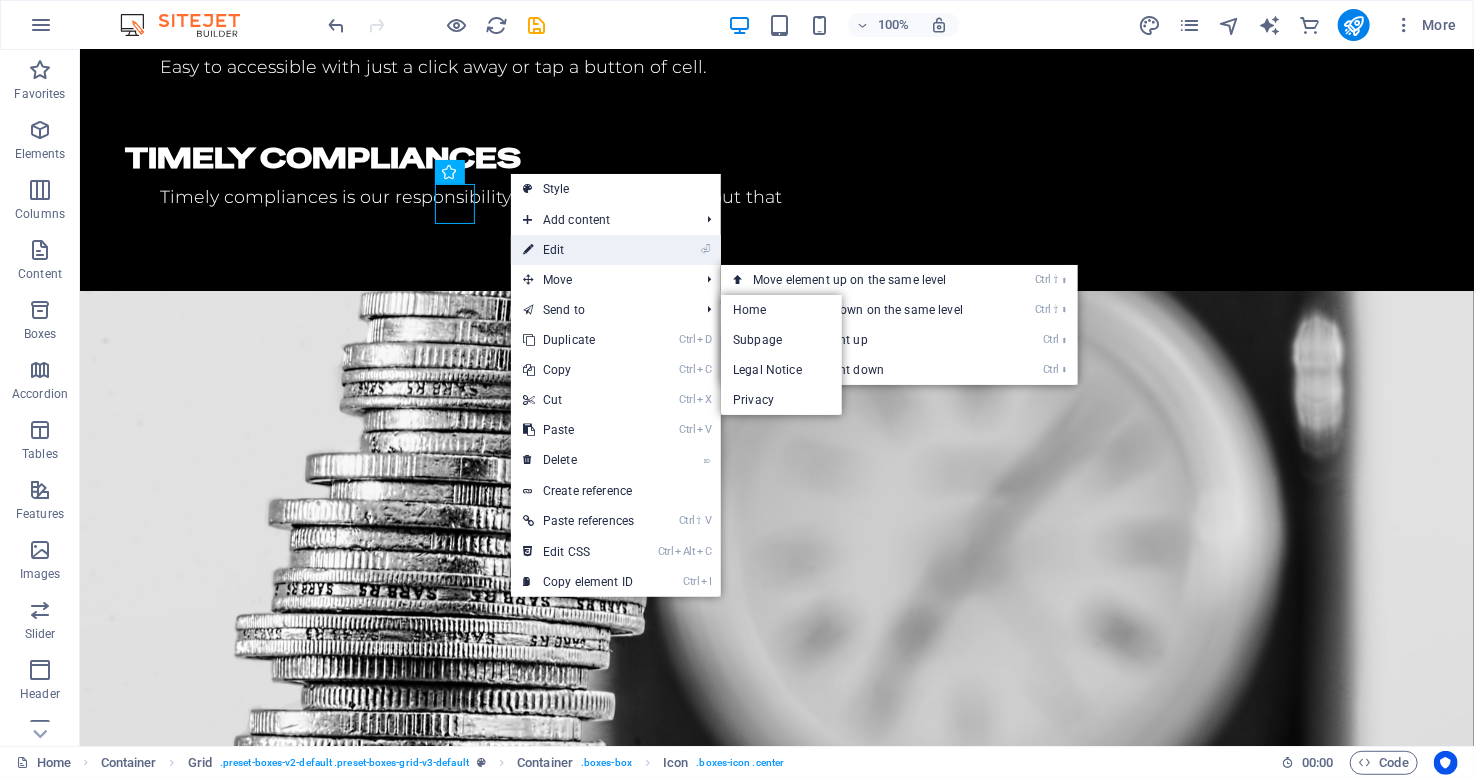 click on "⏎  Edit" at bounding box center (578, 250) 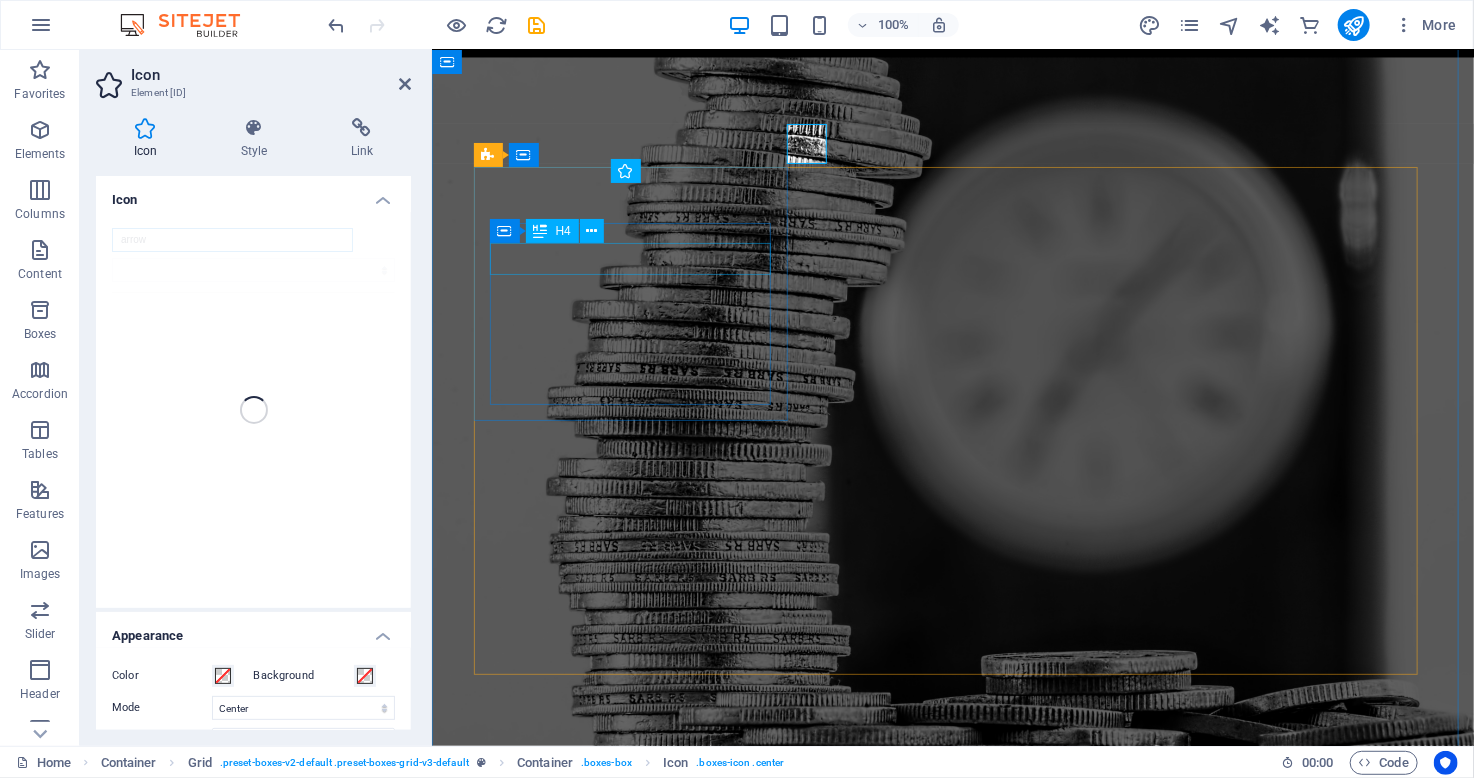 scroll, scrollTop: 2160, scrollLeft: 0, axis: vertical 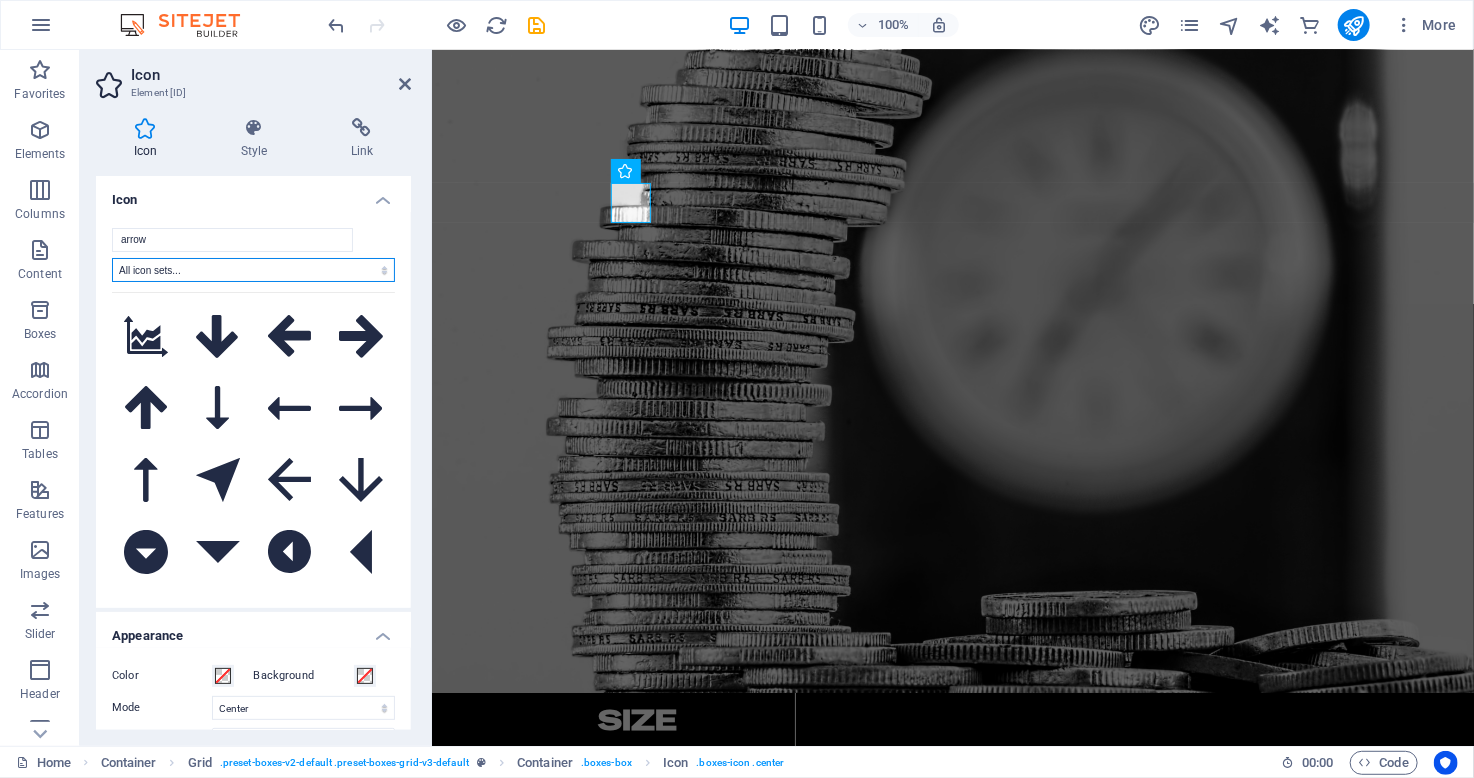 click on "All icon sets... IcoFont Ionicons FontAwesome Brands FontAwesome Duotone FontAwesome Solid FontAwesome Regular FontAwesome Light FontAwesome Thin FontAwesome Sharp Solid FontAwesome Sharp Regular FontAwesome Sharp Light FontAwesome Sharp Thin" at bounding box center (253, 270) 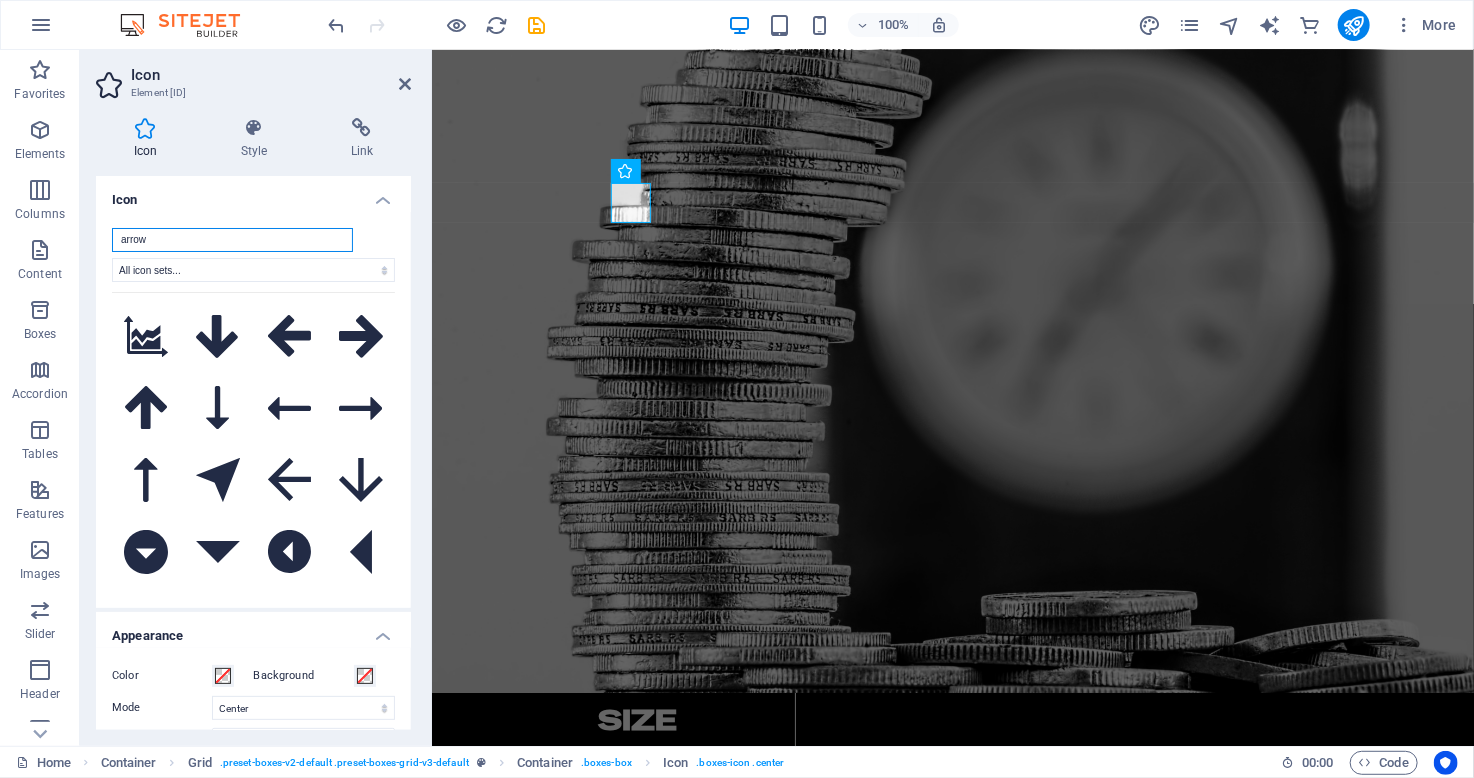 click on "arrow" at bounding box center [232, 240] 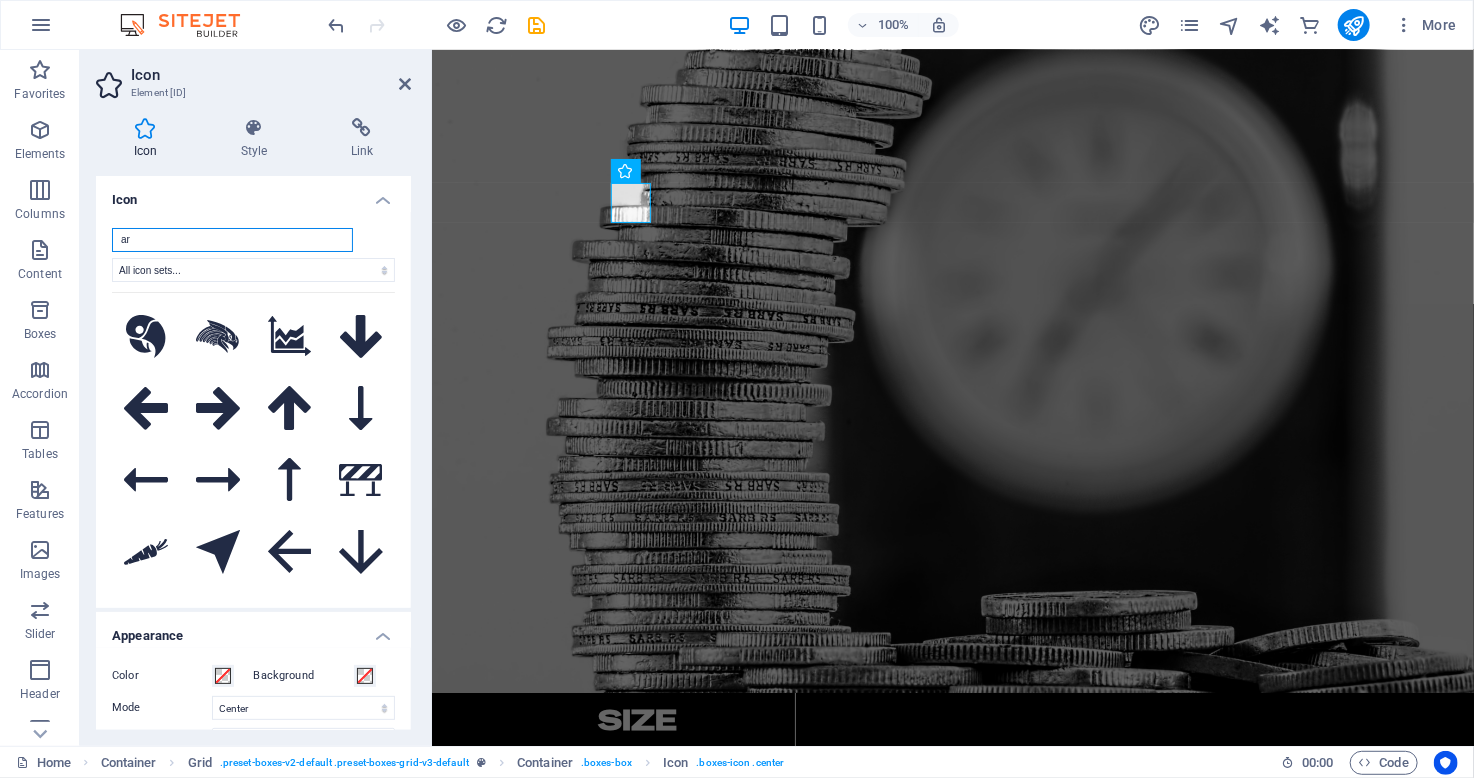 type on "a" 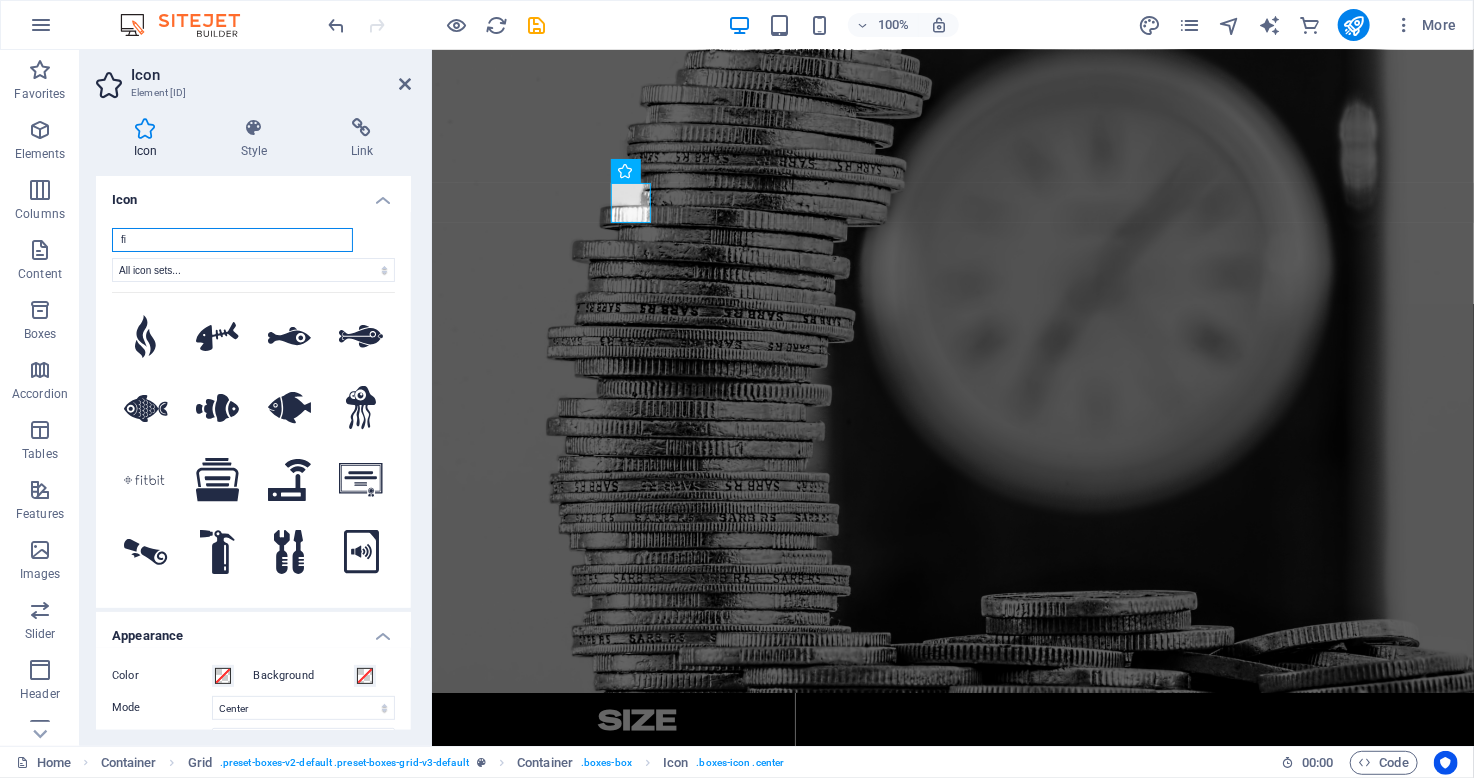 type on "f" 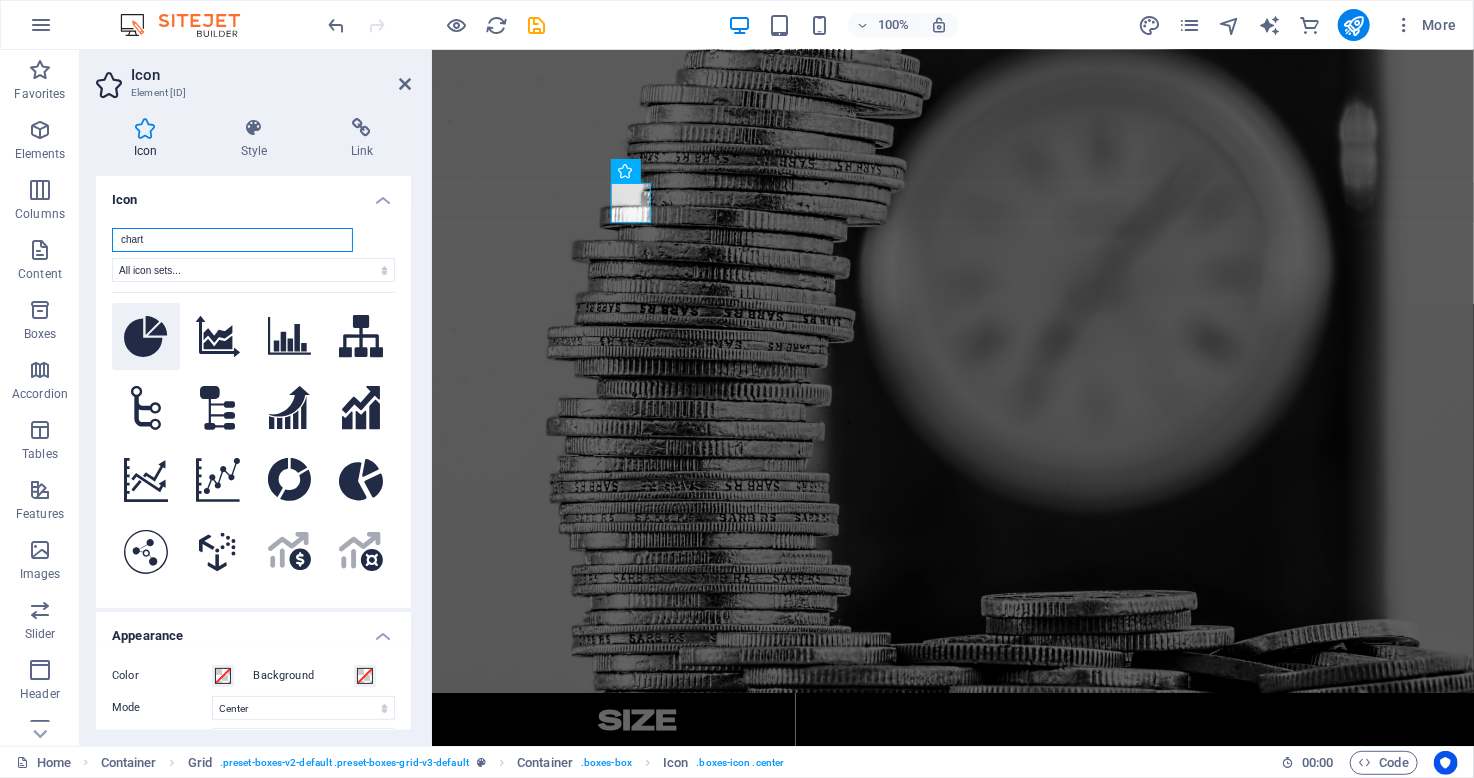 type on "chart" 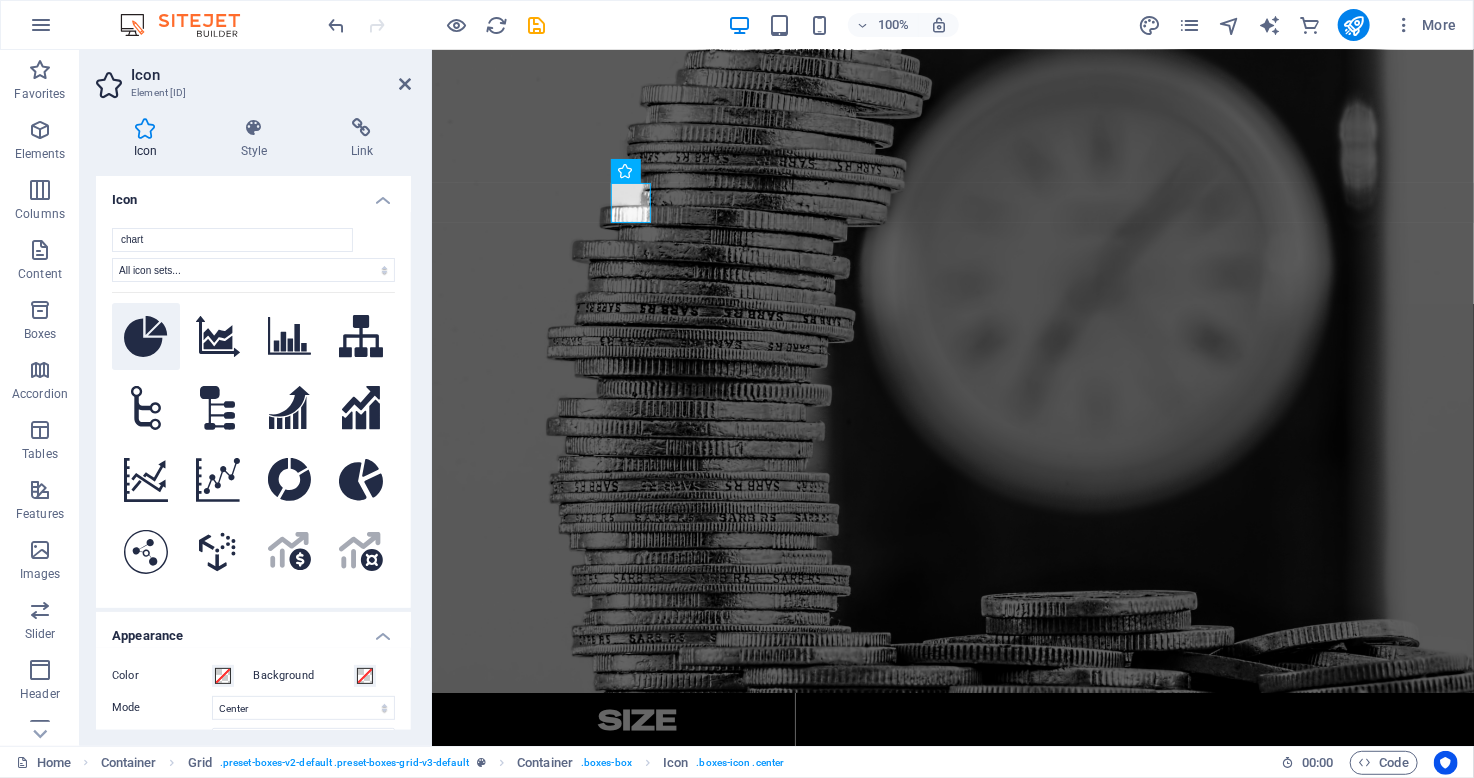 click 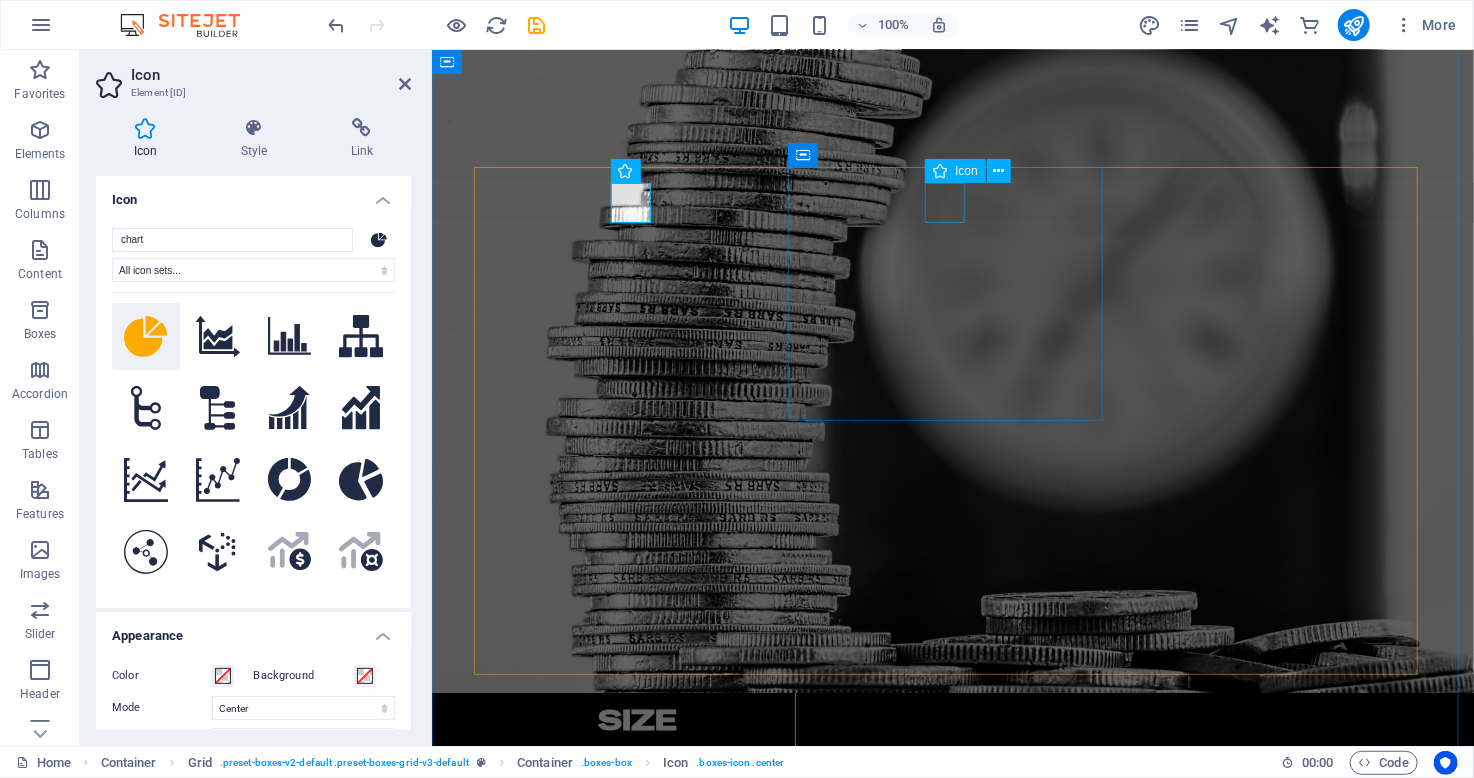 click at bounding box center [637, 918] 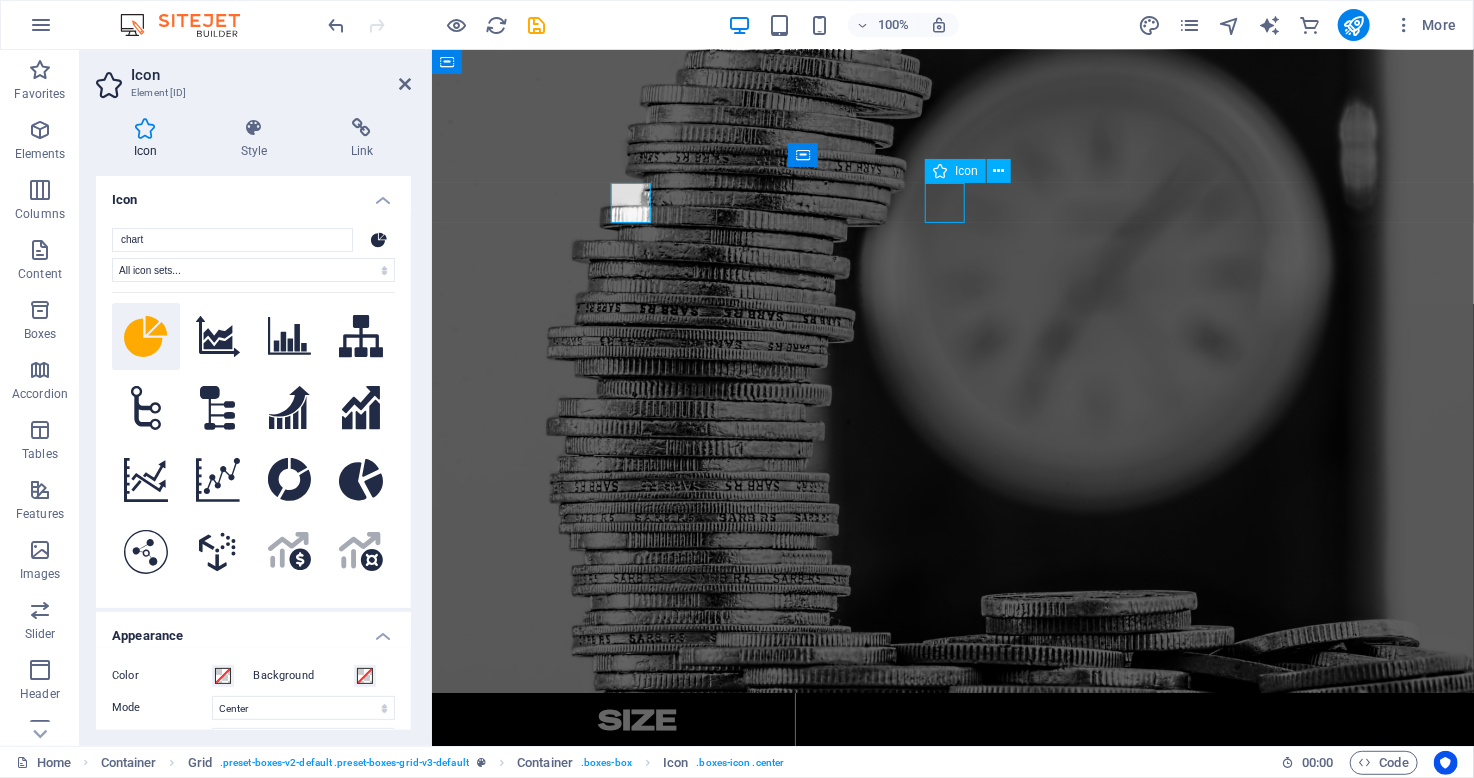 scroll, scrollTop: 2100, scrollLeft: 0, axis: vertical 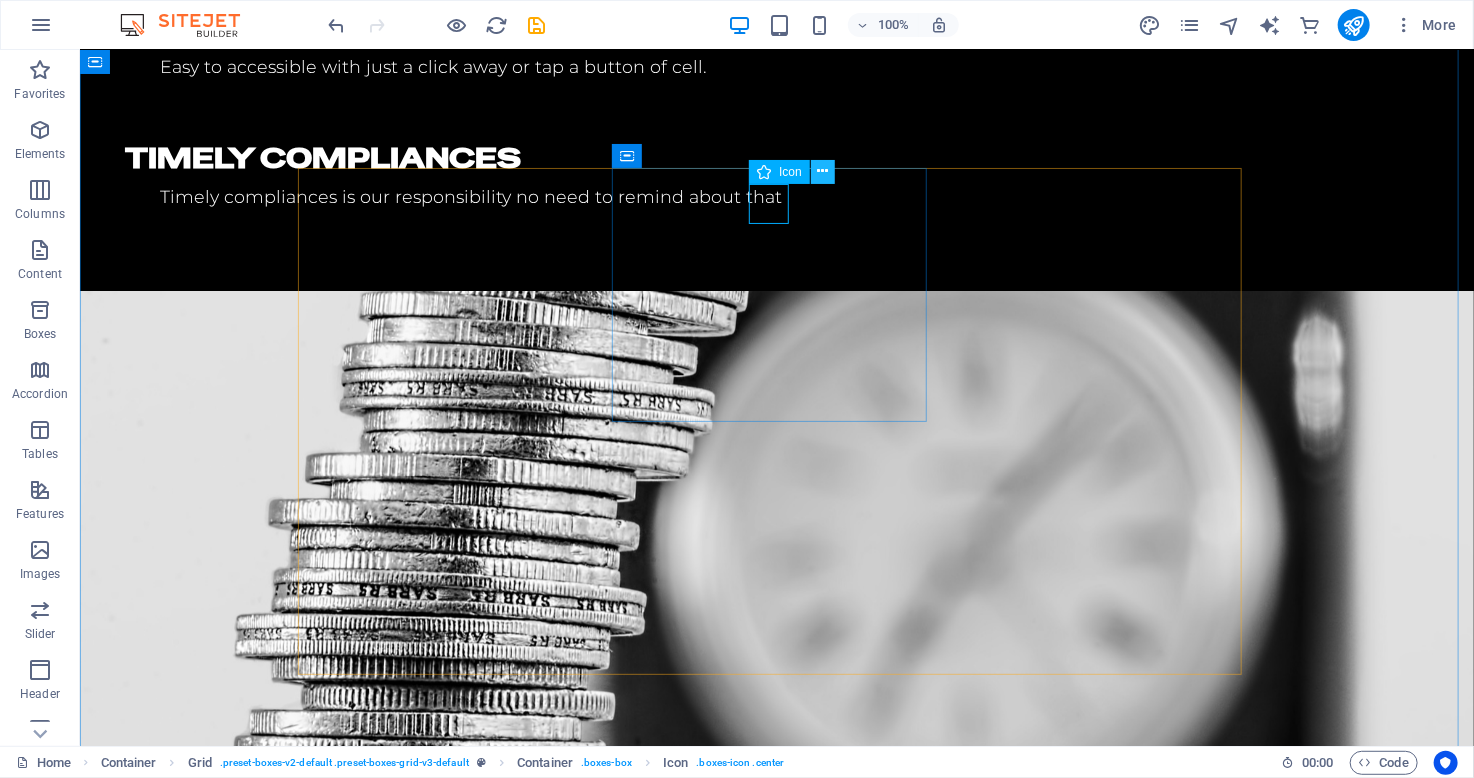 click at bounding box center (822, 171) 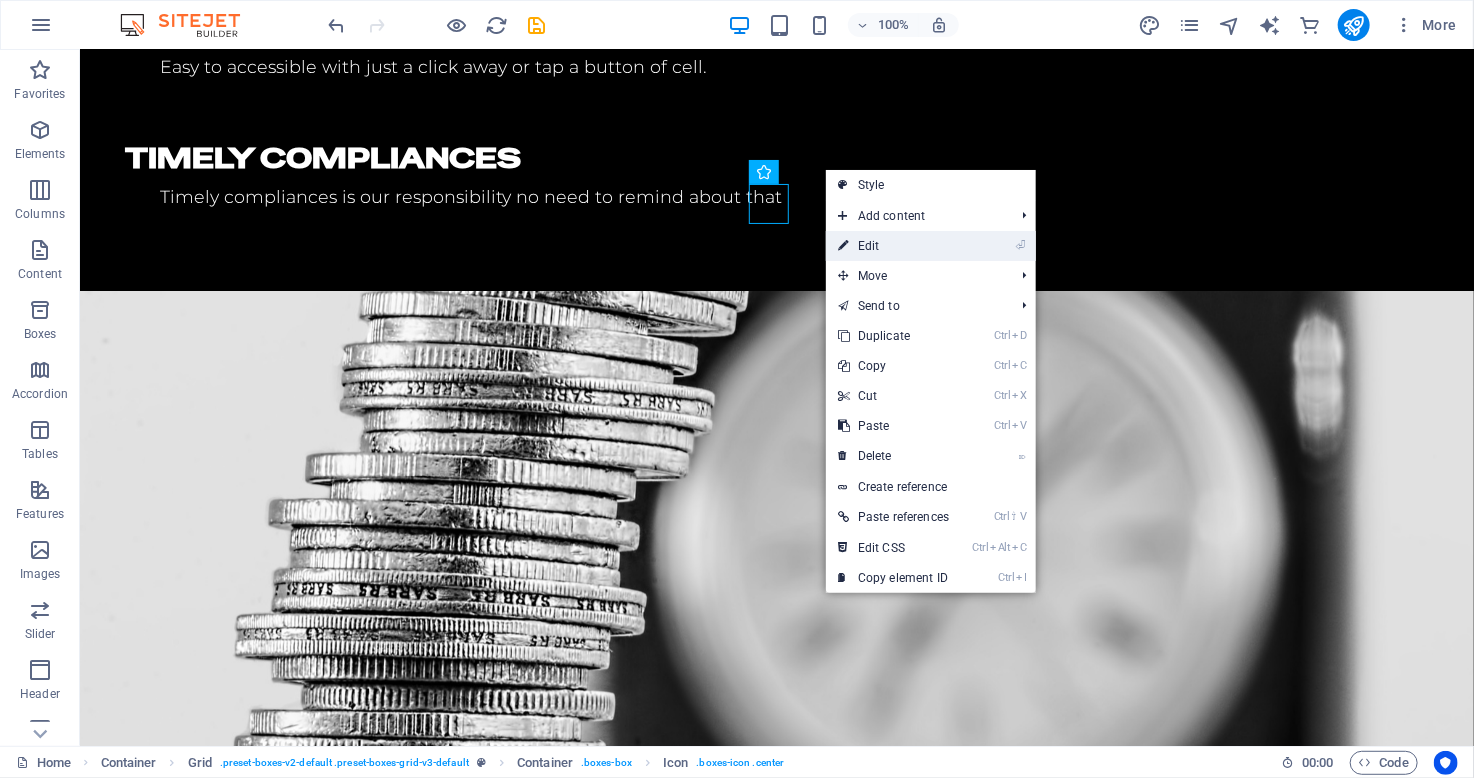 click on "⏎  Edit" at bounding box center (893, 246) 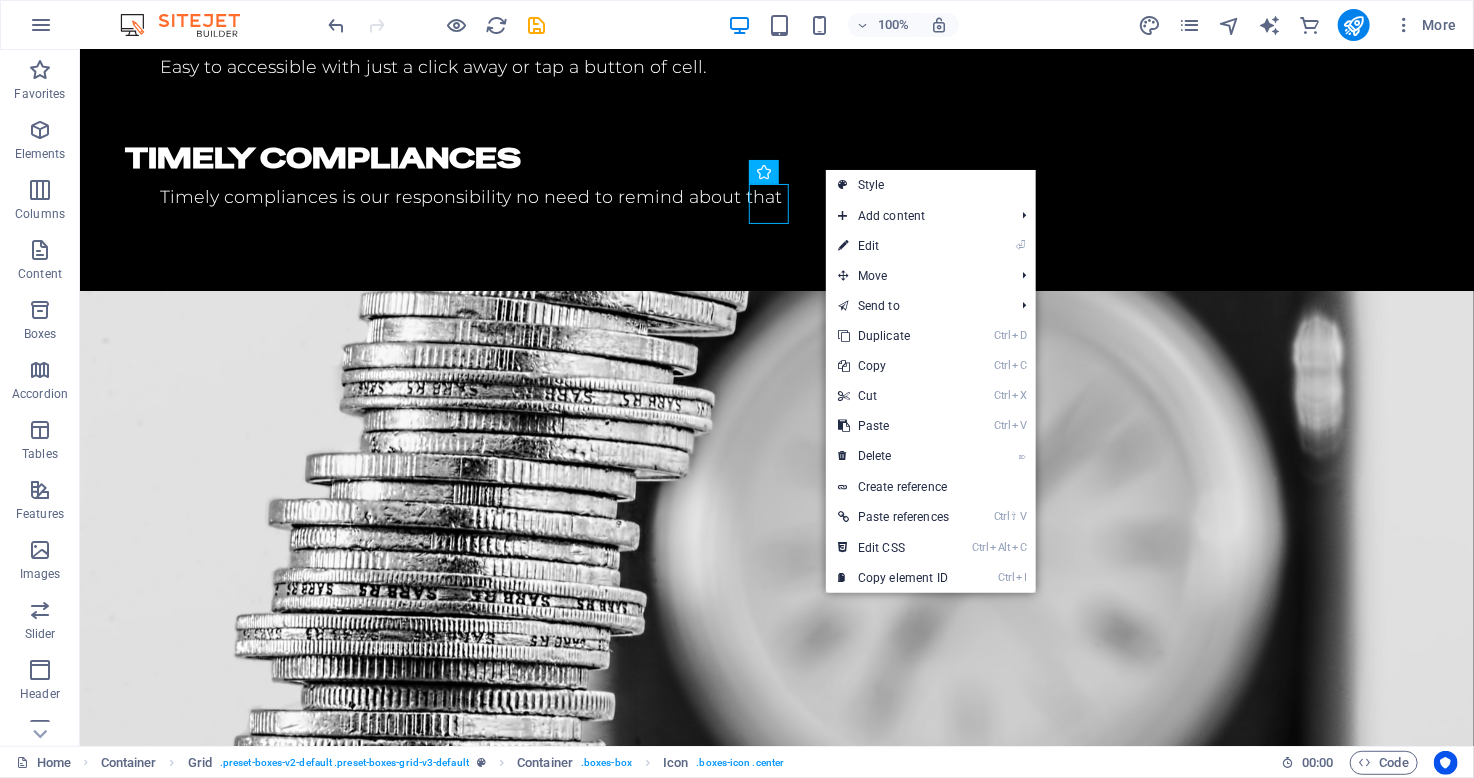 select on "xMidYMid" 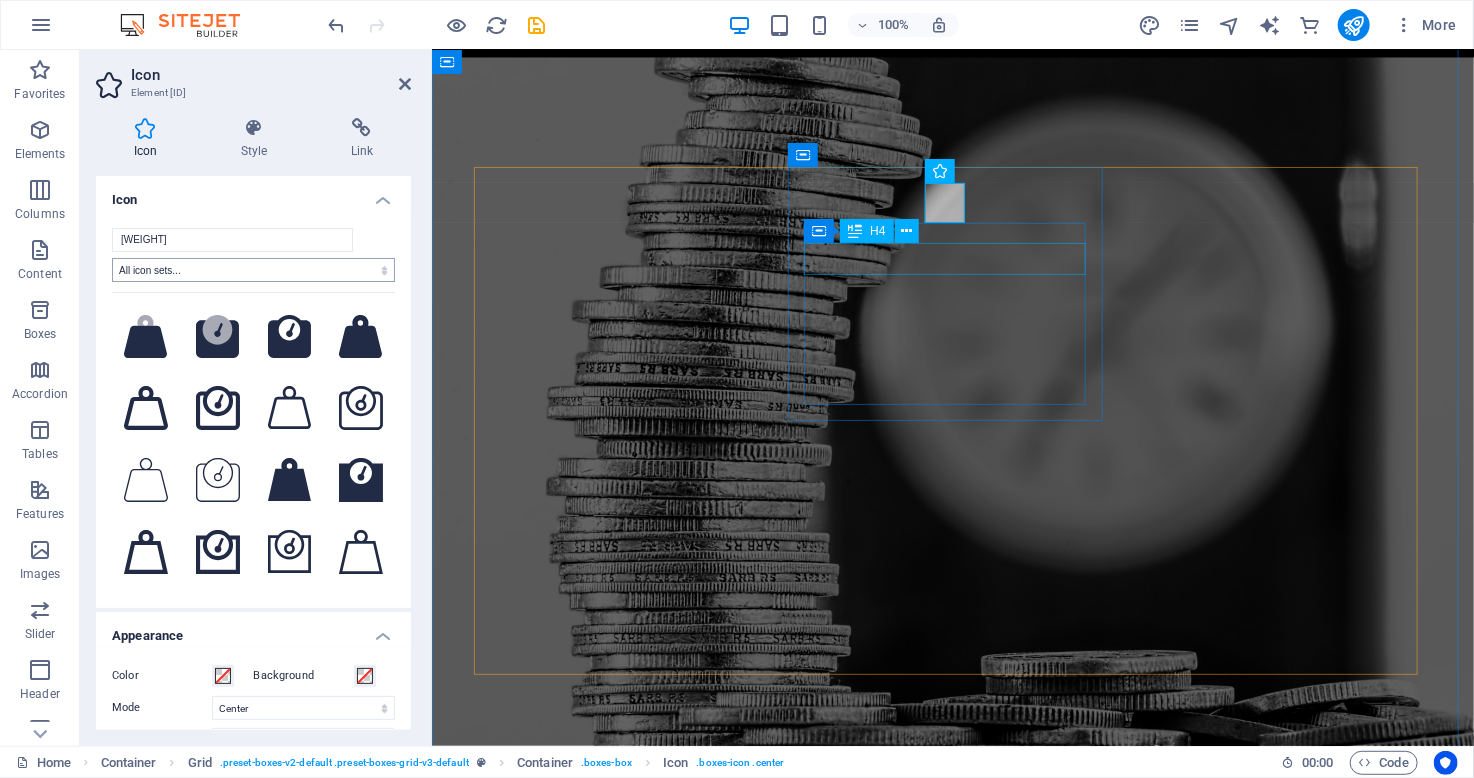 scroll, scrollTop: 2160, scrollLeft: 0, axis: vertical 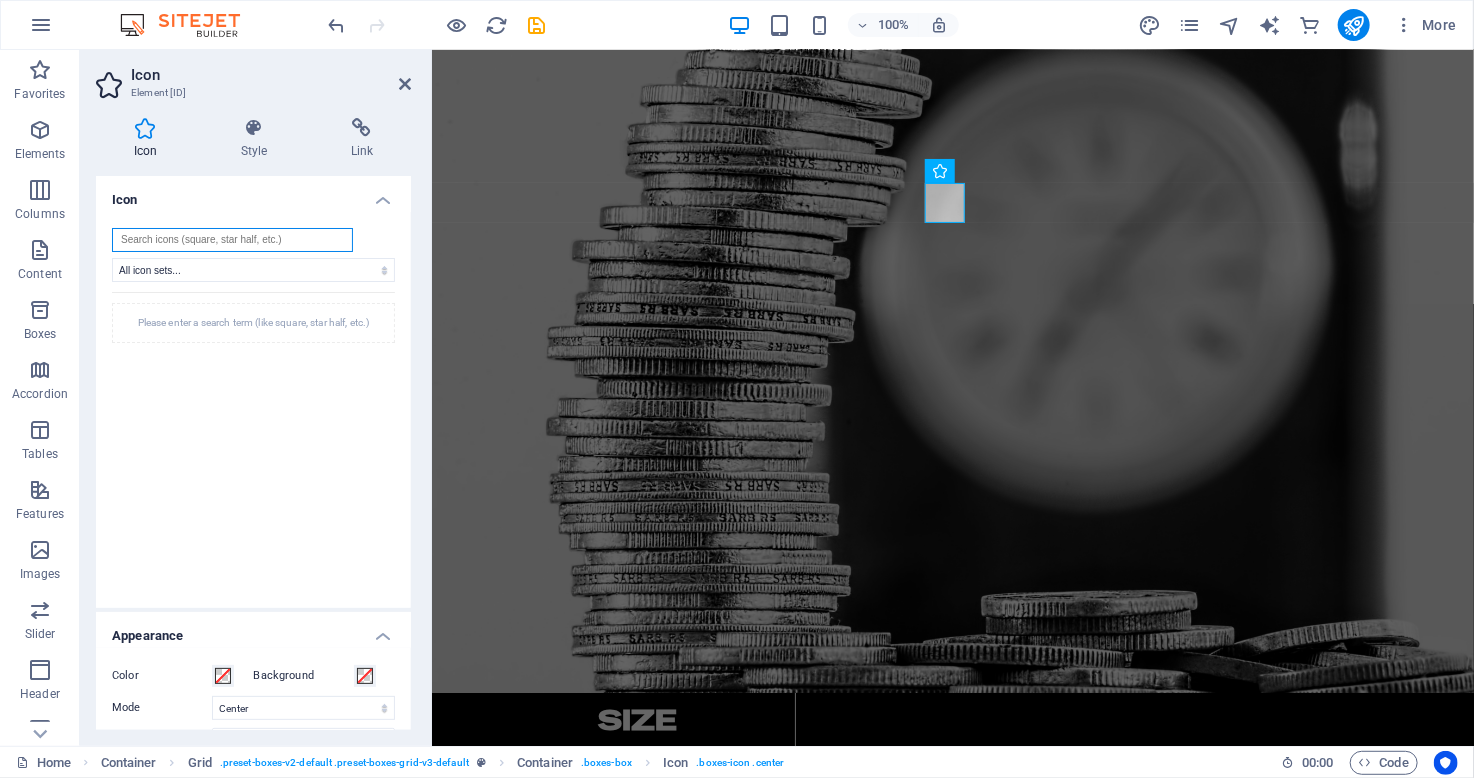 click at bounding box center (232, 240) 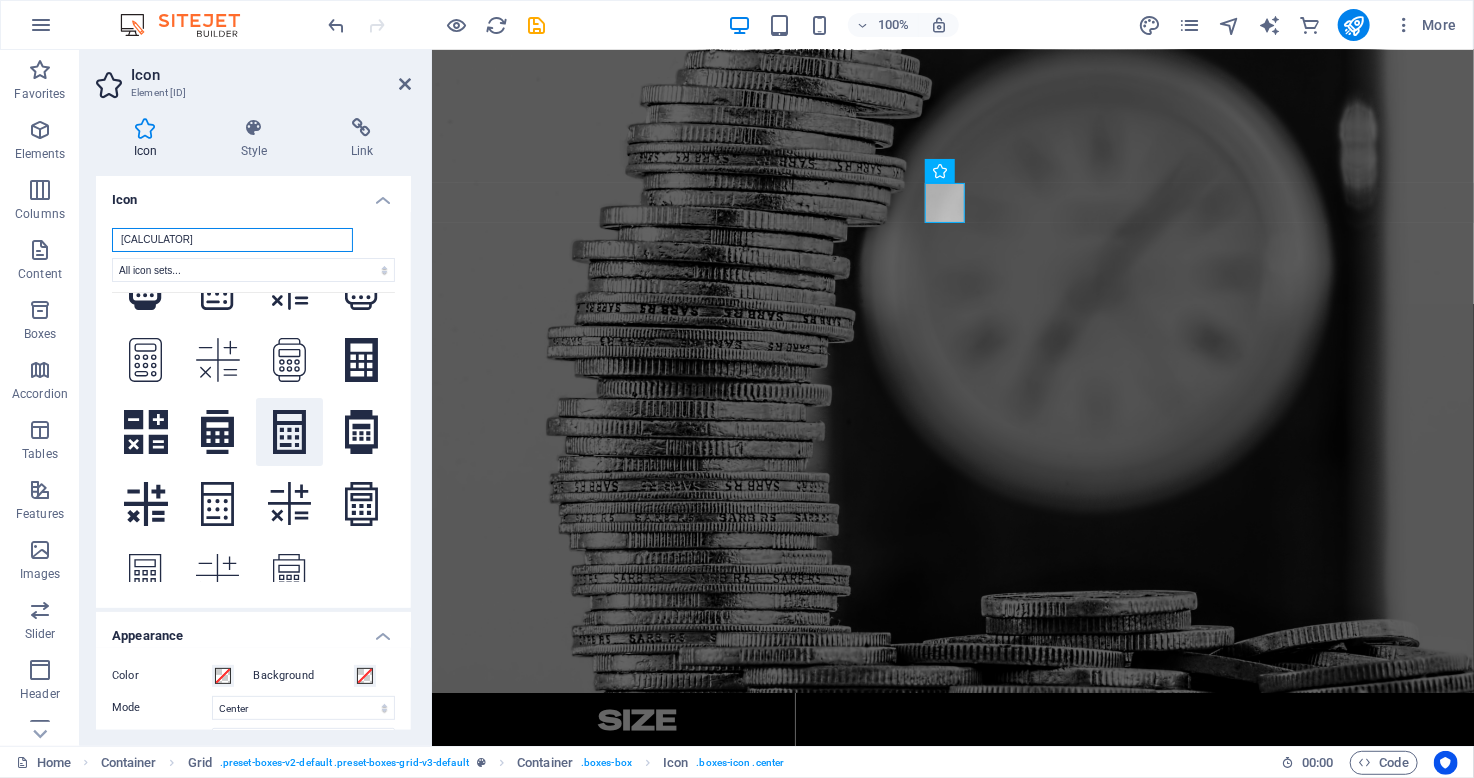 scroll, scrollTop: 344, scrollLeft: 0, axis: vertical 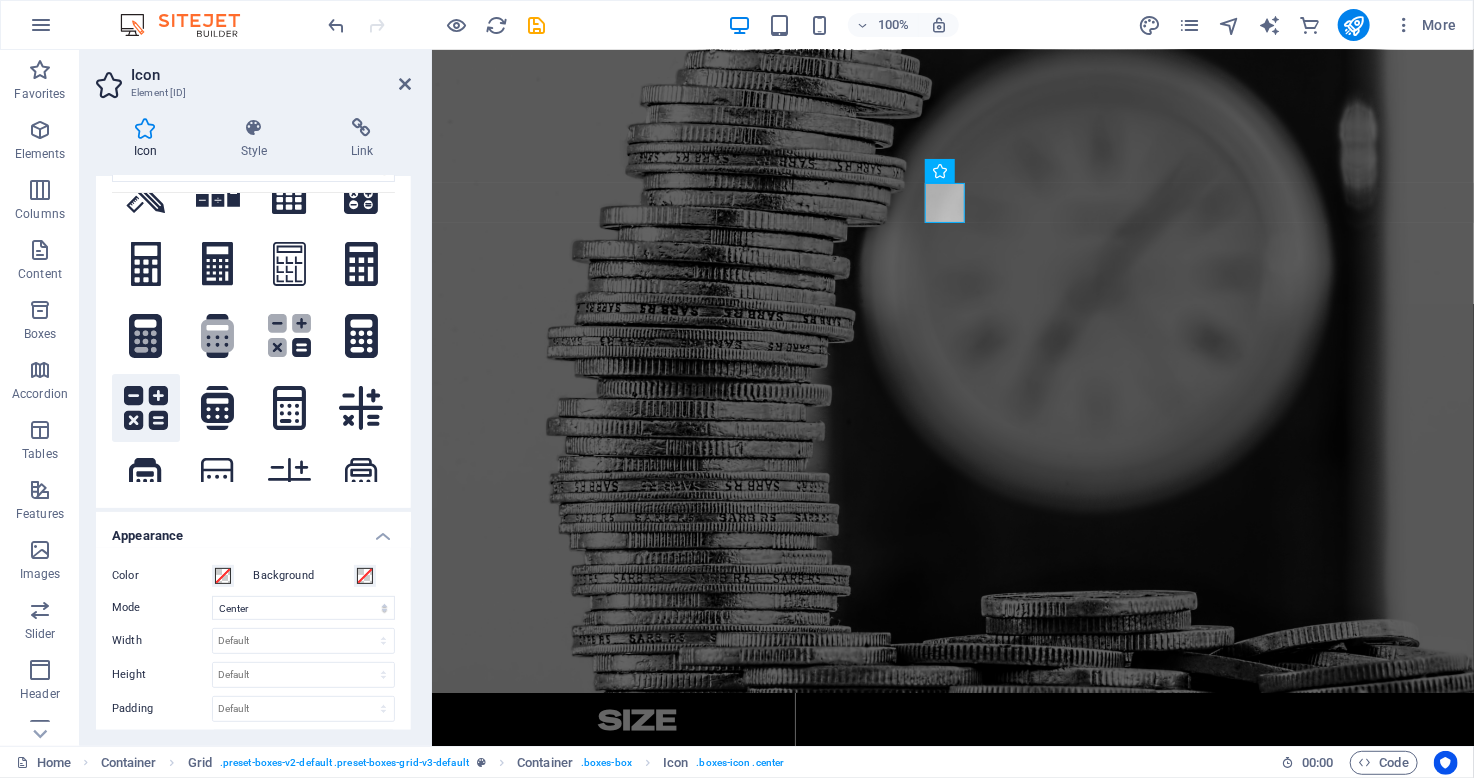 type on "calc" 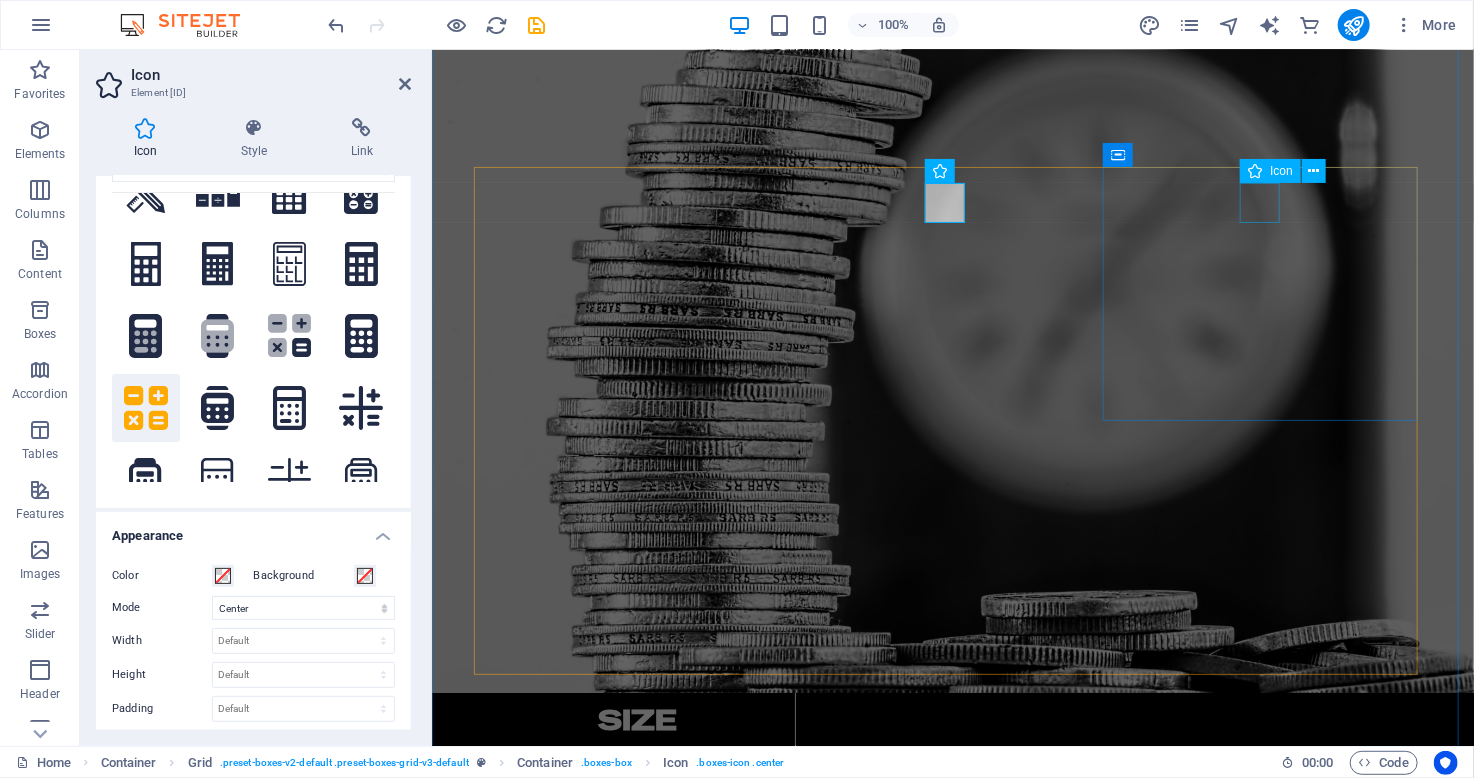 drag, startPoint x: 1267, startPoint y: 204, endPoint x: 1617, endPoint y: 204, distance: 350 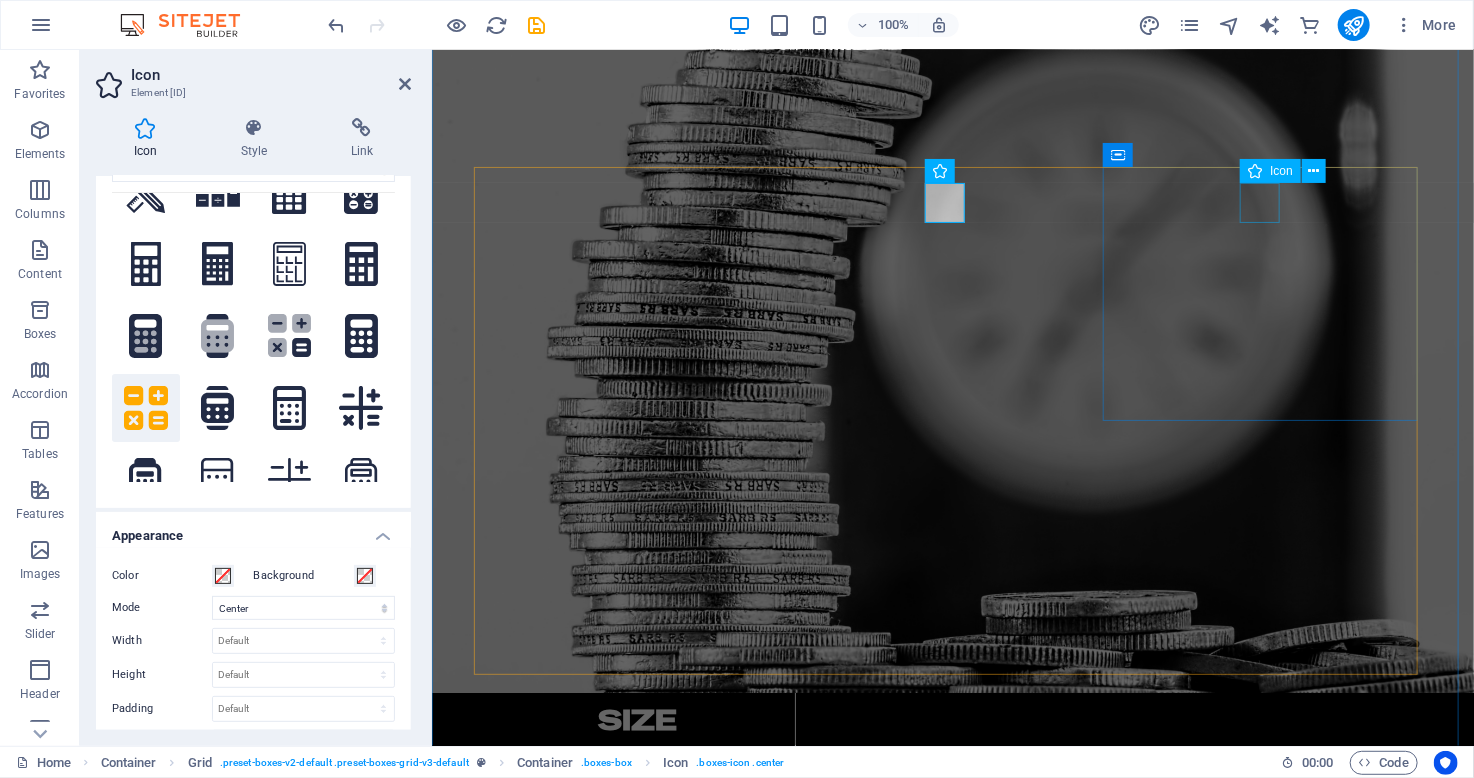 click on "Details Size Lorem ipsum dolor sit amet, consetetur sadipscing elitr, sed diam nonumy.  Weight Lorem ipsum dolor sit amet, consetetur sadipscing elitr, sed diam nonumy.  Production Lorem ipsum dolor sit amet, consetetur sadipscing elitr, sed diam nonumy.  Tires Lorem ipsum dolor sit amet, consetetur sadipscing elitr, sed diam nonumy.  Offroad Lorem ipsum dolor sit amet, consetetur sadipscing elitr, sed diam nonumy.  Racing Lorem ipsum dolor sit amet, consetetur sadipscing elitr, sed diam nonumy." at bounding box center (952, 1329) 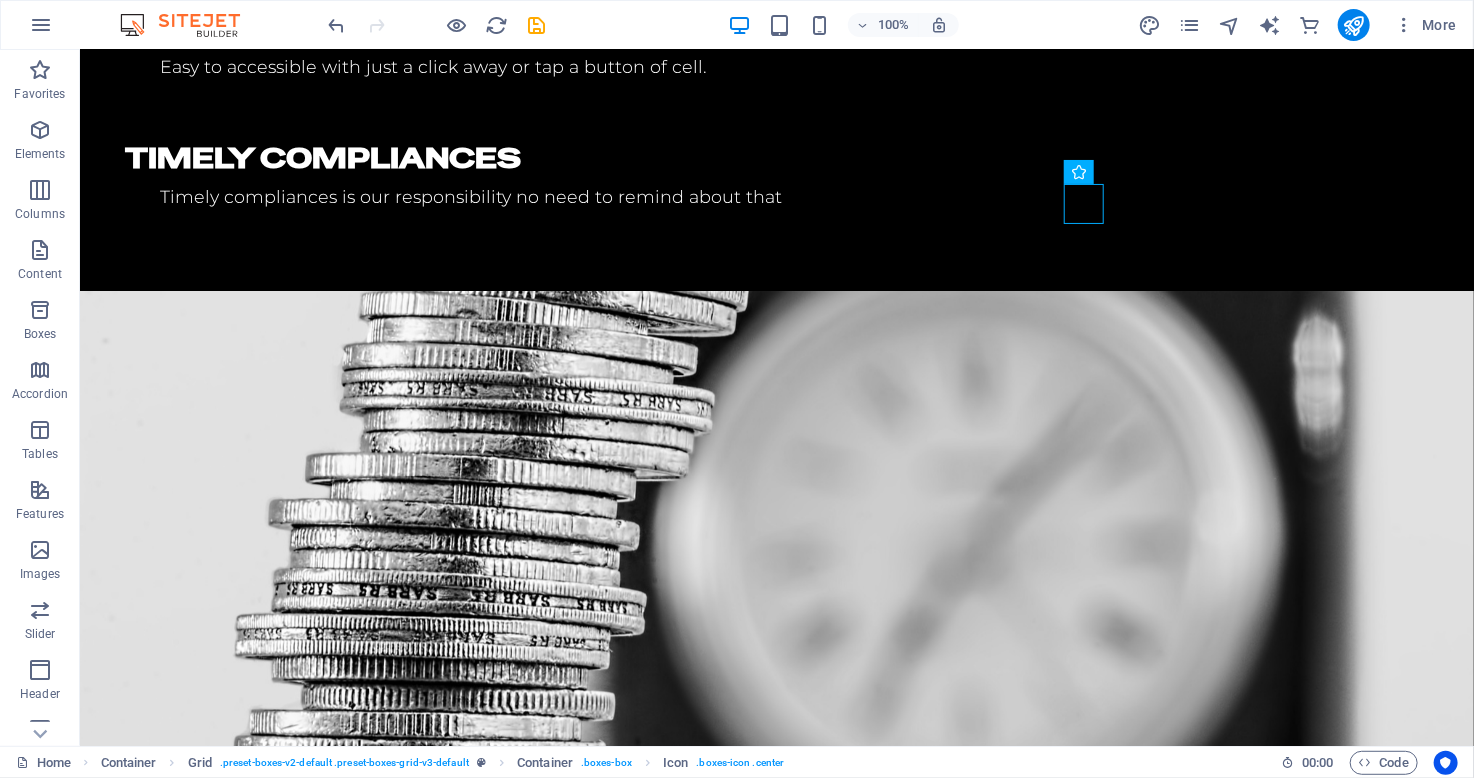 click on "Details Size Lorem ipsum dolor sit amet, consetetur sadipscing elitr, sed diam nonumy.  Weight Lorem ipsum dolor sit amet, consetetur sadipscing elitr, sed diam nonumy.  Production Lorem ipsum dolor sit amet, consetetur sadipscing elitr, sed diam nonumy.  Tires Lorem ipsum dolor sit amet, consetetur sadipscing elitr, sed diam nonumy.  Offroad Lorem ipsum dolor sit amet, consetetur sadipscing elitr, sed diam nonumy.  Racing Lorem ipsum dolor sit amet, consetetur sadipscing elitr, sed diam nonumy." at bounding box center [776, 1624] 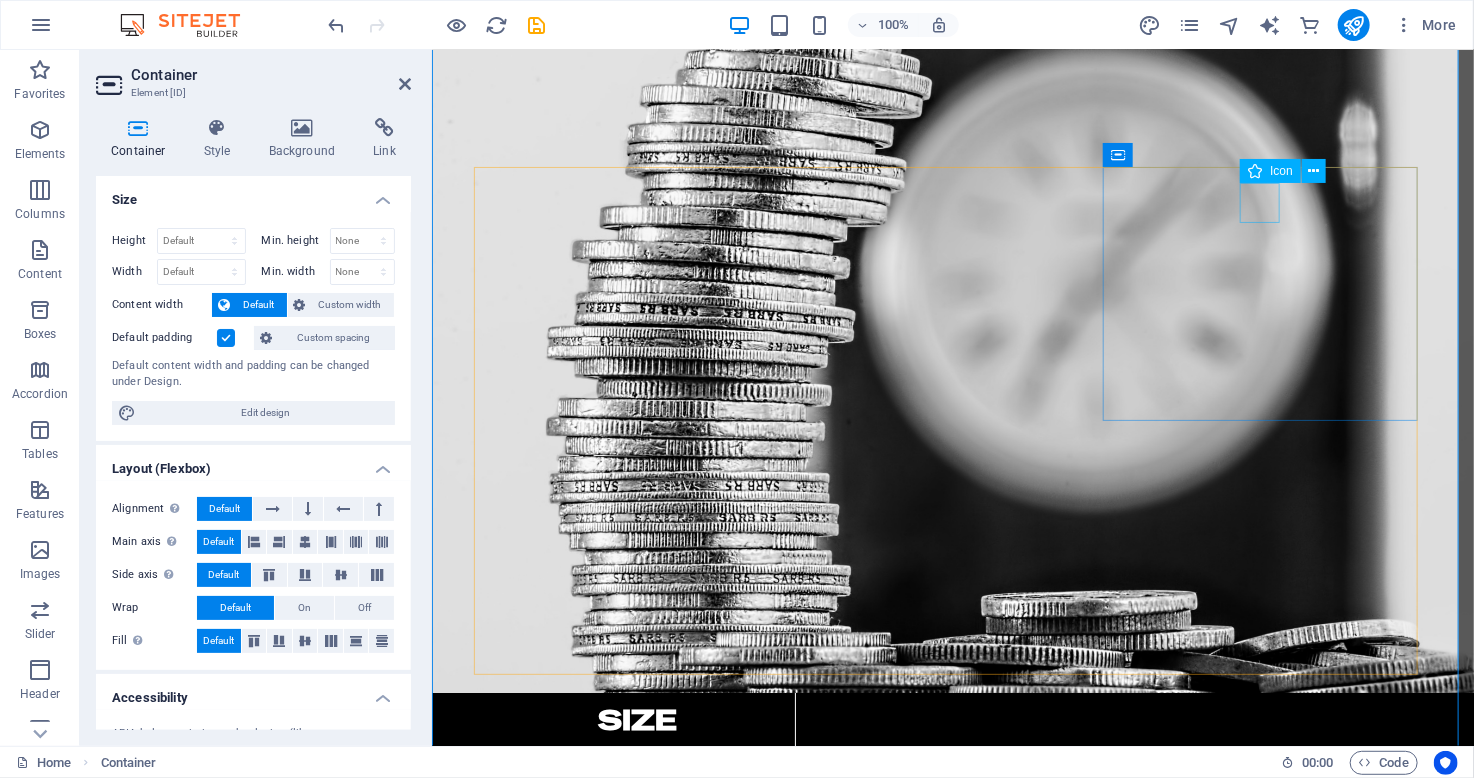 click at bounding box center (637, 1172) 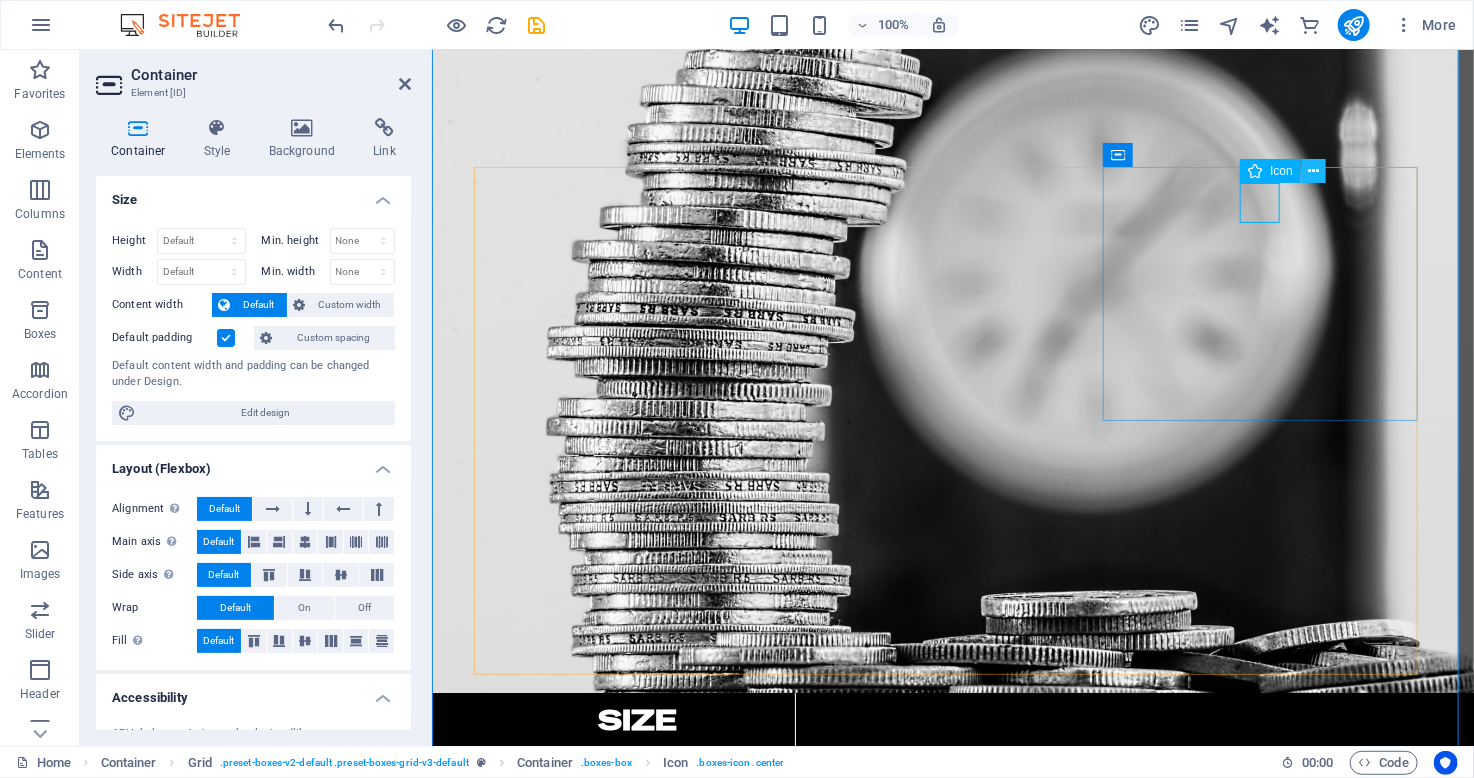 click at bounding box center (1313, 171) 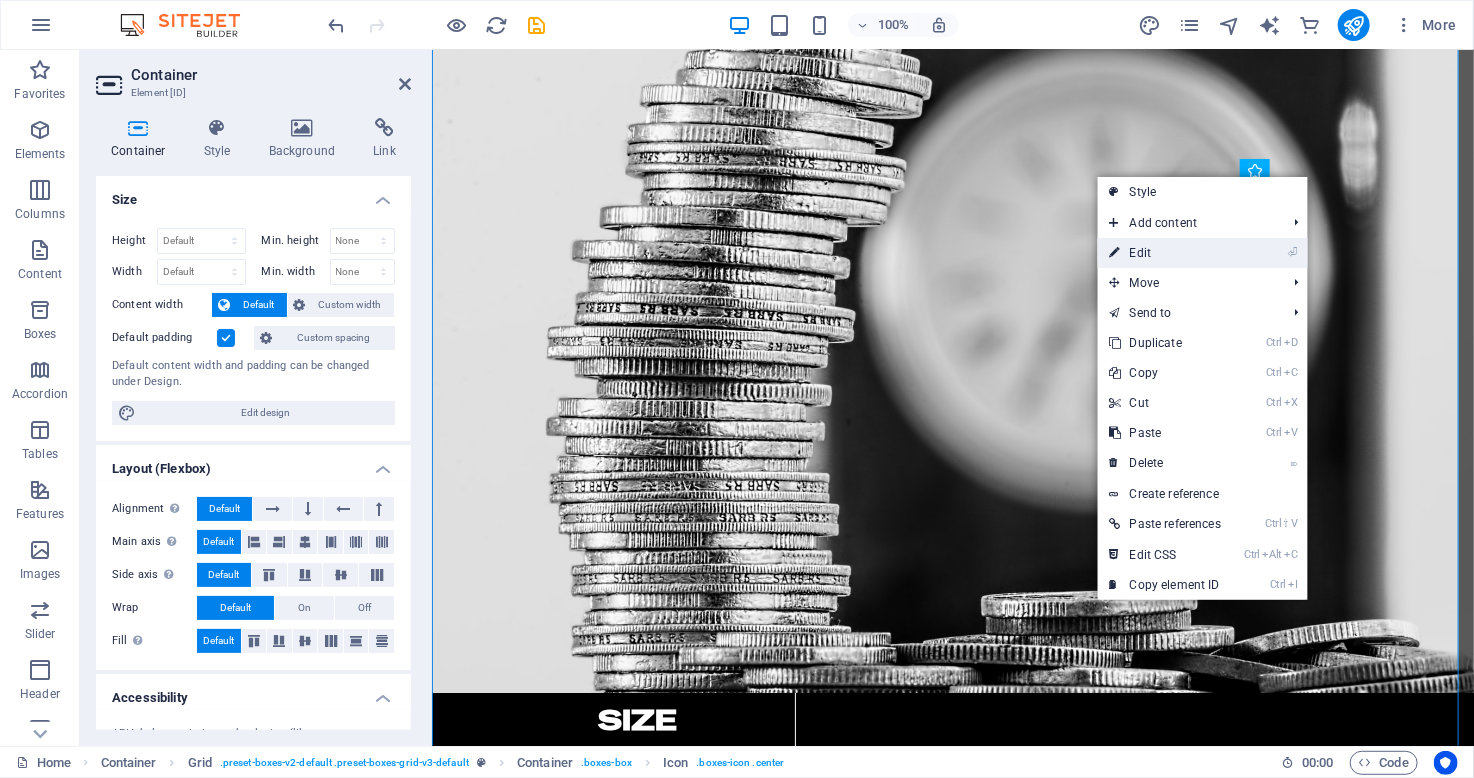 click on "⏎  Edit" at bounding box center (1165, 253) 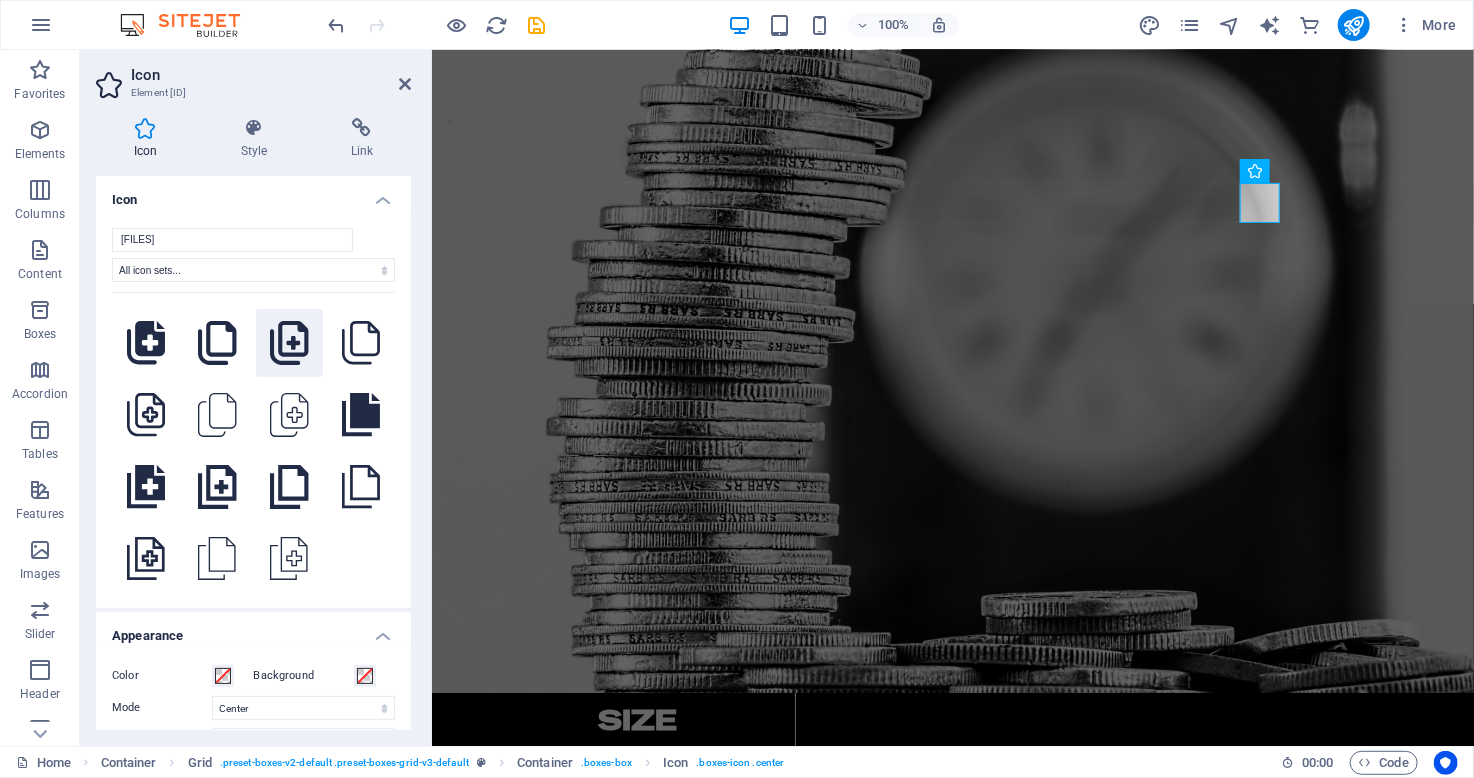 scroll, scrollTop: 0, scrollLeft: 0, axis: both 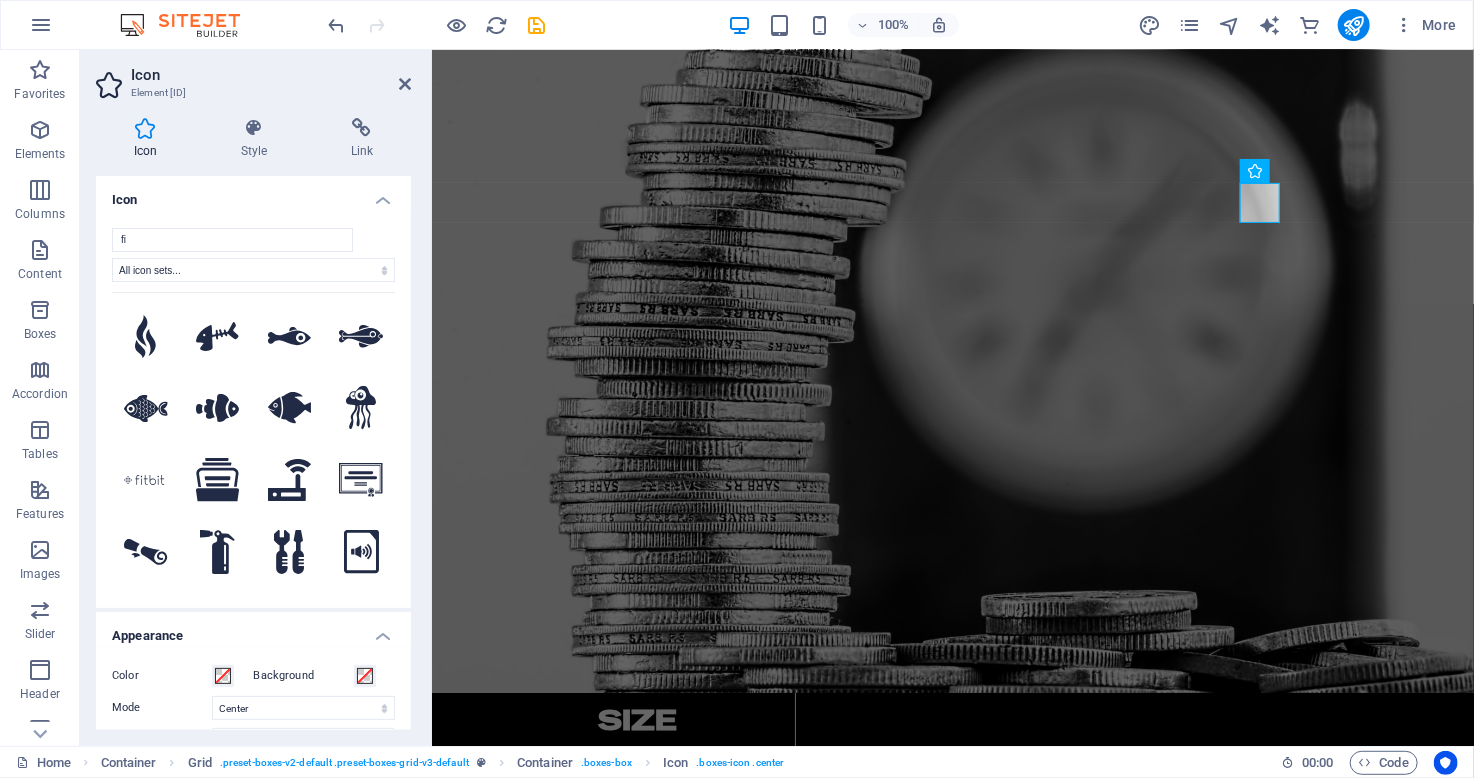 type on "f" 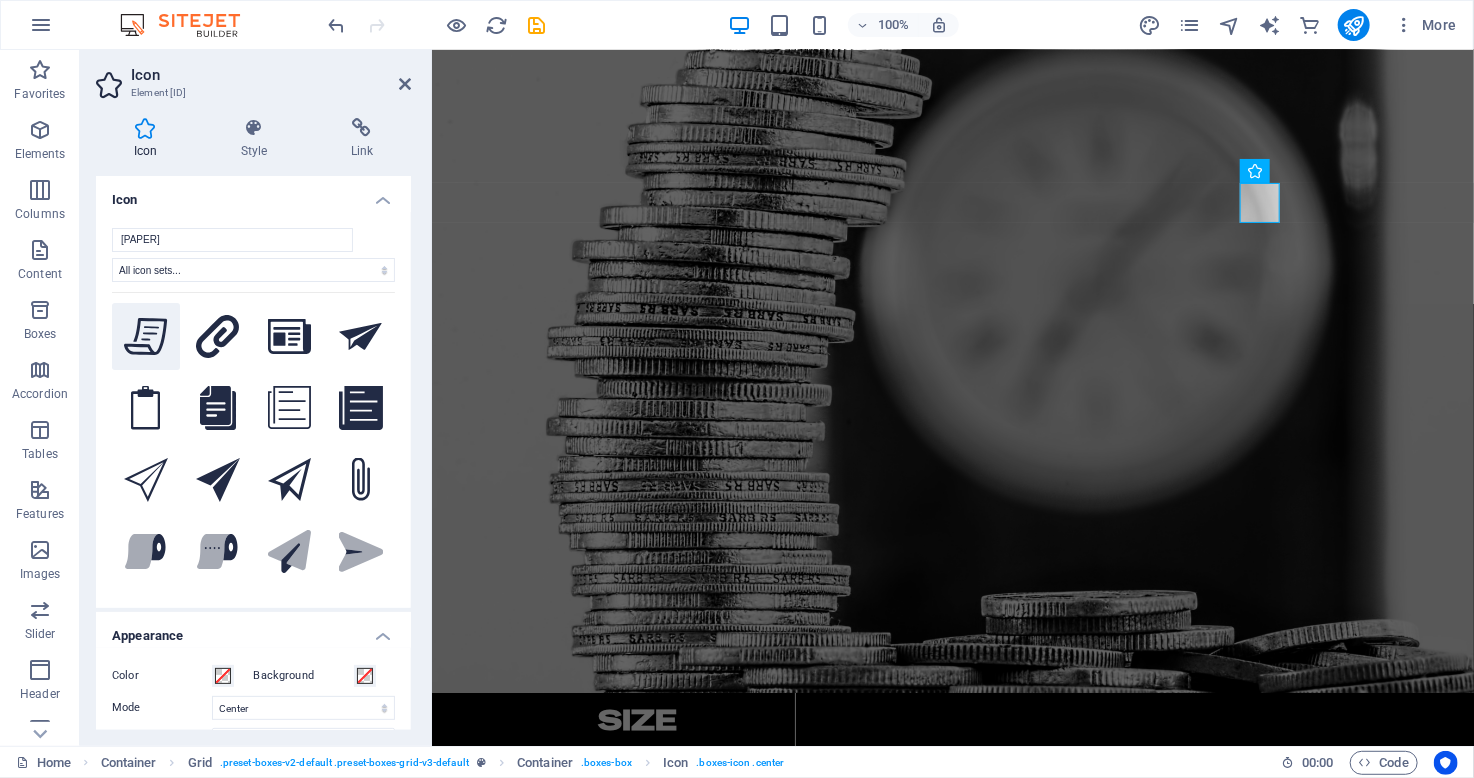 type on "paper" 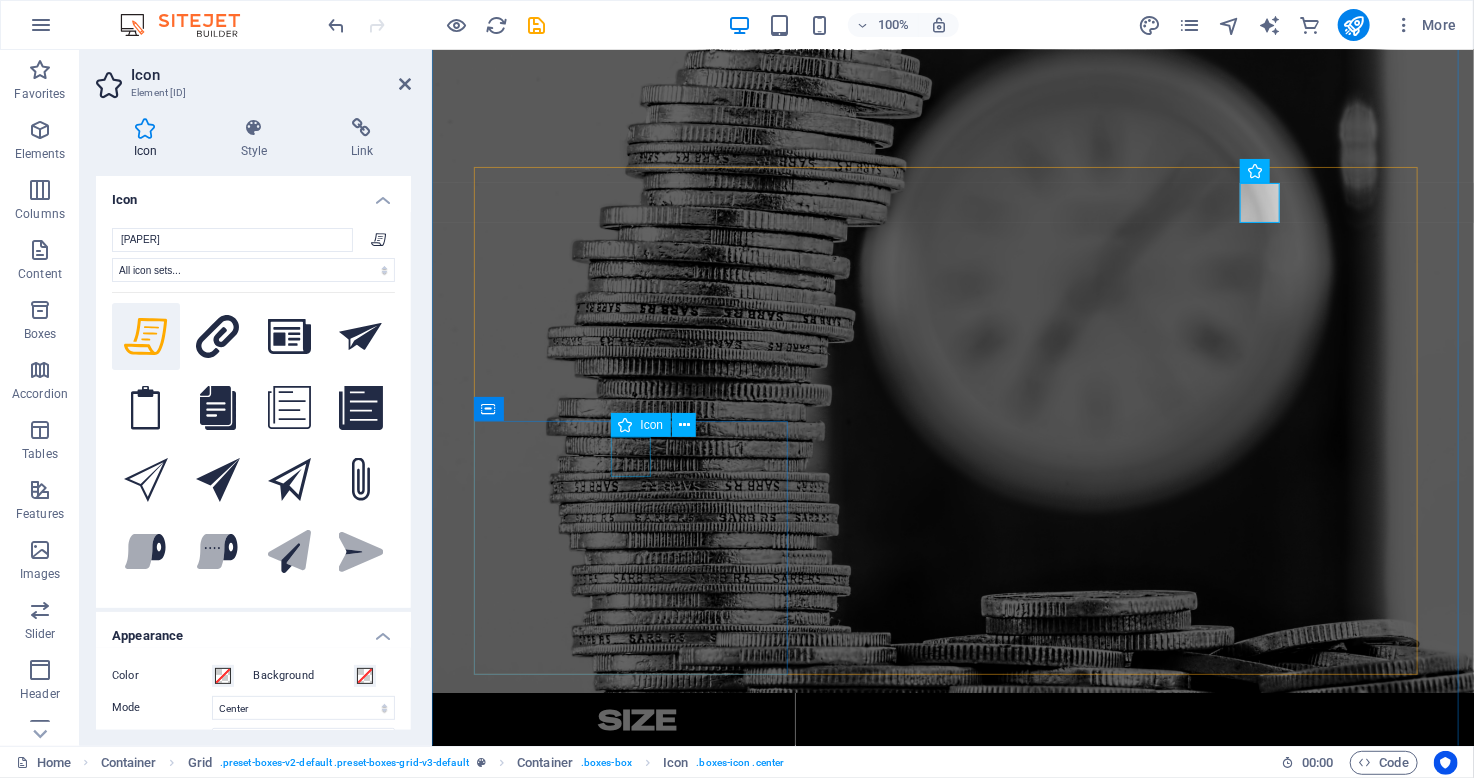click at bounding box center [637, 1426] 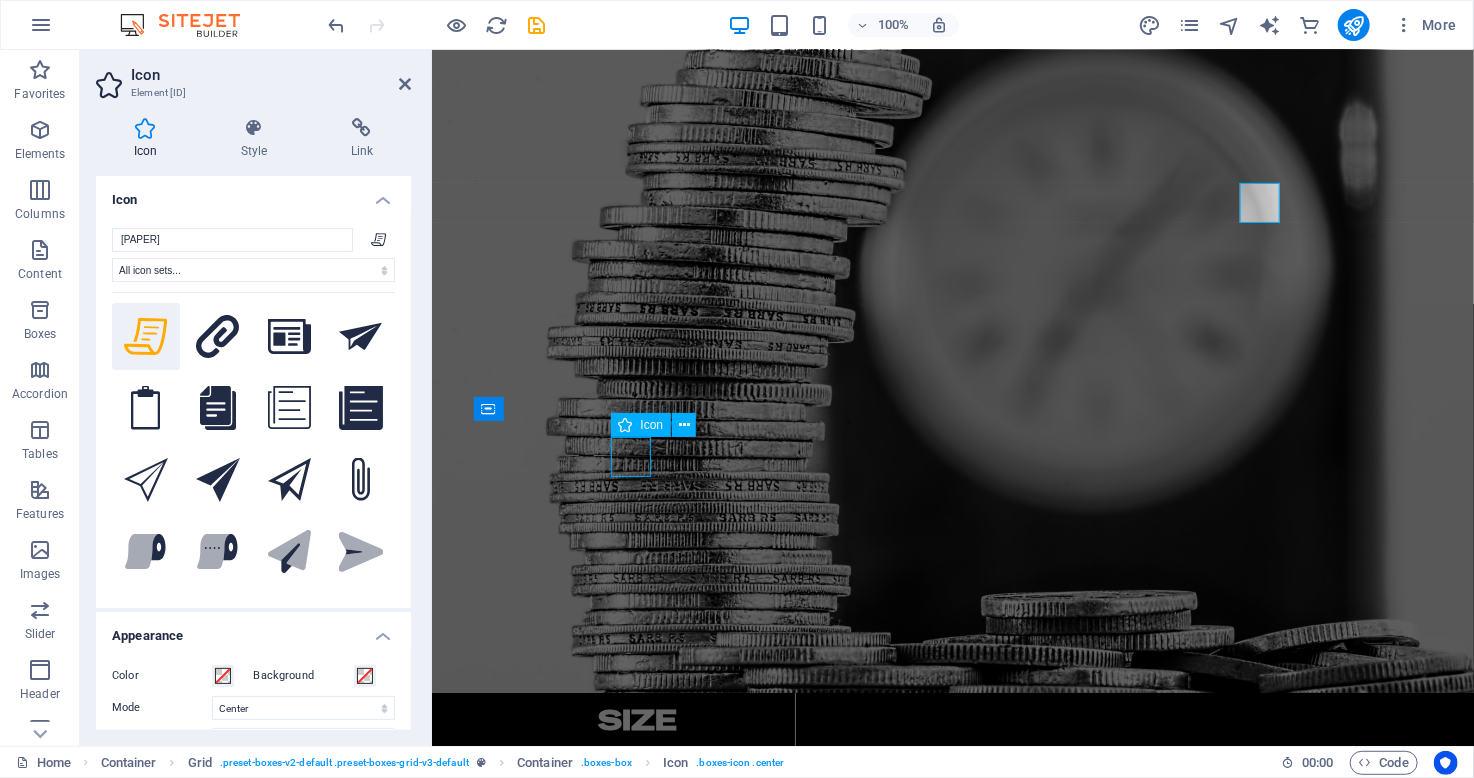 scroll, scrollTop: 2100, scrollLeft: 0, axis: vertical 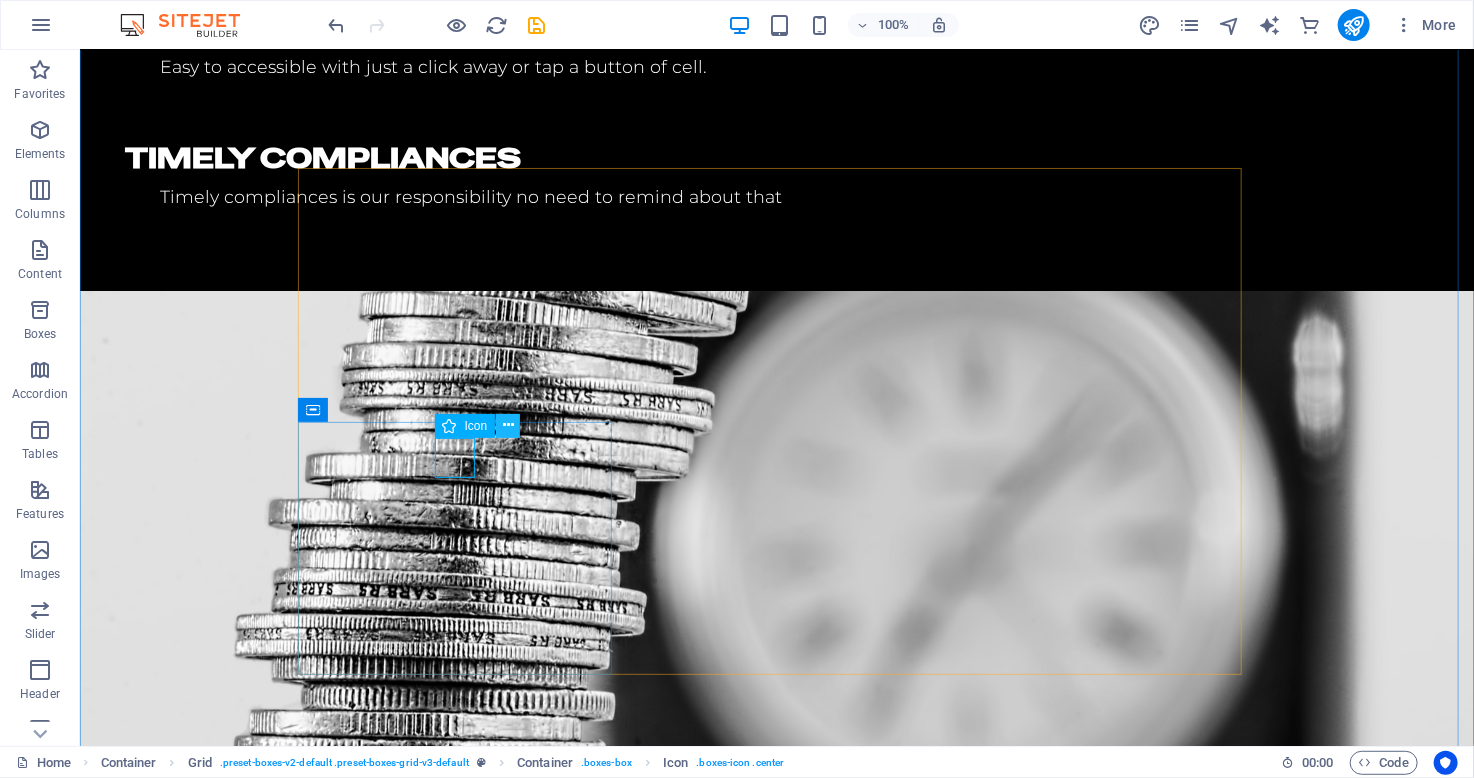 click at bounding box center [508, 425] 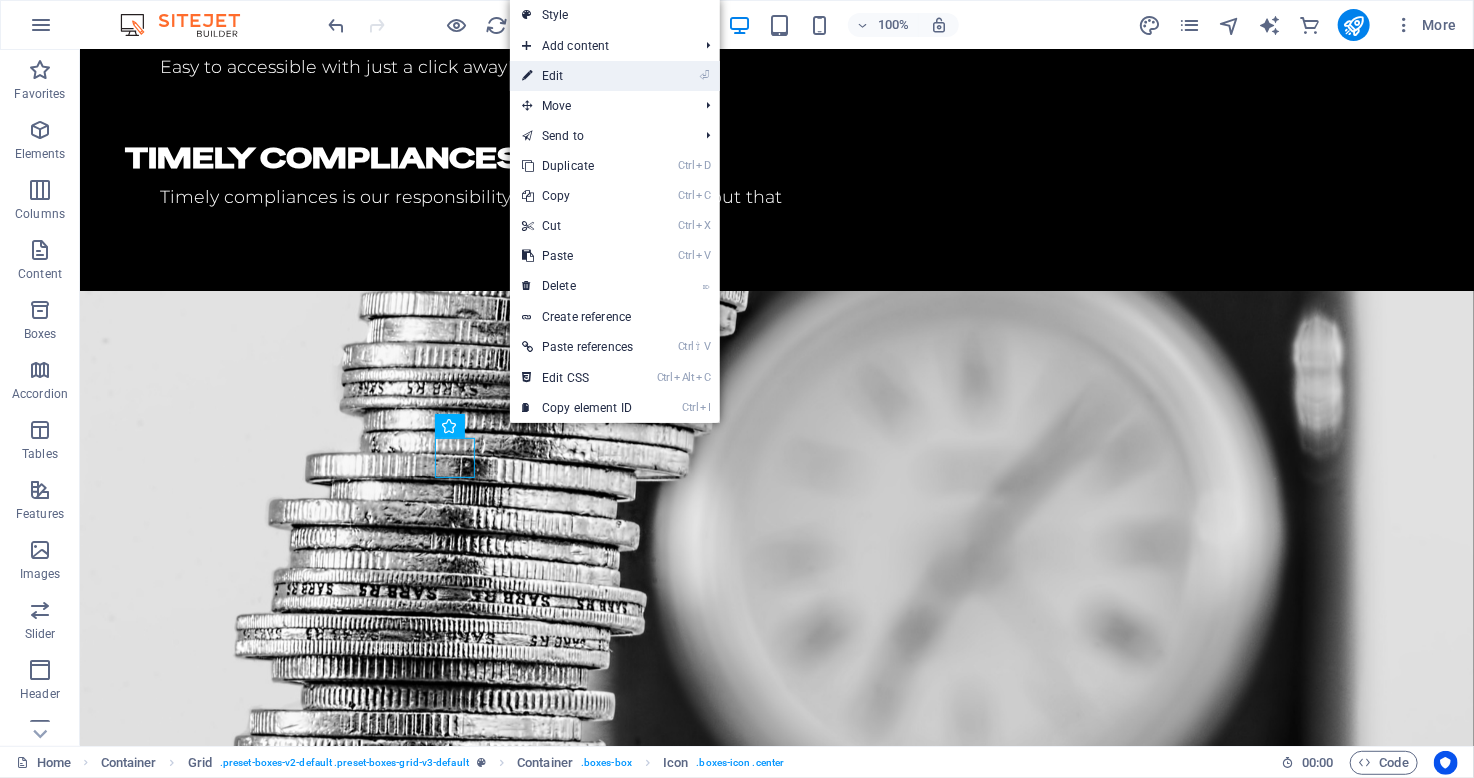 click on "⏎  Edit" at bounding box center [577, 76] 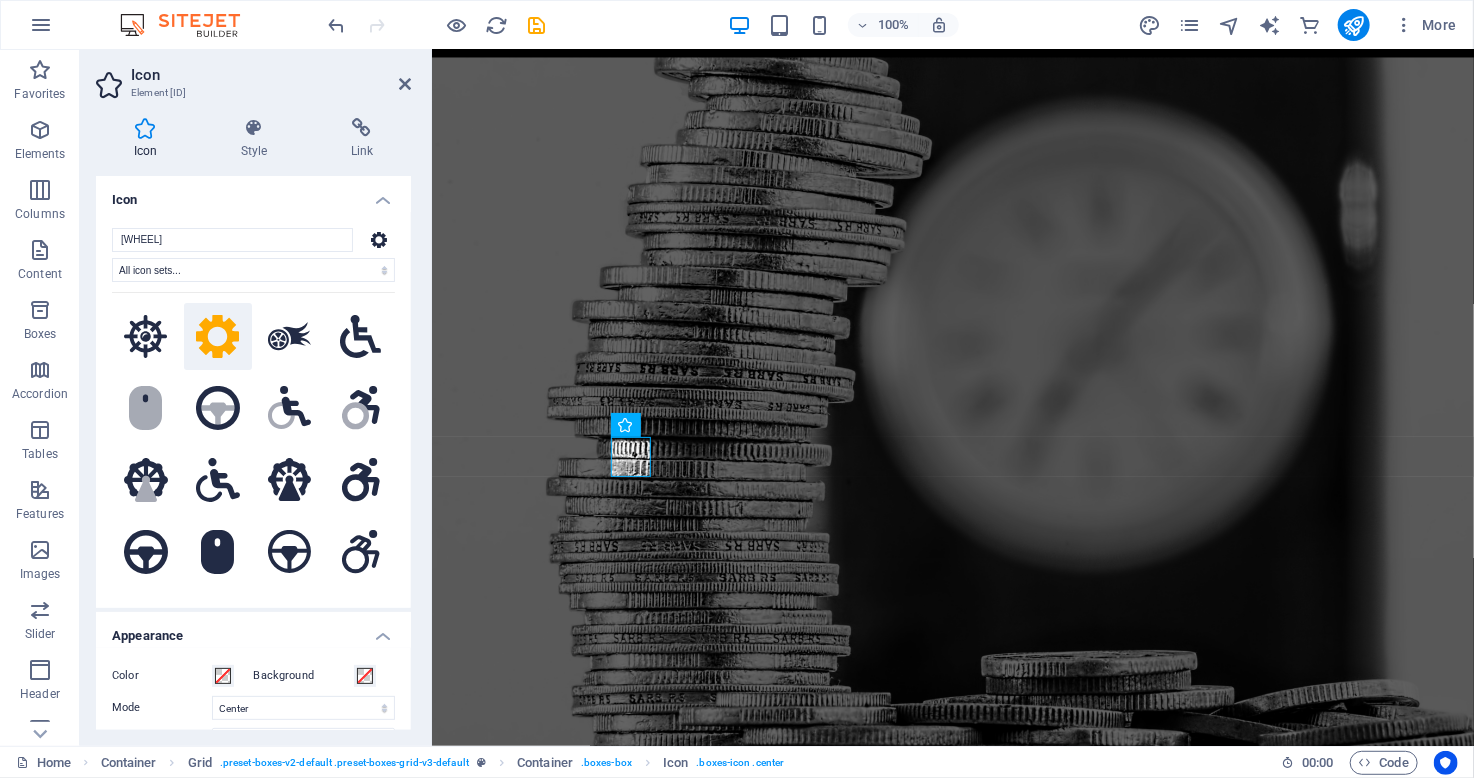 scroll, scrollTop: 2160, scrollLeft: 0, axis: vertical 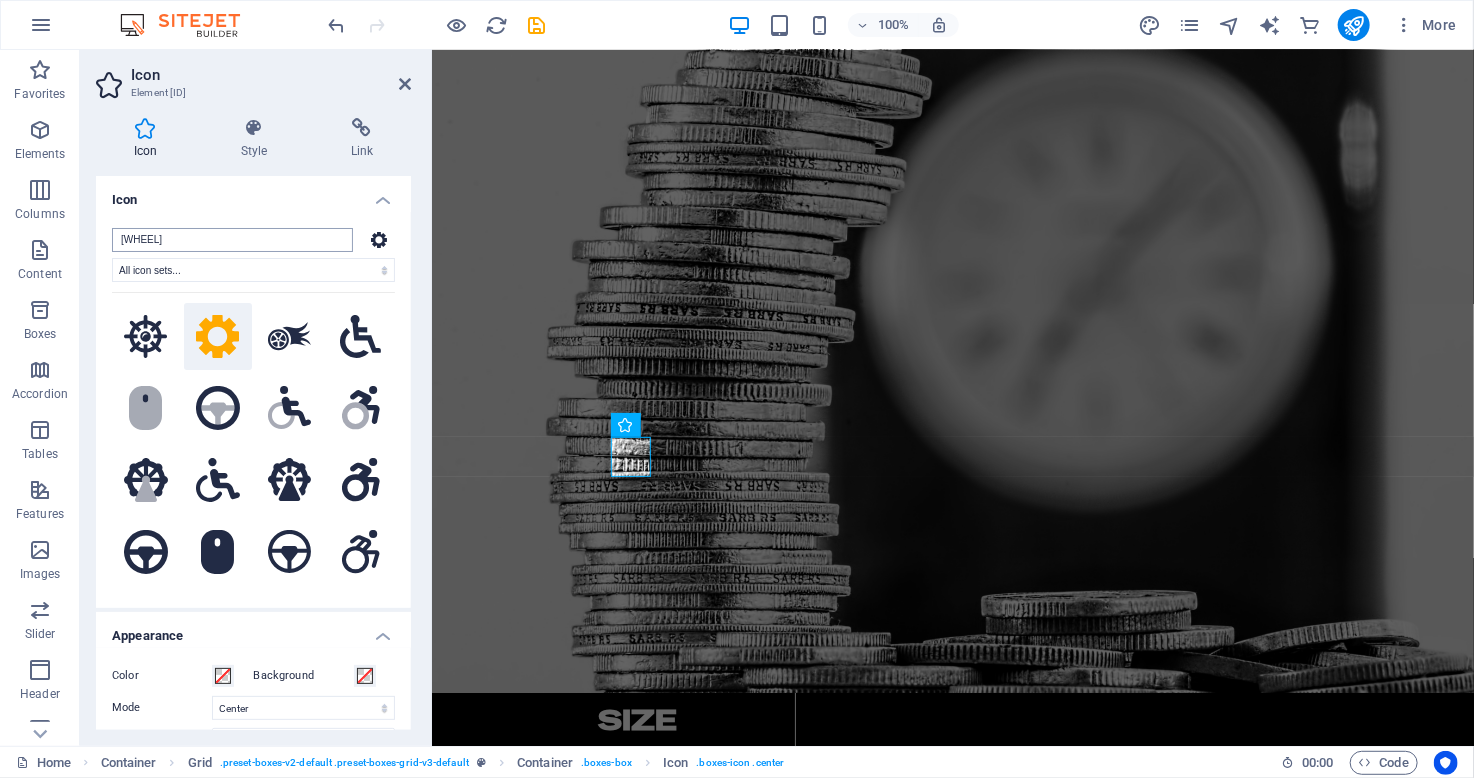 click on "wheel" at bounding box center (232, 240) 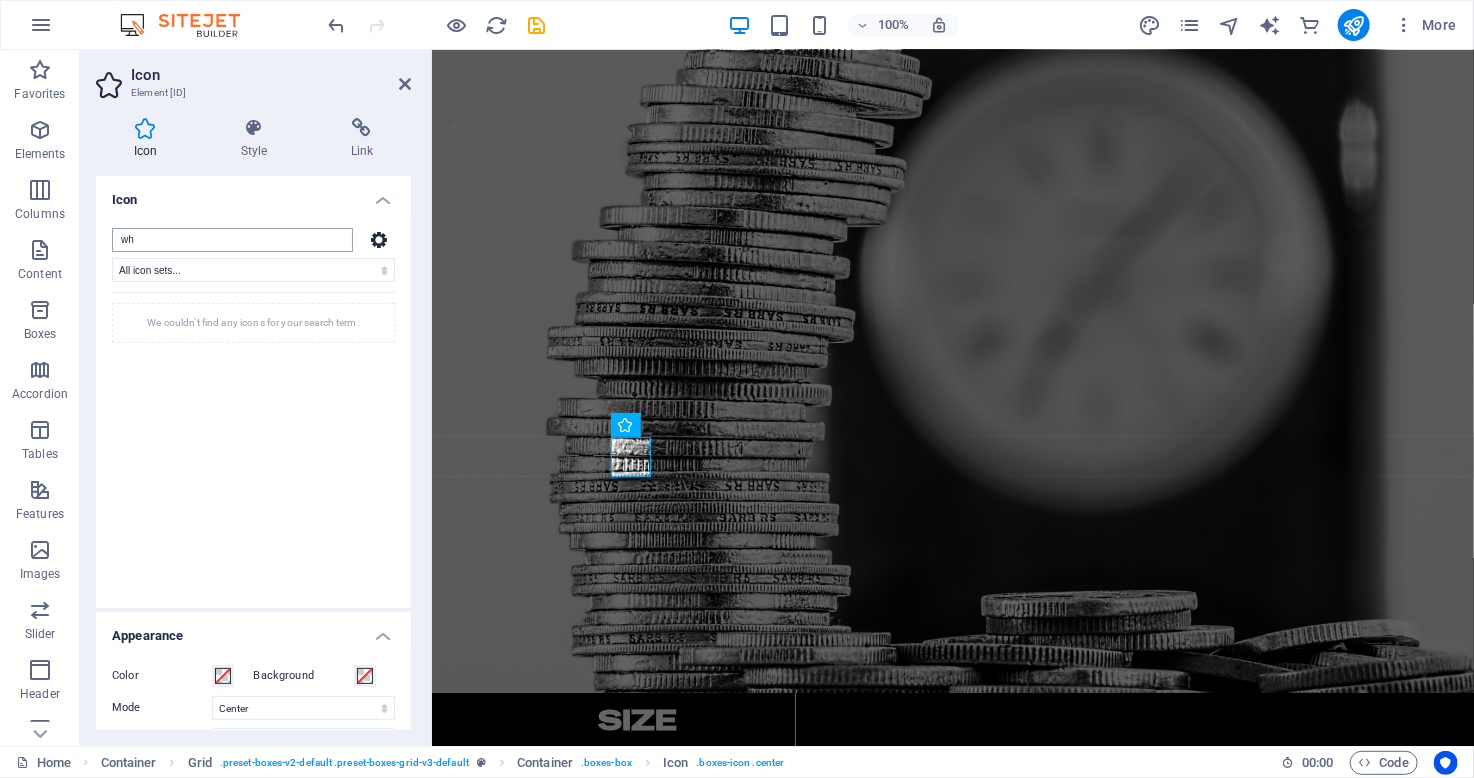 type on "w" 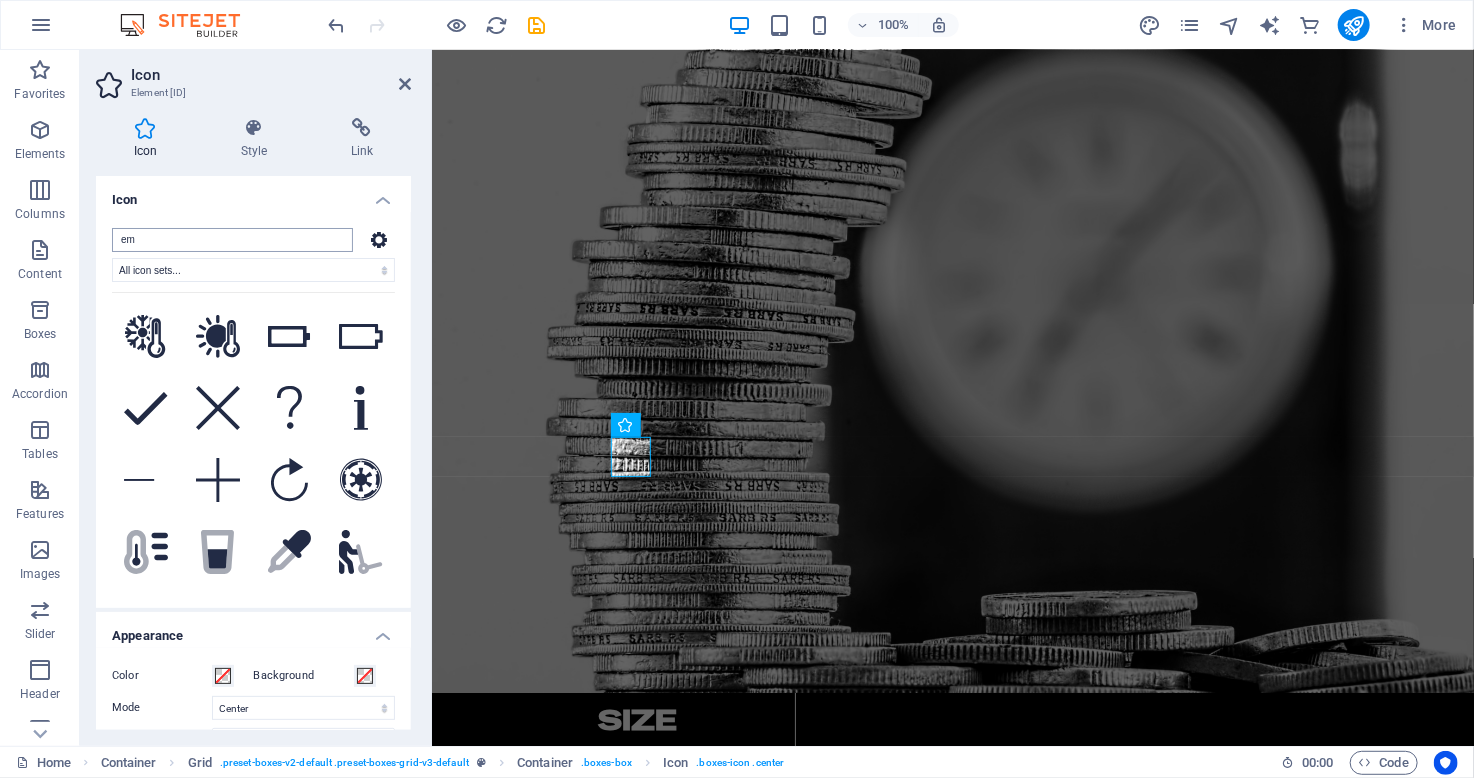 type on "e" 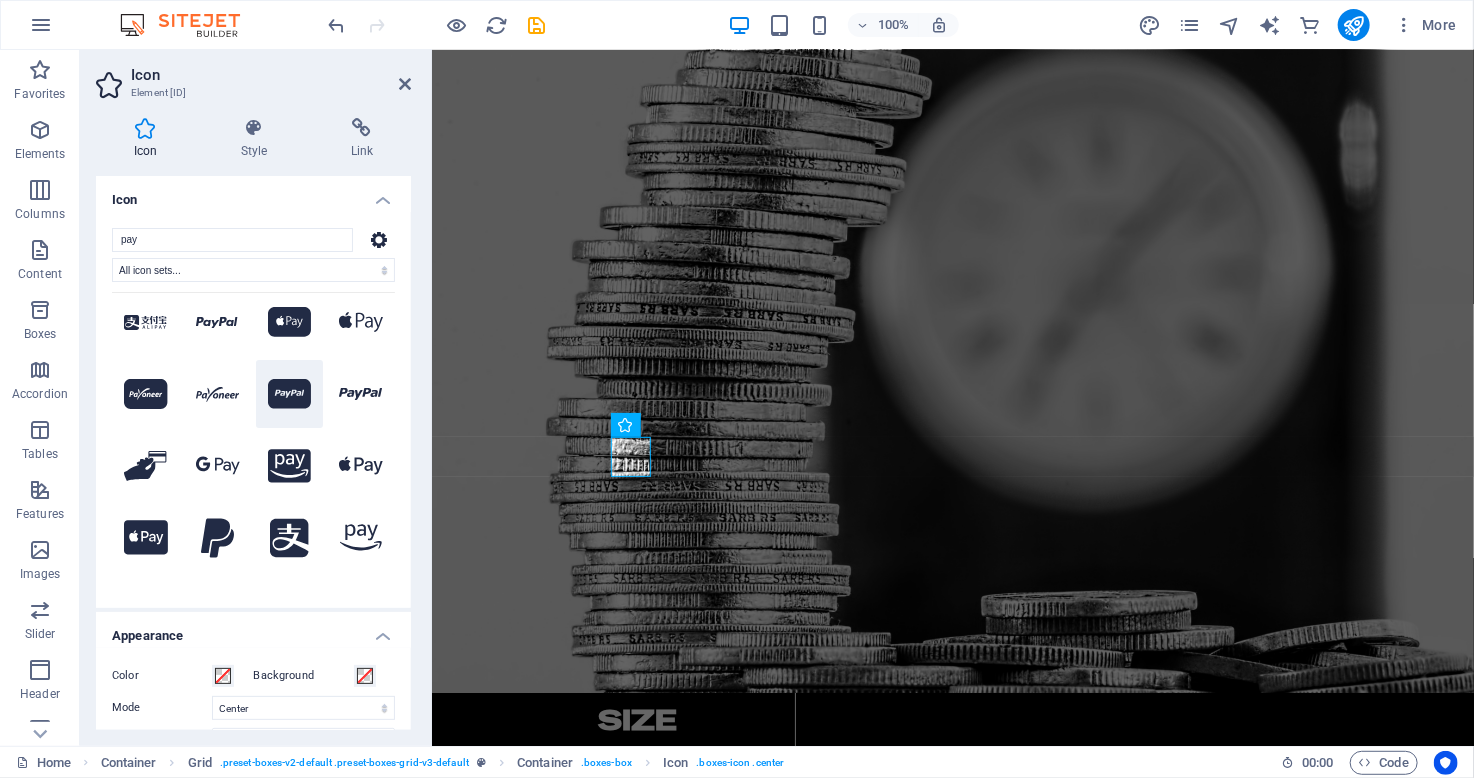 scroll, scrollTop: 0, scrollLeft: 0, axis: both 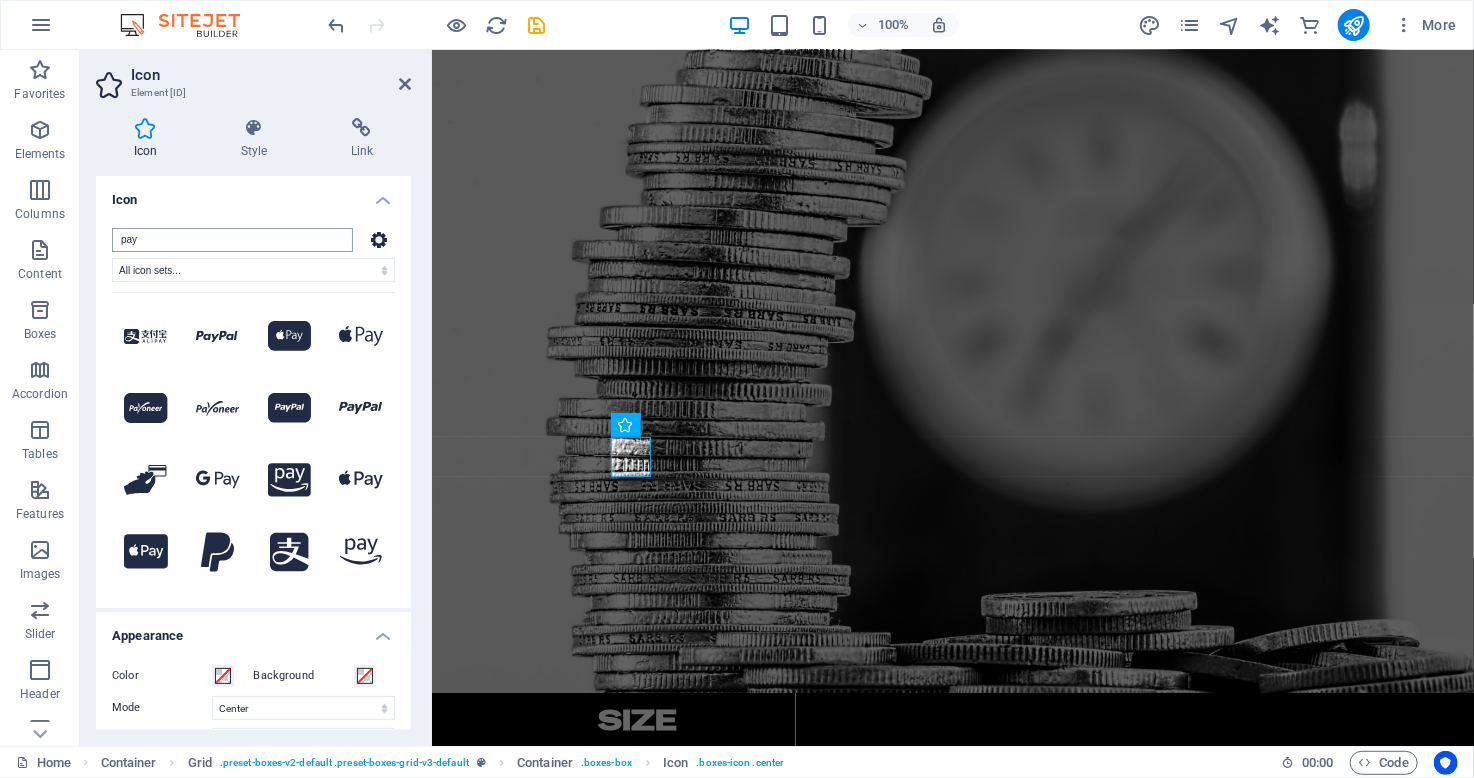click on "pay" at bounding box center (232, 240) 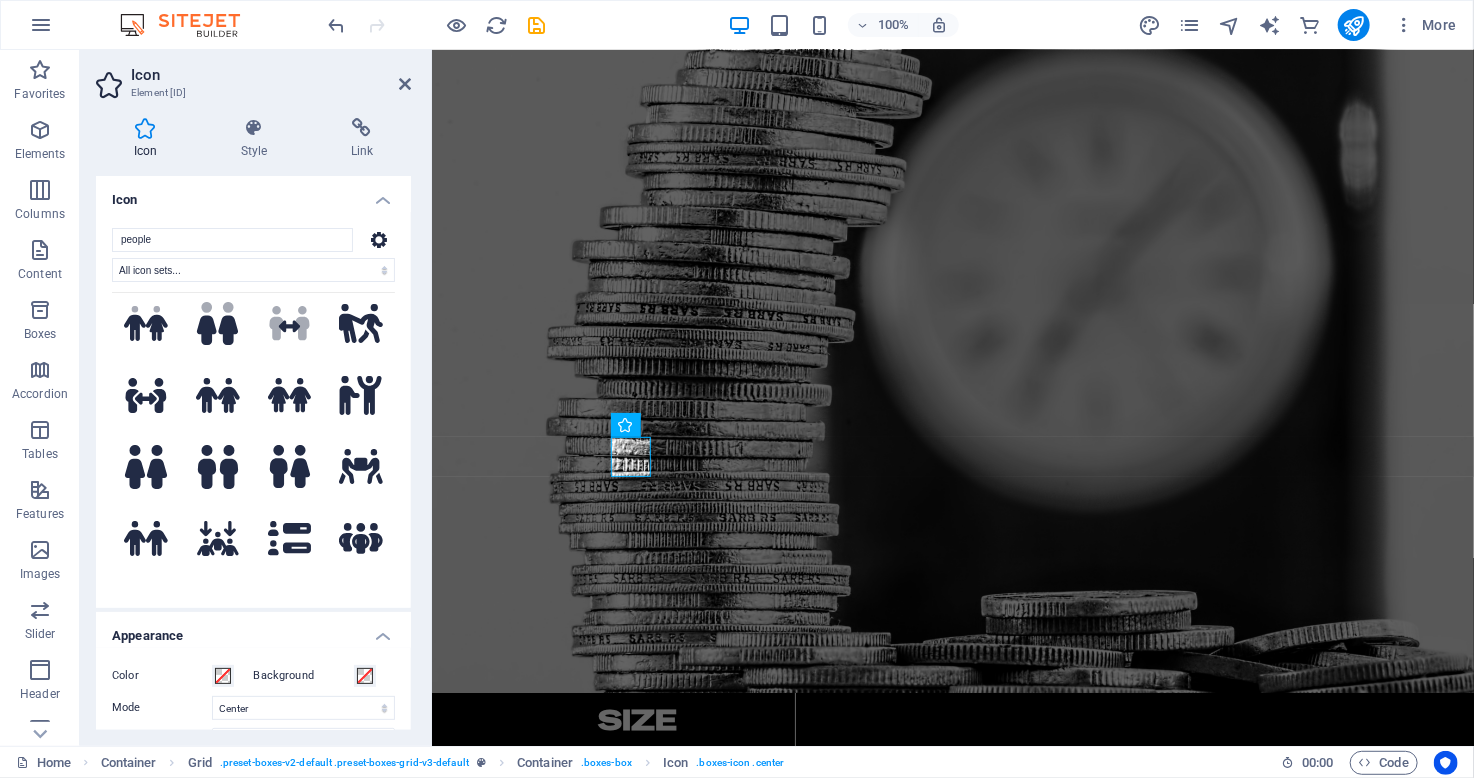 scroll, scrollTop: 0, scrollLeft: 0, axis: both 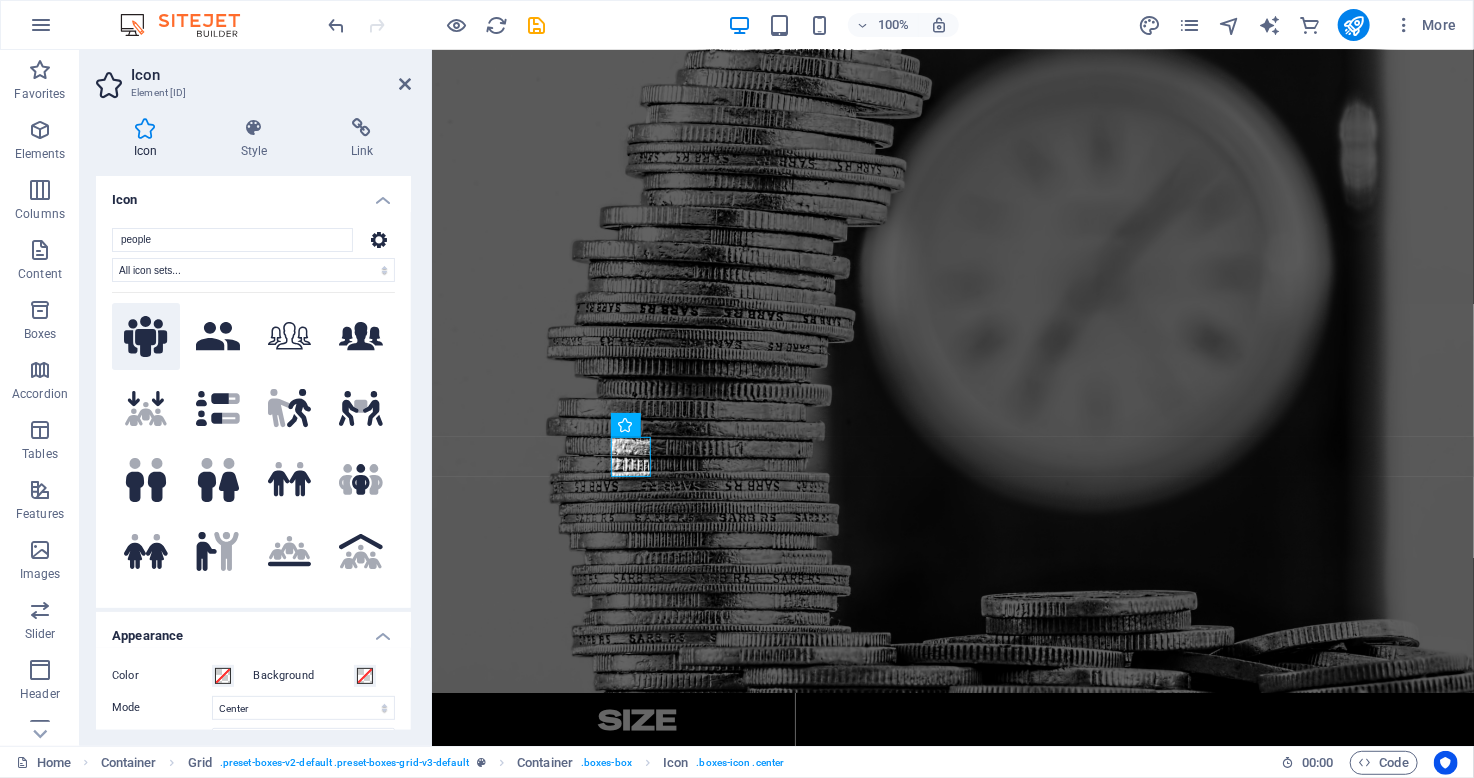 type on "people" 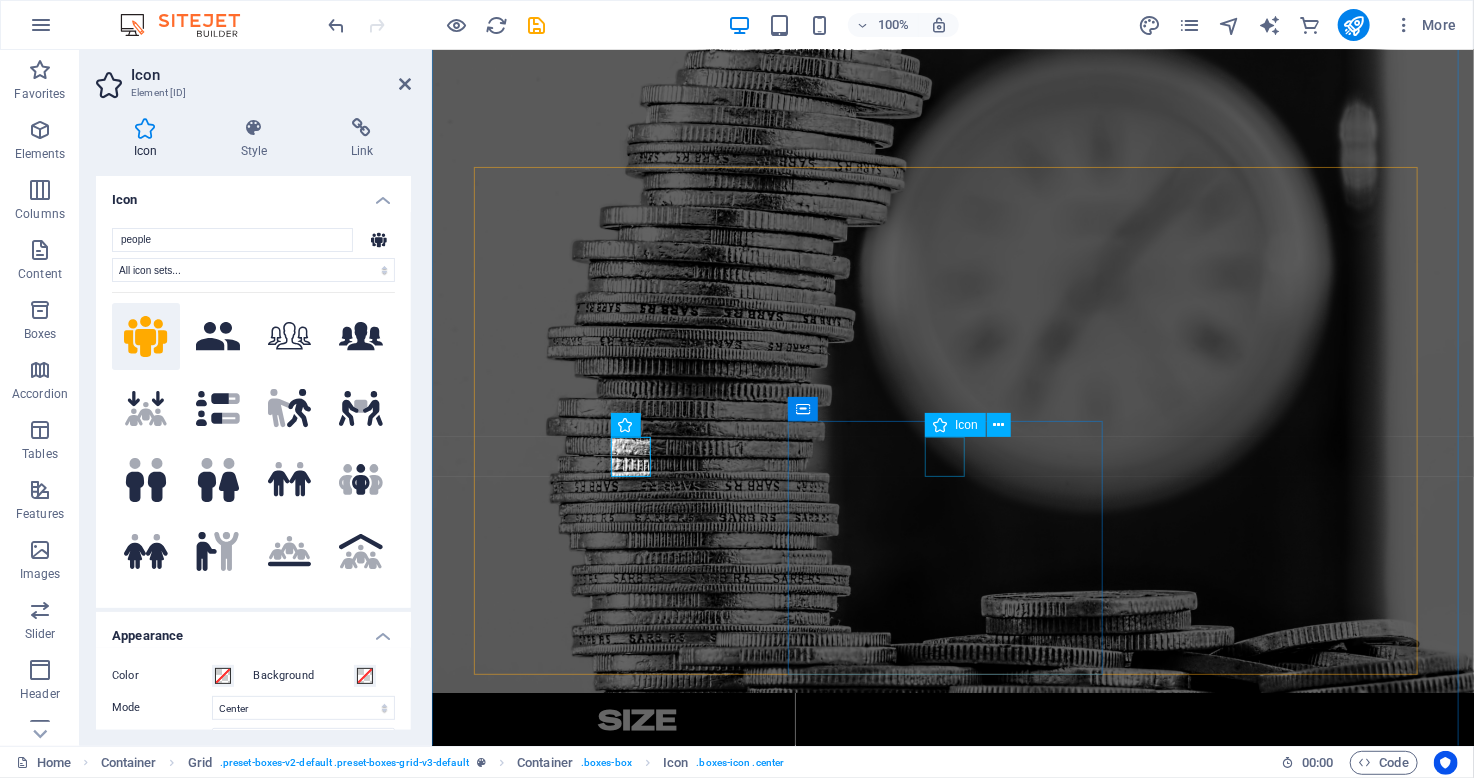click at bounding box center [637, 1680] 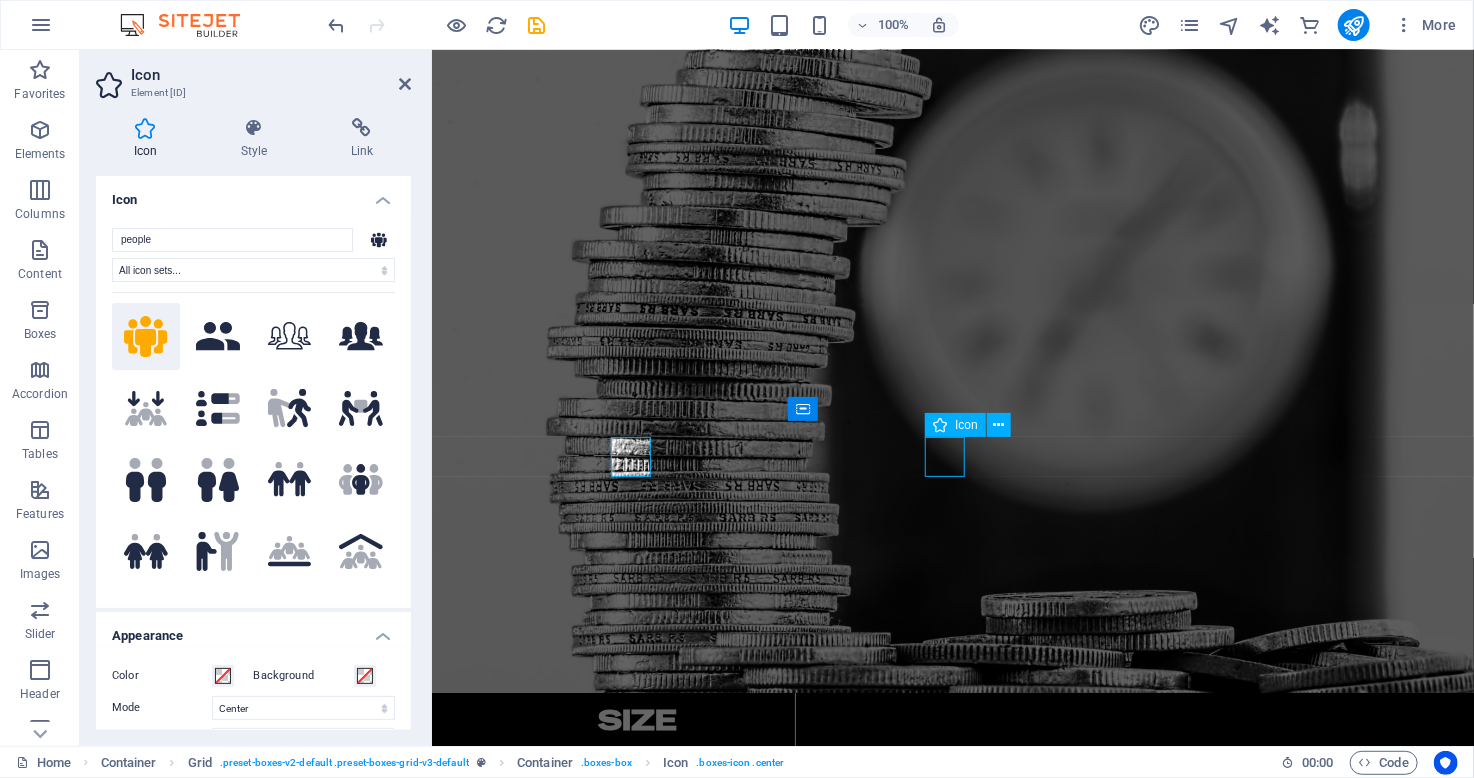 scroll, scrollTop: 2100, scrollLeft: 0, axis: vertical 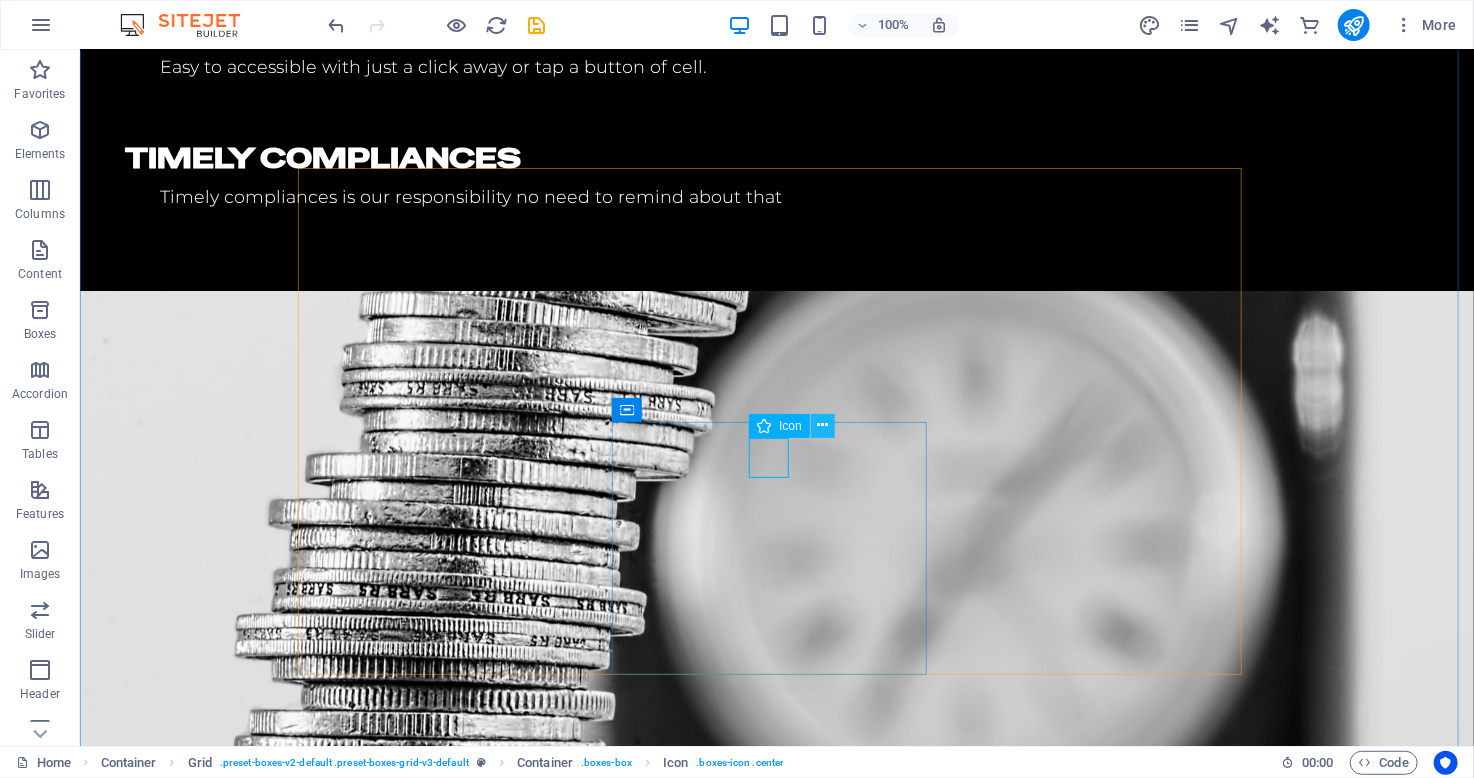 click at bounding box center (822, 425) 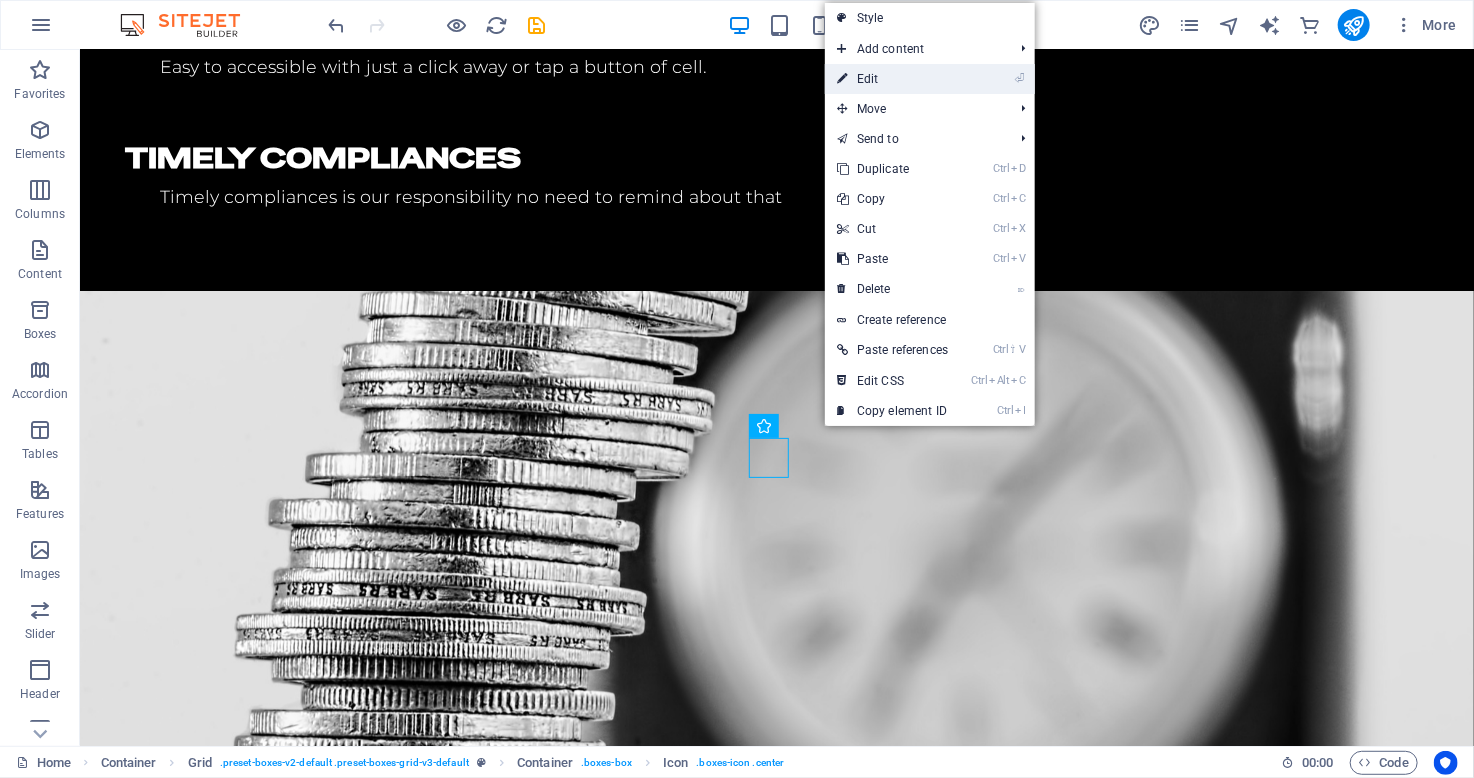 drag, startPoint x: 885, startPoint y: 80, endPoint x: 80, endPoint y: 76, distance: 805.00995 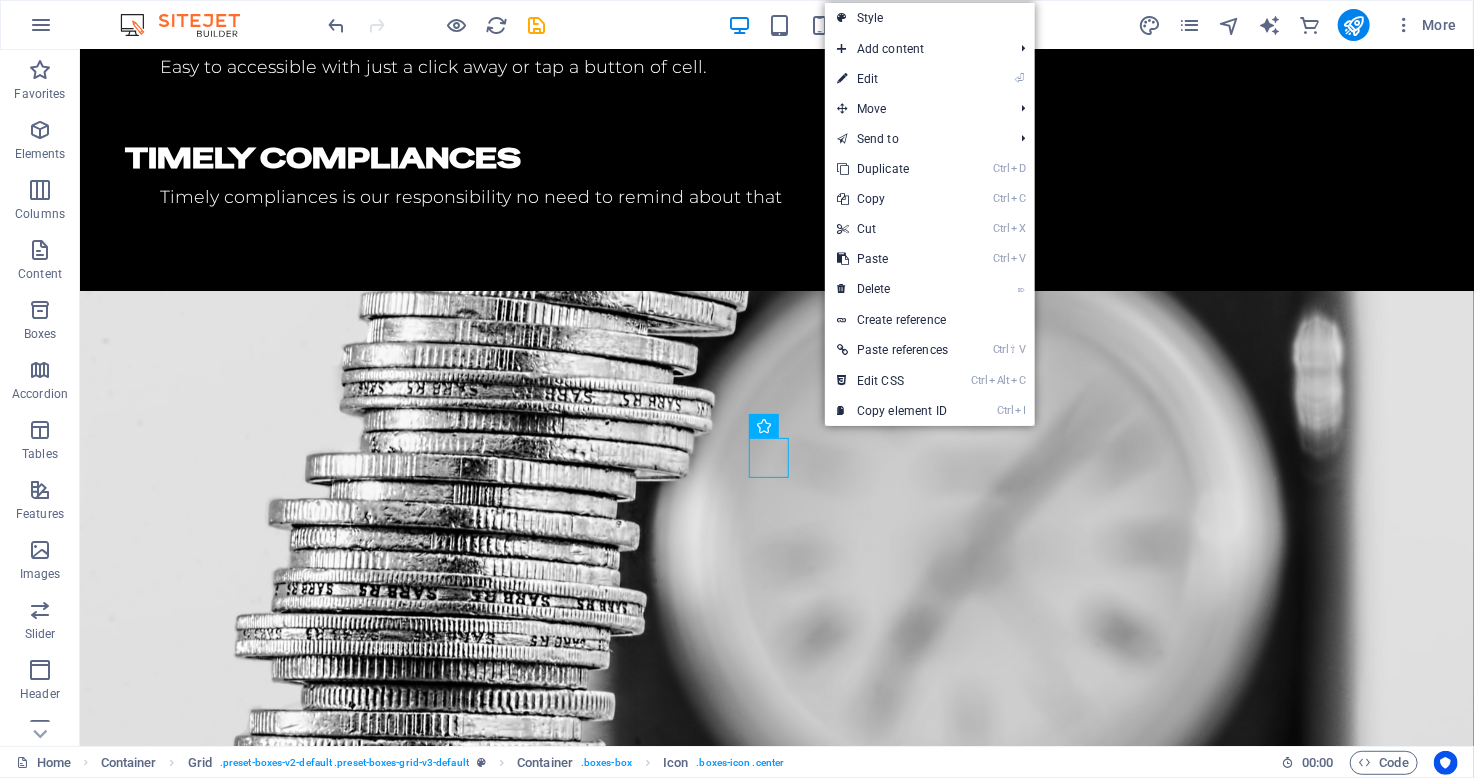 select on "xMidYMid" 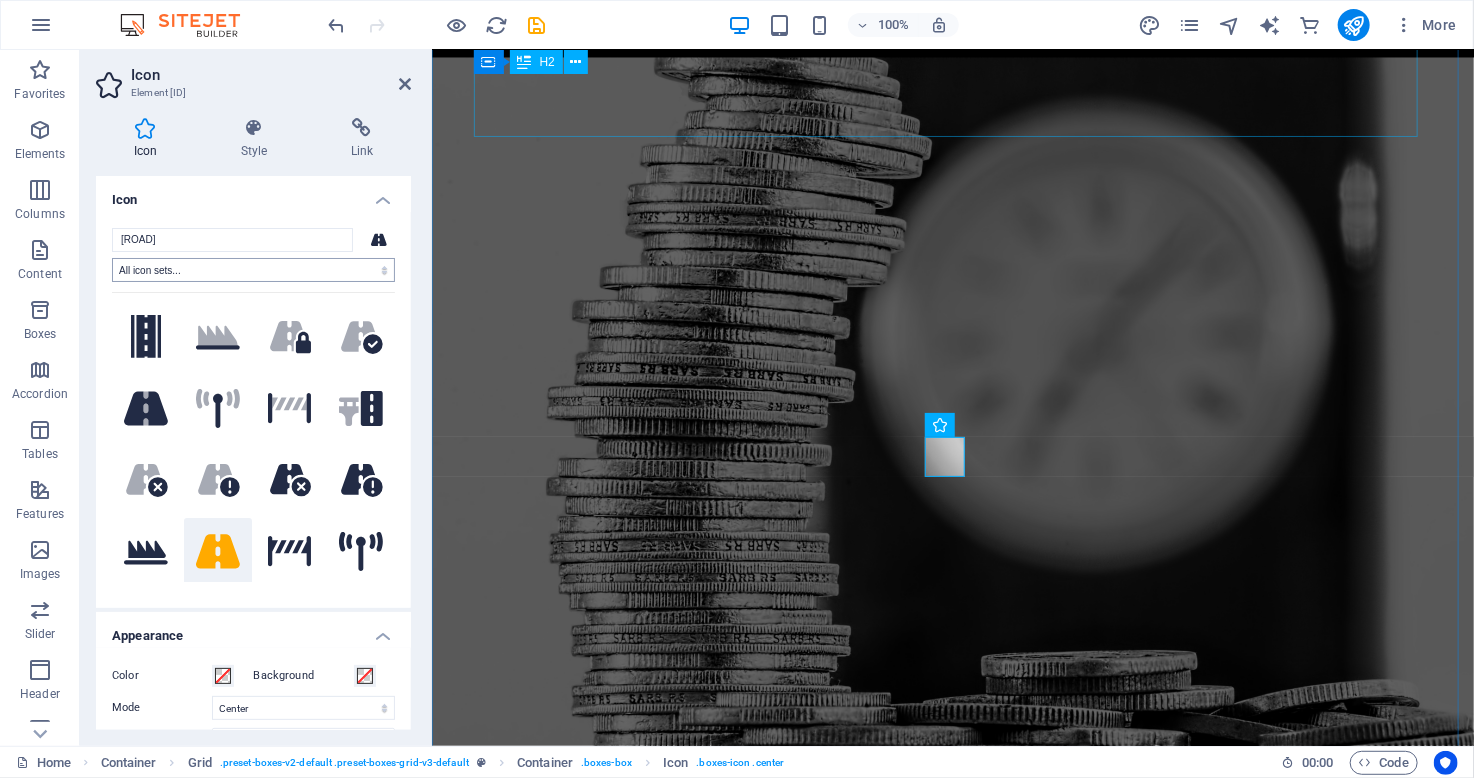 scroll, scrollTop: 2160, scrollLeft: 0, axis: vertical 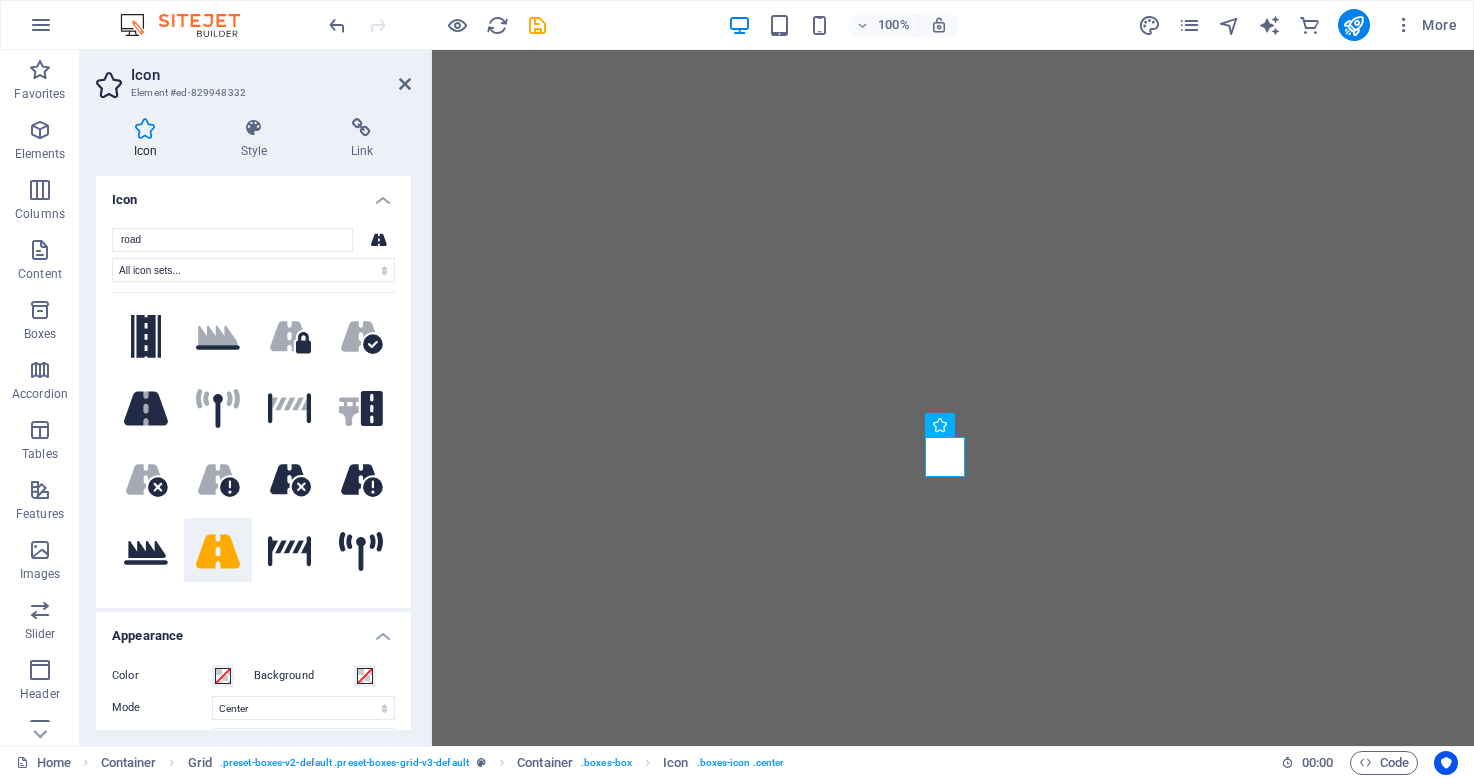 select on "xMidYMid" 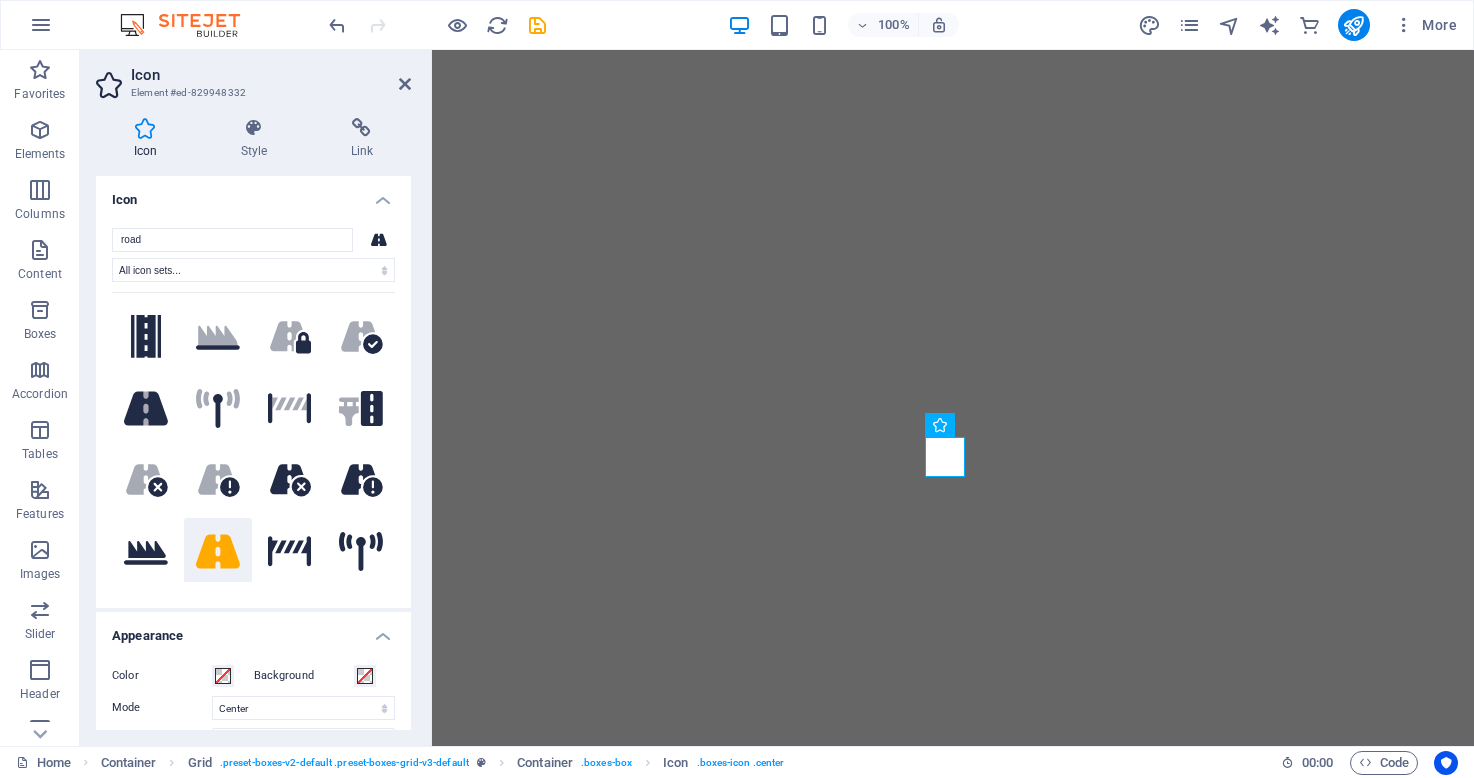 select on "px" 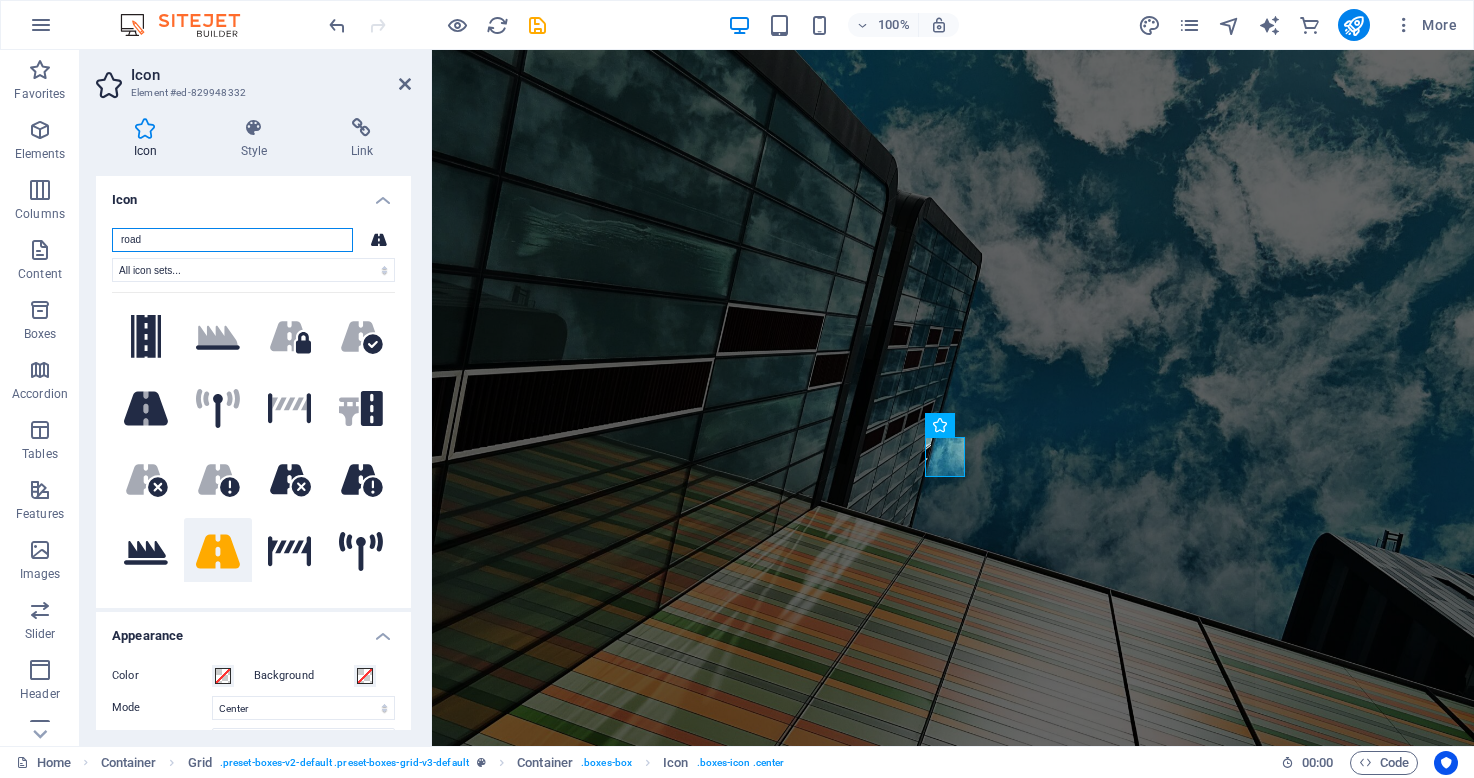 scroll, scrollTop: 0, scrollLeft: 0, axis: both 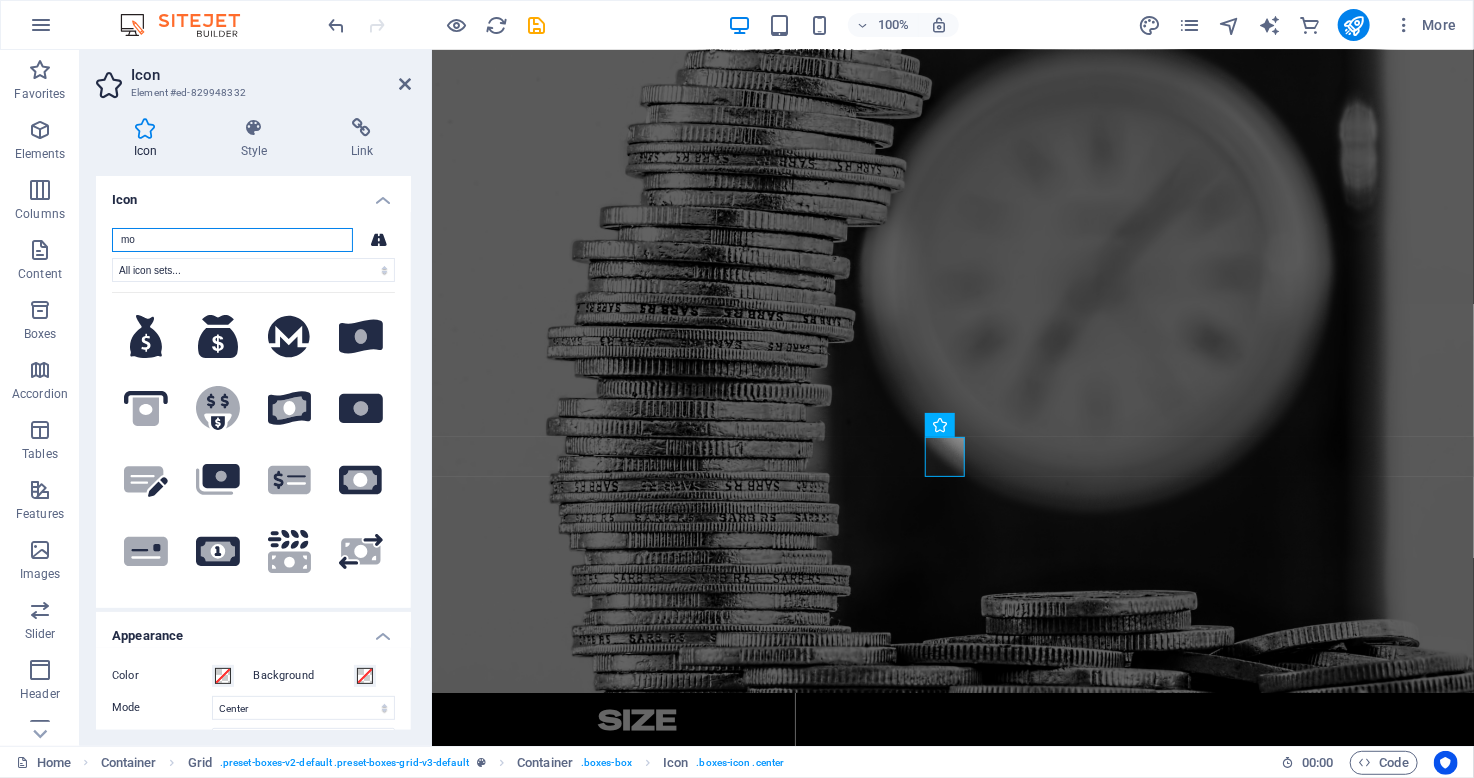 type on "m" 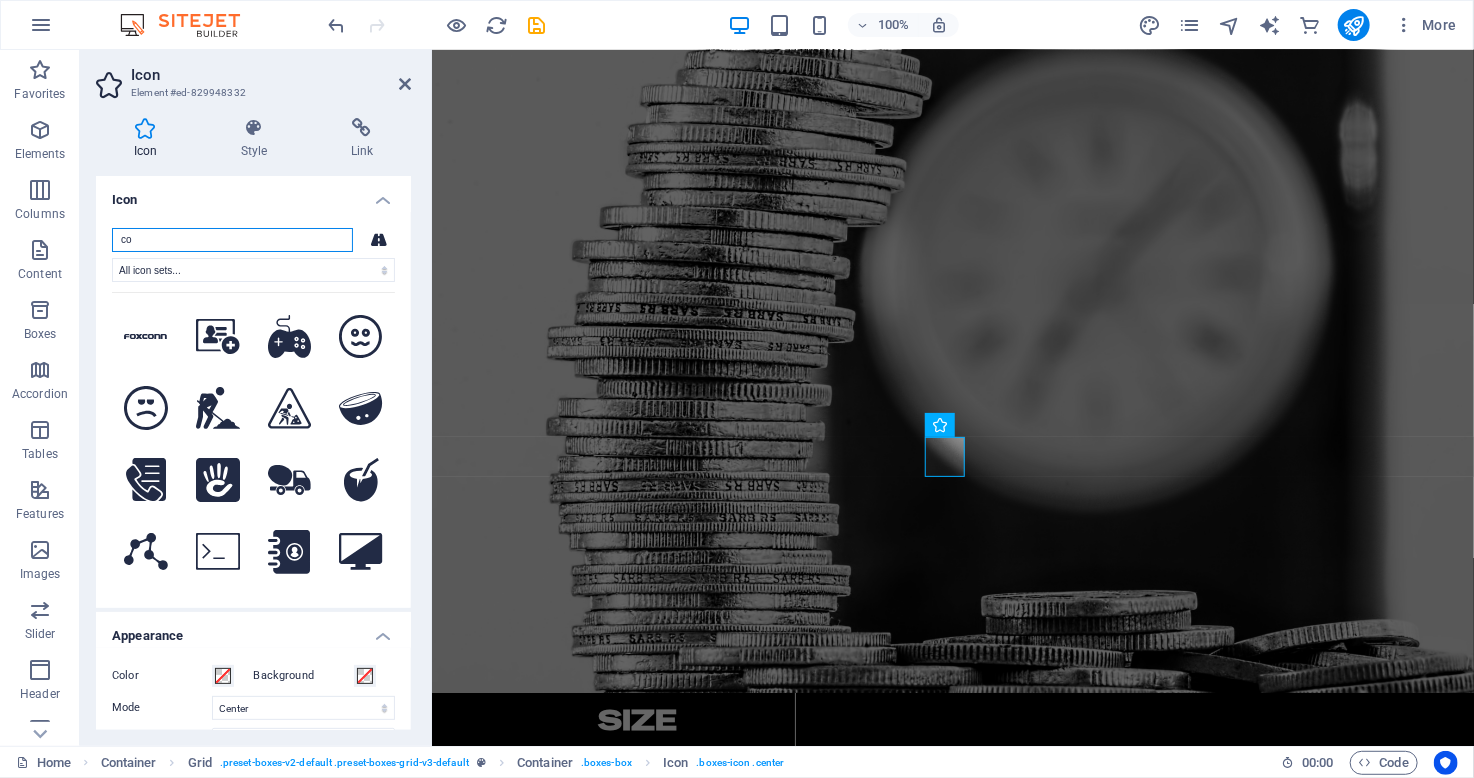 type on "c" 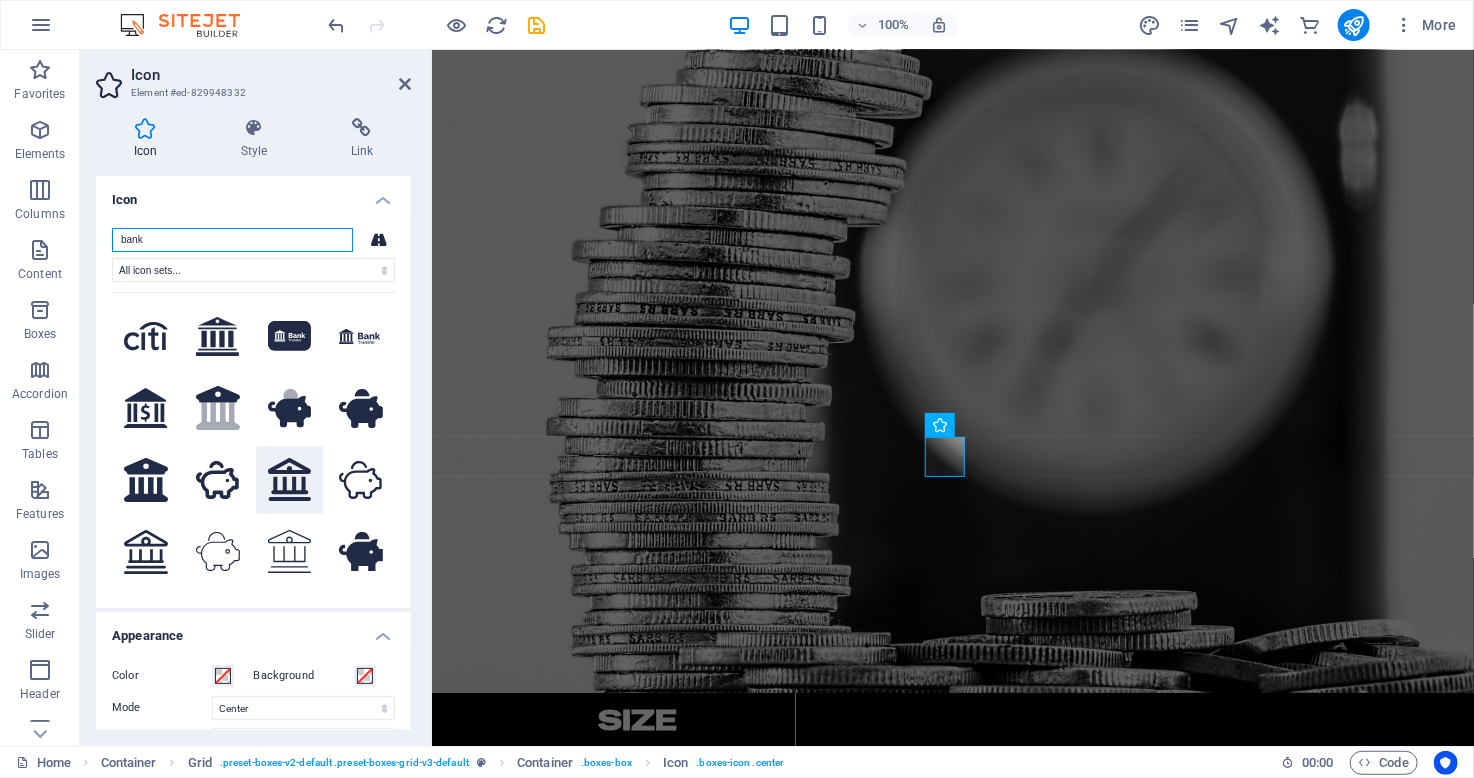 type on "bank" 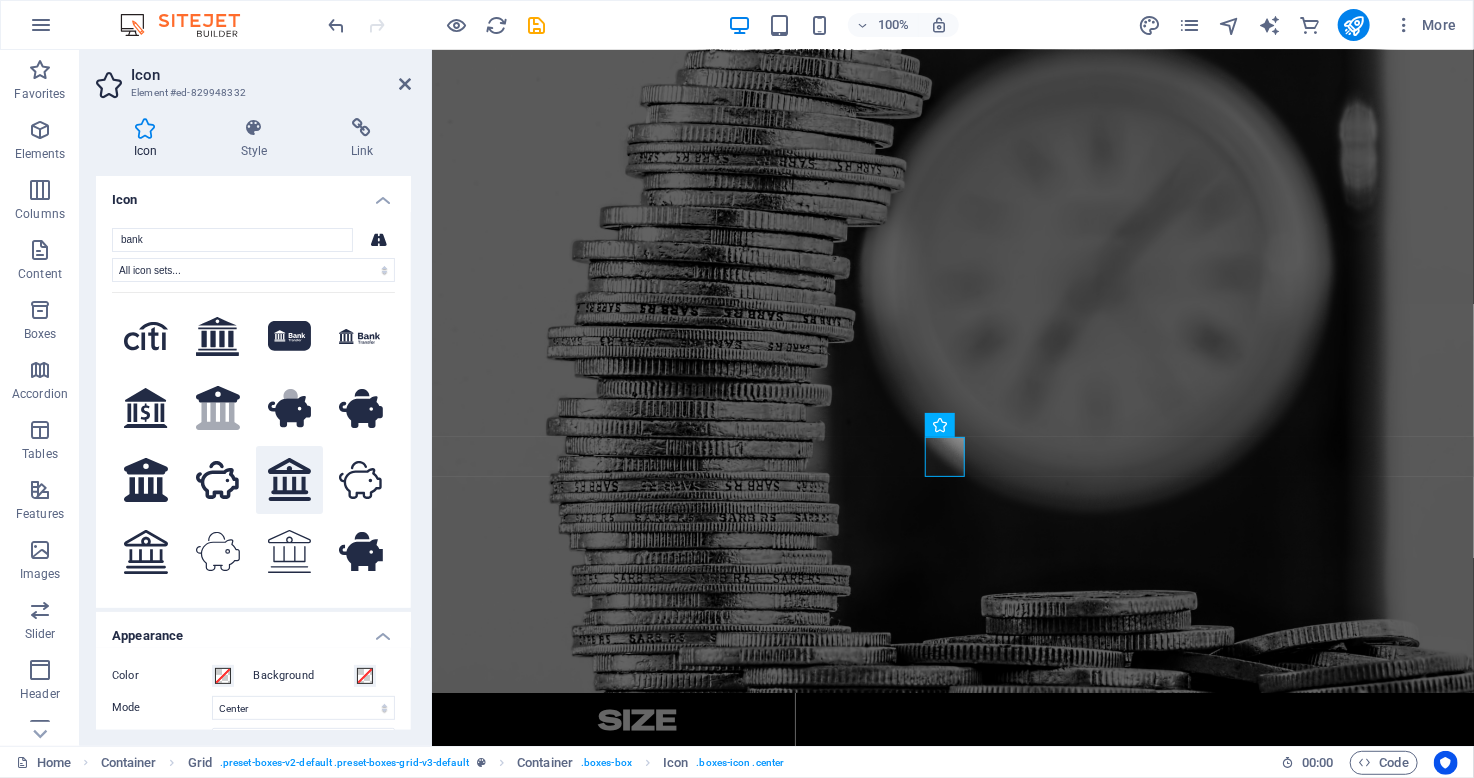 click 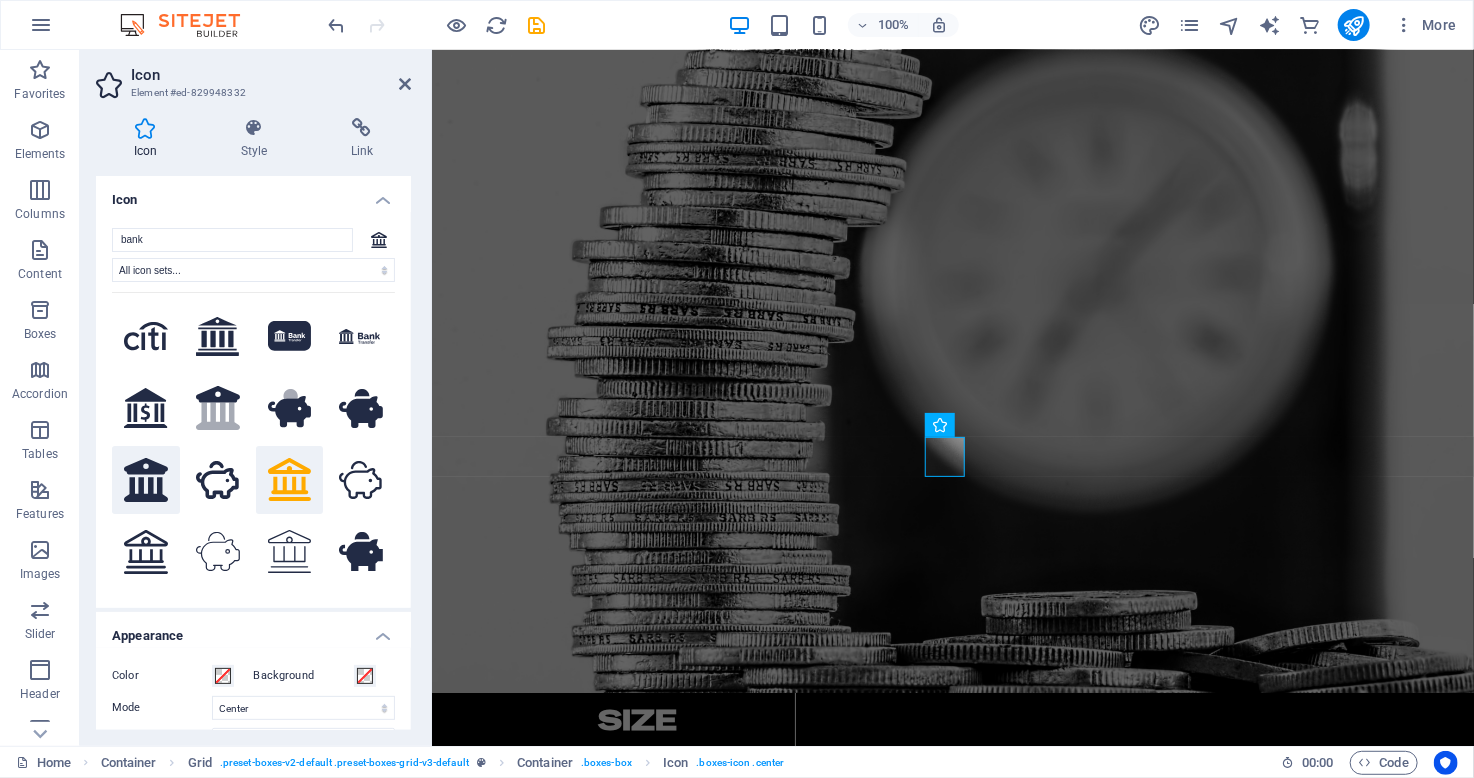 click 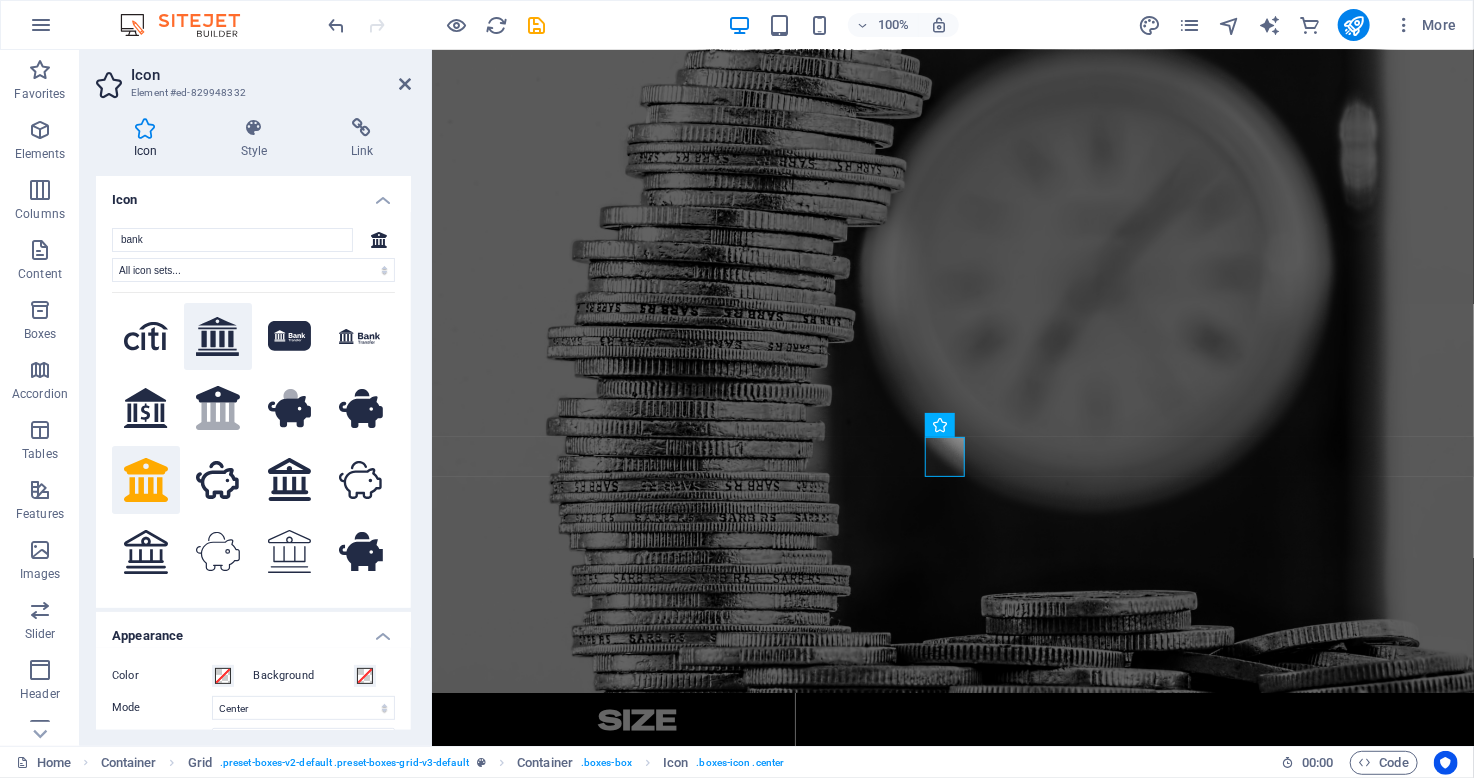 click 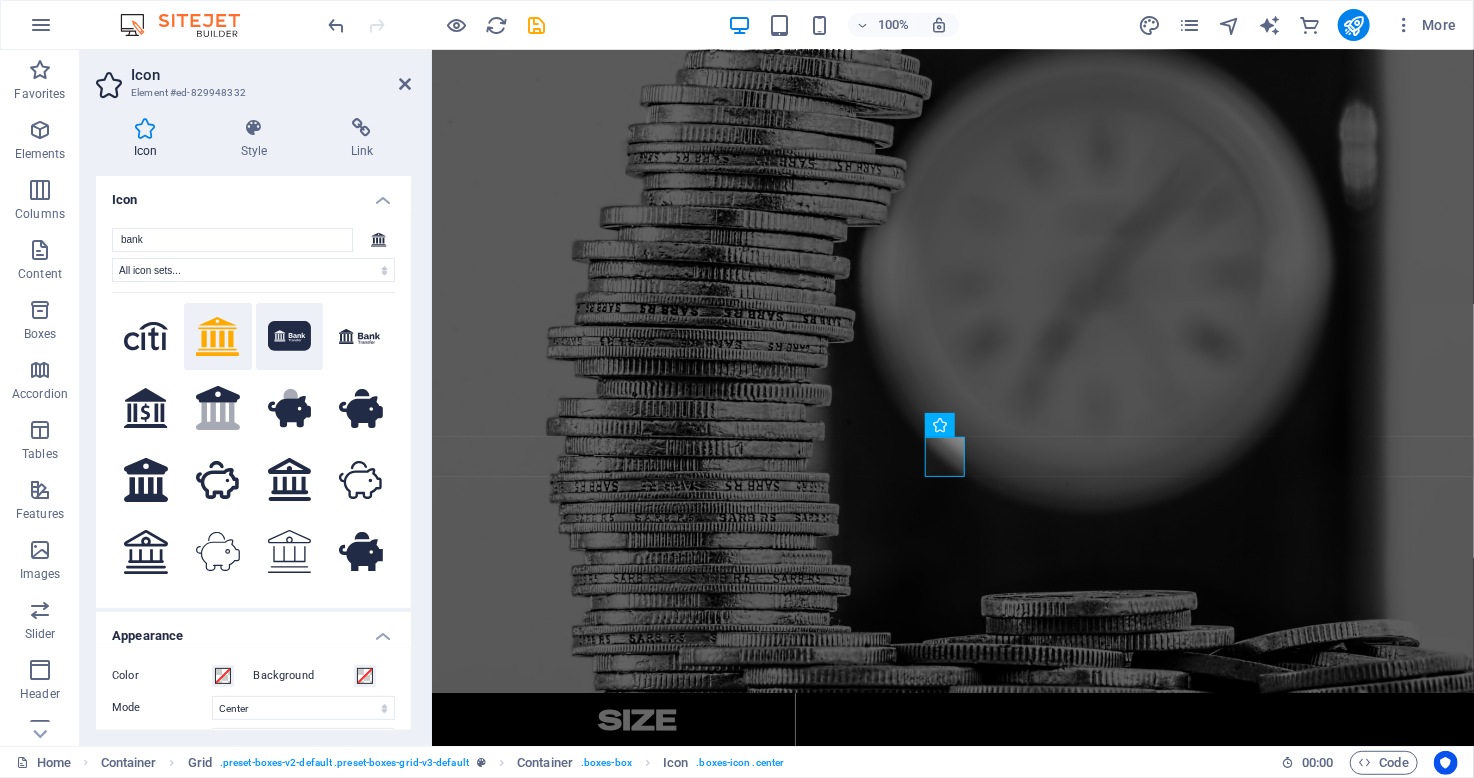 click 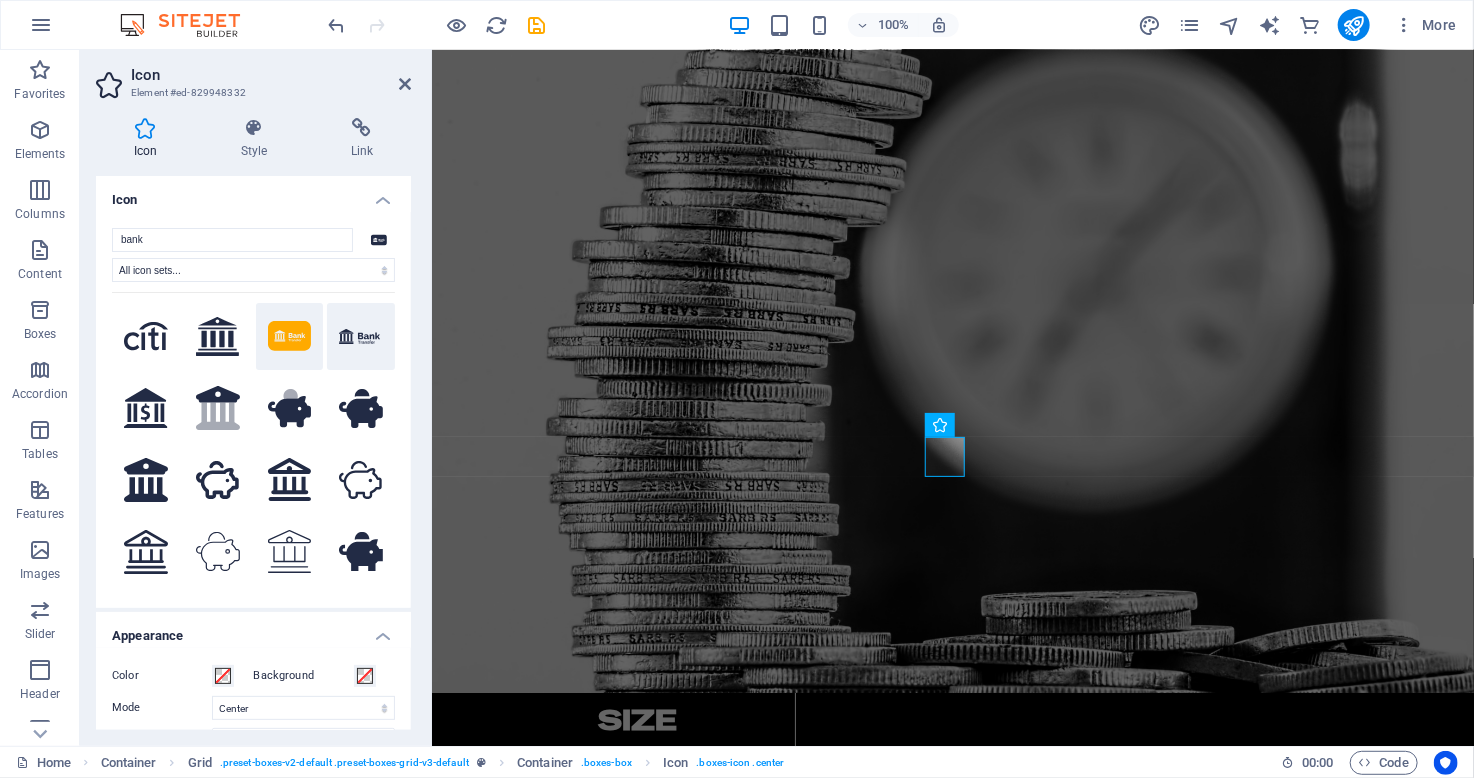 click 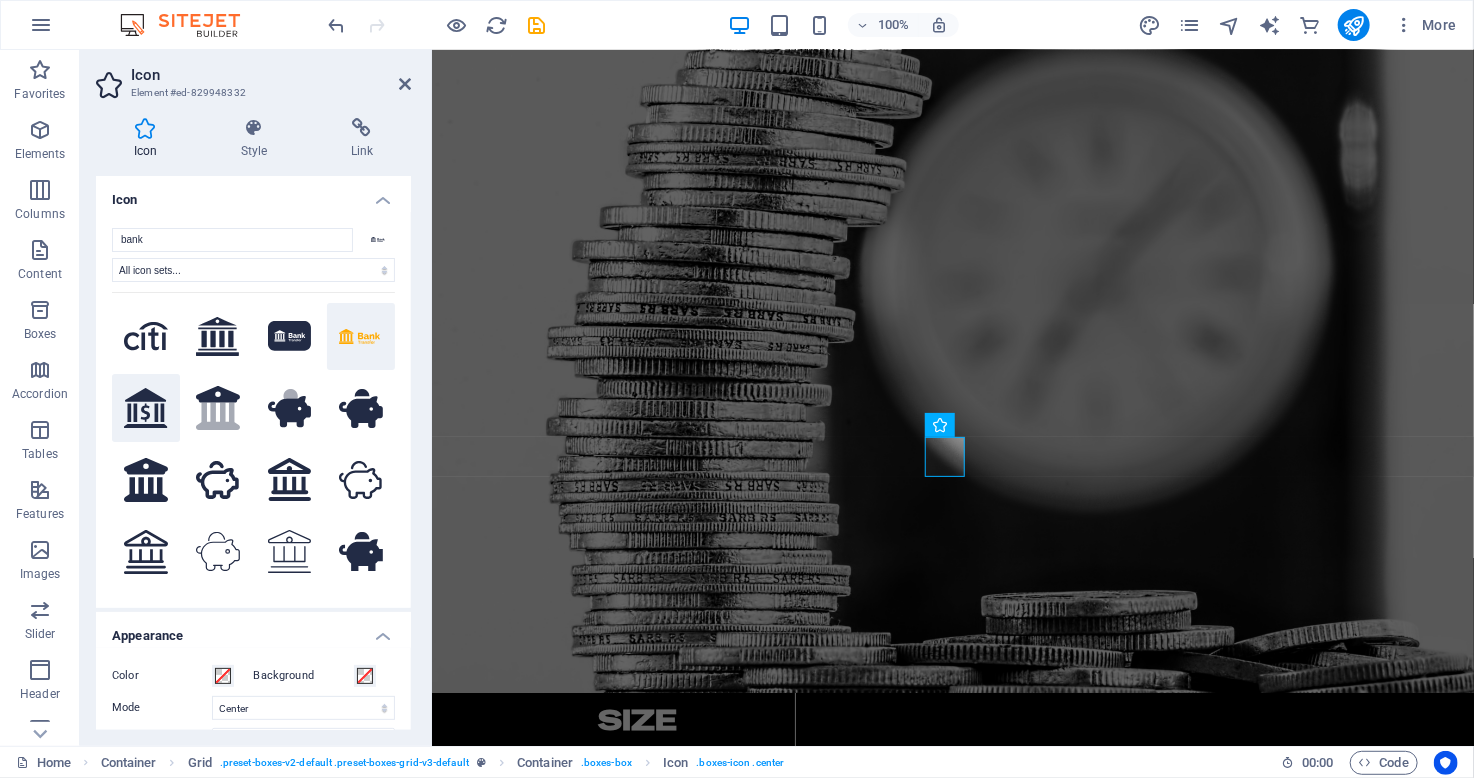 click 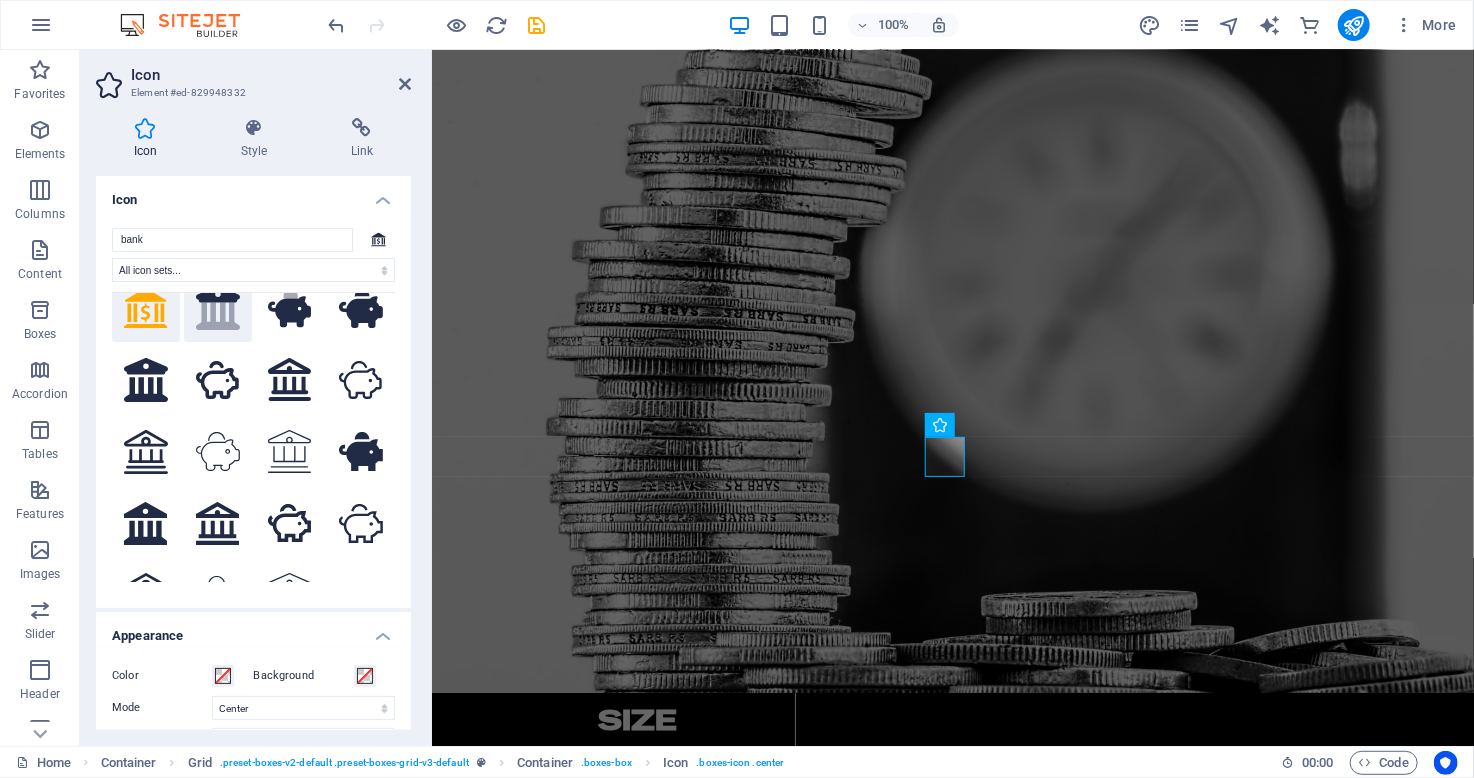 scroll, scrollTop: 135, scrollLeft: 0, axis: vertical 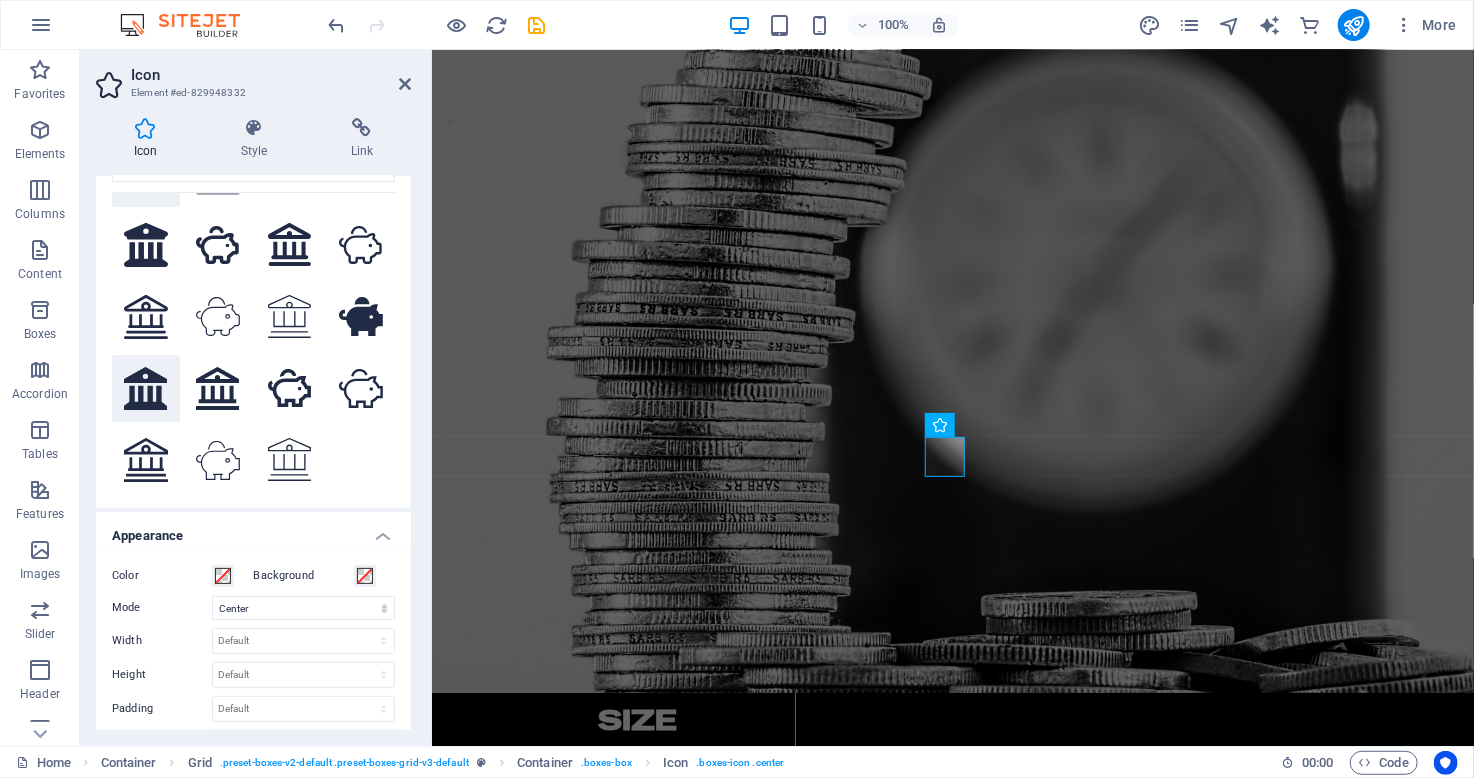 click 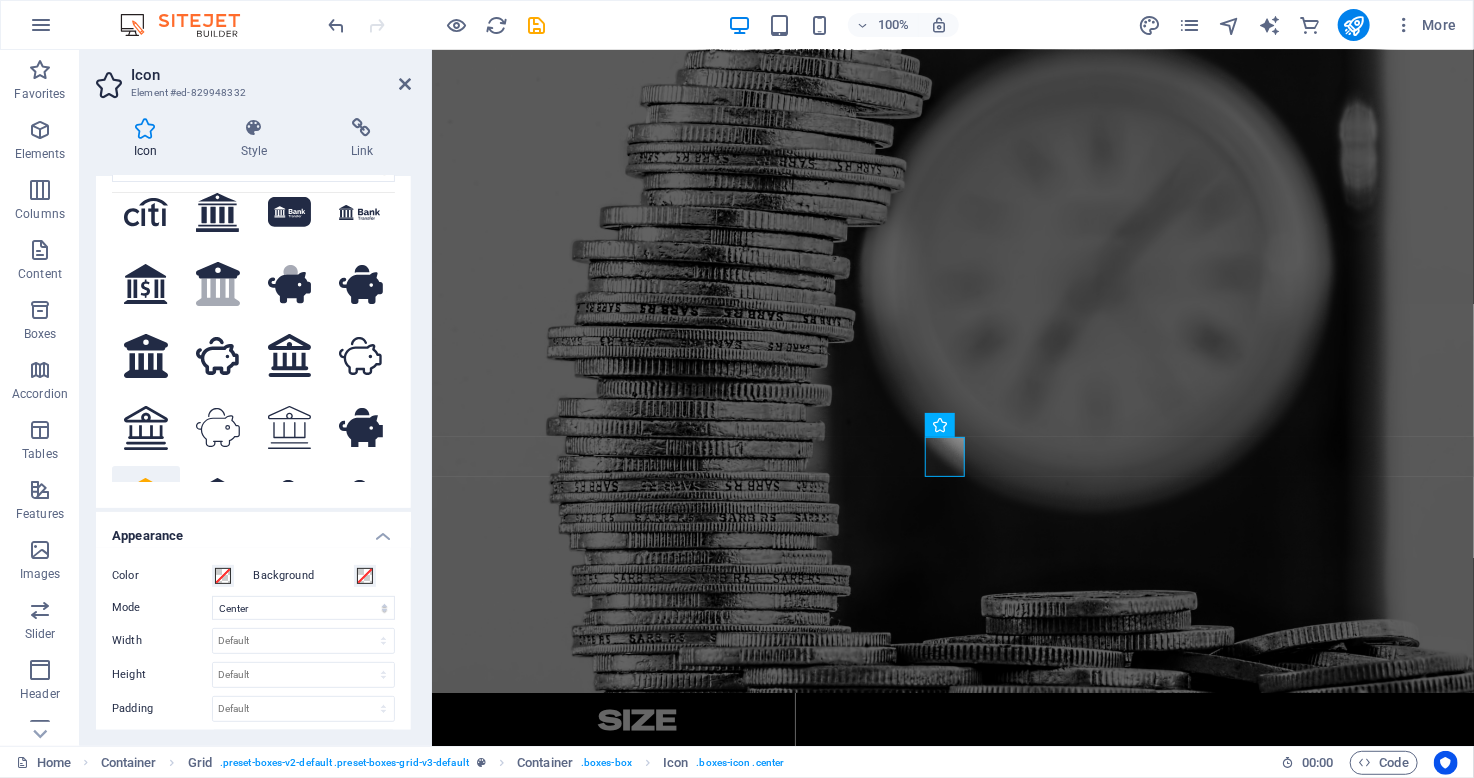scroll, scrollTop: 0, scrollLeft: 0, axis: both 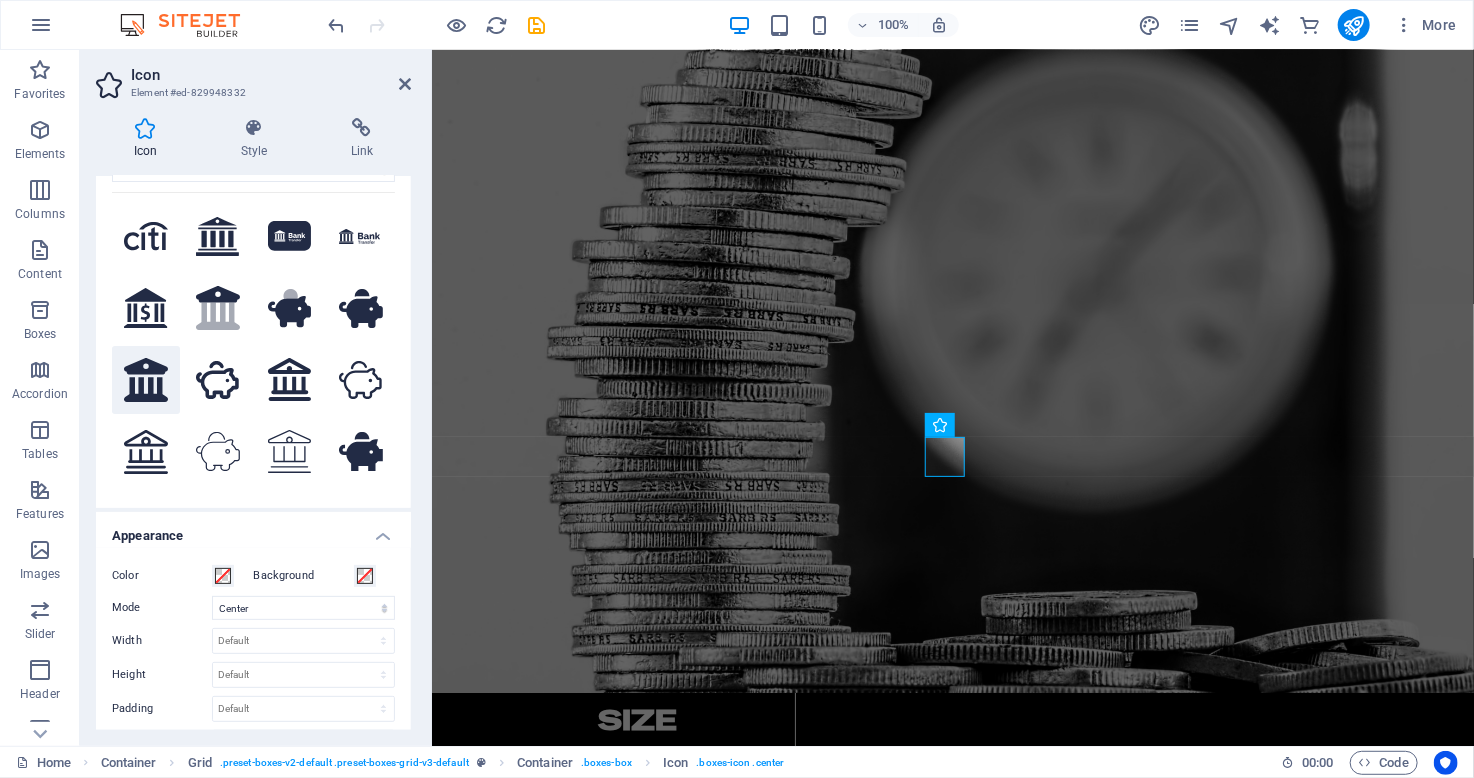 click 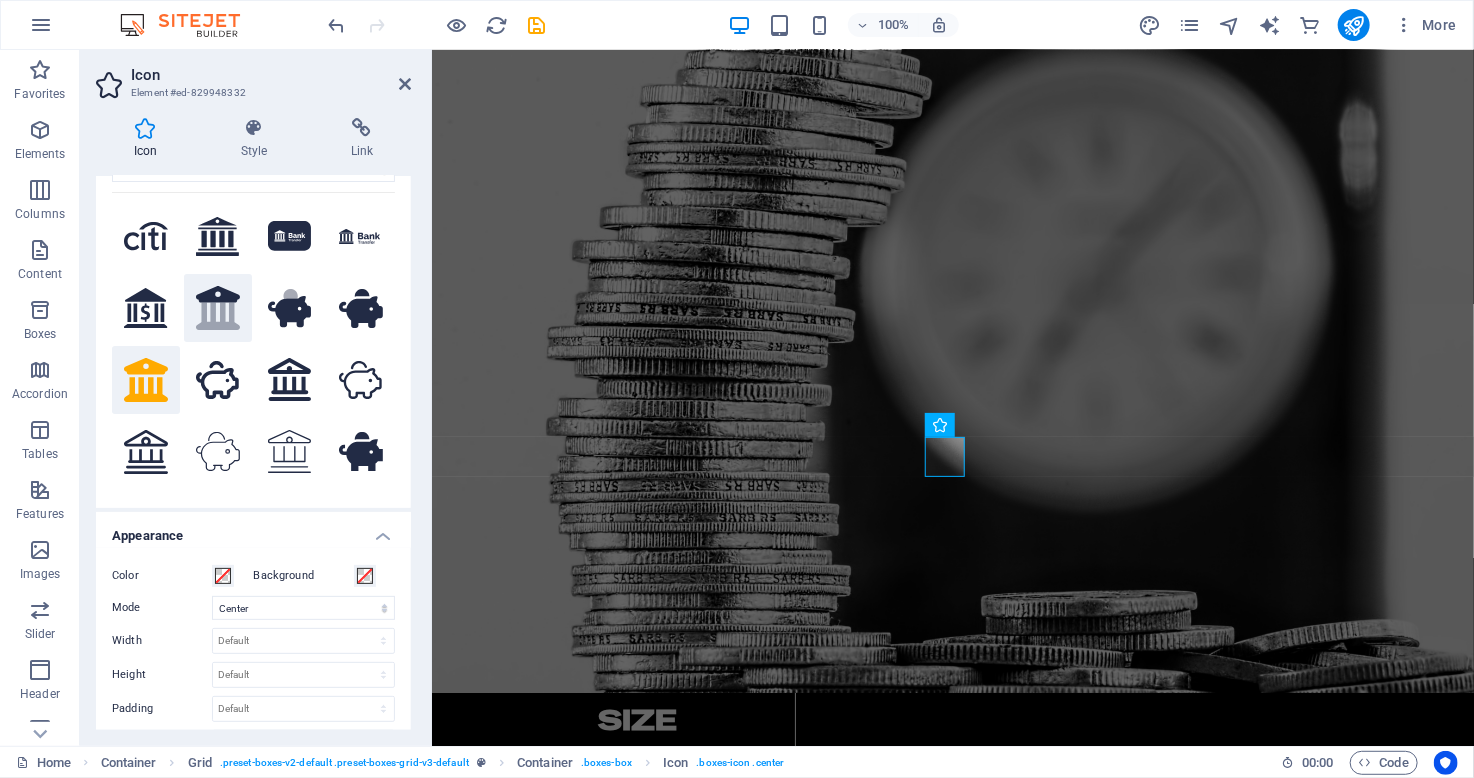 click on ".fa-secondary{opacity:.4}" 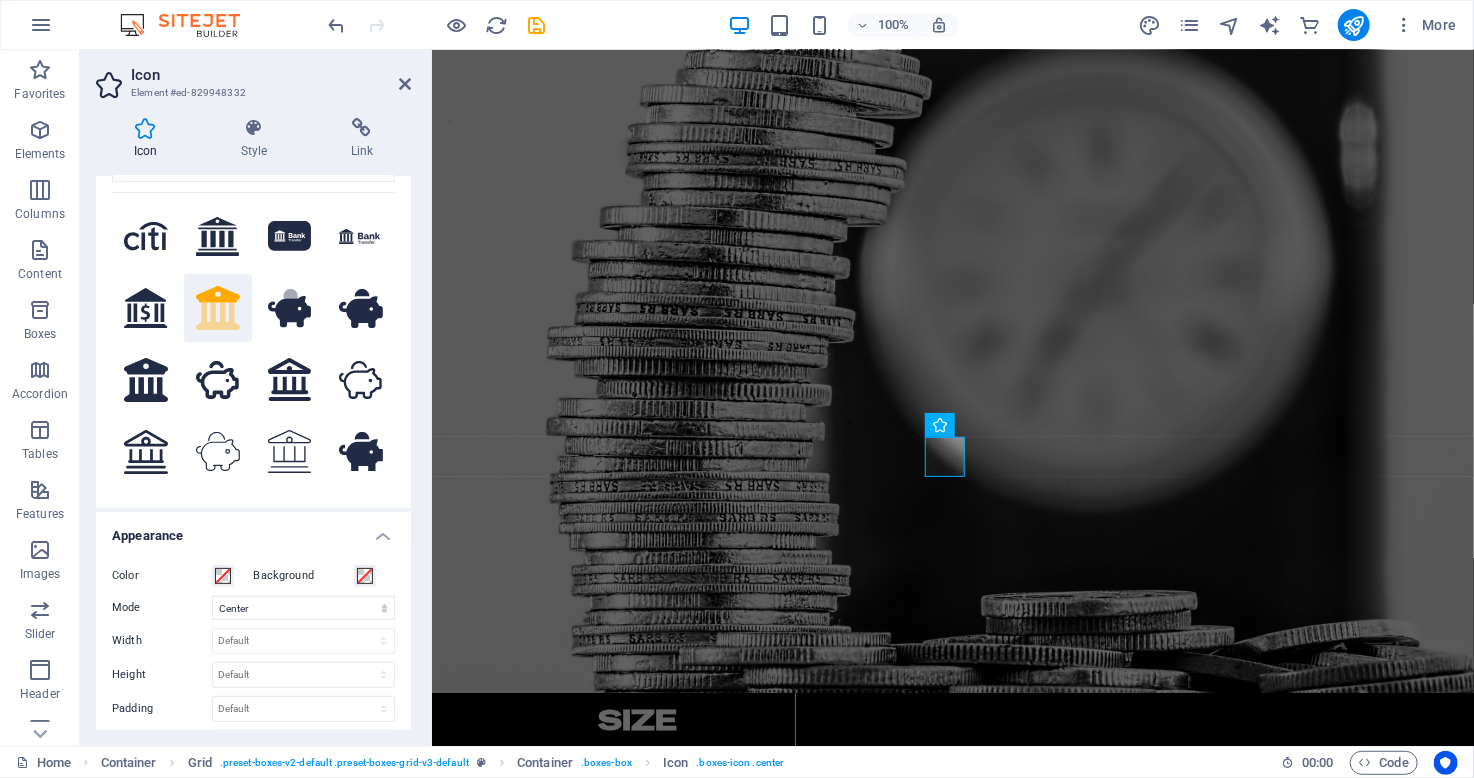 scroll, scrollTop: 0, scrollLeft: 0, axis: both 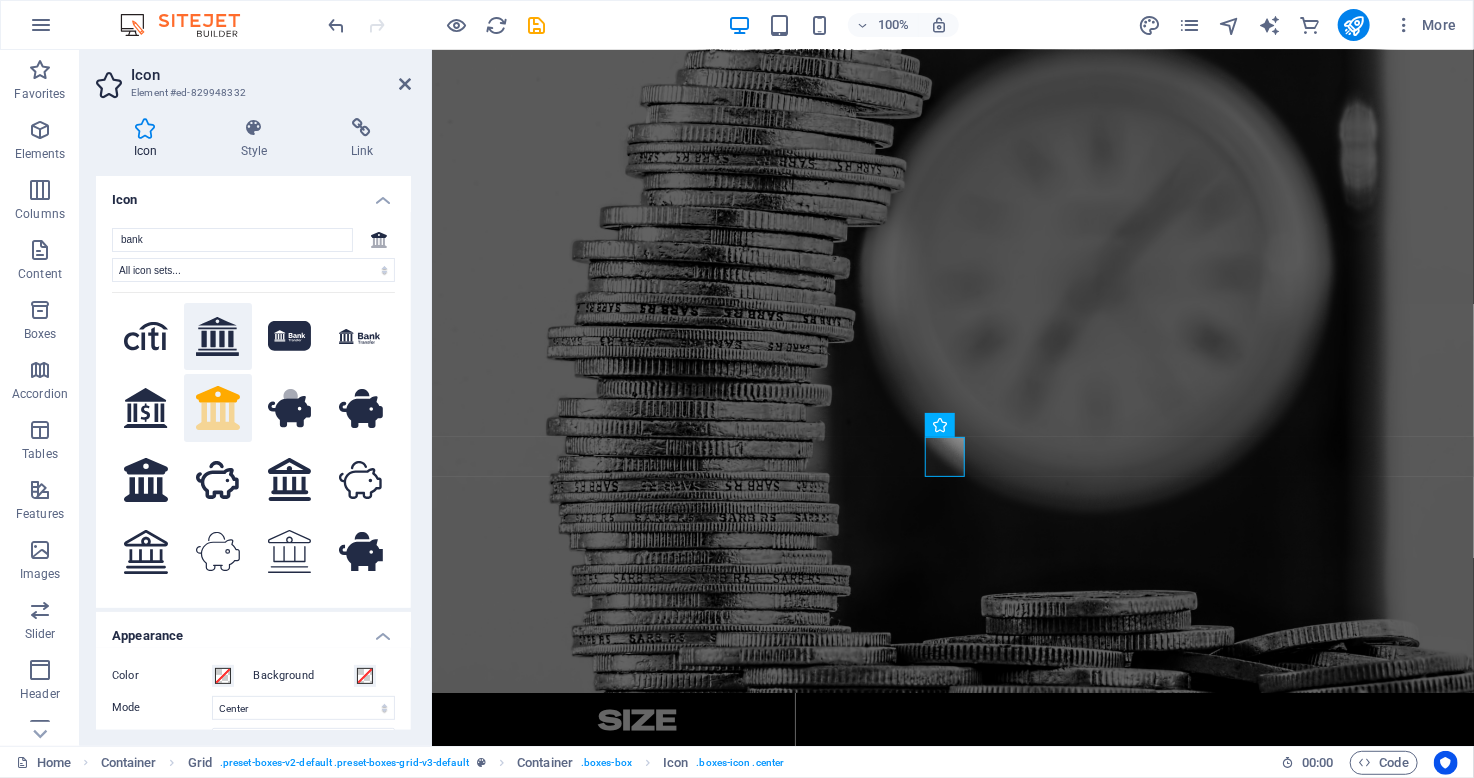 click 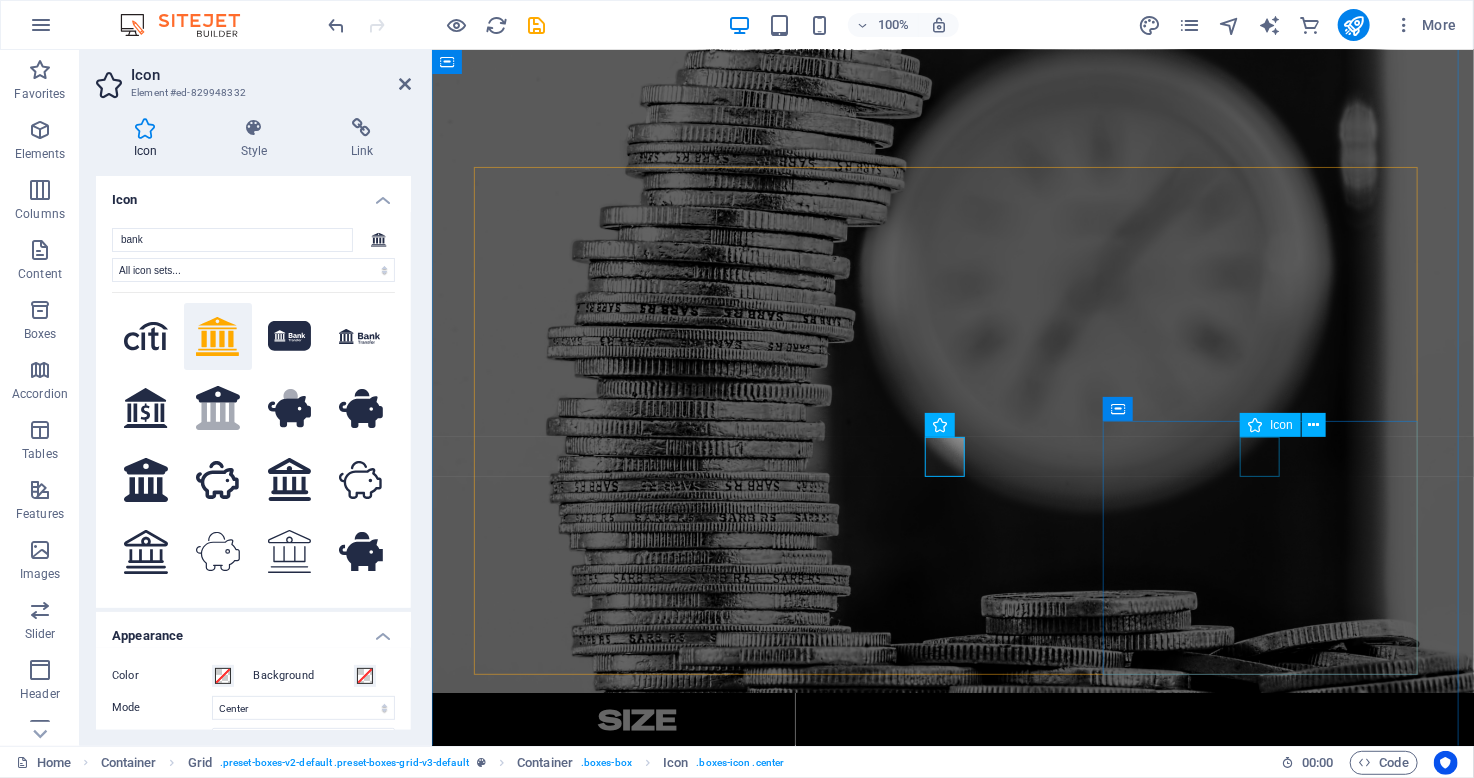 click at bounding box center (637, 1933) 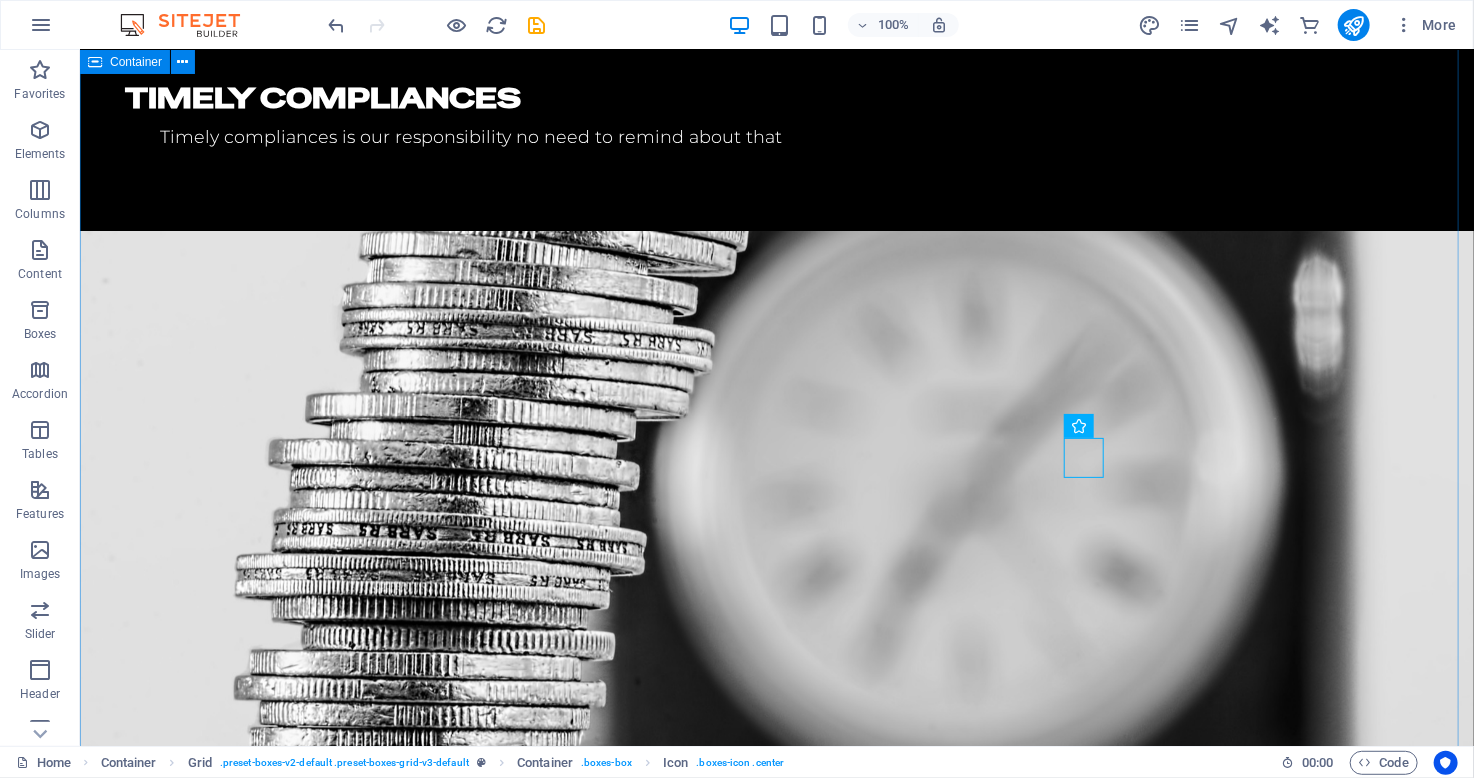 scroll, scrollTop: 2100, scrollLeft: 0, axis: vertical 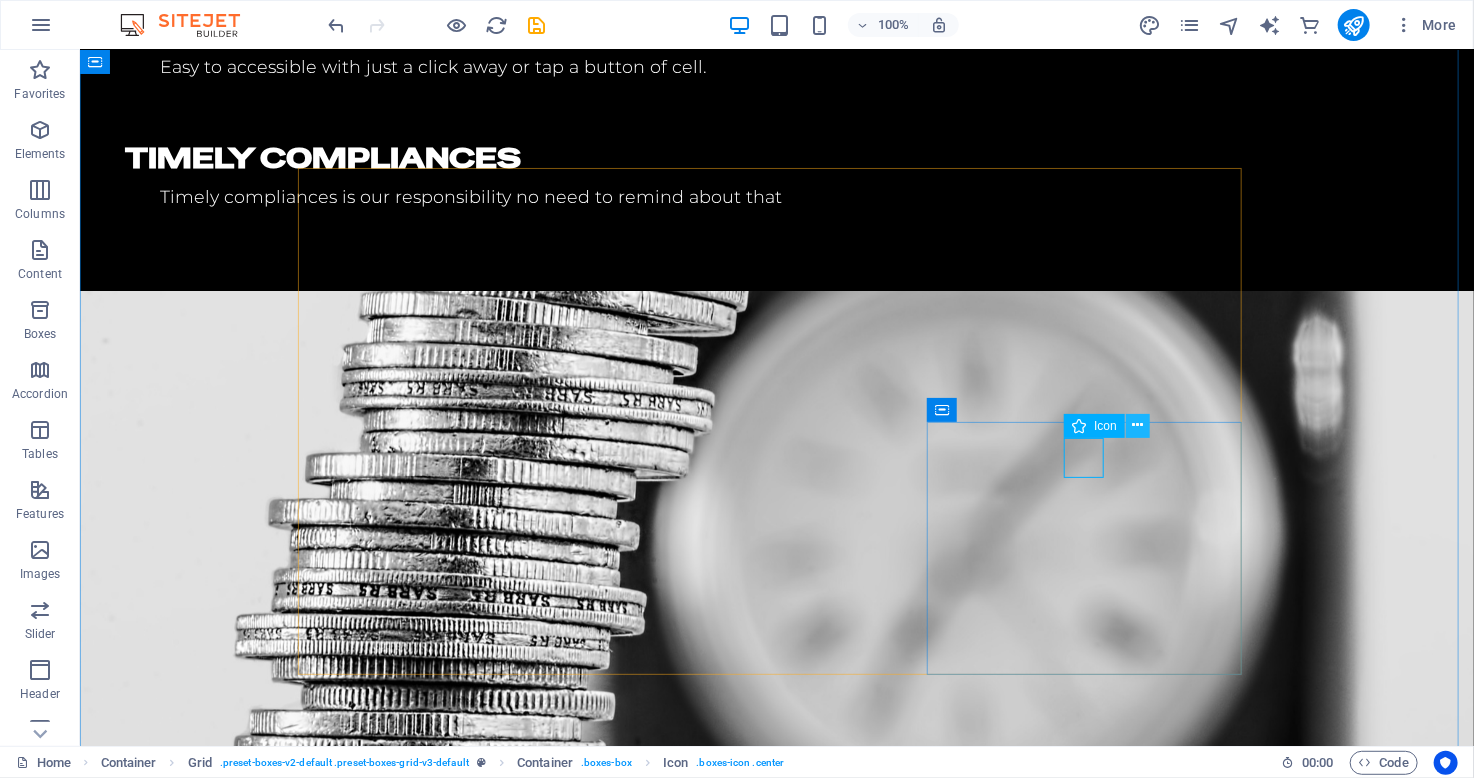 click at bounding box center [1138, 426] 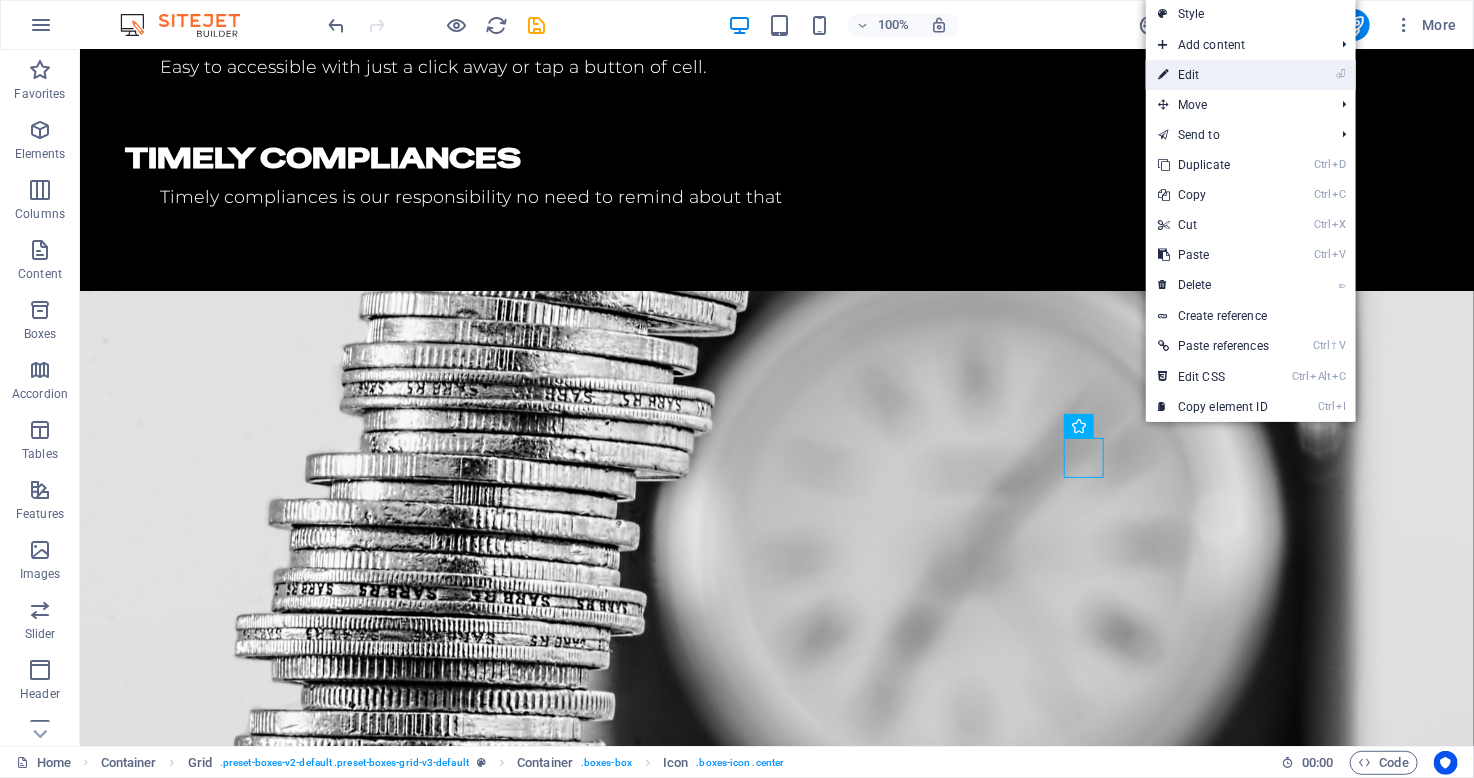 click on "⏎  Edit" at bounding box center (1213, 75) 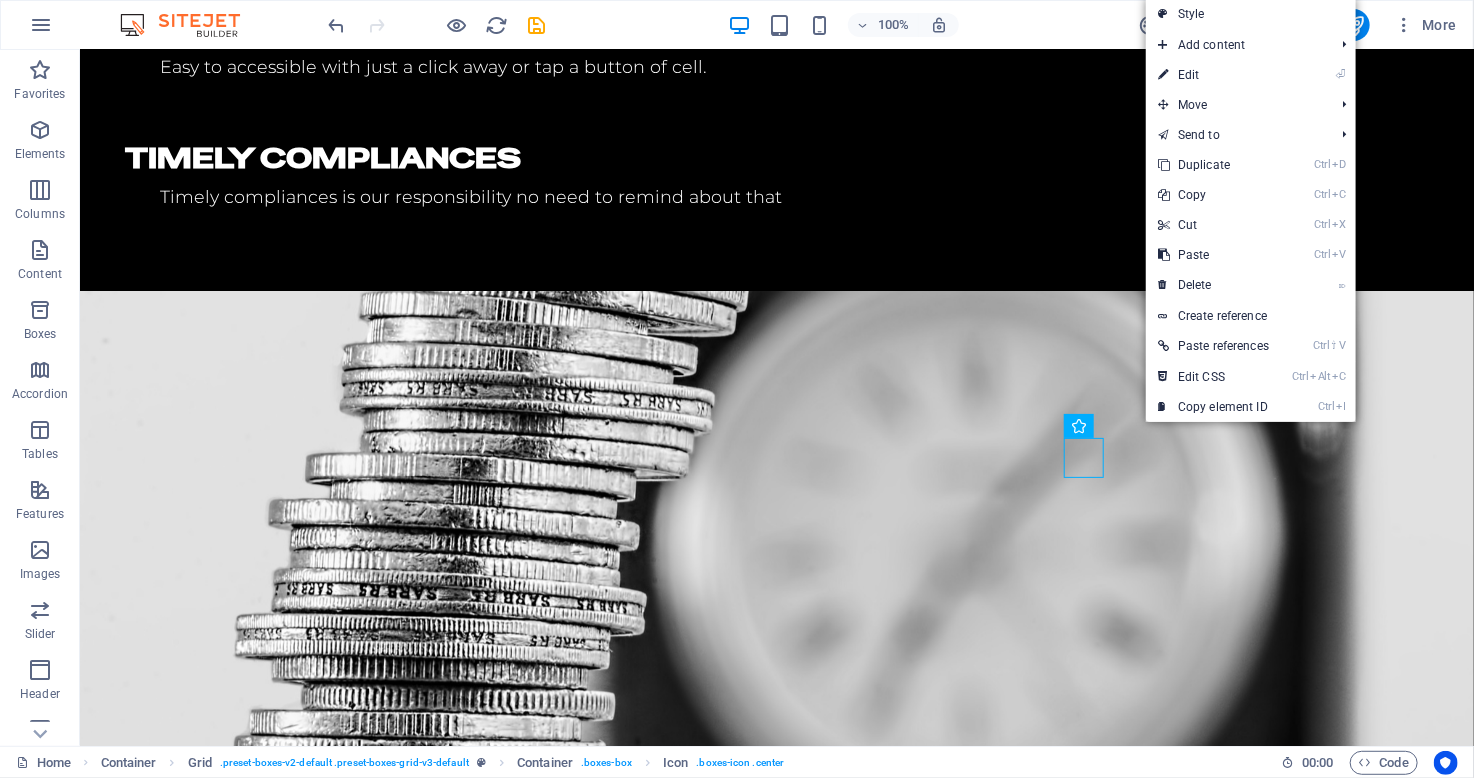 select on "xMidYMid" 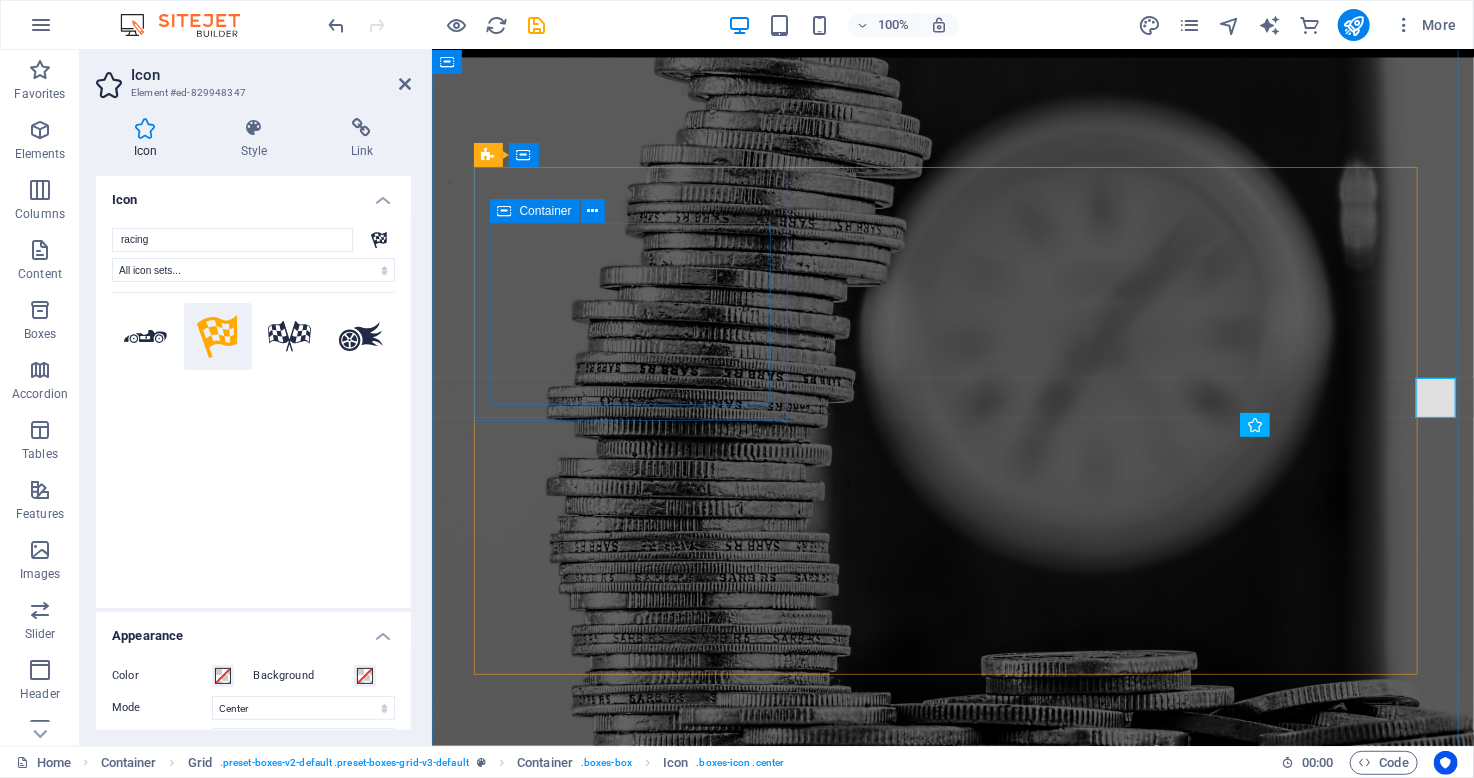scroll, scrollTop: 2160, scrollLeft: 0, axis: vertical 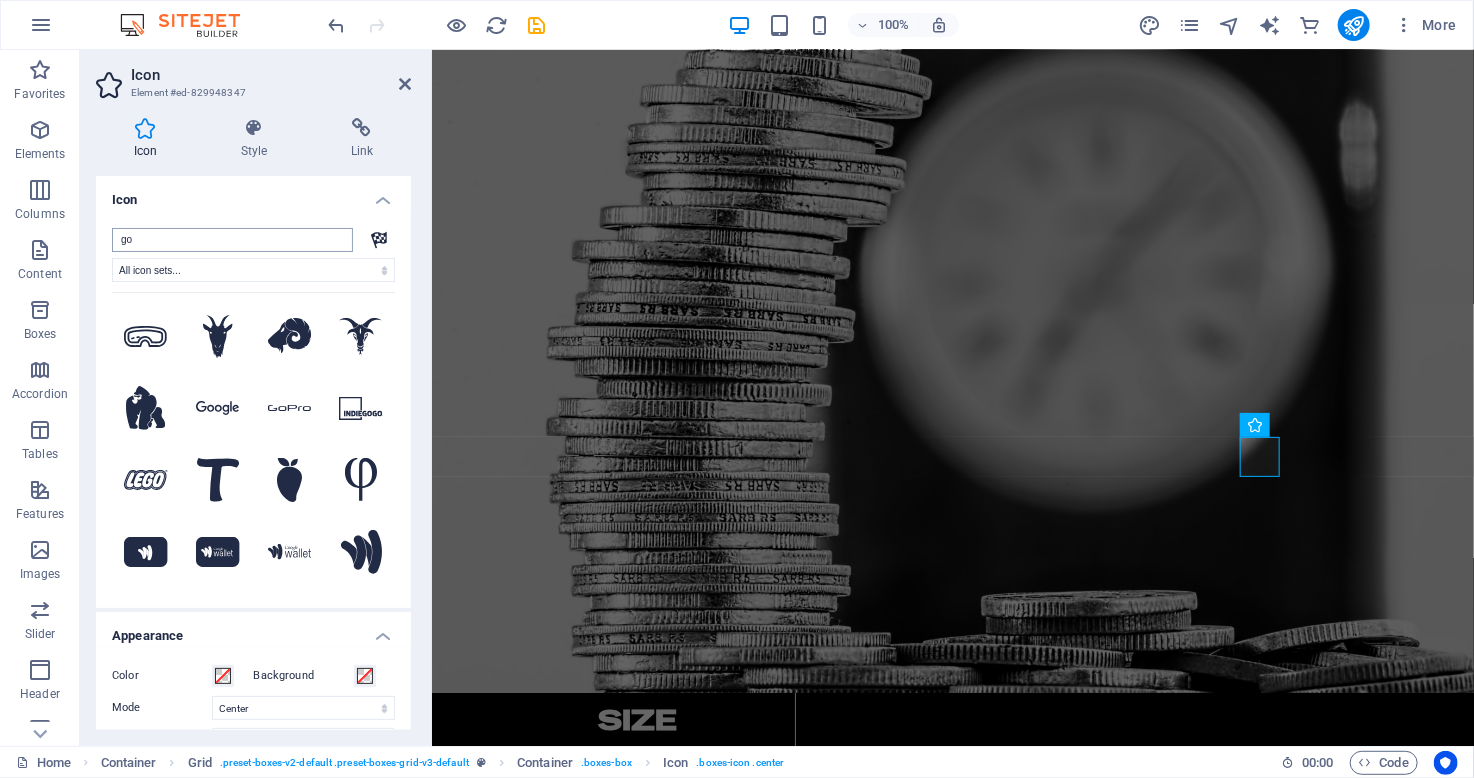 type on "g" 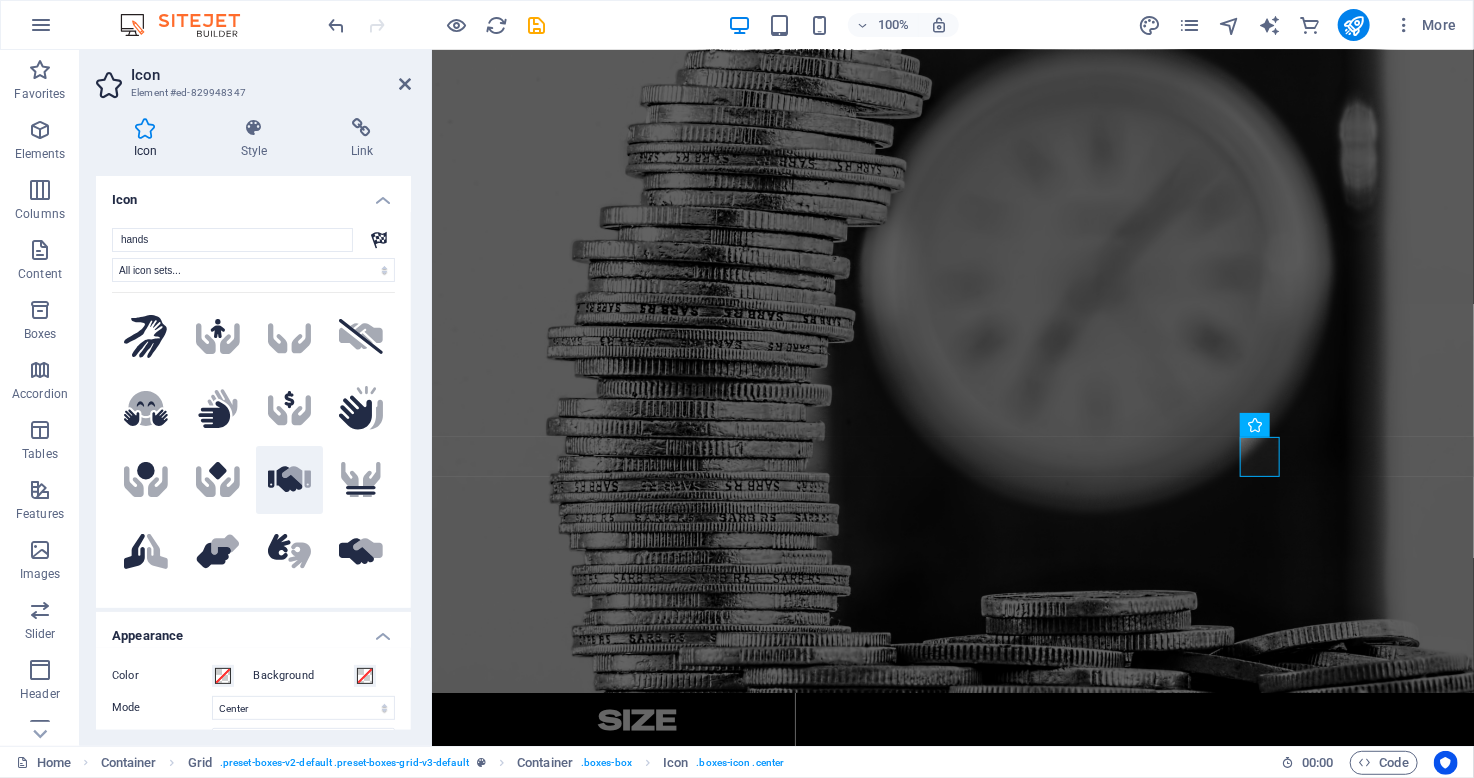 type on "hands" 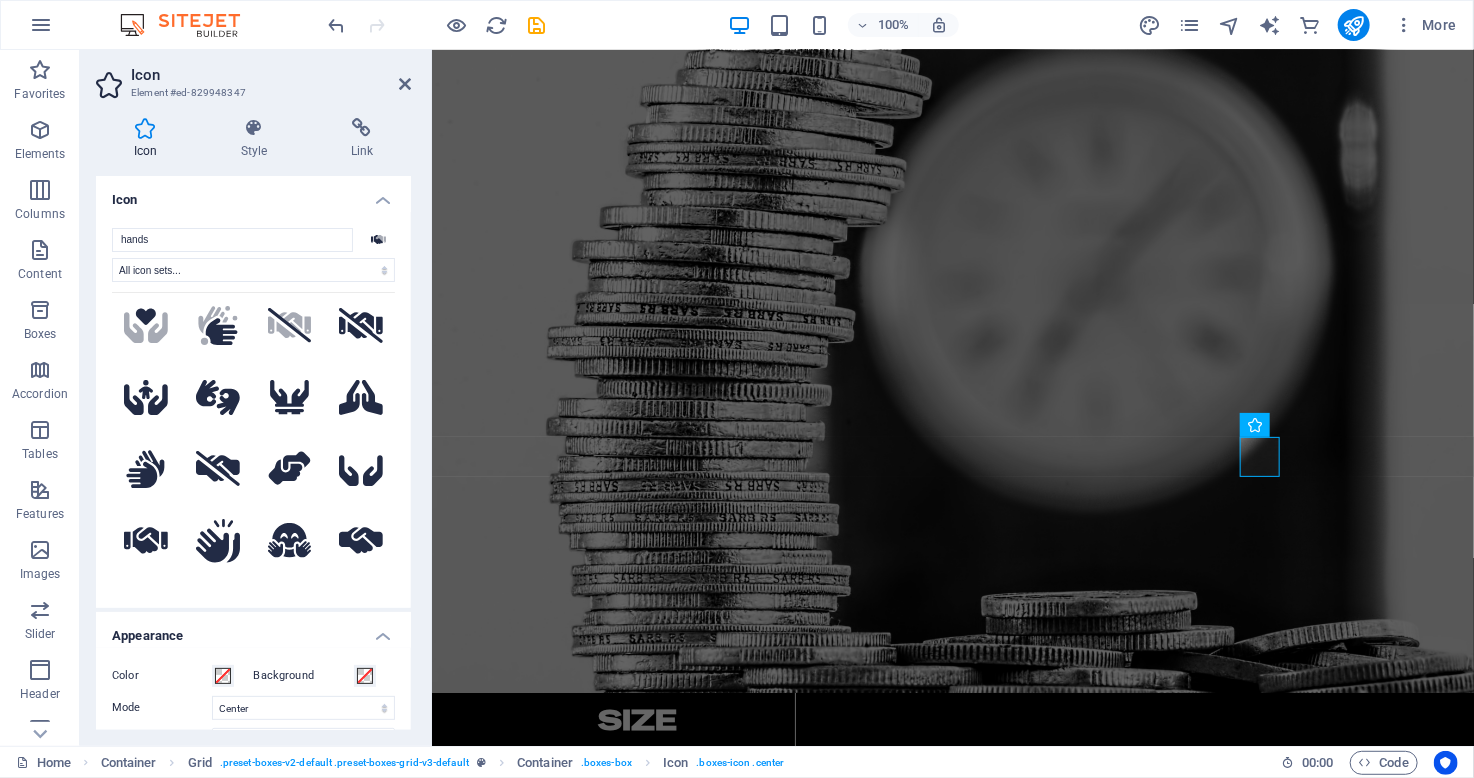 scroll, scrollTop: 300, scrollLeft: 0, axis: vertical 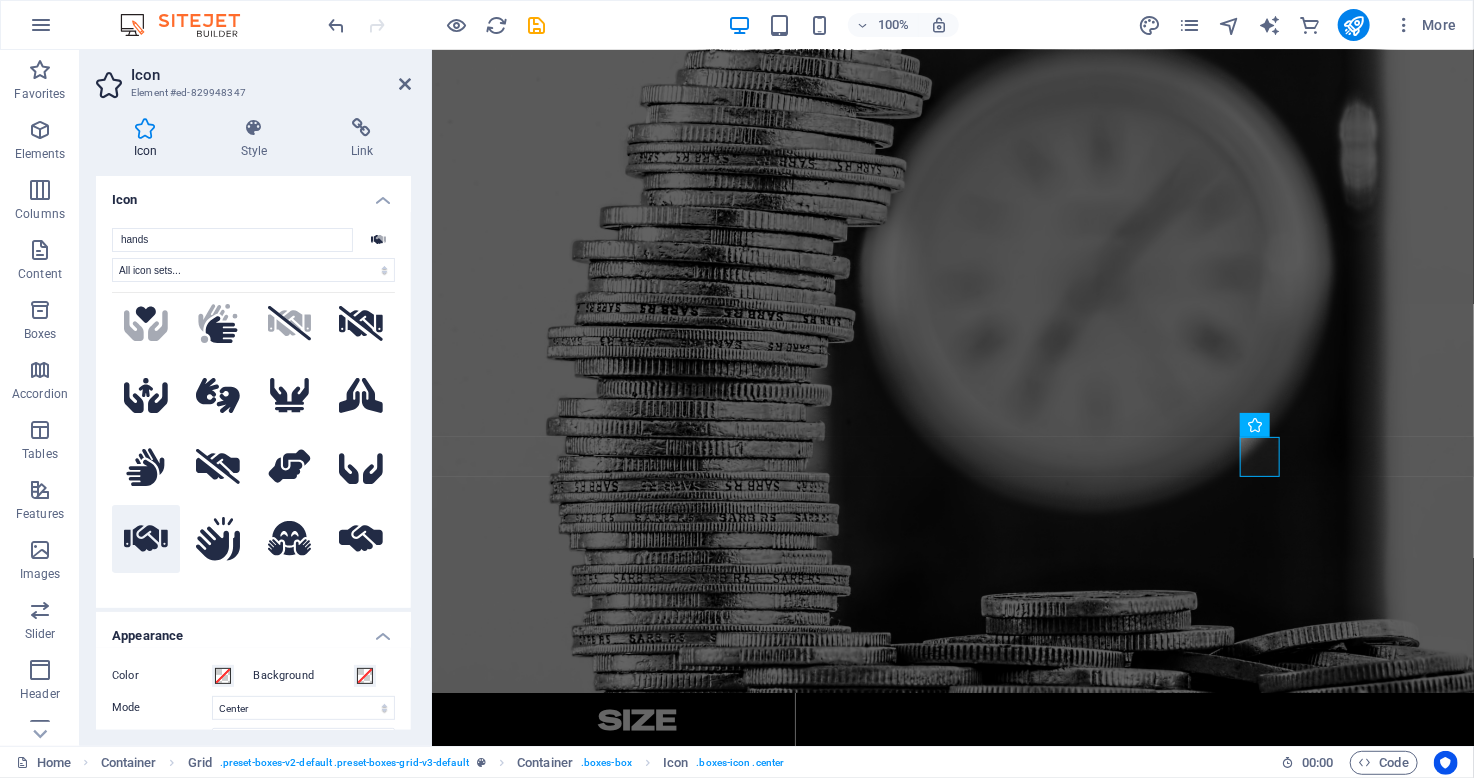 click 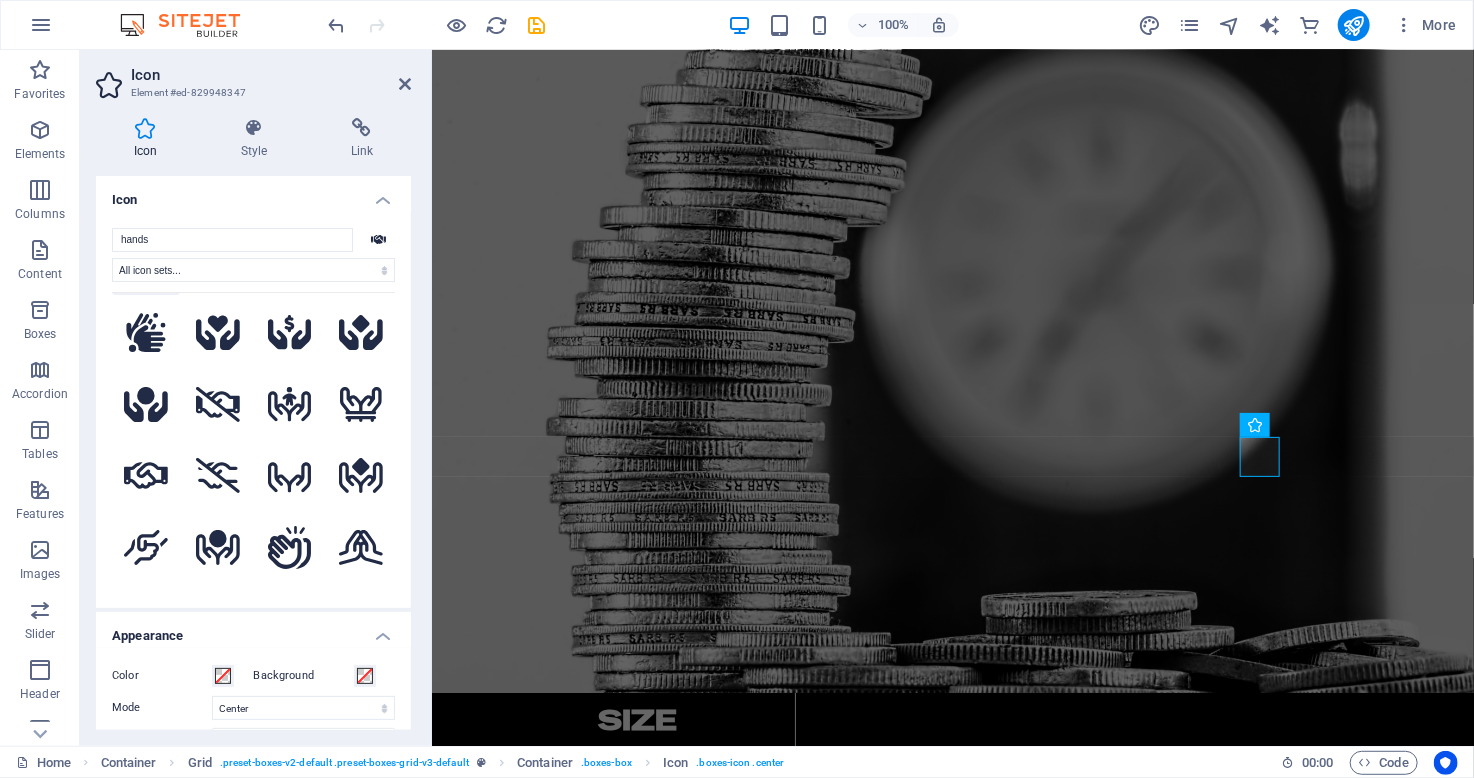 scroll, scrollTop: 0, scrollLeft: 0, axis: both 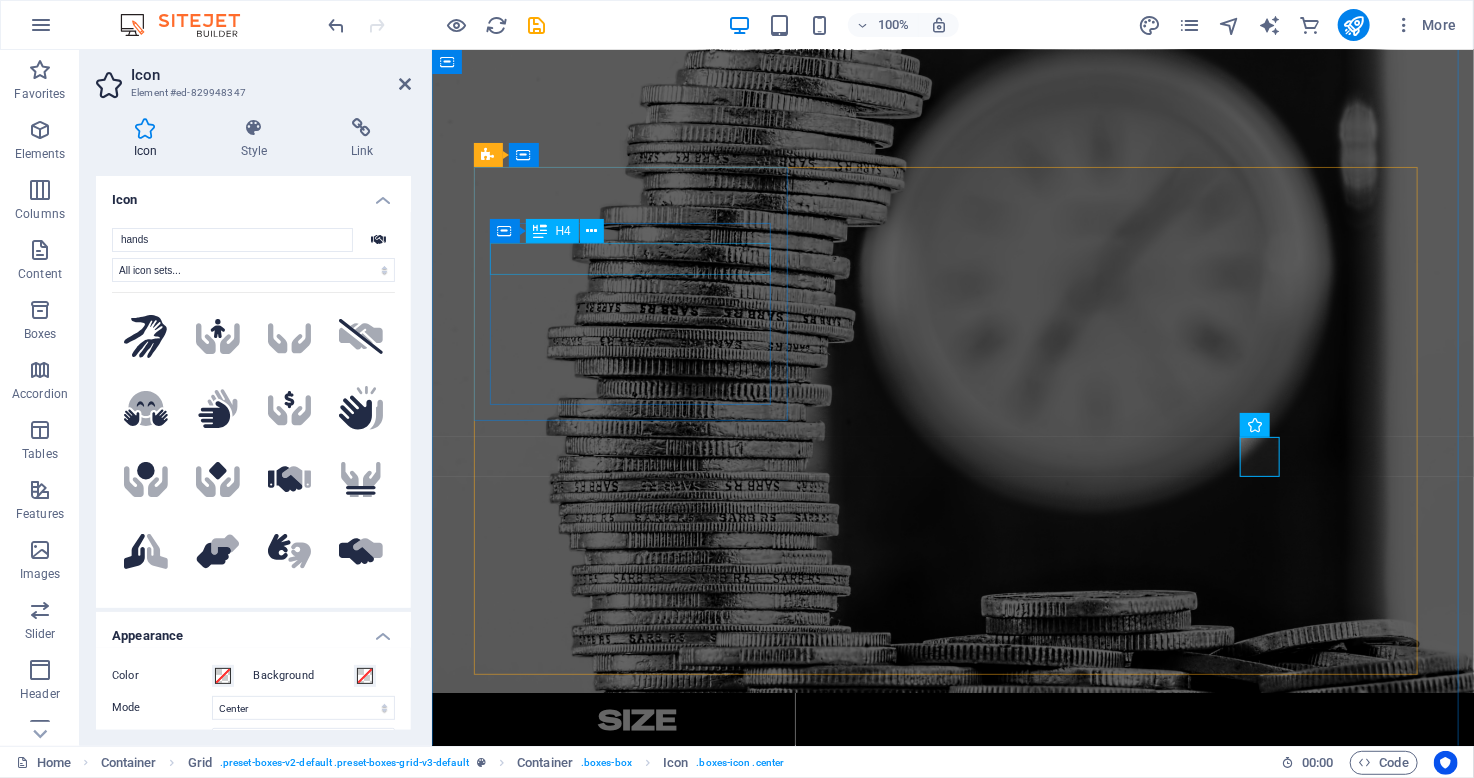 click on "Size" at bounding box center [637, 719] 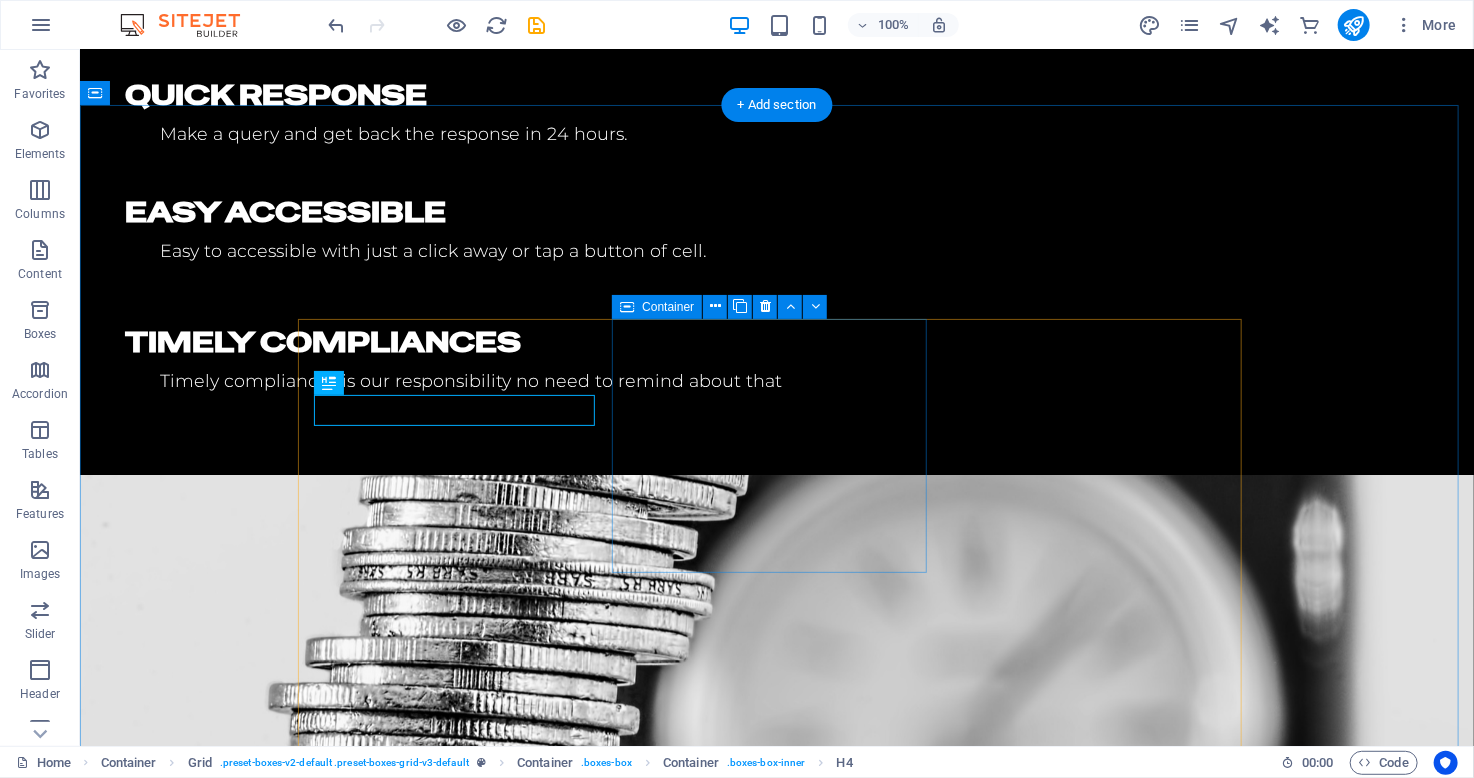 scroll, scrollTop: 1900, scrollLeft: 0, axis: vertical 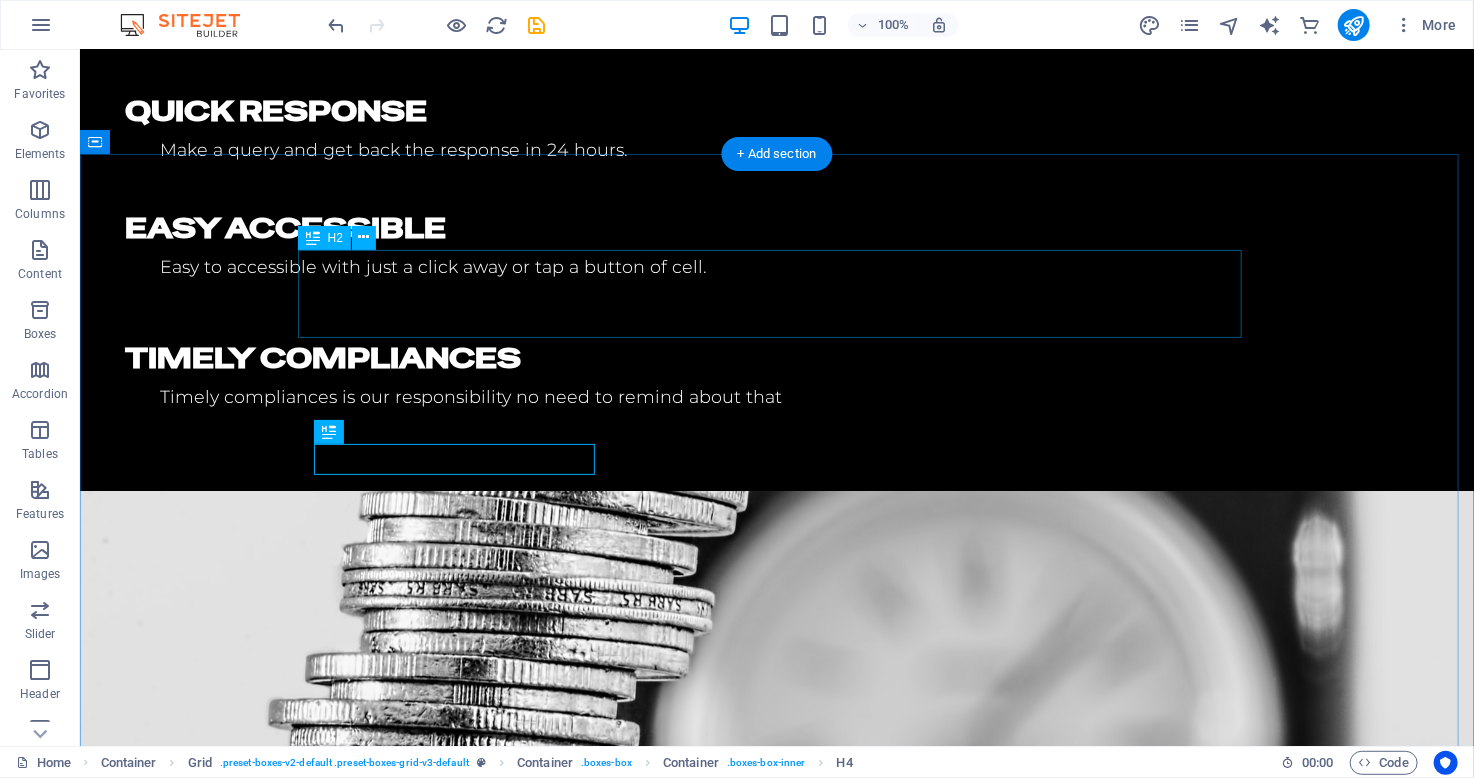 click on "Details" at bounding box center (776, 1048) 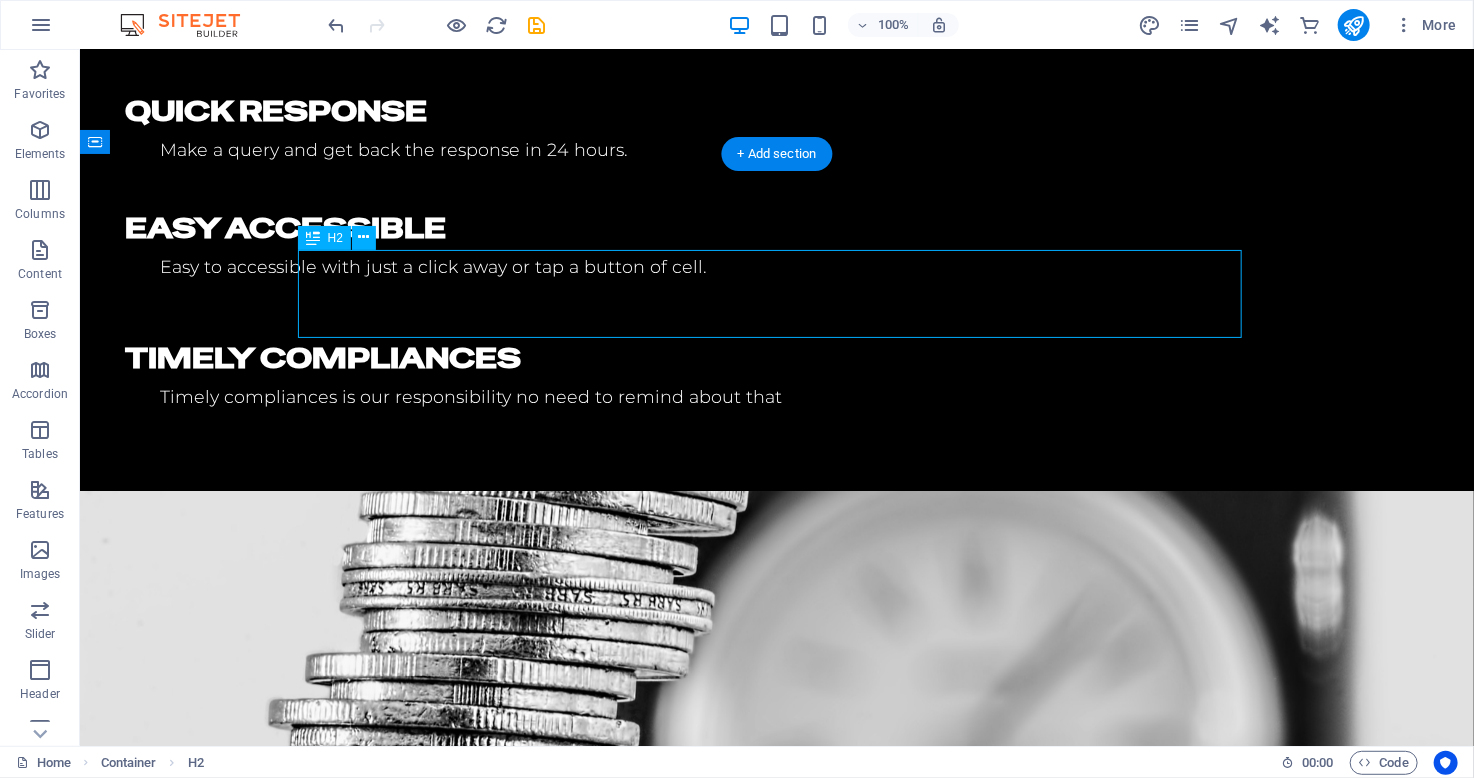 click on "Details" at bounding box center [776, 1048] 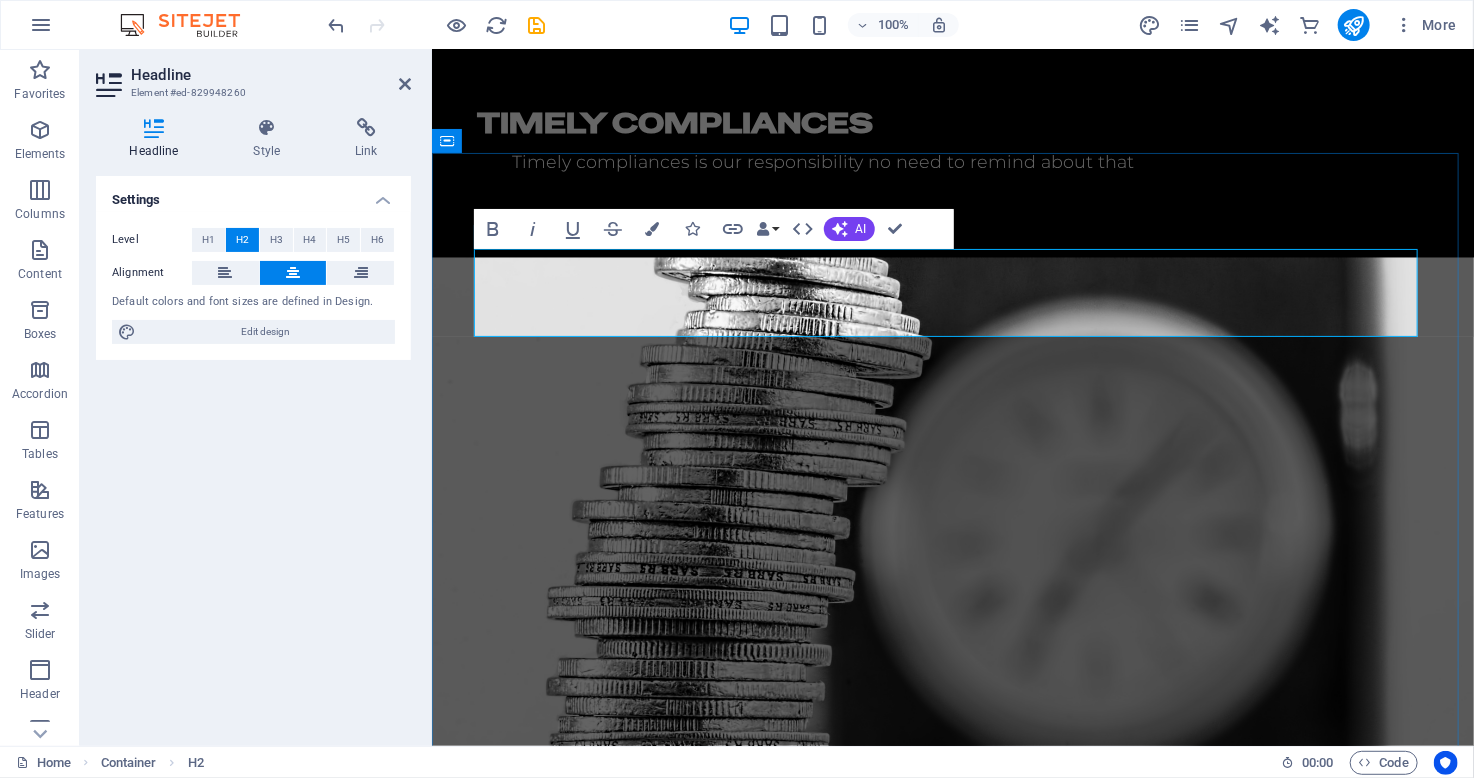 scroll, scrollTop: 1960, scrollLeft: 0, axis: vertical 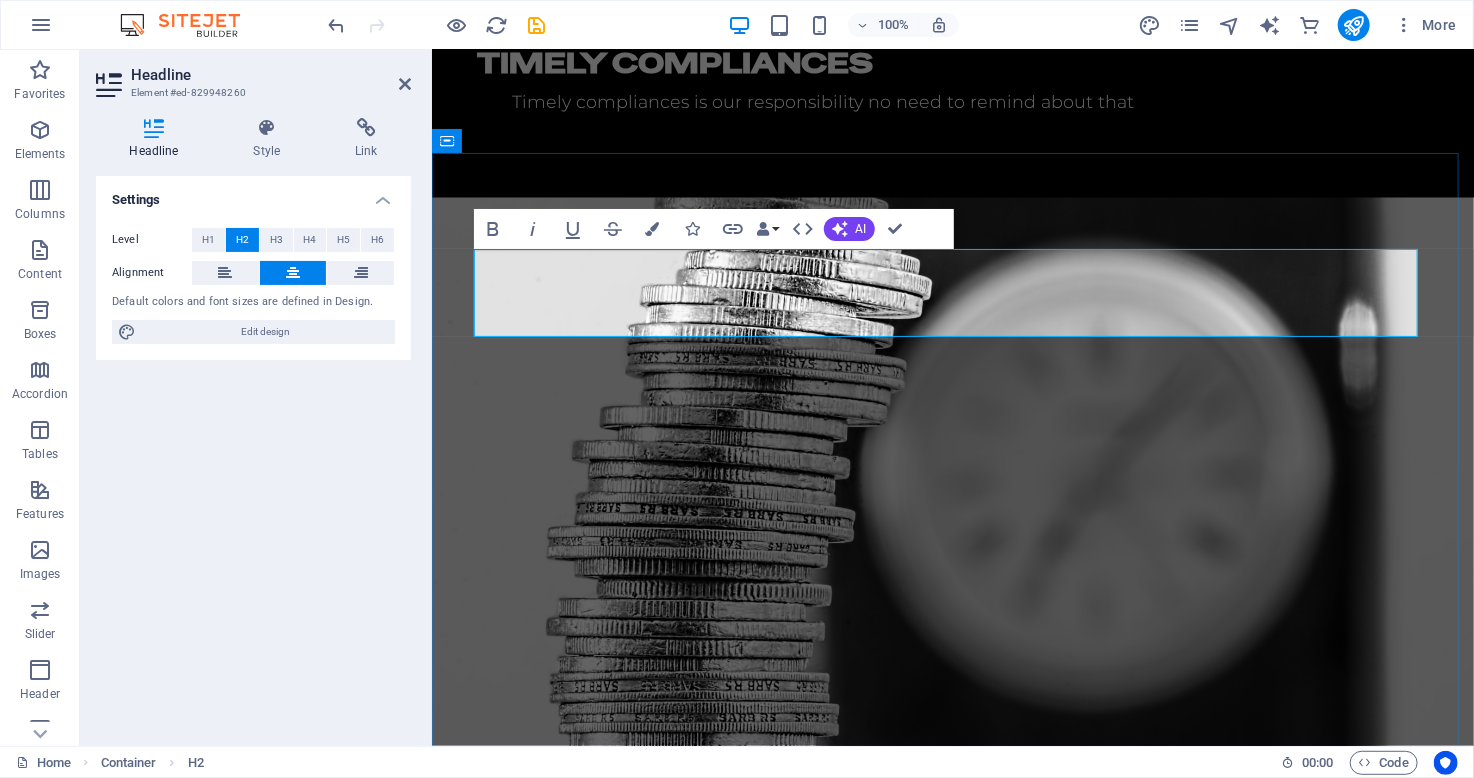 type 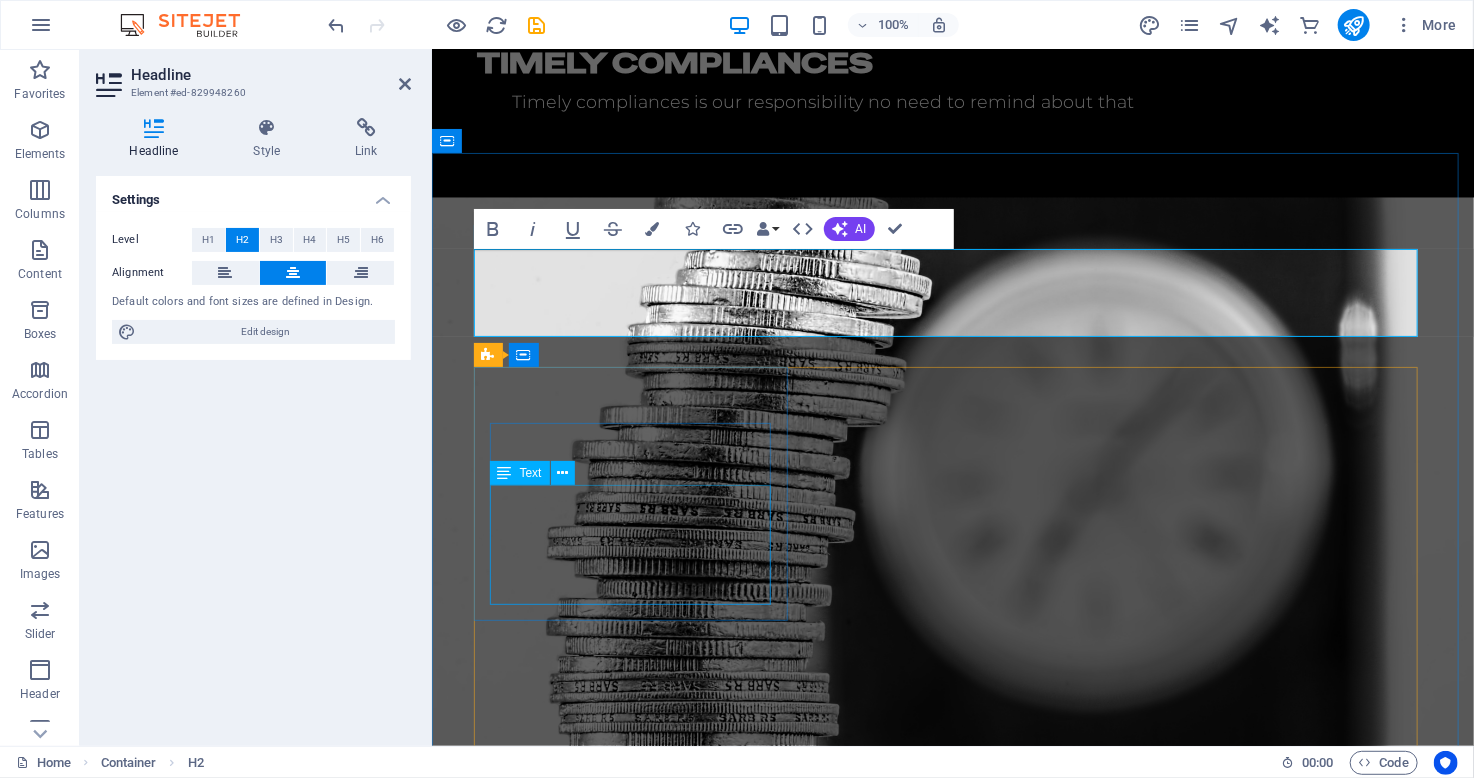 click on "Lorem ipsum dolor sit amet, consetetur sadipscing elitr, sed diam nonumy." at bounding box center (637, 1005) 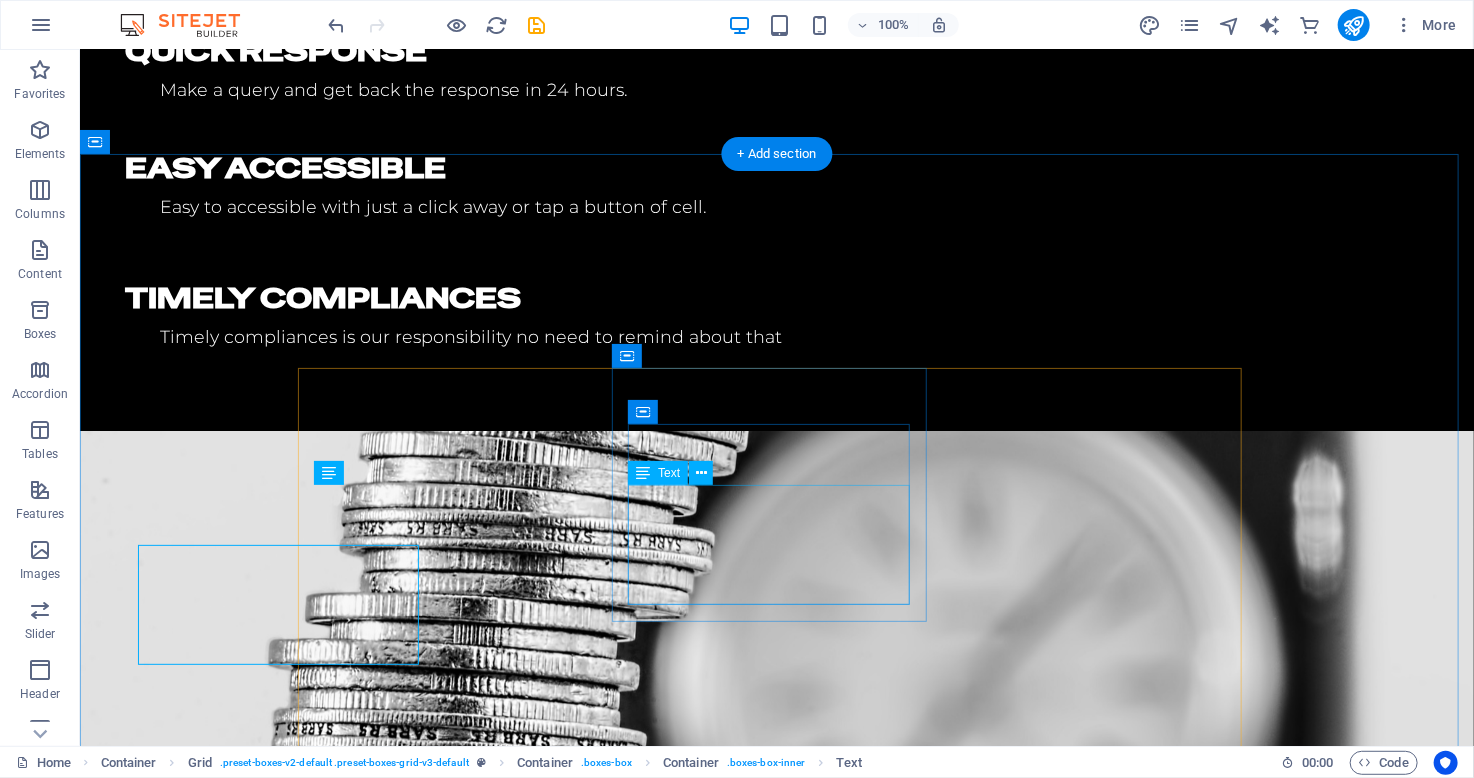 scroll, scrollTop: 1900, scrollLeft: 0, axis: vertical 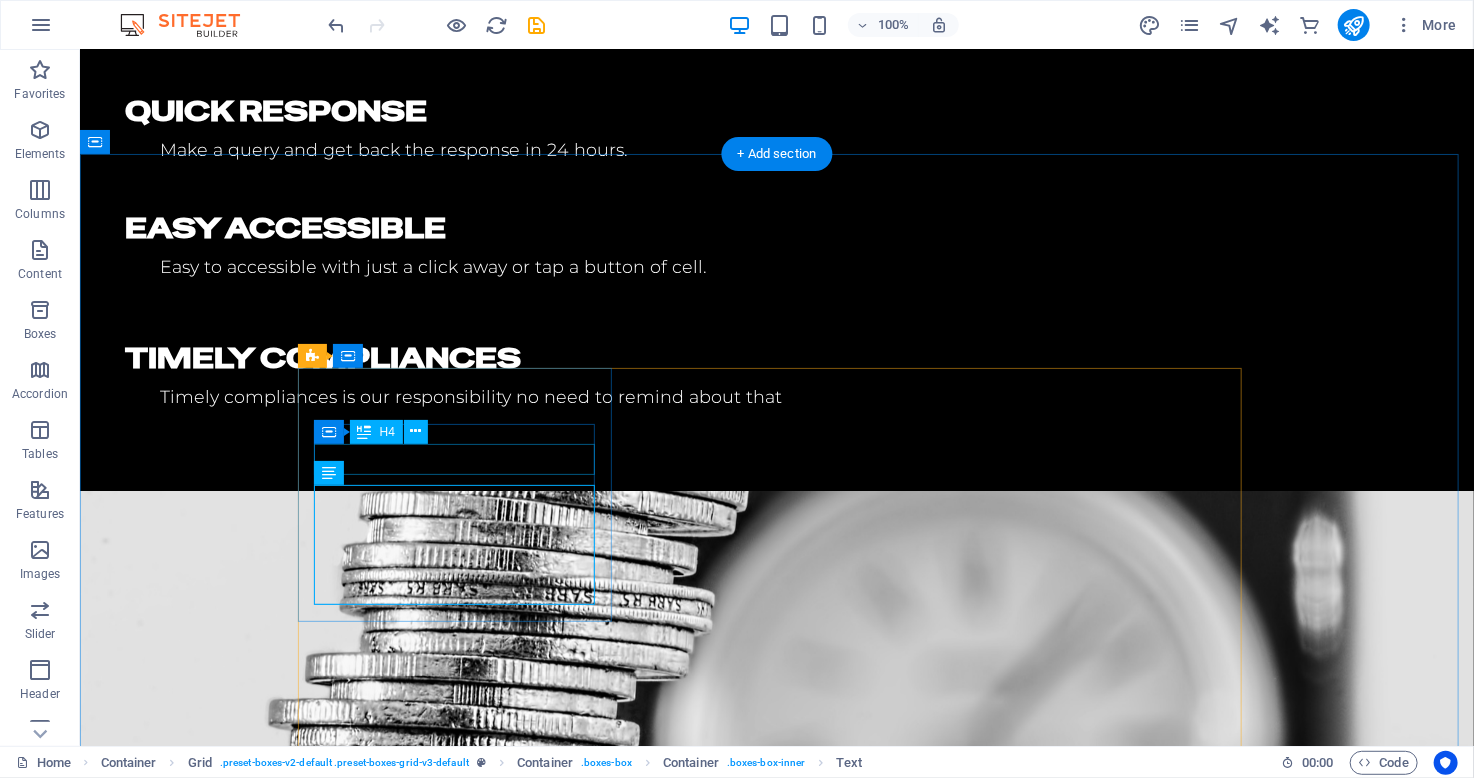 click on "Size" at bounding box center (461, 1214) 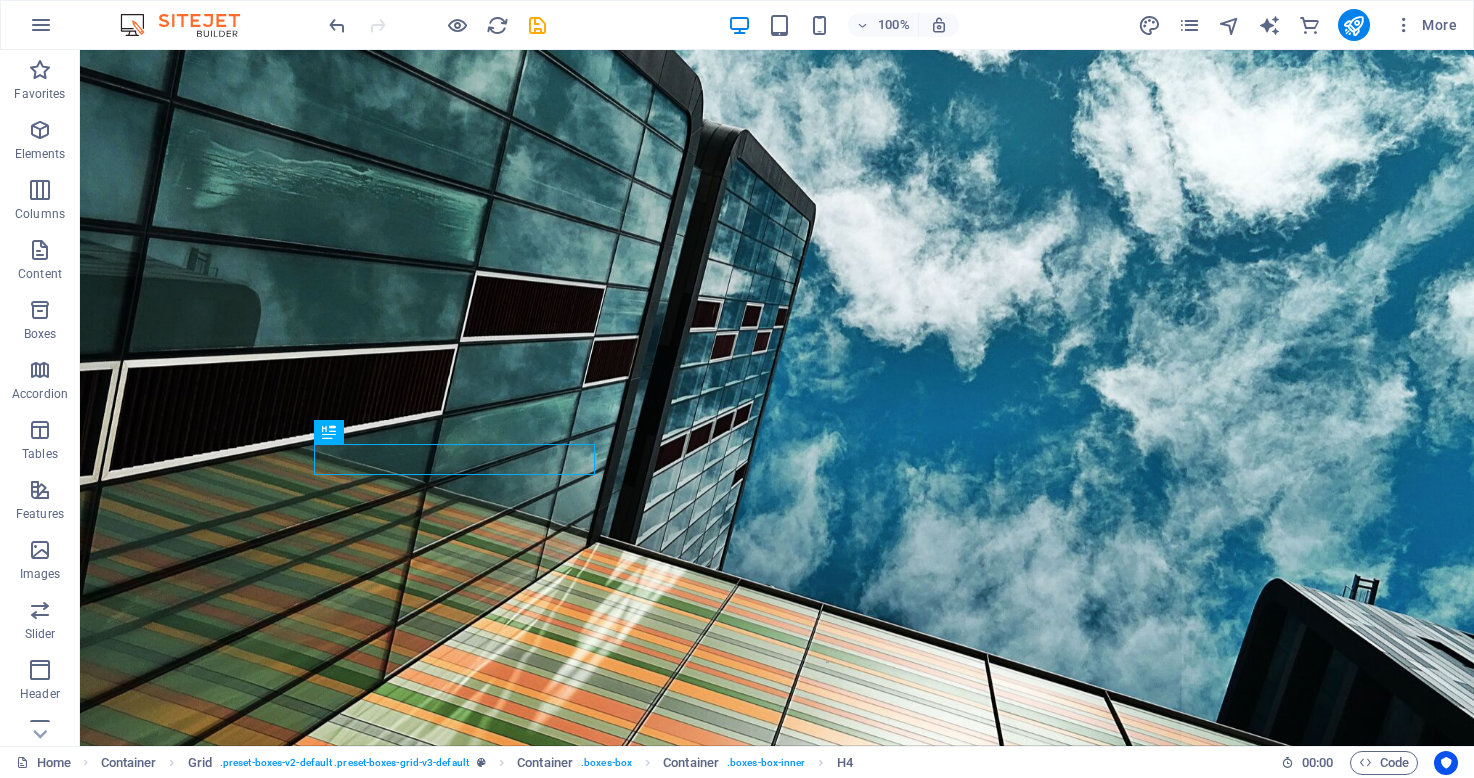 scroll, scrollTop: 0, scrollLeft: 0, axis: both 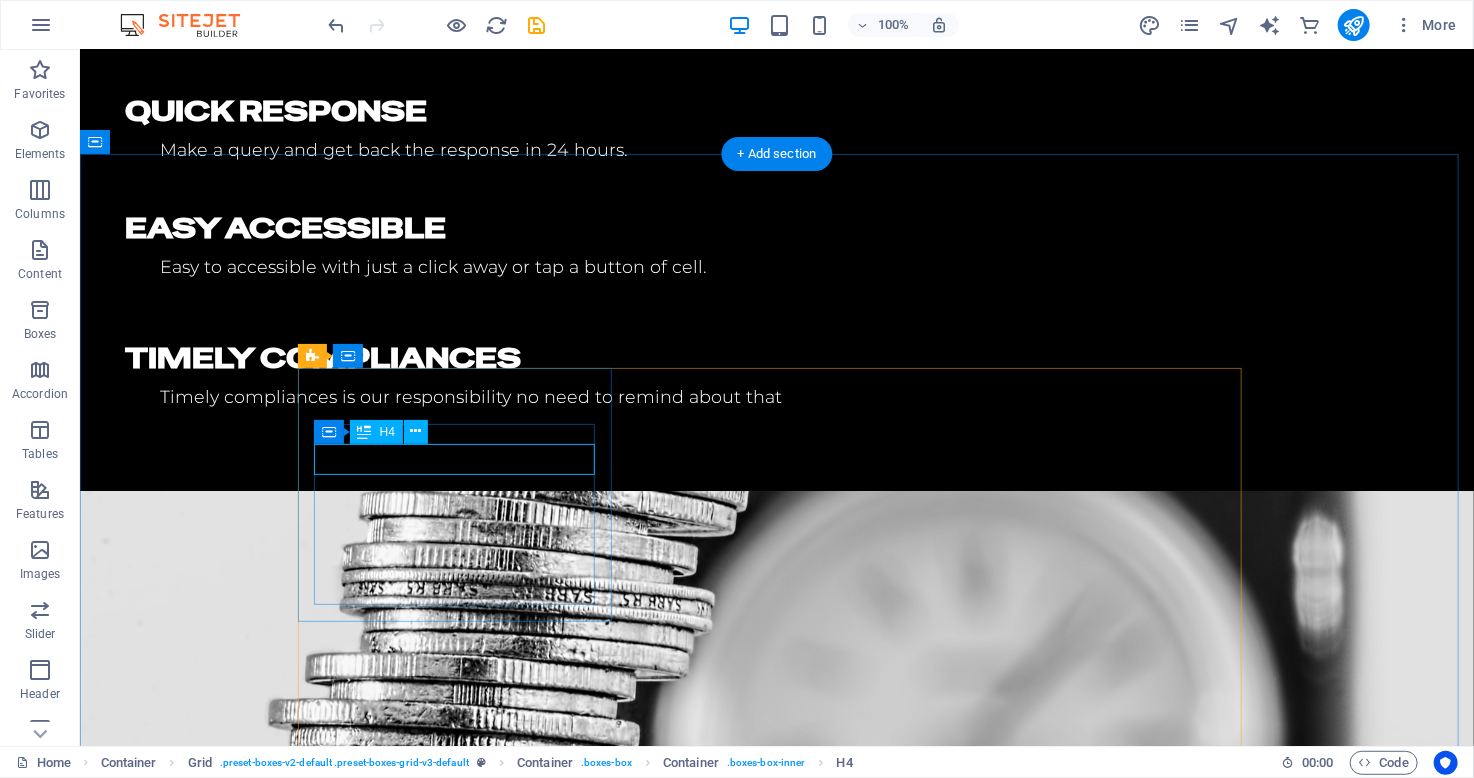 click on "Size" at bounding box center [461, 1214] 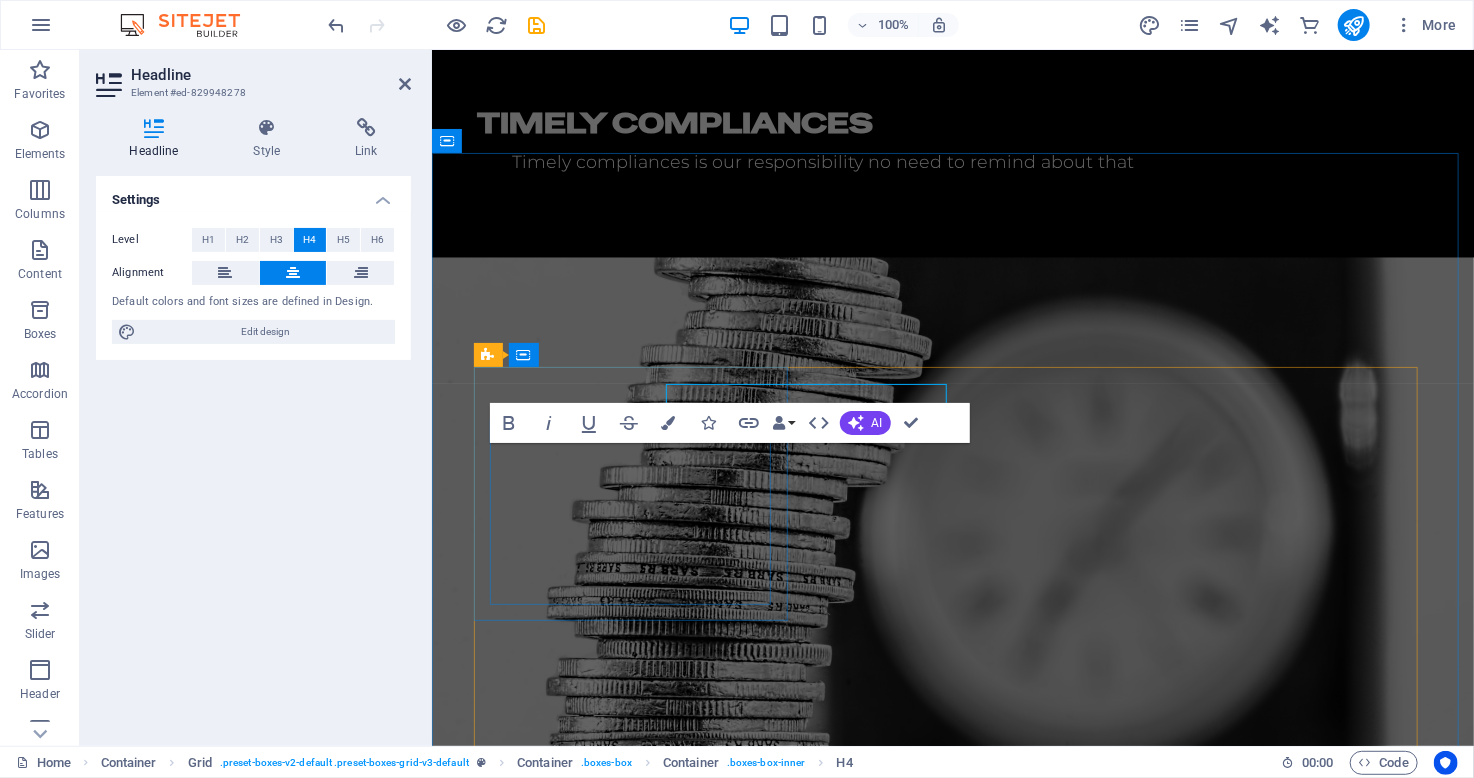 scroll, scrollTop: 1960, scrollLeft: 0, axis: vertical 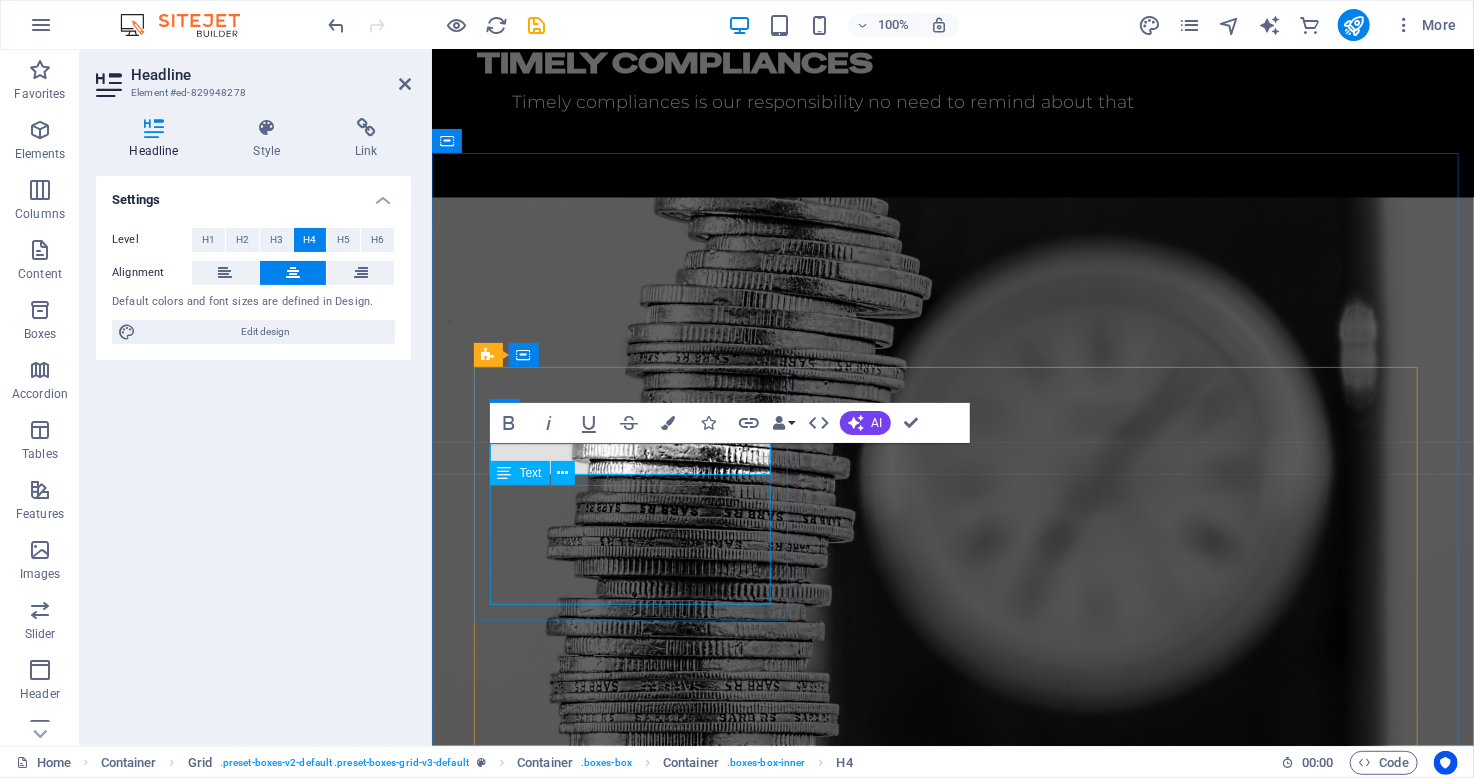 type 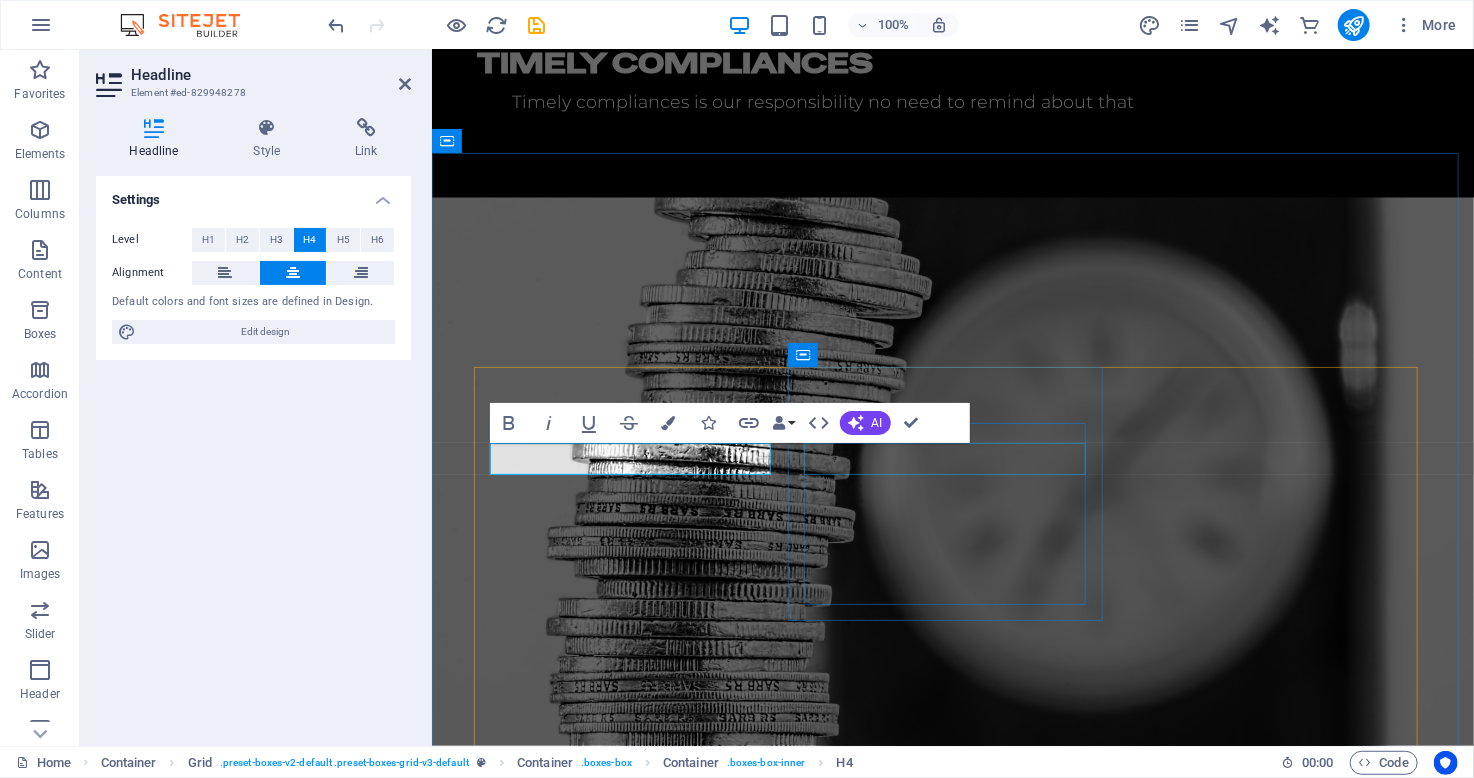 click on "Weight" at bounding box center (637, 1174) 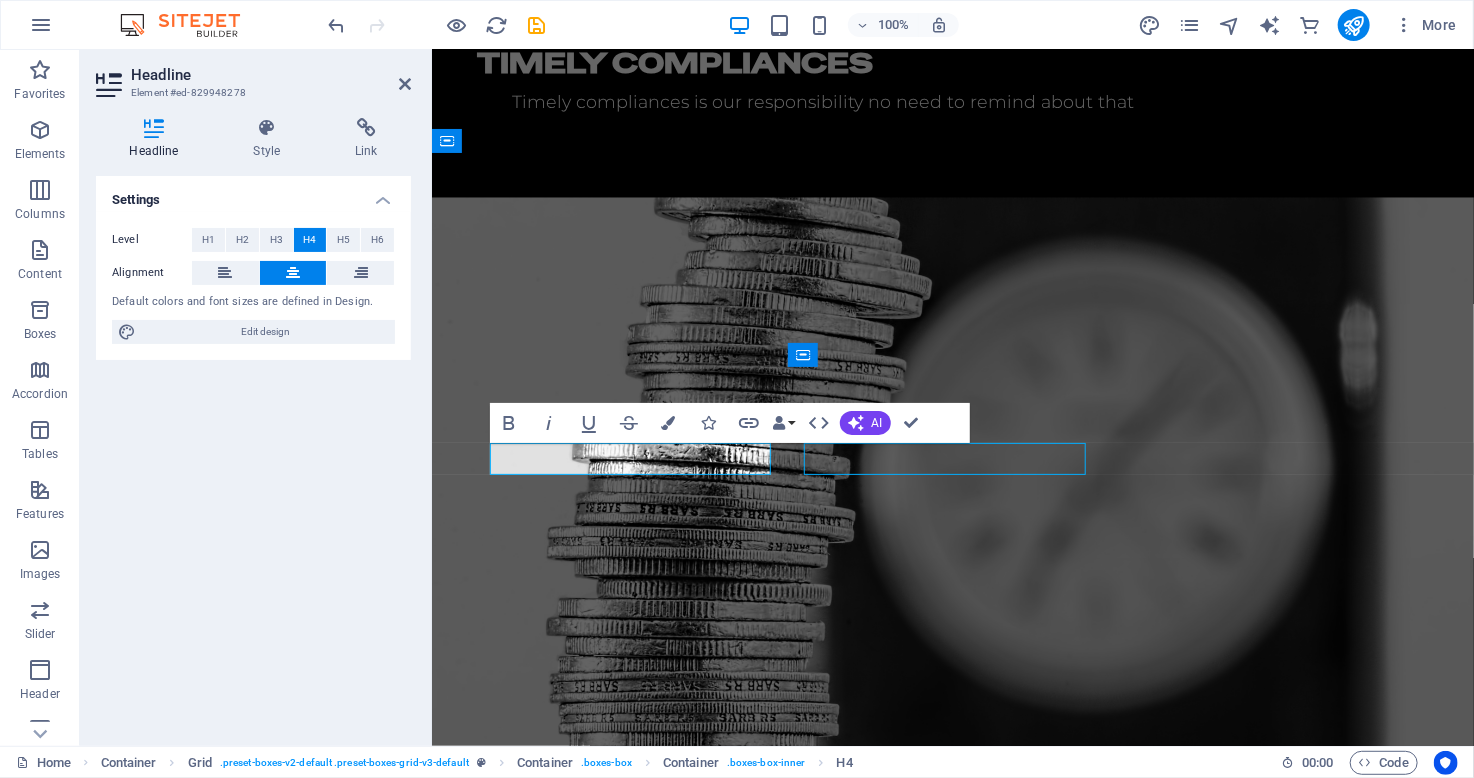 scroll, scrollTop: 1900, scrollLeft: 0, axis: vertical 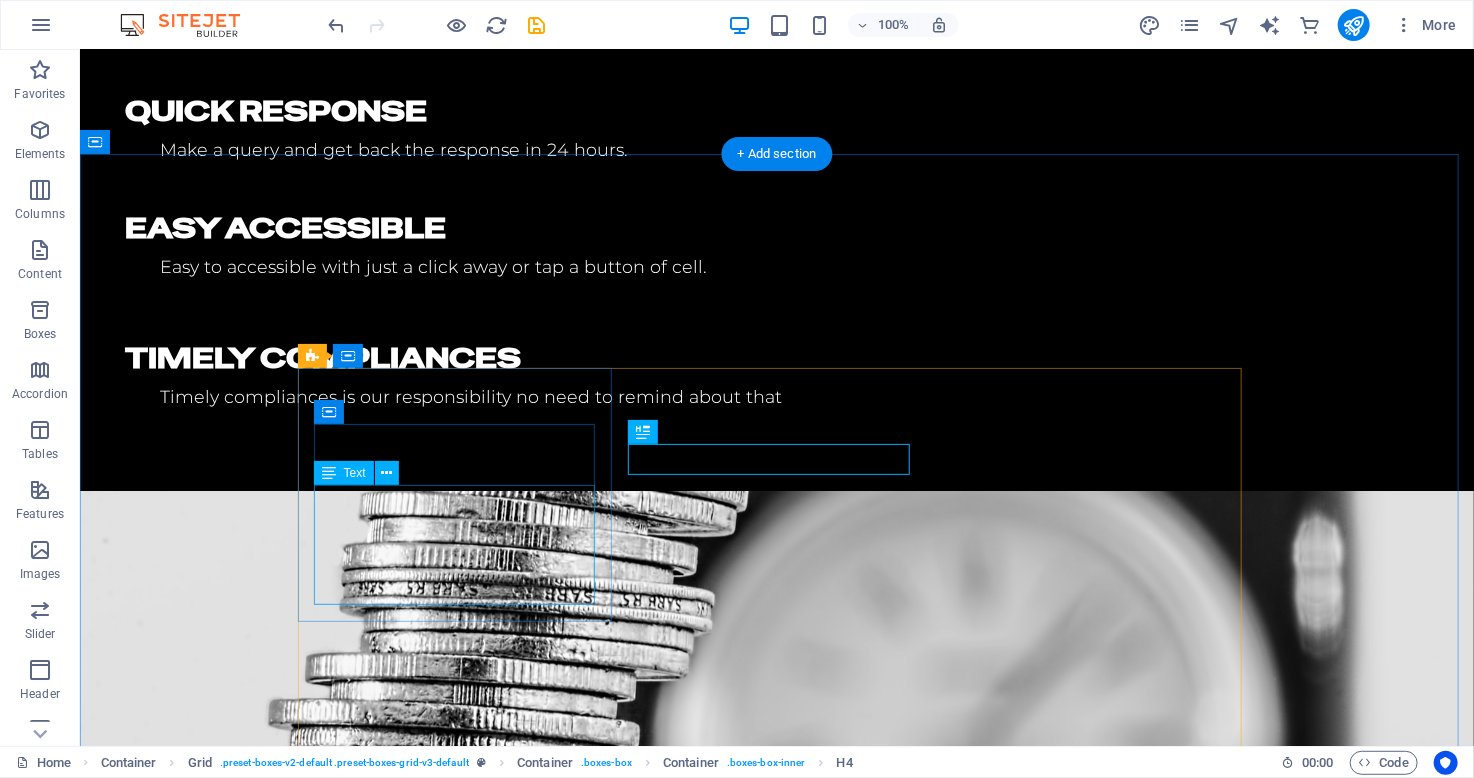 click on "Lorem ipsum dolor sit amet, consetetur sadipscing elitr, sed diam nonumy." at bounding box center (461, 1300) 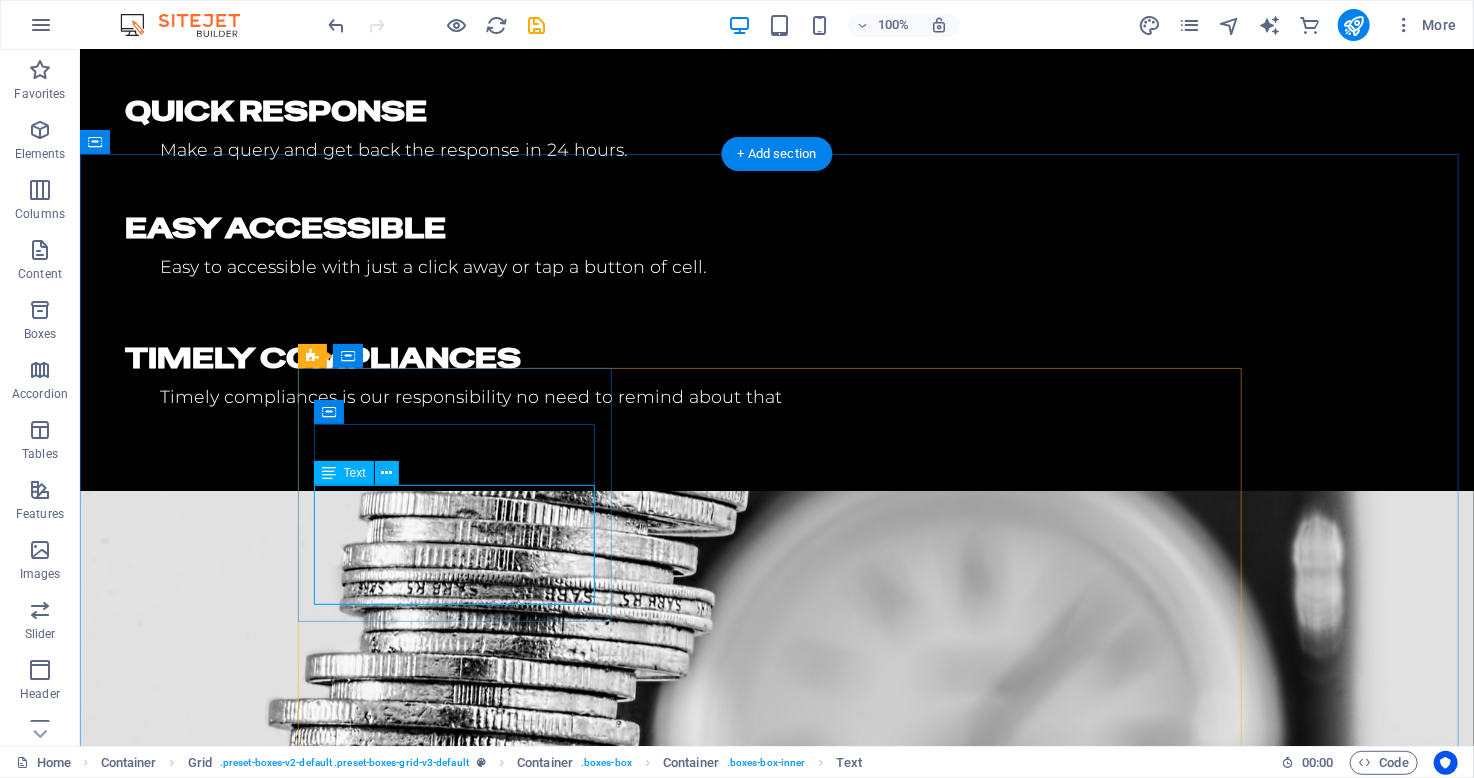 click on "Lorem ipsum dolor sit amet, consetetur sadipscing elitr, sed diam nonumy." at bounding box center (461, 1300) 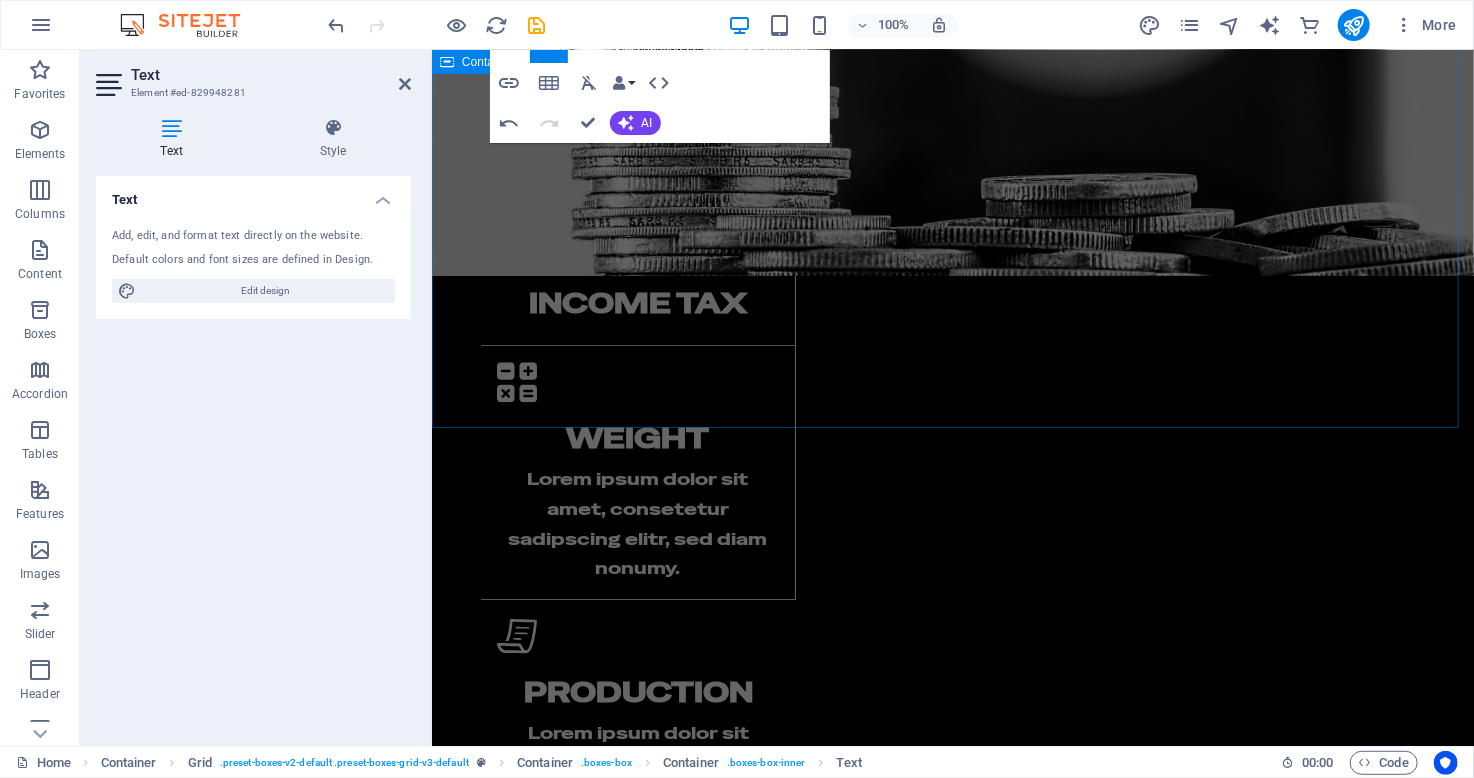 scroll, scrollTop: 2277, scrollLeft: 0, axis: vertical 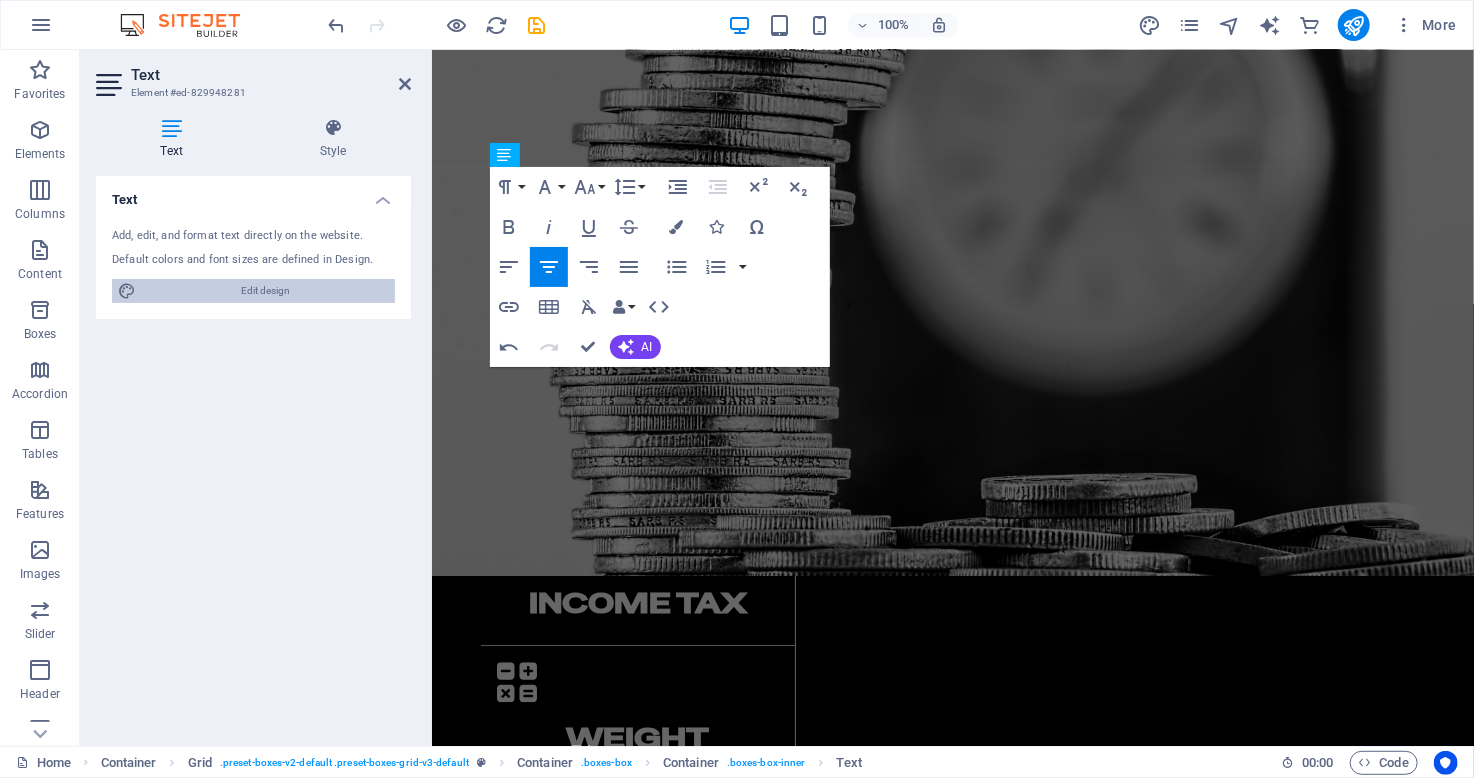 click on "Edit design" at bounding box center [265, 291] 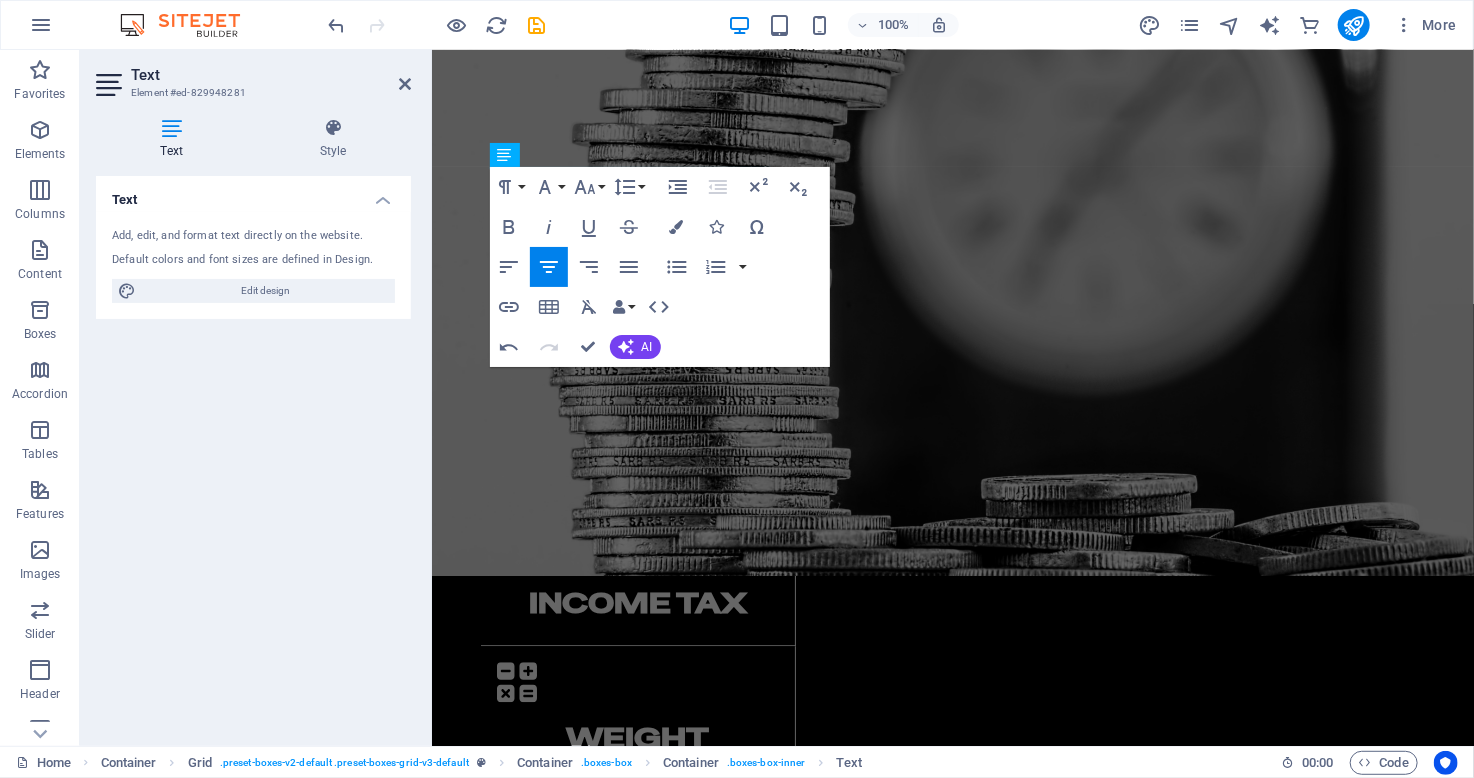 select on "rem" 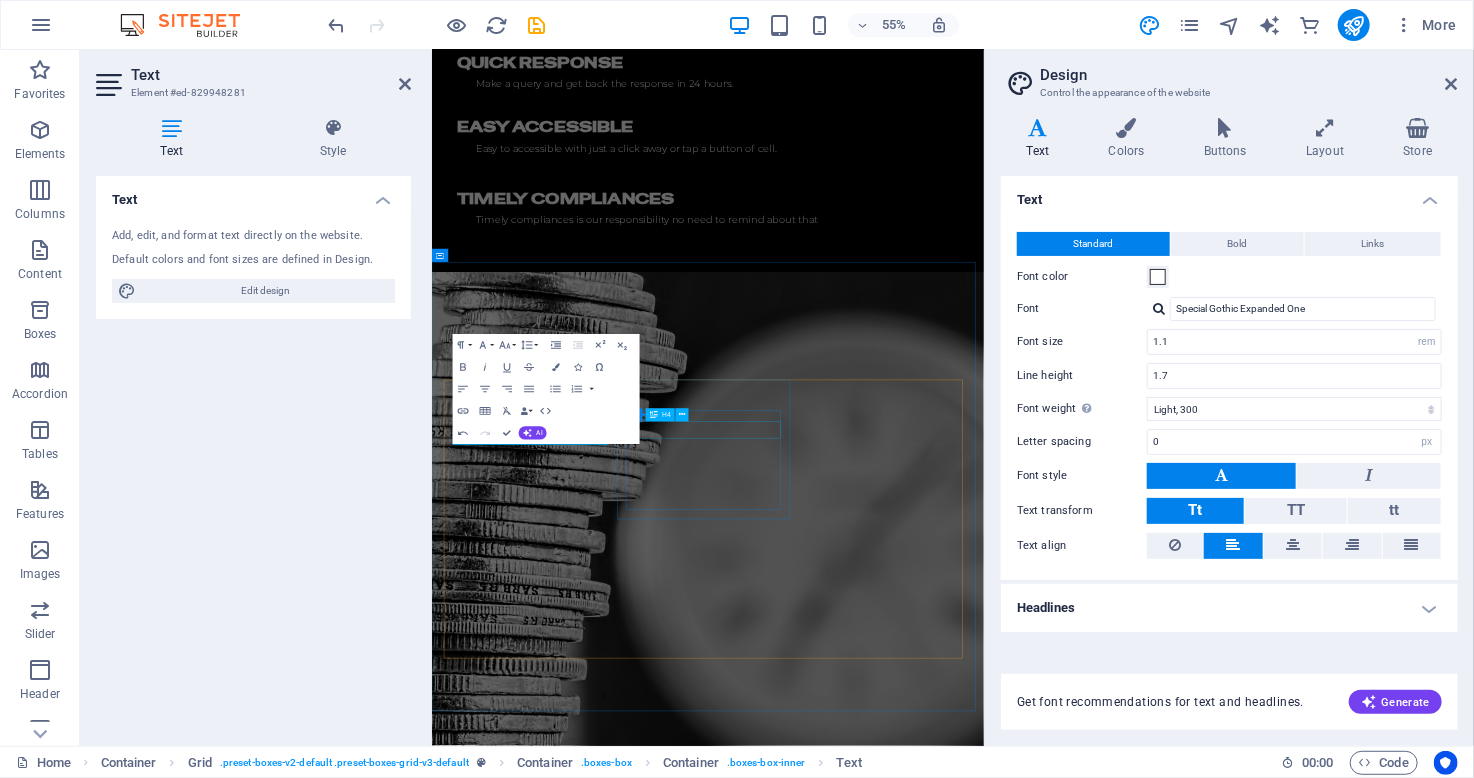 scroll, scrollTop: 2617, scrollLeft: 0, axis: vertical 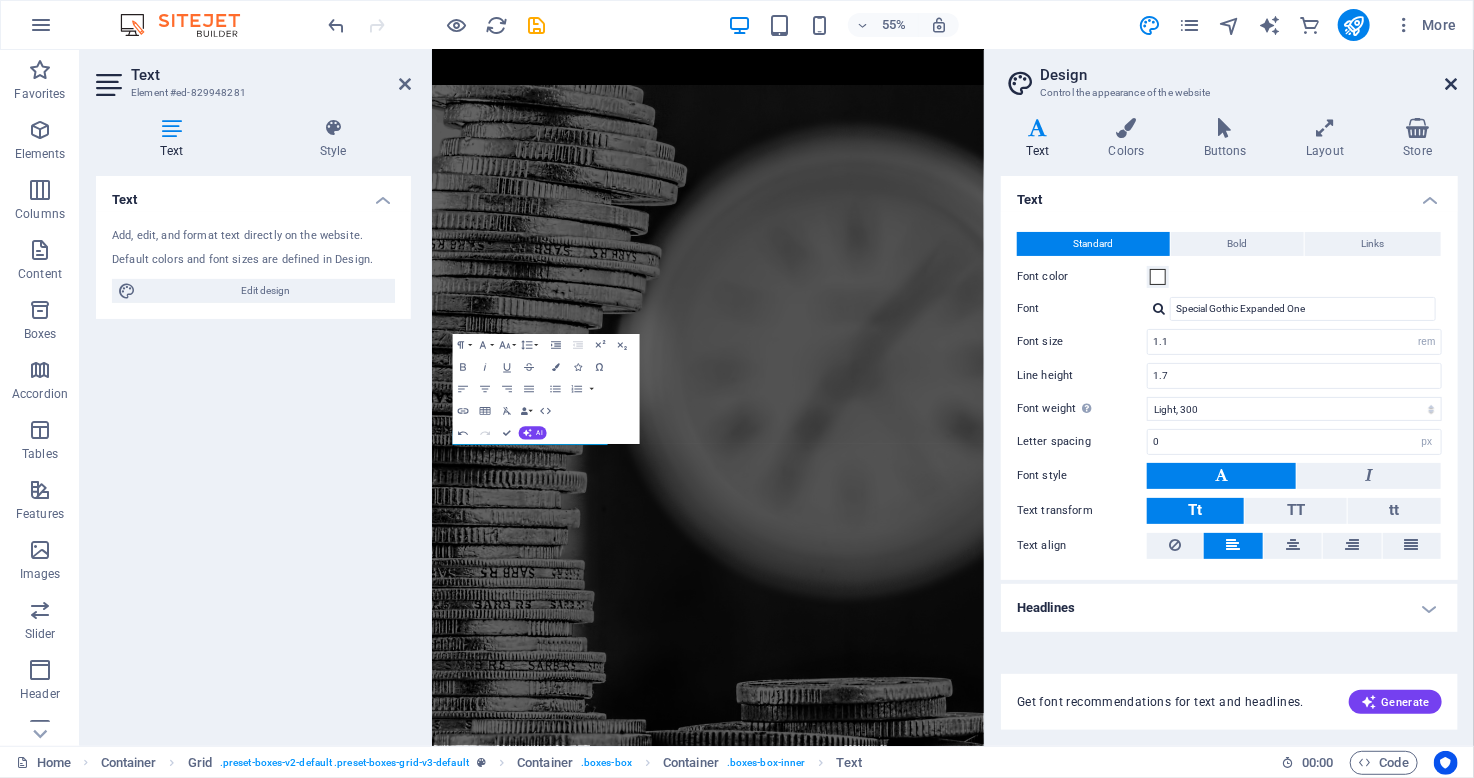 drag, startPoint x: 1453, startPoint y: 85, endPoint x: 676, endPoint y: 114, distance: 777.541 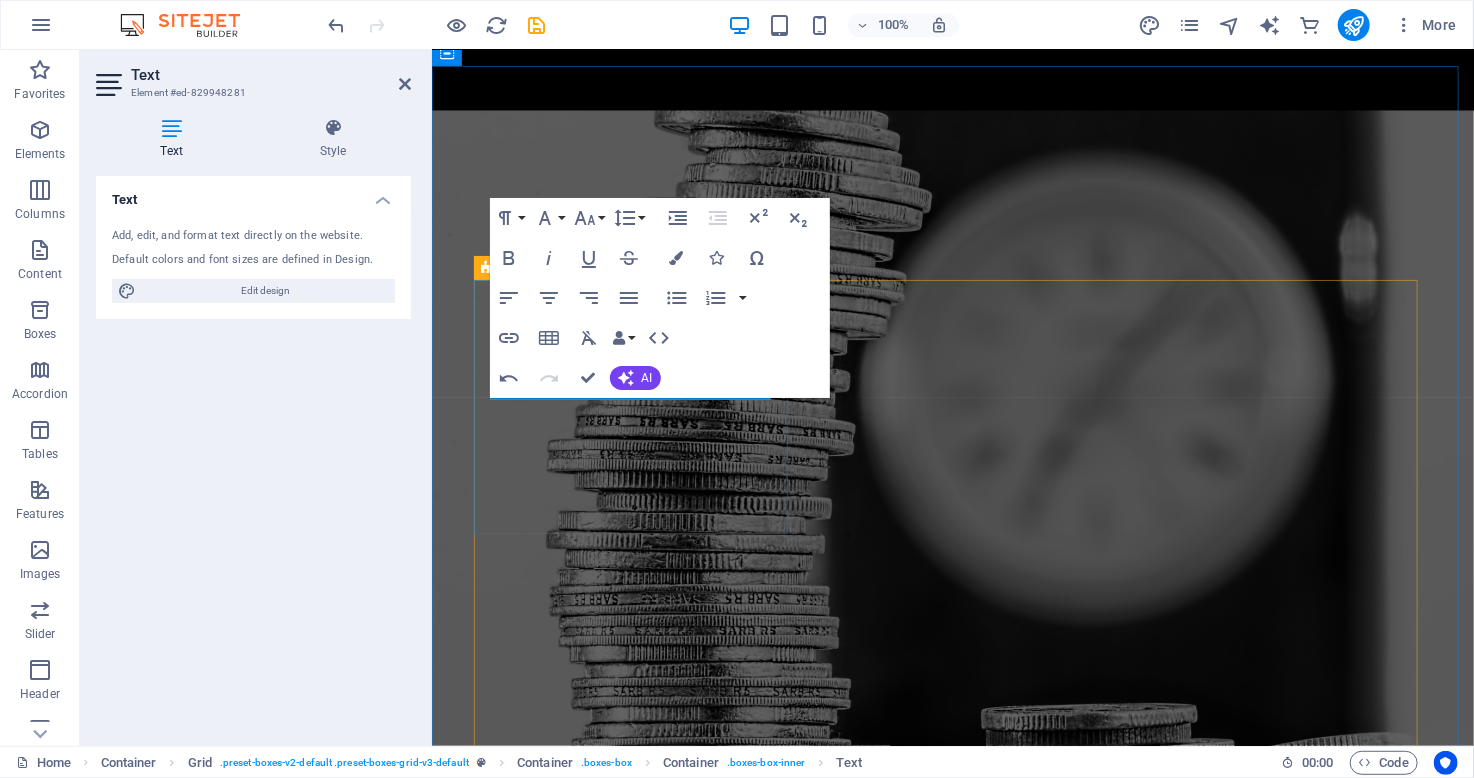 click on "Income Tax" at bounding box center (637, 807) 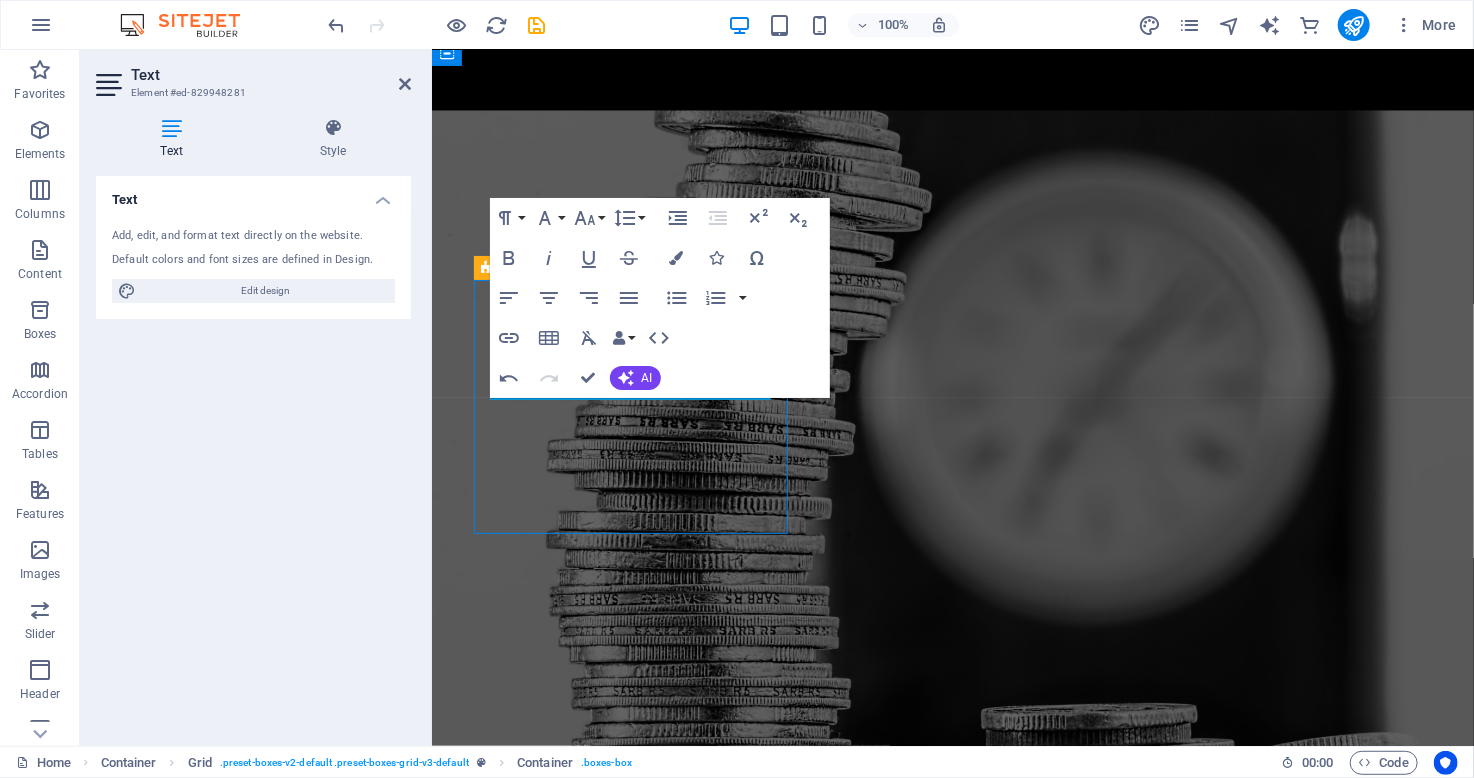 scroll, scrollTop: 1987, scrollLeft: 0, axis: vertical 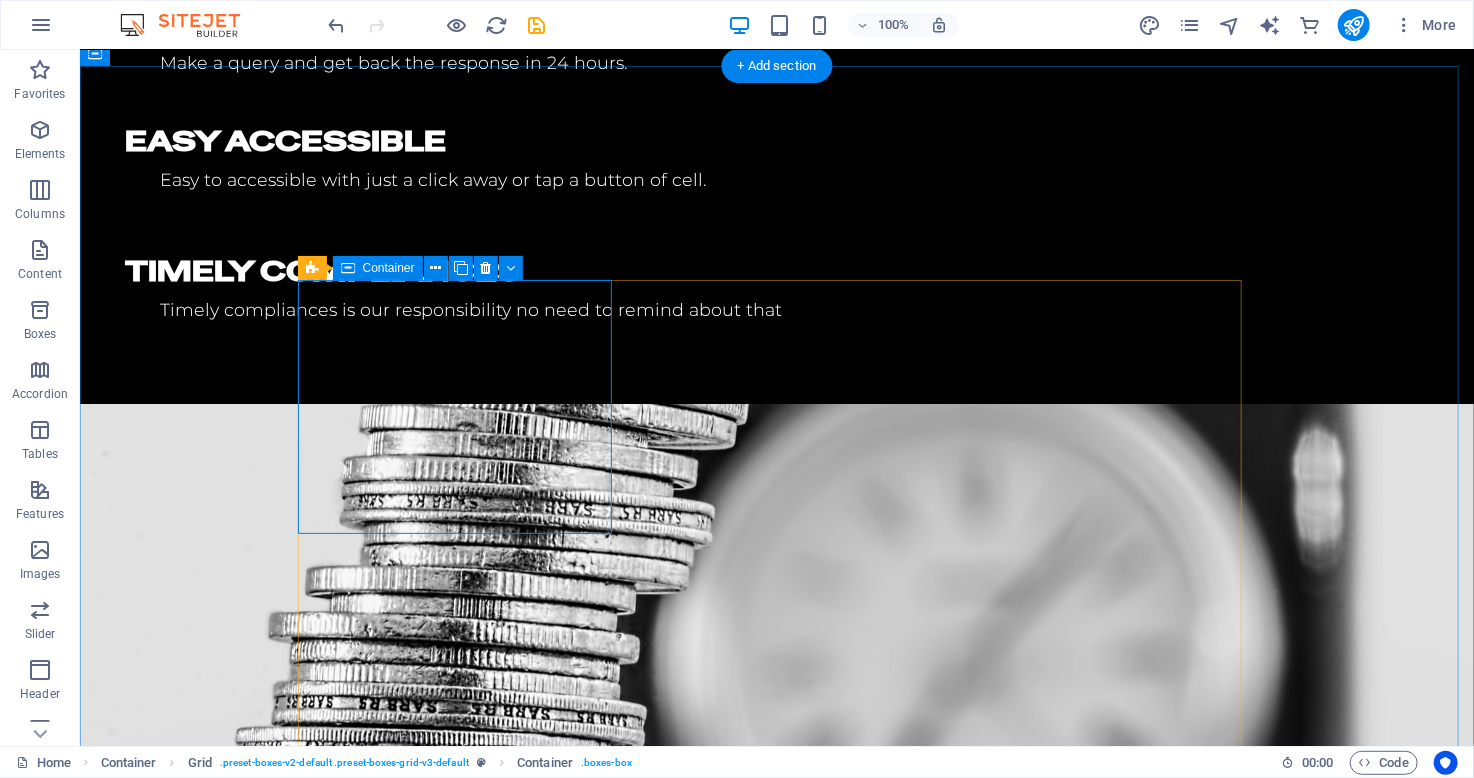 click on "Income Tax" at bounding box center (461, 1102) 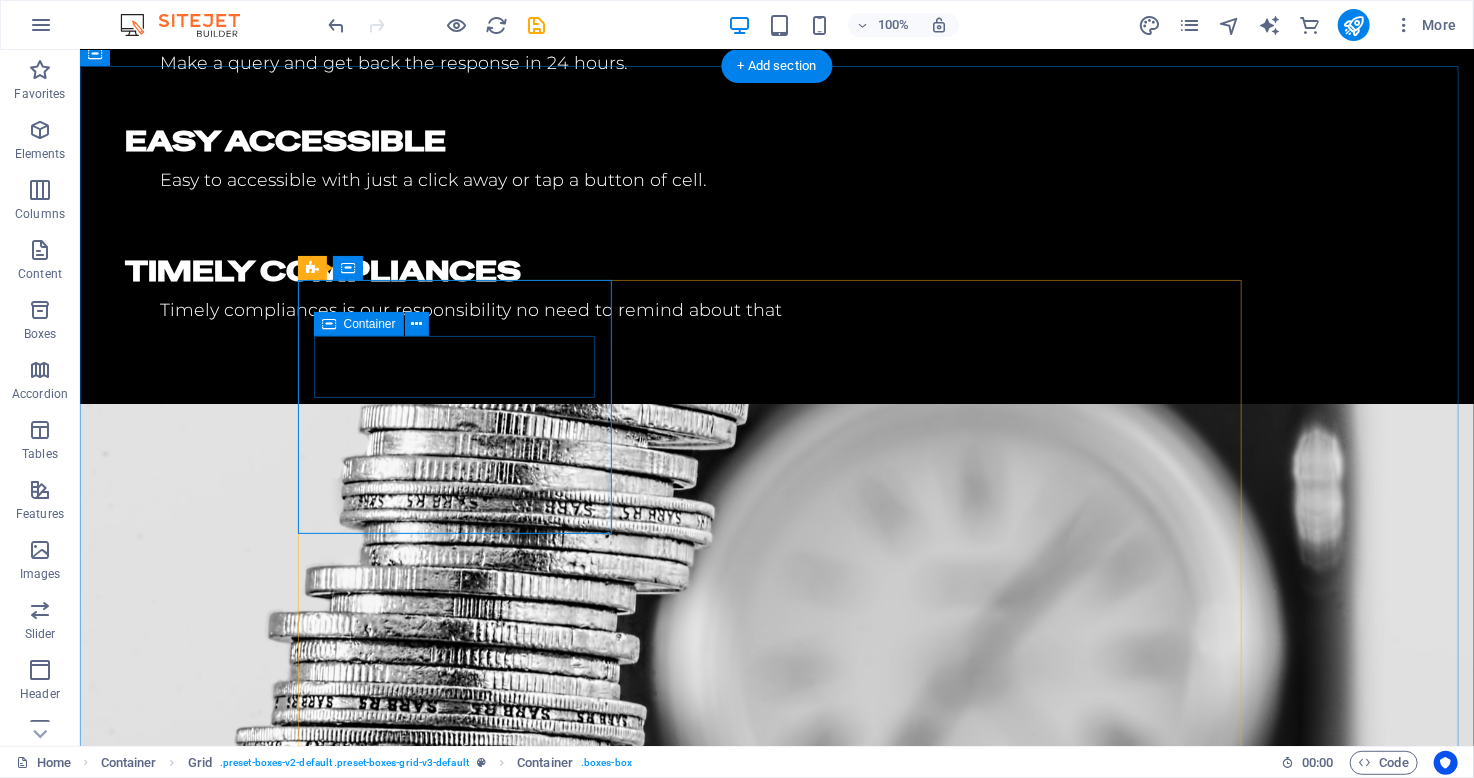 click on "Income Tax" at bounding box center (461, 1127) 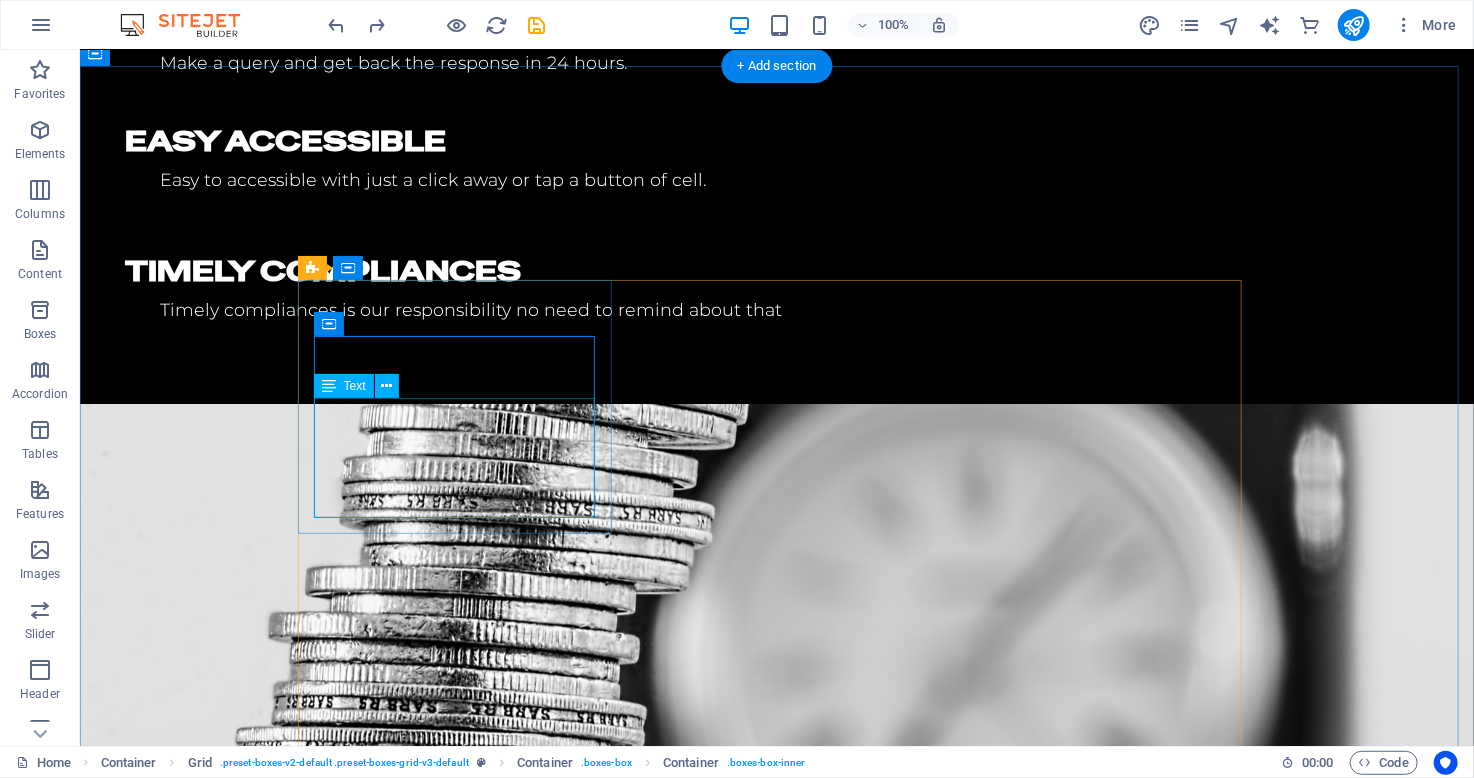 click on "Lorem ipsum dolor sit amet, consetetur sadipscing elitr, sed diam nonumy." at bounding box center [461, 1213] 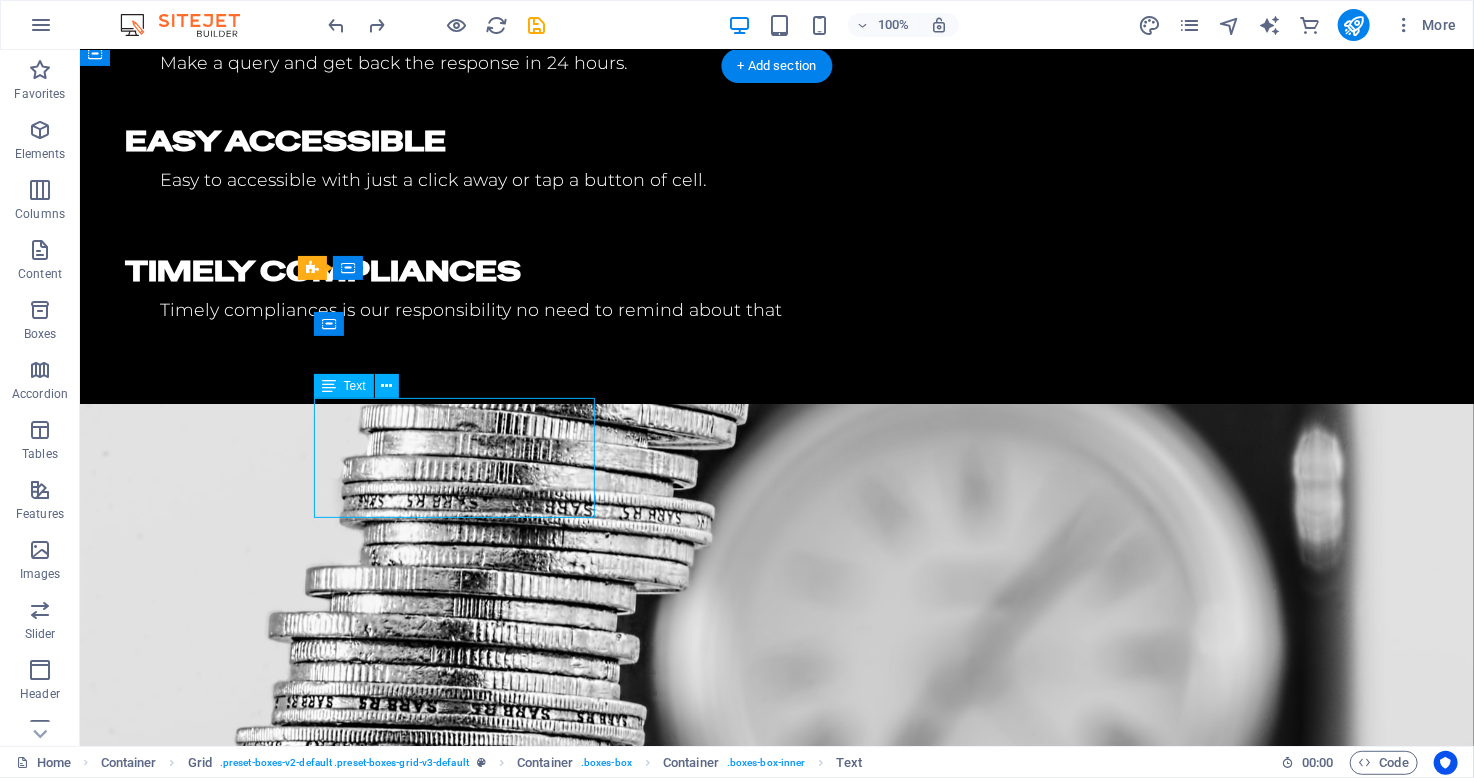 click on "Lorem ipsum dolor sit amet, consetetur sadipscing elitr, sed diam nonumy." at bounding box center [461, 1213] 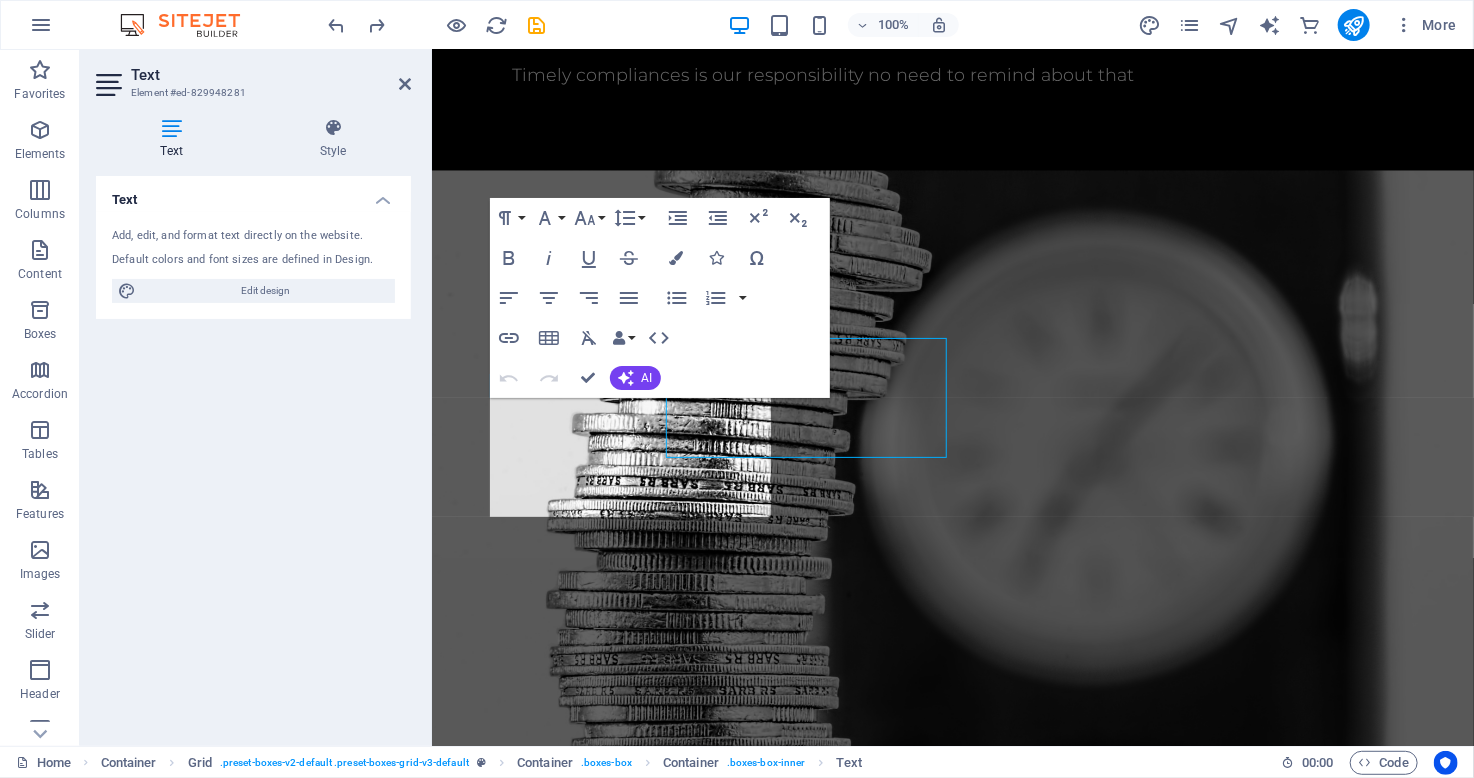 scroll, scrollTop: 2047, scrollLeft: 0, axis: vertical 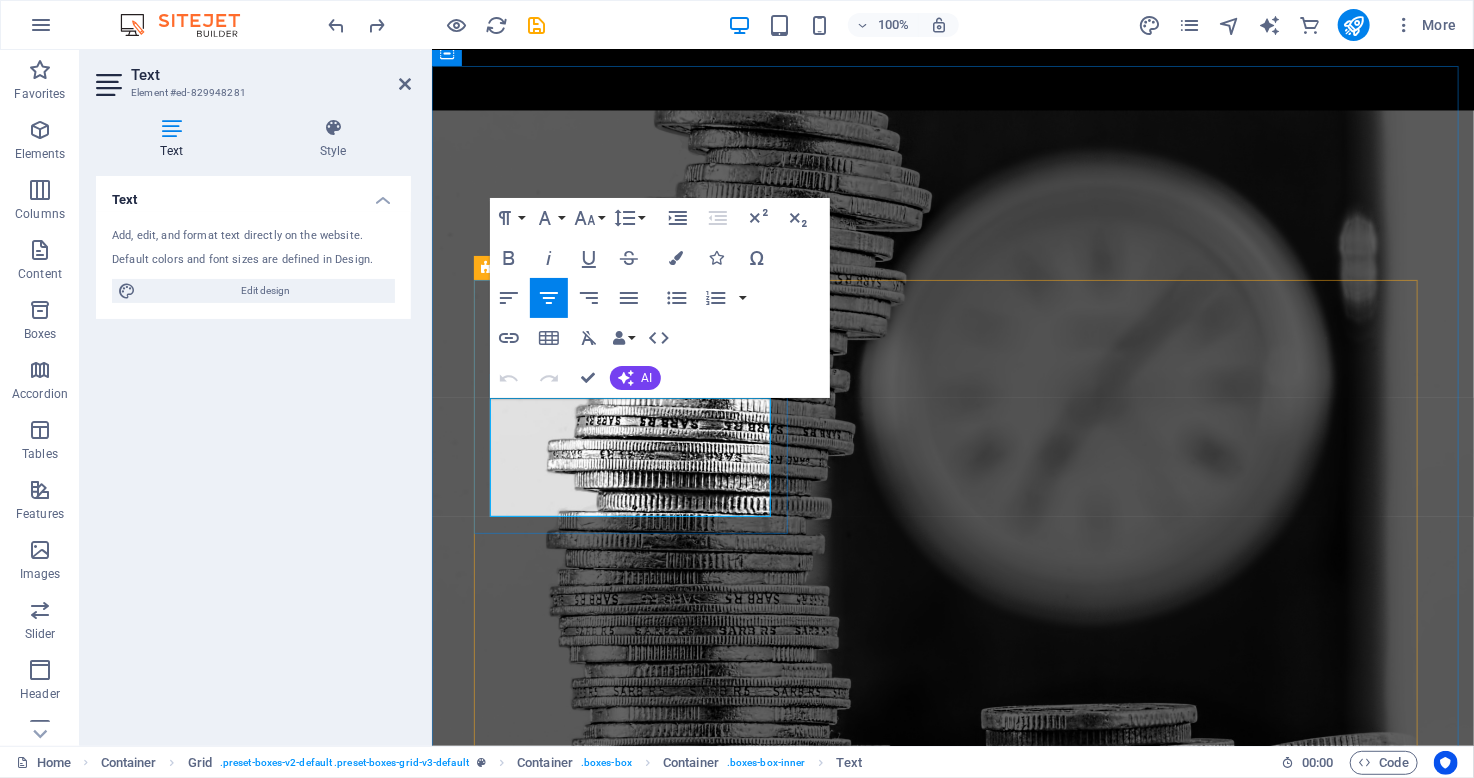 drag, startPoint x: 682, startPoint y: 500, endPoint x: 521, endPoint y: 407, distance: 185.9301 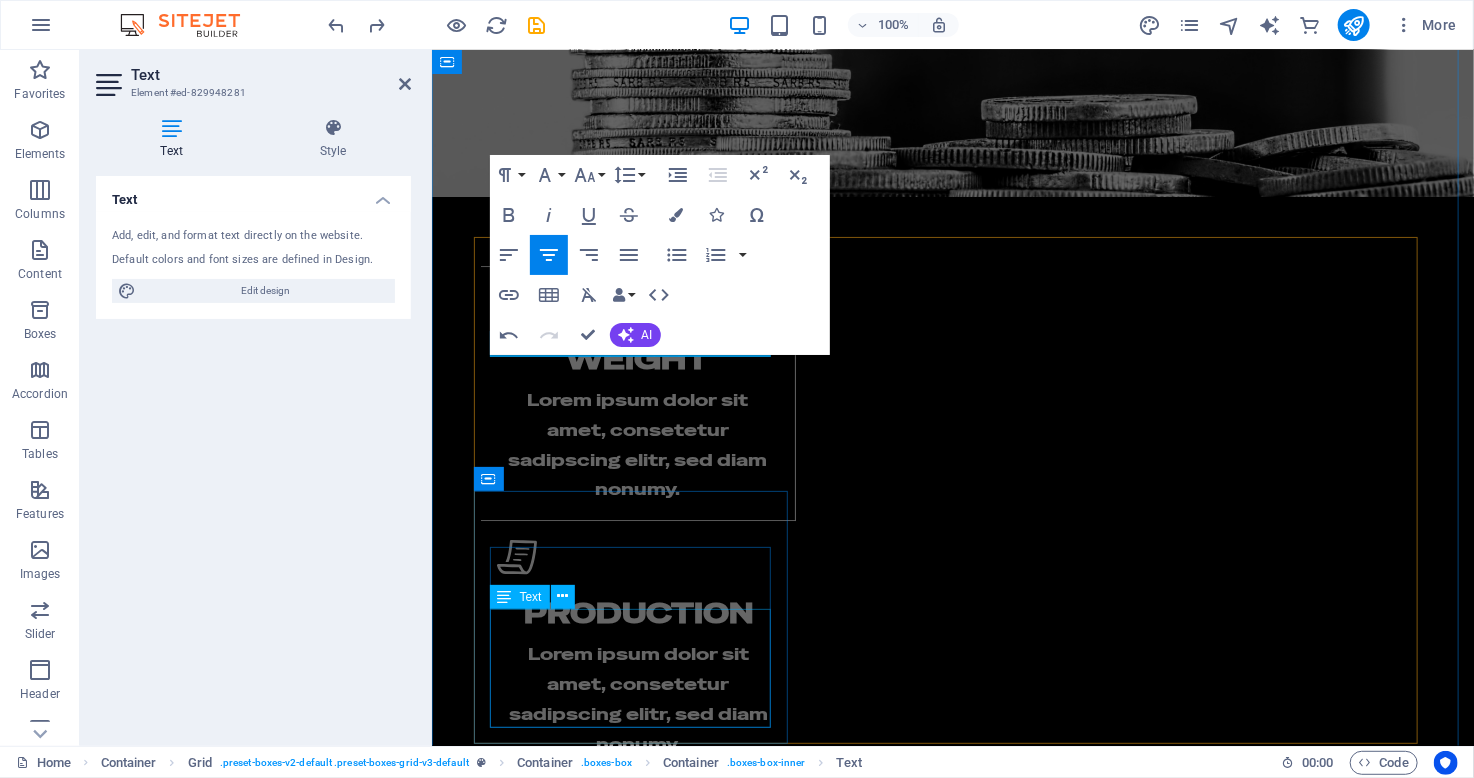 scroll, scrollTop: 1956, scrollLeft: 0, axis: vertical 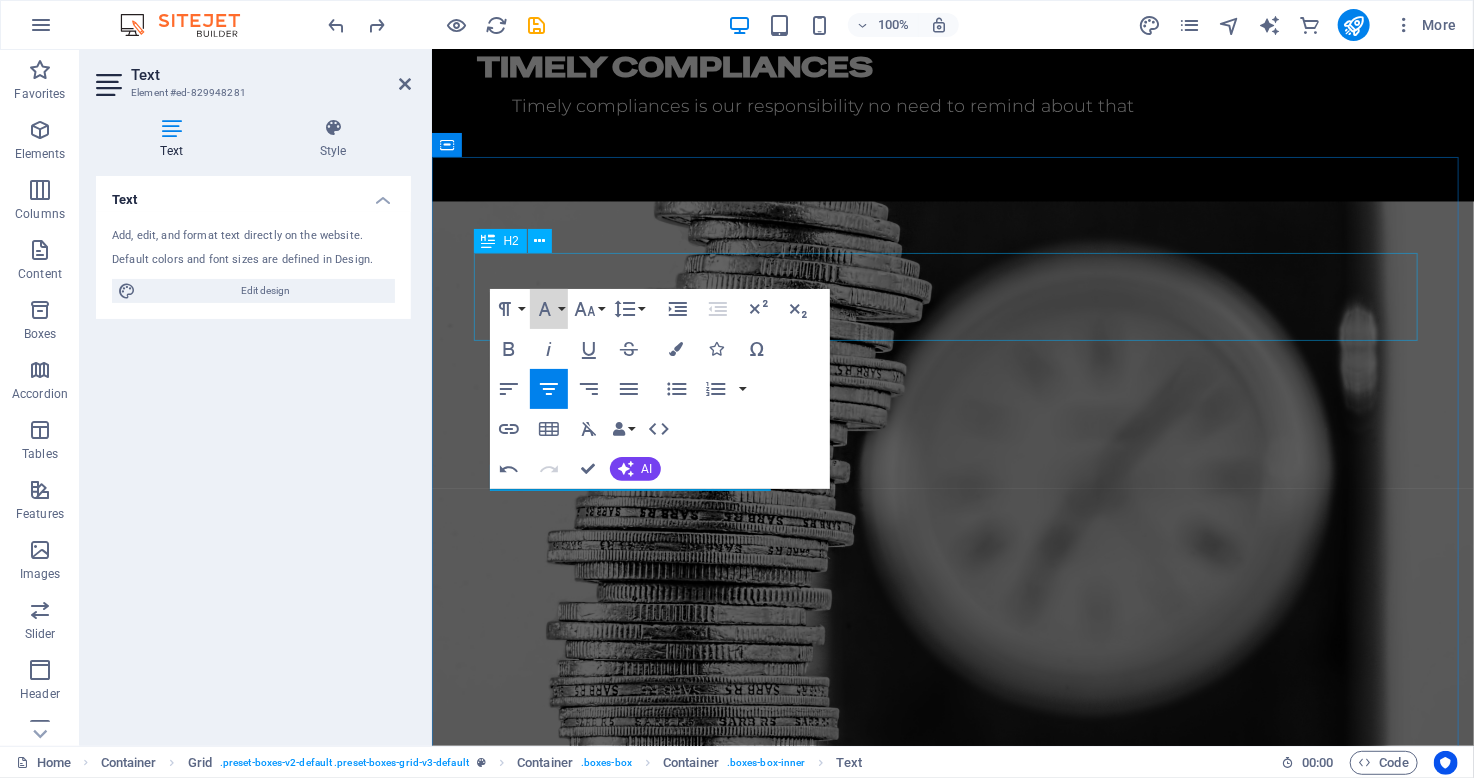 drag, startPoint x: 982, startPoint y: 341, endPoint x: 759, endPoint y: 253, distance: 239.73528 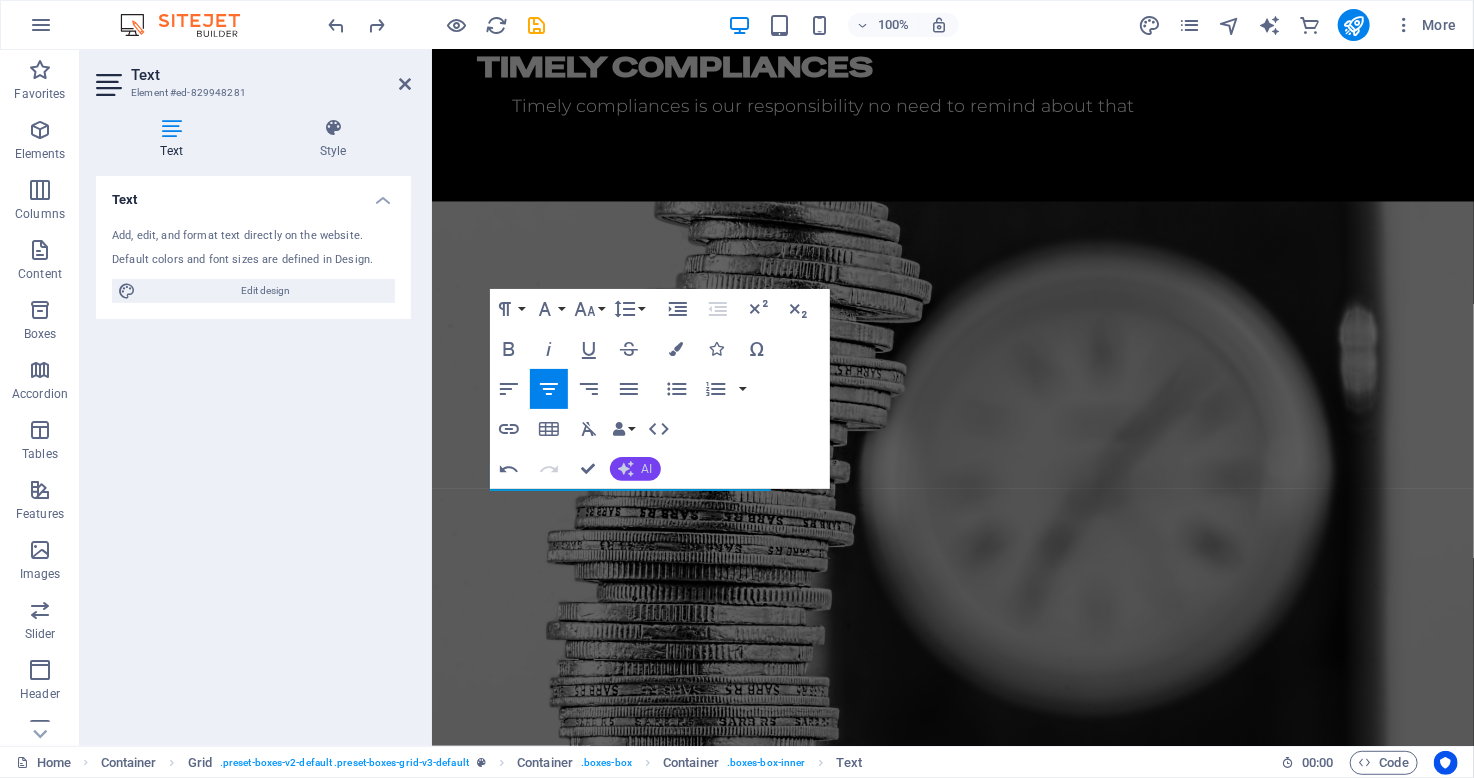 click 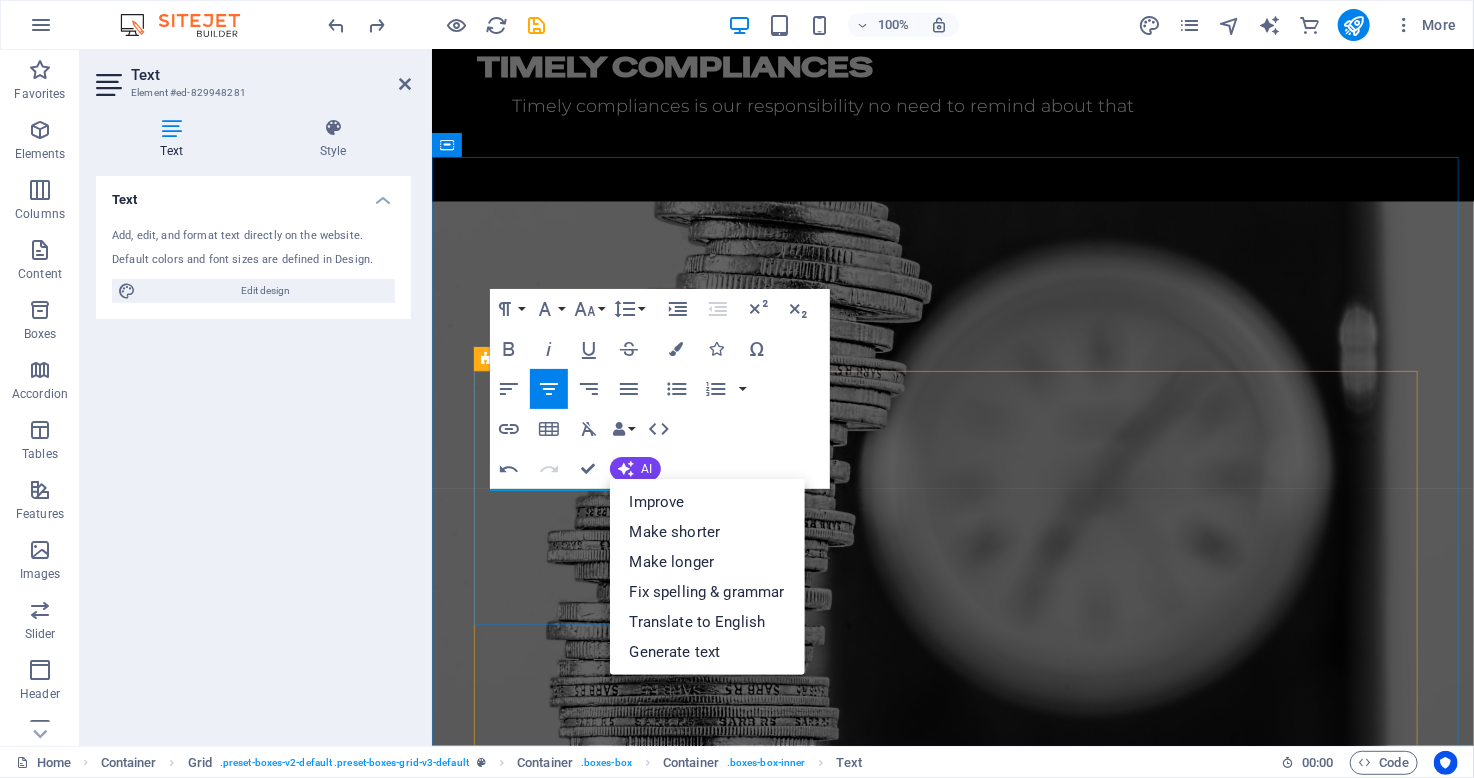 click on "Income Tax" at bounding box center (637, 898) 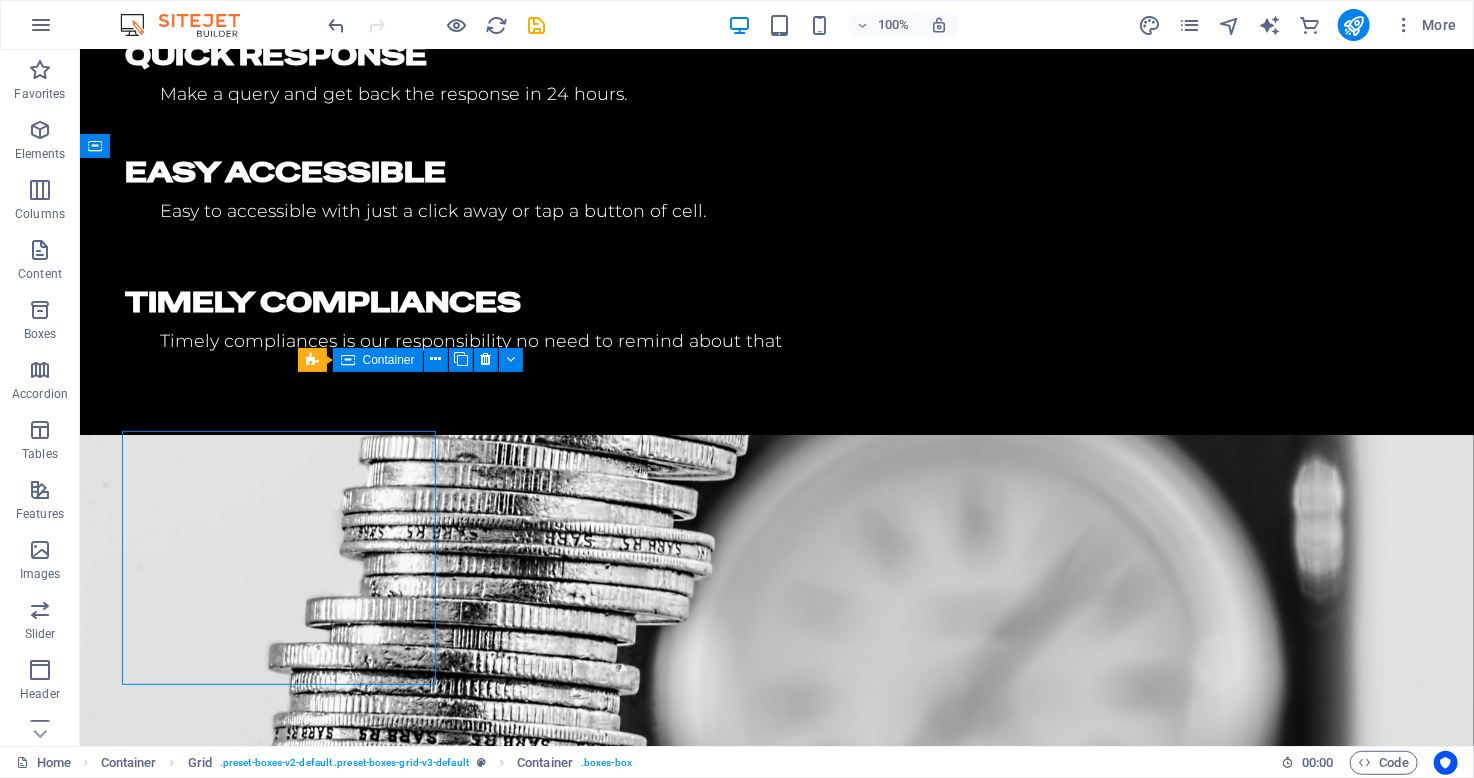scroll, scrollTop: 1896, scrollLeft: 0, axis: vertical 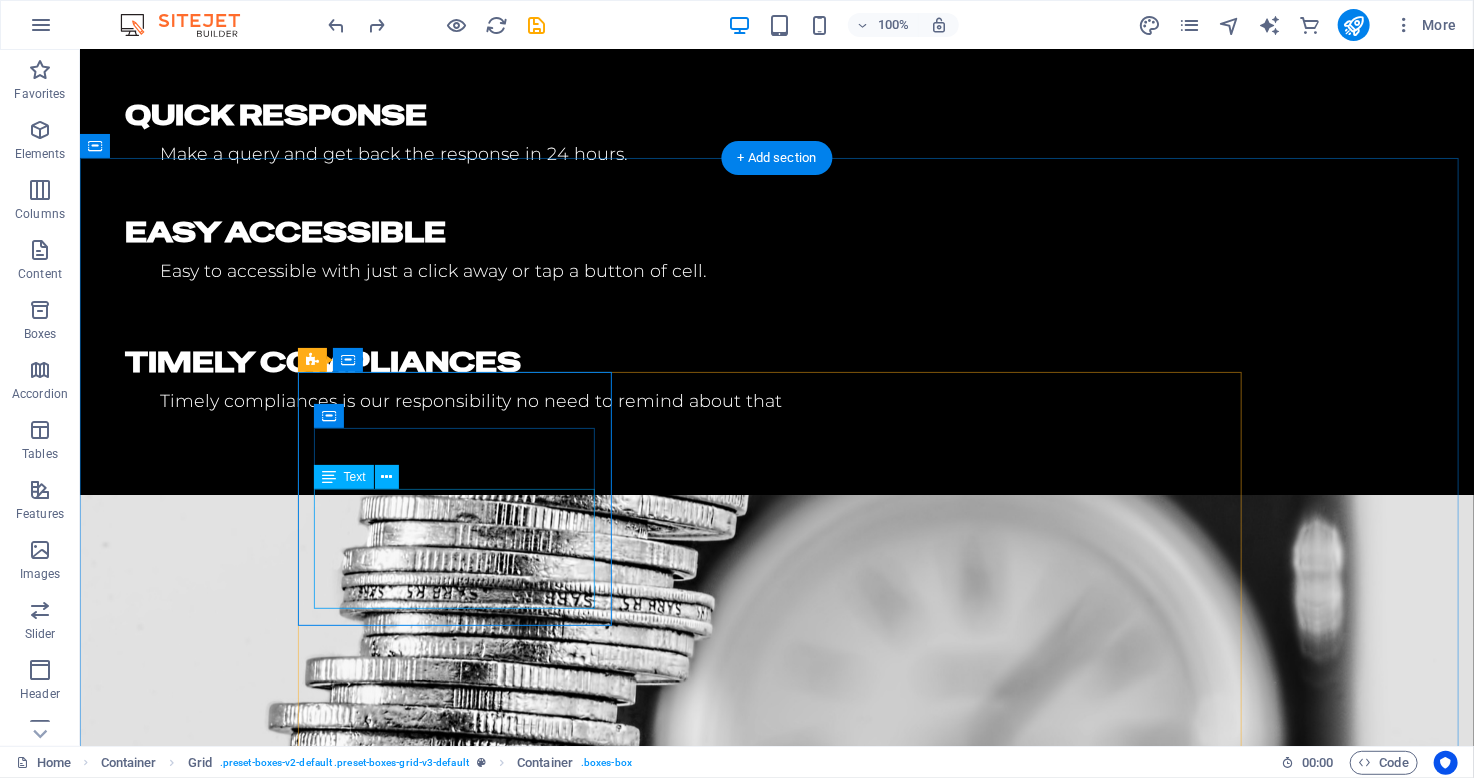 click on "Lorem ipsum dolor sit amet, consetetur sadipscing elitr, sed diam nonumy." at bounding box center (461, 1304) 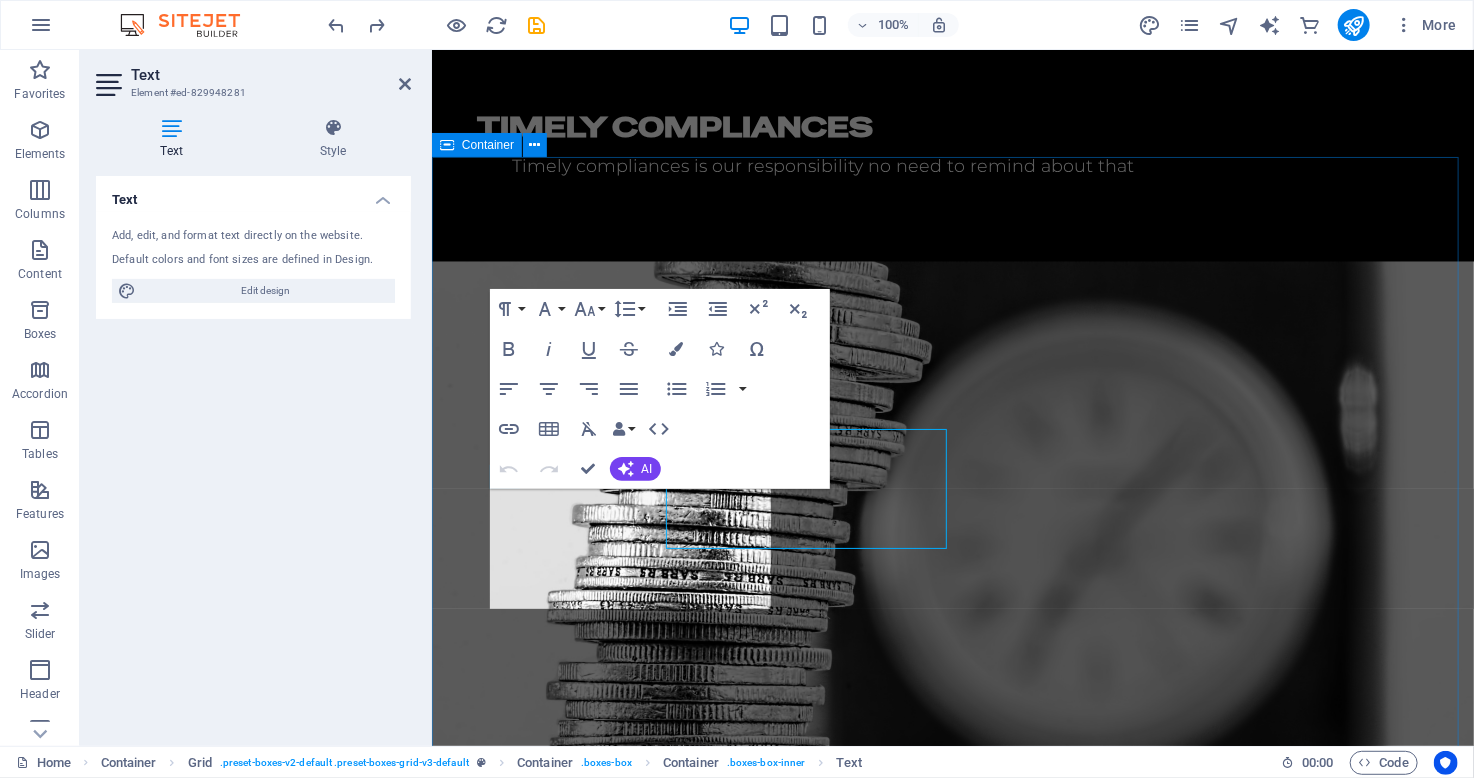 scroll, scrollTop: 1956, scrollLeft: 0, axis: vertical 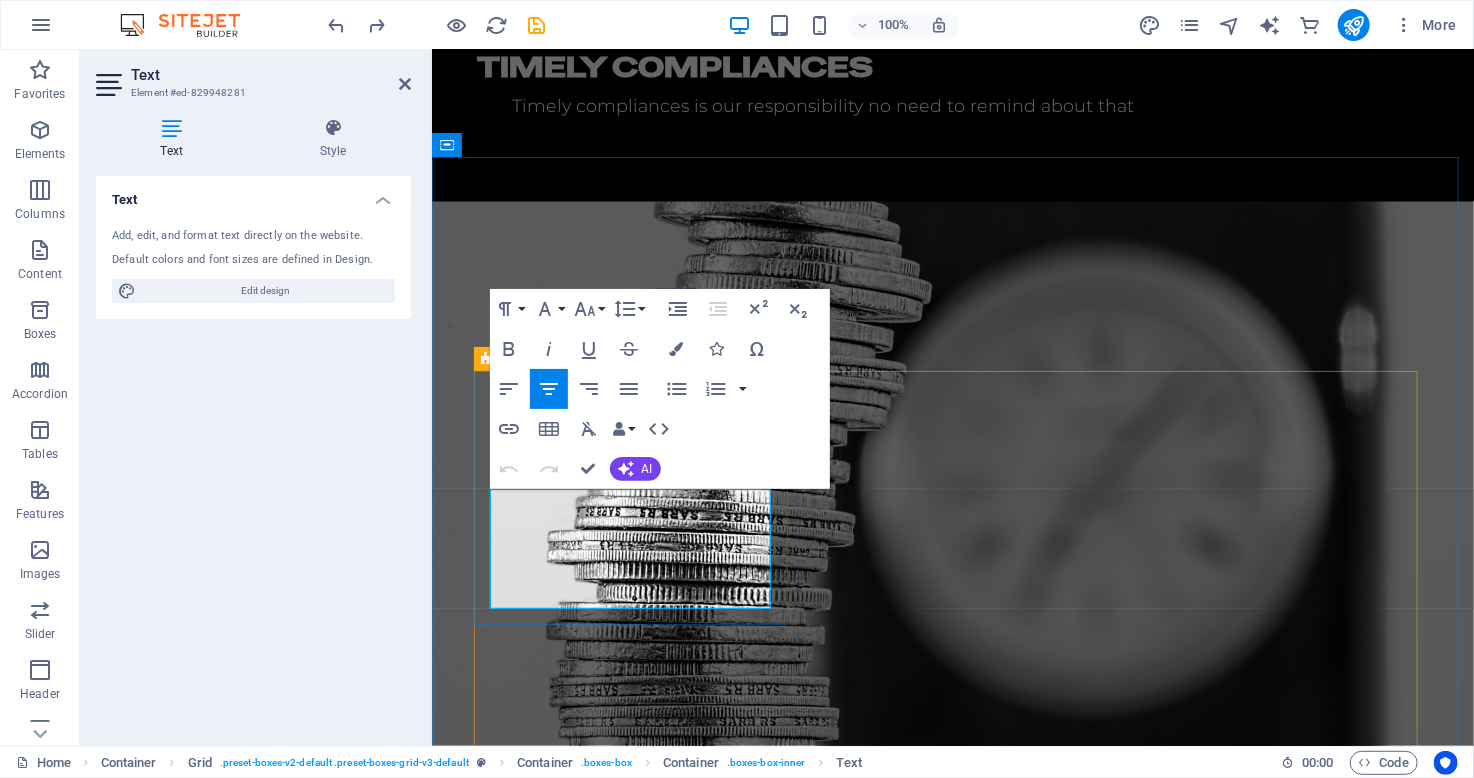click on "Lorem ipsum dolor sit amet, consetetur sadipscing elitr, sed diam nonumy." at bounding box center [637, 1009] 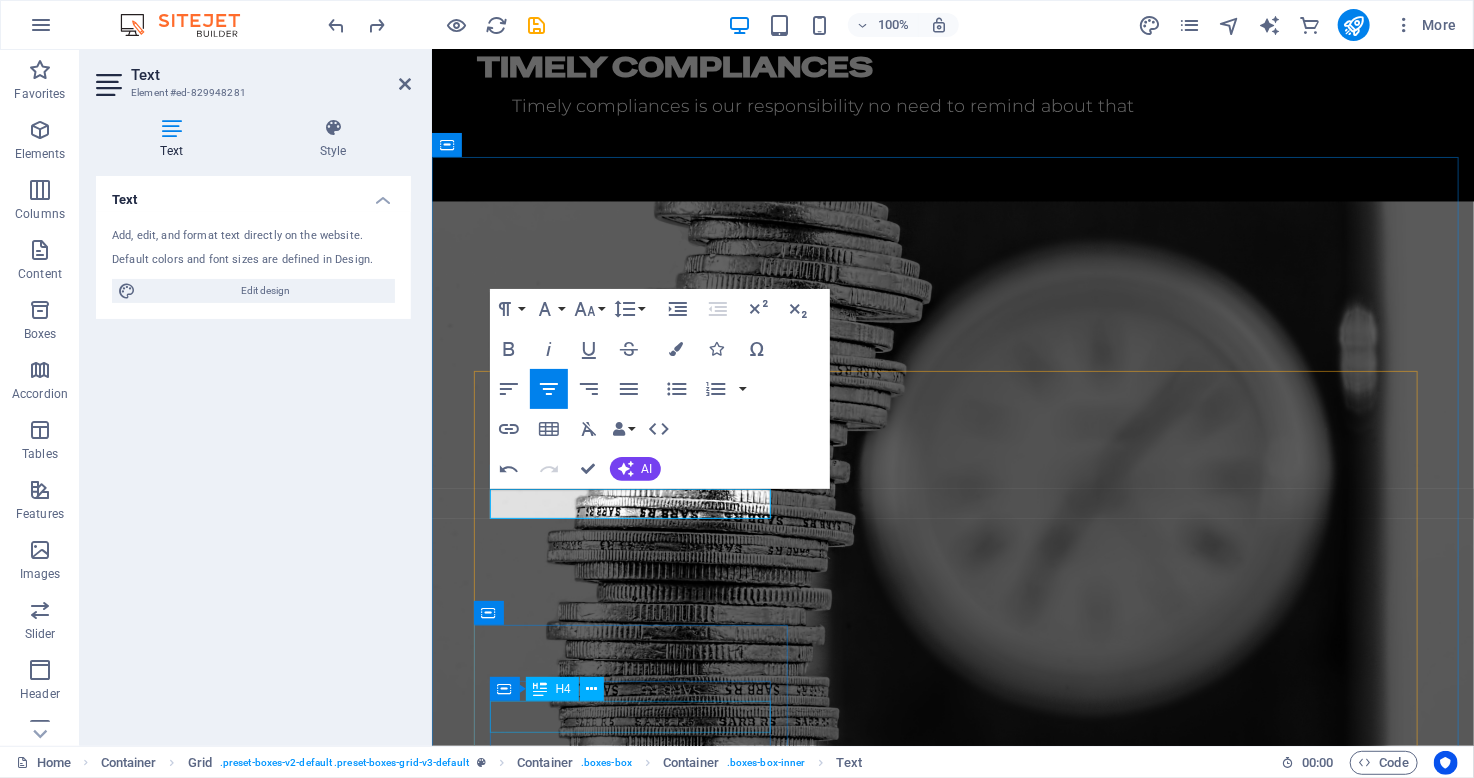 type 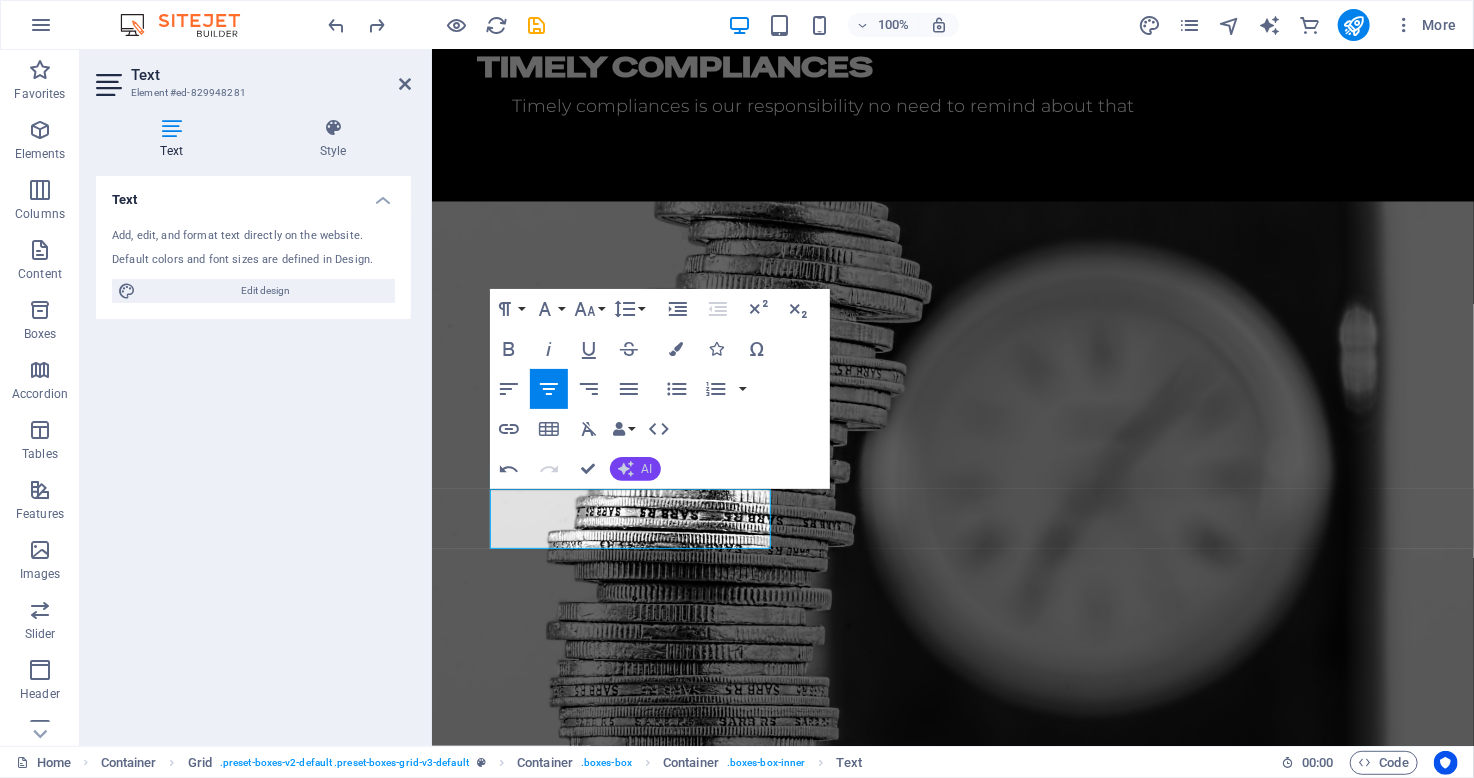 click on "AI" at bounding box center (635, 469) 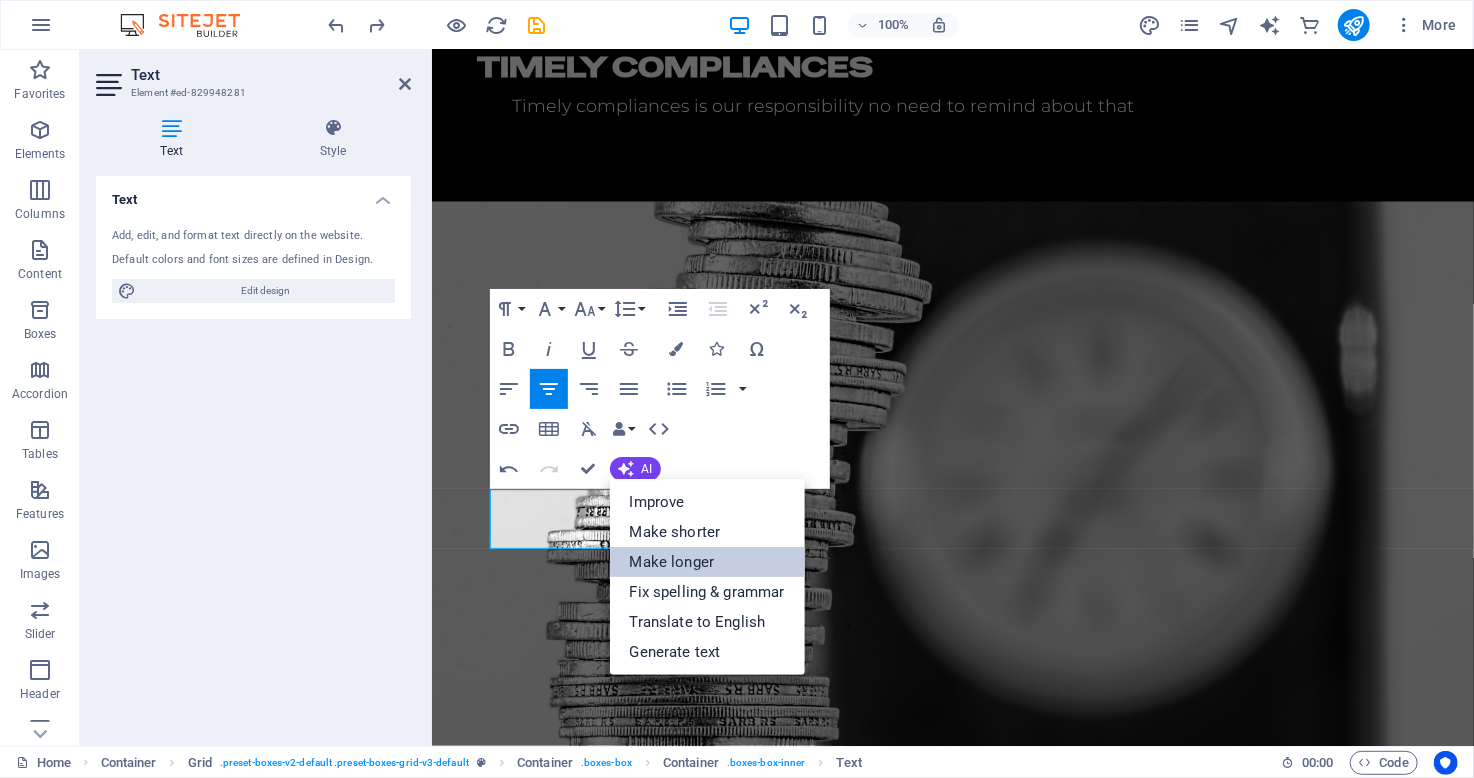 click on "Make longer" at bounding box center (707, 562) 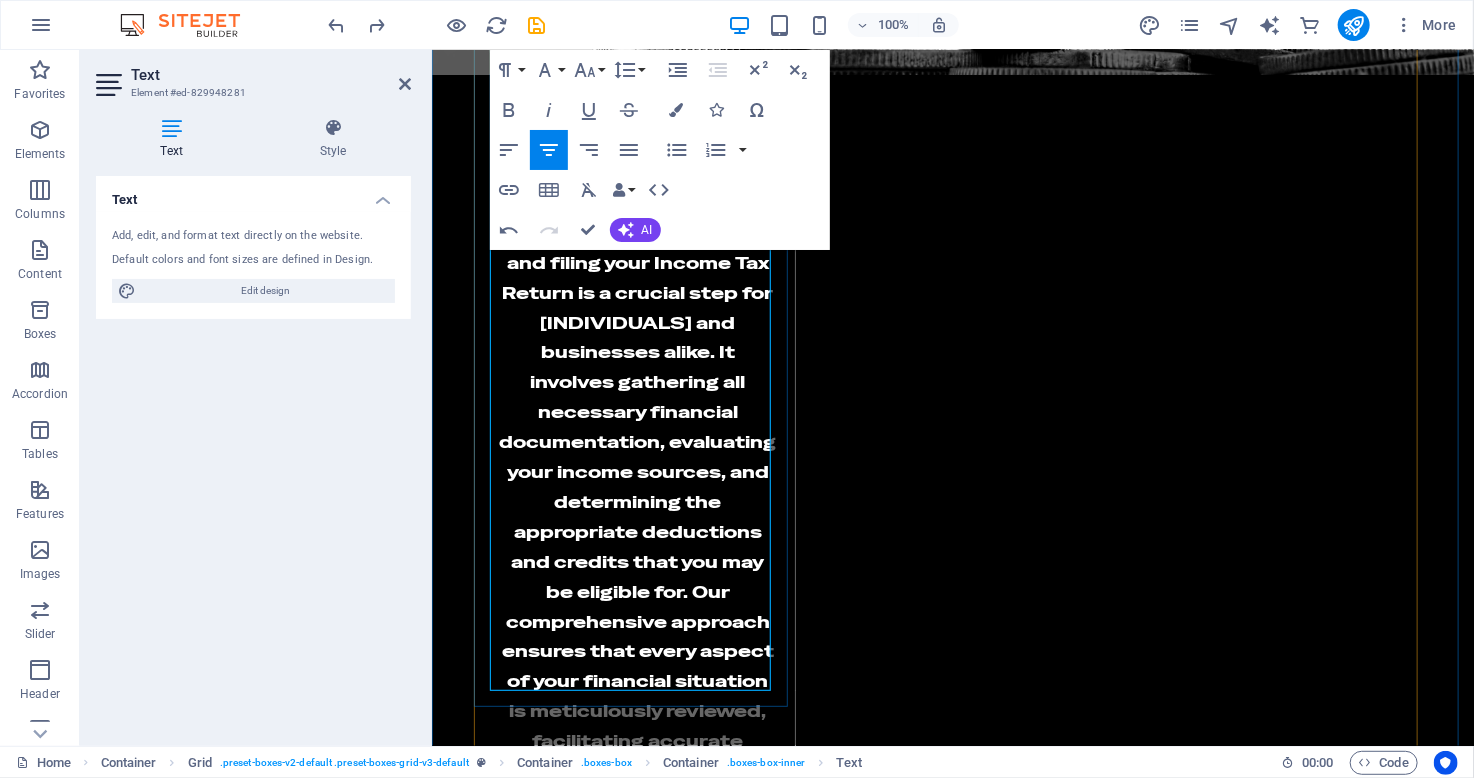 scroll, scrollTop: 2856, scrollLeft: 0, axis: vertical 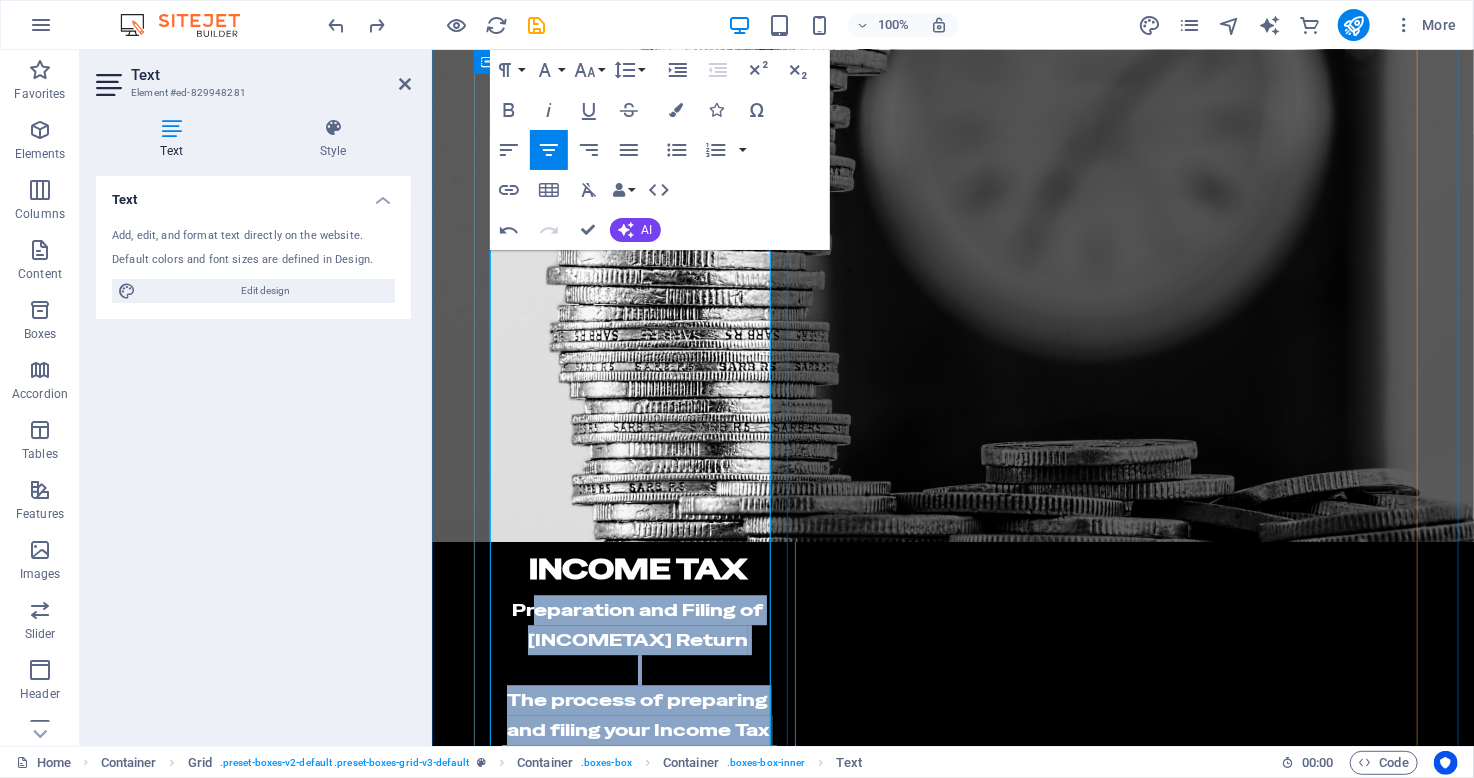 drag, startPoint x: 699, startPoint y: 644, endPoint x: 959, endPoint y: 145, distance: 562.6731 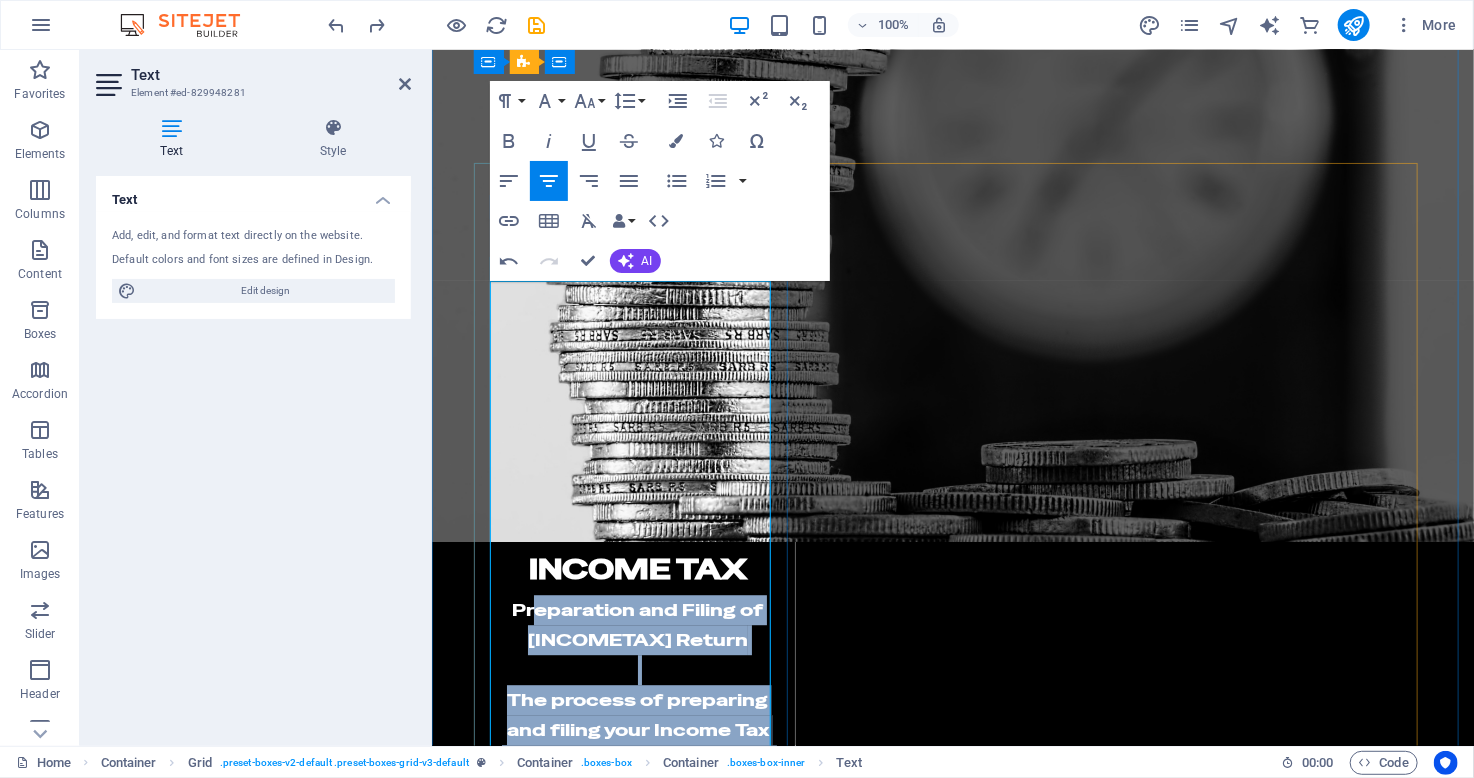 scroll, scrollTop: 2111, scrollLeft: 0, axis: vertical 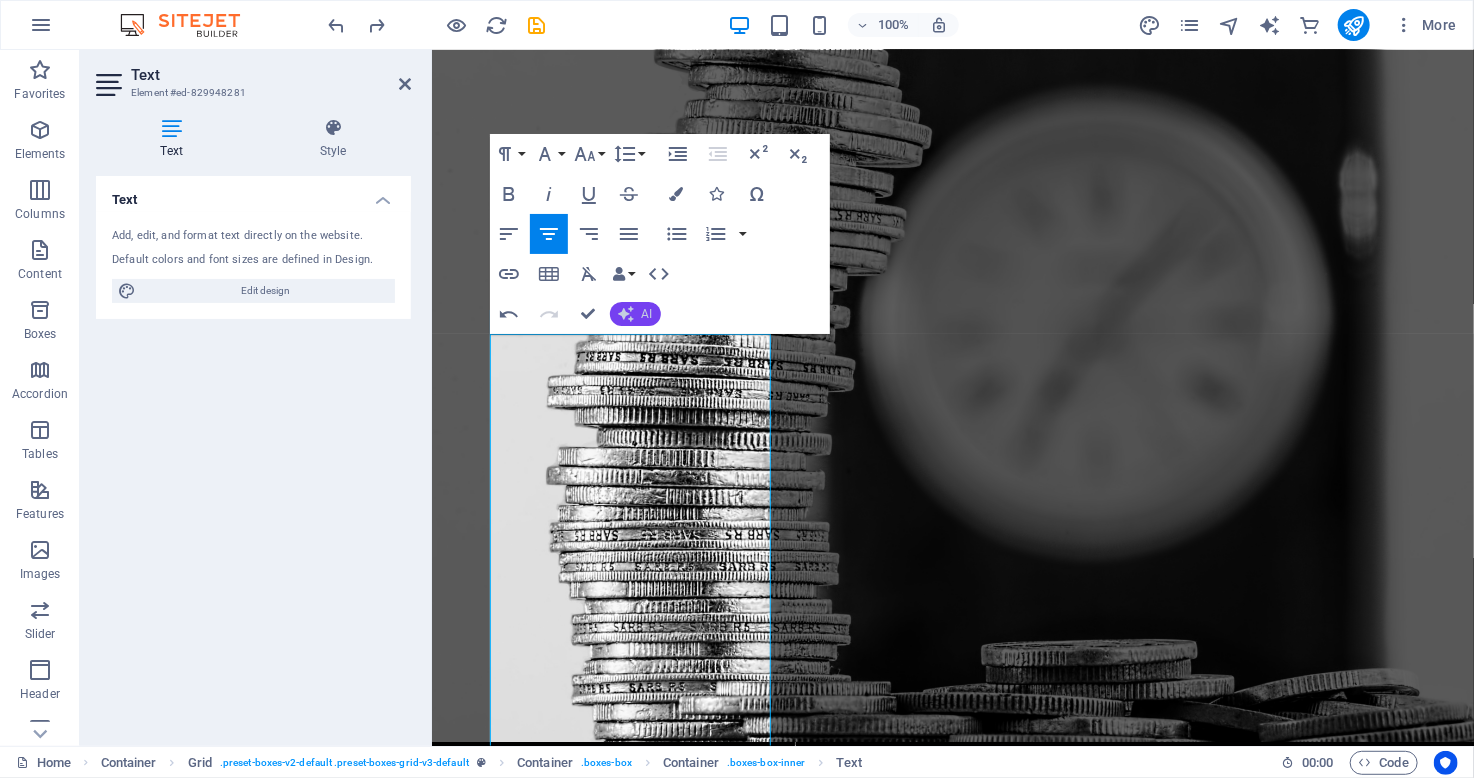 click on "AI" at bounding box center (635, 314) 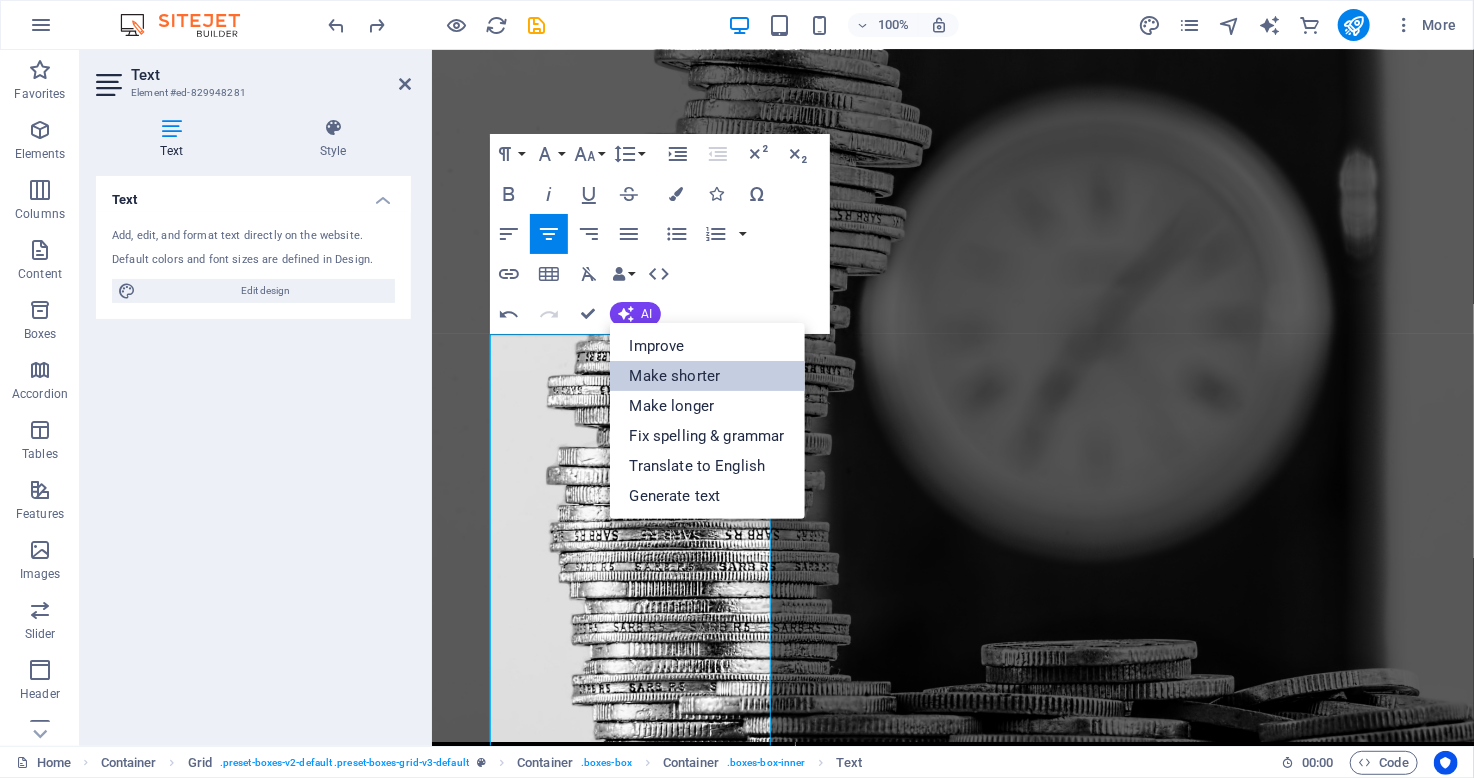 click on "Make shorter" at bounding box center [707, 376] 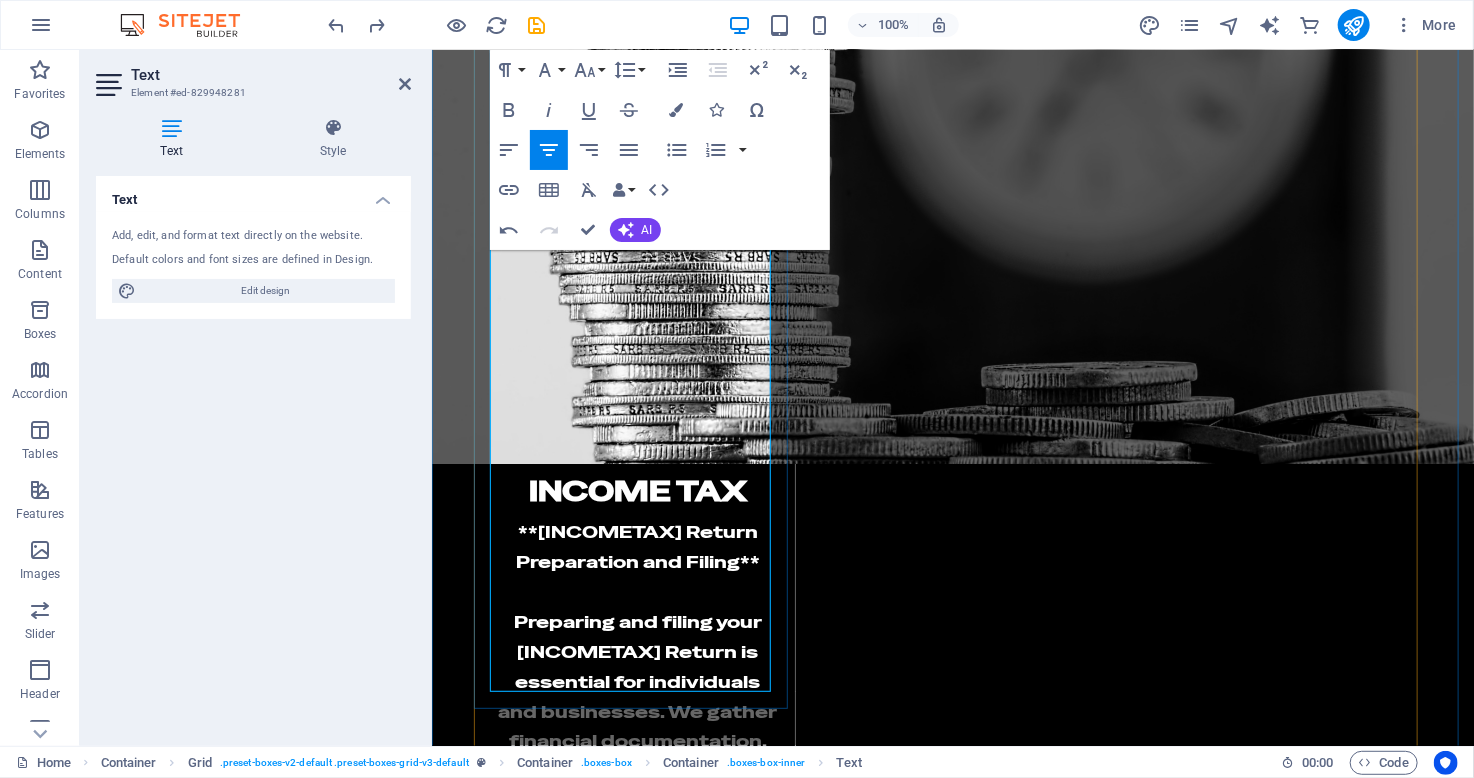 scroll, scrollTop: 2411, scrollLeft: 0, axis: vertical 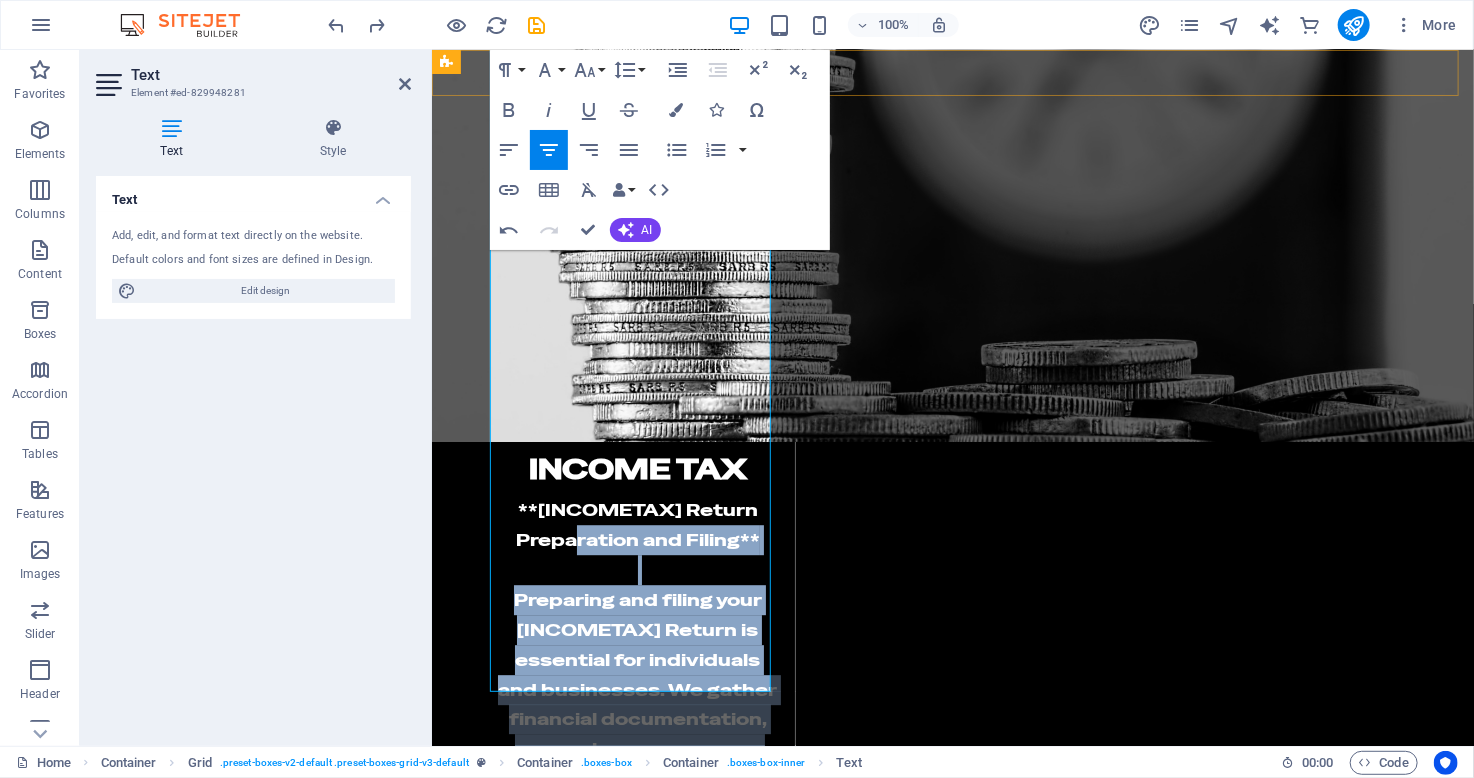 drag, startPoint x: 669, startPoint y: 680, endPoint x: 577, endPoint y: 88, distance: 599.106 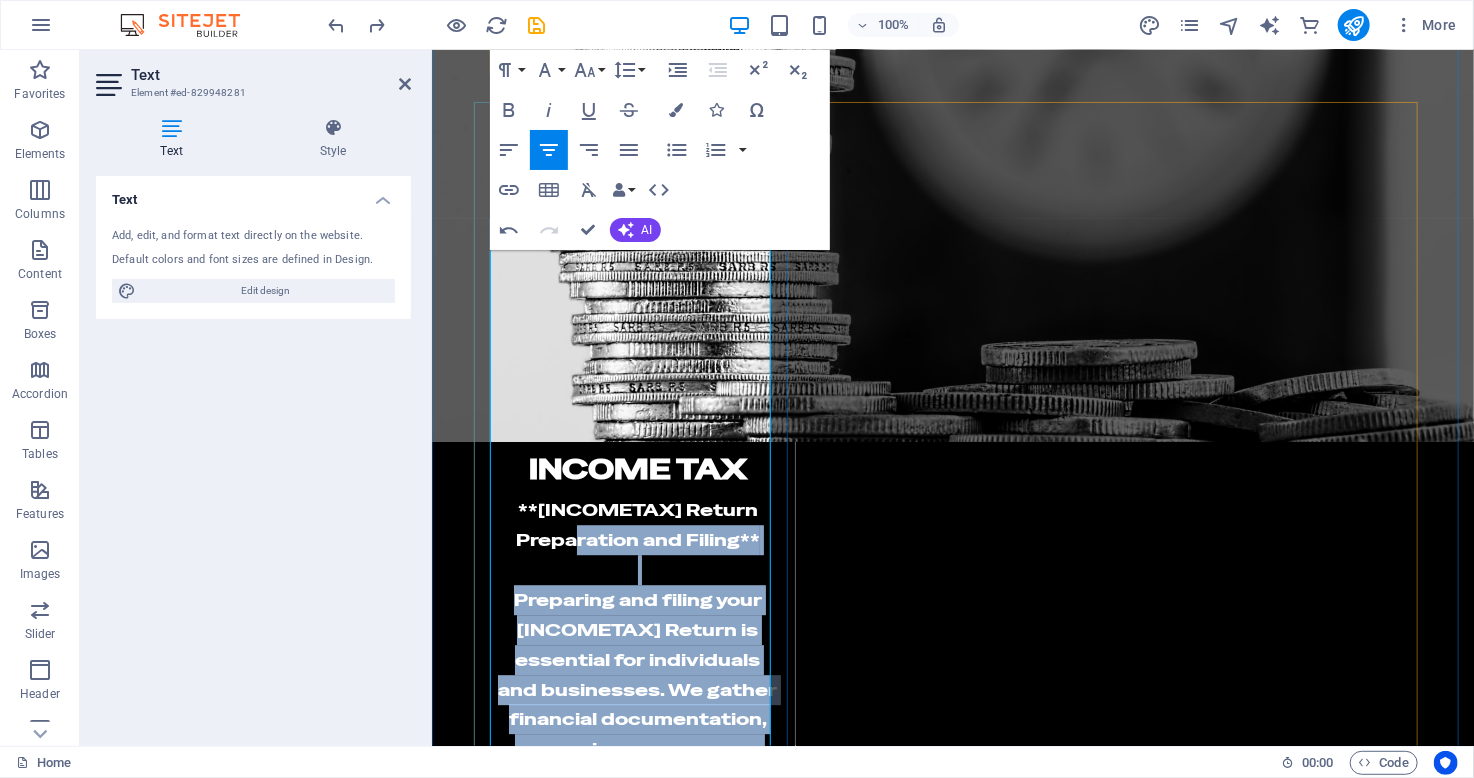 scroll, scrollTop: 2111, scrollLeft: 0, axis: vertical 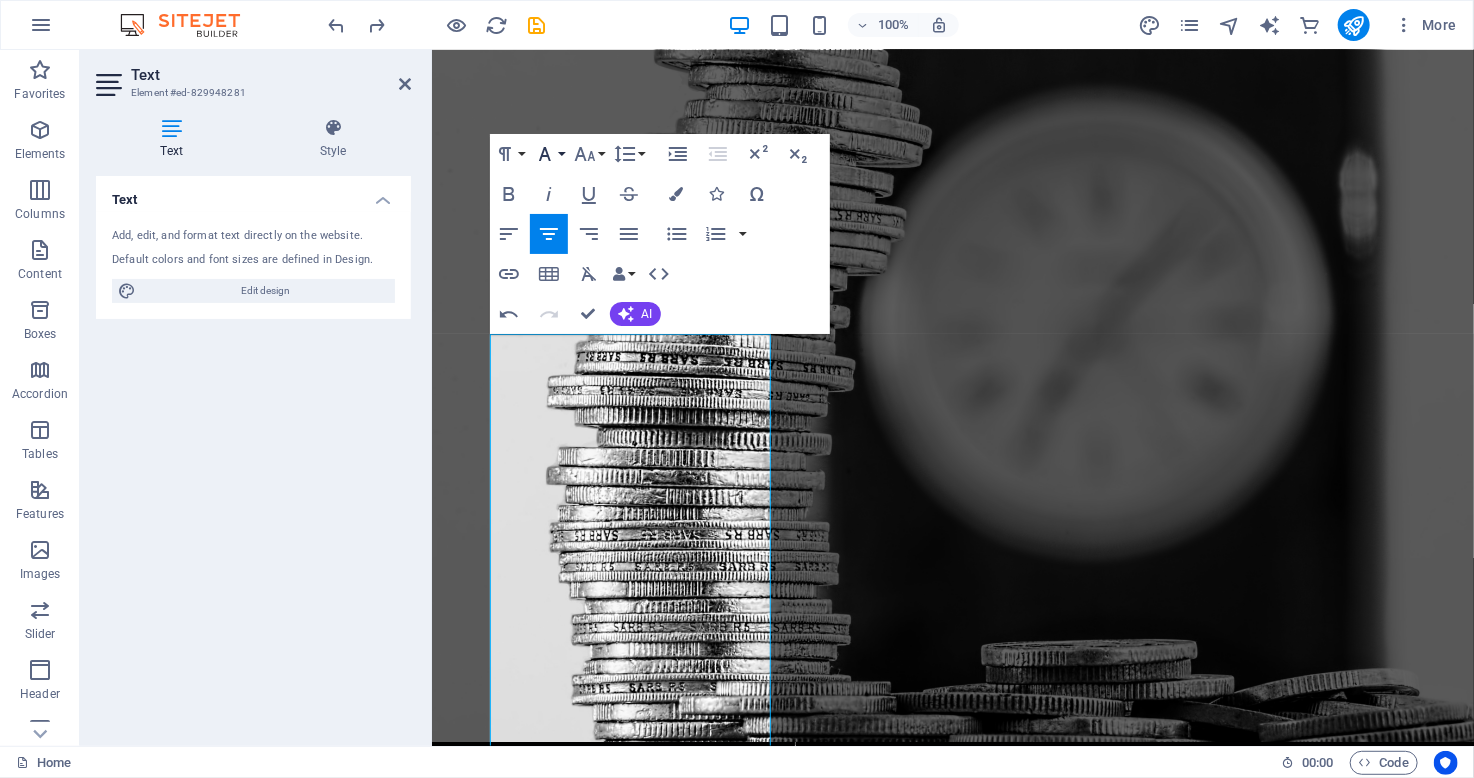 click 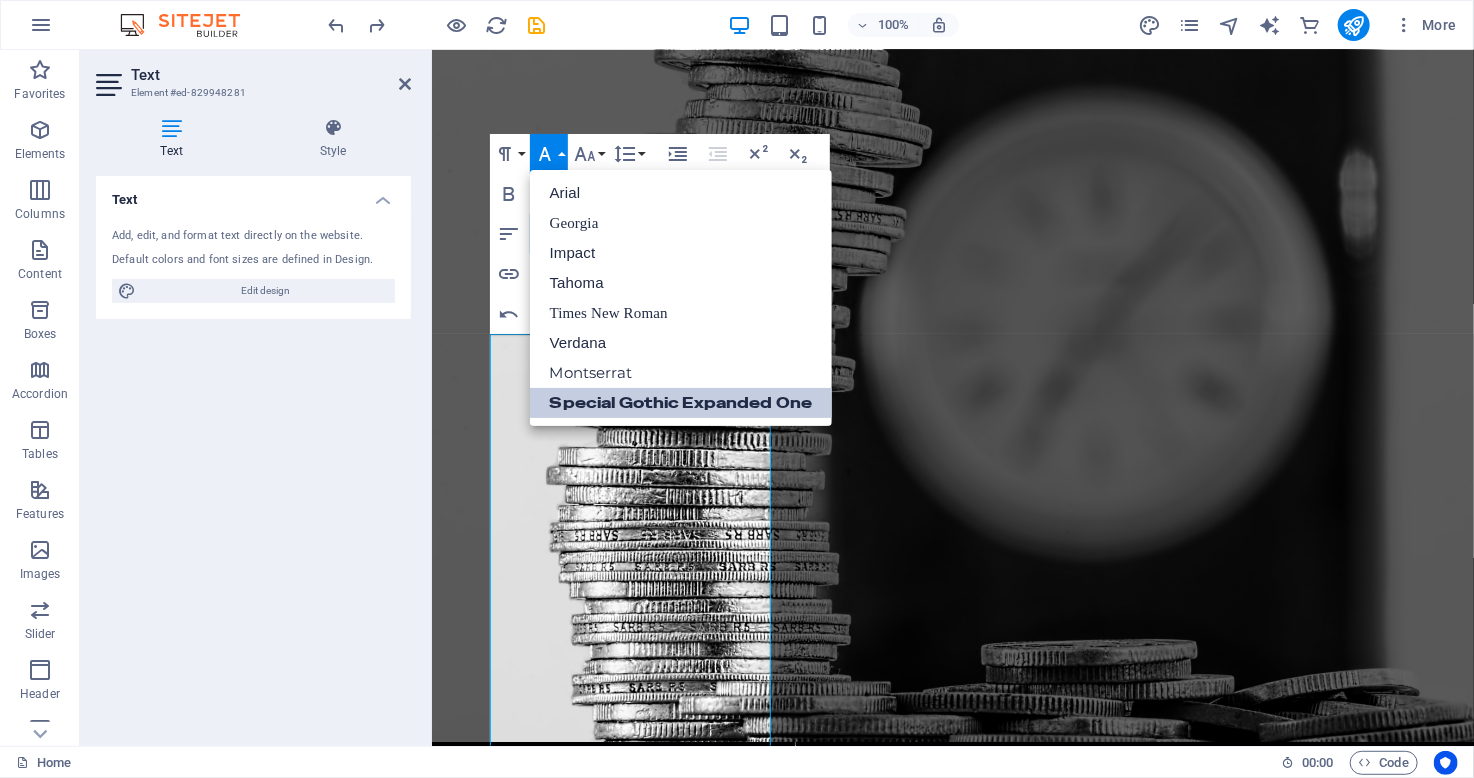 scroll, scrollTop: 0, scrollLeft: 0, axis: both 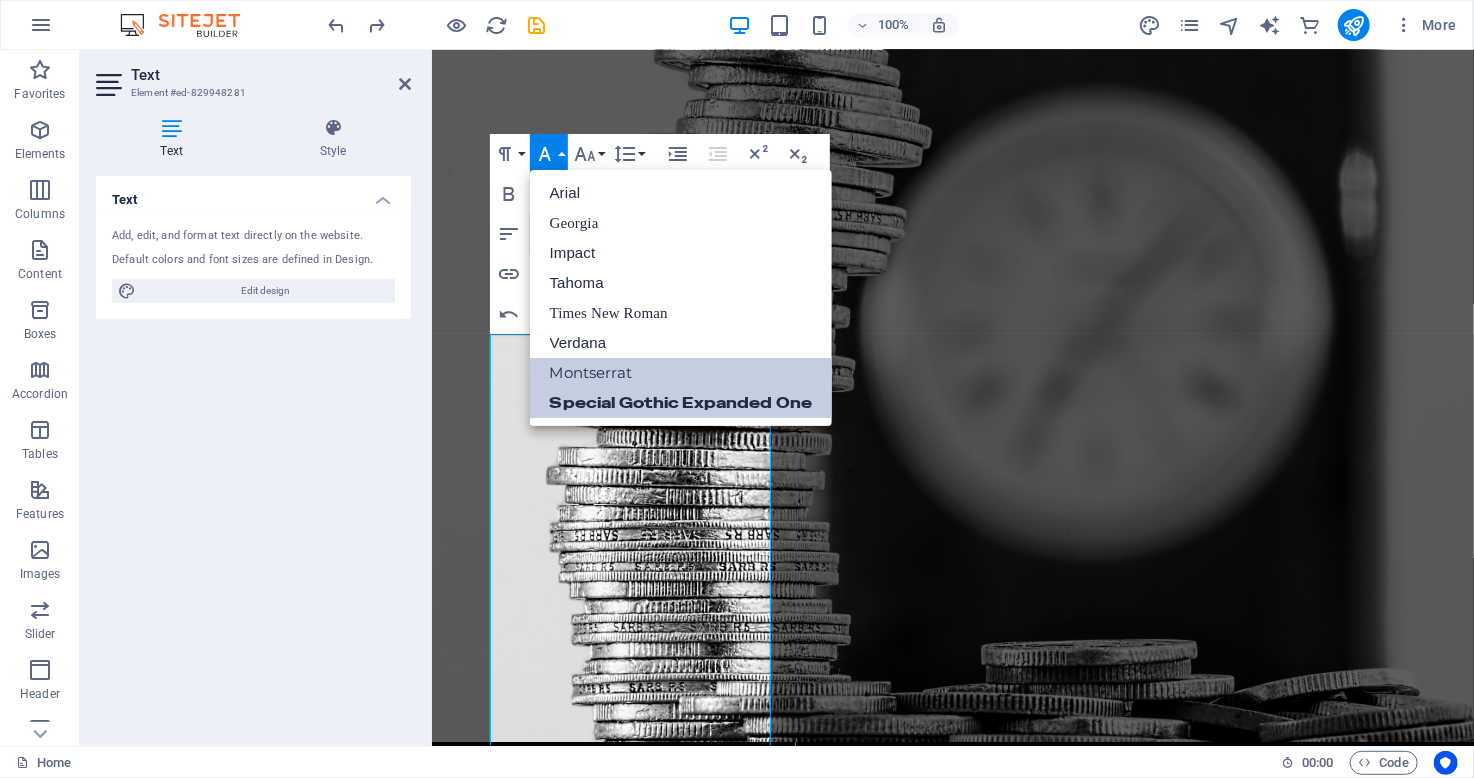 click on "Montserrat" at bounding box center [681, 373] 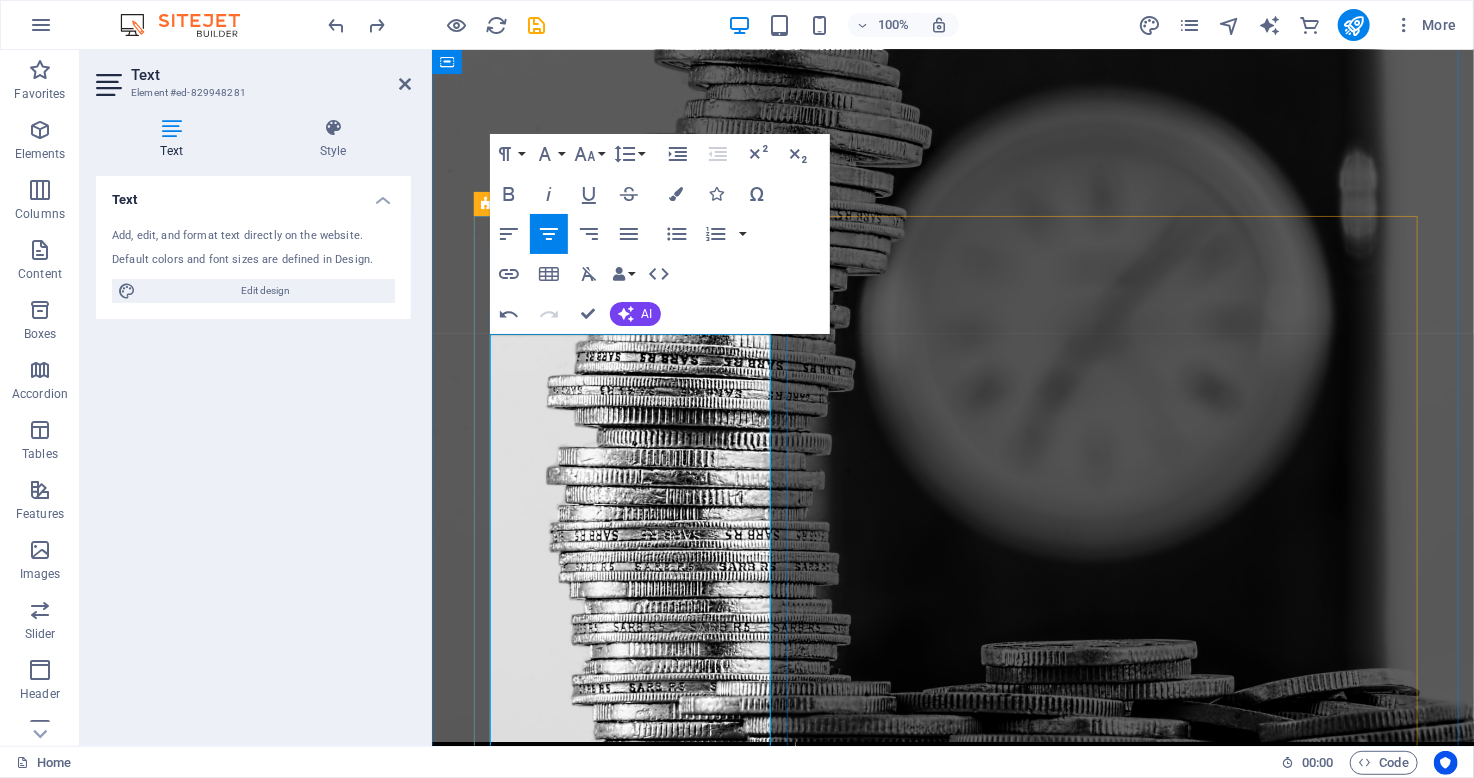 click on "**Income Tax Return Preparation and Filing** Preparing and filing your Income Tax Return is essential for individuals and businesses. We gather financial documentation, assess income sources, and identify eligible deductions and credits. Our thorough review ensures accurate reporting to tax authorities. We also assist with the filing process, ensuring compliance with all tax laws. Trust our expertise to simplify your tax obligations, so you can focus on what matters most." at bounding box center [637, 1063] 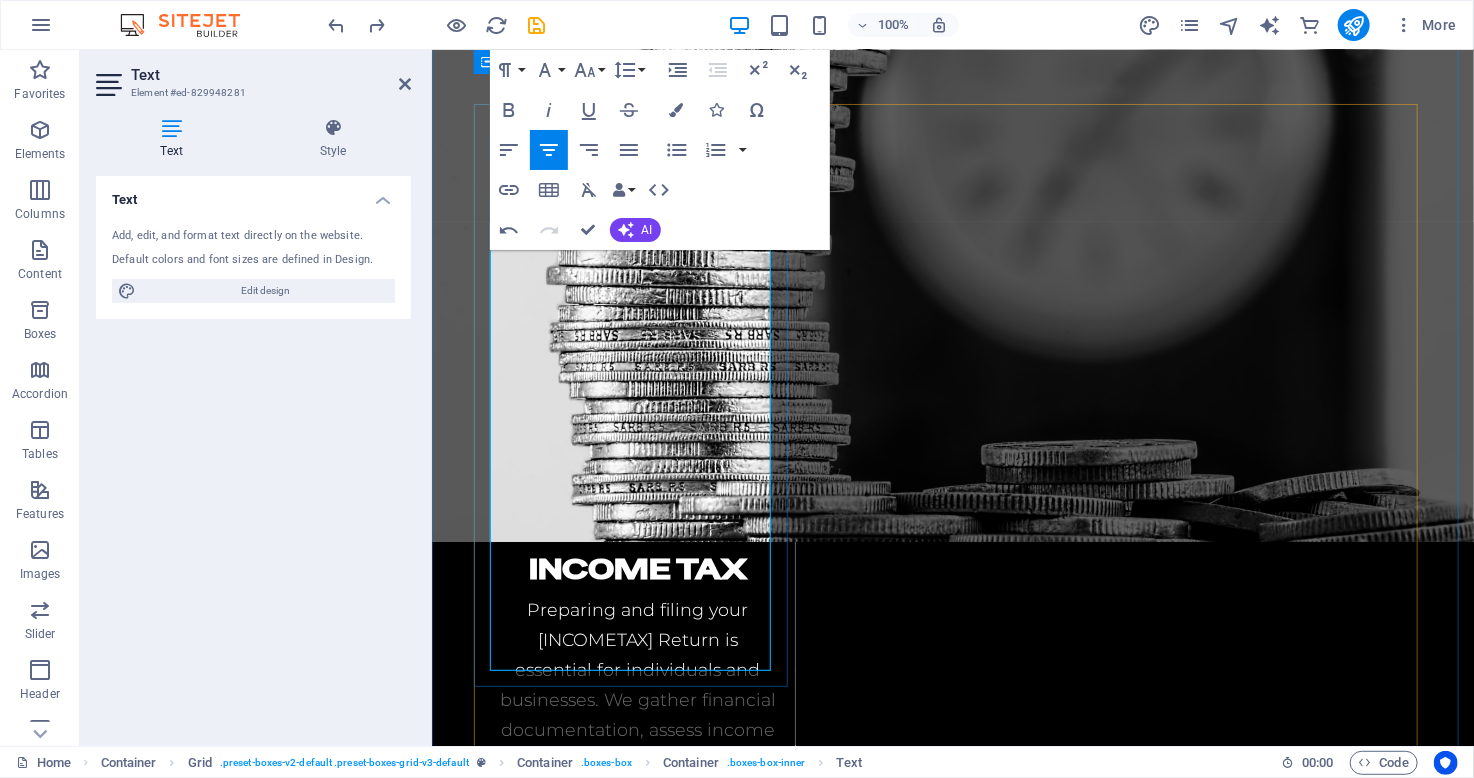 scroll, scrollTop: 2111, scrollLeft: 0, axis: vertical 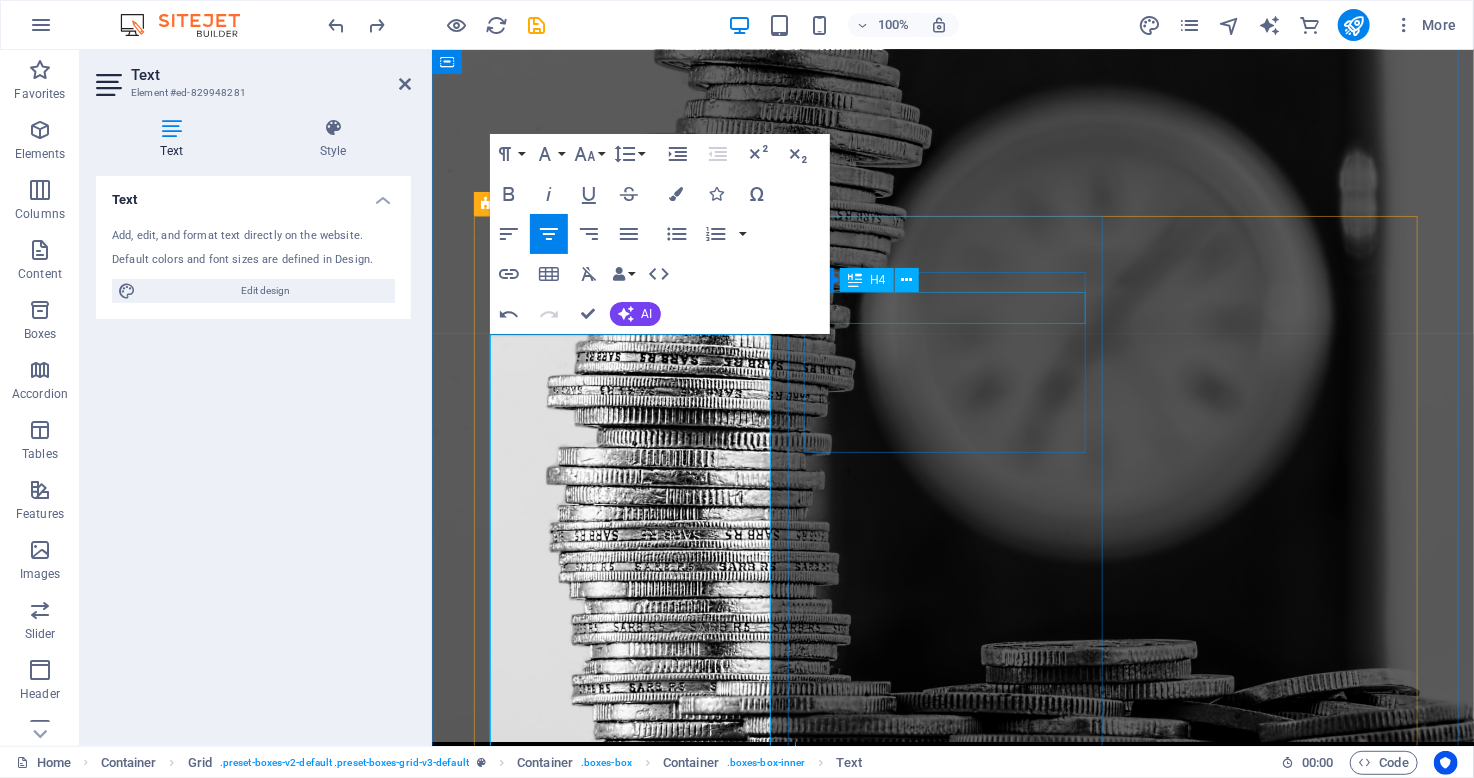 click on "Weight" at bounding box center (637, 1352) 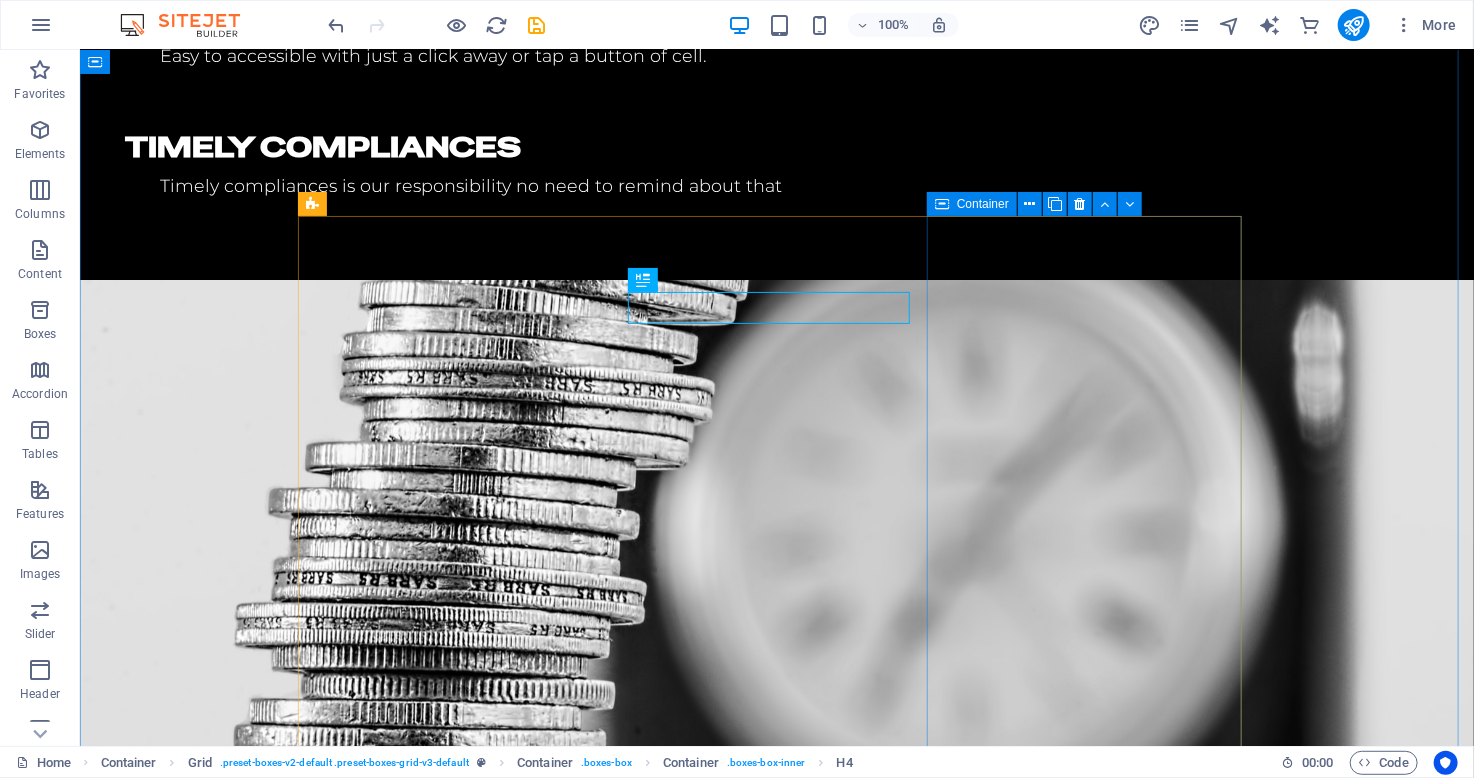 scroll, scrollTop: 2051, scrollLeft: 0, axis: vertical 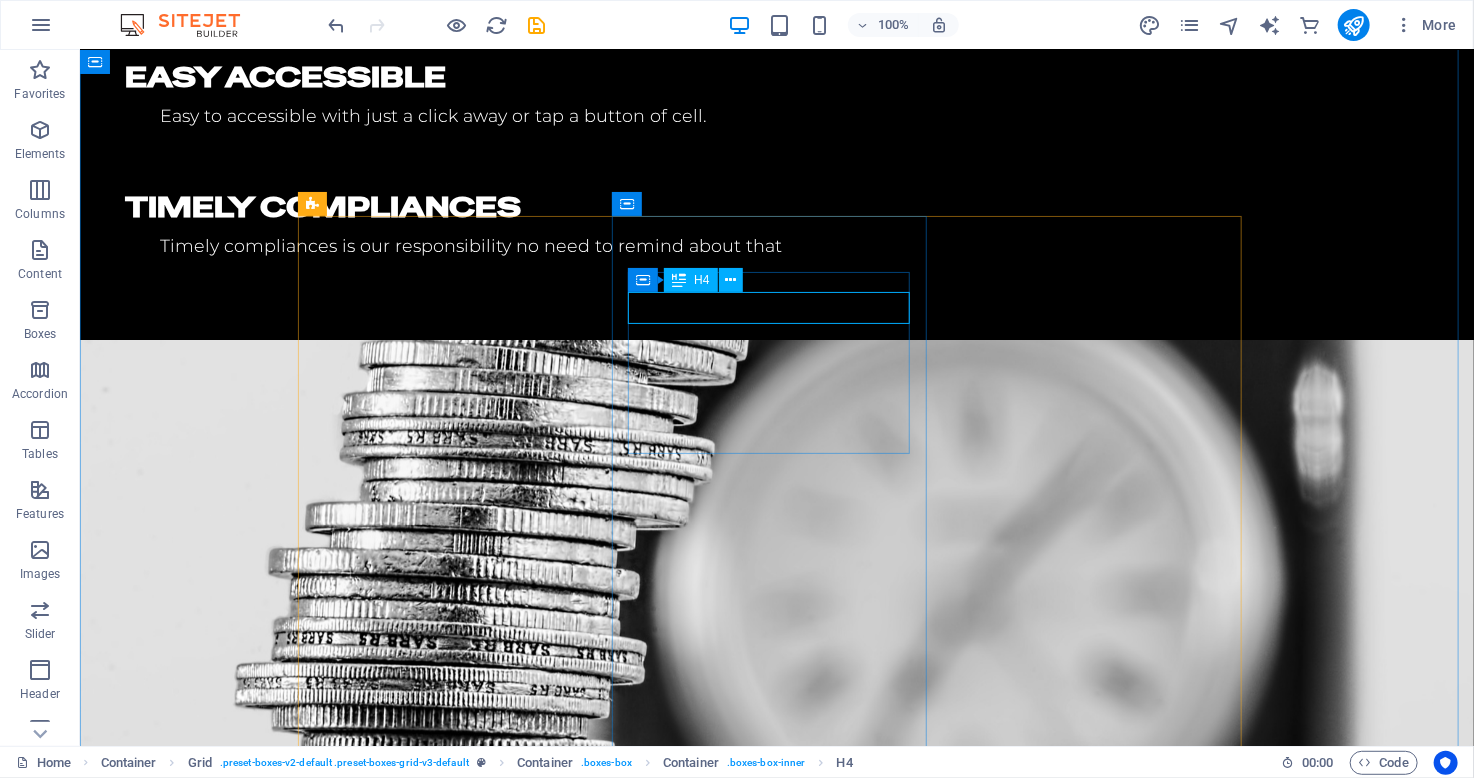 click on "Weight" at bounding box center (461, 1646) 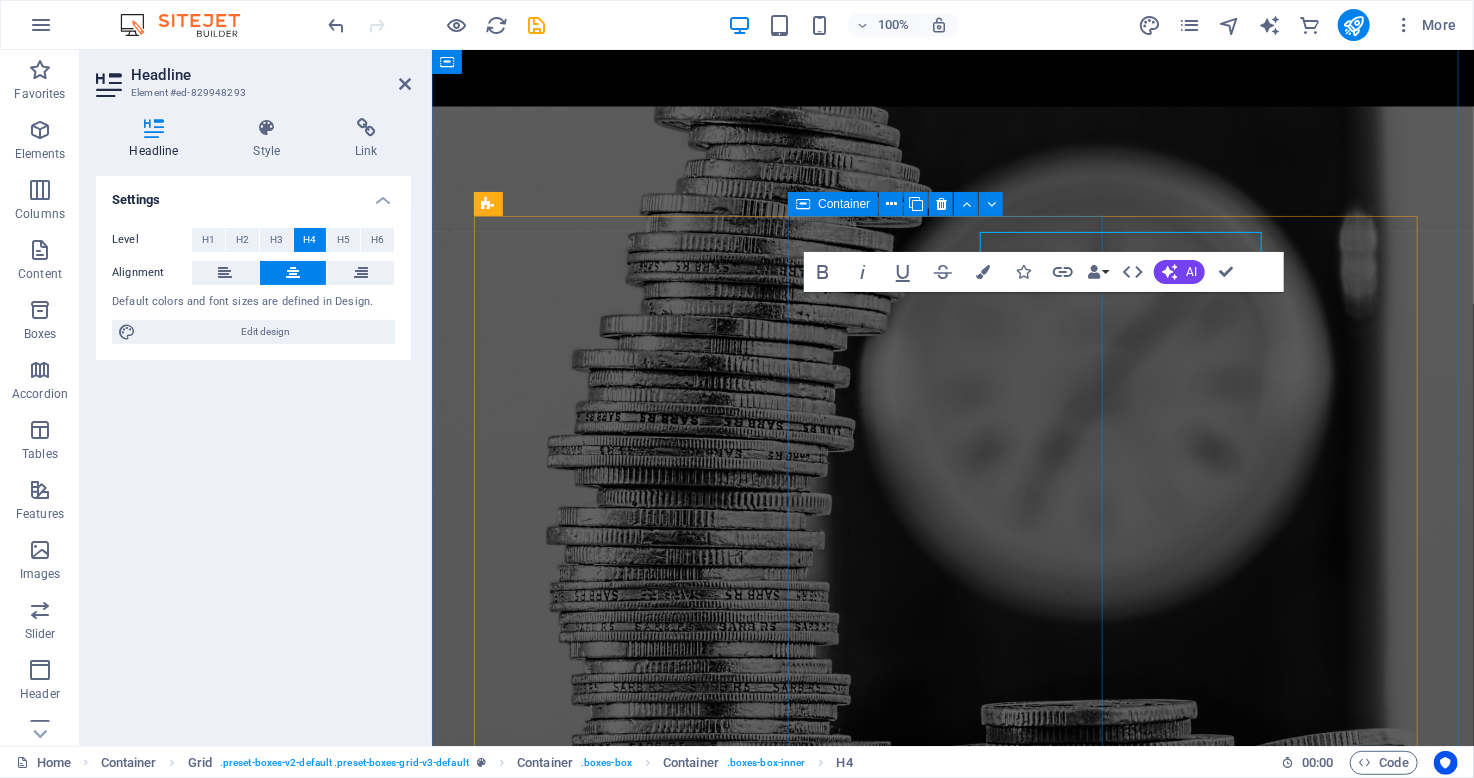 scroll, scrollTop: 2111, scrollLeft: 0, axis: vertical 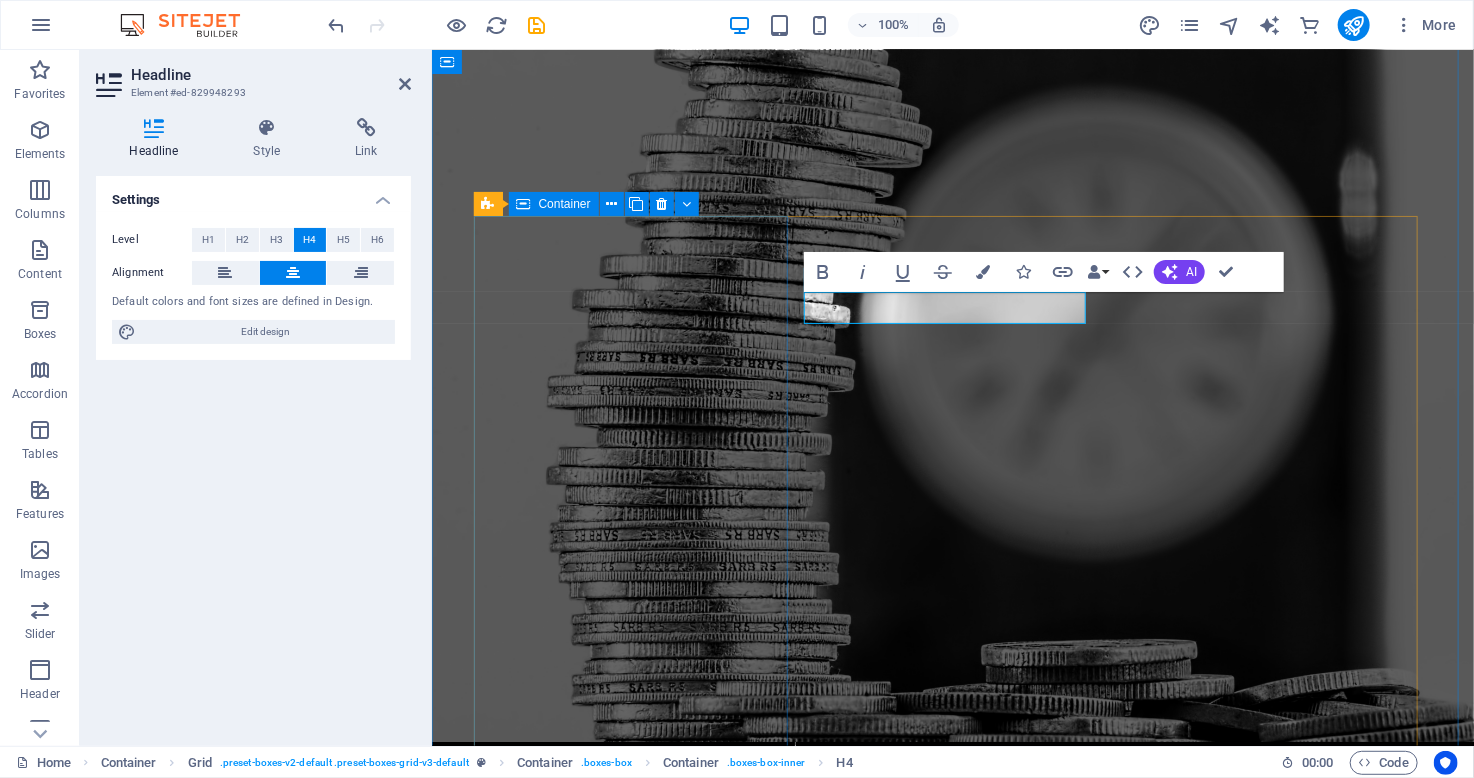 type 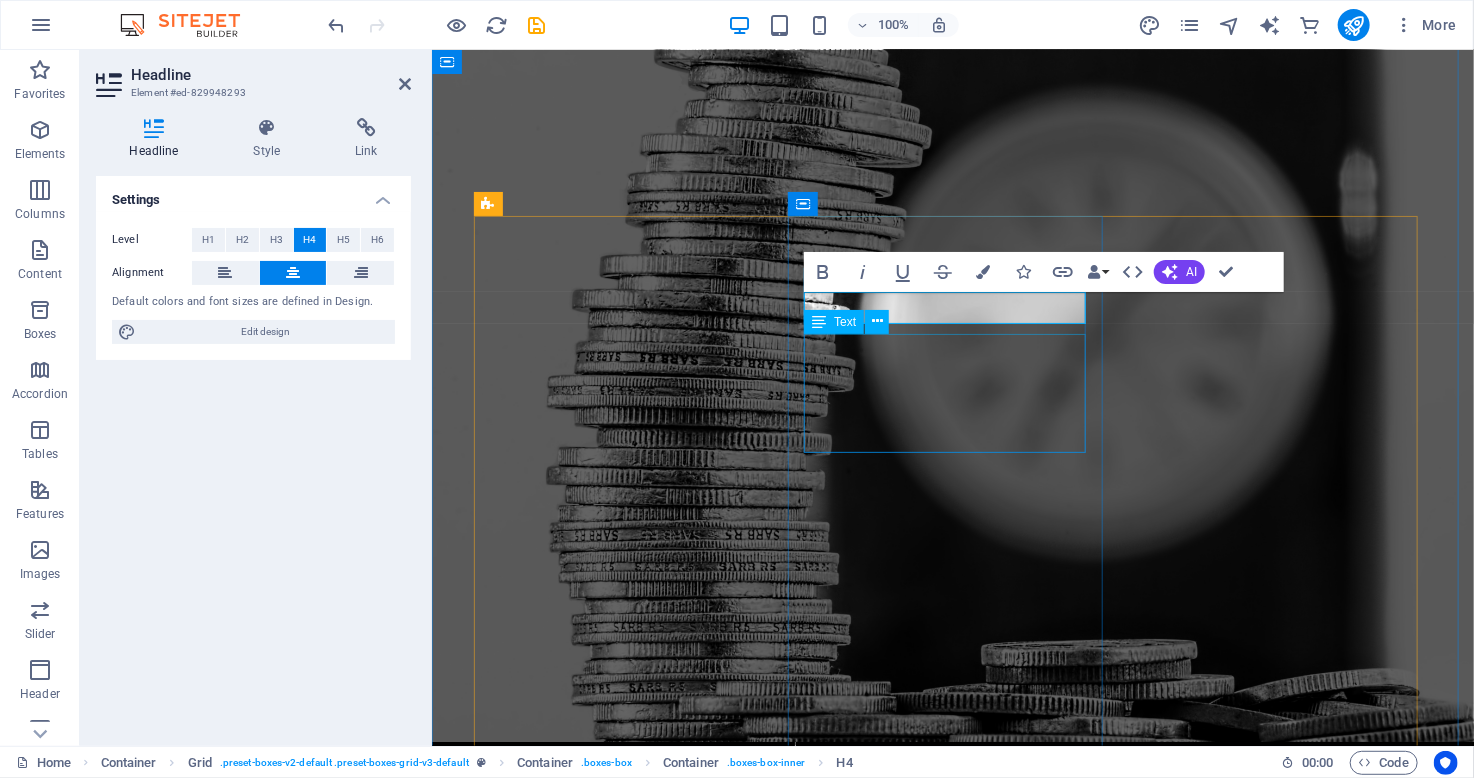 click on "Lorem ipsum dolor sit amet, consetetur sadipscing elitr, sed diam nonumy." at bounding box center (637, 1437) 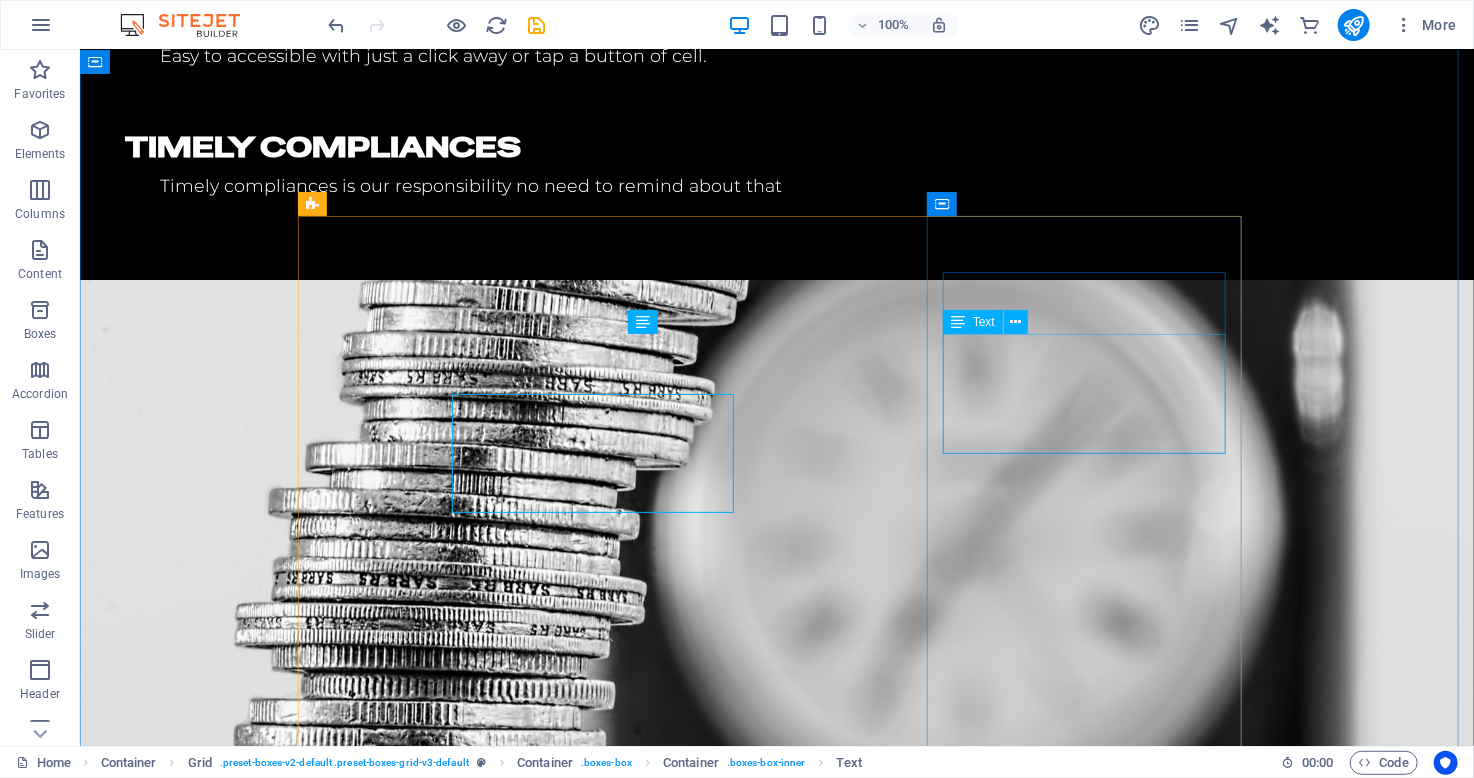 scroll, scrollTop: 2051, scrollLeft: 0, axis: vertical 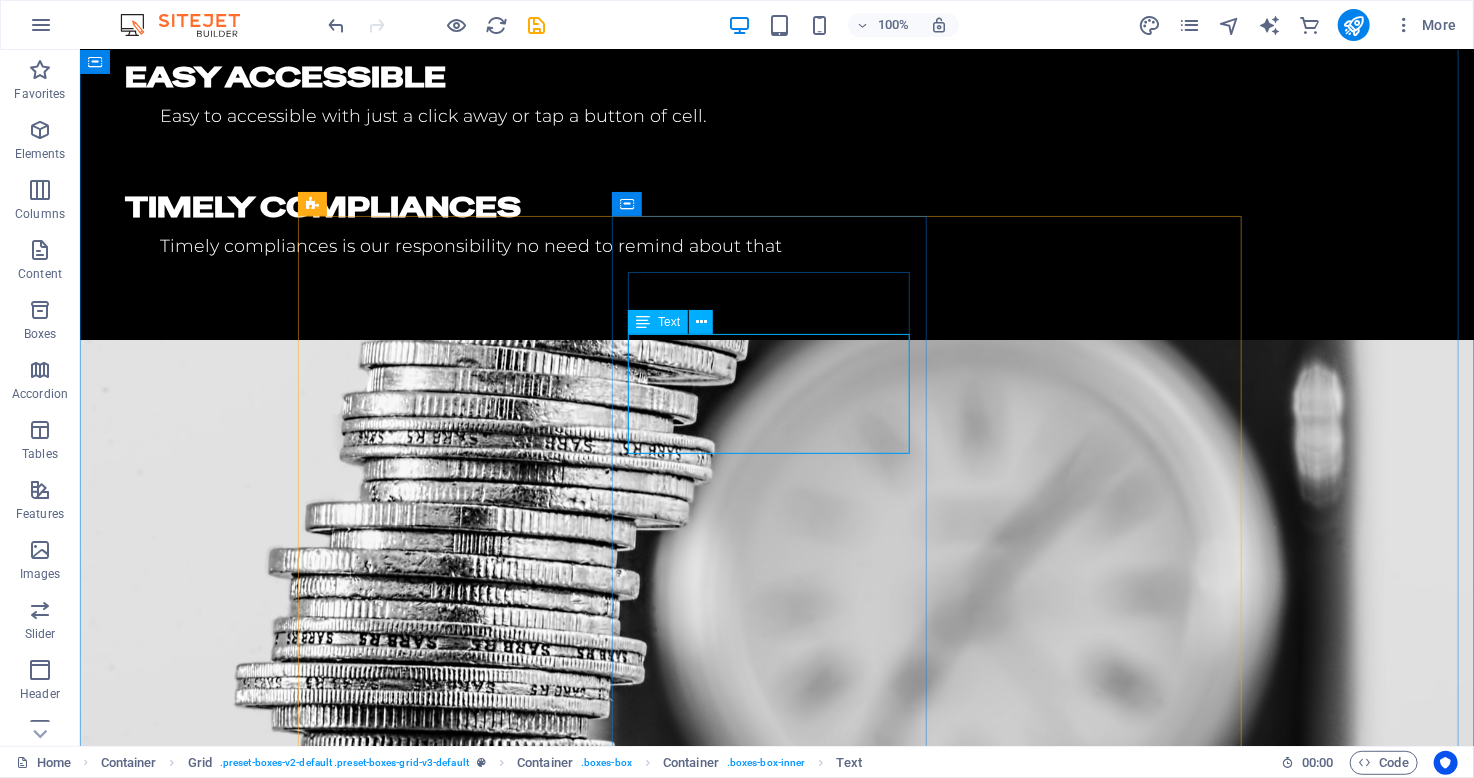 click on "Lorem ipsum dolor sit amet, consetetur sadipscing elitr, sed diam nonumy." at bounding box center [461, 1732] 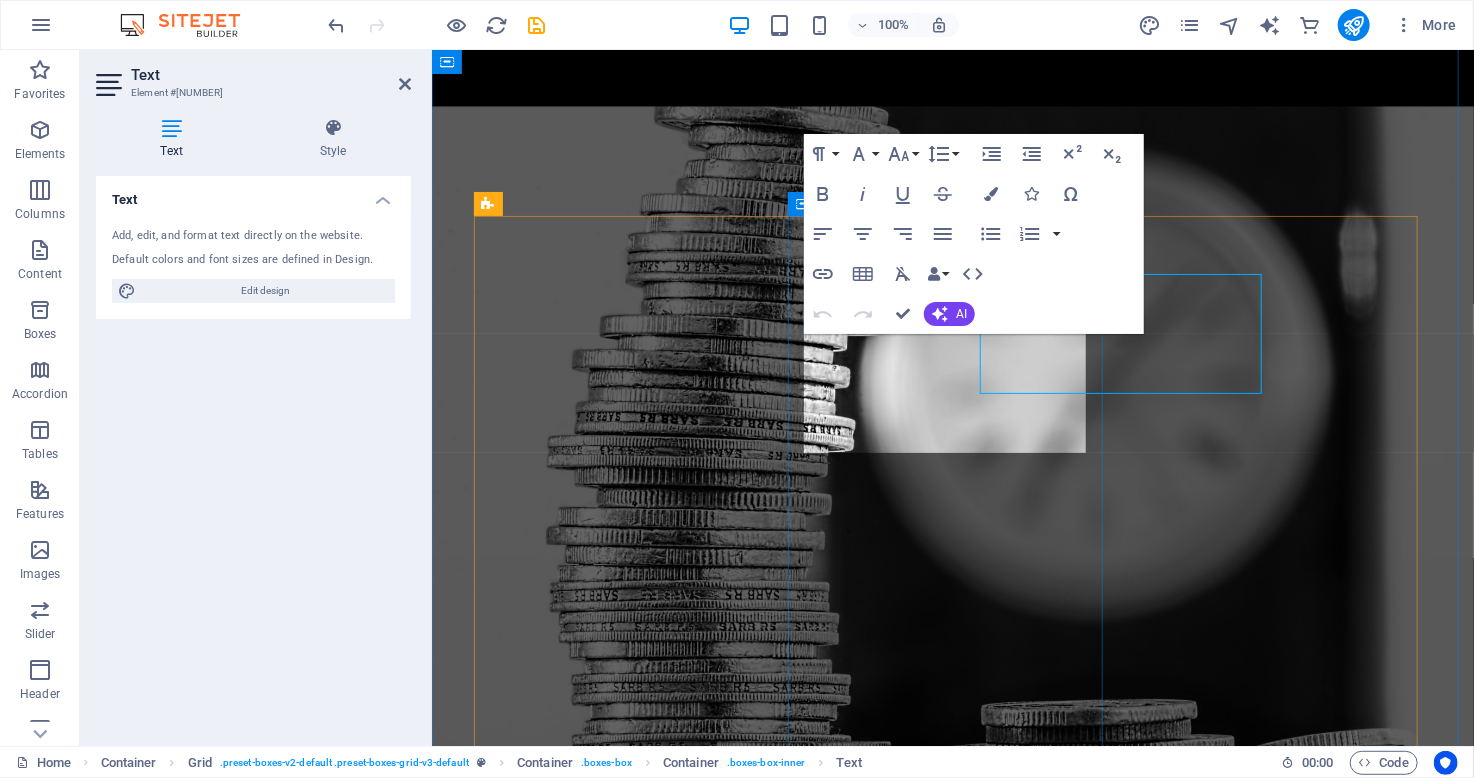 scroll, scrollTop: 2111, scrollLeft: 0, axis: vertical 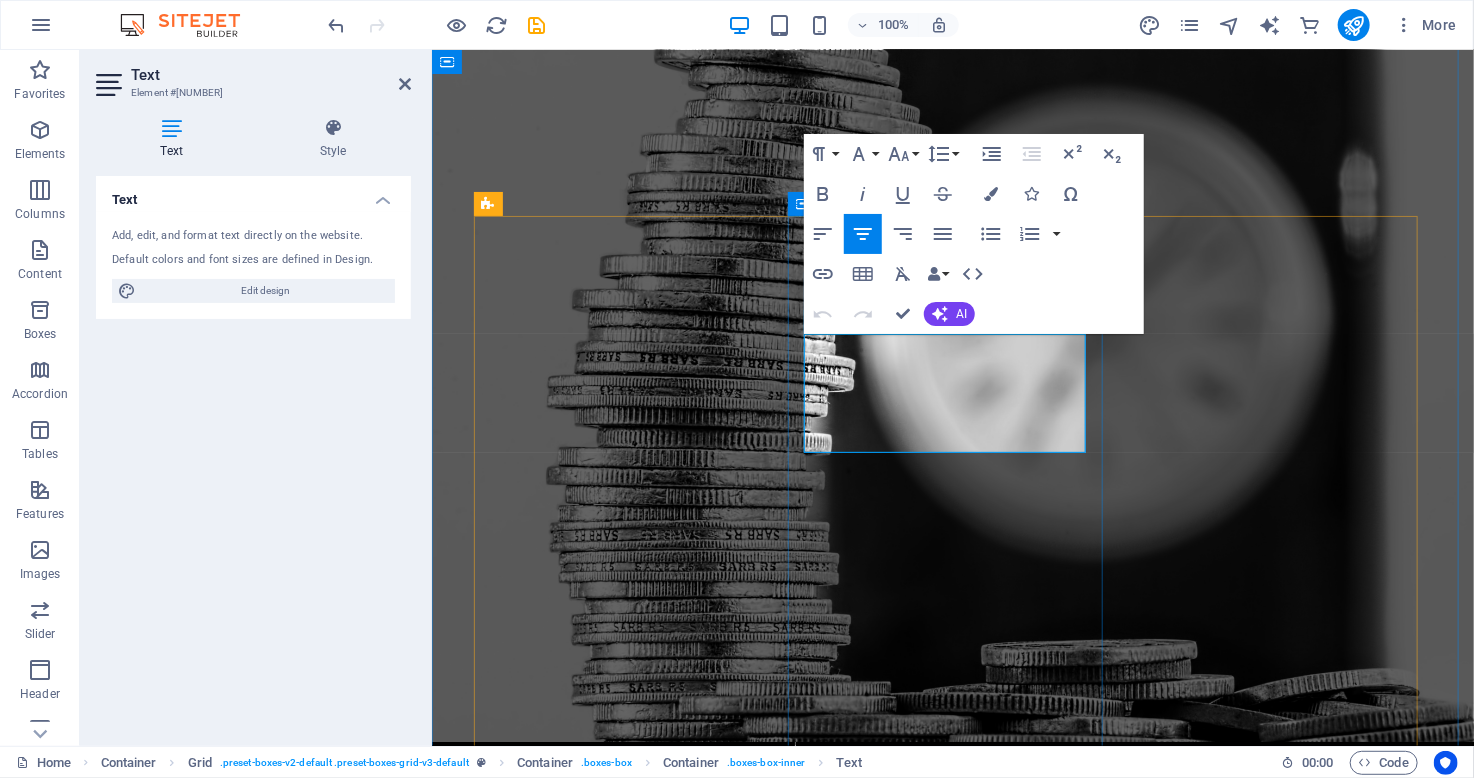 drag, startPoint x: 998, startPoint y: 437, endPoint x: 847, endPoint y: 342, distance: 178.39844 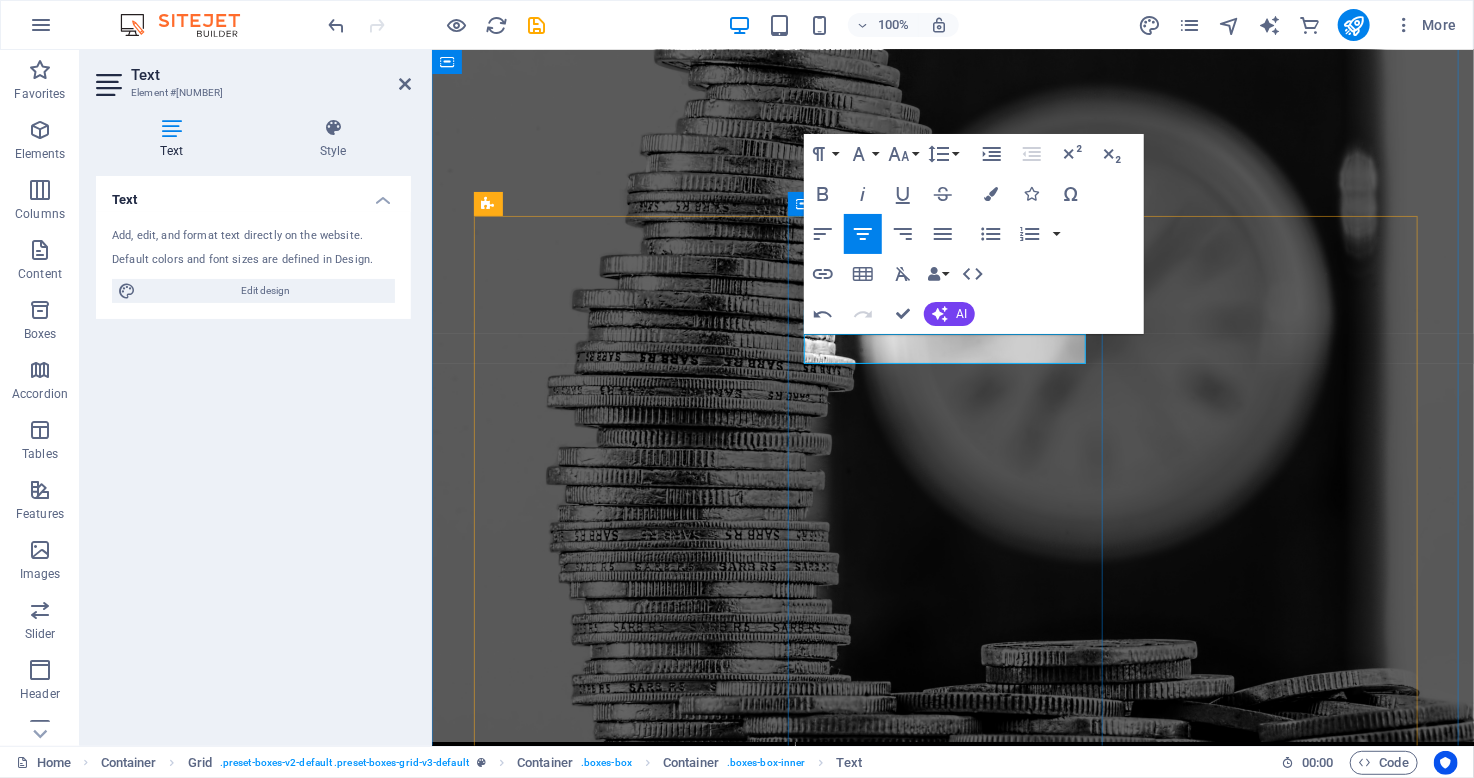 type 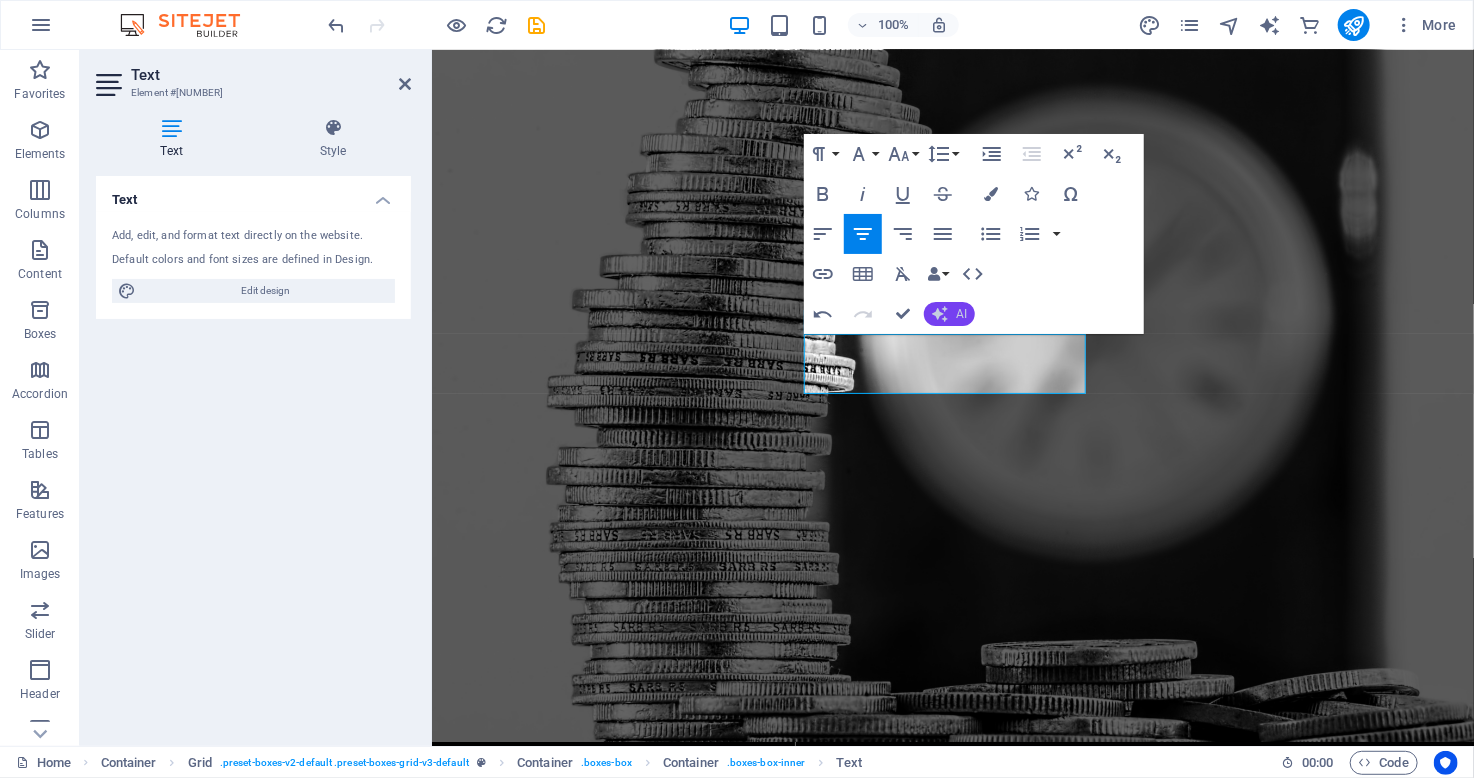 click on "AI" at bounding box center (949, 314) 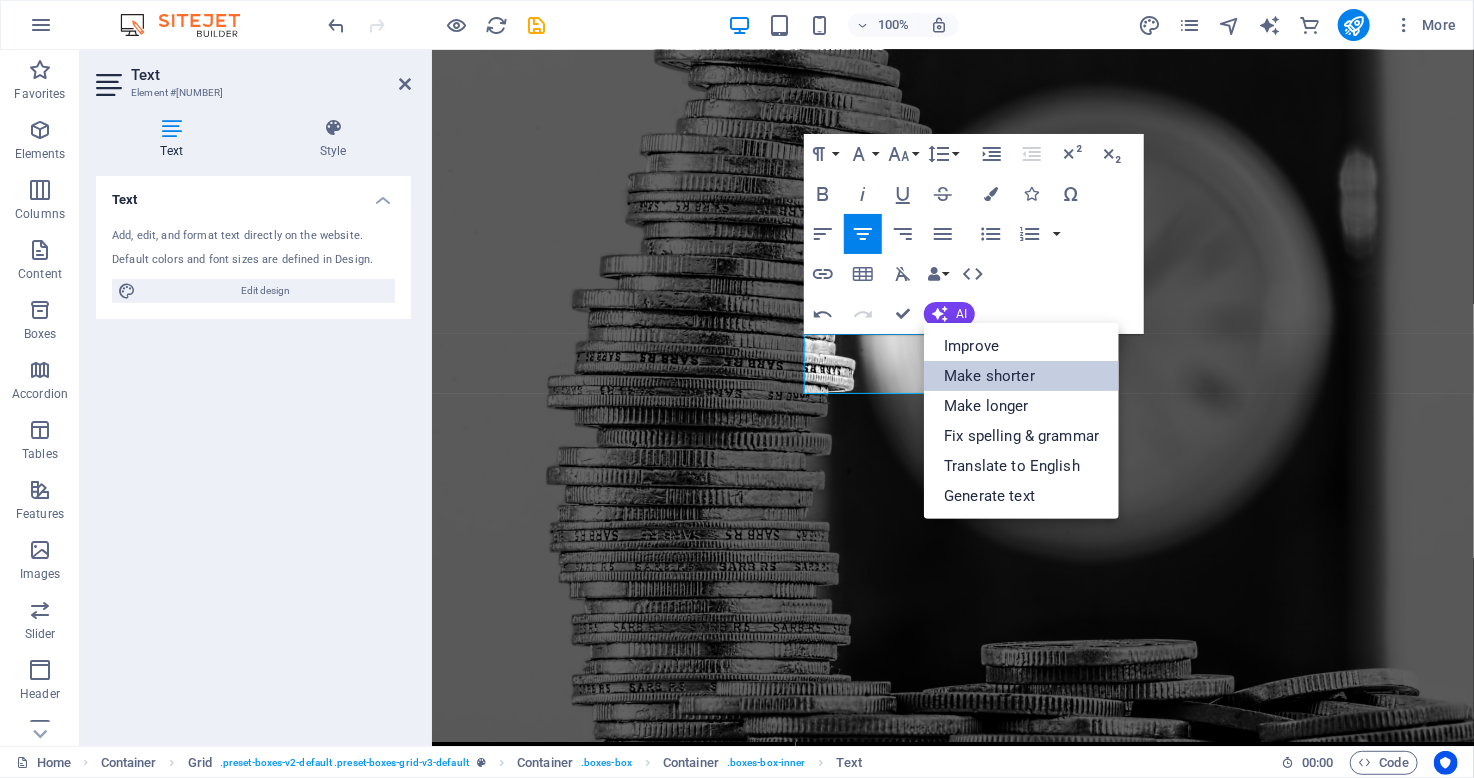 click on "Make shorter" at bounding box center (1021, 376) 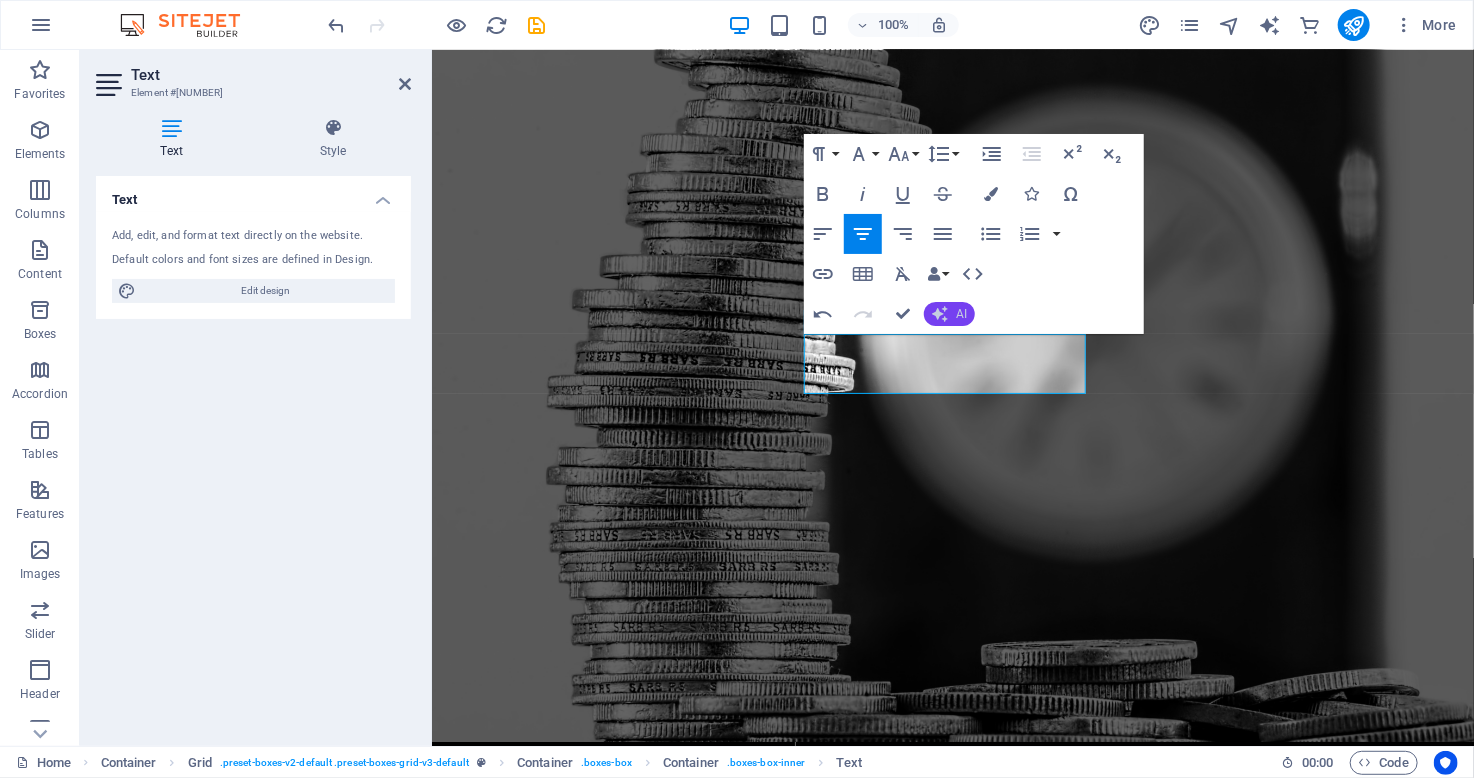 click 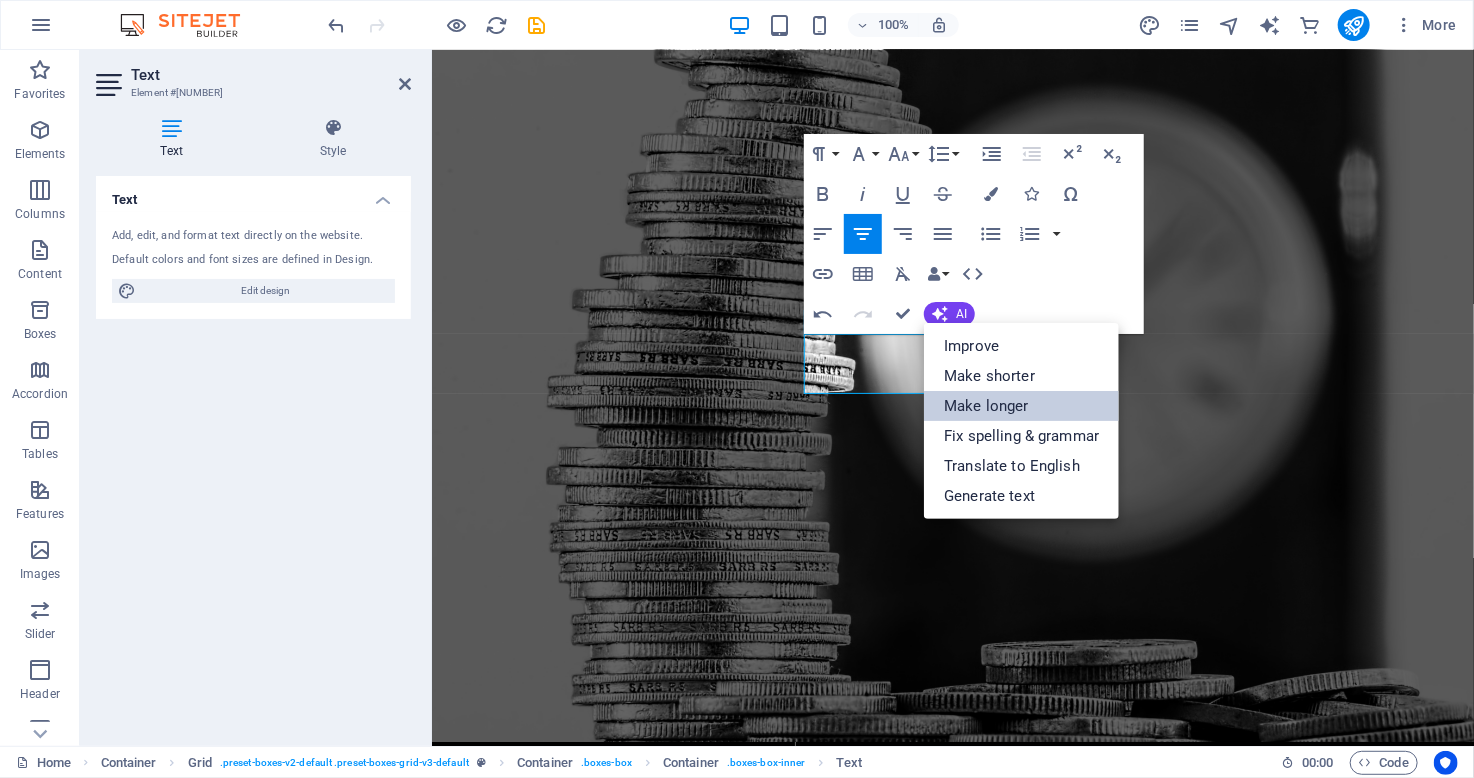 click on "Make longer" at bounding box center [1021, 406] 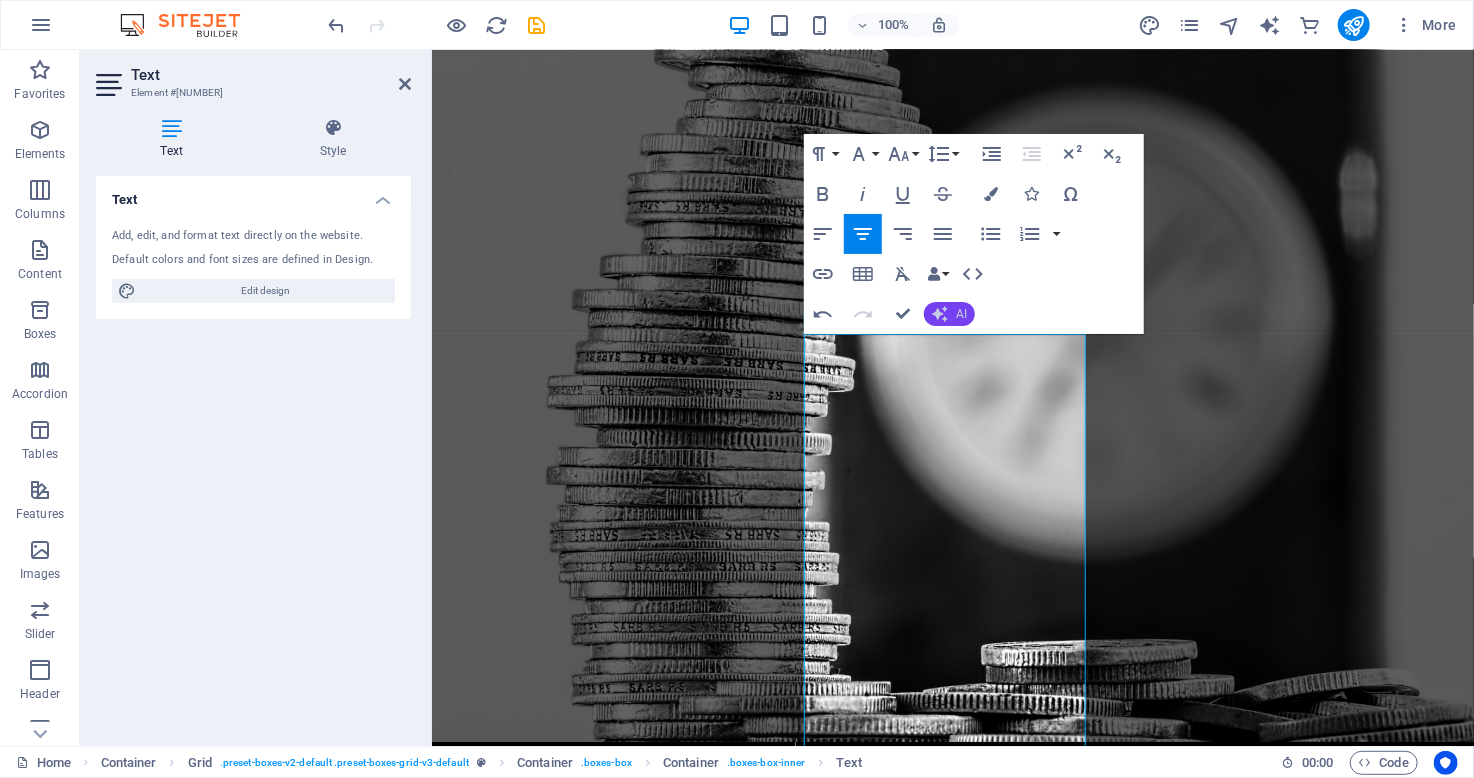 click on "AI" at bounding box center (961, 314) 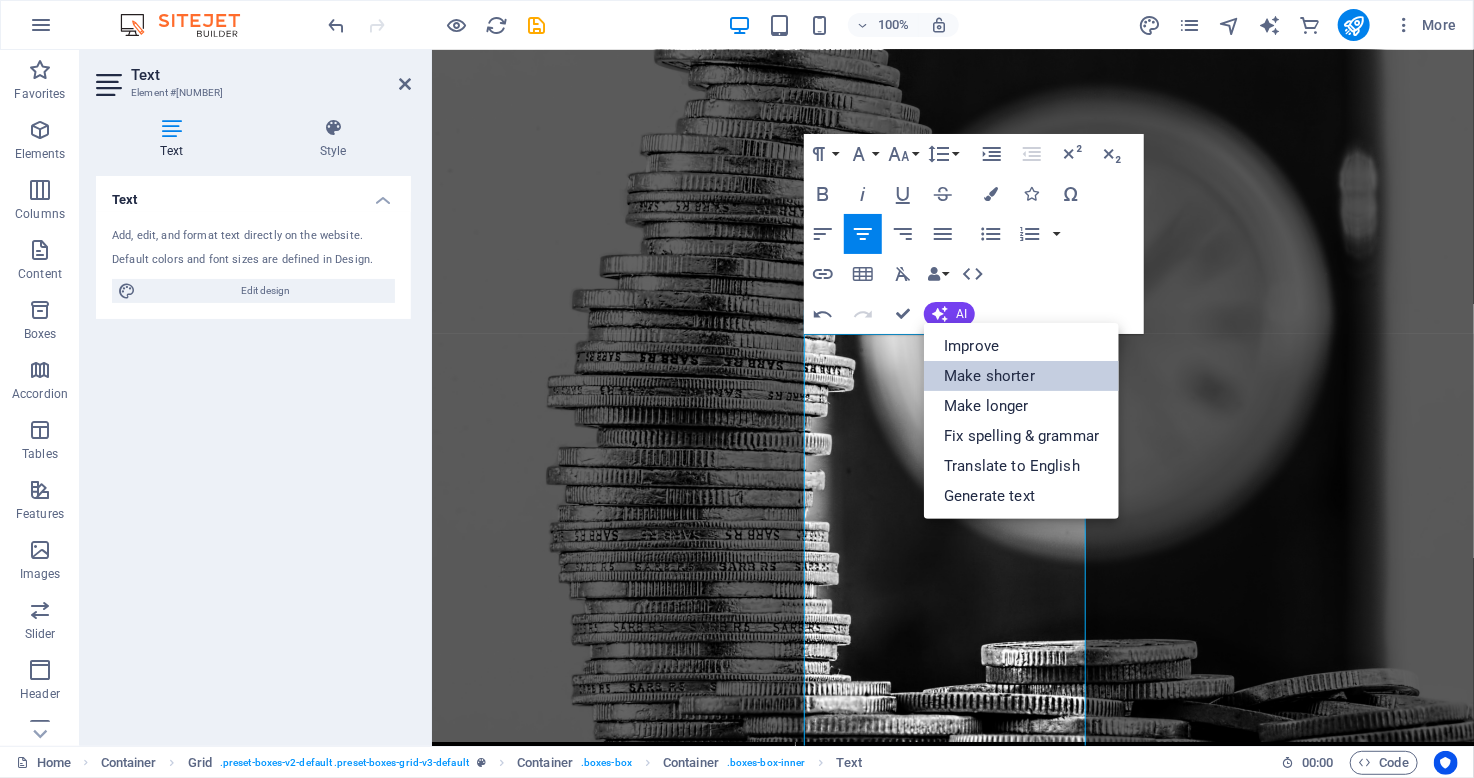 click on "Make shorter" at bounding box center [1021, 376] 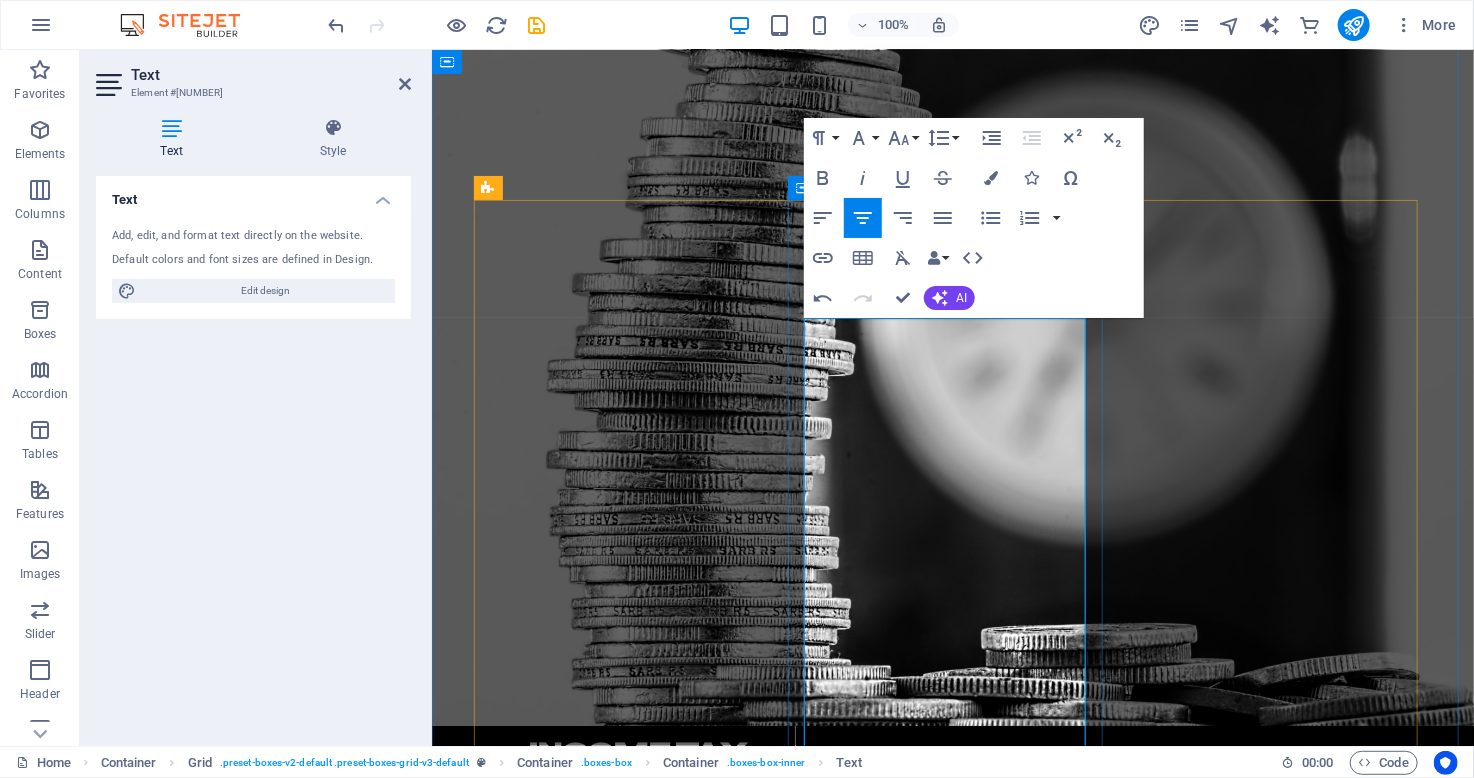 scroll, scrollTop: 2111, scrollLeft: 0, axis: vertical 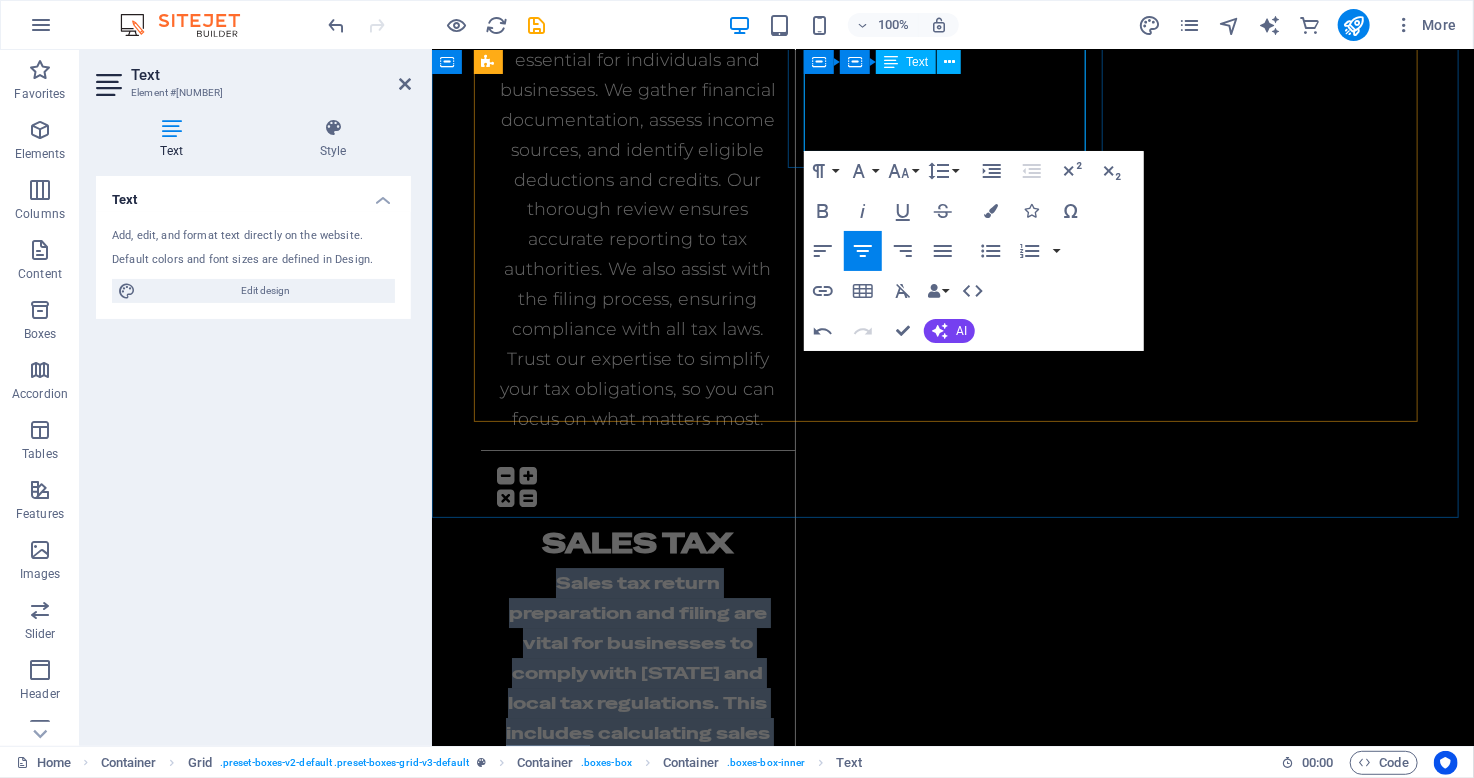 drag, startPoint x: 862, startPoint y: 344, endPoint x: 979, endPoint y: 142, distance: 233.43736 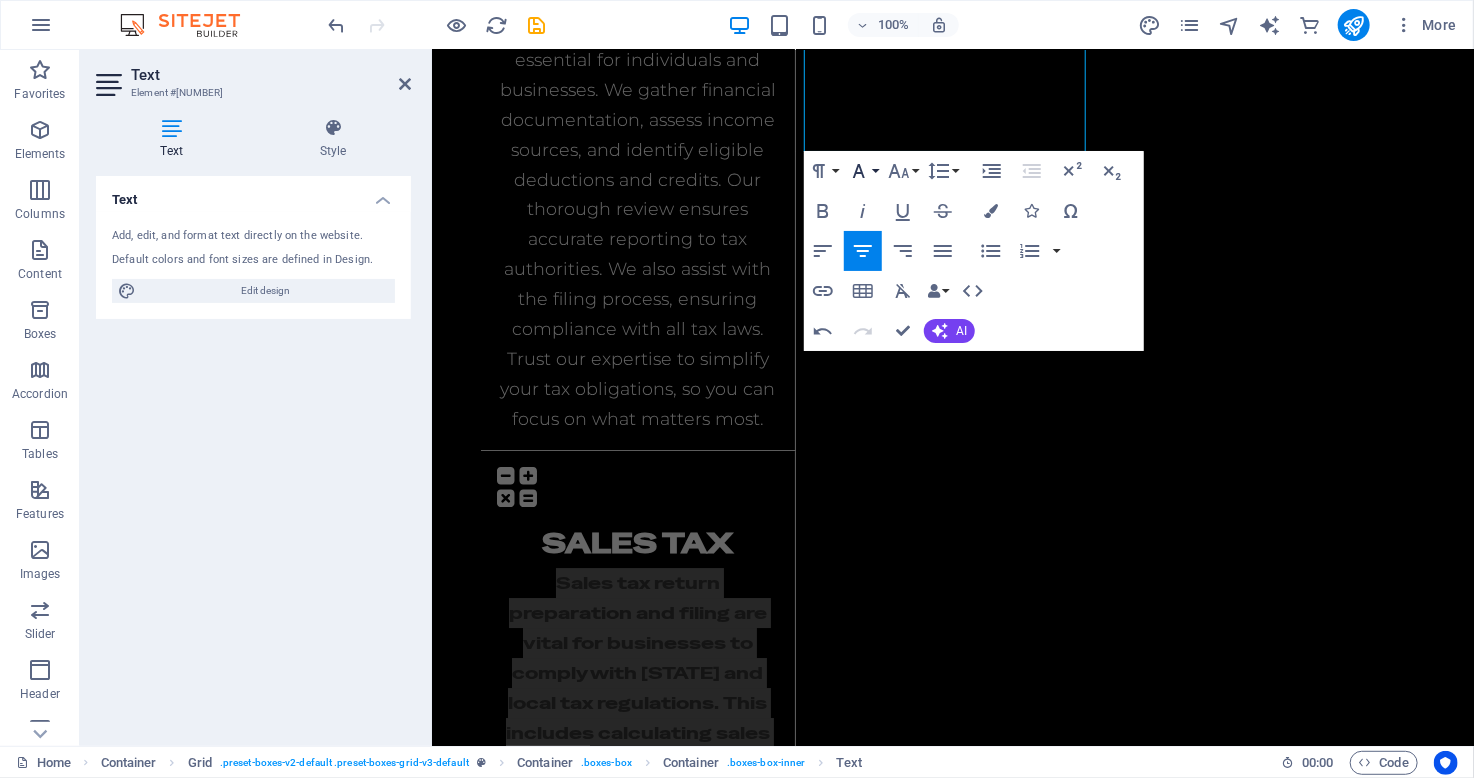 click 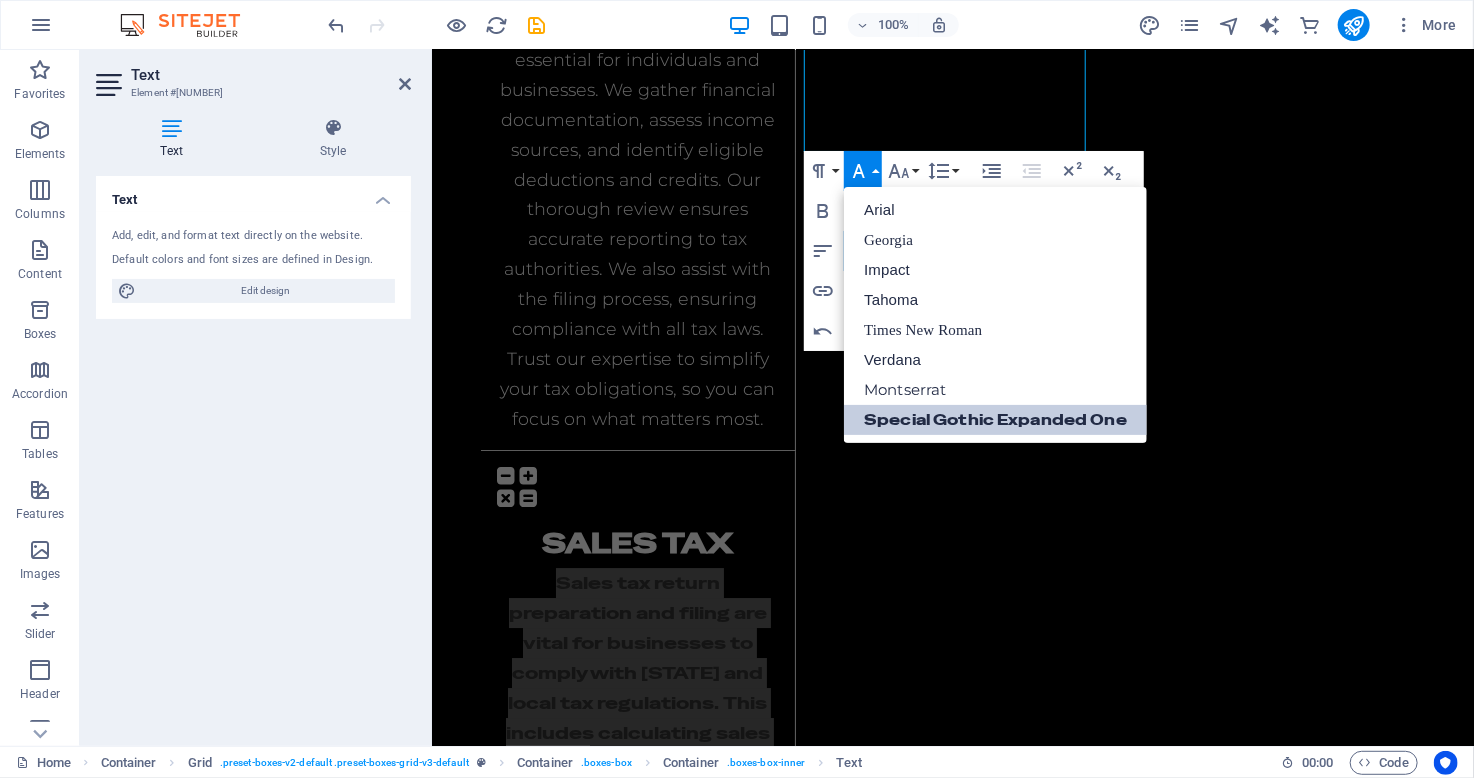scroll, scrollTop: 0, scrollLeft: 0, axis: both 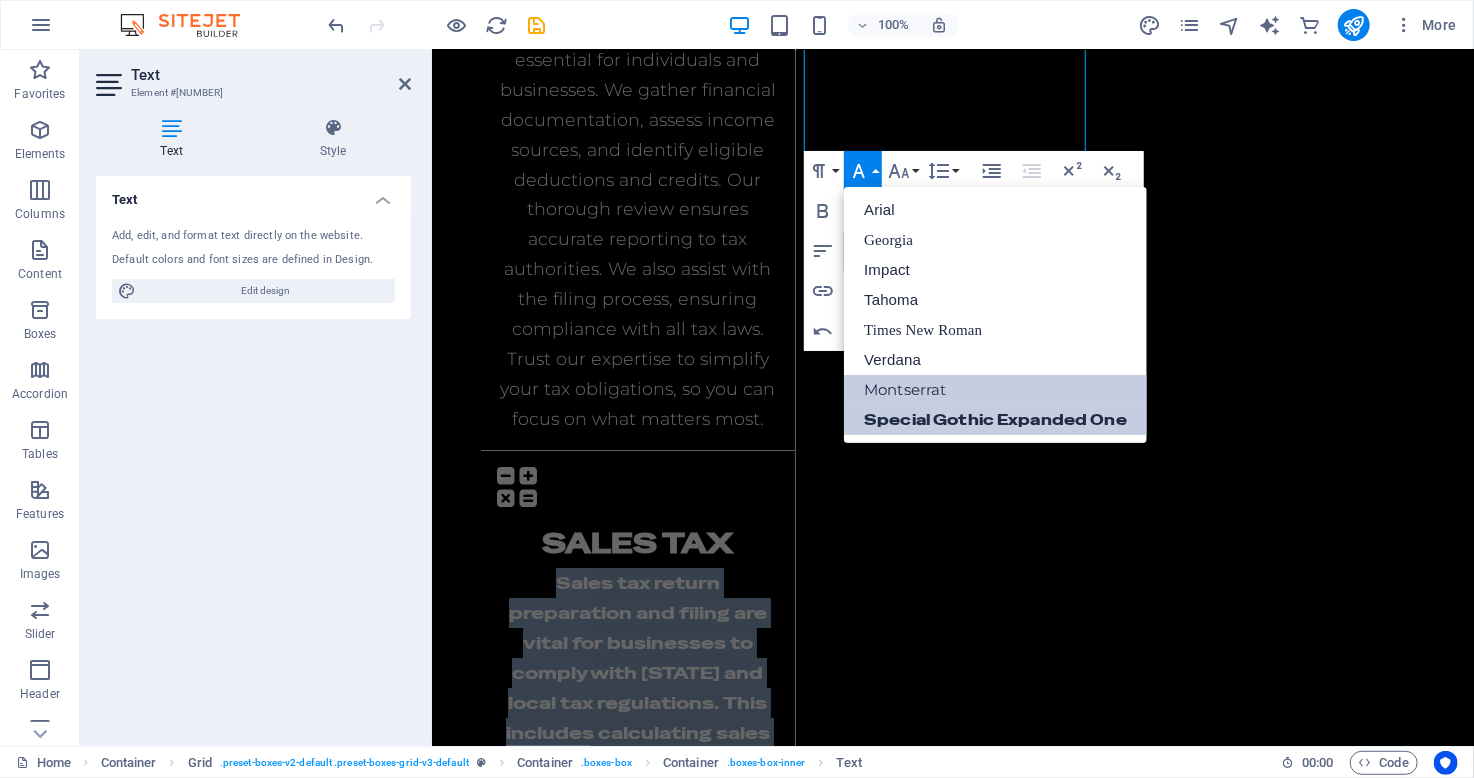 click on "Montserrat" at bounding box center [995, 390] 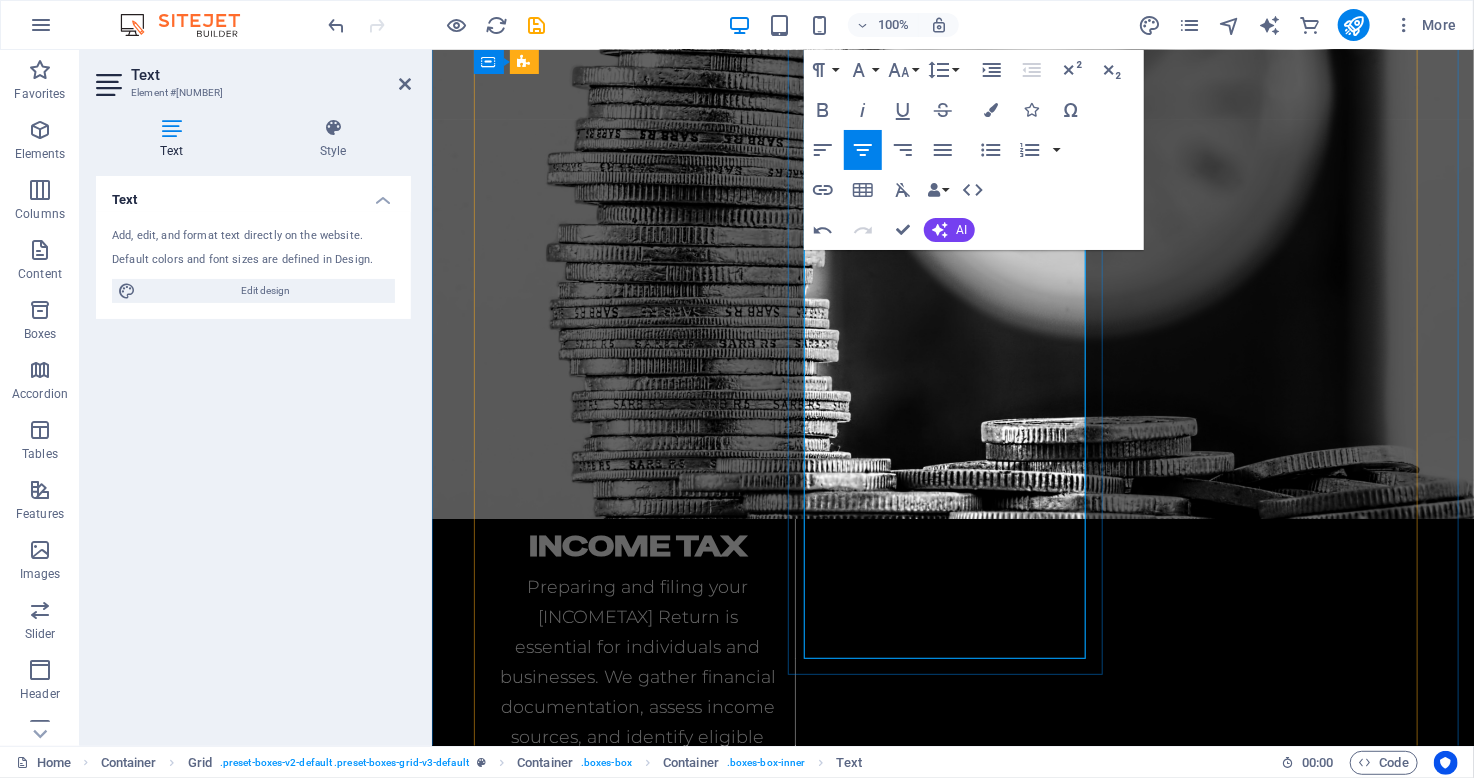 scroll, scrollTop: 2321, scrollLeft: 0, axis: vertical 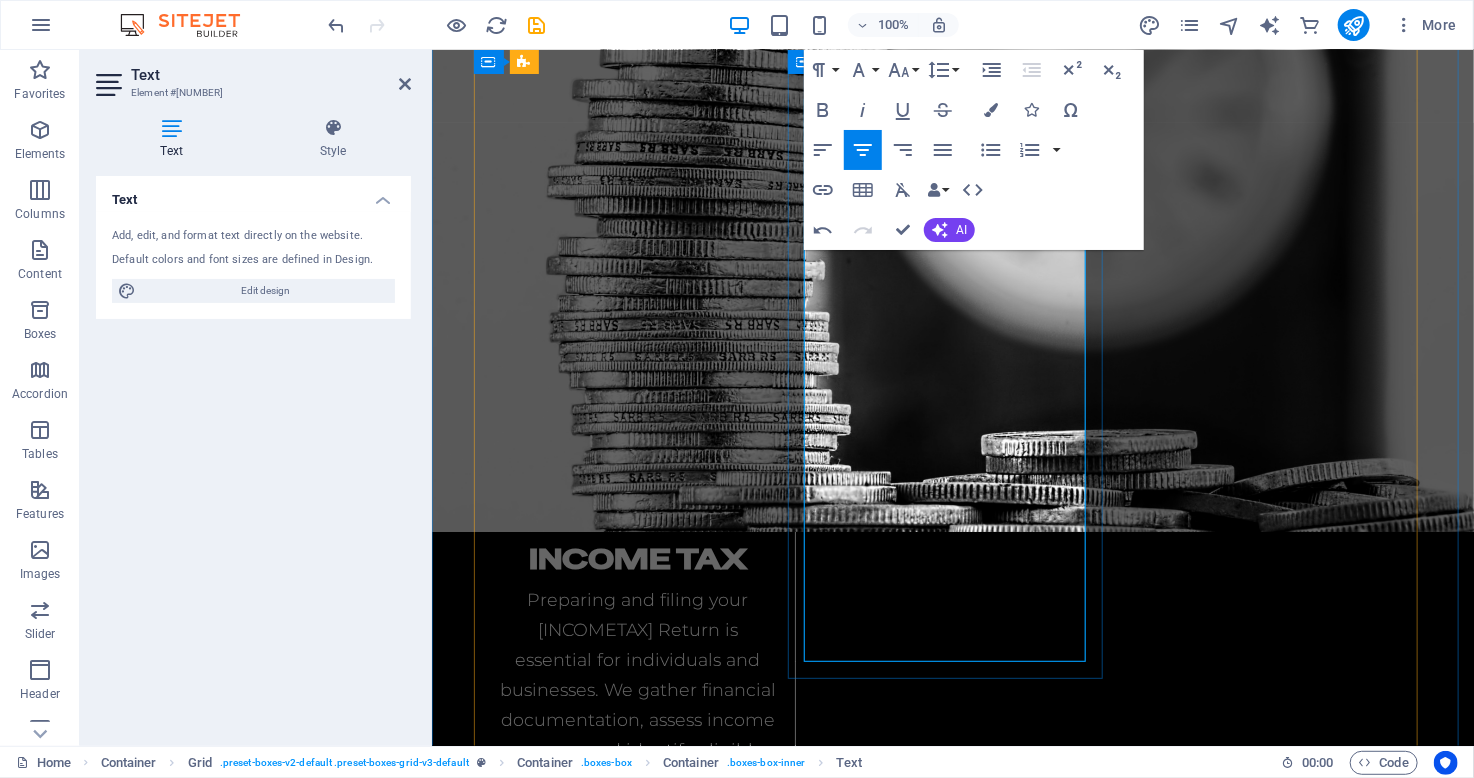 click on "Sales tax return preparation and filing are vital for businesses to comply with state and local tax regulations. This includes calculating sales tax collected, preparing the necessary documents, and timely submitting returns to tax authorities. Proper management helps avoid audits and penalties while improving tax compliance efficiency. Understanding sales tax return processes is essential for all businesses to maintain good standing with tax agencies and support overall financial health." at bounding box center [637, 1451] 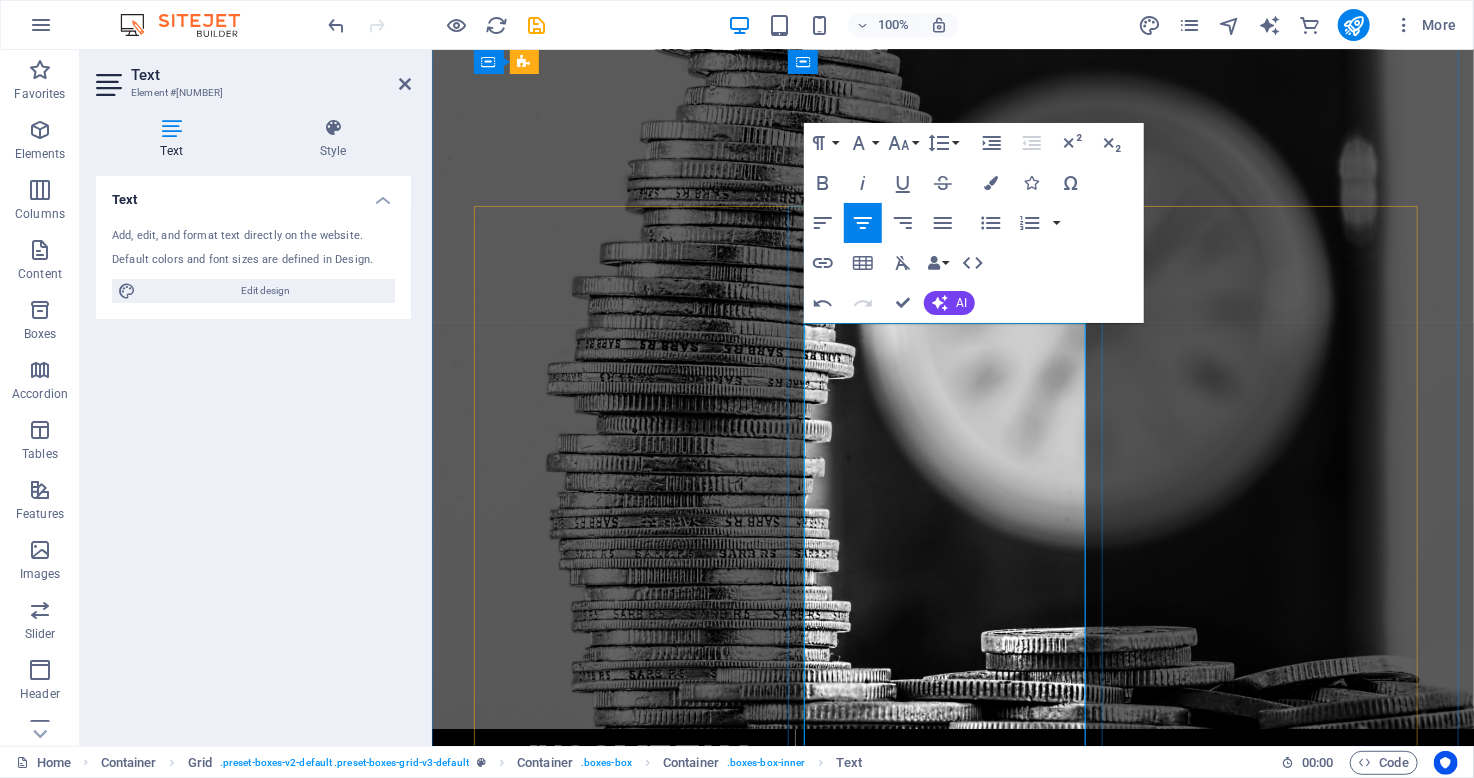 scroll, scrollTop: 2121, scrollLeft: 0, axis: vertical 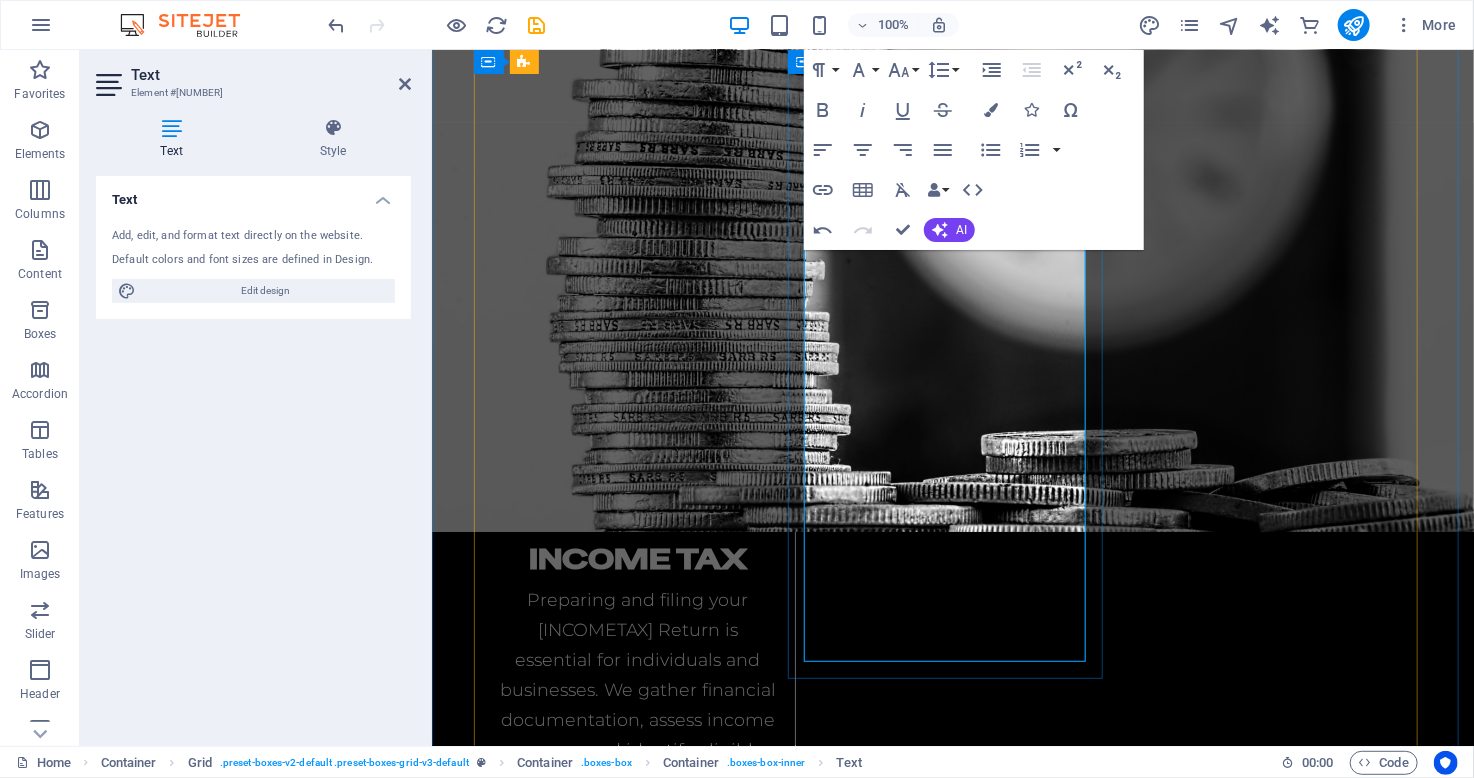 click on "Sales tax return preparation and filing are vital for businesses to comply with the FBR and the Provincial Revenue Boards . This includes calculating sales tax collected, preparing the necessary documents, and timely submitting returns to tax authorities. Proper management helps avoid audits and penalties while improving tax compliance efficiency. Understanding sales tax return processes is essential for all businesses to maintain good standing with tax agencies and support overall financial health." at bounding box center [637, 1450] 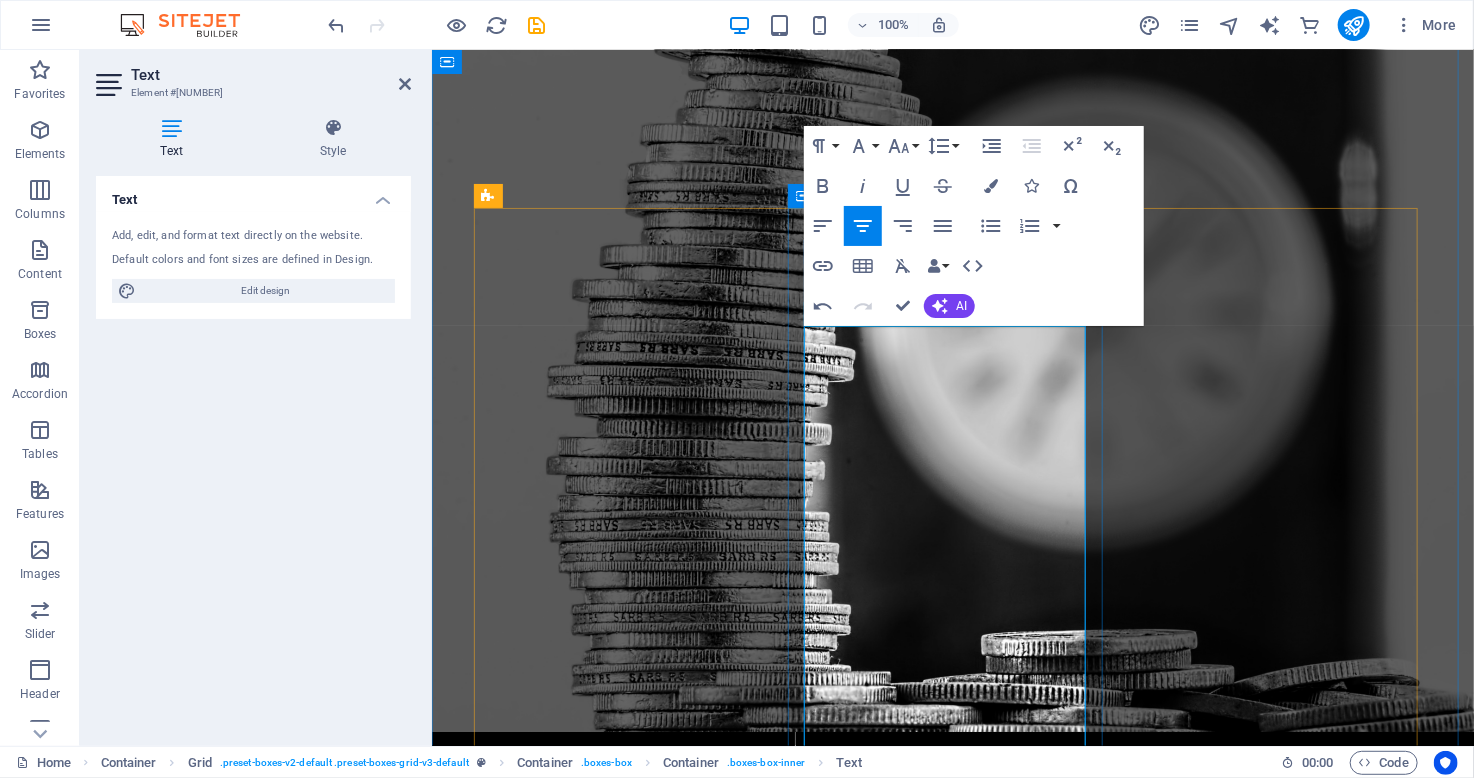 scroll, scrollTop: 2021, scrollLeft: 0, axis: vertical 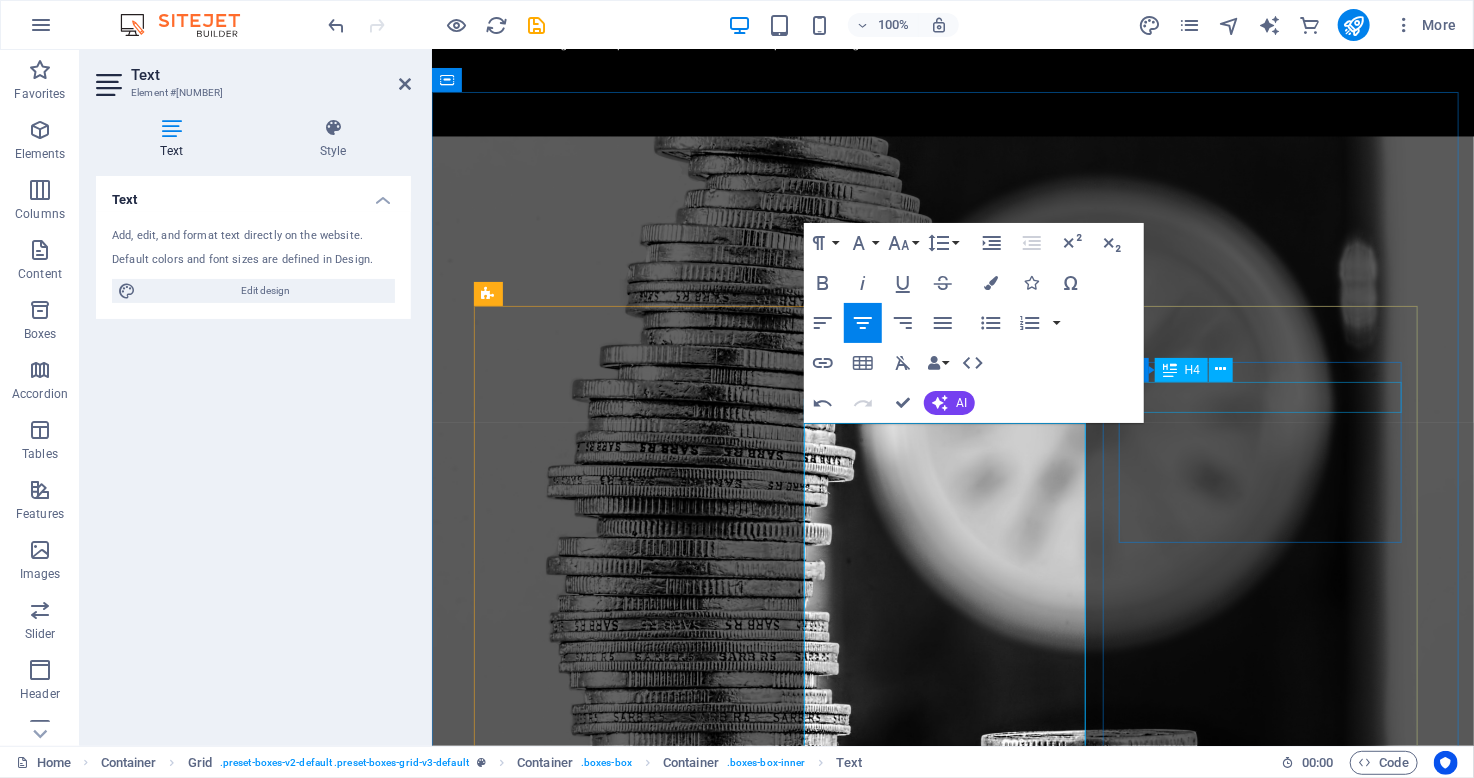 click on "Production" at bounding box center [637, 2145] 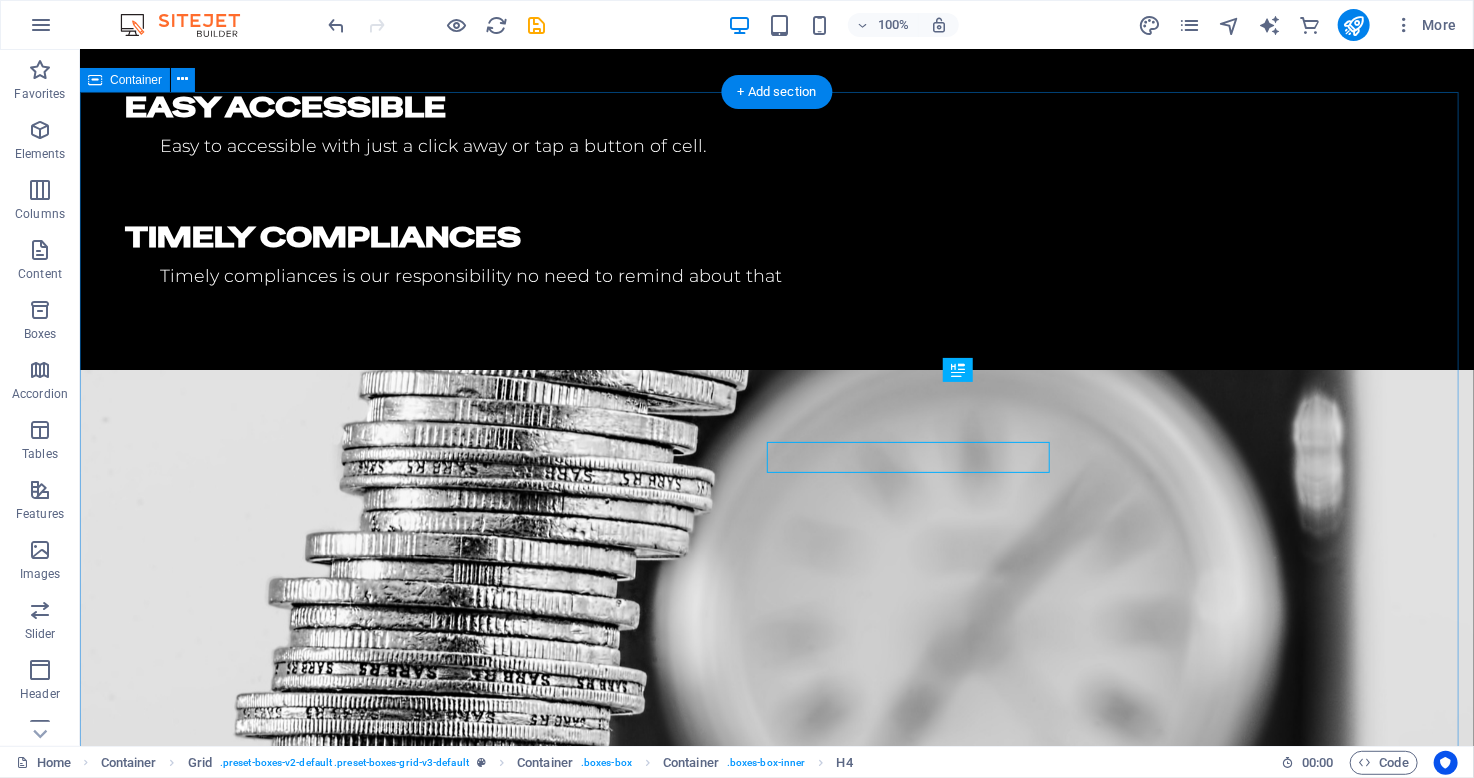 scroll, scrollTop: 1961, scrollLeft: 0, axis: vertical 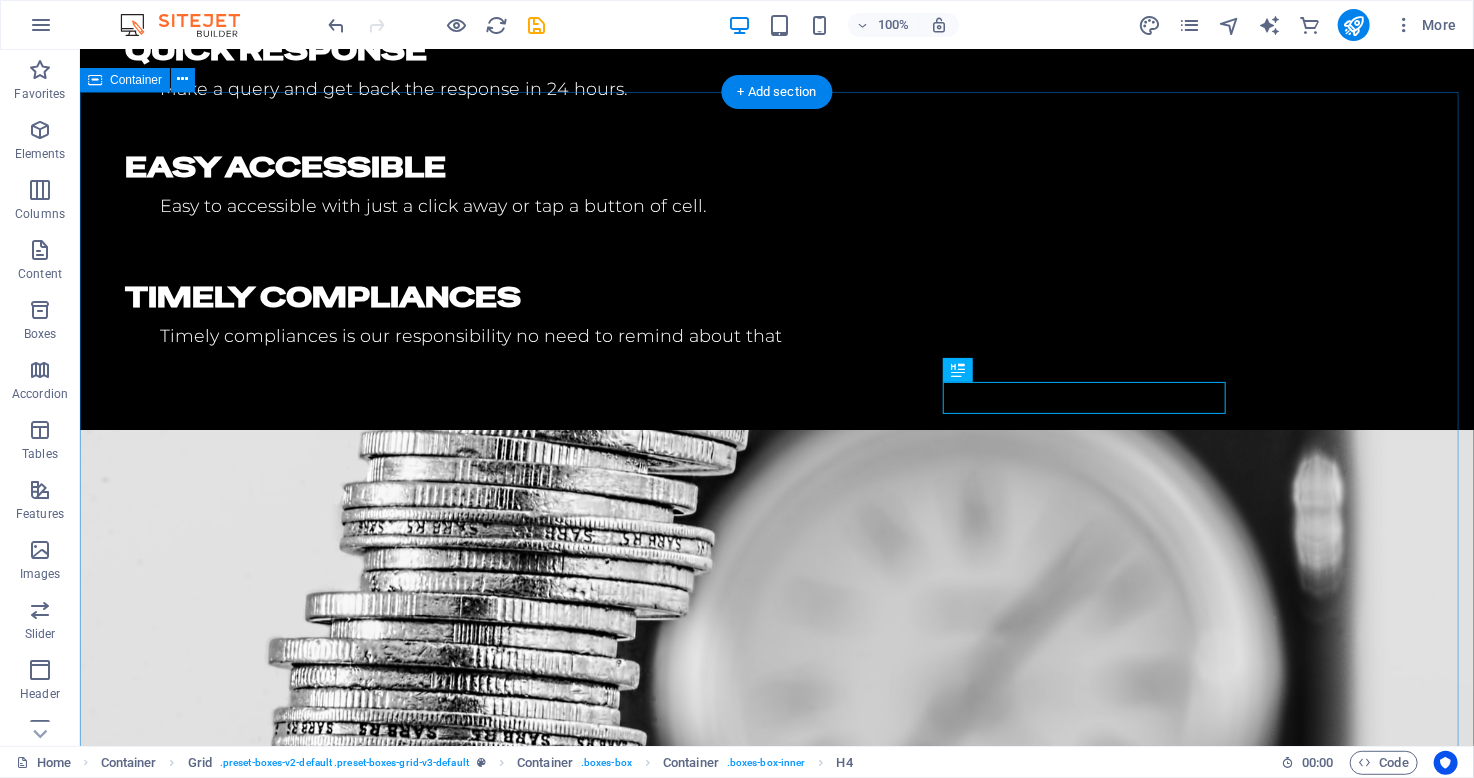 click on "Services Income Tax Preparing and filing your Income Tax Return is essential for individuals and businesses. We gather financial documentation, assess income sources, and identify eligible deductions and credits. Our thorough review ensures accurate reporting to tax authorities. We also assist with the filing process, ensuring compliance with all tax laws. Trust our expertise to simplify your tax obligations, so you can focus on what matters most. Sales Tax Sales tax return preparation and filing are vital for businesses to comply with the FBR and the Provincial Revenue Boards. This includes calculating sales tax collected, preparing the necessary documents, and timely submitting returns to tax authorities. Proper management helps avoid audits and penalties while improving tax compliance efficiency. Understanding sales tax return processes is essential for all businesses to maintain good standing with tax agencies and support overall financial health. Production Tires Offroad Racing" at bounding box center (776, 2152) 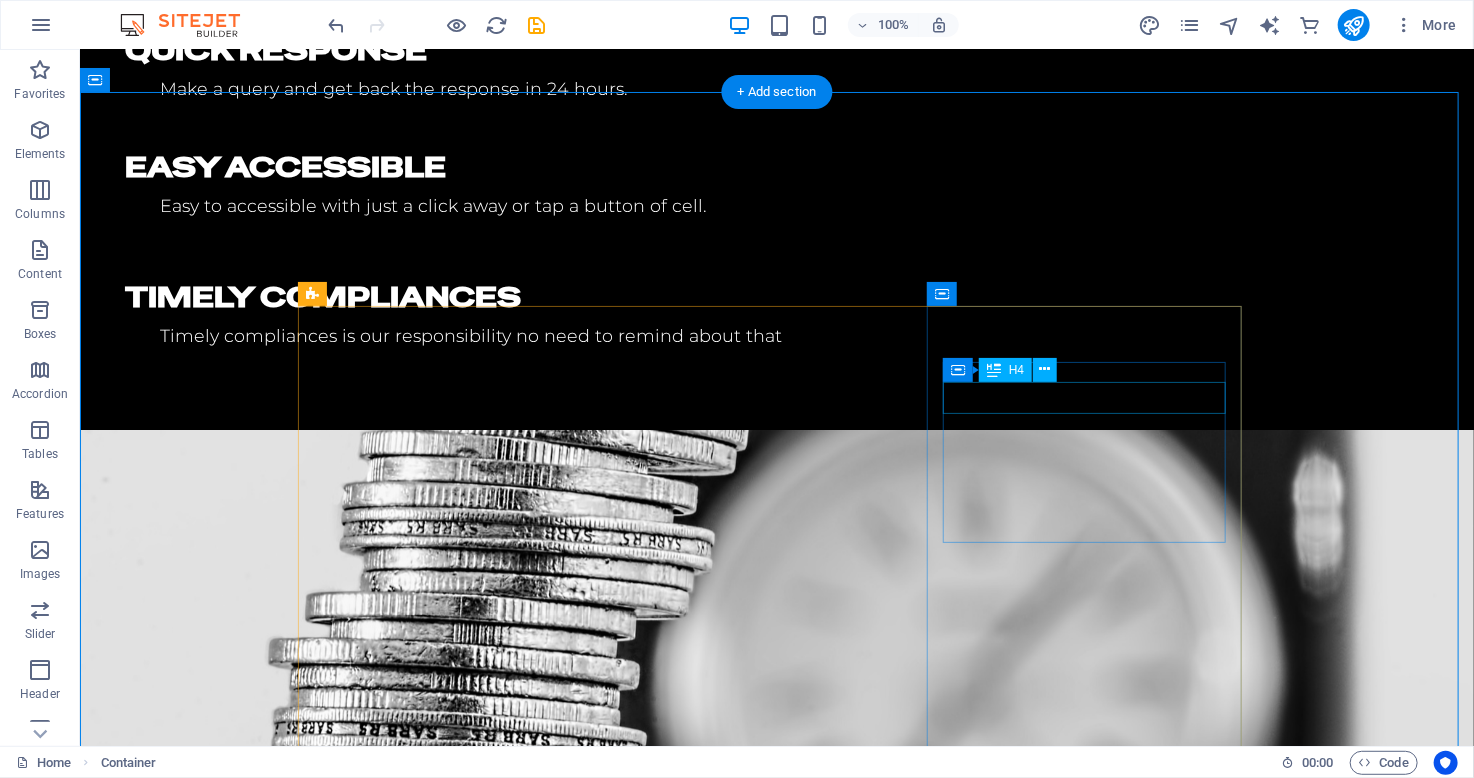 click on "Production" at bounding box center [461, 2439] 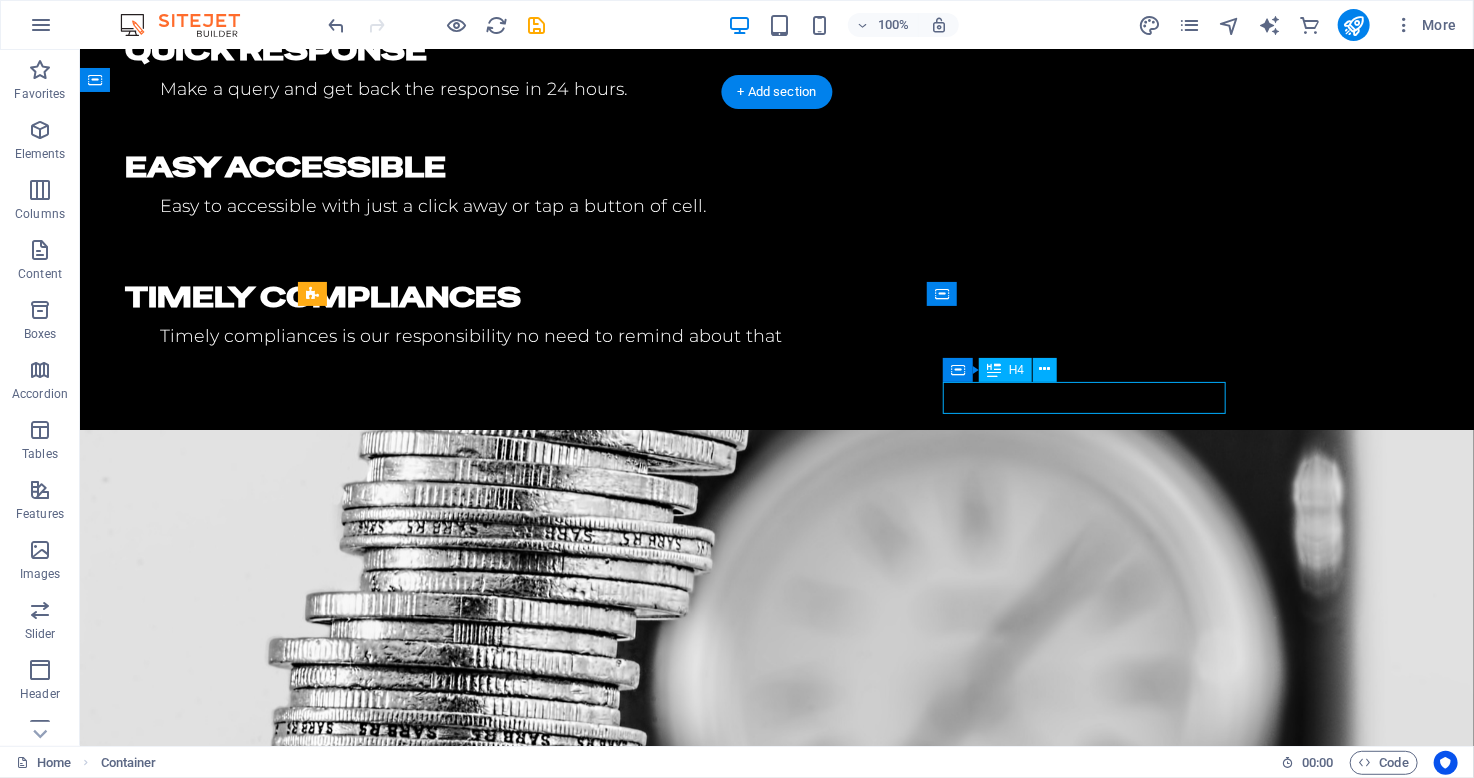 click on "Production" at bounding box center (461, 2439) 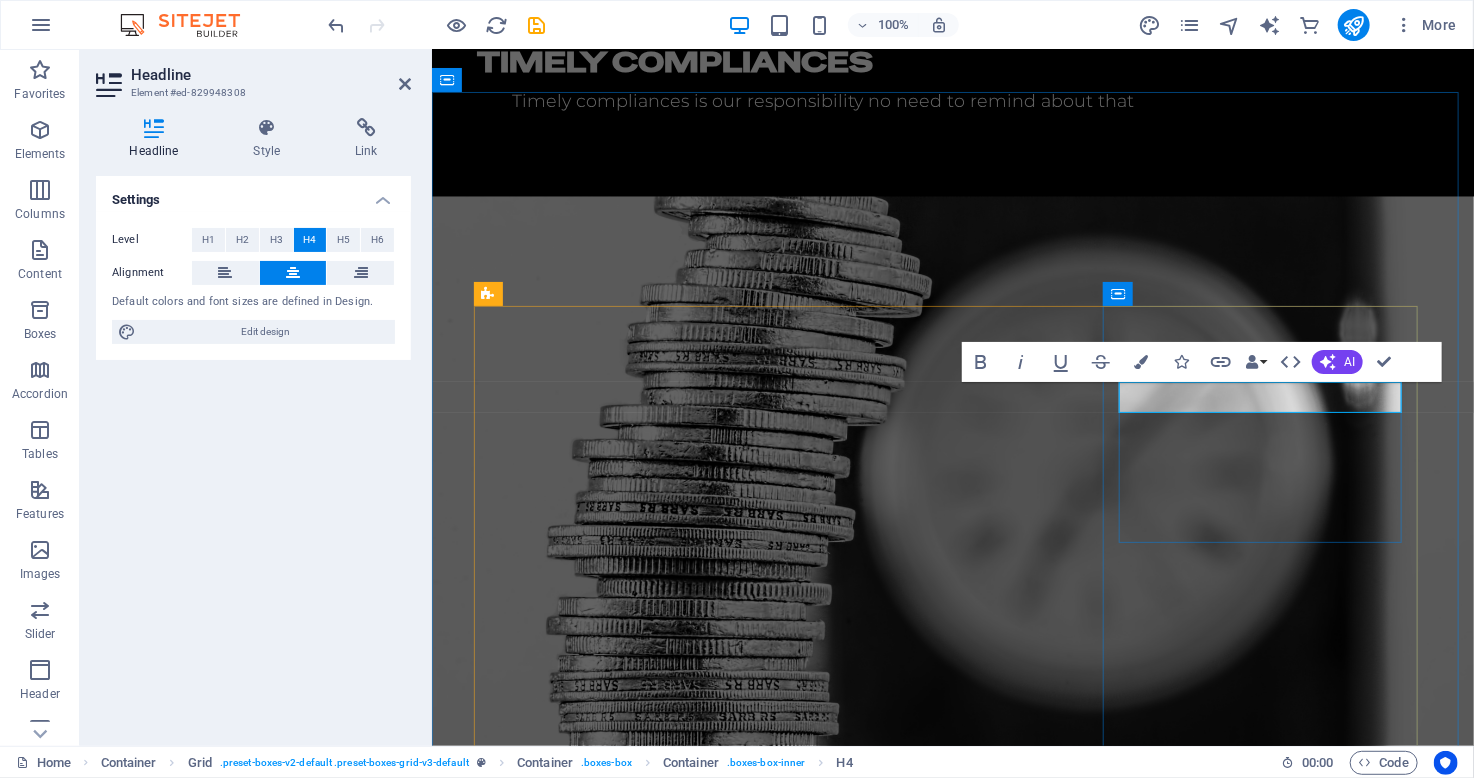 scroll, scrollTop: 2021, scrollLeft: 0, axis: vertical 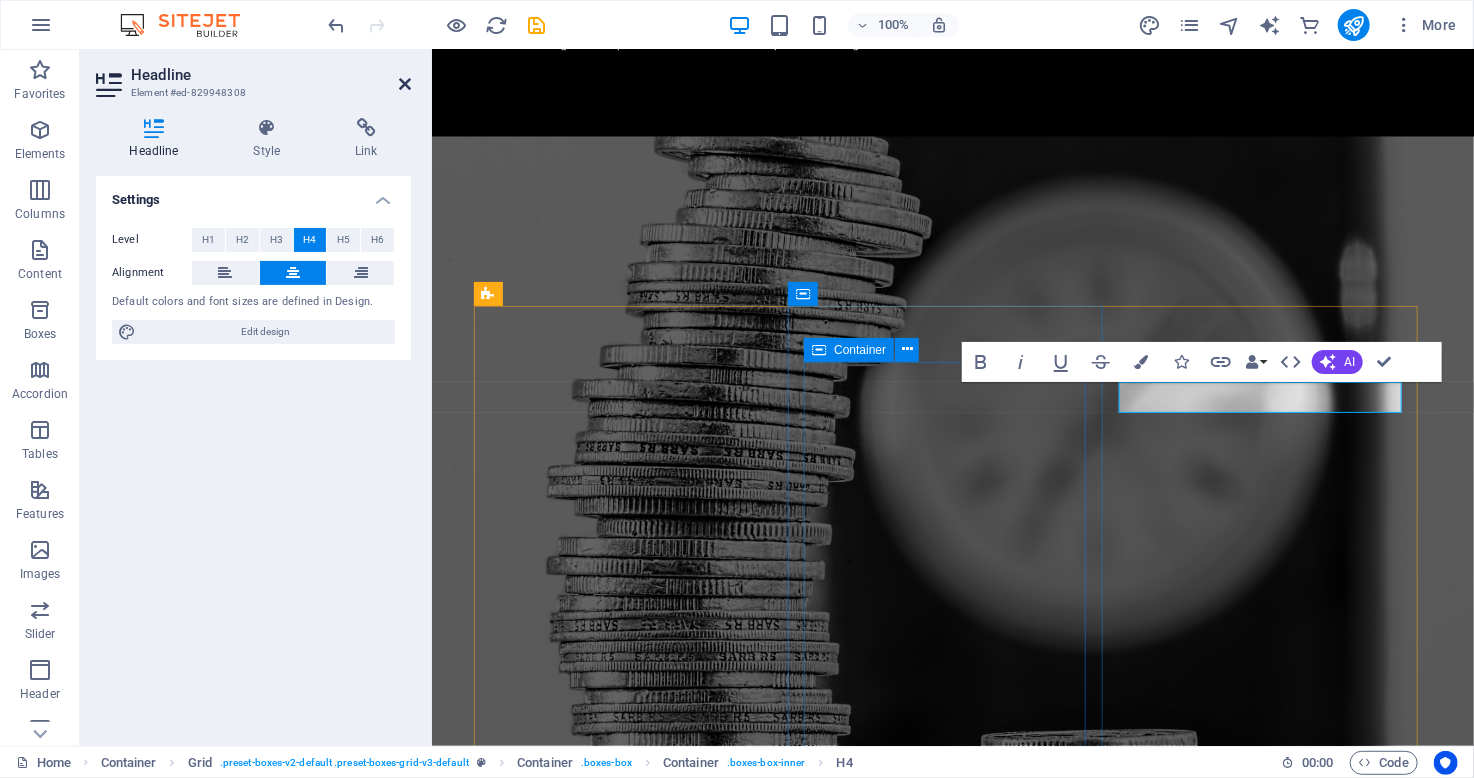 drag, startPoint x: 403, startPoint y: 83, endPoint x: 294, endPoint y: 49, distance: 114.17968 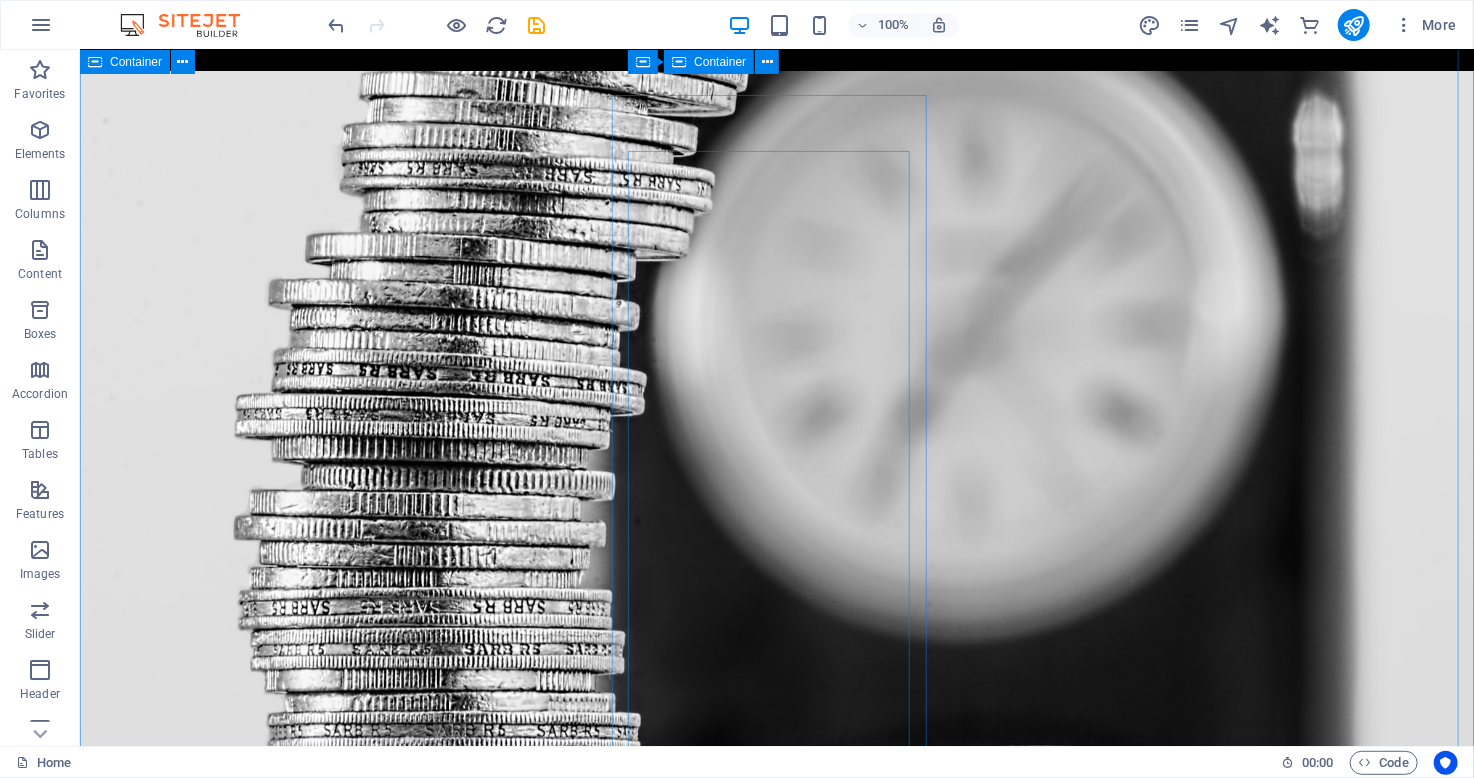 scroll, scrollTop: 2161, scrollLeft: 0, axis: vertical 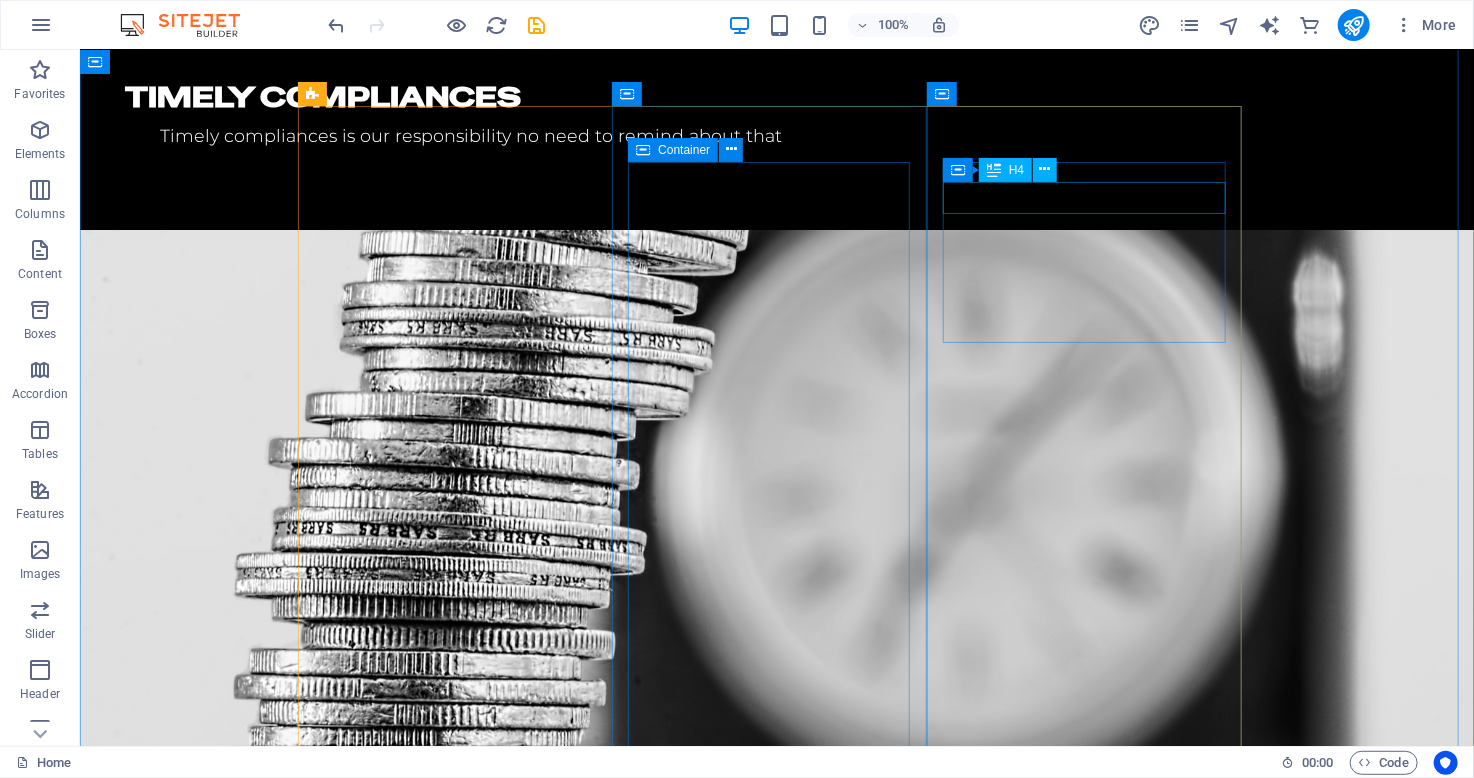 click on "Production" at bounding box center (461, 2239) 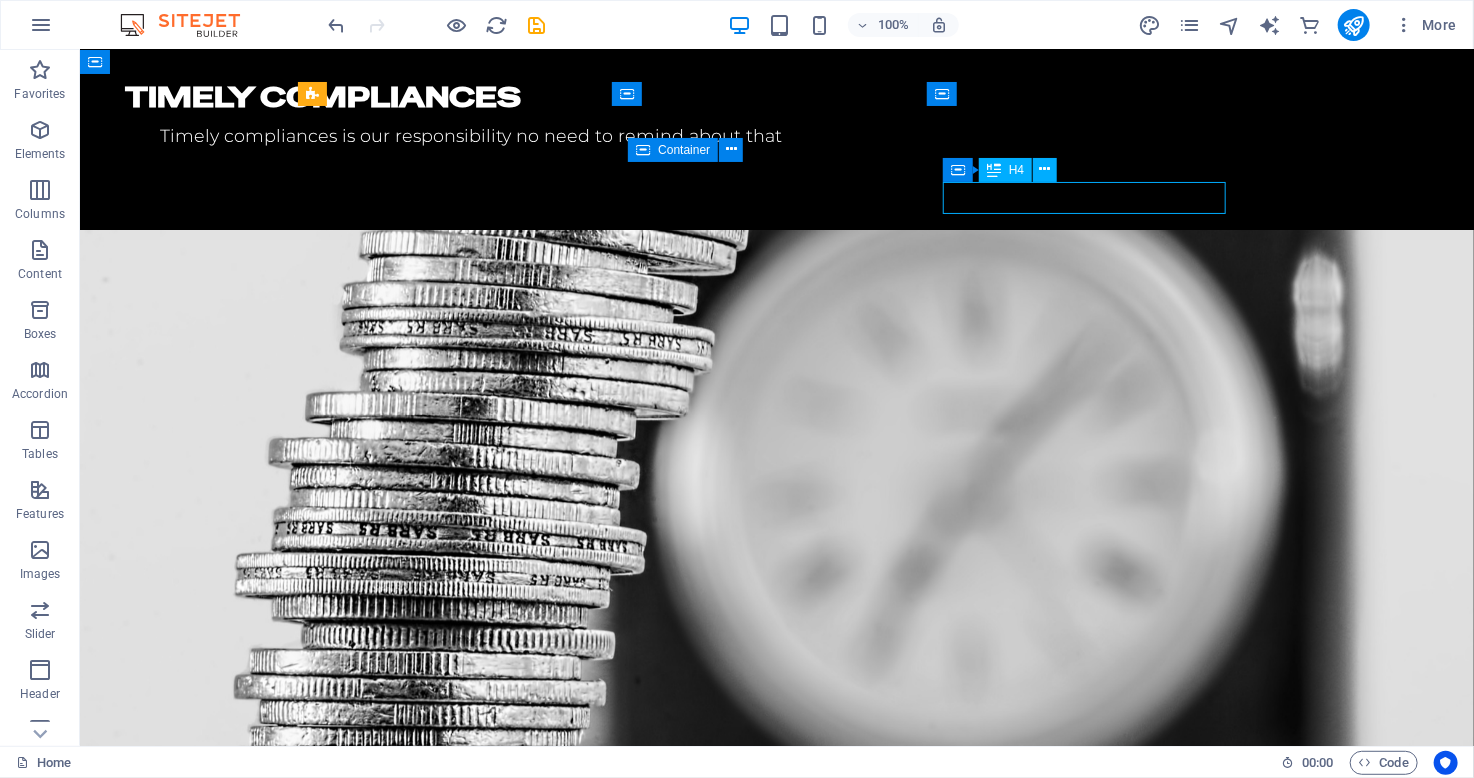click on "Production" at bounding box center [461, 2239] 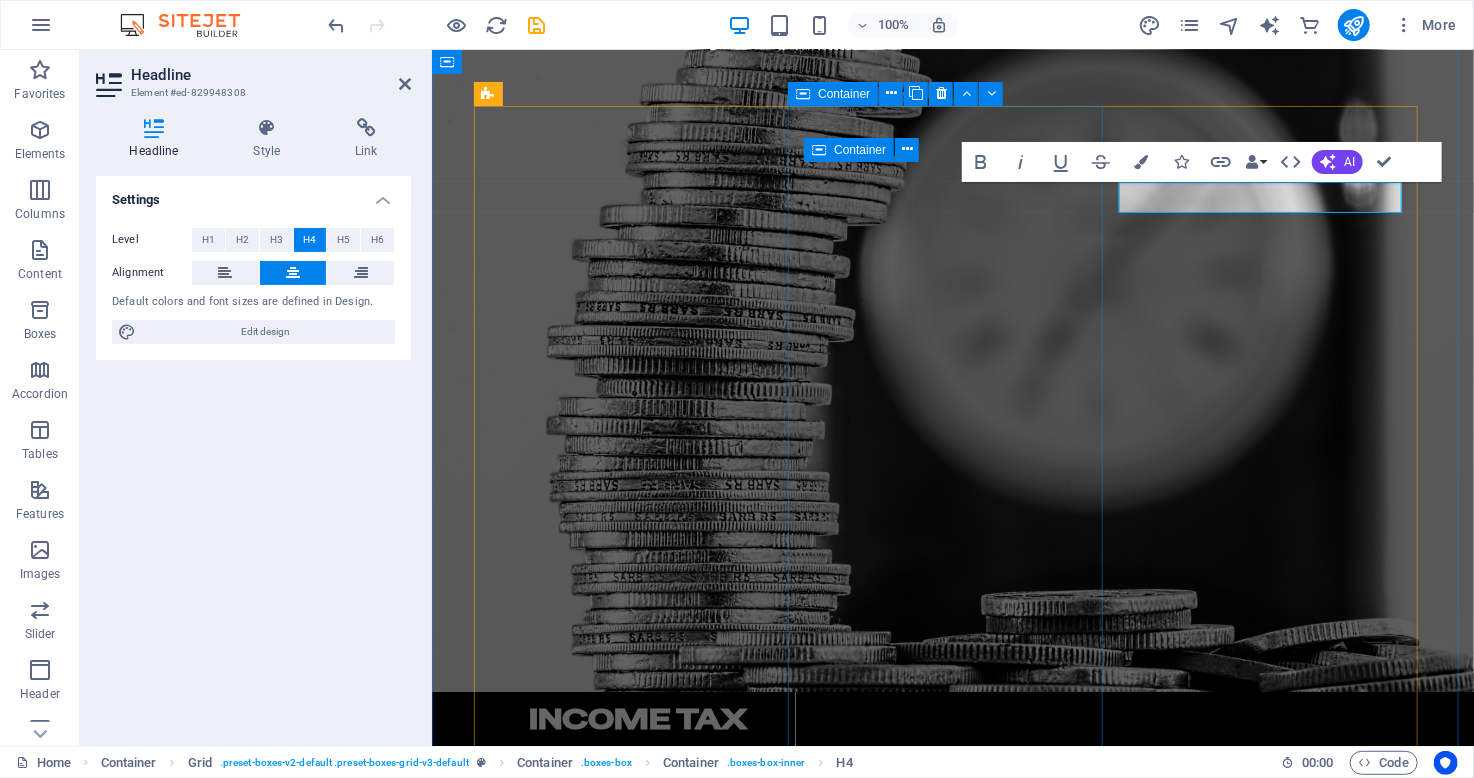 scroll, scrollTop: 2221, scrollLeft: 0, axis: vertical 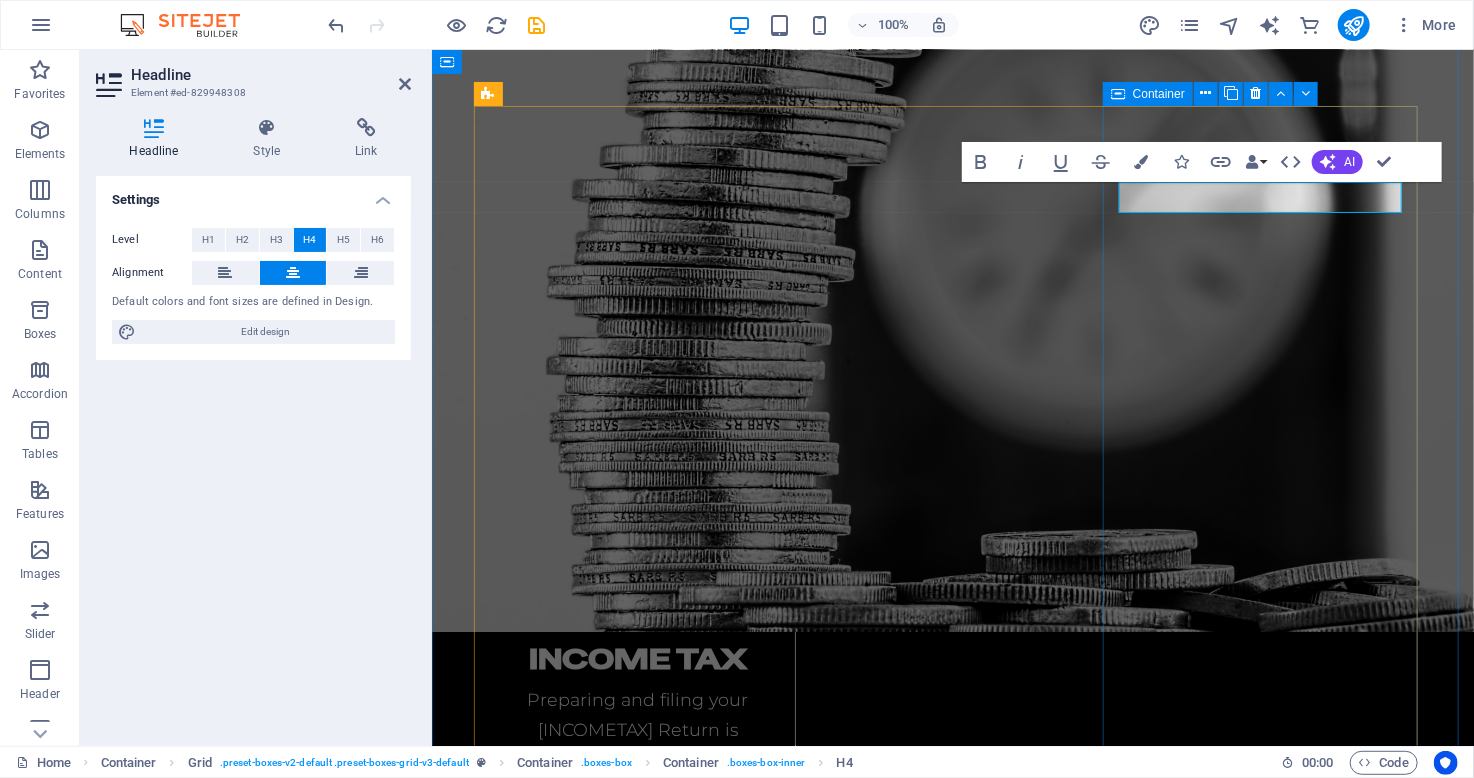 type 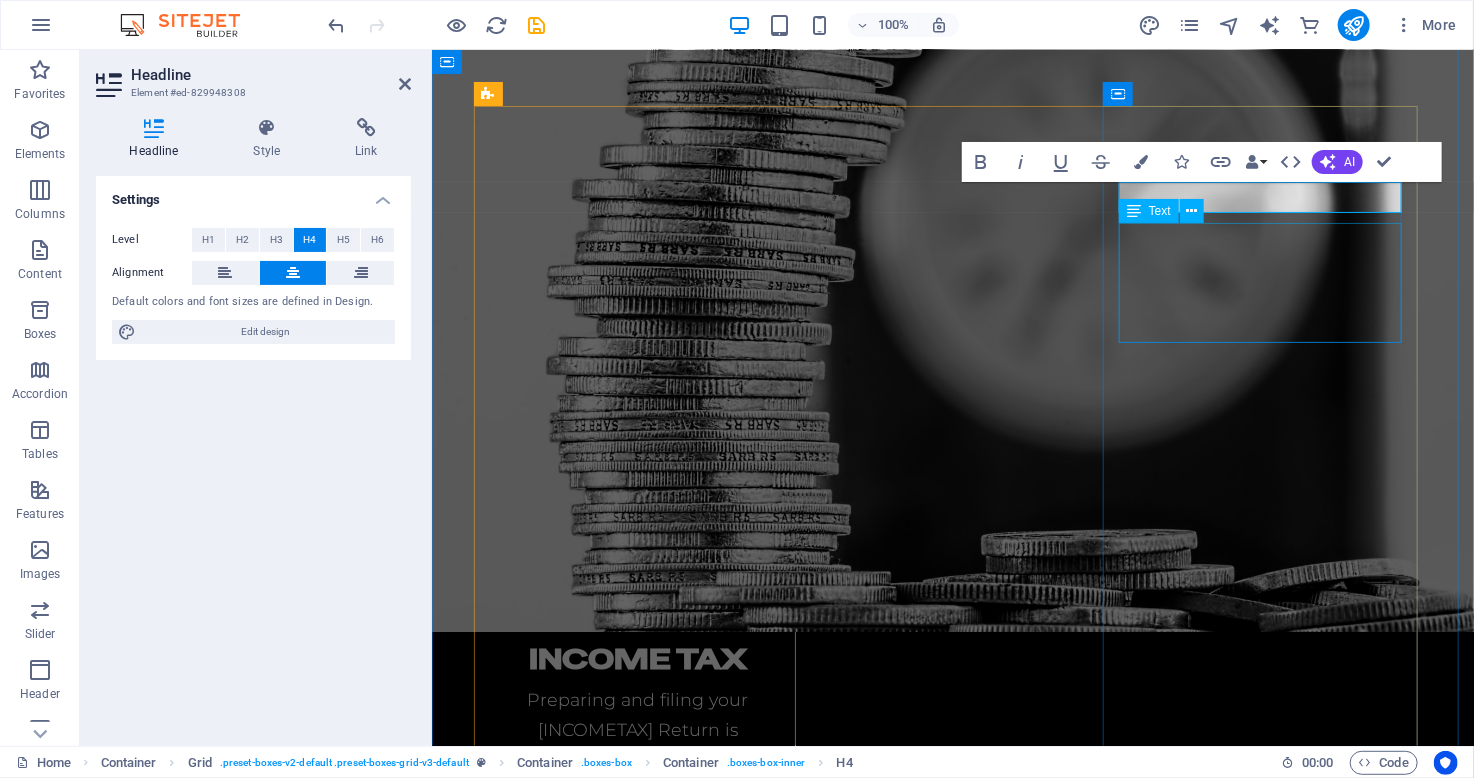 click on "Lorem ipsum dolor sit amet, consetetur sadipscing elitr, sed diam nonumy." at bounding box center [637, 2030] 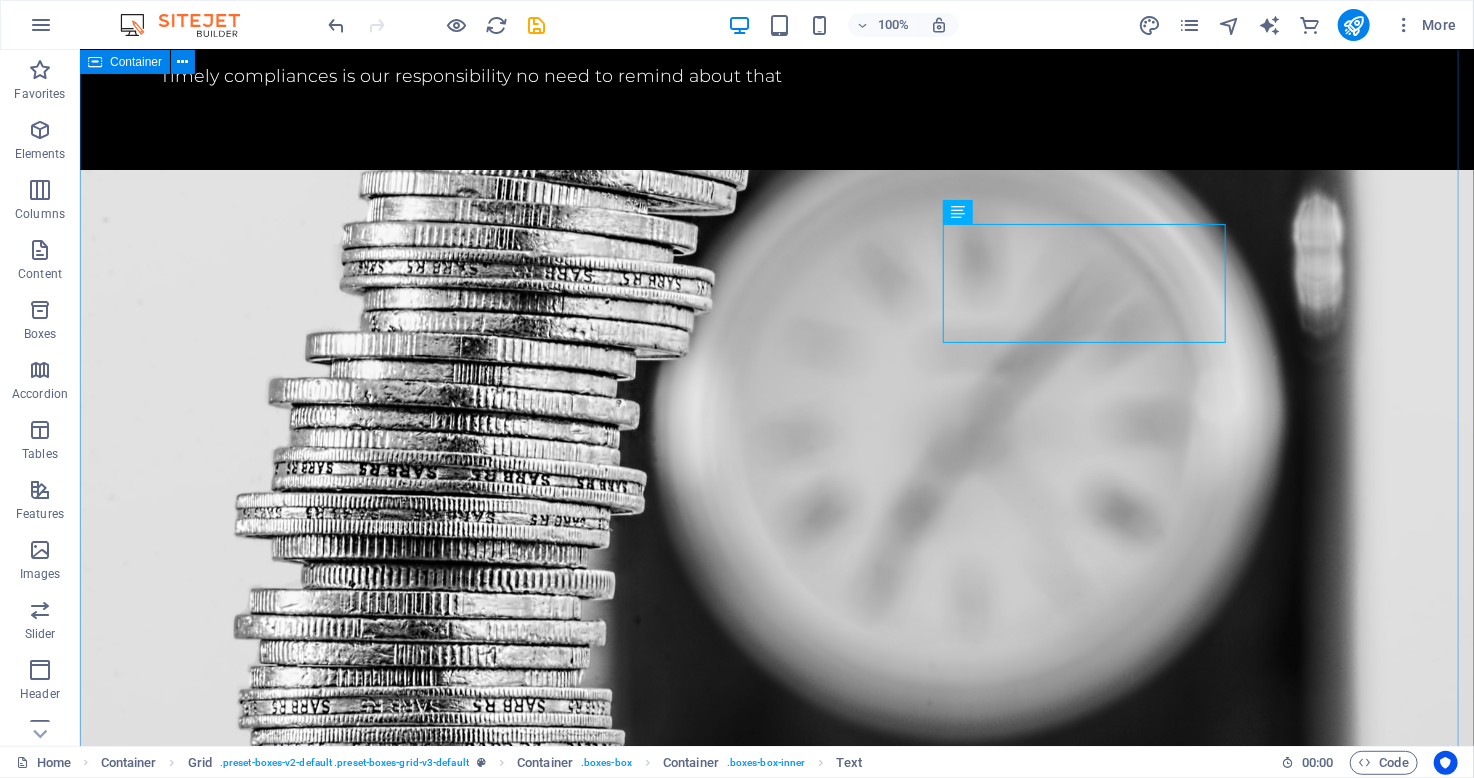 scroll, scrollTop: 2161, scrollLeft: 0, axis: vertical 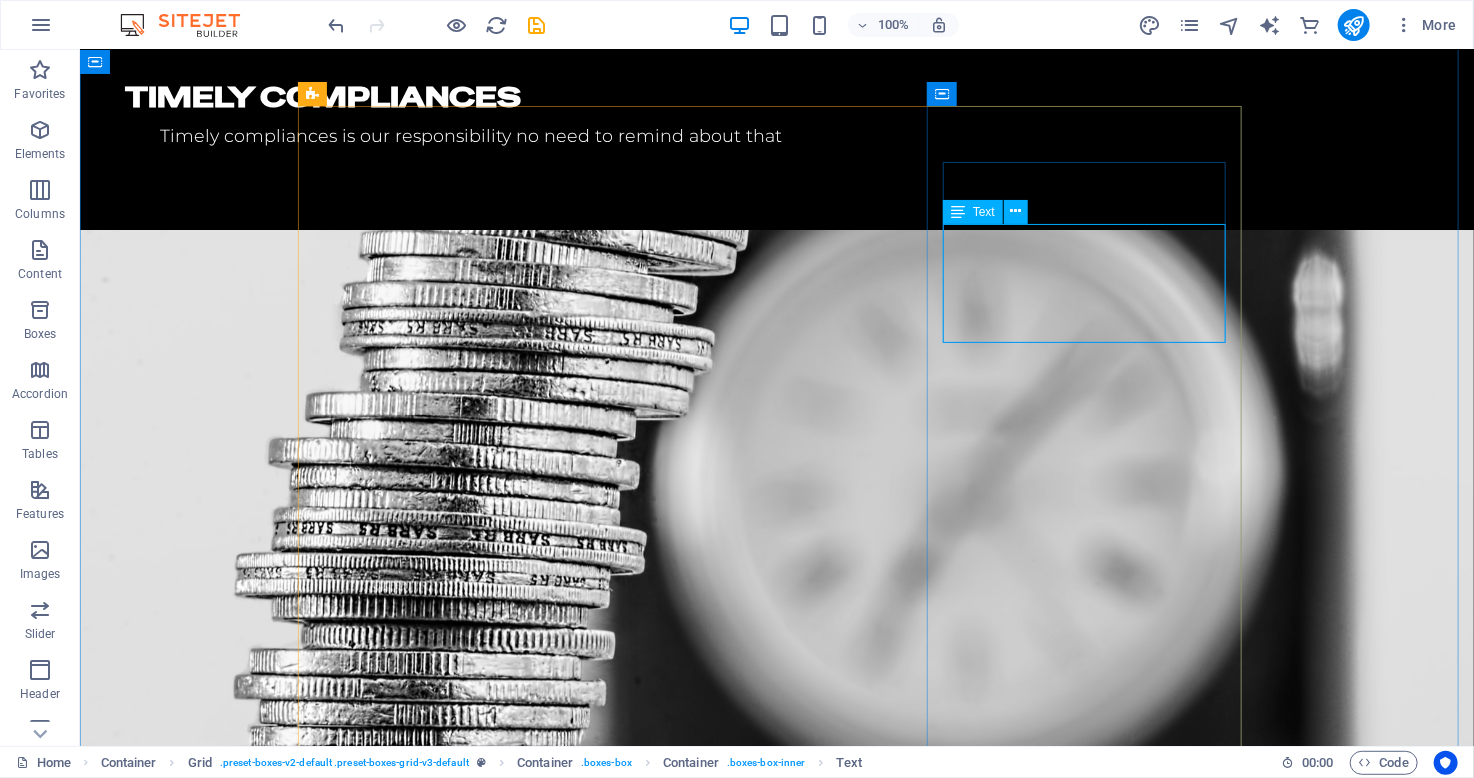 click on "Lorem ipsum dolor sit amet, consetetur sadipscing elitr, sed diam nonumy." at bounding box center [461, 2325] 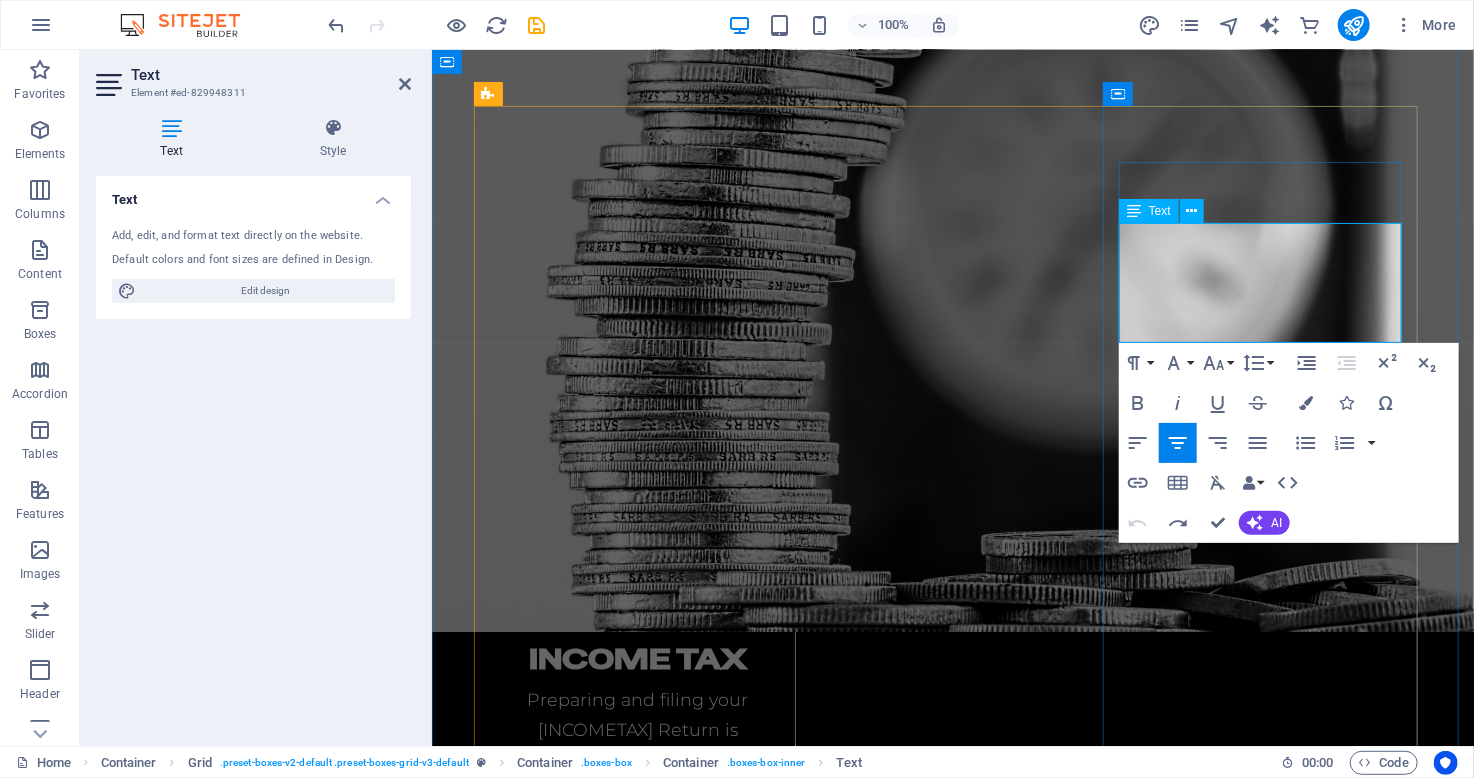click on "Lorem ipsum dolor sit amet, consetetur sadipscing elitr, sed diam nonumy." at bounding box center [637, 2030] 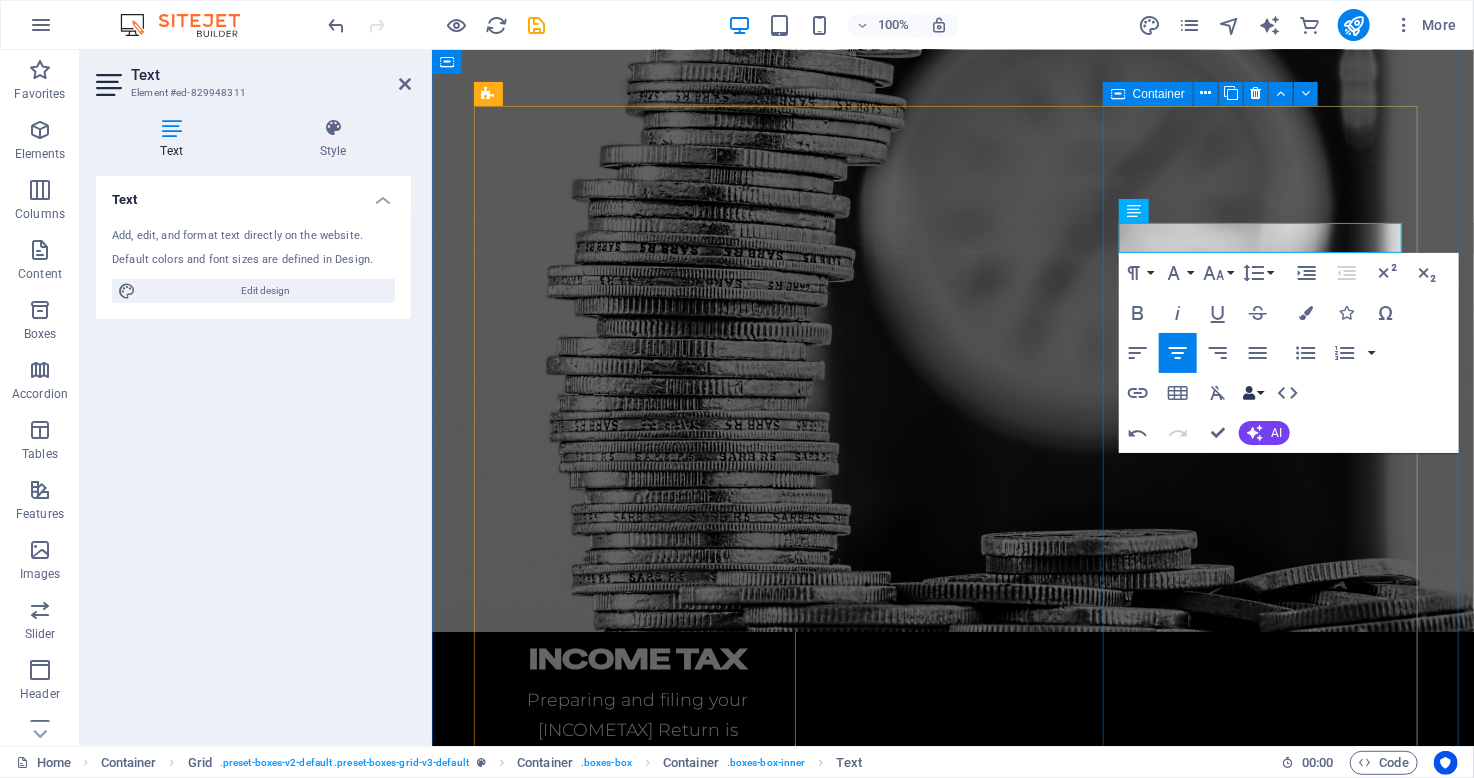 type 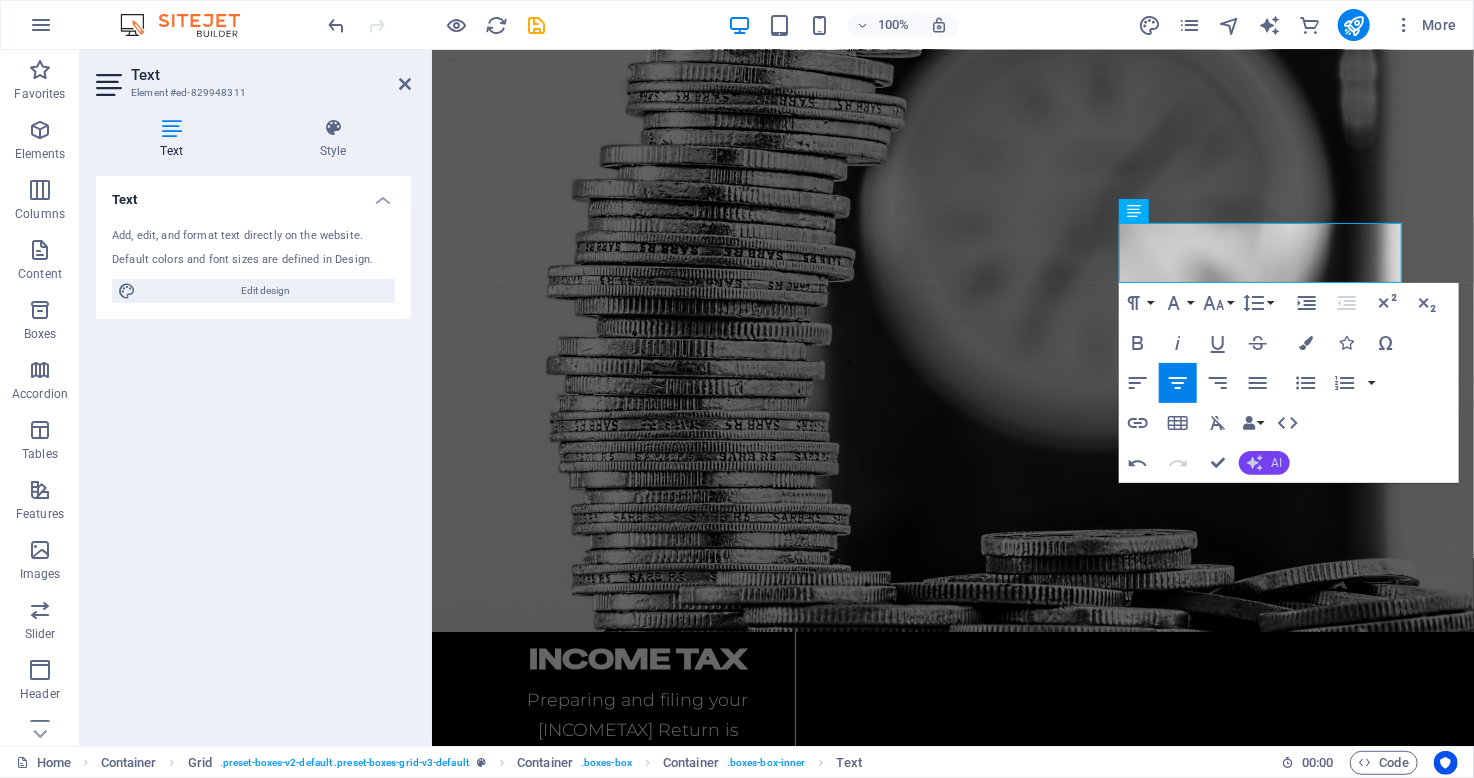 click on "AI" at bounding box center [1264, 463] 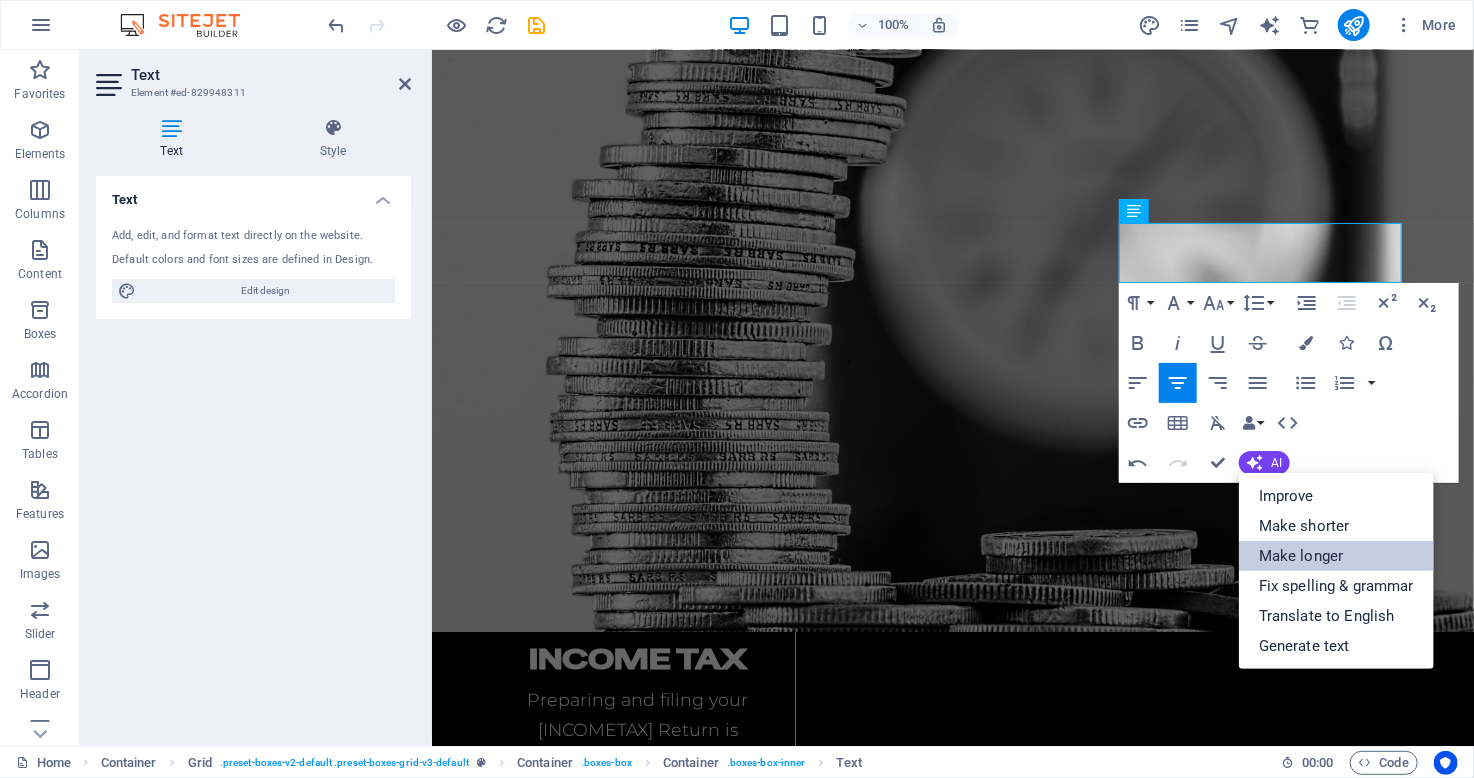 click on "Make longer" at bounding box center (1336, 556) 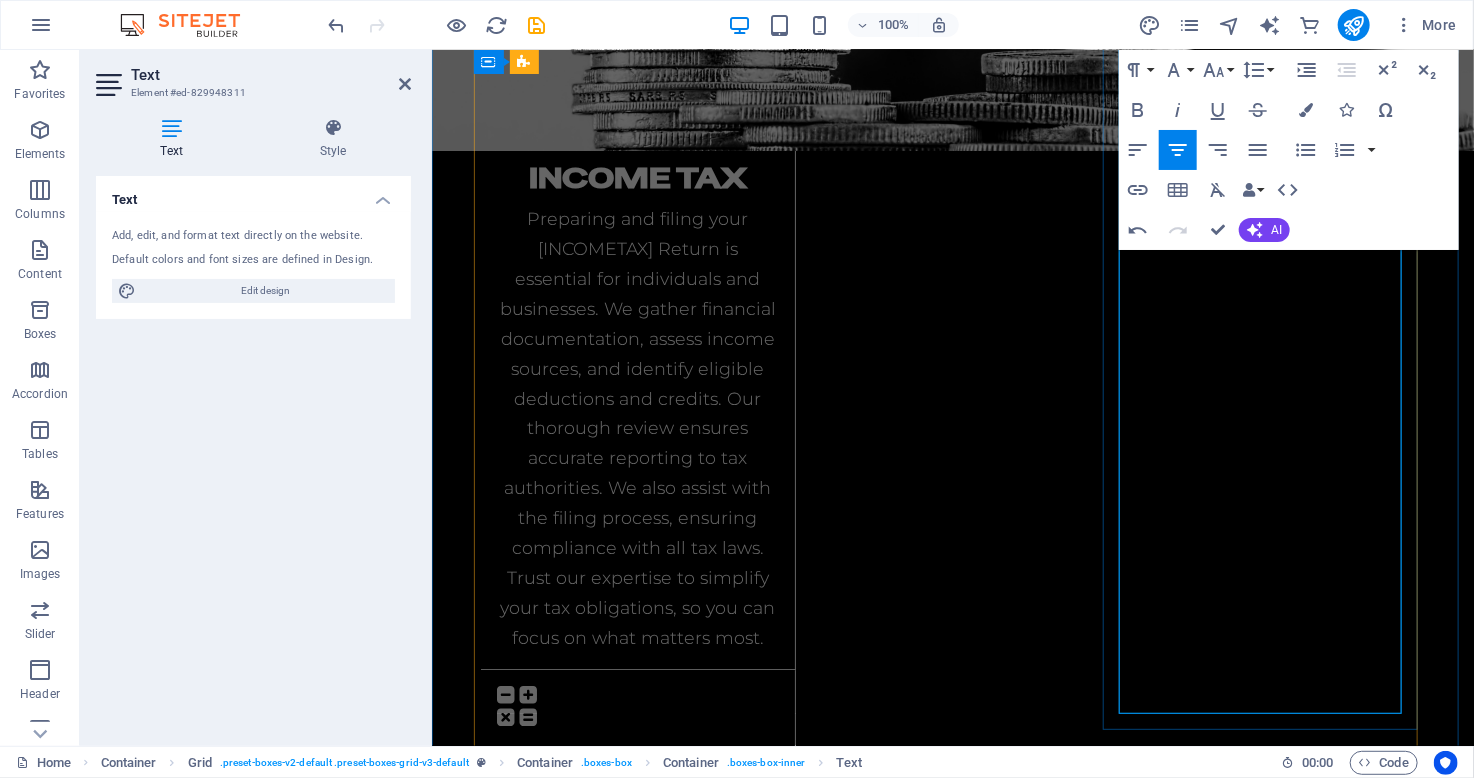 scroll, scrollTop: 2721, scrollLeft: 0, axis: vertical 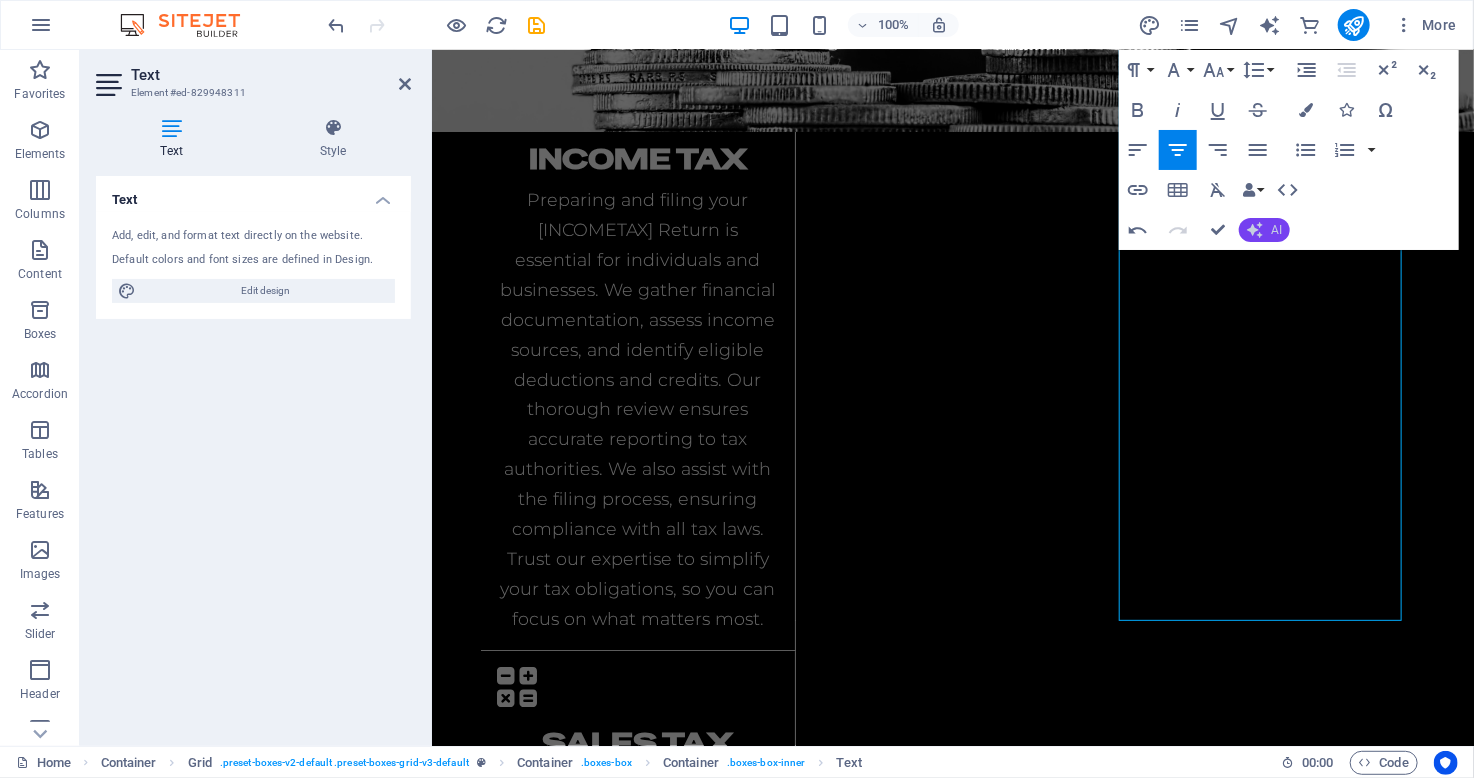 click on "AI" at bounding box center (1264, 230) 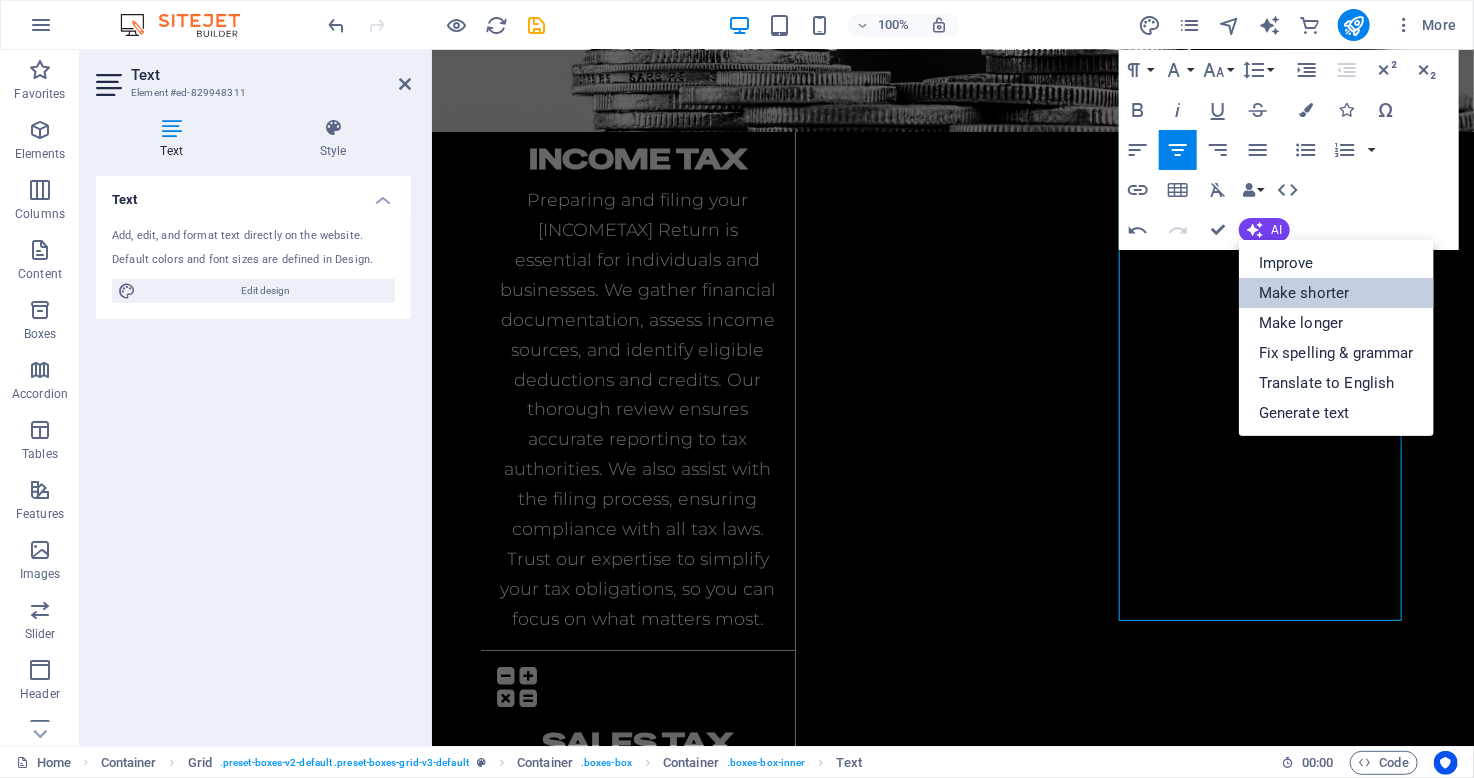 click on "Make shorter" at bounding box center (1336, 293) 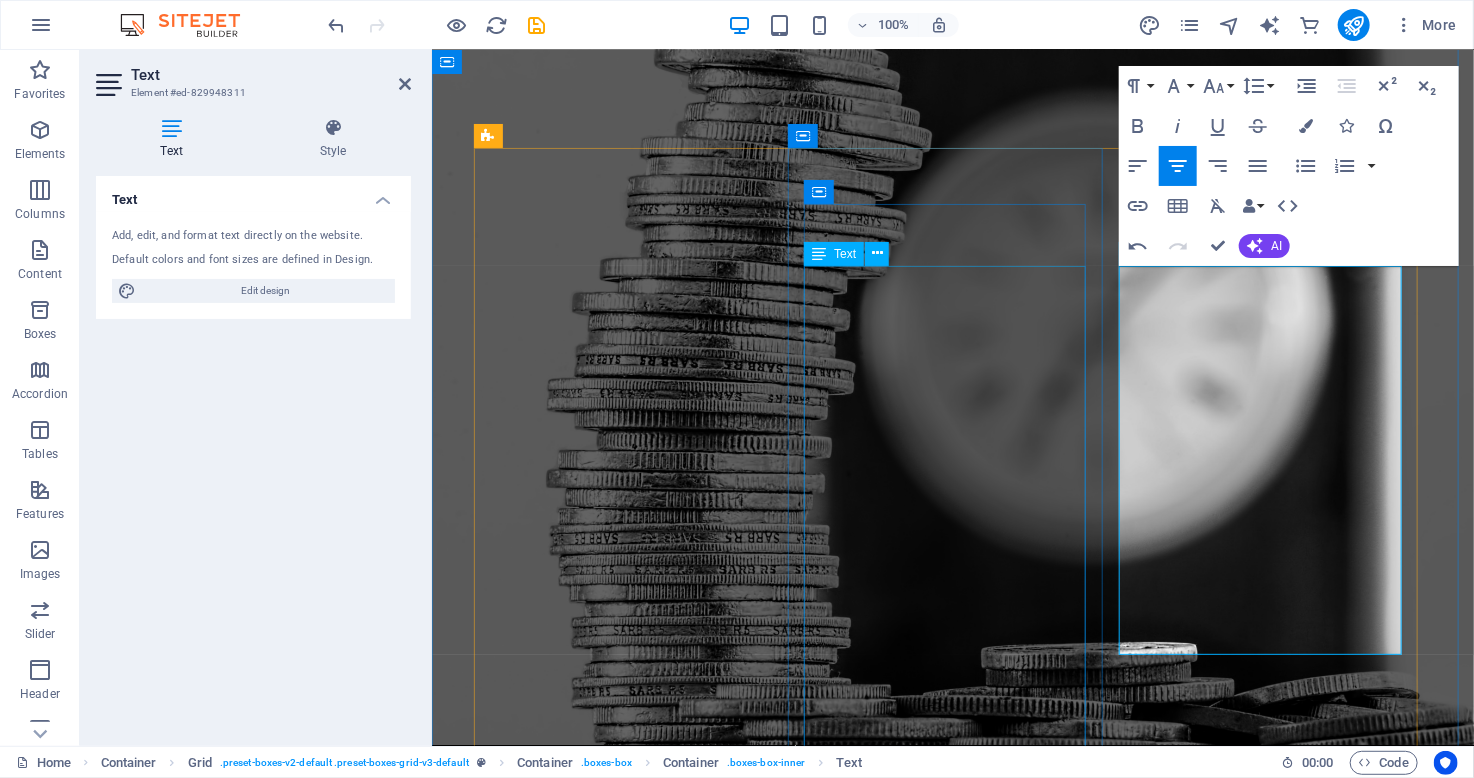 scroll, scrollTop: 2221, scrollLeft: 0, axis: vertical 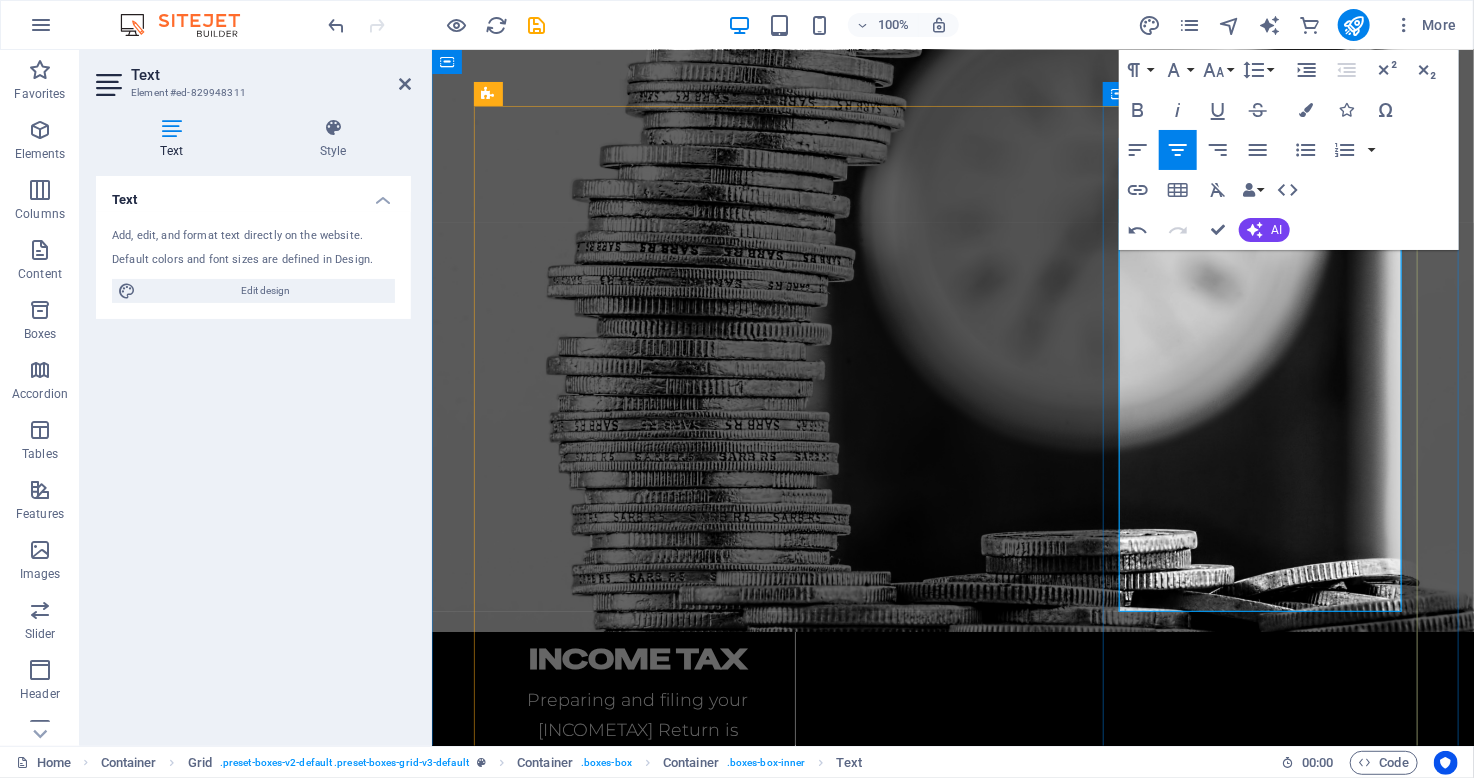 drag, startPoint x: 1305, startPoint y: 599, endPoint x: 1599, endPoint y: 274, distance: 438.24765 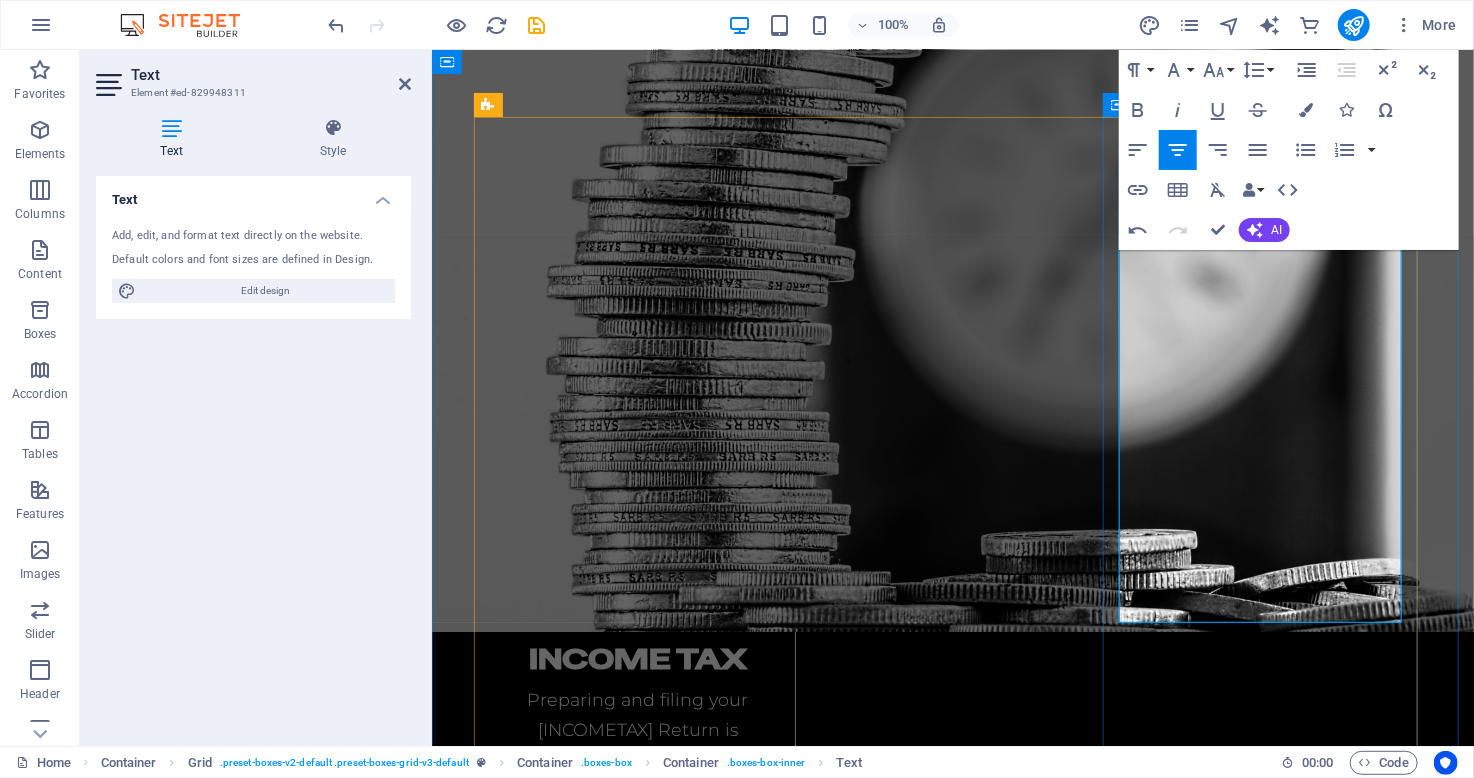 scroll, scrollTop: 2021, scrollLeft: 0, axis: vertical 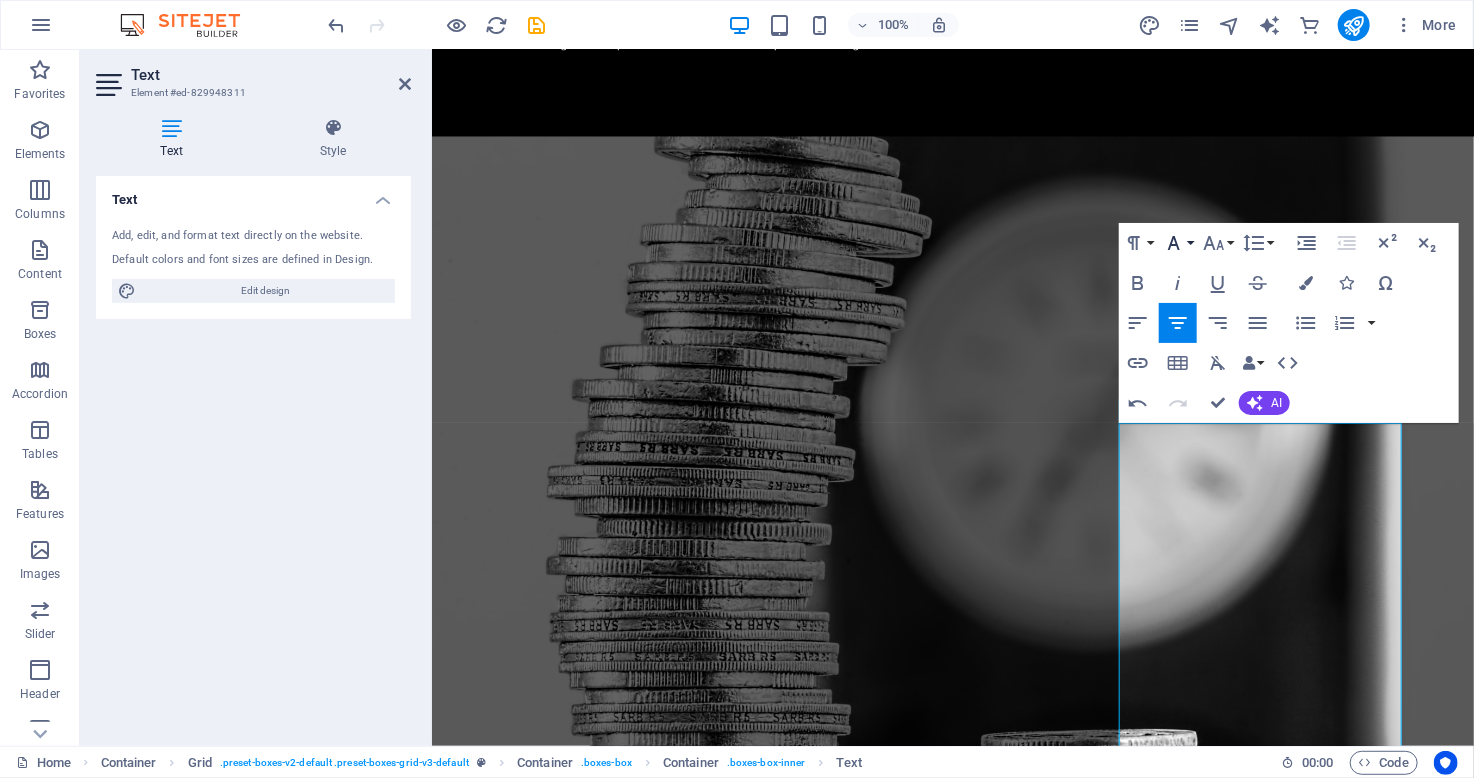 click 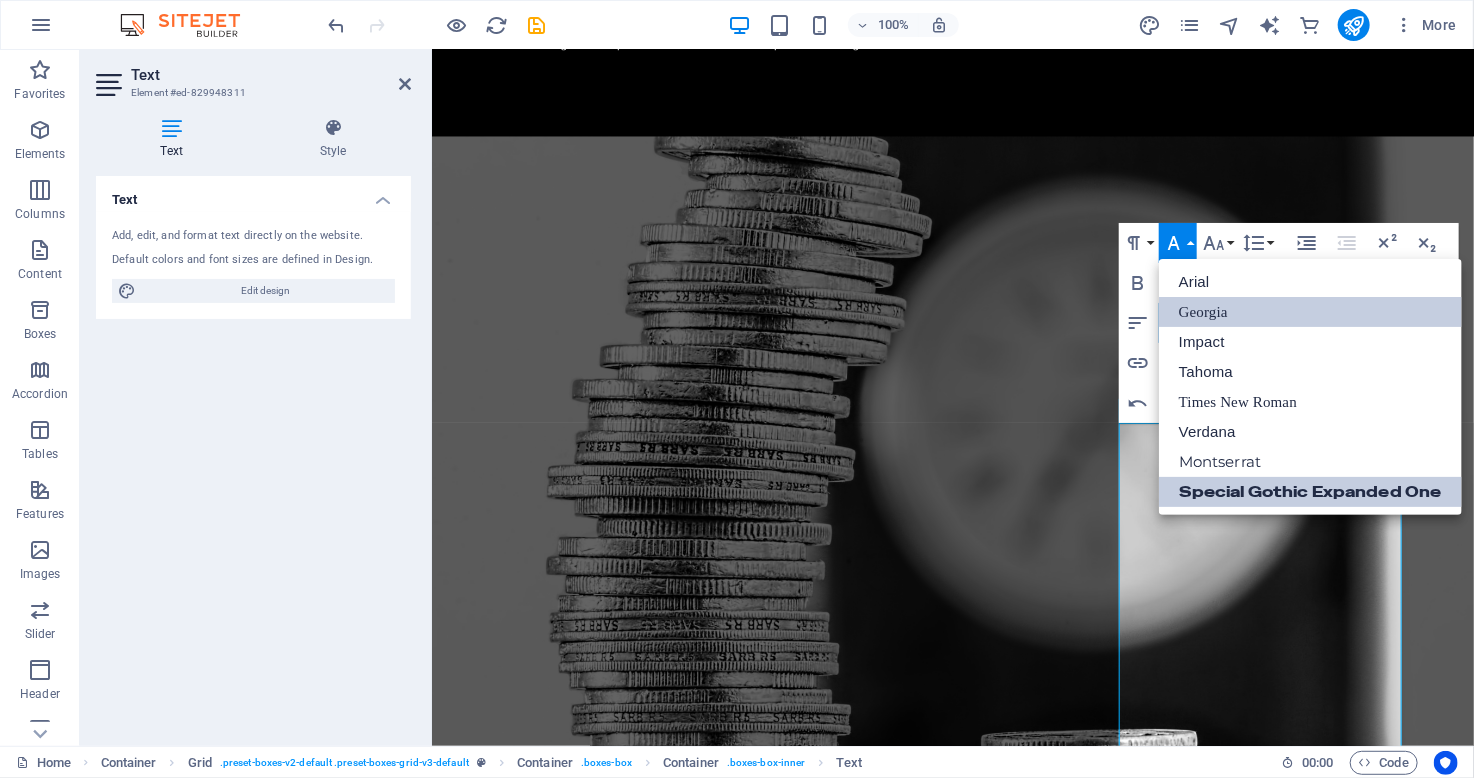 scroll, scrollTop: 0, scrollLeft: 0, axis: both 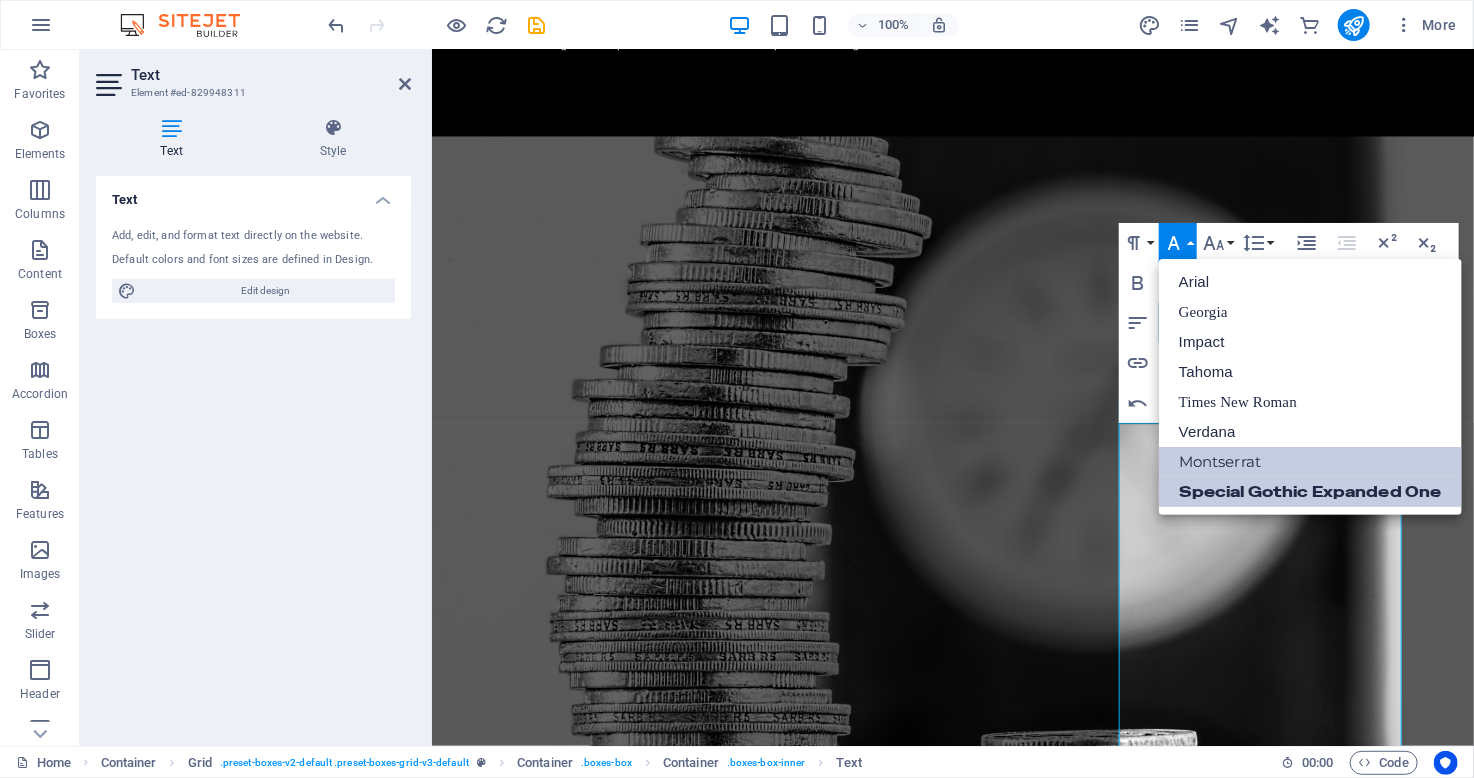 click on "Montserrat" at bounding box center [1310, 462] 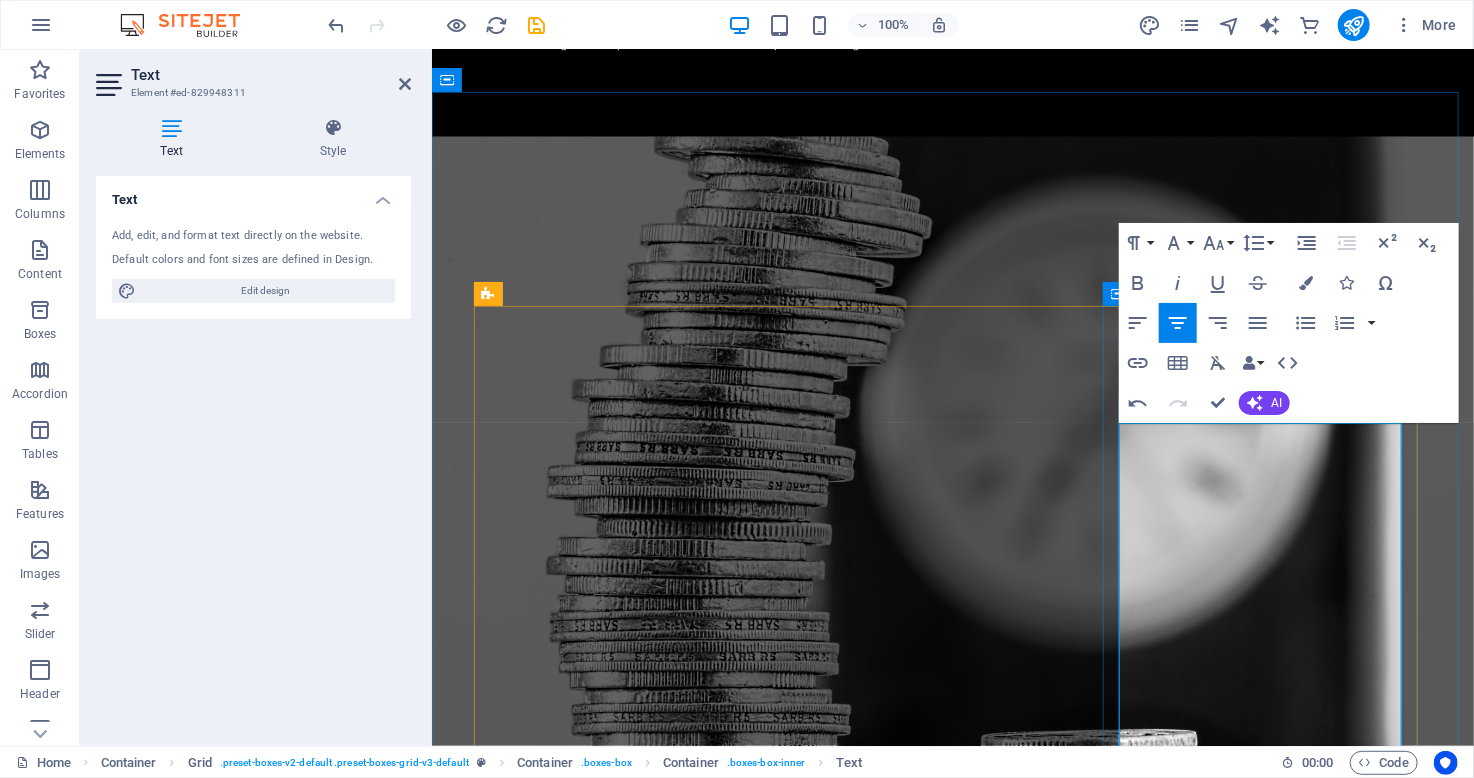 click on "O ur advisory services cover income tax and sales tax, helping individuals and businesses navigate tax regulations and maximize savings. With tailored strategies and in-depth knowledge, we support tax planning, filing, and understanding legislation. Let us guide you to greater financial clarity and peace of mind." at bounding box center [637, 2349] 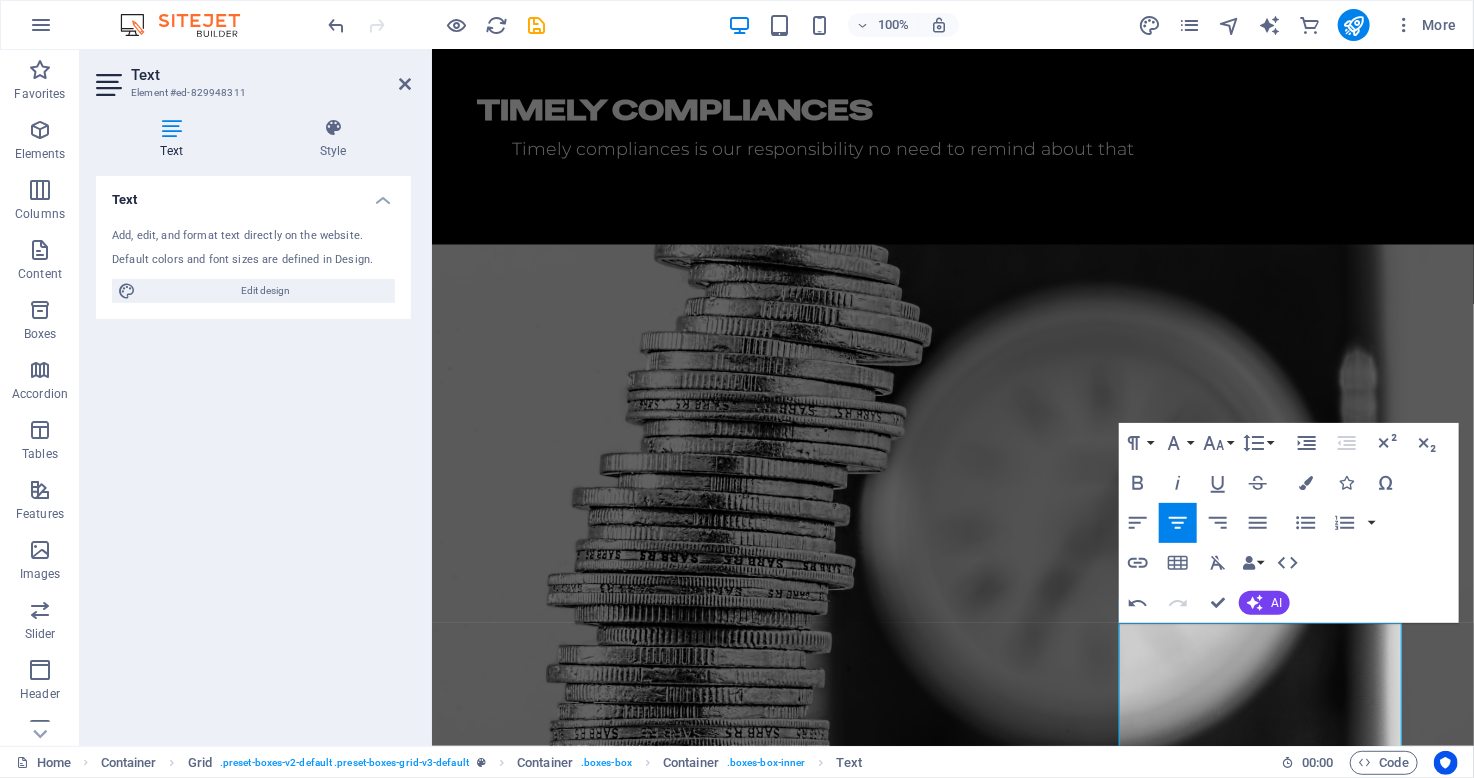 scroll, scrollTop: 1821, scrollLeft: 0, axis: vertical 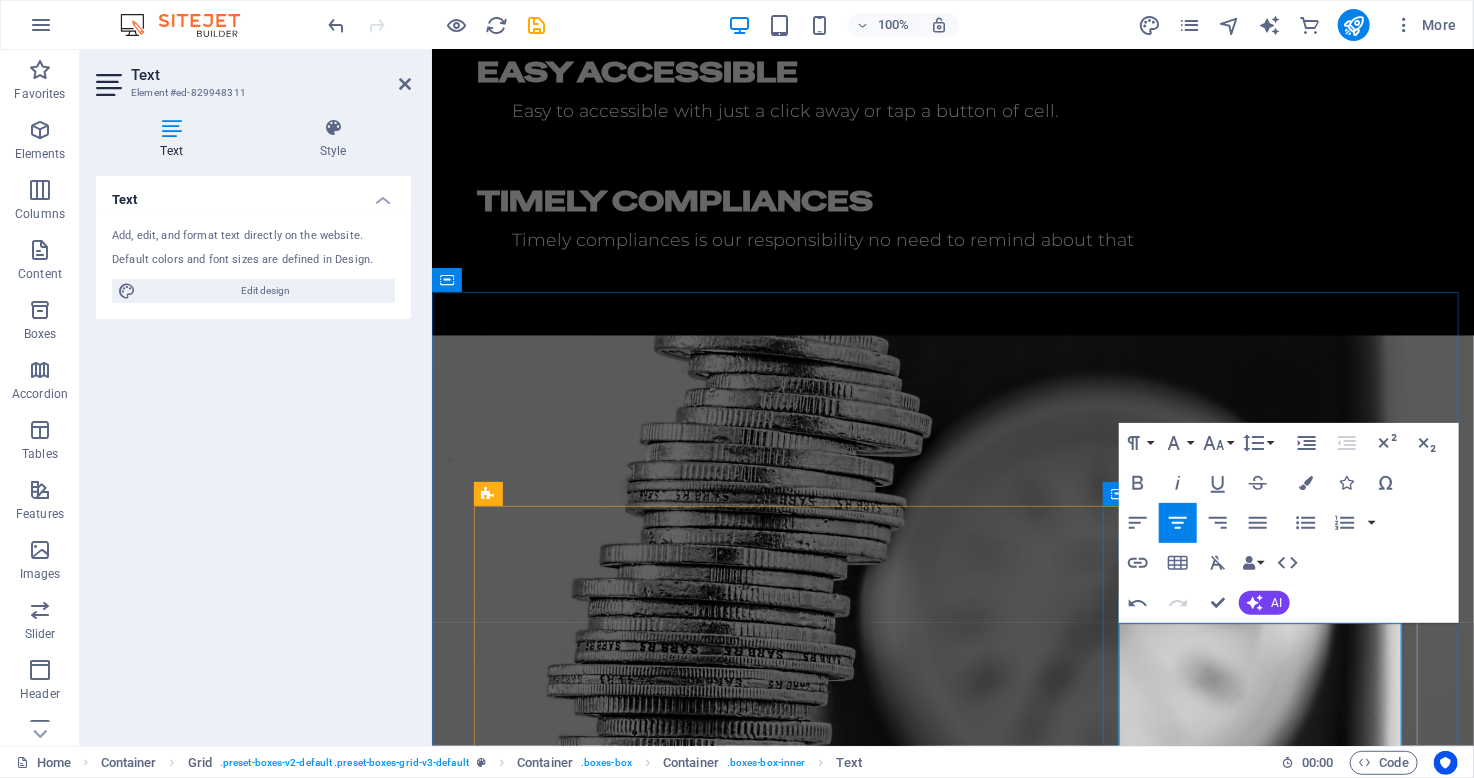 click on "ur advisory services cover income tax and sales tax, helping individuals and businesses navigate tax regulations and maximize savings. With tailored strategies and in-depth knowledge, we support tax planning, filing, and understanding legislation. Let us guide you to greater financial clarity and peace of mind." at bounding box center (637, 2549) 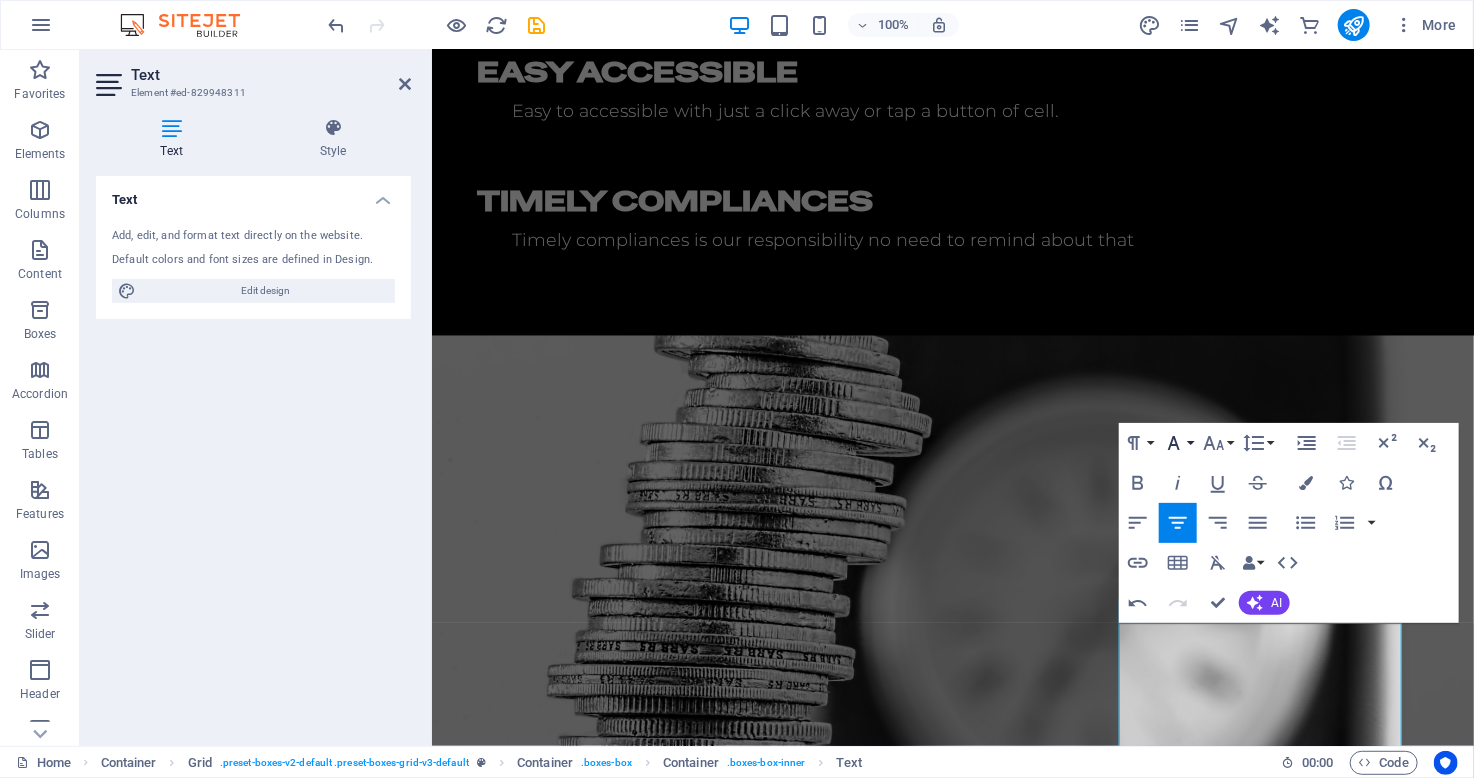 click 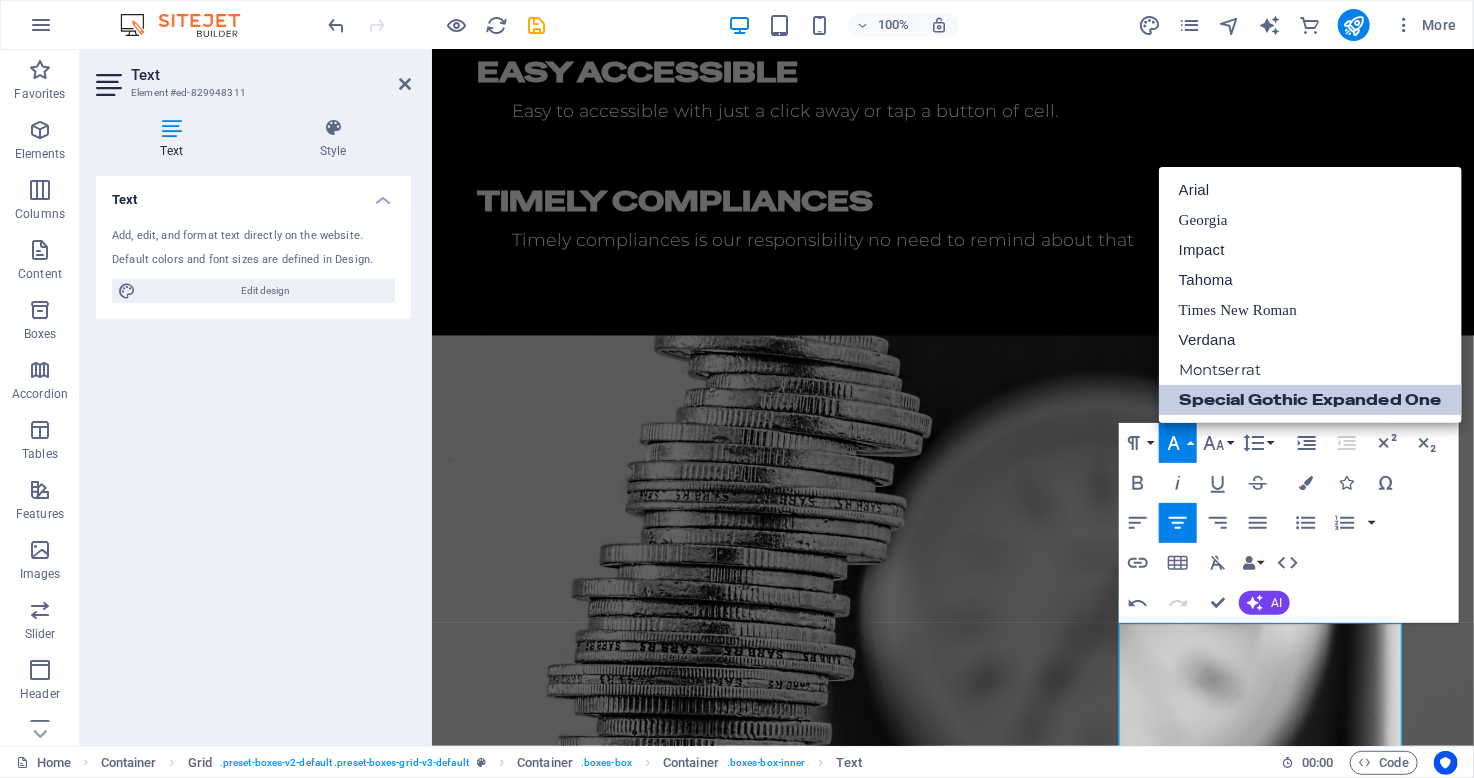 scroll, scrollTop: 0, scrollLeft: 0, axis: both 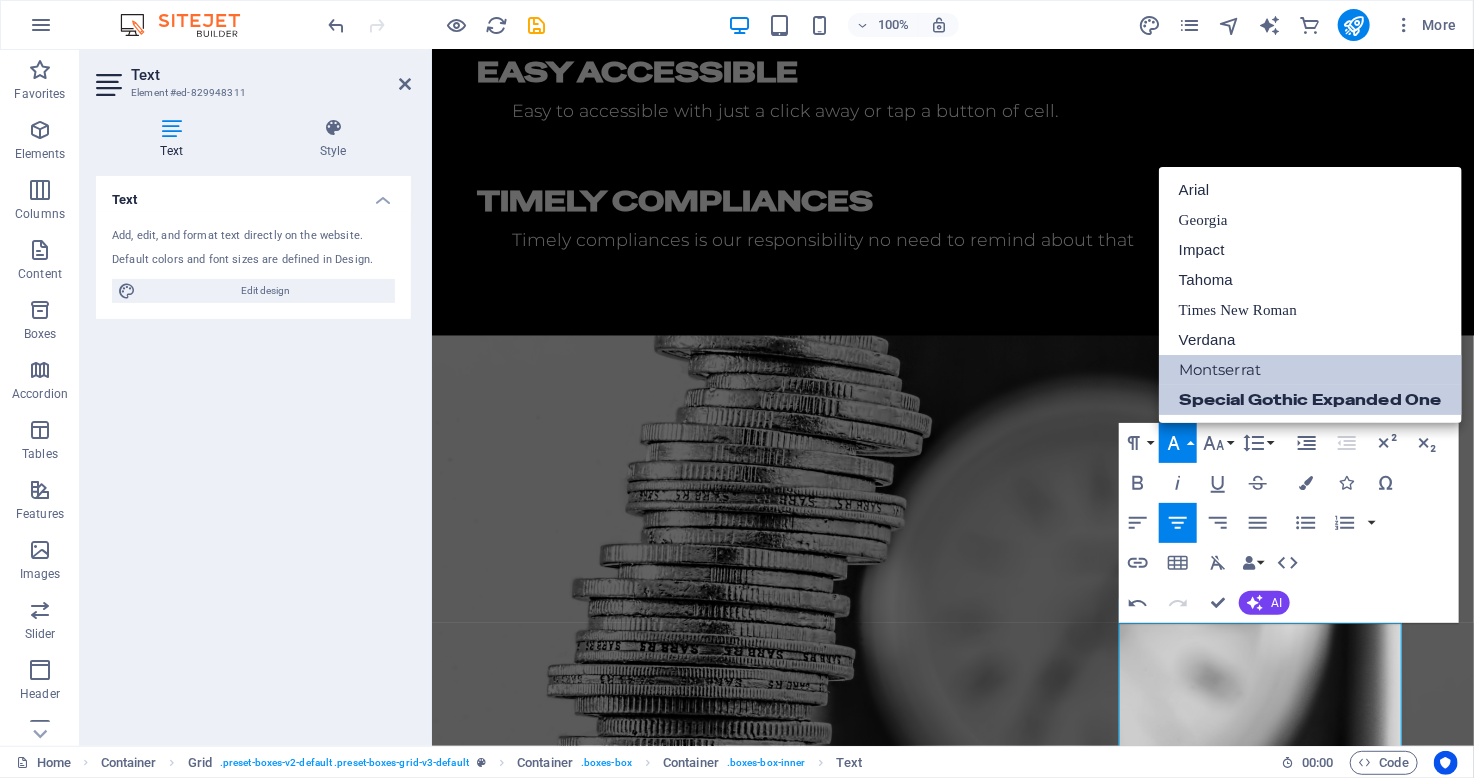 click on "Montserrat" at bounding box center [1310, 370] 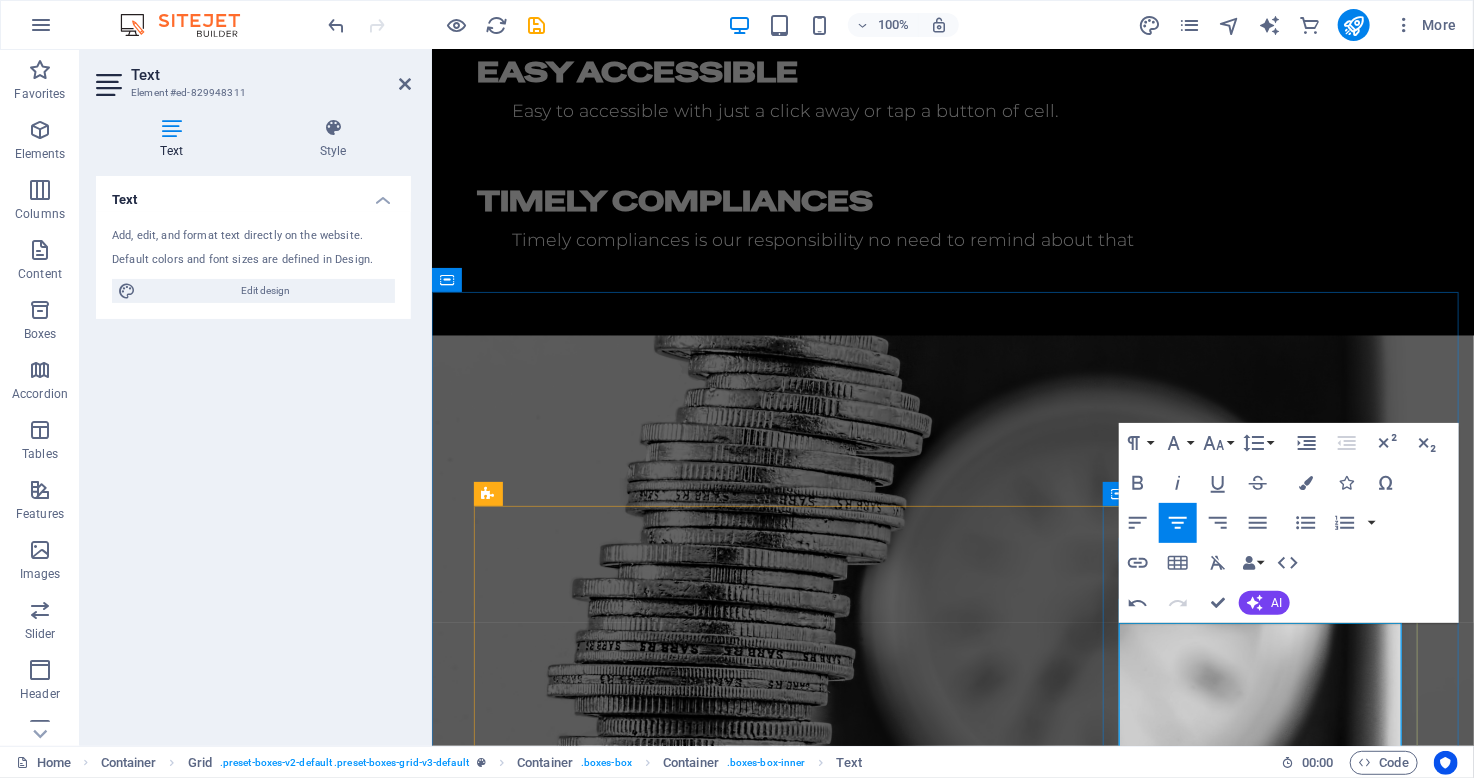 click on "Our advisory services cover income tax and sales tax, helping individuals and businesses navigate tax regulations and maximize savings. With tailored strategies and in-depth knowledge, we support tax planning, filing, and understanding legislation. Let us guide you to greater financial clarity and peace of mind." at bounding box center (637, 2549) 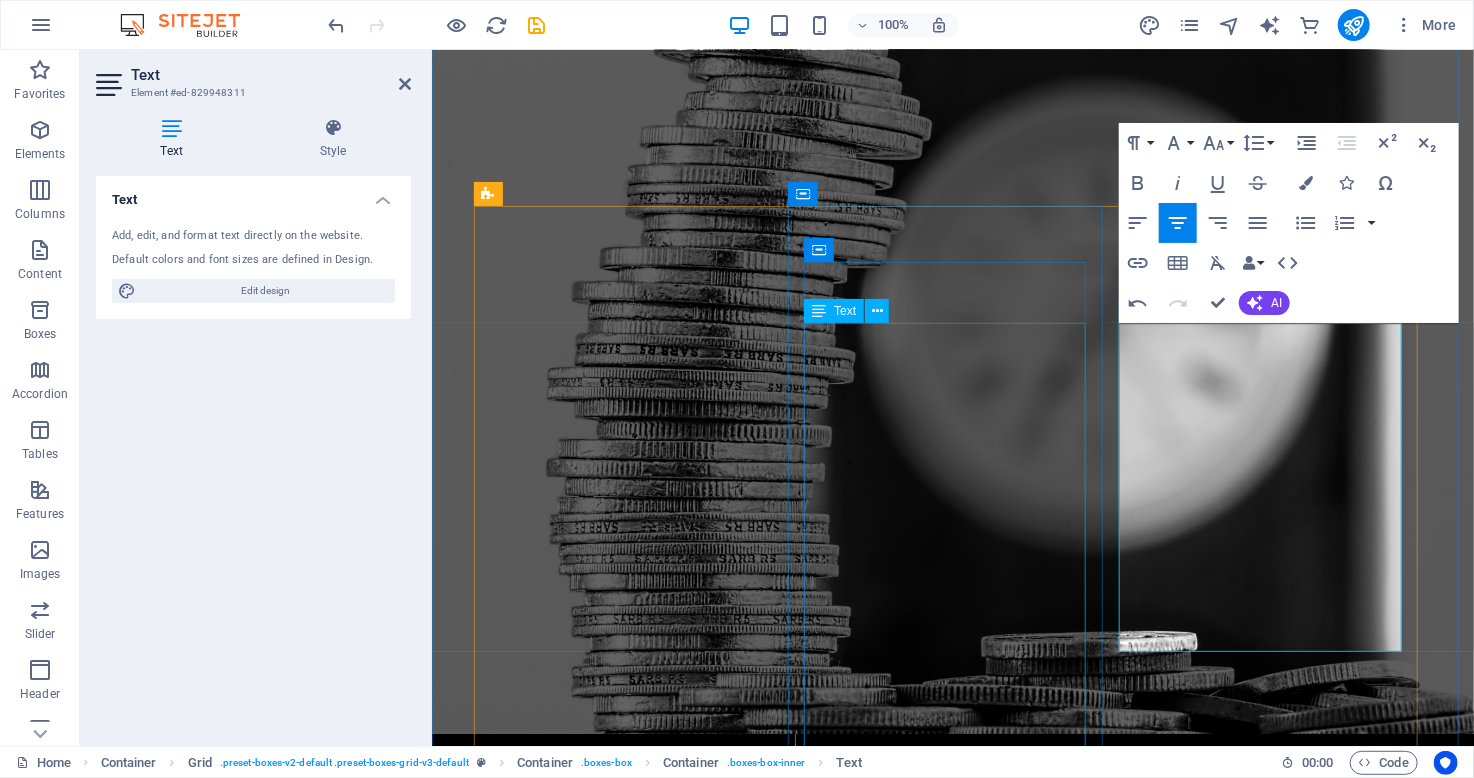 scroll, scrollTop: 2121, scrollLeft: 0, axis: vertical 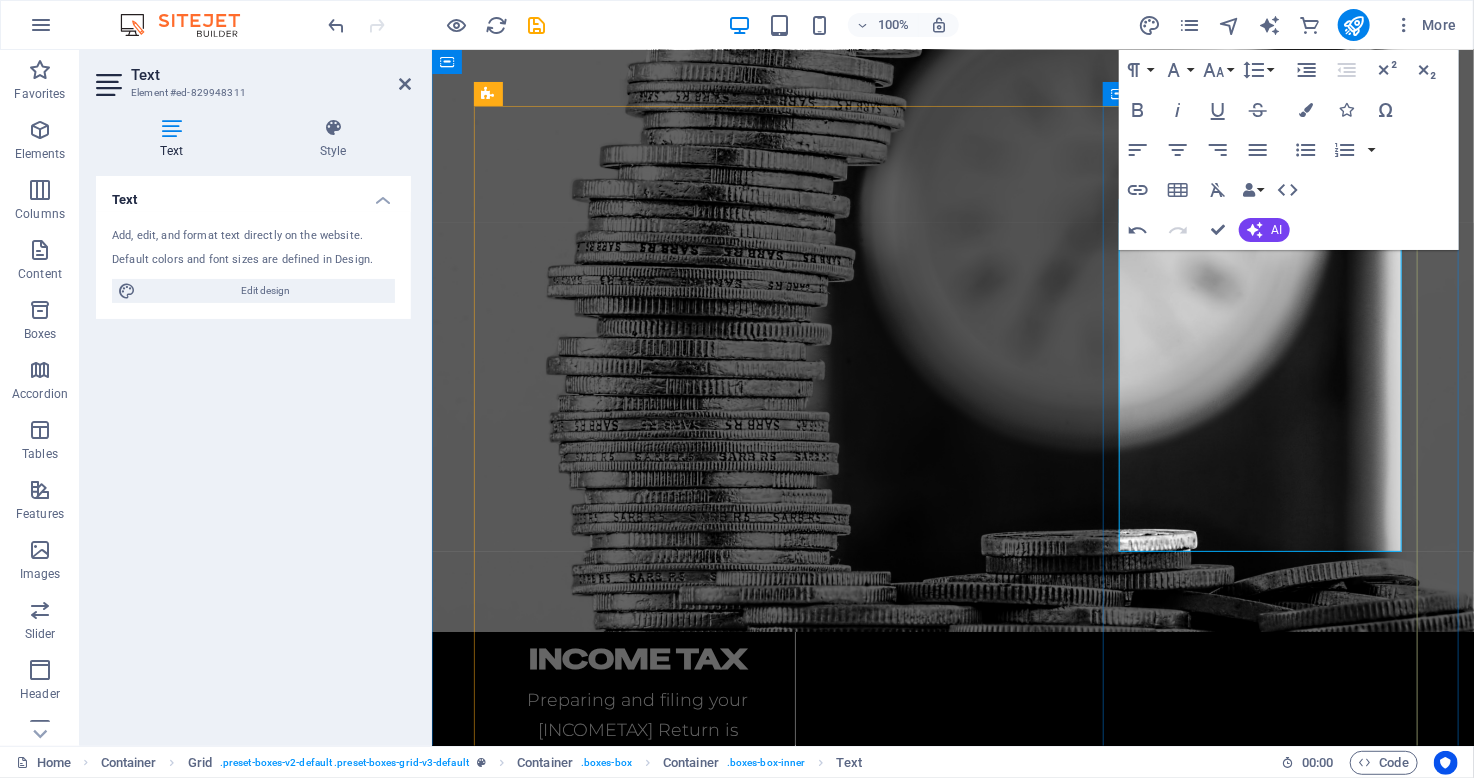 click on "Advisory Our advisory services encompass income tax and sales tax, enabling individuals and businesses to navigate tax regulations and optimize their savings. With tailored strategies and in-depth knowledge, we support tax planning, filing, and understanding legislation. Let us guide you to greater financial clarity and peace of mind." at bounding box center [637, 2100] 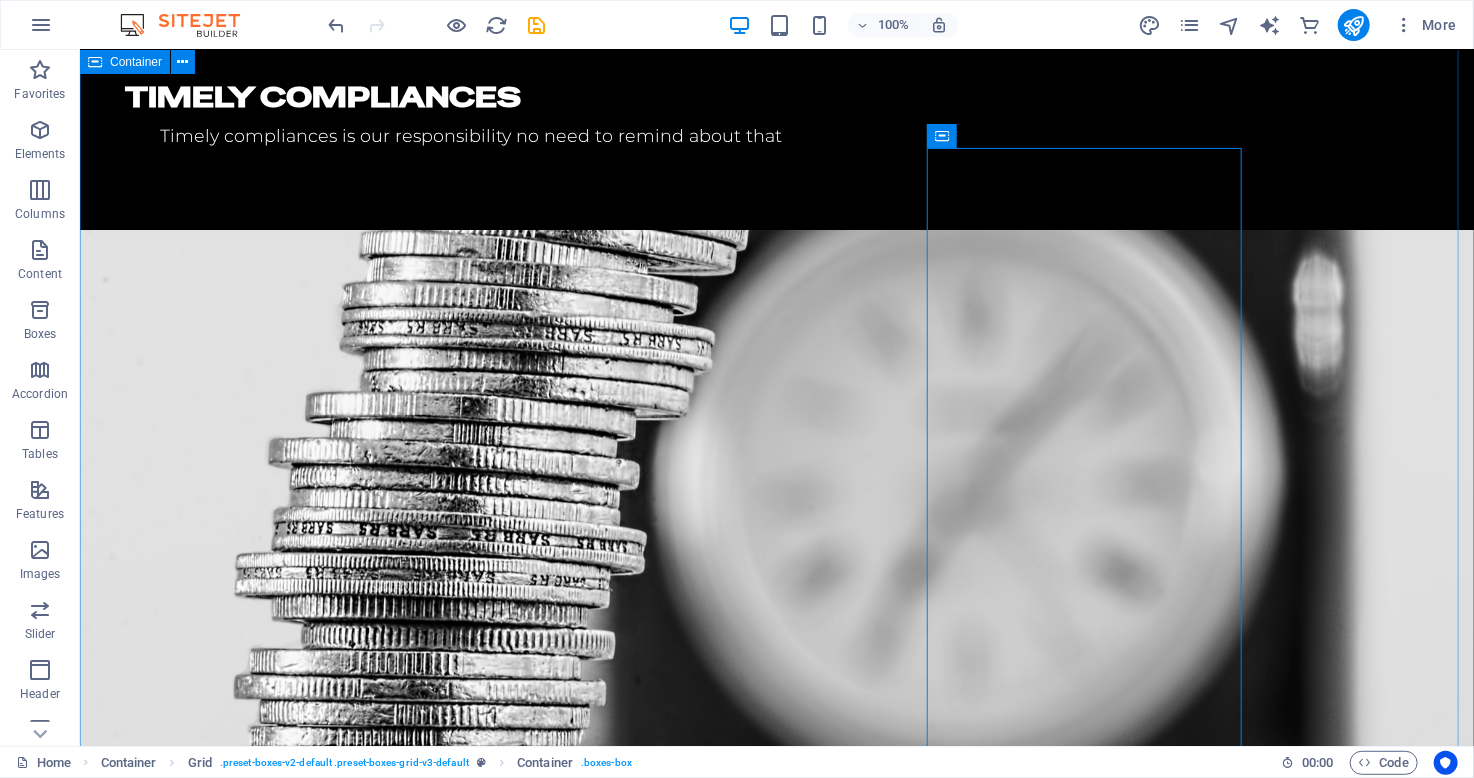 scroll, scrollTop: 1961, scrollLeft: 0, axis: vertical 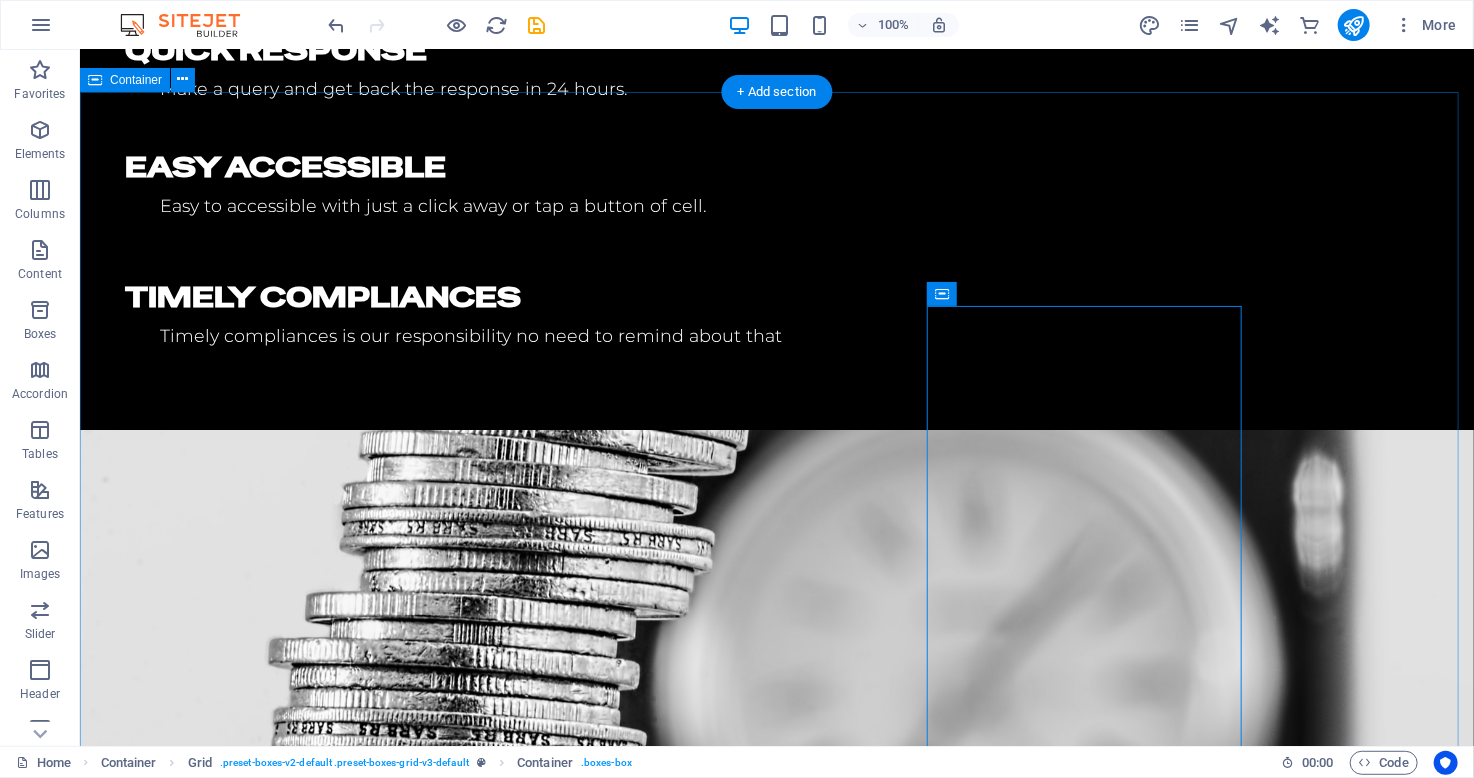 click on "Services Income Tax Preparing and filing your Income Tax Return is essential for individuals and businesses. We gather financial documentation, assess income sources, and identify eligible deductions and credits. Our thorough review ensures accurate reporting to tax authorities. We also assist with the filing process, ensuring compliance with all tax laws. Trust our expertise to simplify your tax obligations, so you can focus on what matters most. Sales Tax Sales tax return preparation and filing are vital for businesses to comply with the FBR and the Provincial Revenue Boards. This includes calculating sales tax collected, preparing the necessary documents, and timely submitting returns to tax authorities. Proper management helps avoid audits and penalties while improving tax compliance efficiency. Understanding sales tax return processes is essential for all businesses to maintain good standing with tax agencies and support overall financial health. Advisory Tires Offroad Racing" at bounding box center (776, 2272) 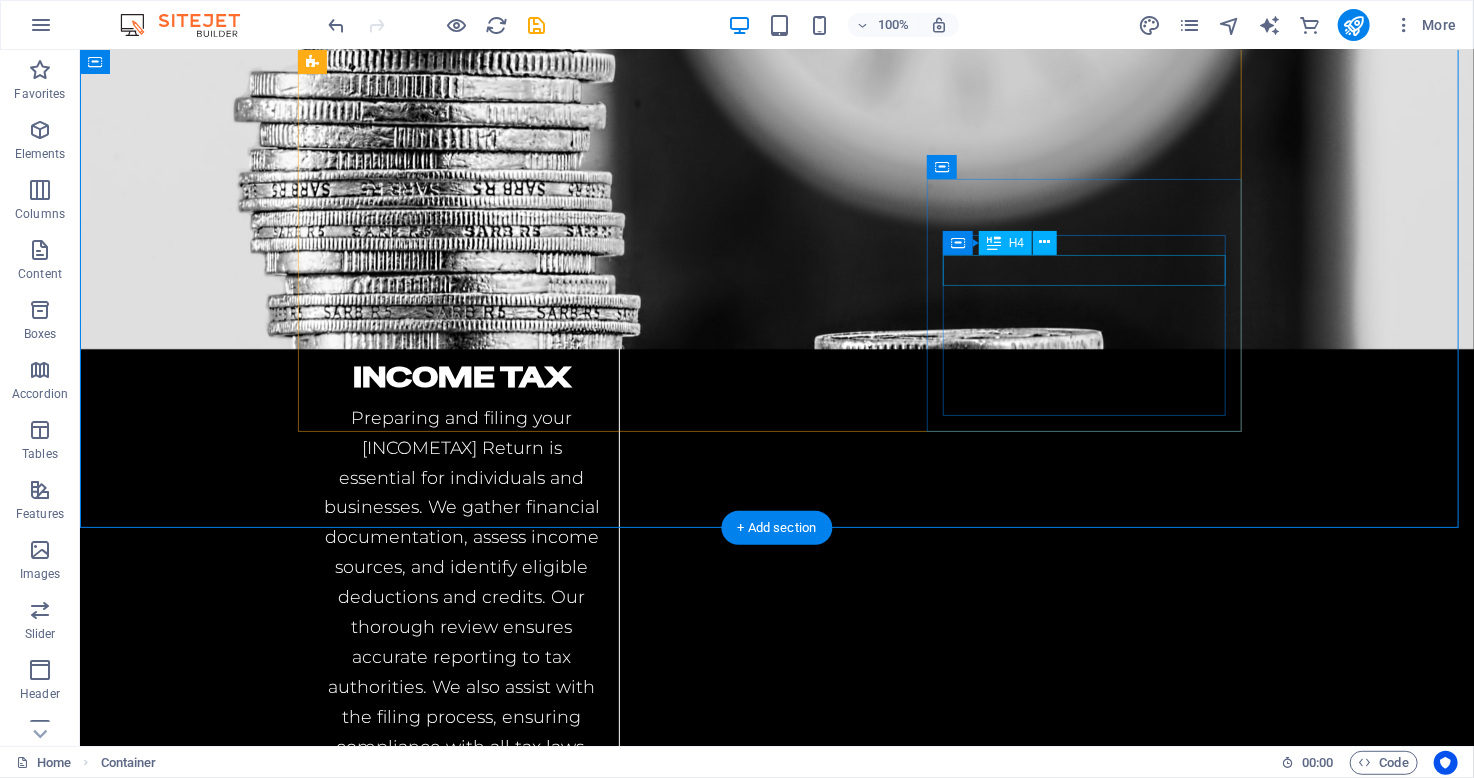 scroll, scrollTop: 2761, scrollLeft: 0, axis: vertical 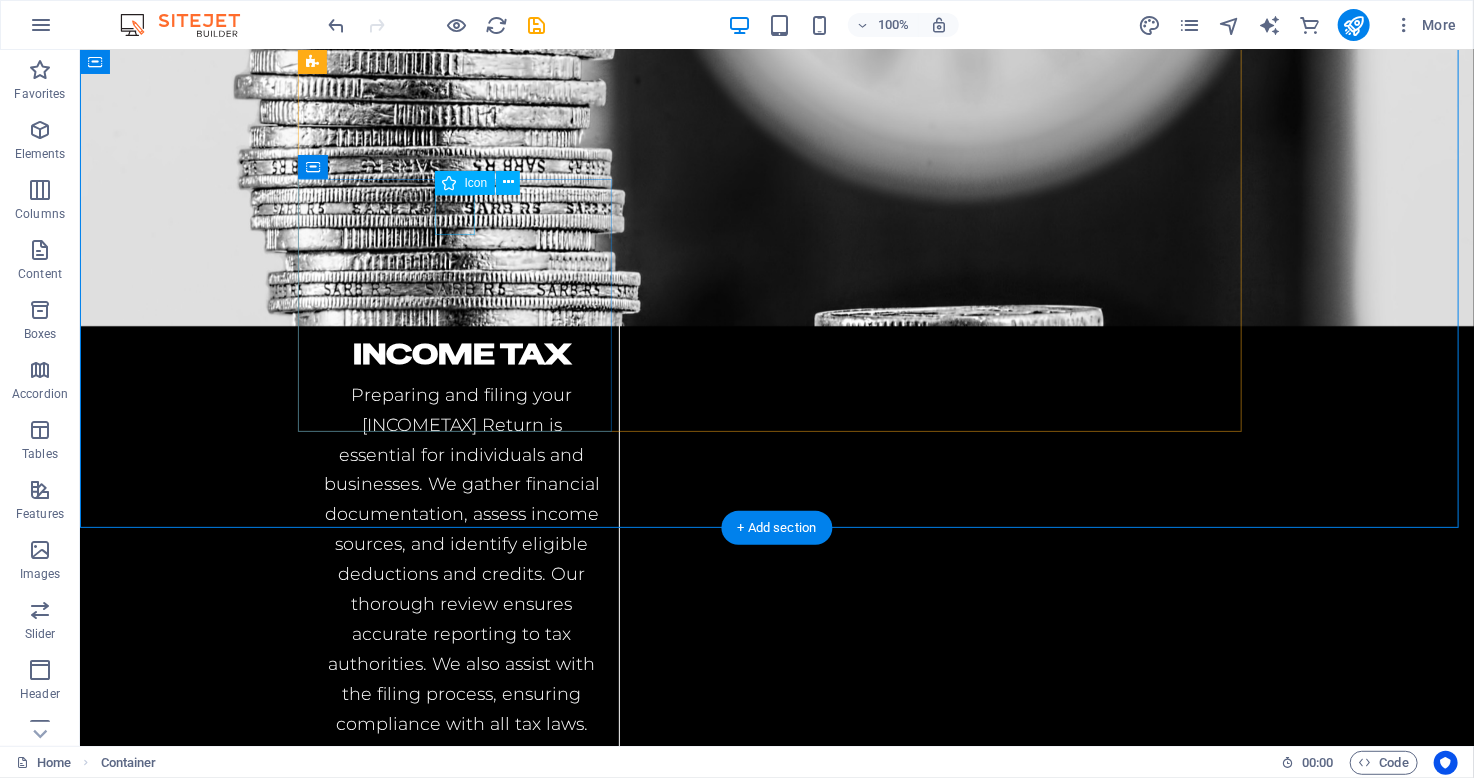 click at bounding box center (461, 2077) 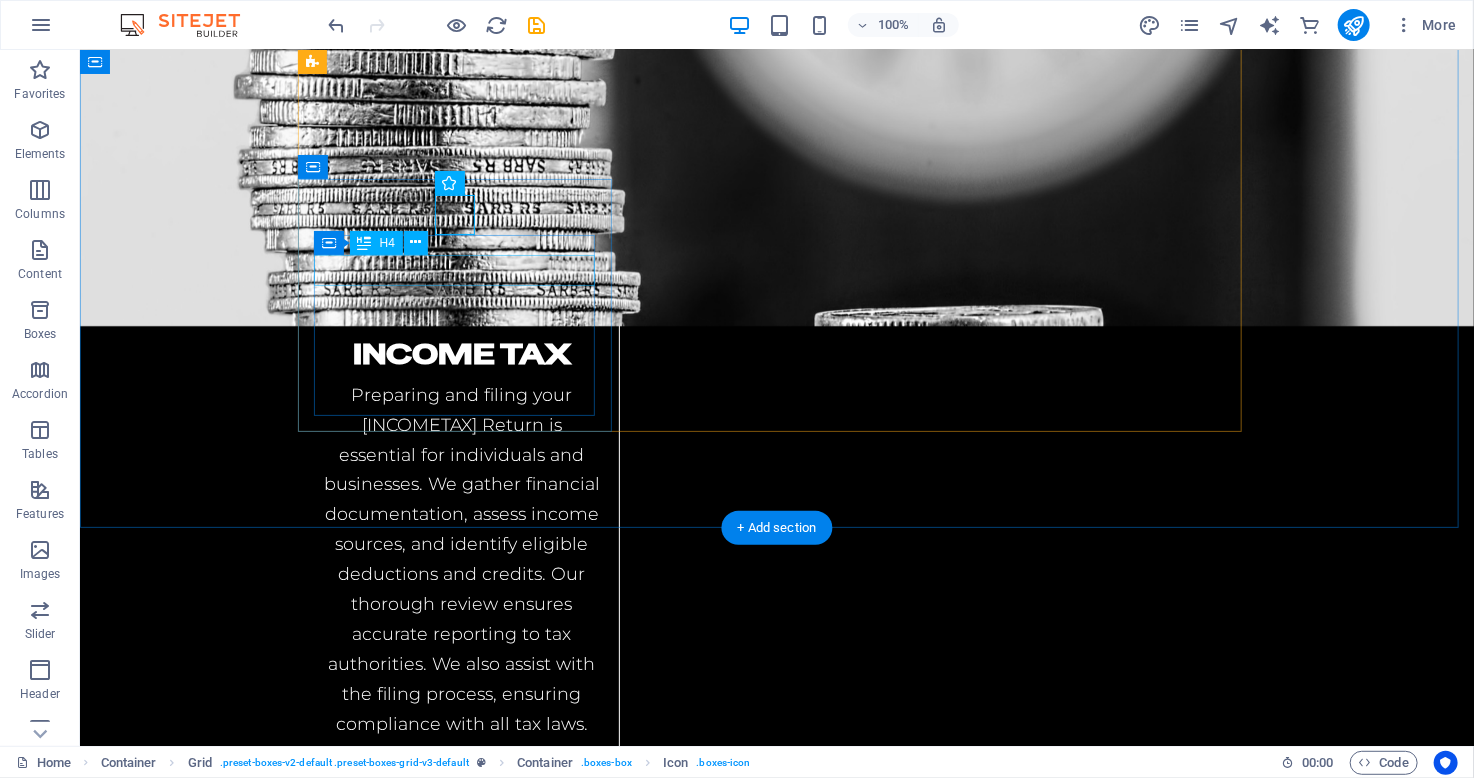 click on "Tires" at bounding box center (461, 2133) 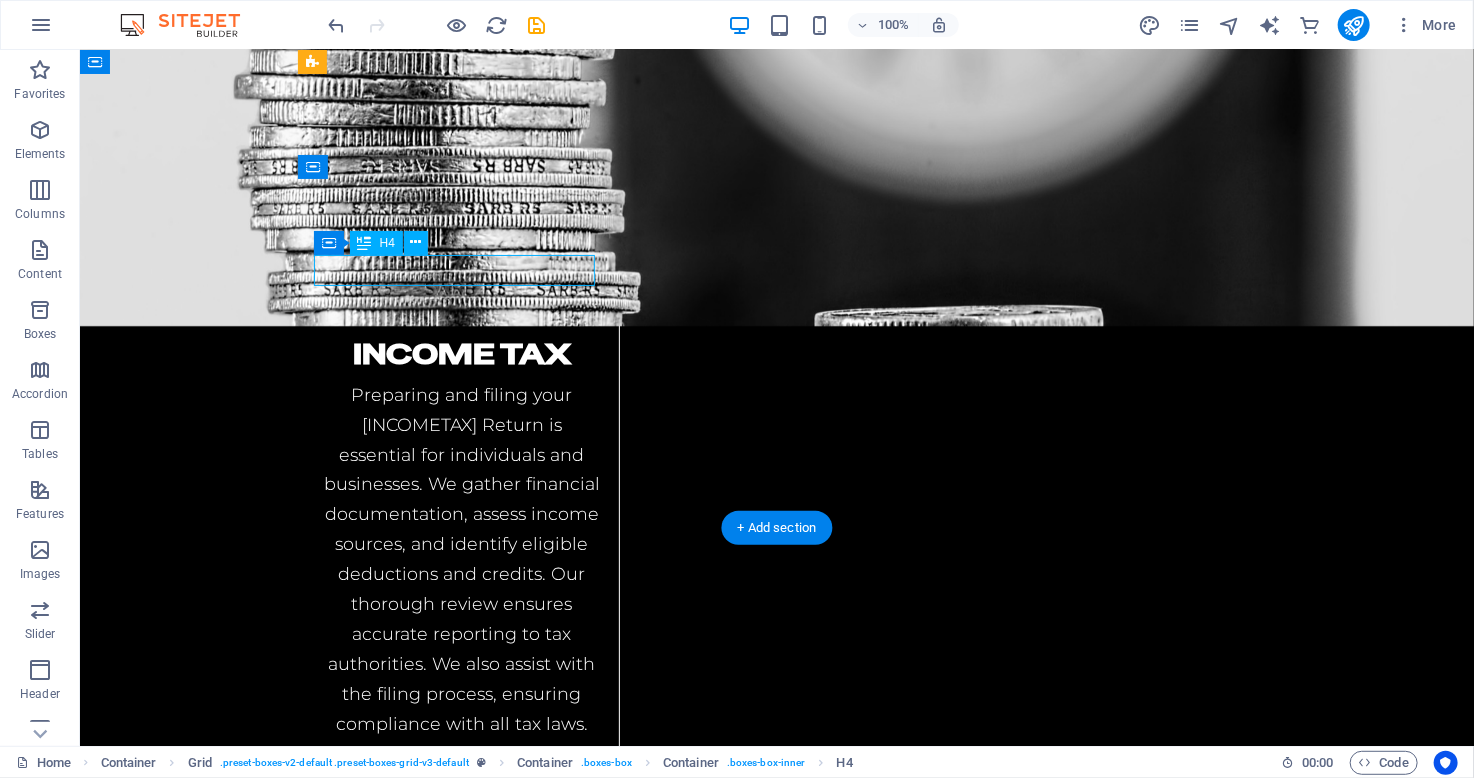 click on "Tires" at bounding box center (461, 2133) 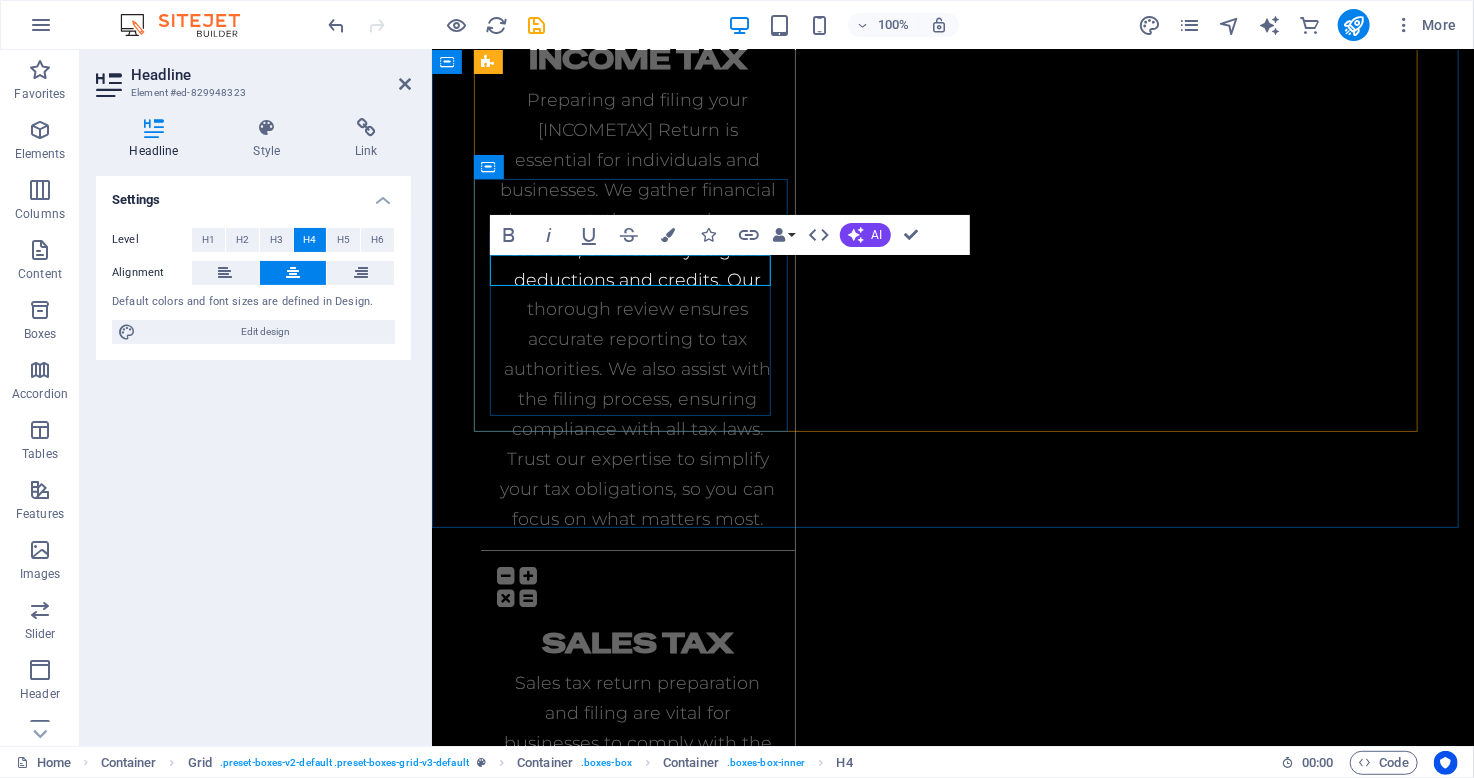 type 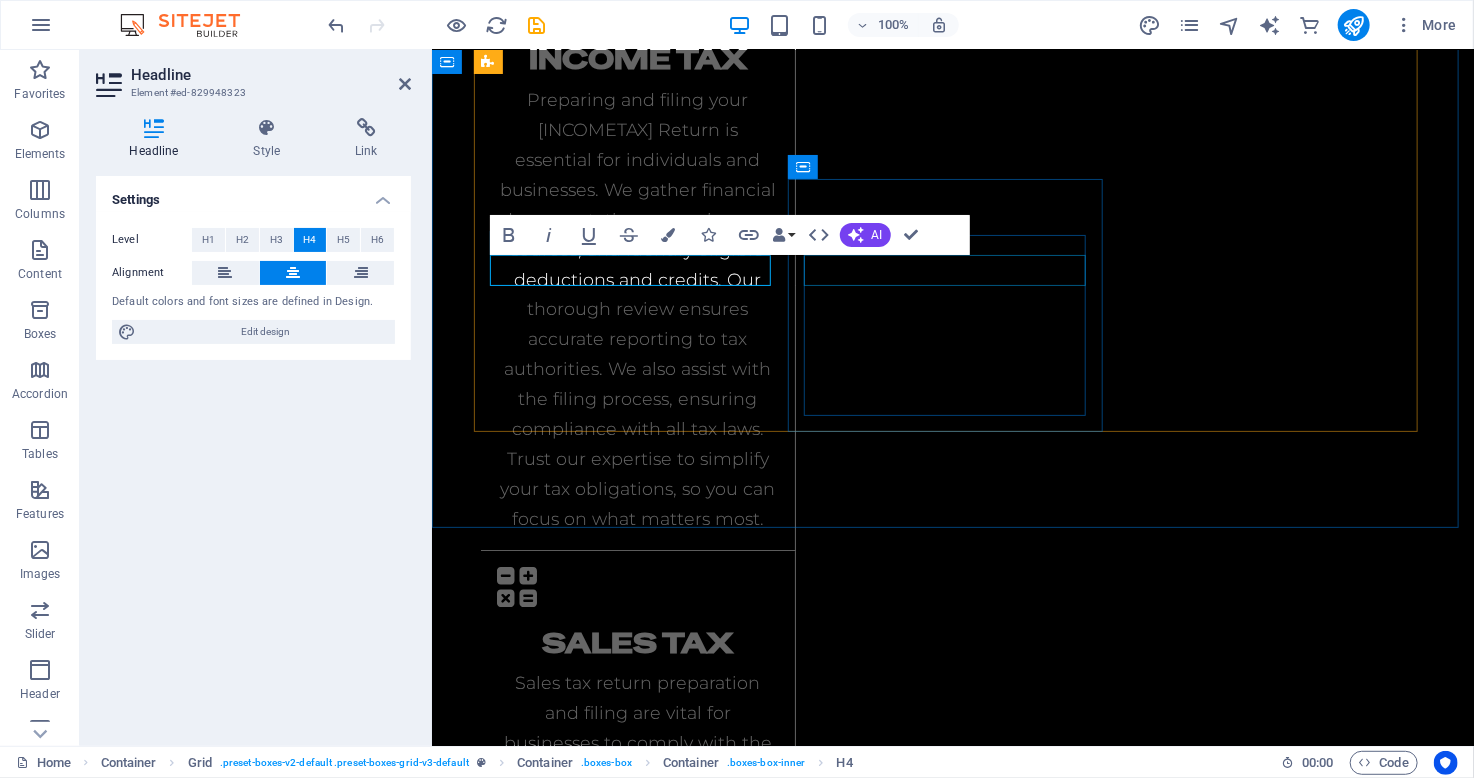 click on "Offroad" at bounding box center [637, 2091] 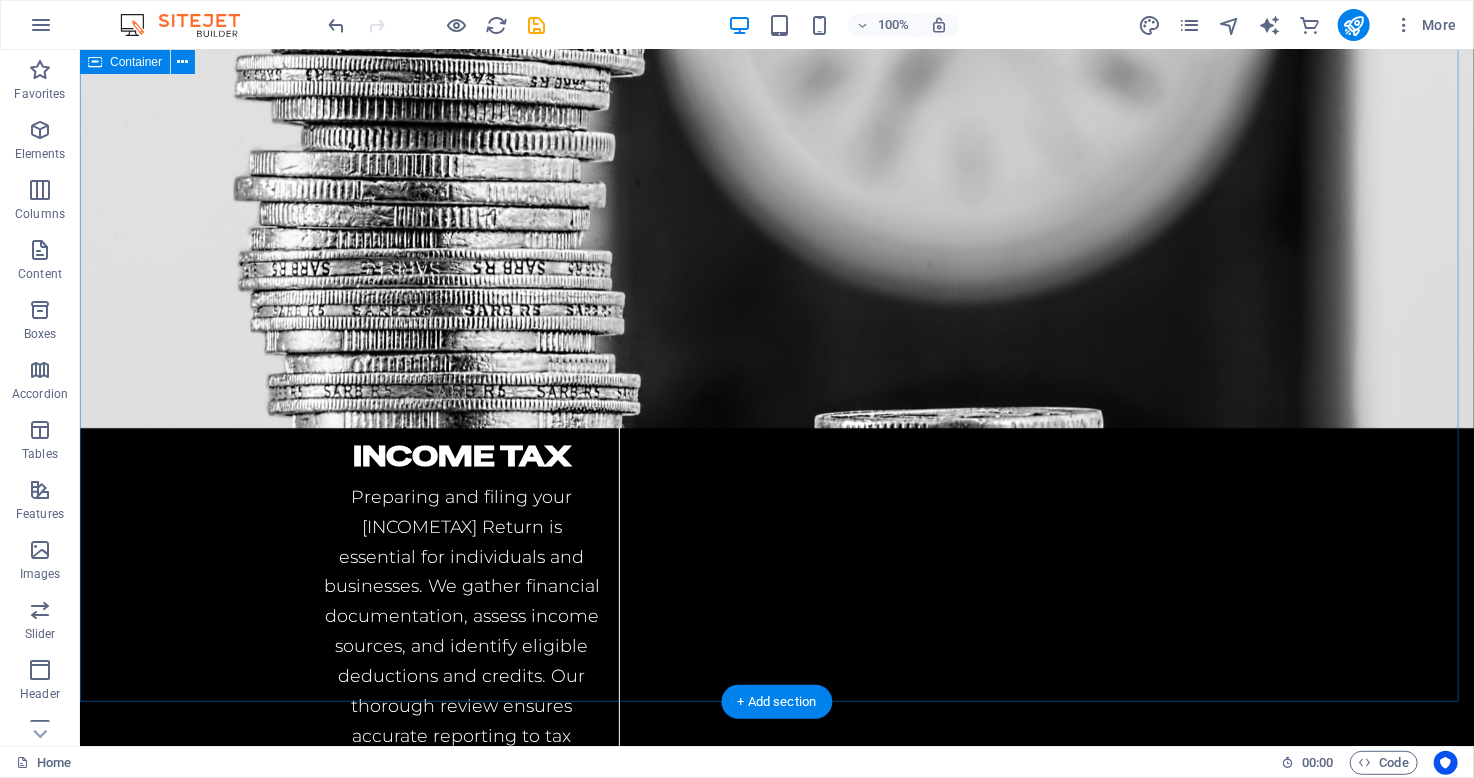 scroll, scrollTop: 2661, scrollLeft: 0, axis: vertical 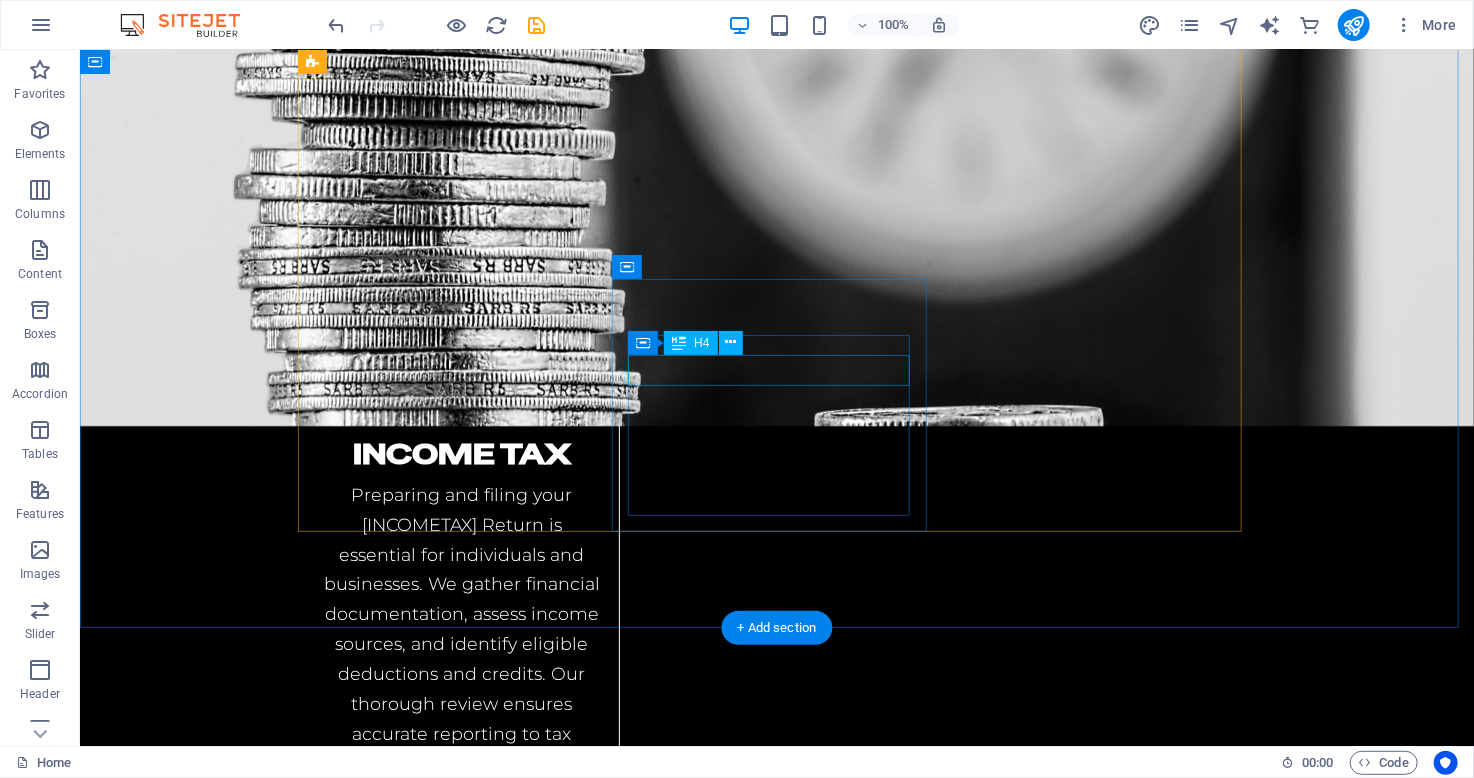 click on "Offroad" at bounding box center [461, 2486] 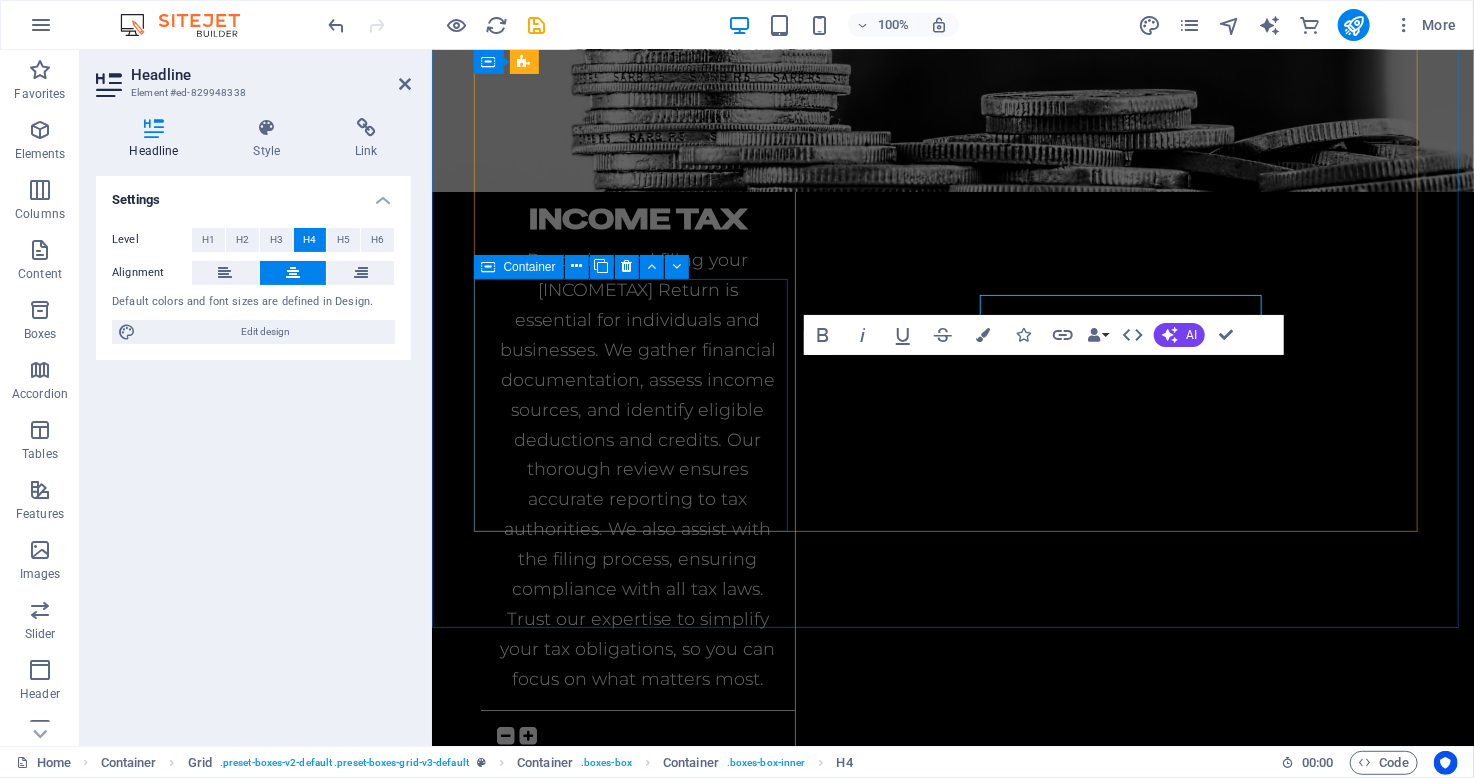 scroll, scrollTop: 2721, scrollLeft: 0, axis: vertical 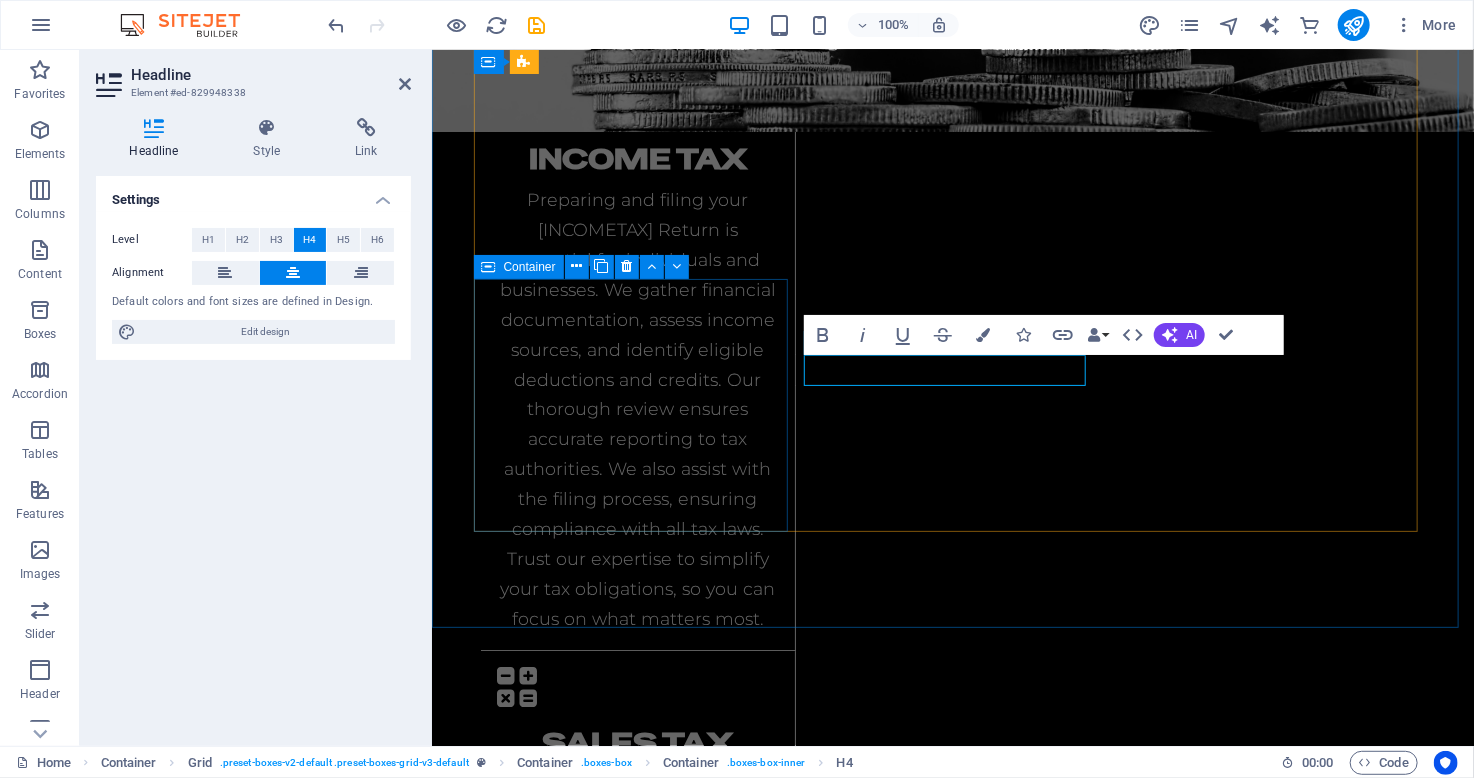 type 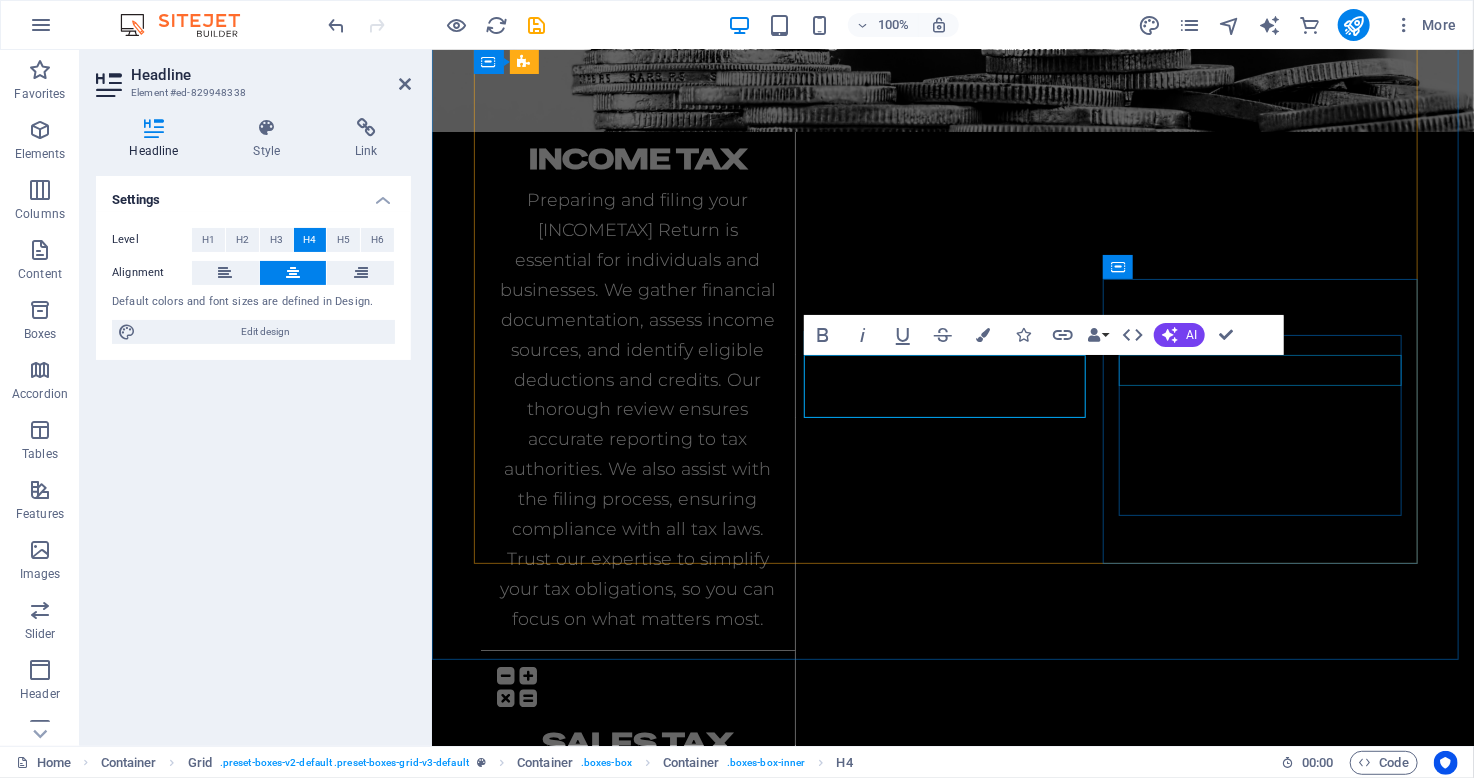 click on "Racing" at bounding box center [637, 2476] 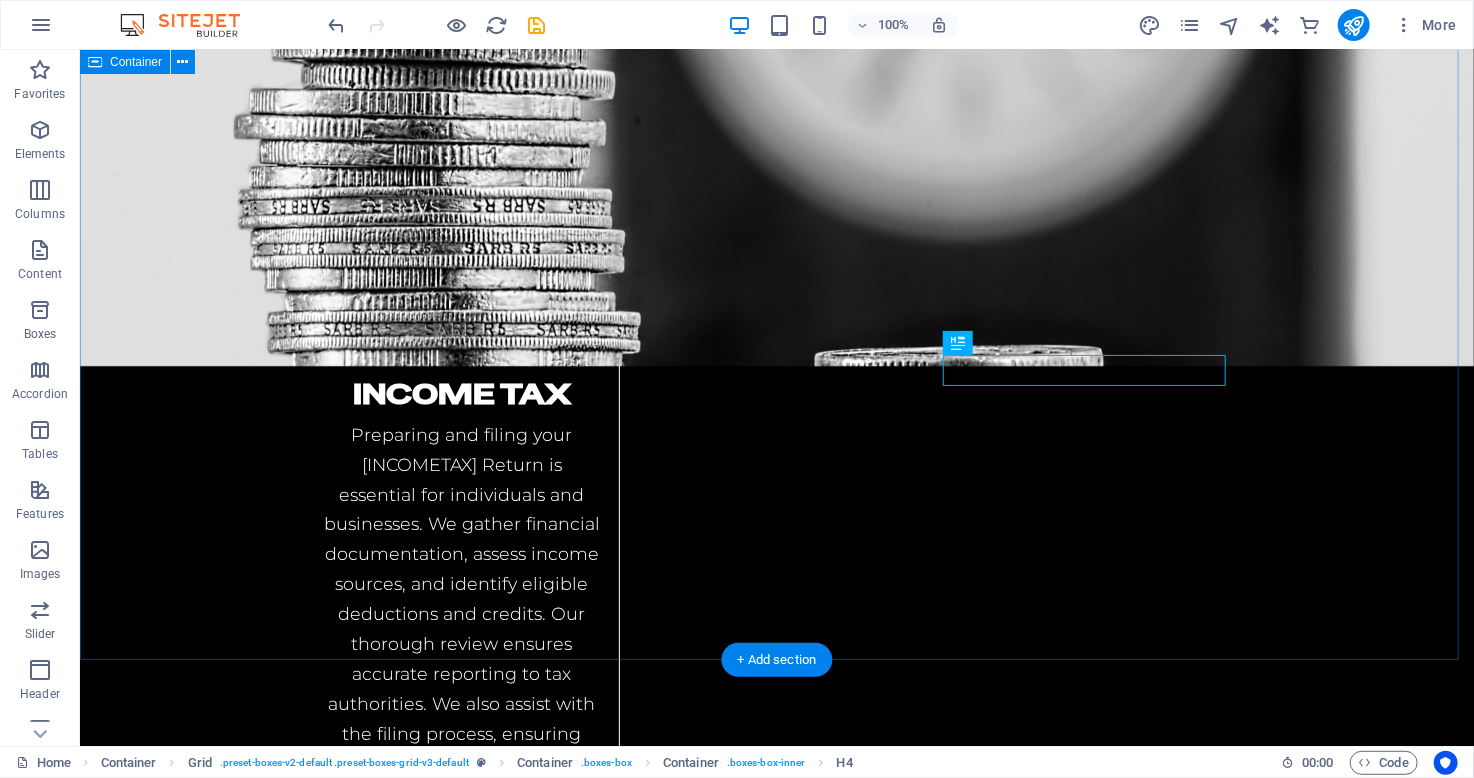 scroll, scrollTop: 2661, scrollLeft: 0, axis: vertical 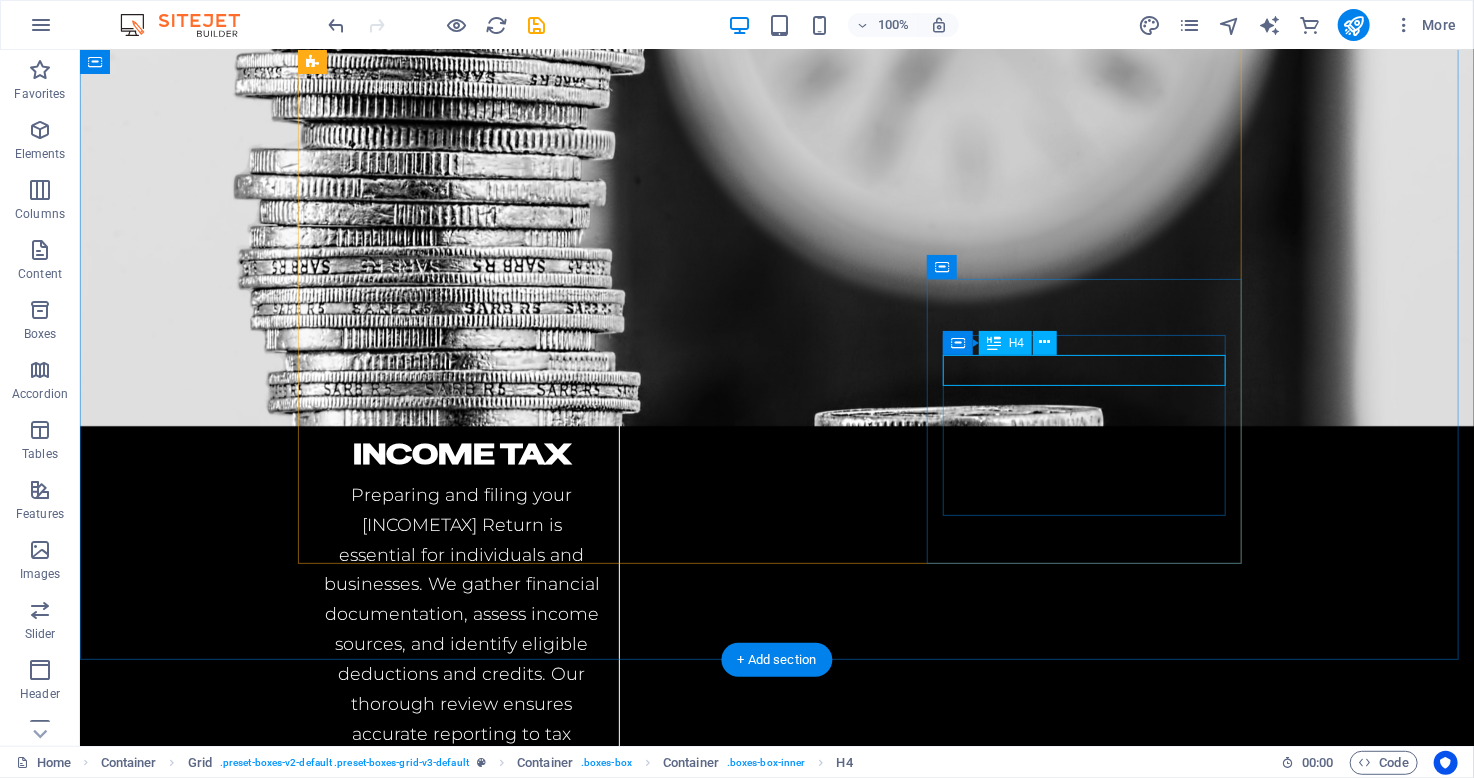 click on "Racing" at bounding box center (461, 2771) 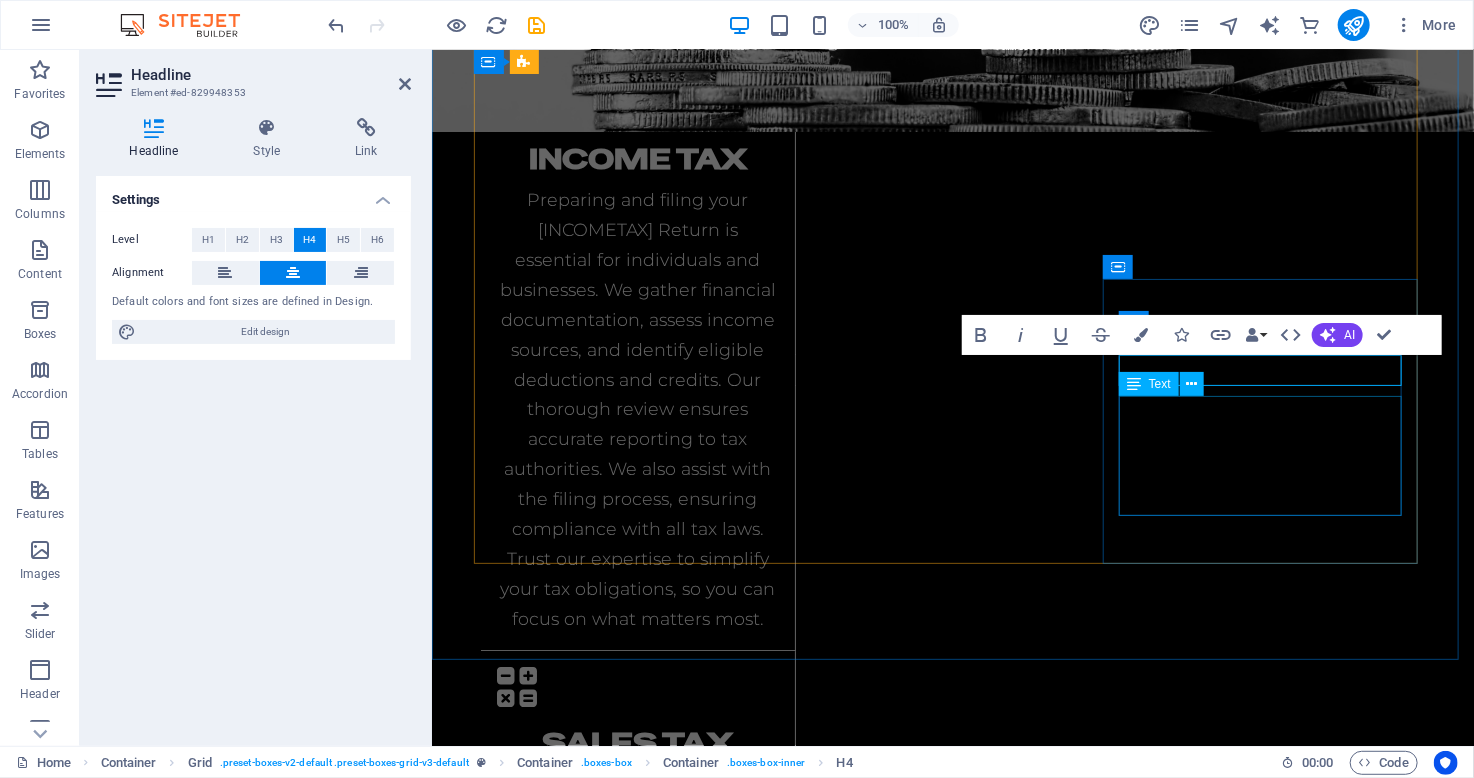 type 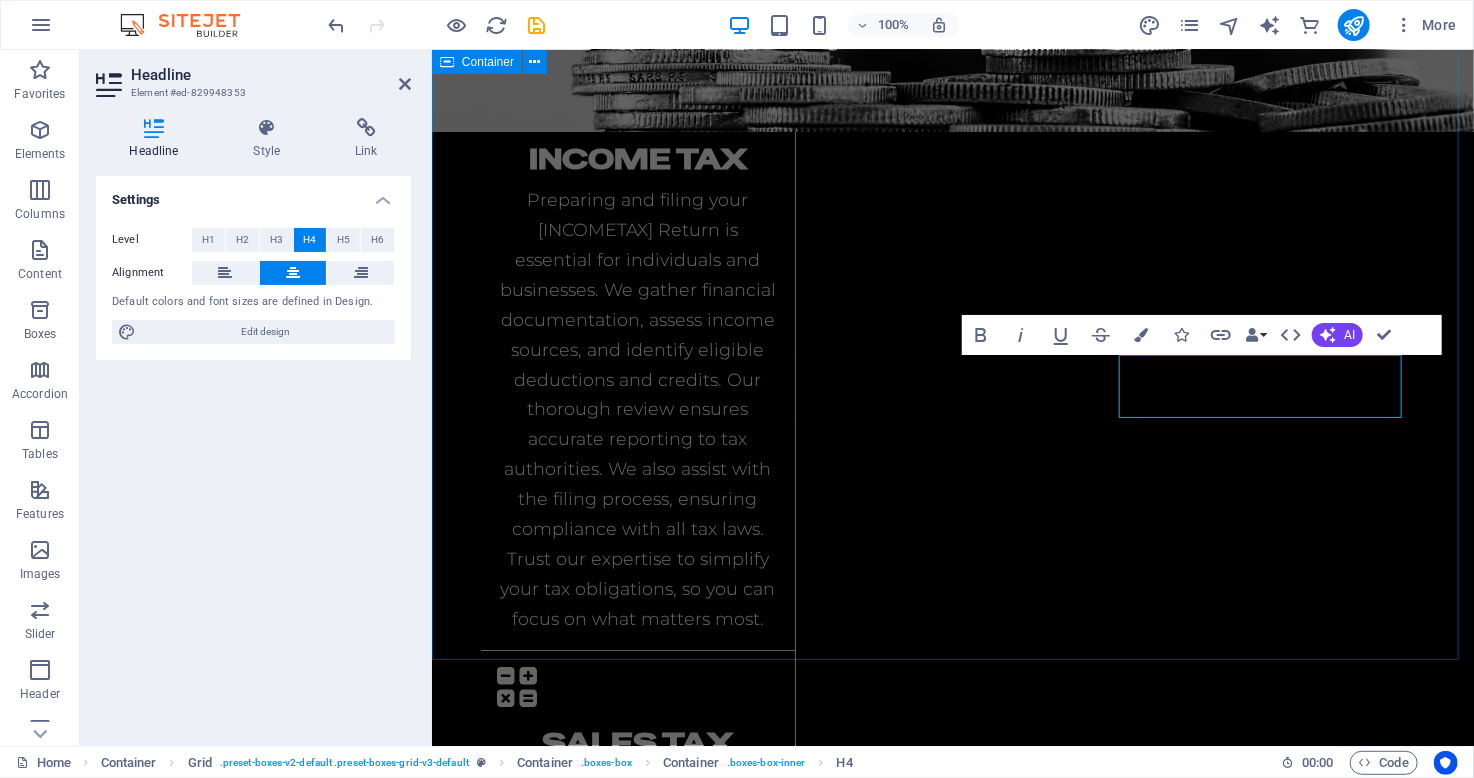 click on "Services Income Tax Preparing and filing your Income Tax Return is essential for individuals and businesses. We gather financial documentation, assess income sources, and identify eligible deductions and credits. Our thorough review ensures accurate reporting to tax authorities. We also assist with the filing process, ensuring compliance with all tax laws. Trust our expertise to simplify your tax obligations, so you can focus on what matters most. Sales Tax Sales tax return preparation and filing are vital for businesses to comply with the FBR and the Provincial Revenue Boards. This includes calculating sales tax collected, preparing the necessary documents, and timely submitting returns to tax authorities. Proper management helps avoid audits and penalties while improving tax compliance efficiency. Understanding sales tax return processes is essential for all businesses to maintain good standing with tax agencies and support overall financial health. Advisory Media Audit Payroll Management" at bounding box center [952, 1308] 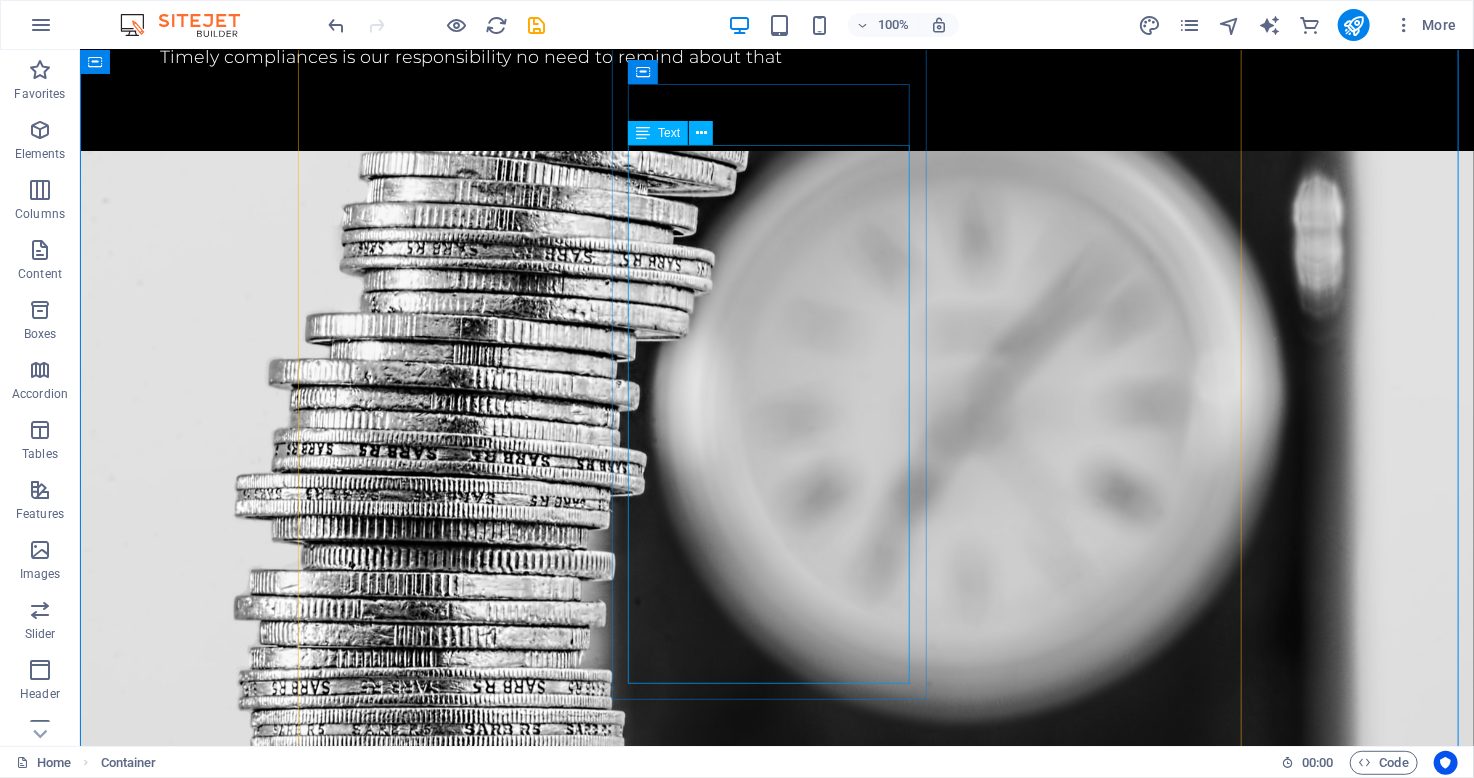 scroll, scrollTop: 2261, scrollLeft: 0, axis: vertical 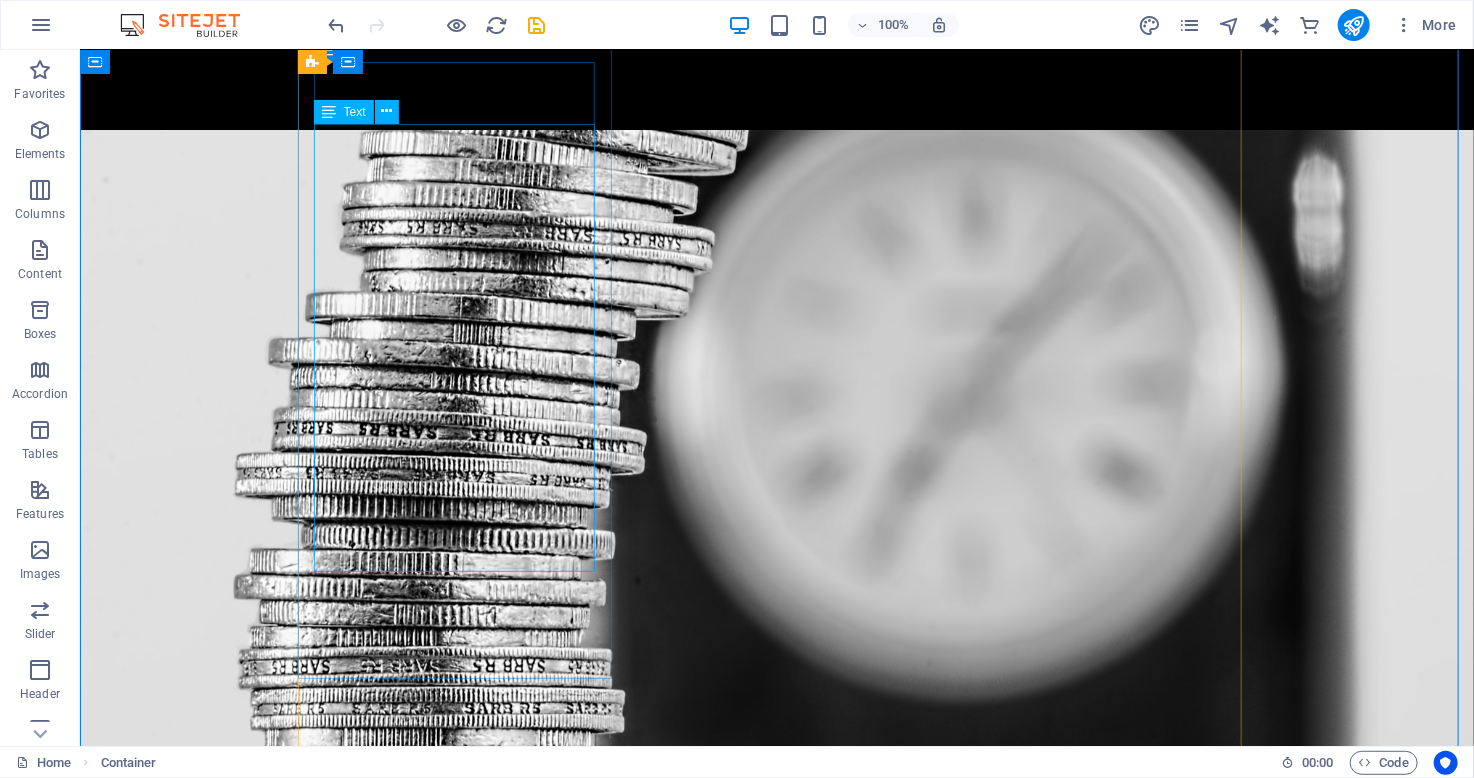 click on "Preparing and filing your Income Tax Return is essential for individuals and businesses. We gather financial documentation, assess income sources, and identify eligible deductions and credits. Our thorough review ensures accurate reporting to tax authorities. We also assist with the filing process, ensuring compliance with all tax laws. Trust our expertise to simplify your tax obligations, so you can focus on what matters most." at bounding box center (461, 1103) 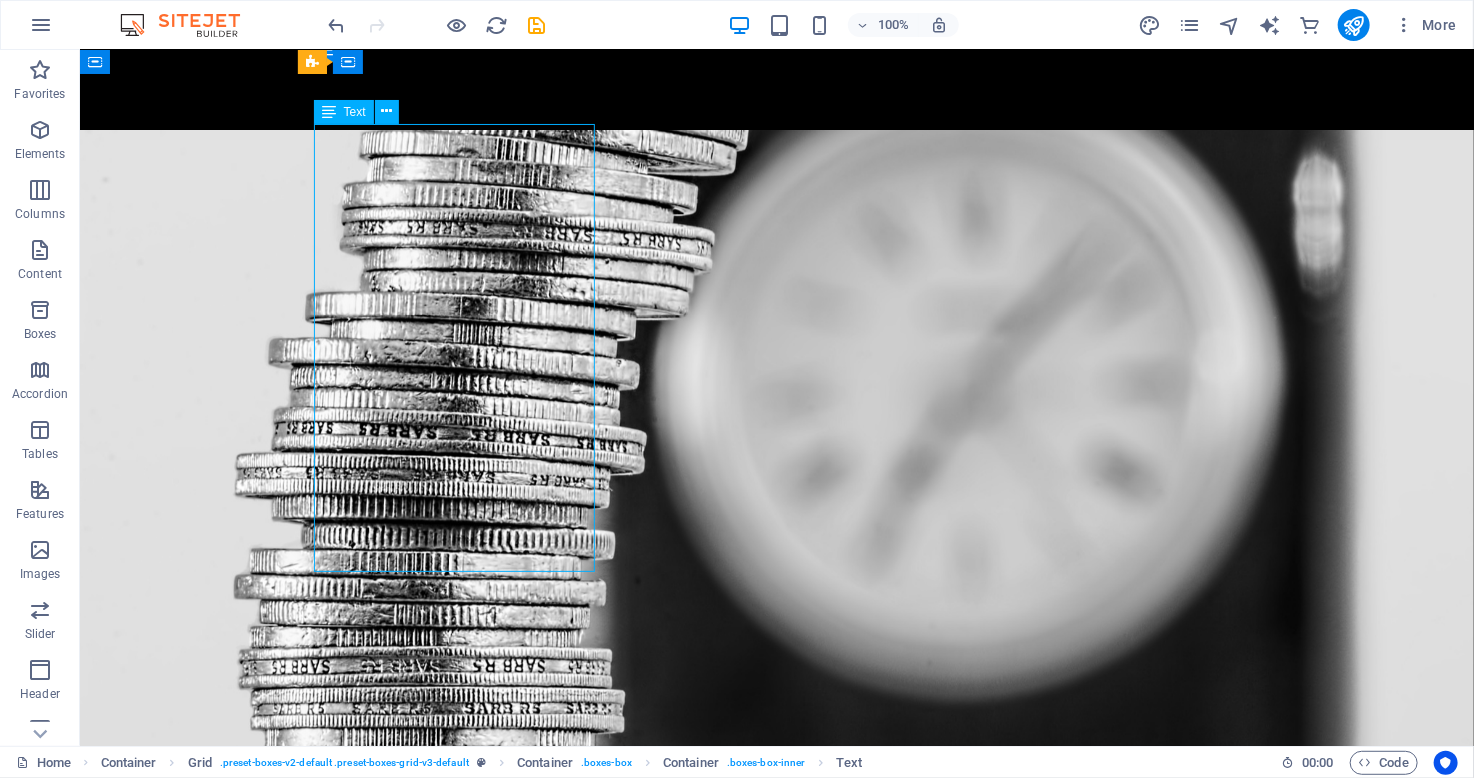click on "Preparing and filing your Income Tax Return is essential for individuals and businesses. We gather financial documentation, assess income sources, and identify eligible deductions and credits. Our thorough review ensures accurate reporting to tax authorities. We also assist with the filing process, ensuring compliance with all tax laws. Trust our expertise to simplify your tax obligations, so you can focus on what matters most." at bounding box center [461, 1103] 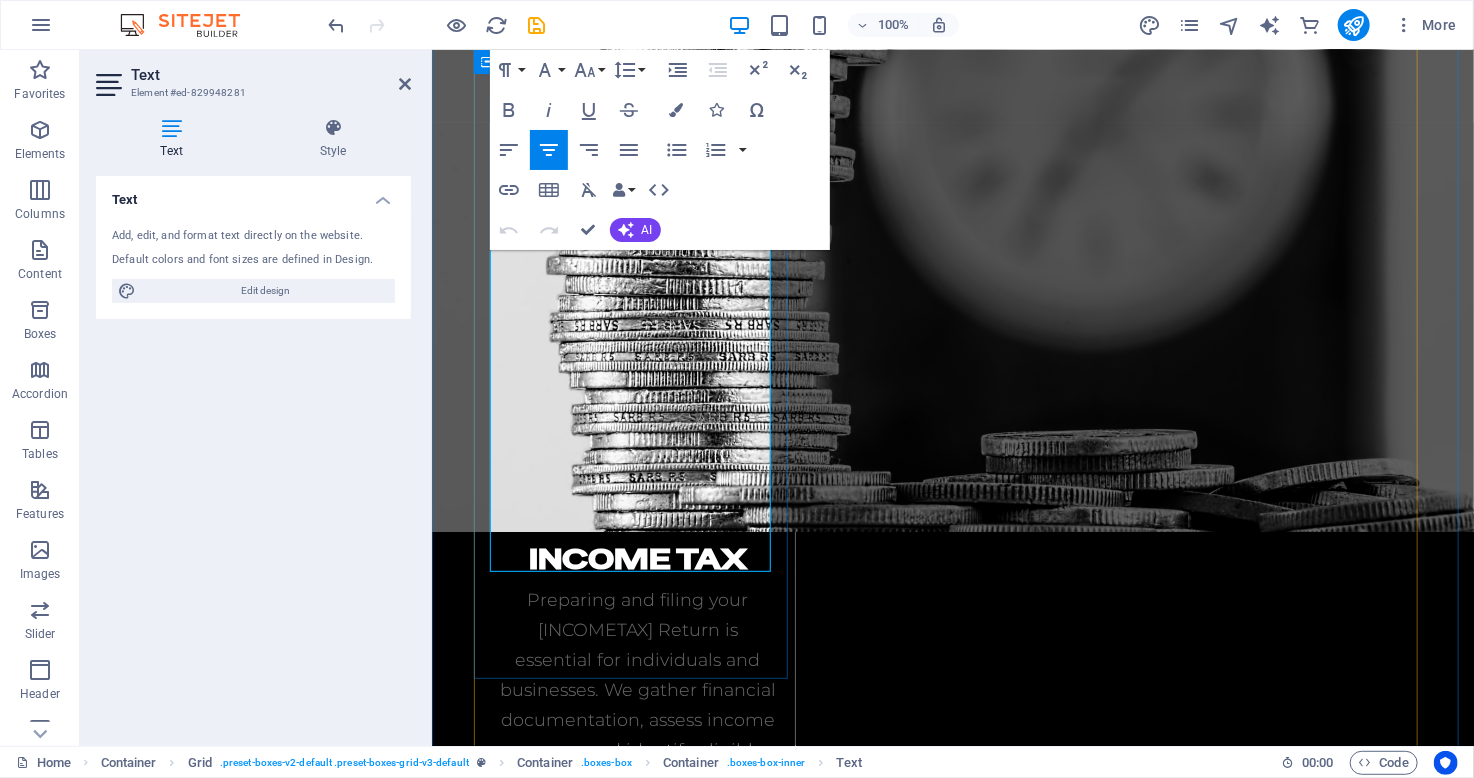 click on "Skip to main content
Home Bicycle Details About us Pricing Shop Contact AA & Associates The Future VALUE ADDITION Value addition to the existing system through identification of potential risks and control measures.  QUICK RESPONSE Make a query and get back the response in 24 hours.  EASY ACCESSIBLE Easy to accessible with just a click away or tap a button of cell.  TIMELY COMPLIANCES Timely compliances is our responsibility no need to remind about that Drop content here or  Add elements  Paste clipboard Services Income Tax Preparing and filing your Income Tax Return is essential for individuals and businesses. We gather financial documentation, assess income sources, and identify eligible deductions and credits. Our thorough review ensures accurate reporting to tax authorities. We also assist with the filing process, ensuring compliance with all tax laws. Trust our expertise to simplify your tax obligations, so you can focus on what matters most. Sales Tax Advisory Media Audit Payroll Management or or" at bounding box center [952, 3223] 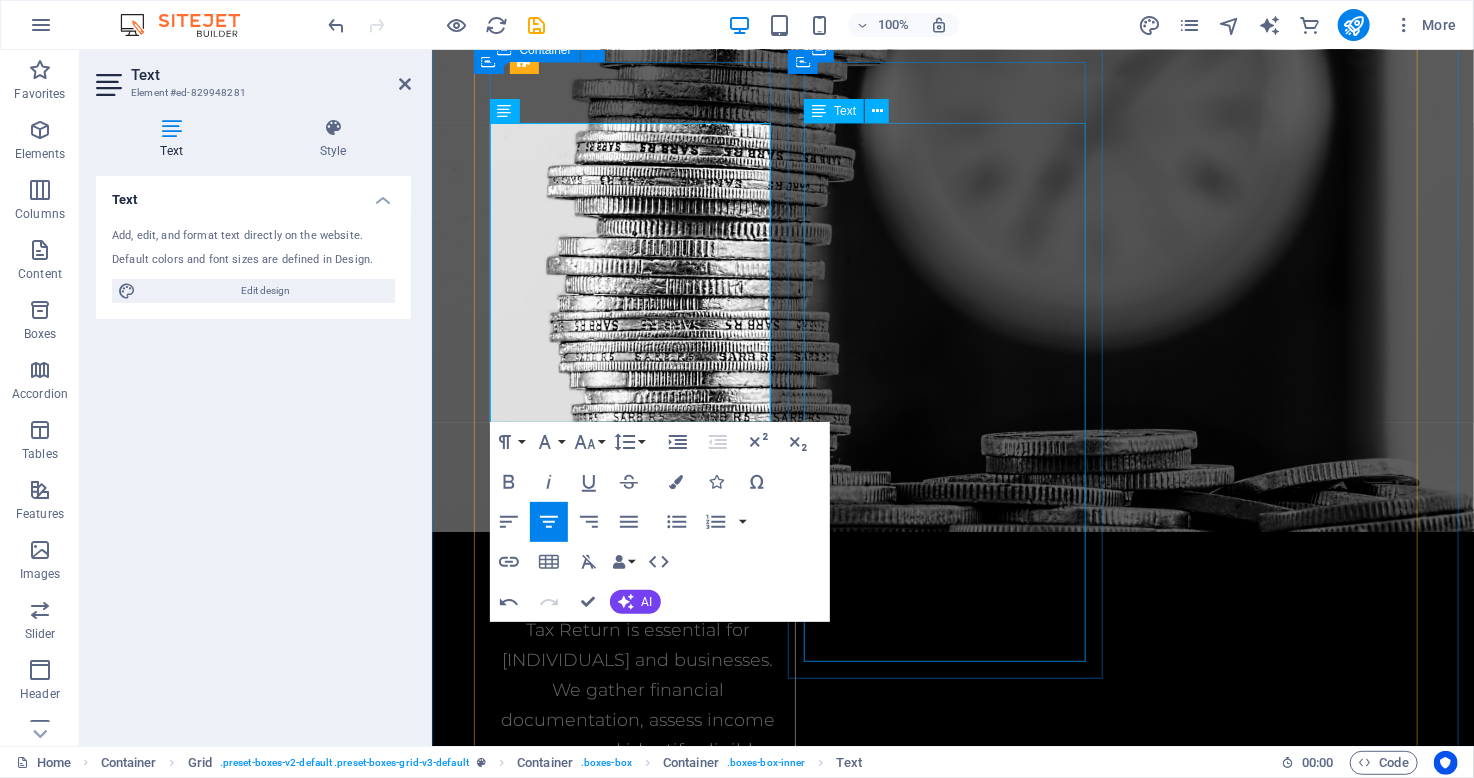 click on "Sales tax return preparation and filing are vital for businesses to comply with the FBR and the Provincial Revenue Boards. This includes calculating sales tax collected, preparing the necessary documents, and timely submitting returns to tax authorities. Proper management helps avoid audits and penalties while improving tax compliance efficiency. Understanding sales tax return processes is essential for all businesses to maintain good standing with tax agencies and support overall financial health." at bounding box center (637, 1302) 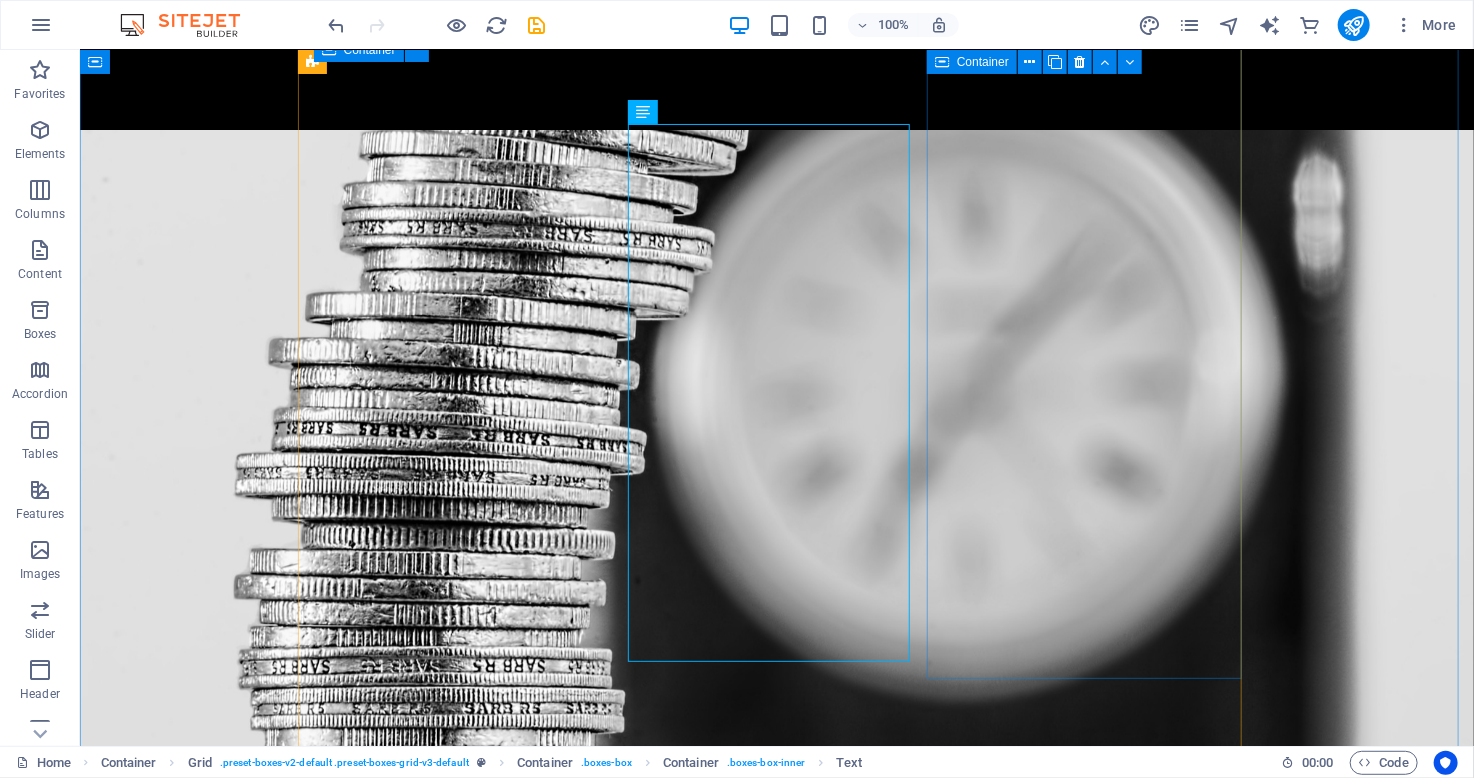 click on "Advisory Our advisory services encompass income tax and sales tax, enabling individuals and businesses to navigate tax regulations and optimize their savings. With tailored strategies and in-depth knowledge, we support tax planning, filing, and understanding legislation. Let us guide you to greater financial clarity and peace of mind." at bounding box center [461, 2145] 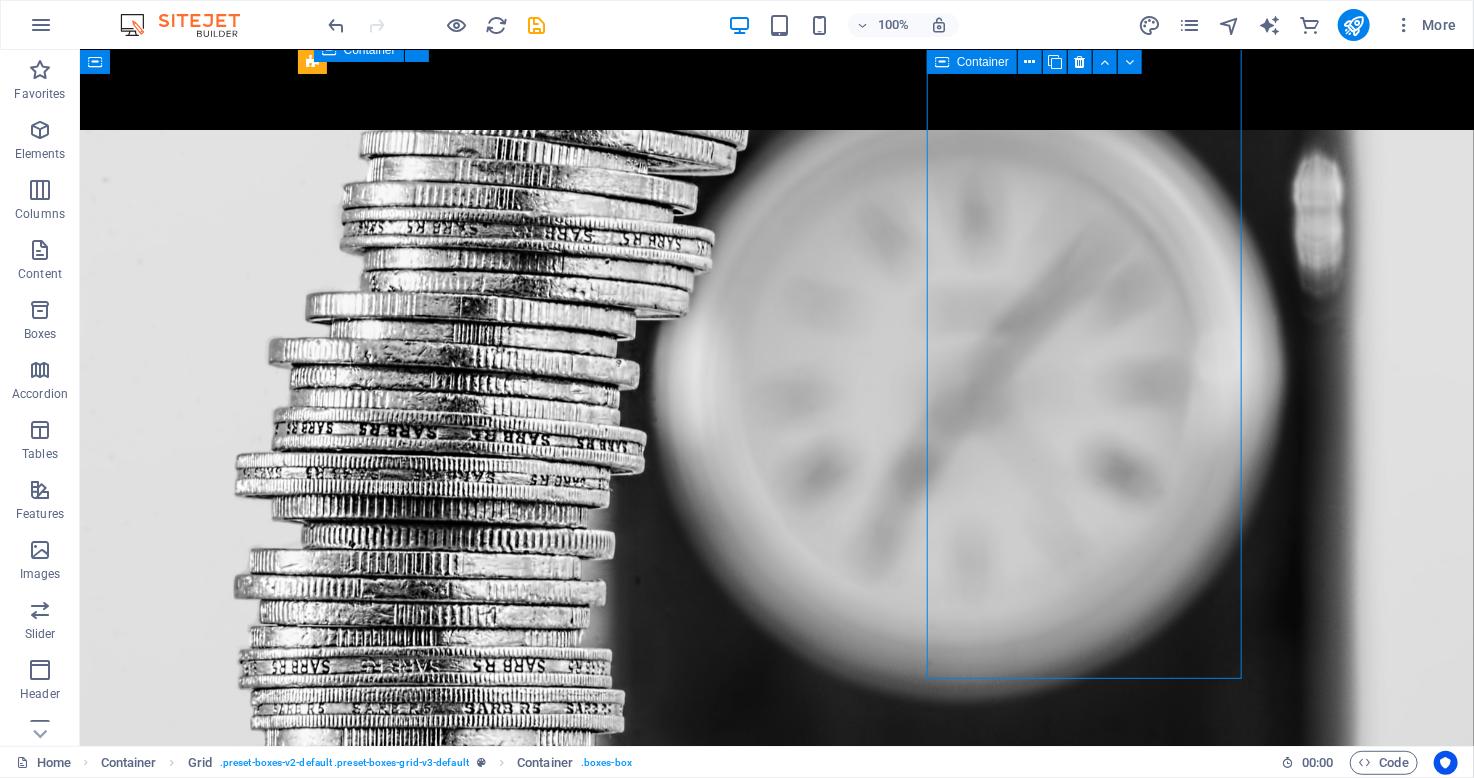 click on "Advisory Our advisory services encompass income tax and sales tax, enabling individuals and businesses to navigate tax regulations and optimize their savings. With tailored strategies and in-depth knowledge, we support tax planning, filing, and understanding legislation. Let us guide you to greater financial clarity and peace of mind." at bounding box center [461, 2145] 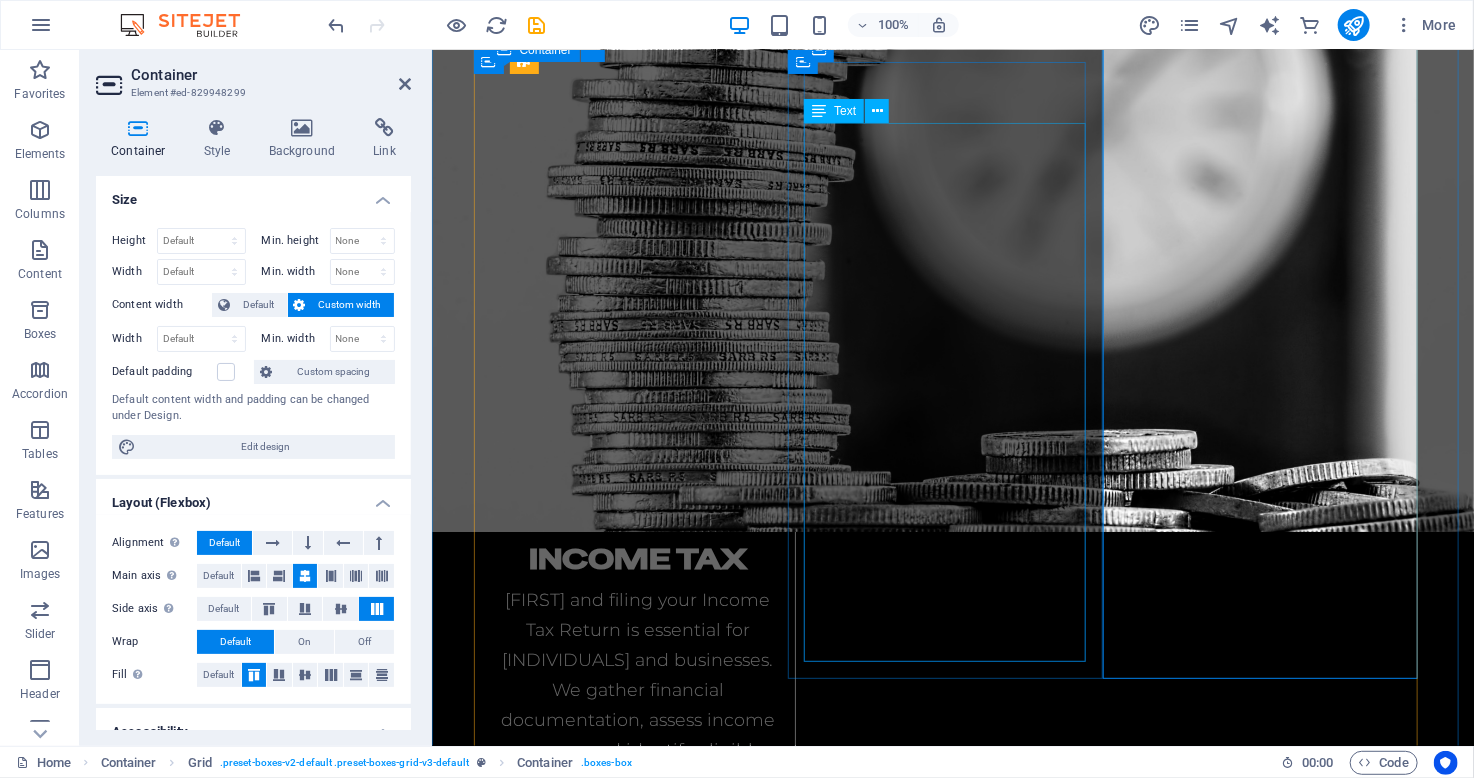 click on "Sales tax return preparation and filing are vital for businesses to comply with the FBR and the Provincial Revenue Boards. This includes calculating sales tax collected, preparing the necessary documents, and timely submitting returns to tax authorities. Proper management helps avoid audits and penalties while improving tax compliance efficiency. Understanding sales tax return processes is essential for all businesses to maintain good standing with tax agencies and support overall financial health." at bounding box center (637, 1302) 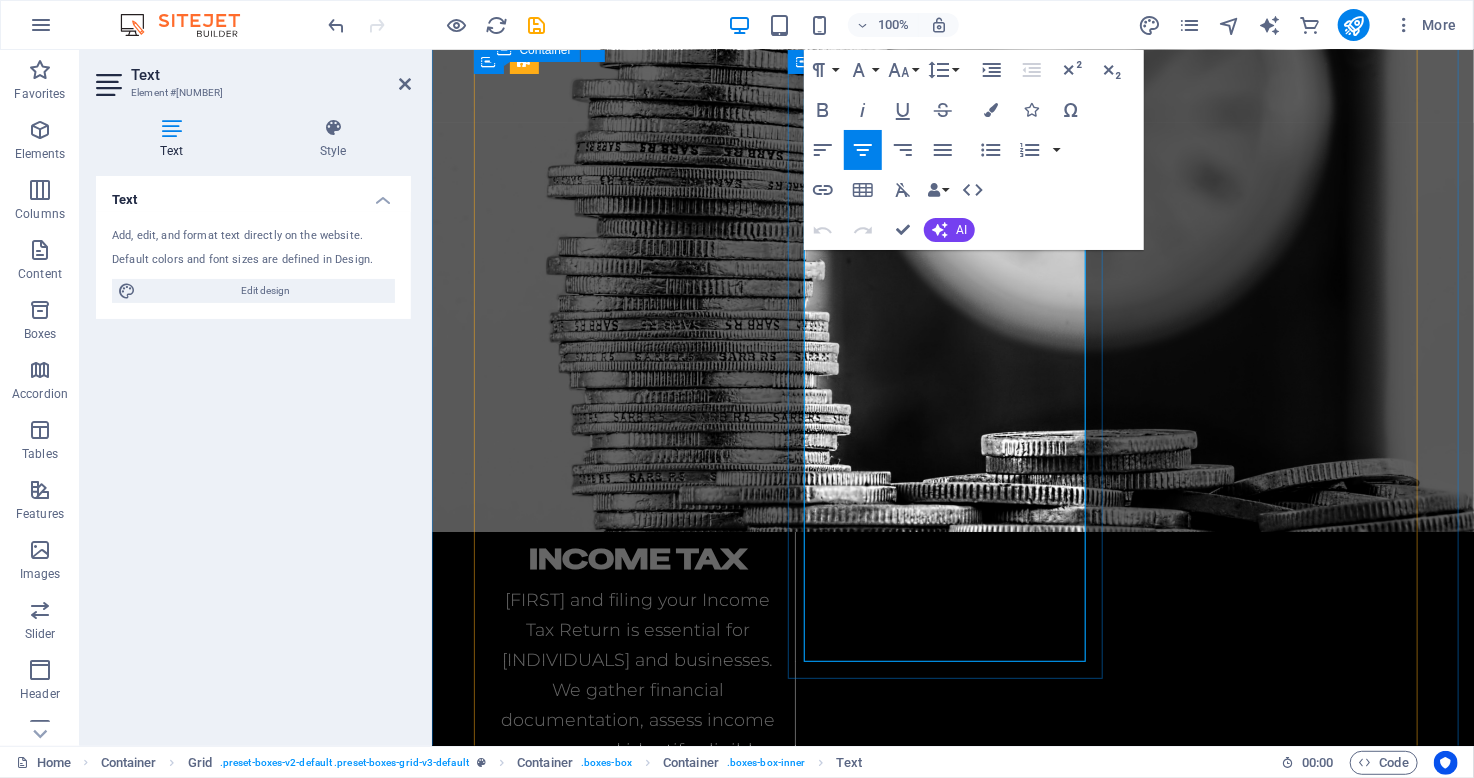 click on "Sales tax return preparation and filing are vital for businesses to comply with the FBR and the Provincial Revenue Boards. This includes calculating sales tax collected, preparing the necessary documents, and timely submitting returns to tax authorities. Proper management helps avoid audits and penalties while improving tax compliance efficiency. Understanding sales tax return processes is essential for all businesses to maintain good standing with tax agencies and support overall financial health." at bounding box center (637, 1301) 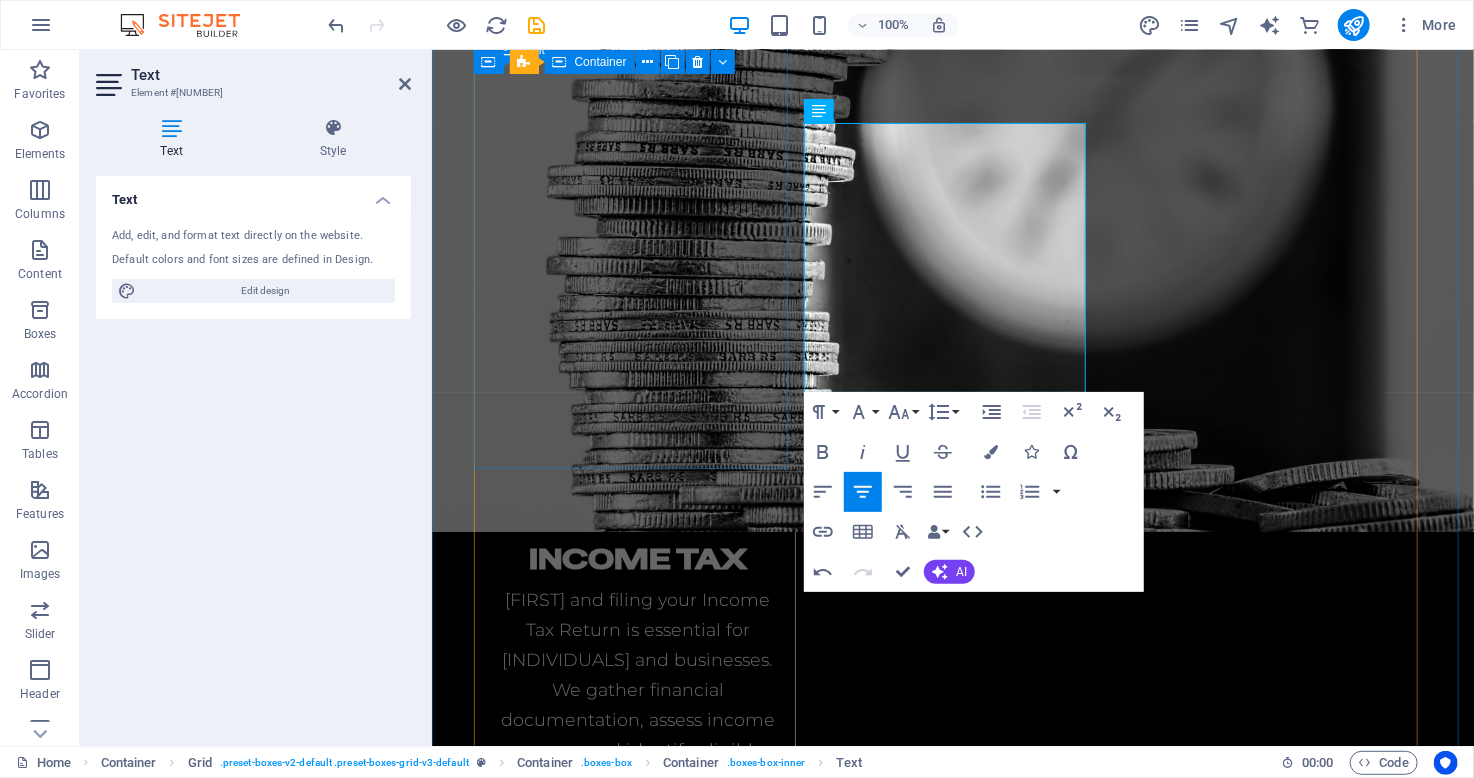 click on "Income Tax Preparing and filing your Income Tax Return is essential for individuals and businesses. We gather financial documentation, assess income sources, and identify eligible deductions and credits. Our thorough review ensures accurate reporting to tax authorities." at bounding box center (637, 683) 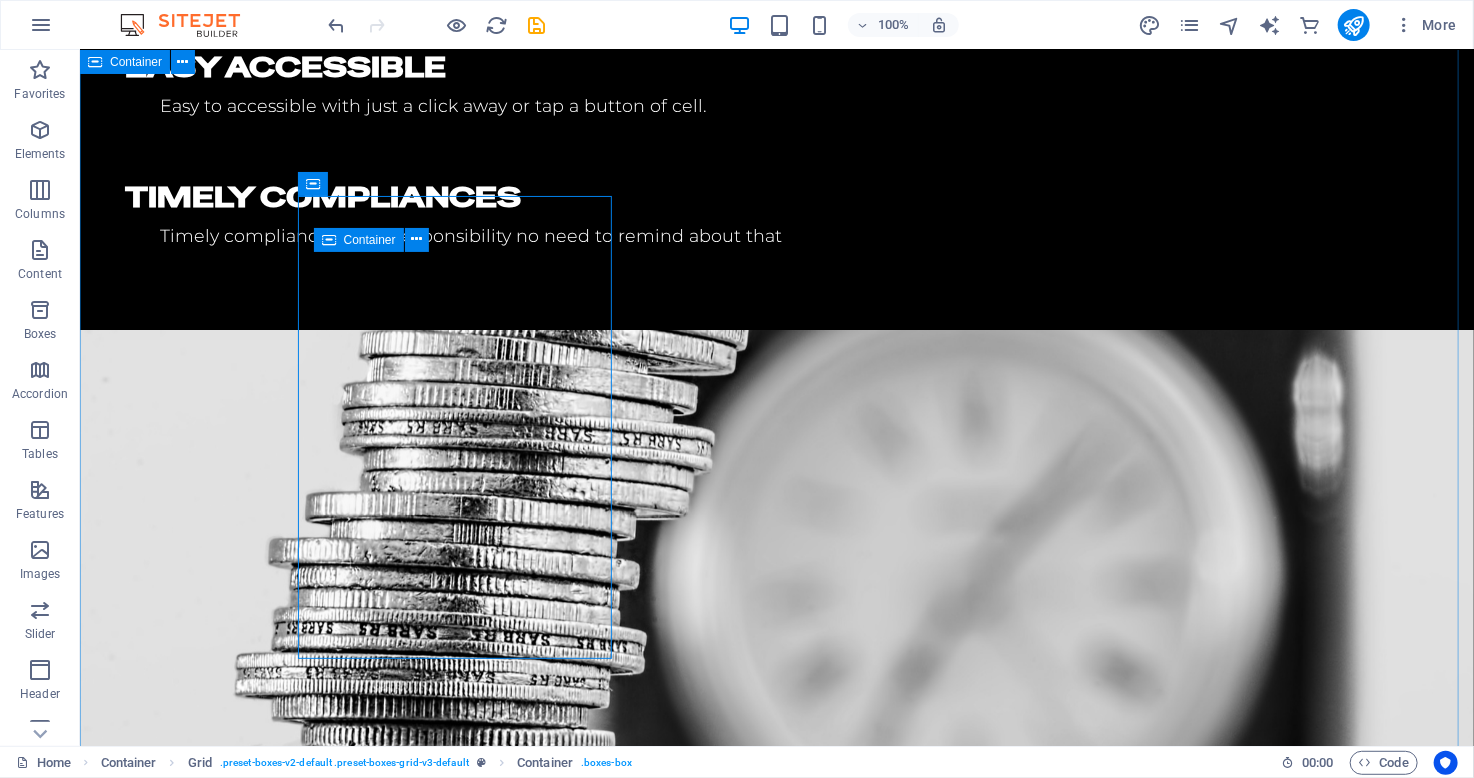 scroll, scrollTop: 2161, scrollLeft: 0, axis: vertical 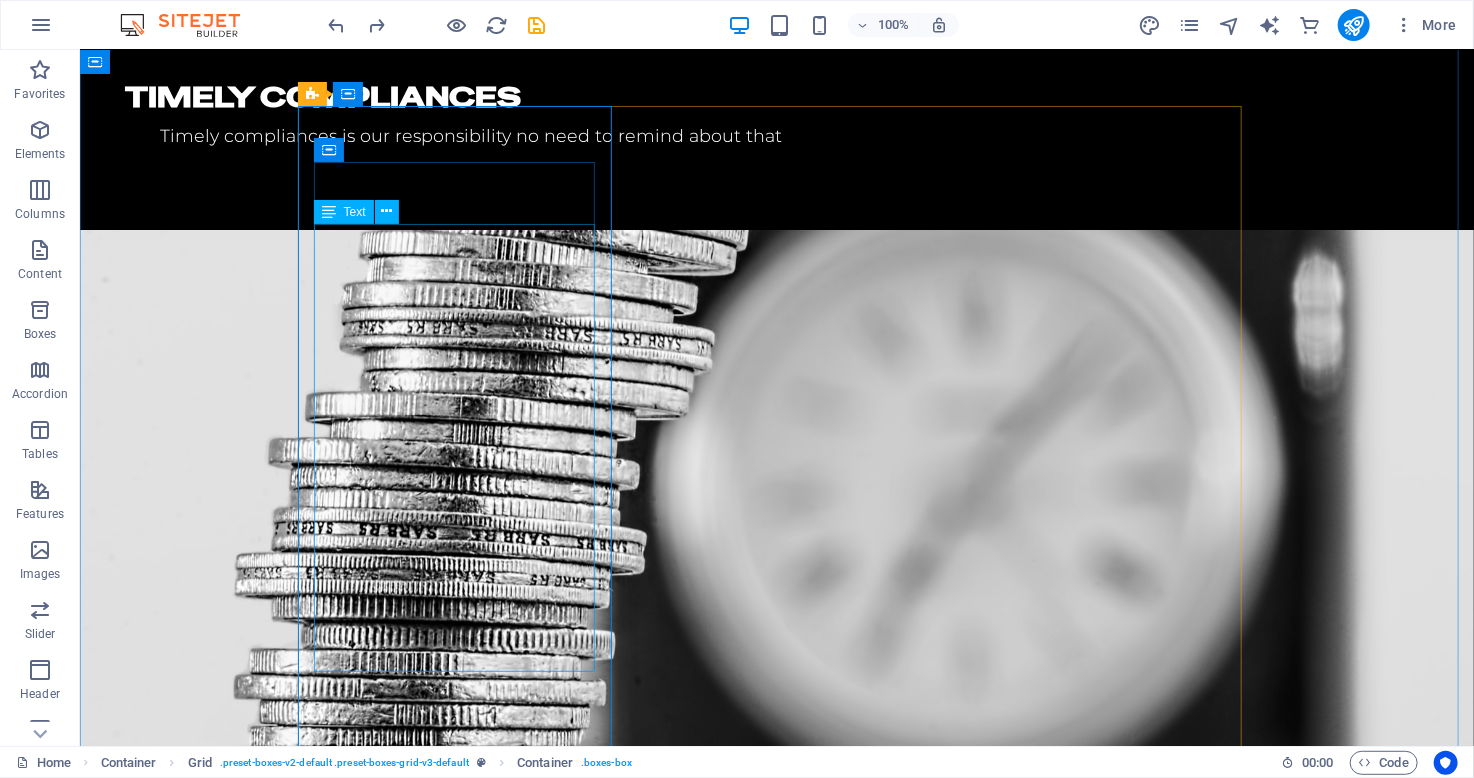 click on "Preparing and filing your Income Tax Return is essential for individuals and businesses. We gather financial documentation, assess income sources, and identify eligible deductions and credits. Our thorough review ensures accurate reporting to tax authorities. We also assist with the filing process, ensuring compliance with all tax laws. Trust our expertise to simplify your tax obligations, so you can focus on what matters most." at bounding box center [461, 1203] 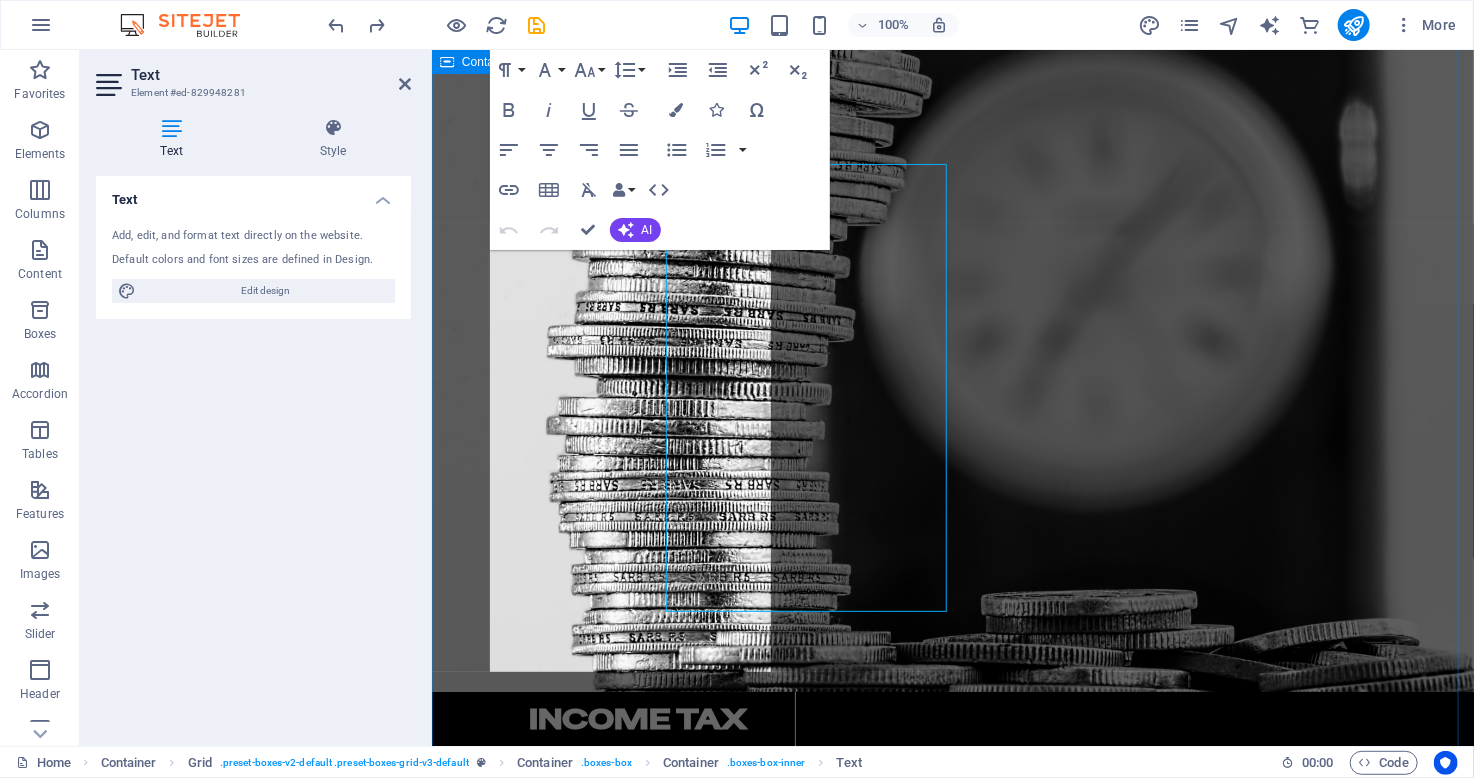 scroll, scrollTop: 2221, scrollLeft: 0, axis: vertical 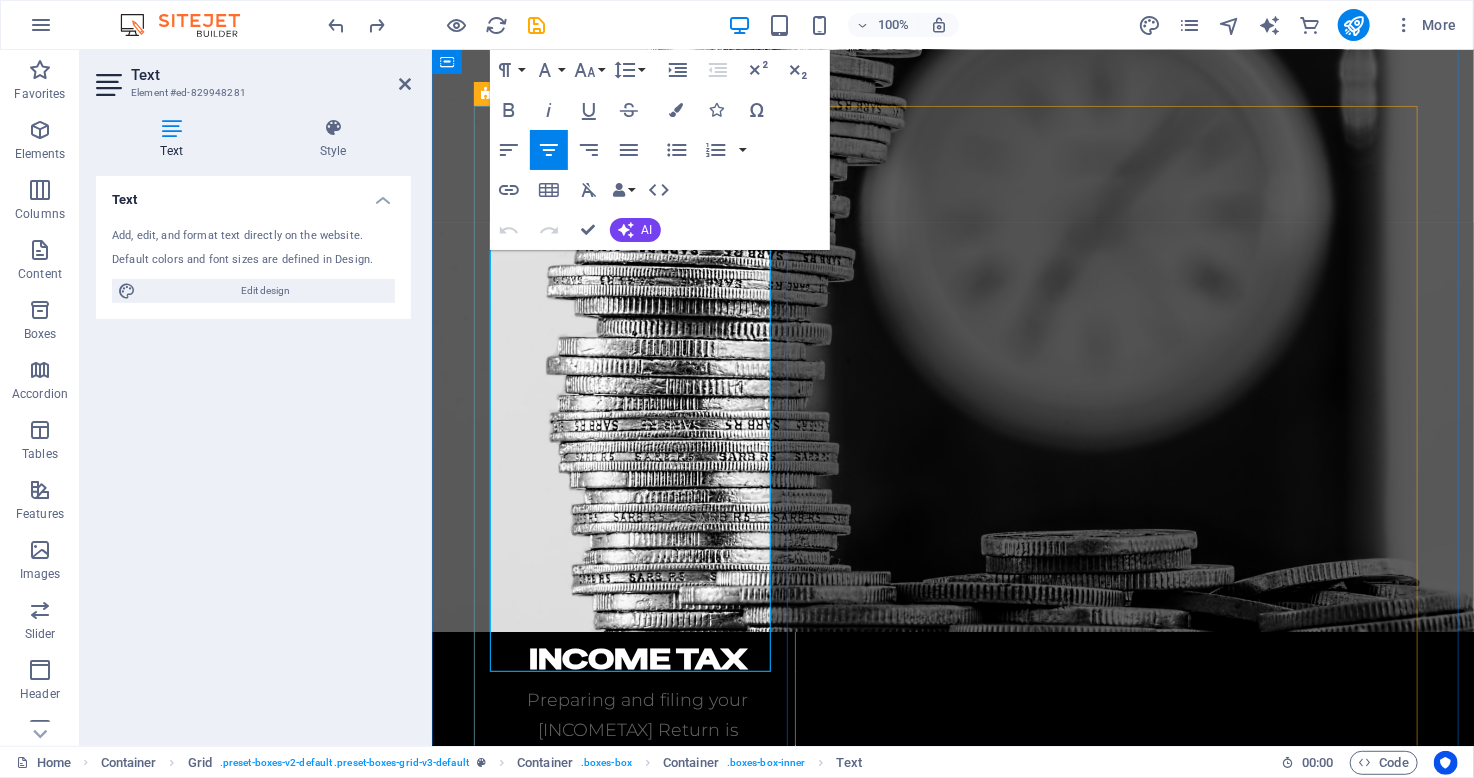 click on "Preparing and filing your Income Tax Return is essential for individuals and businesses. We gather financial documentation, assess income sources, and identify eligible deductions and credits. Our thorough review ensures accurate reporting to tax authorities. We also assist with the filing process, ensuring compliance with all tax laws. Trust our expertise to simplify your tax obligations, so you can focus on what matters most." at bounding box center (637, 908) 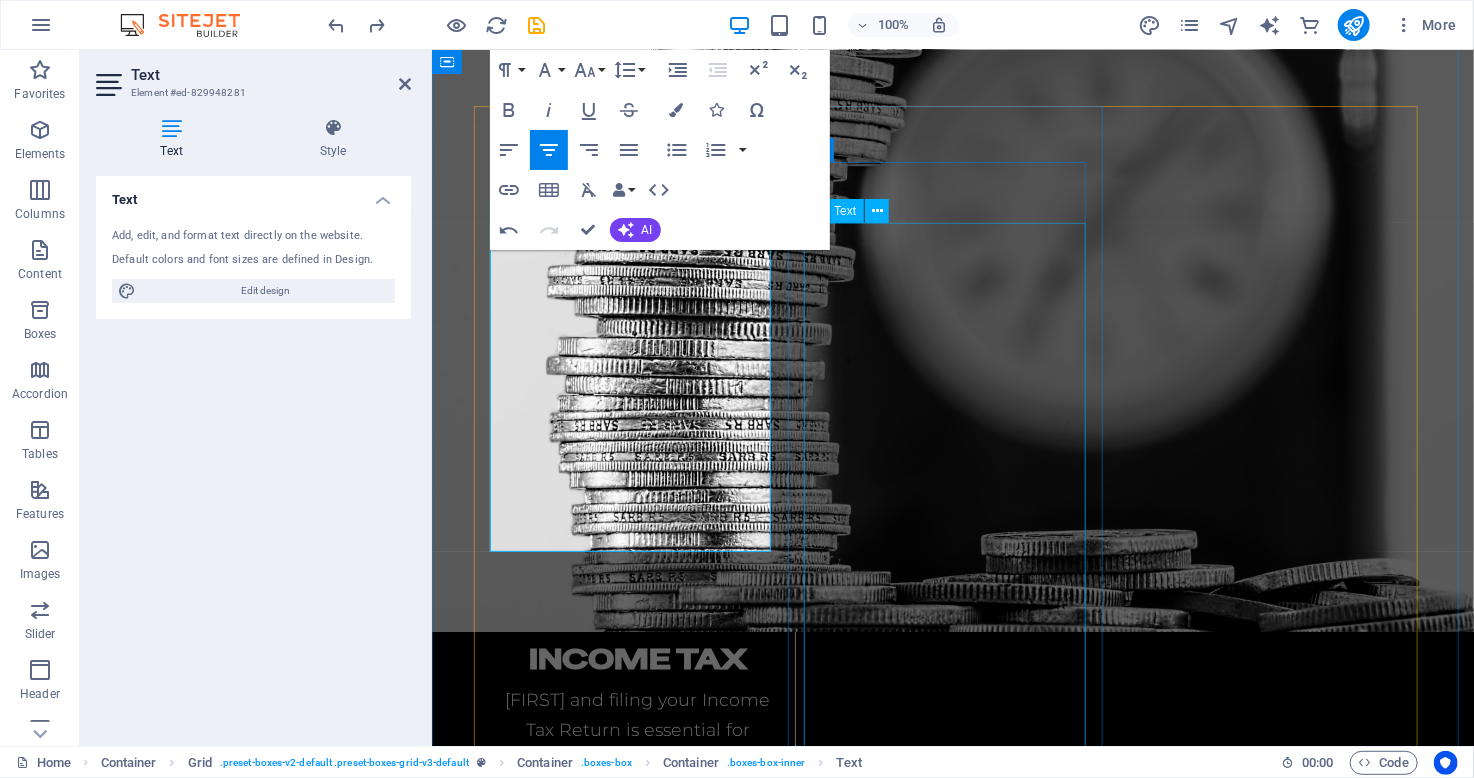 click on "Sales tax return preparation and filing are vital for businesses to comply with the FBR and the Provincial Revenue Boards. This includes calculating sales tax collected, preparing the necessary documents, and timely submitting returns to tax authorities. Proper management helps avoid audits and penalties while improving tax compliance efficiency. Understanding sales tax return processes is essential for all businesses to maintain good standing with tax agencies and support overall financial health." at bounding box center [637, 1432] 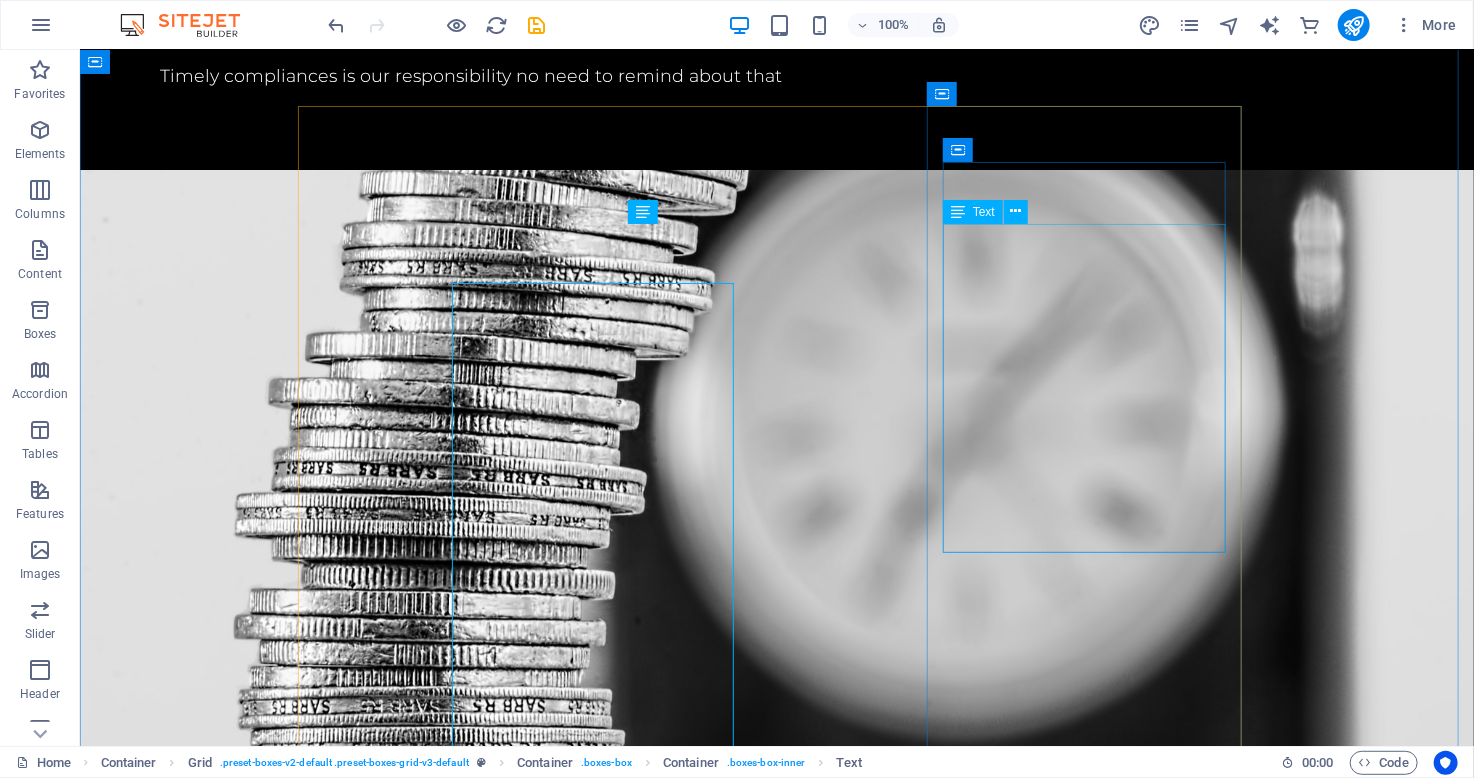 scroll, scrollTop: 2161, scrollLeft: 0, axis: vertical 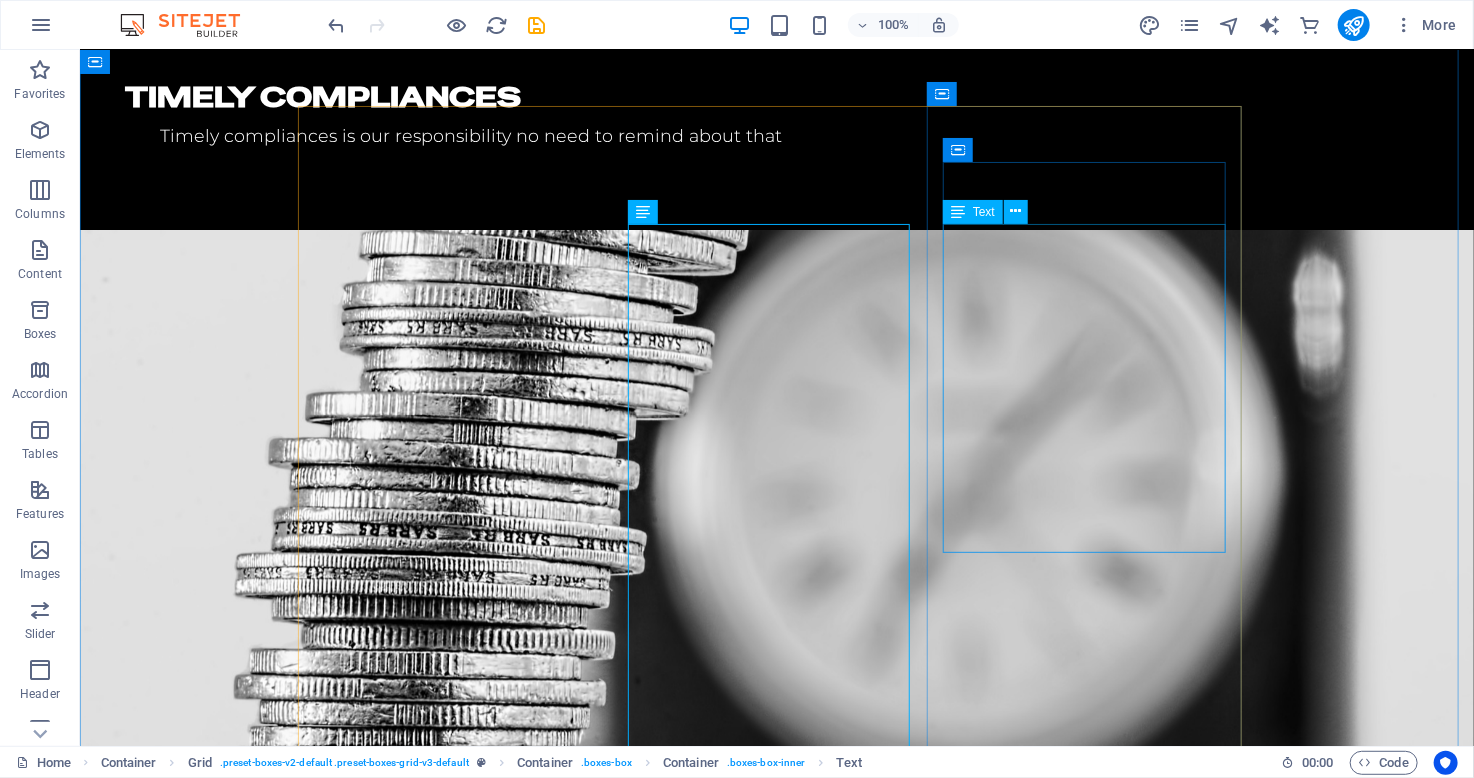 click on "Our advisory services encompass income tax and sales tax, enabling individuals and businesses to navigate tax regulations and optimize their savings. With tailored strategies and in-depth knowledge, we support tax planning, filing, and understanding legislation. Let us guide you to greater financial clarity and peace of mind." at bounding box center (461, 2324) 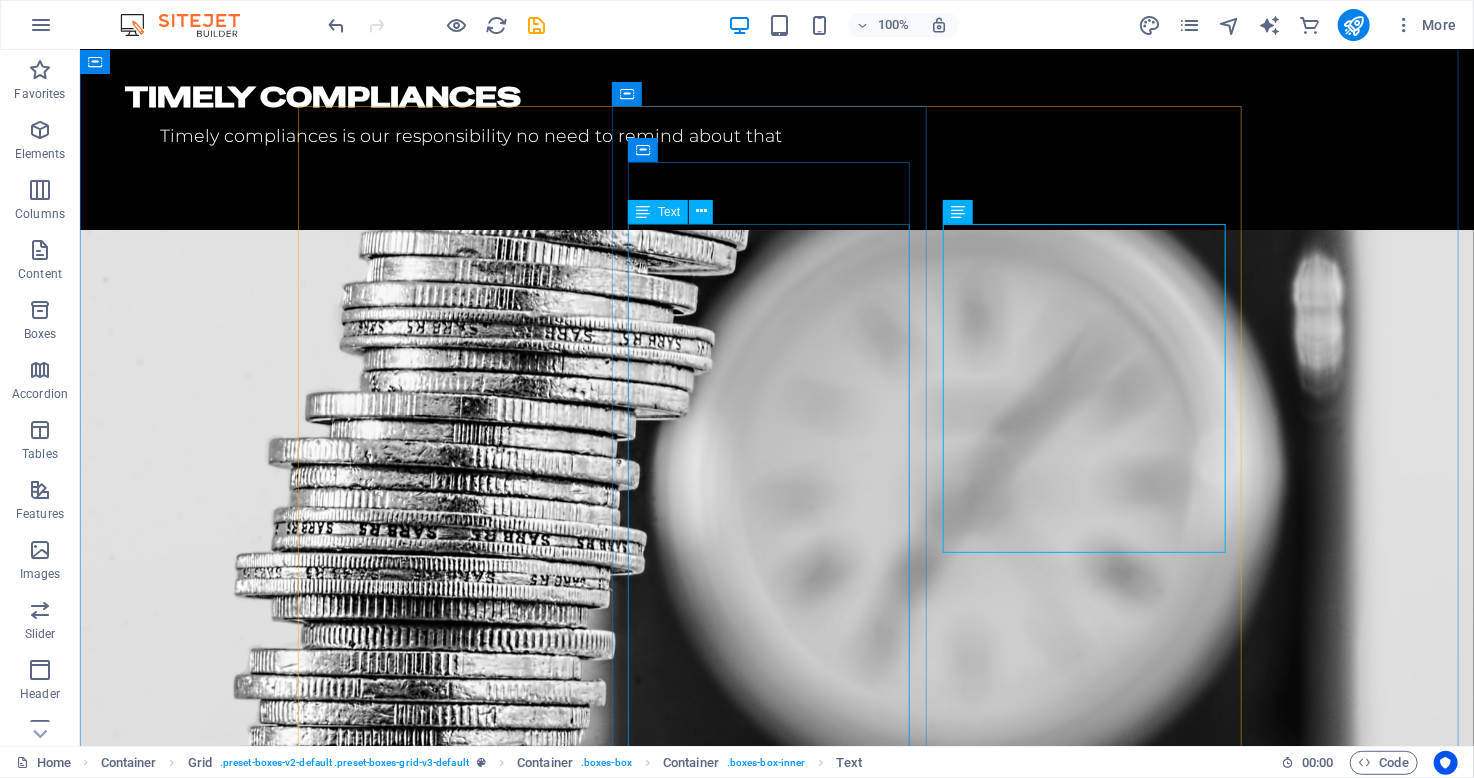 click on "Sales tax return preparation and filing are vital for businesses to comply with the FBR and the Provincial Revenue Boards. This includes calculating sales tax collected, preparing the necessary documents, and timely submitting returns to tax authorities. Proper management helps avoid audits and penalties while improving tax compliance efficiency. Understanding sales tax return processes is essential for all businesses to maintain good standing with tax agencies and support overall financial health." at bounding box center (461, 1726) 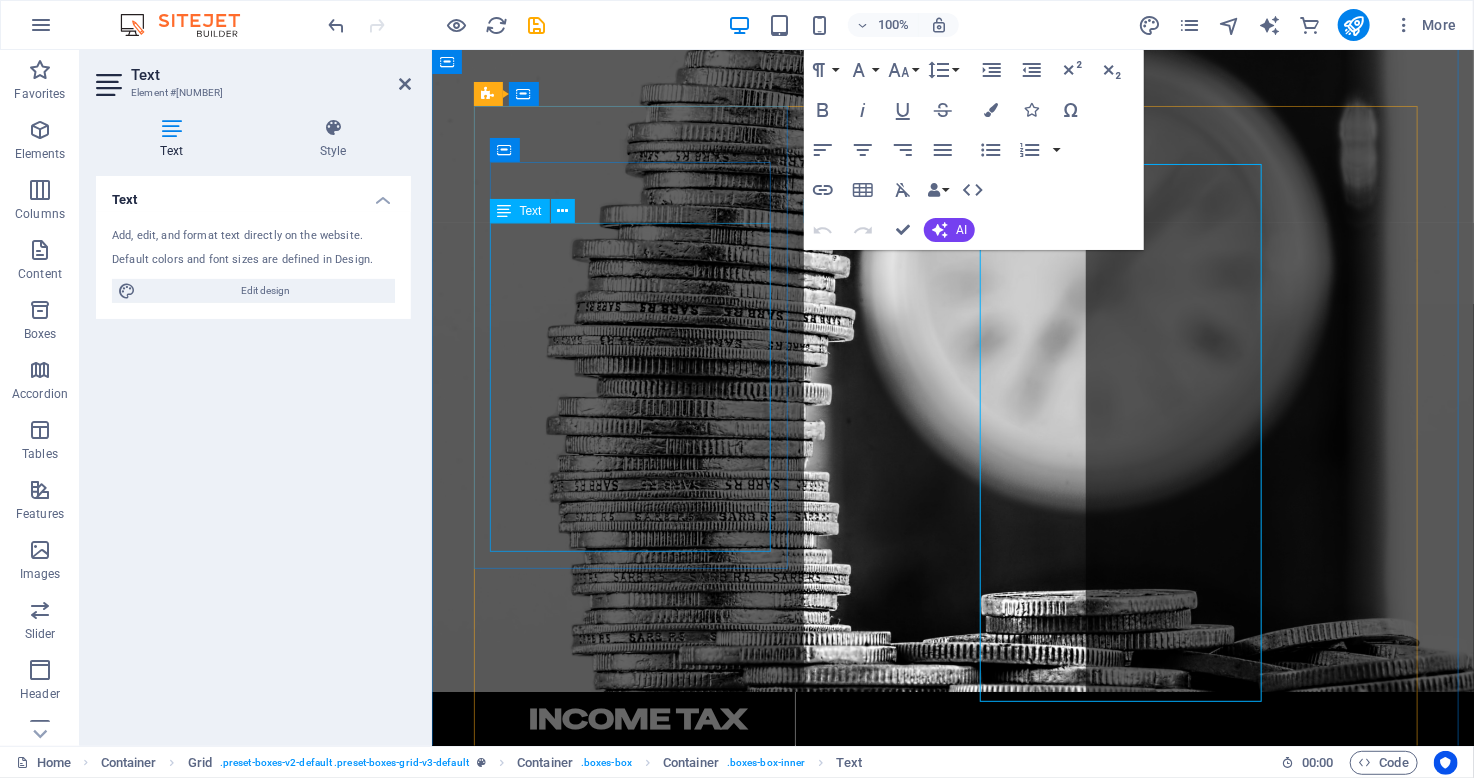 scroll, scrollTop: 2221, scrollLeft: 0, axis: vertical 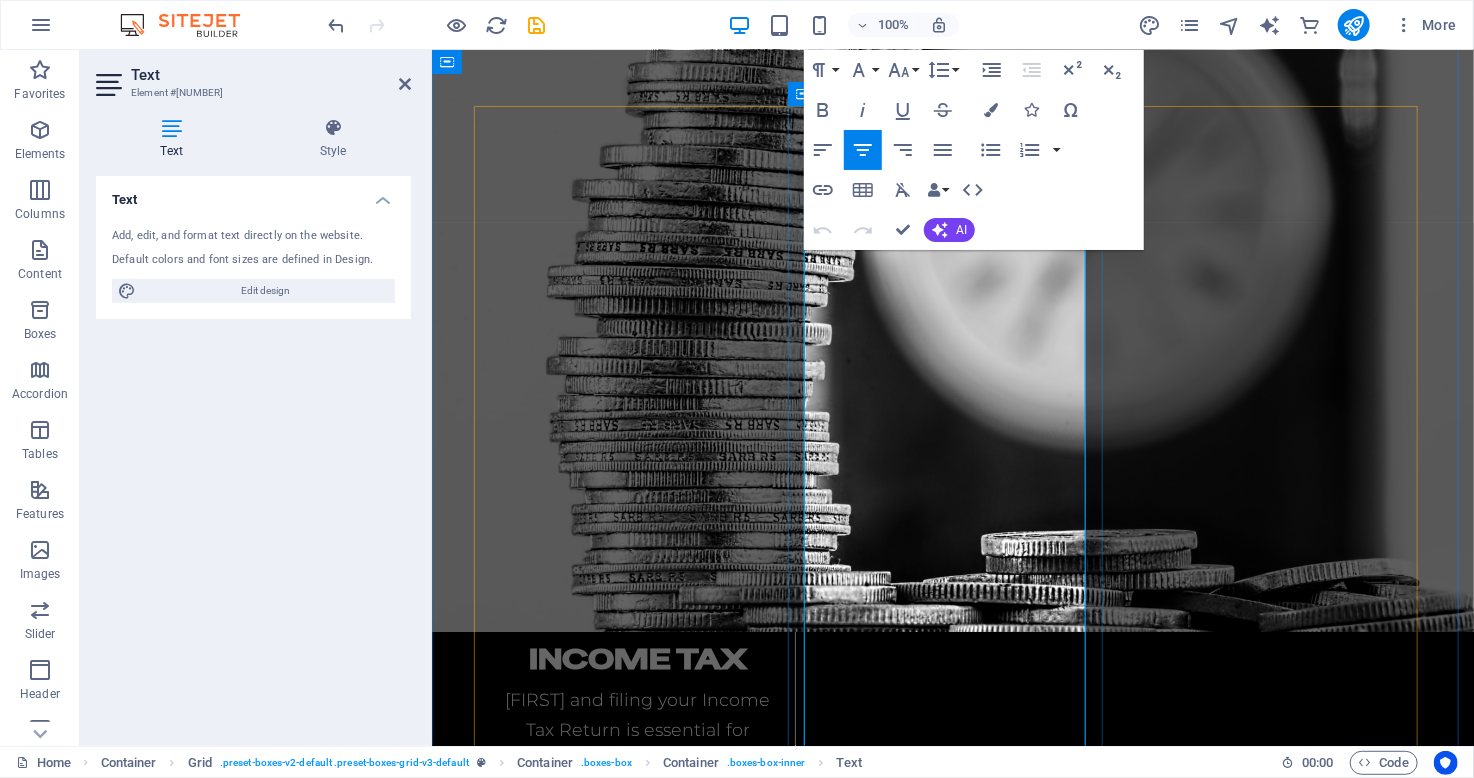 click on "Sales tax return preparation and filing are vital for businesses to comply with the FBR and the Provincial Revenue Boards. This includes calculating sales tax collected, preparing the necessary documents, and timely submitting returns to tax authorities. Proper management helps avoid audits and penalties while improving tax compliance efficiency. Understanding sales tax return processes is essential for all businesses to maintain good standing with tax agencies and support overall financial health." at bounding box center [637, 1431] 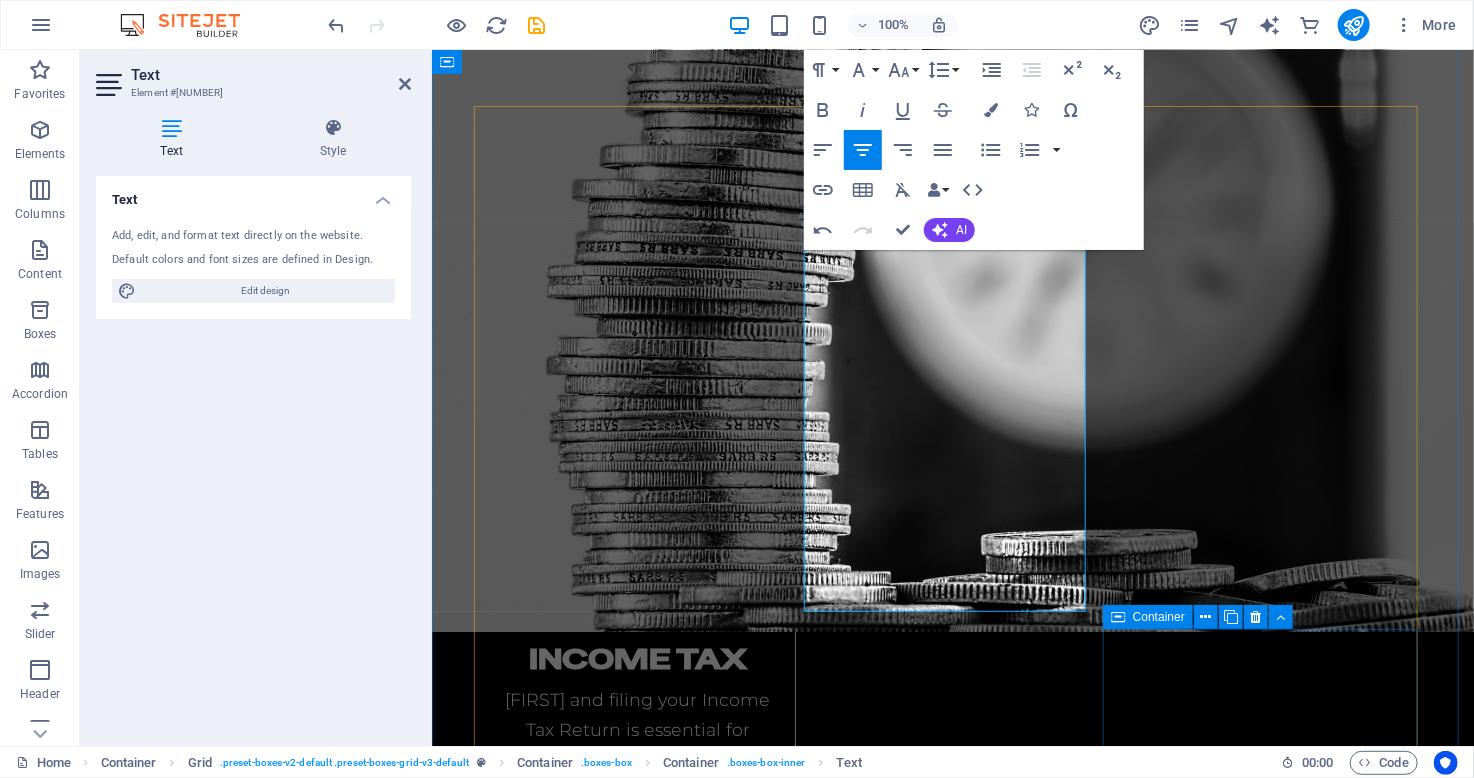 type 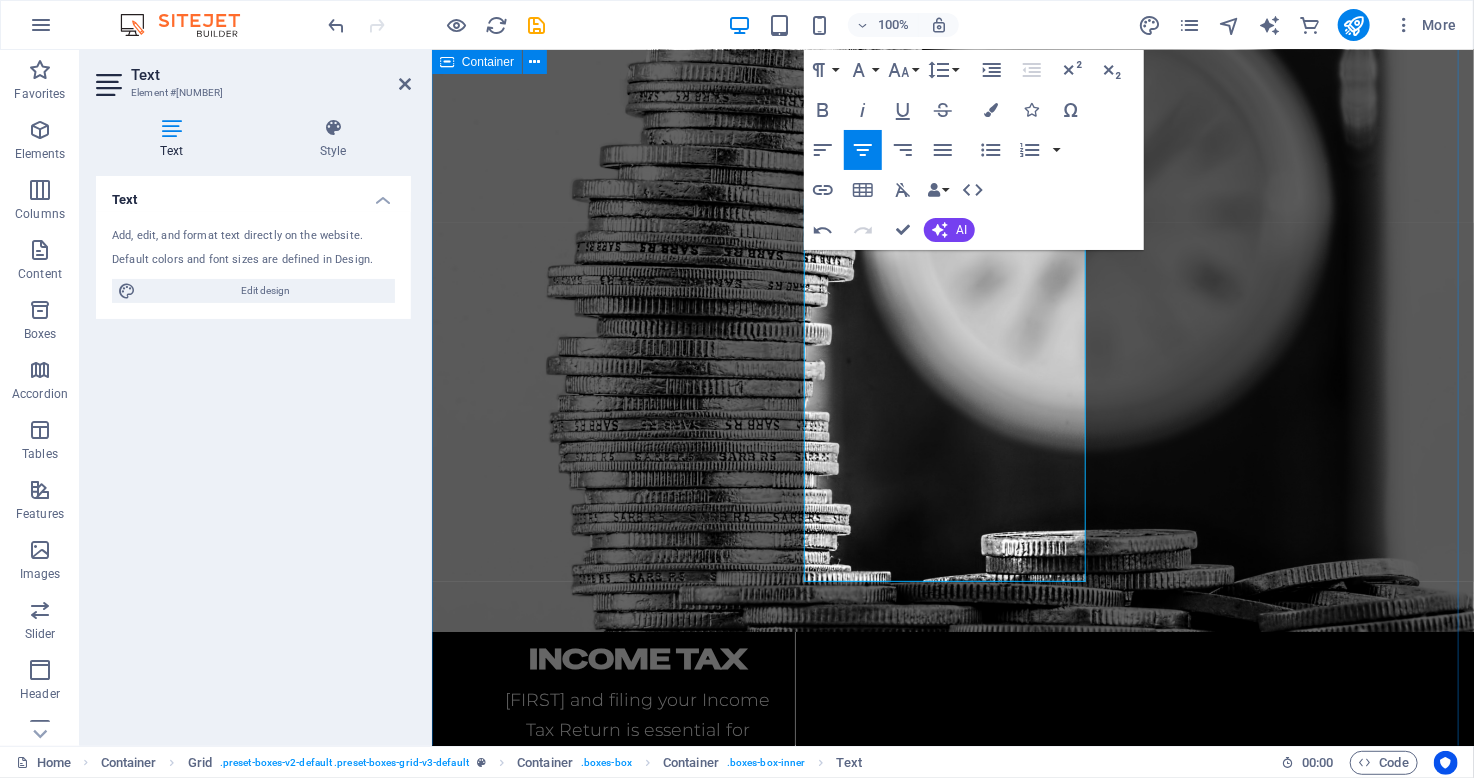 click on "Services Income Tax Preparing and filing your Income Tax Return is essential for individuals and businesses. Our thorough review ensures accurate reporting to tax authorities. We also assist with the filing process, ensuring compliance with all tax laws. Trust our expertise to simplify your tax obligations, so you can focus on what matters most. Sales Tax Sales tax return preparation and filing are vital for businesses to comply with the FBR and the Provincial Revenue Boards. Proper management helps avoid audits and penalties while improving tax compliance efficiency. Understanding sales tax return processes is essential for all businesses to maintain good standing with tax authorities. Advisory Media Audit Lorem ipsum dolor sit amet, consetetur sadipscing elitr, sed diam nonumy.  Payroll Management Lorem ipsum dolor sit amet, consetetur sadipscing elitr, sed diam nonumy.  Outsourcing Solution Lorem ipsum dolor sit amet, consetetur sadipscing elitr, sed diam nonumy." at bounding box center (952, 1660) 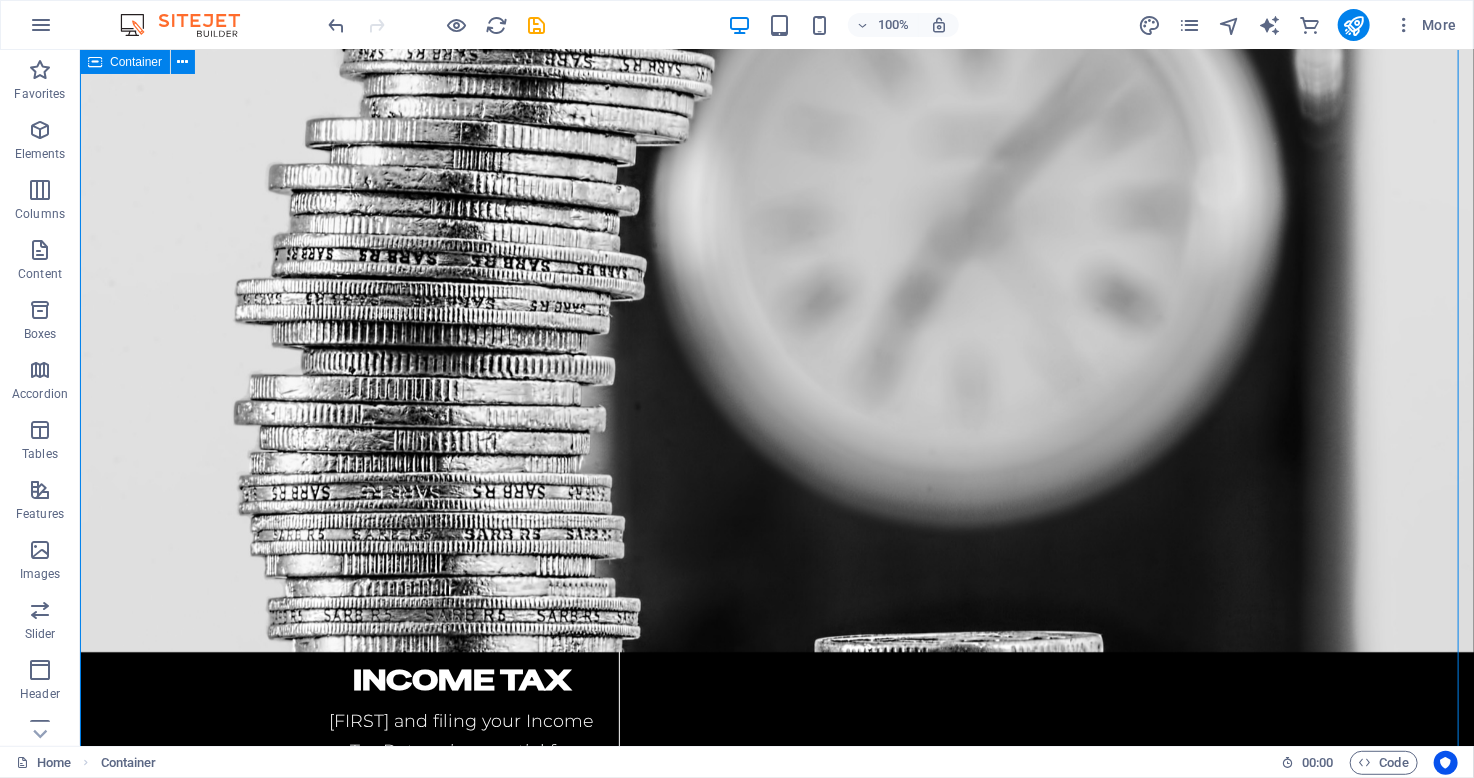 scroll, scrollTop: 2461, scrollLeft: 0, axis: vertical 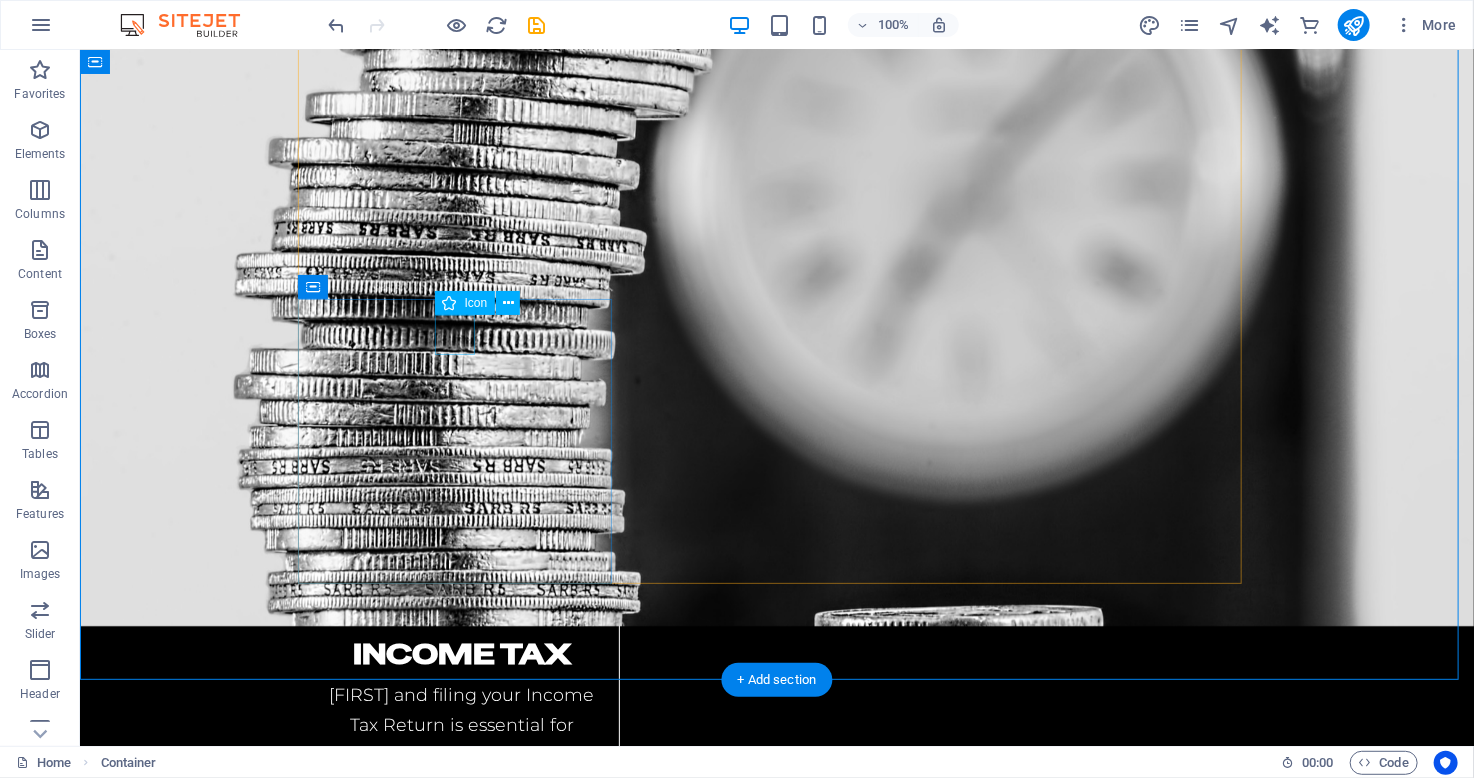 click at bounding box center [461, 2078] 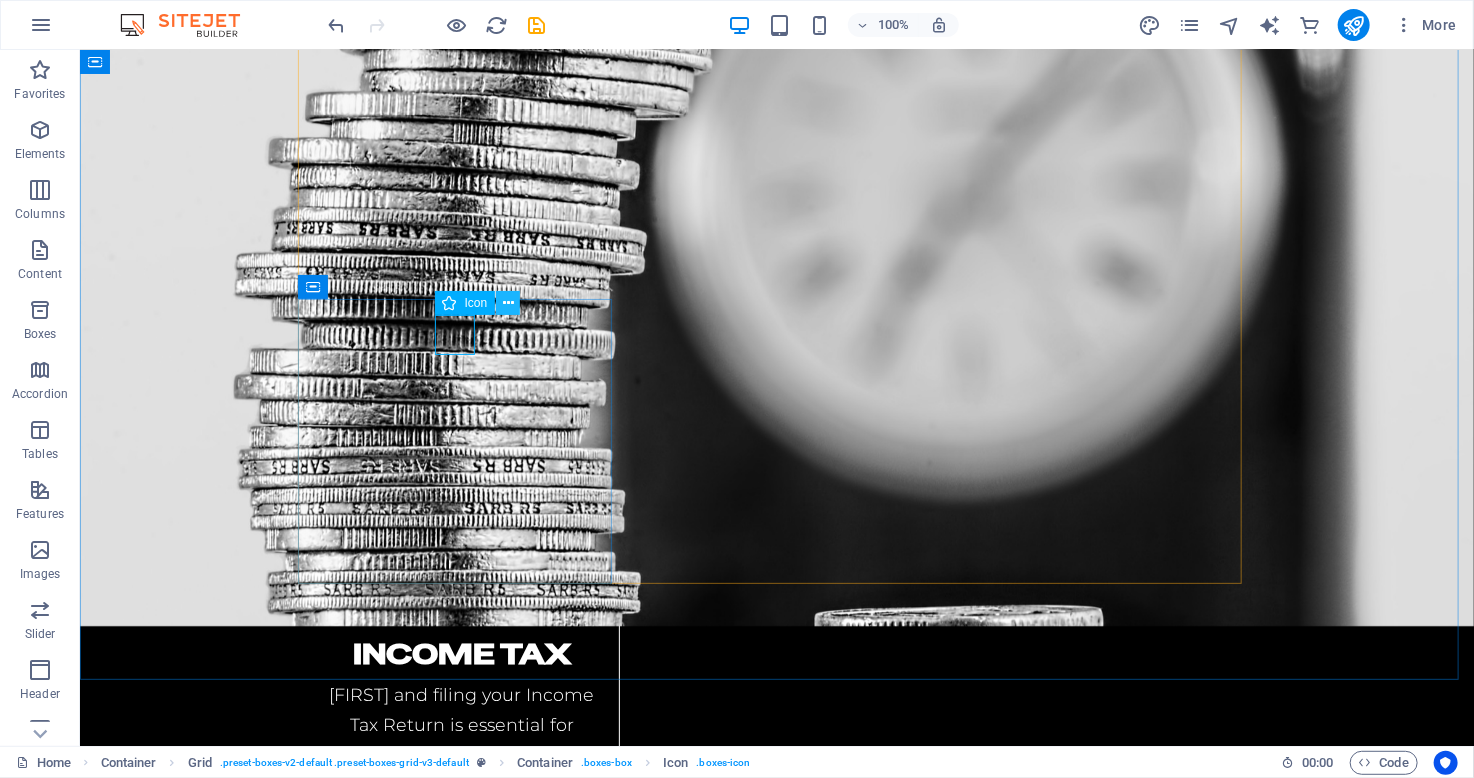 click at bounding box center [508, 303] 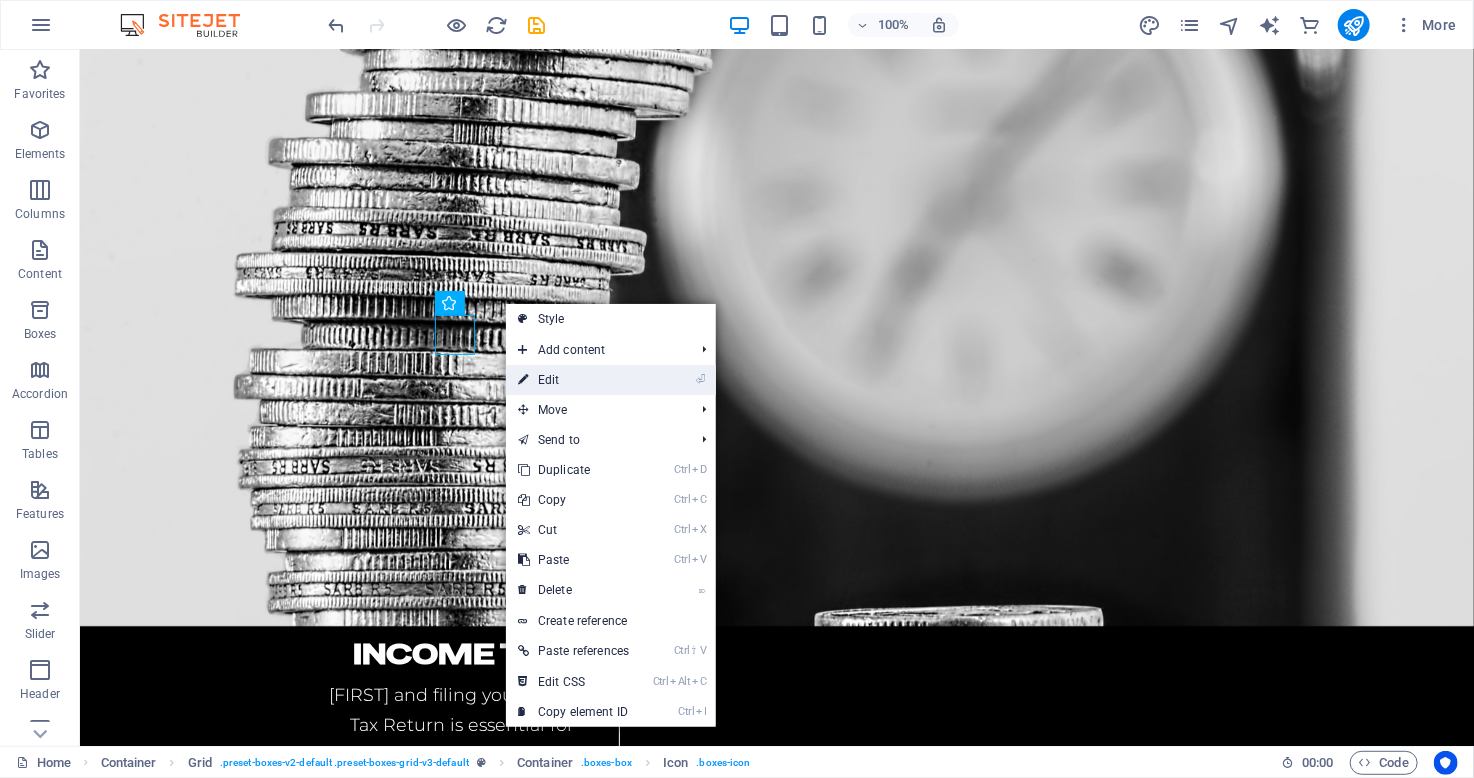 click on "⏎  Edit" at bounding box center [573, 380] 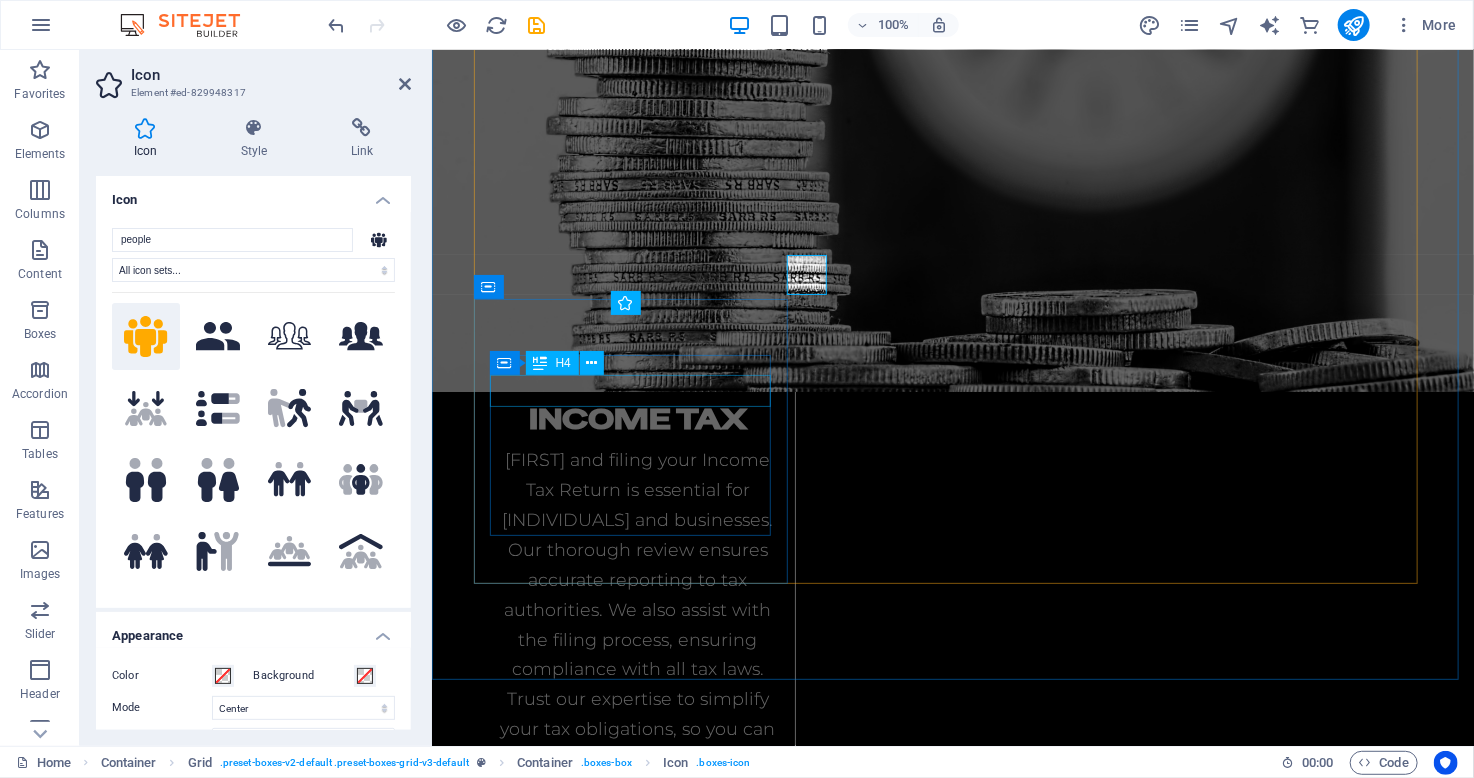 scroll, scrollTop: 2521, scrollLeft: 0, axis: vertical 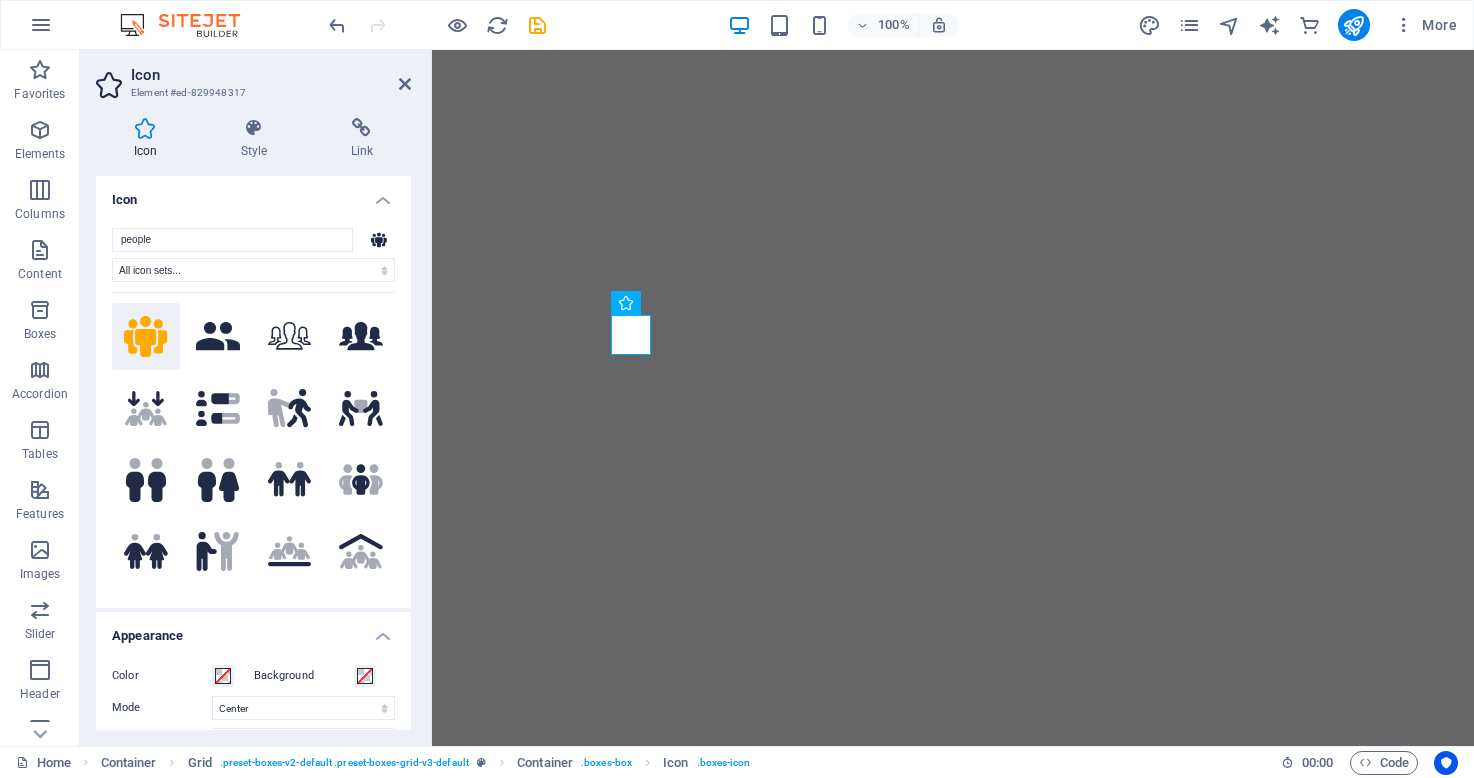 select on "xMidYMid" 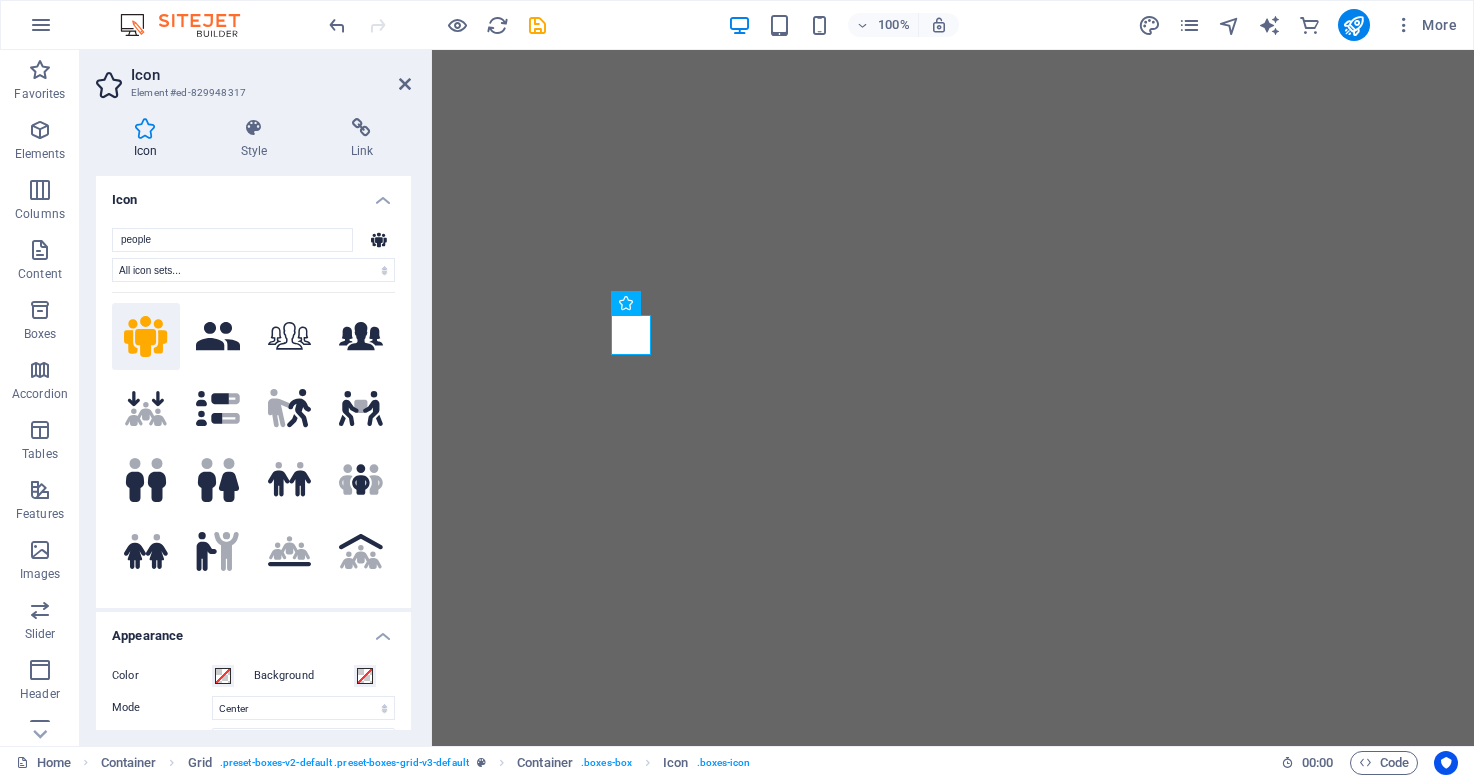 scroll, scrollTop: 0, scrollLeft: 0, axis: both 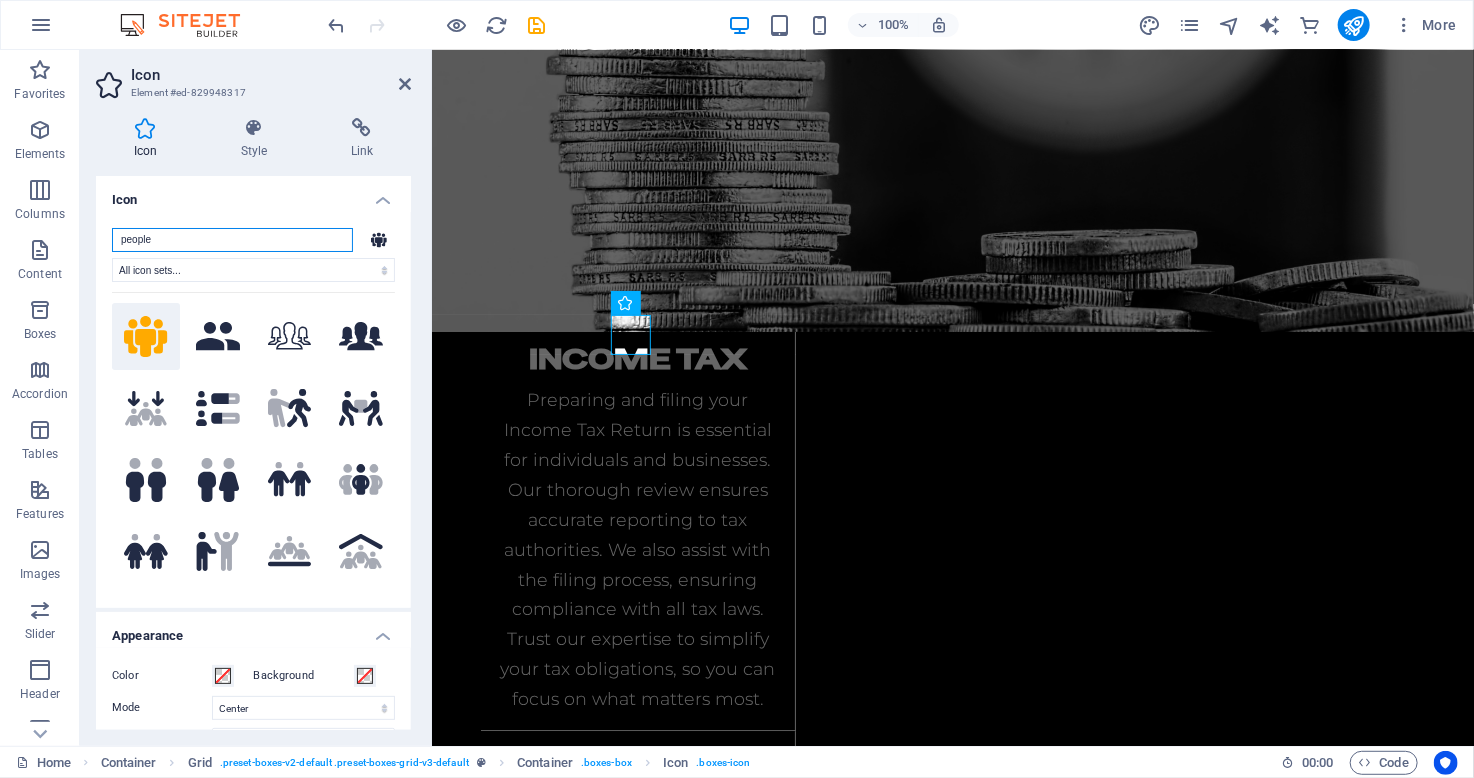 click on "people" at bounding box center [232, 240] 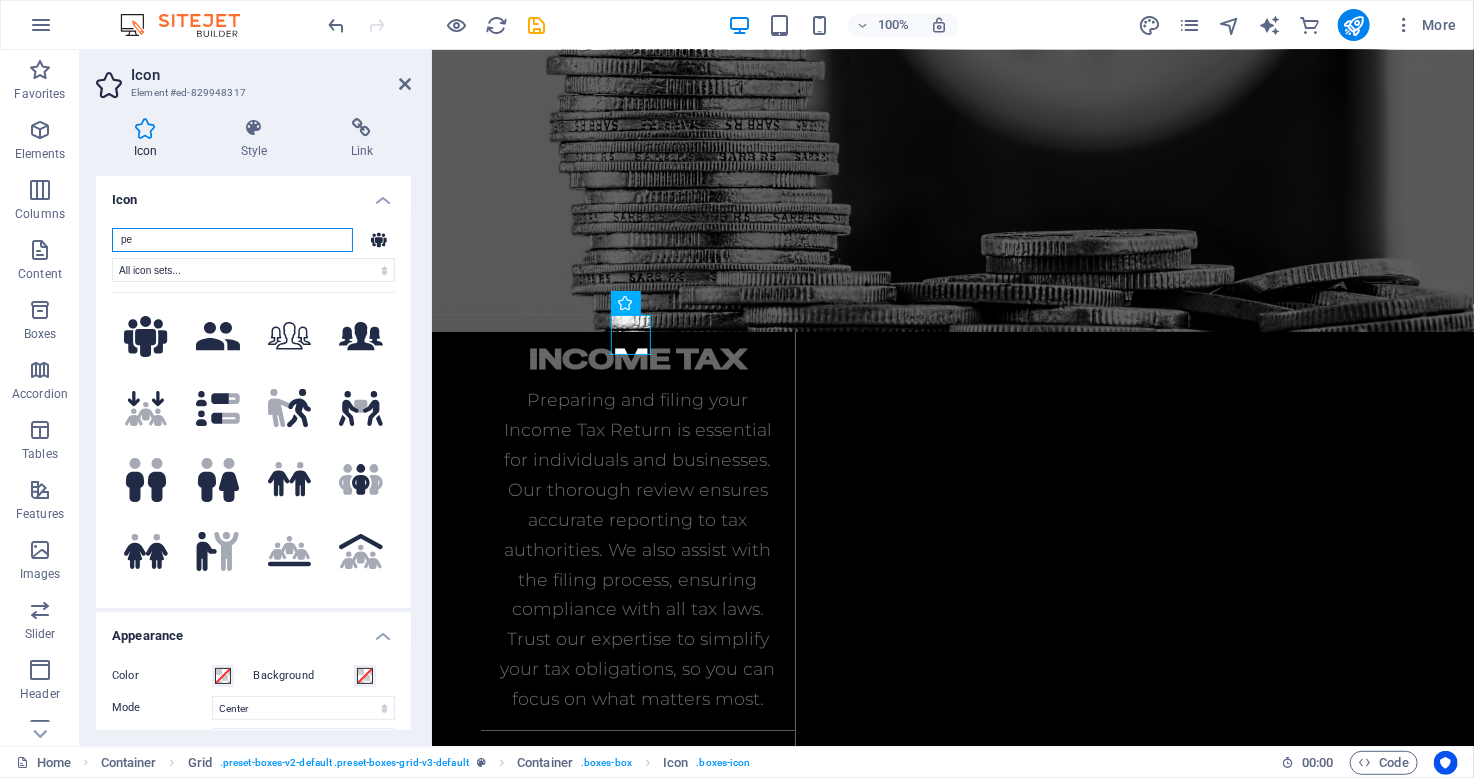 type on "p" 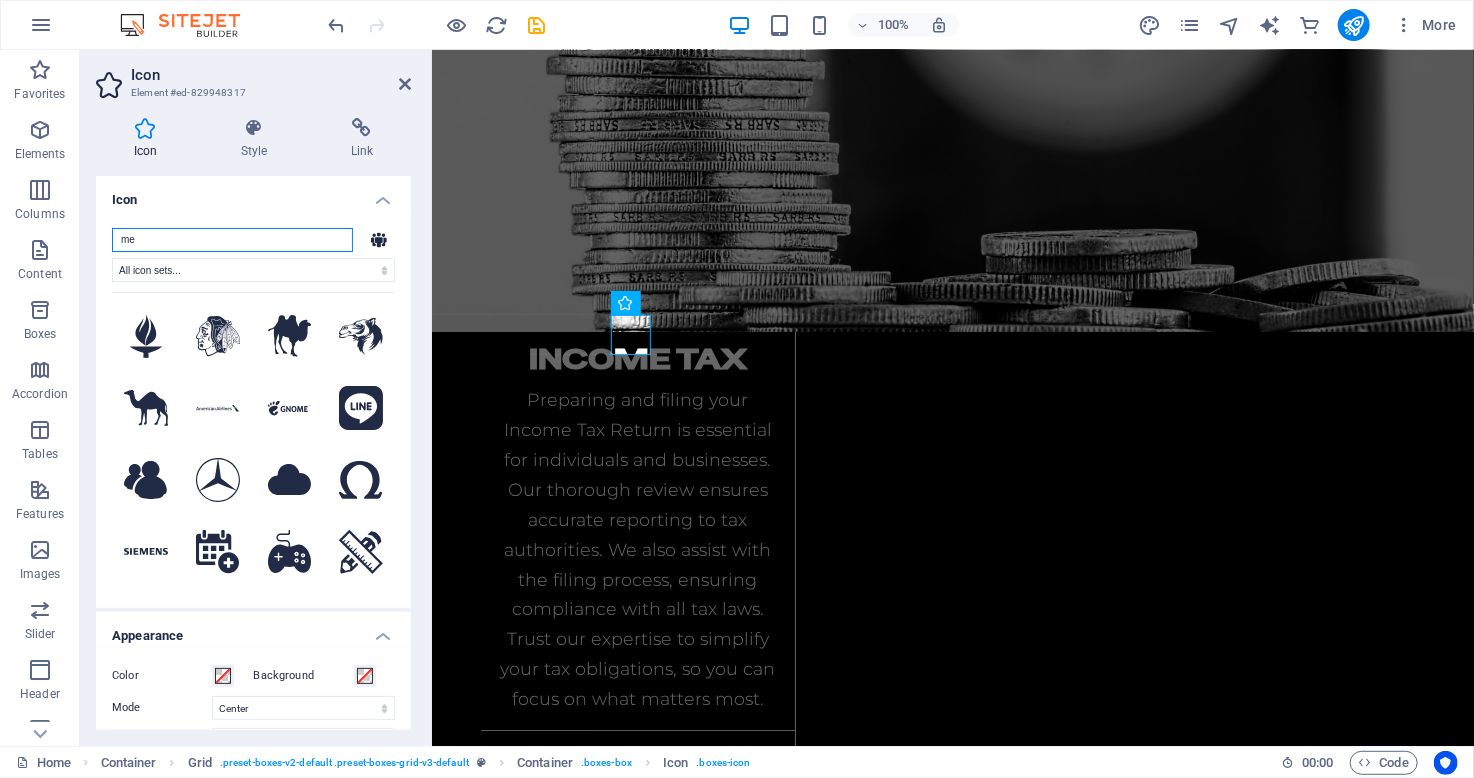 type on "m" 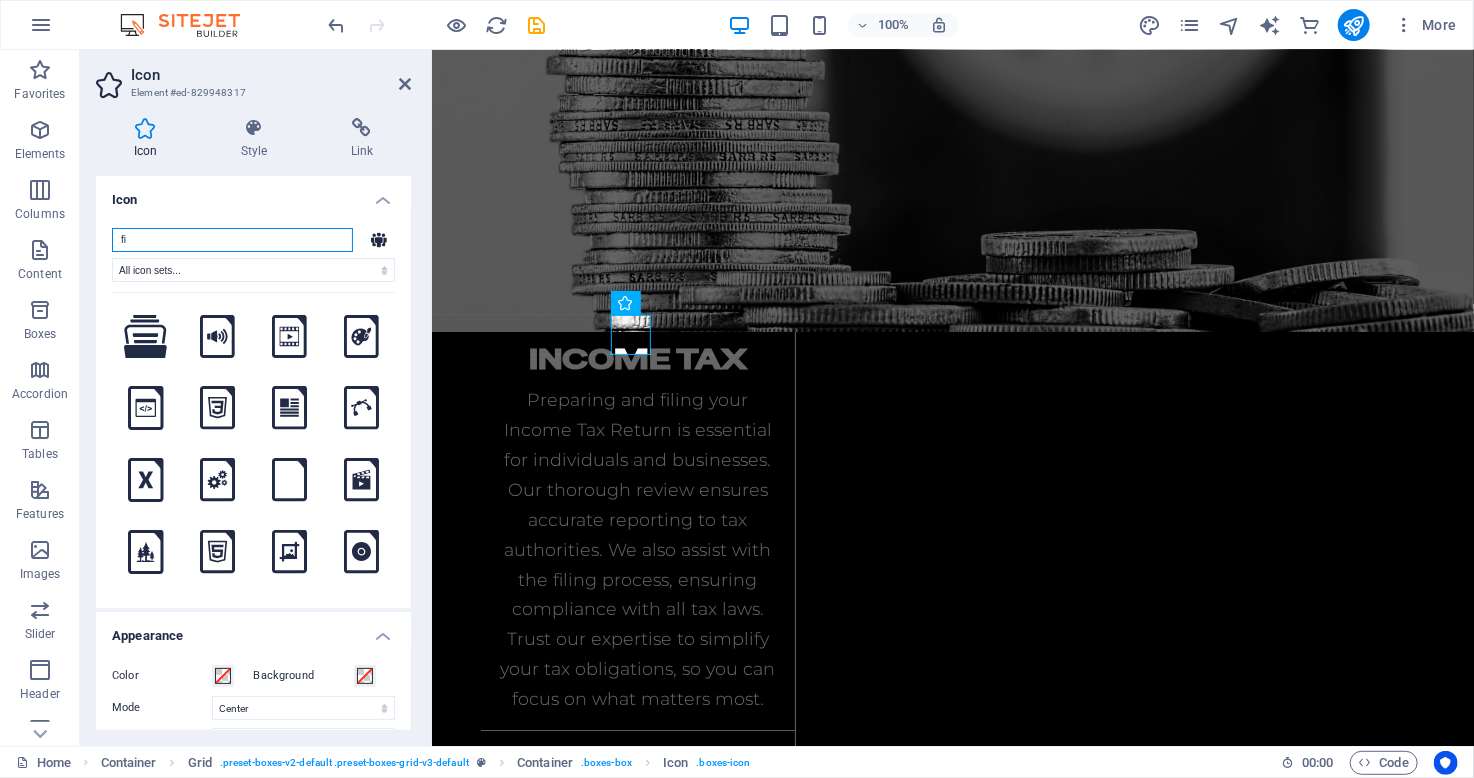 type on "f" 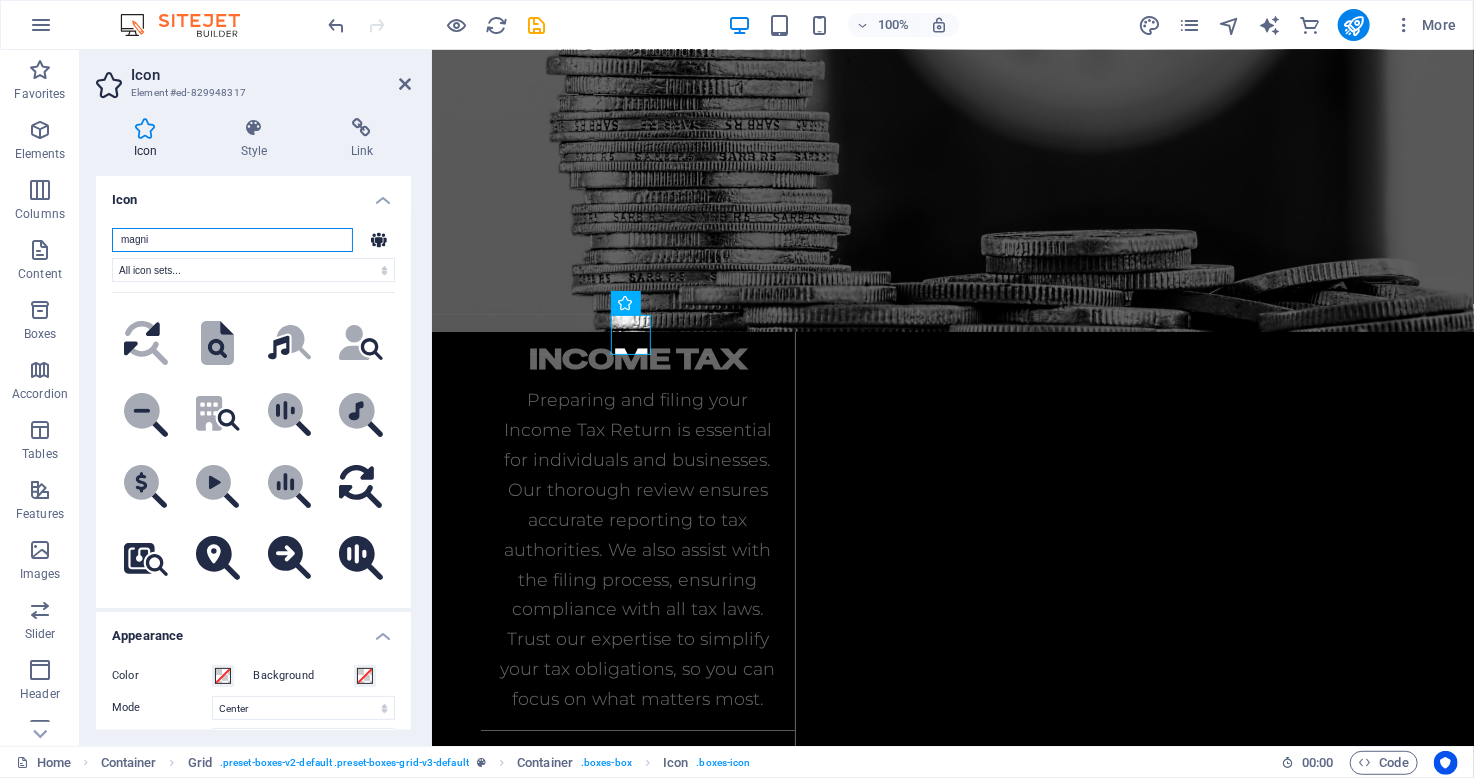 scroll, scrollTop: 0, scrollLeft: 0, axis: both 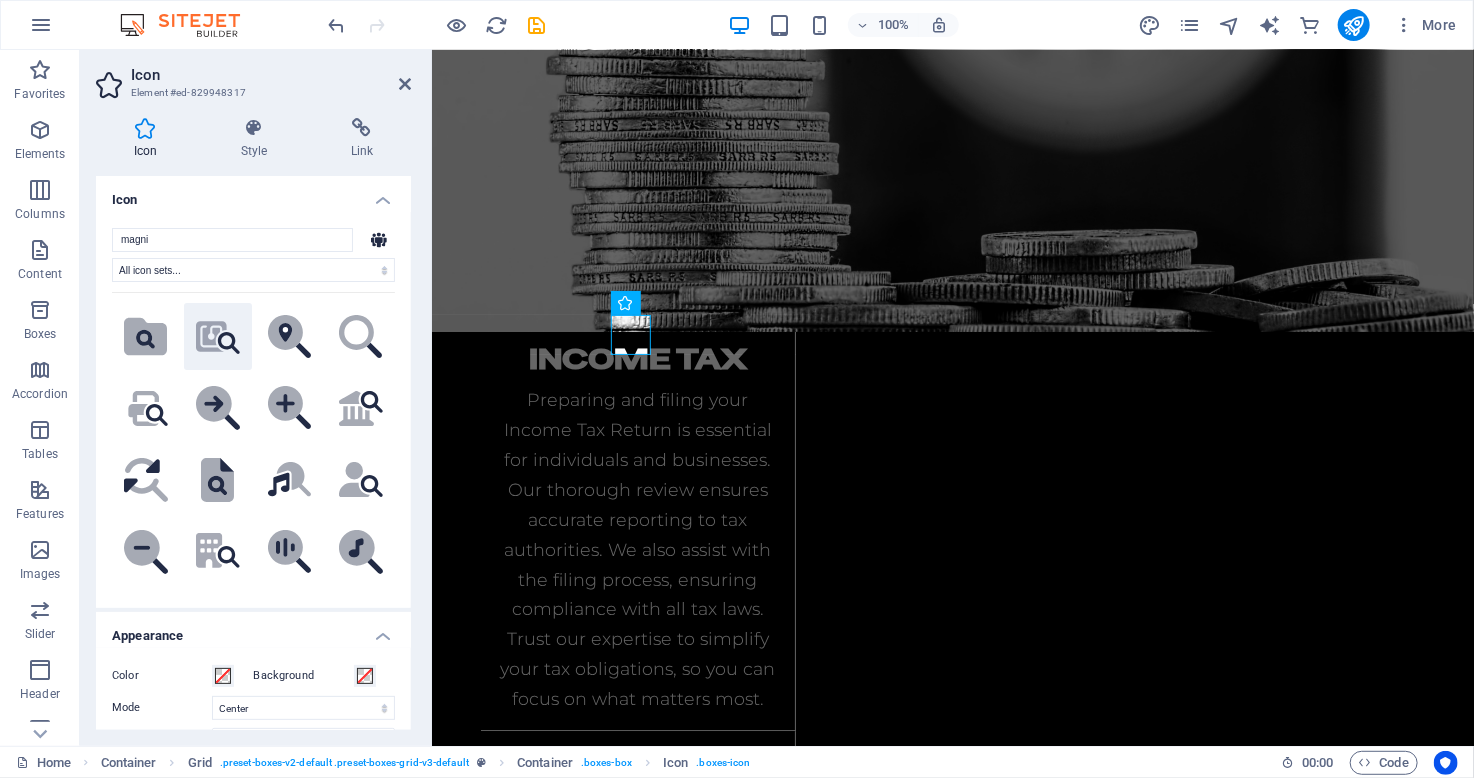 click 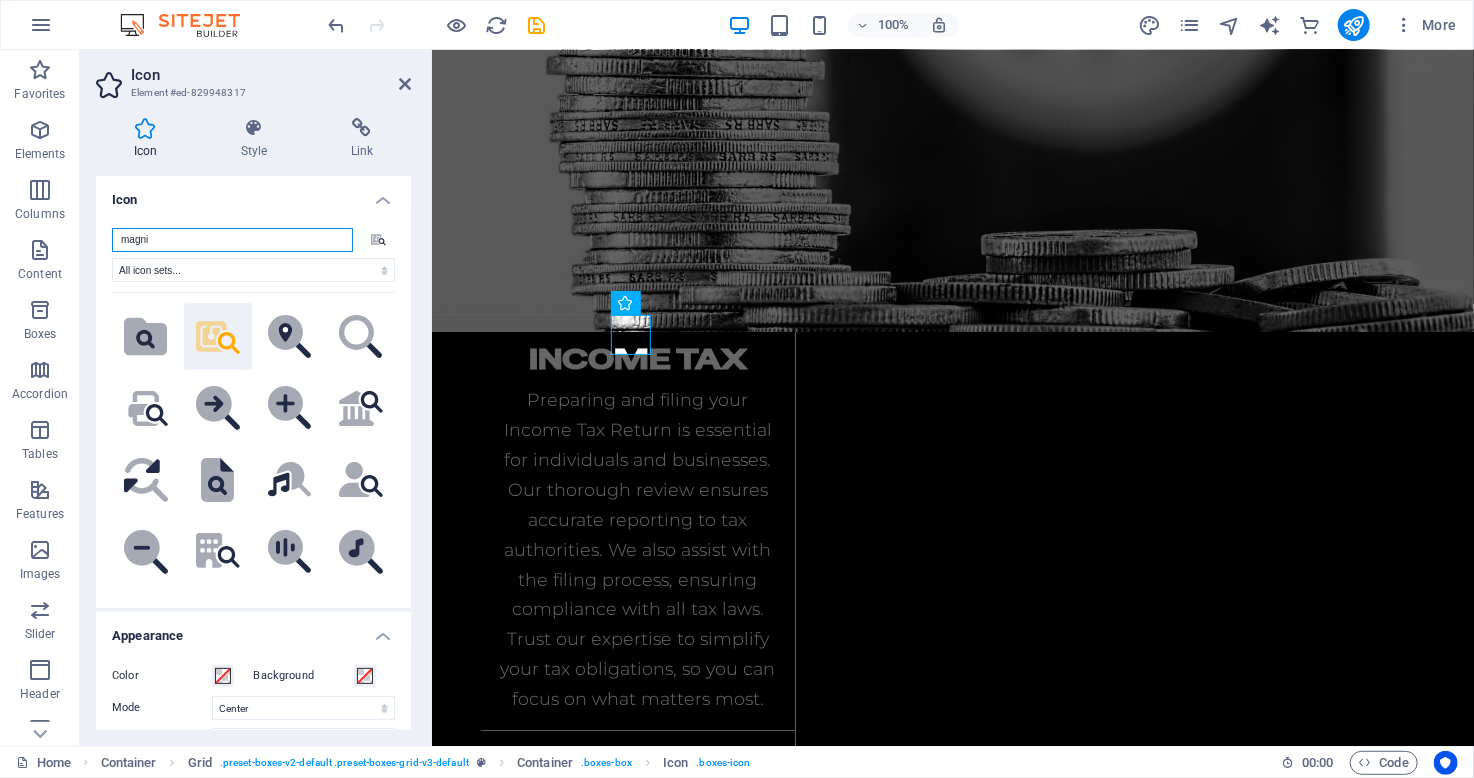 click on "magni" at bounding box center [232, 240] 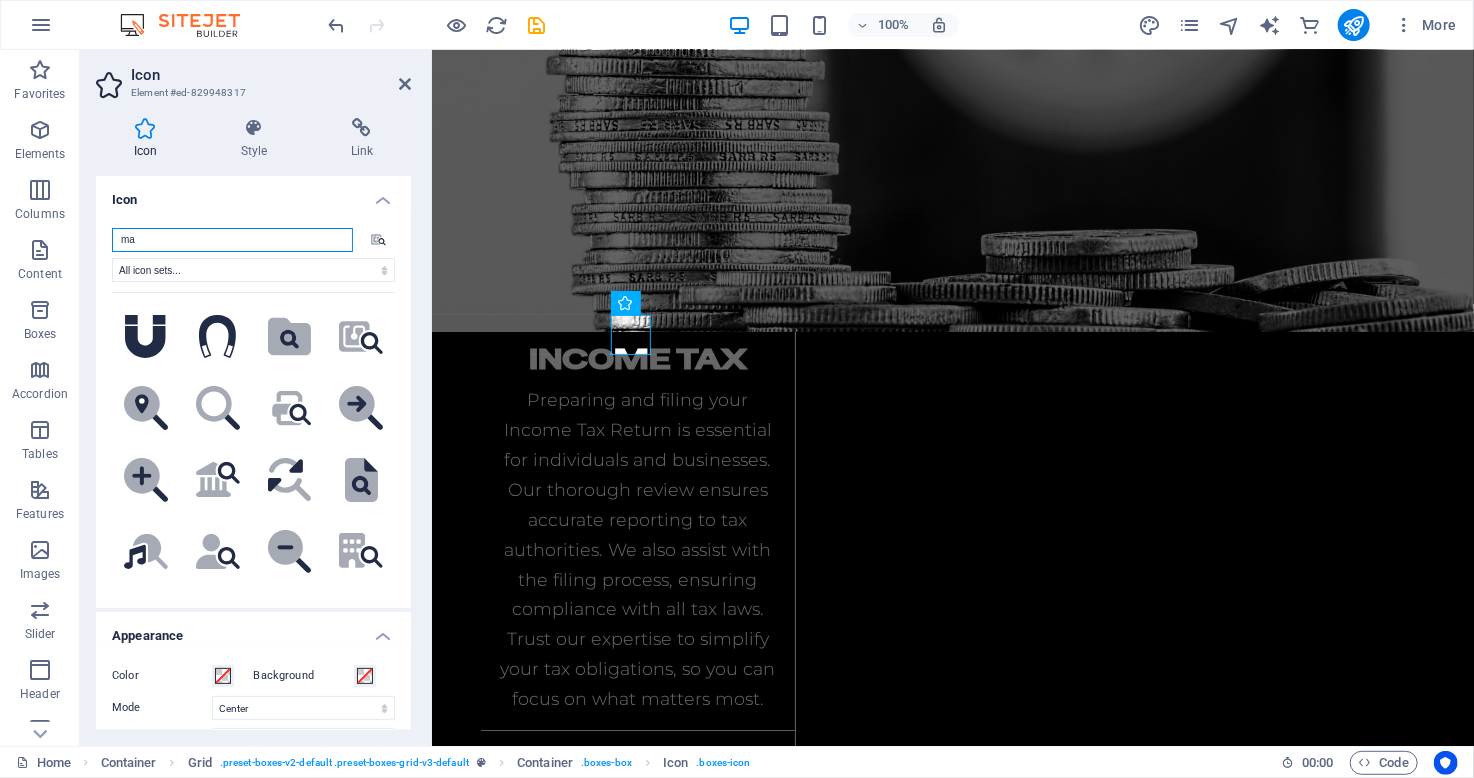type on "m" 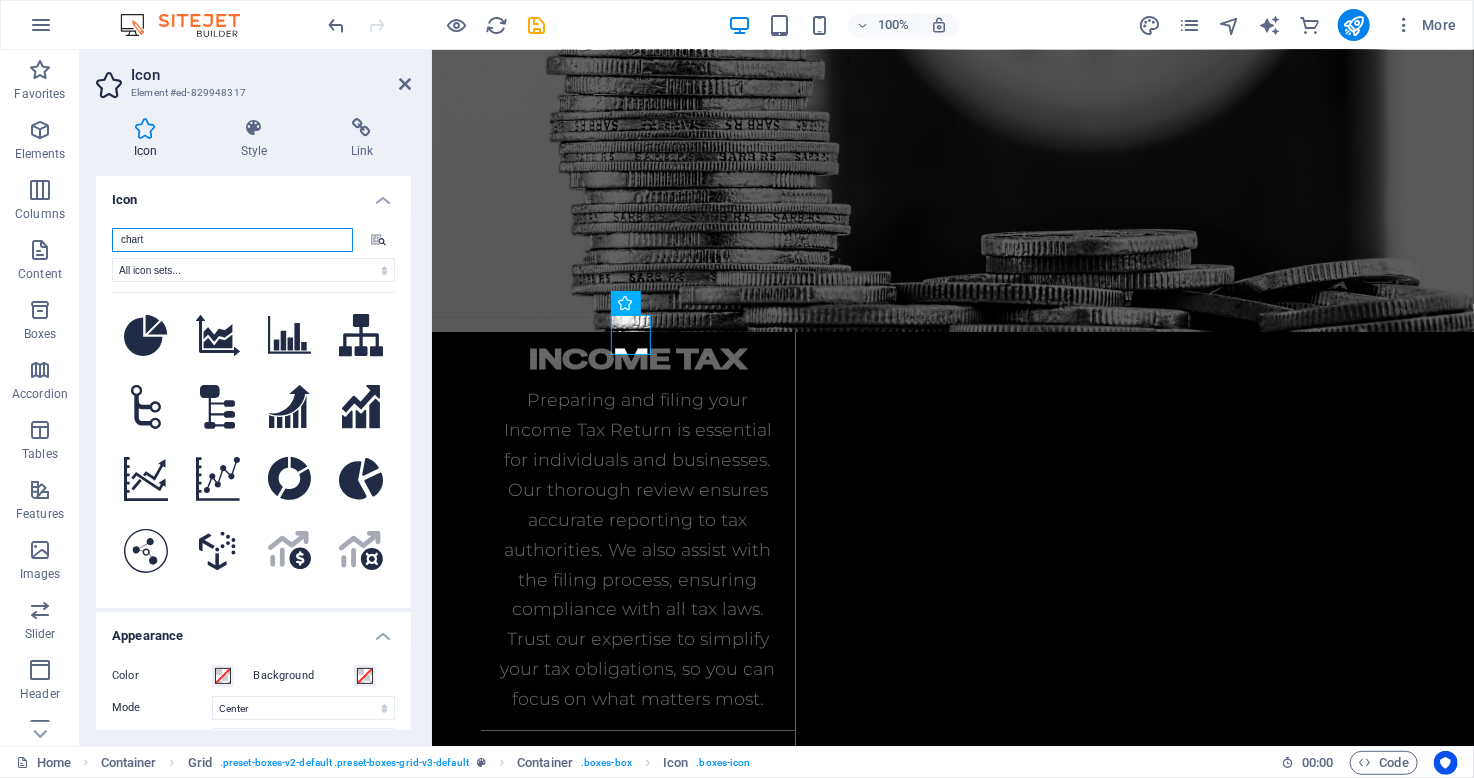 scroll, scrollTop: 0, scrollLeft: 0, axis: both 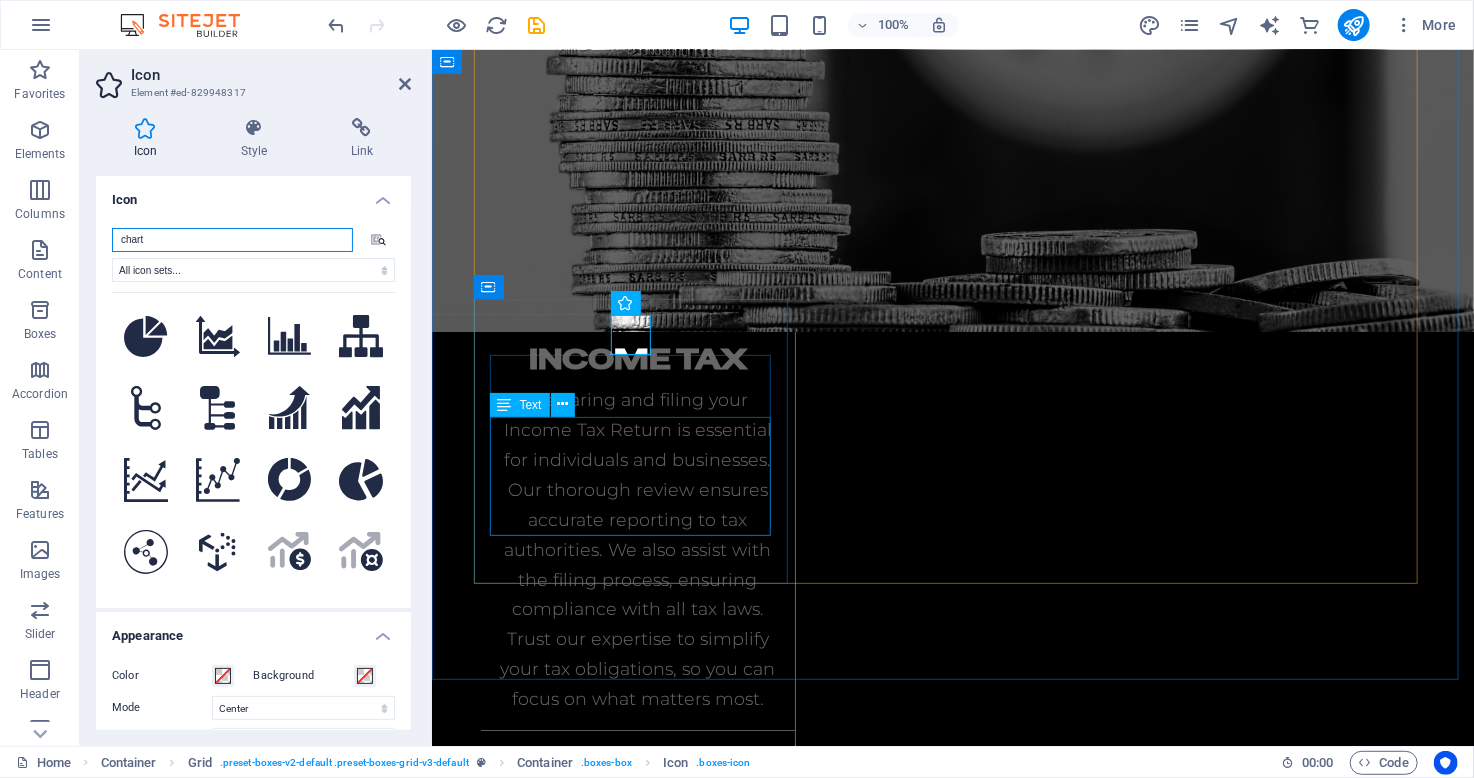 type on "chart" 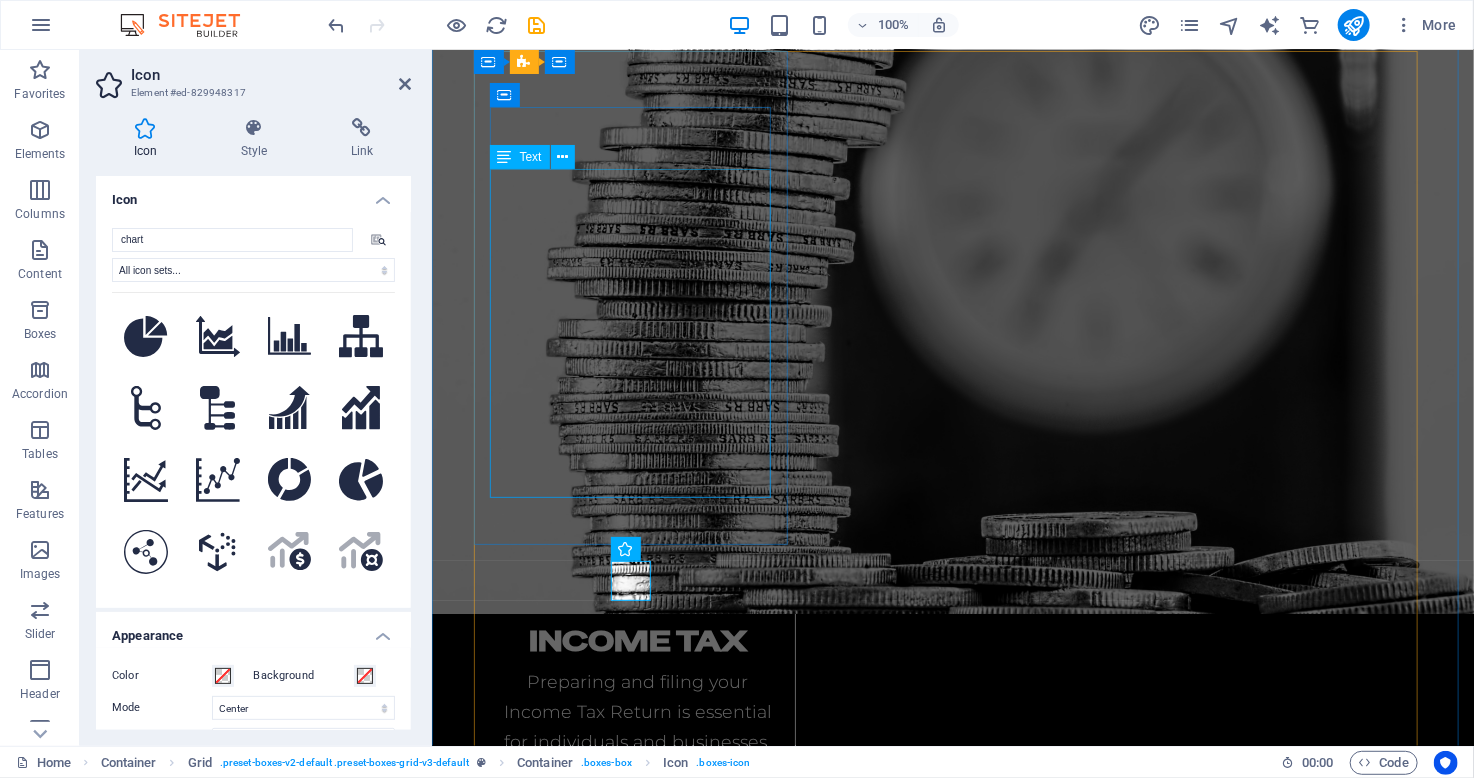 scroll, scrollTop: 2221, scrollLeft: 0, axis: vertical 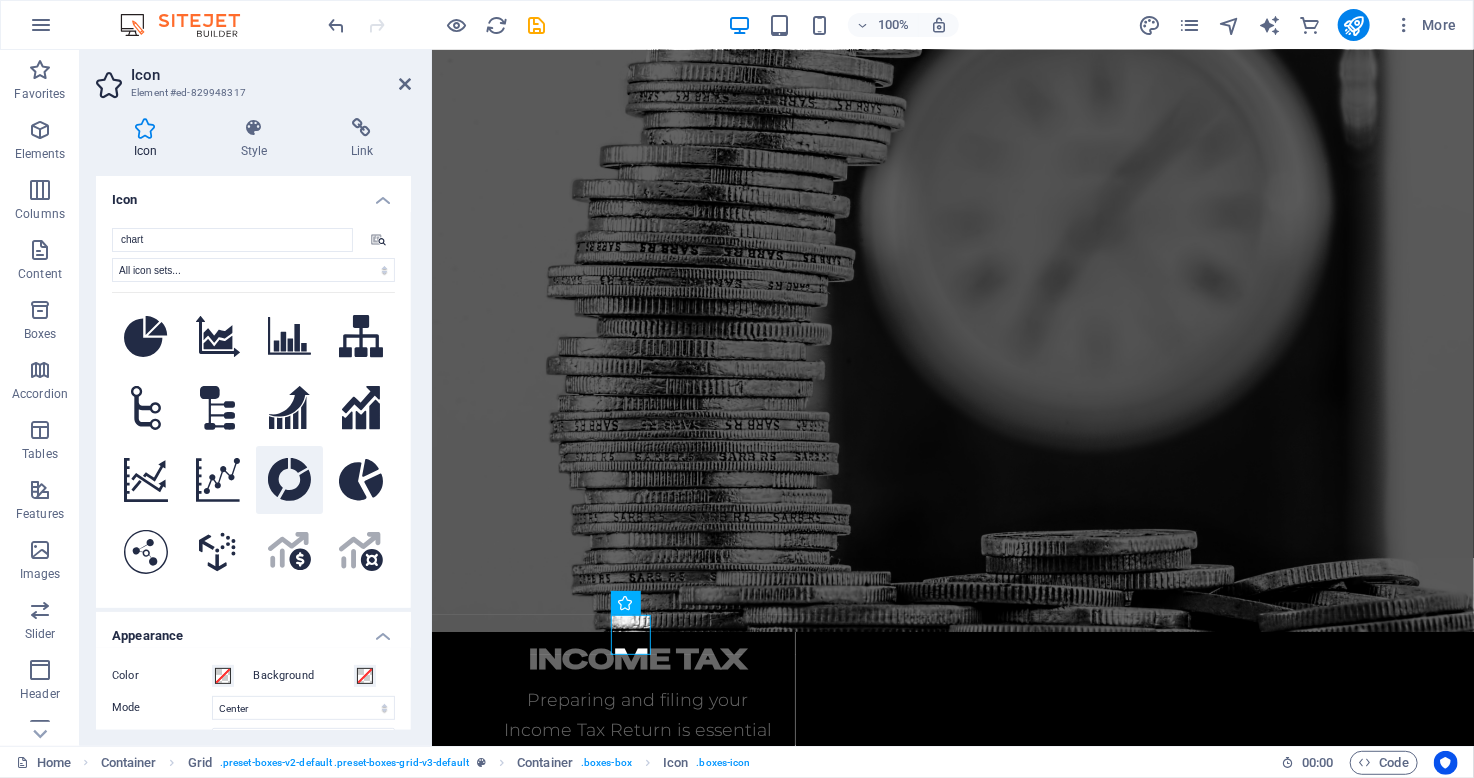 click 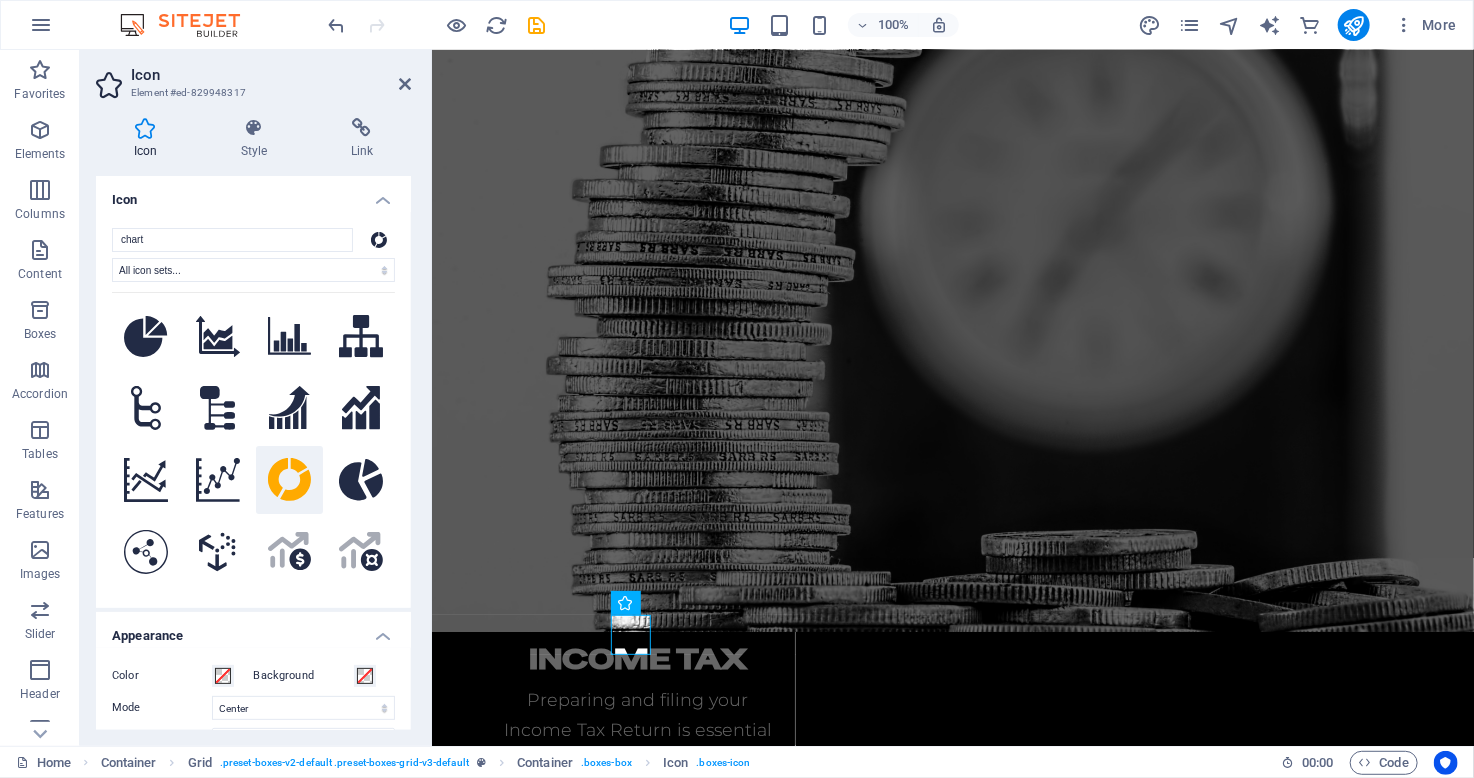 type 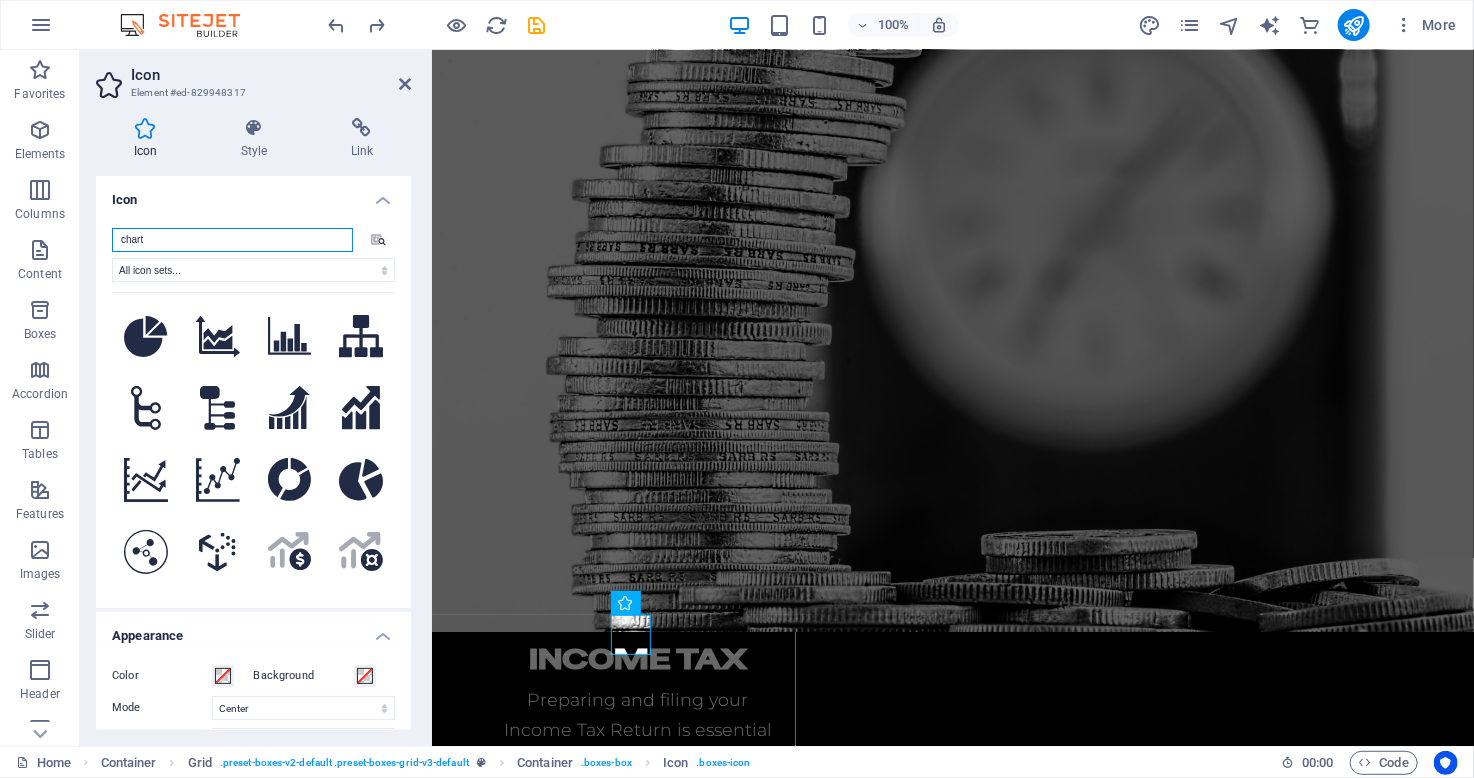 click on "chart" at bounding box center (232, 240) 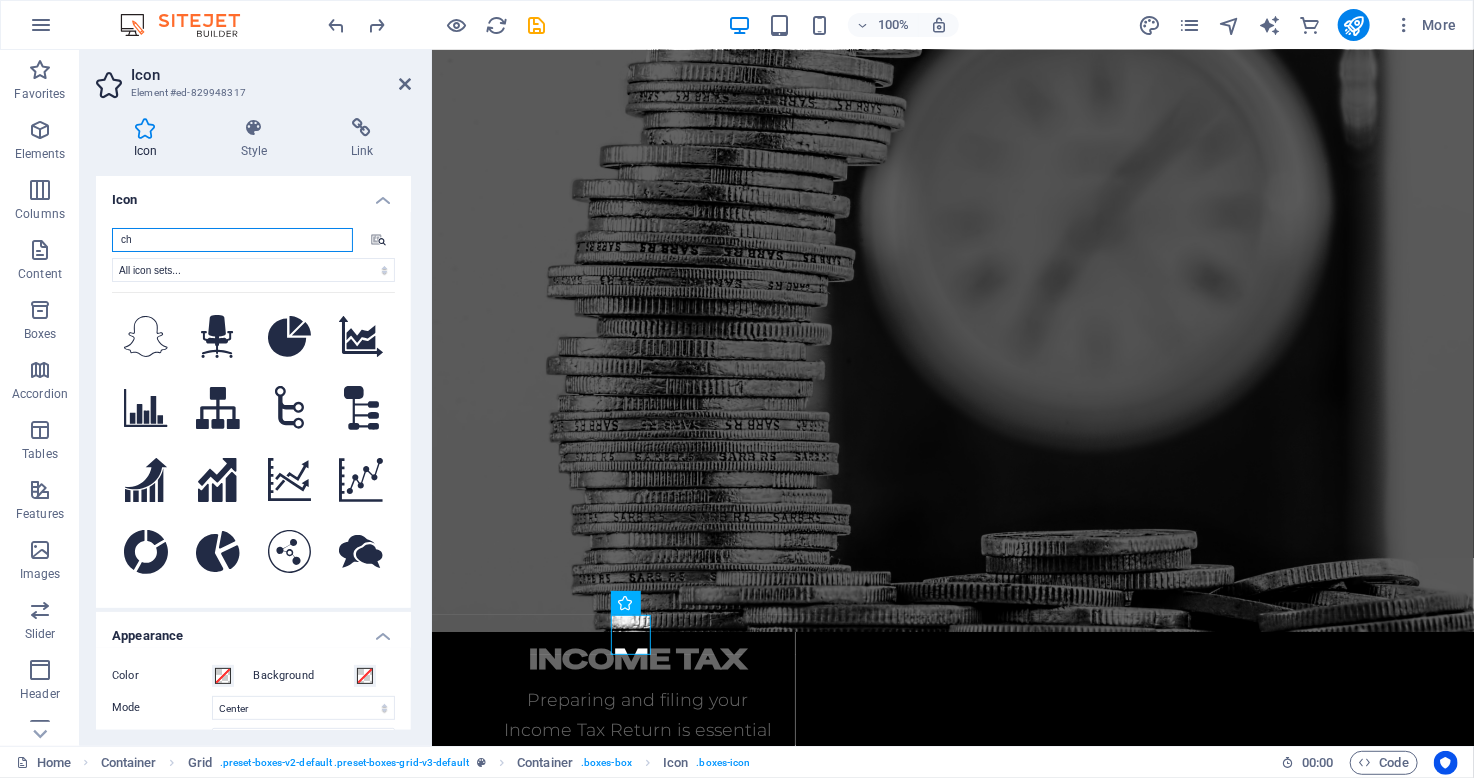 type on "c" 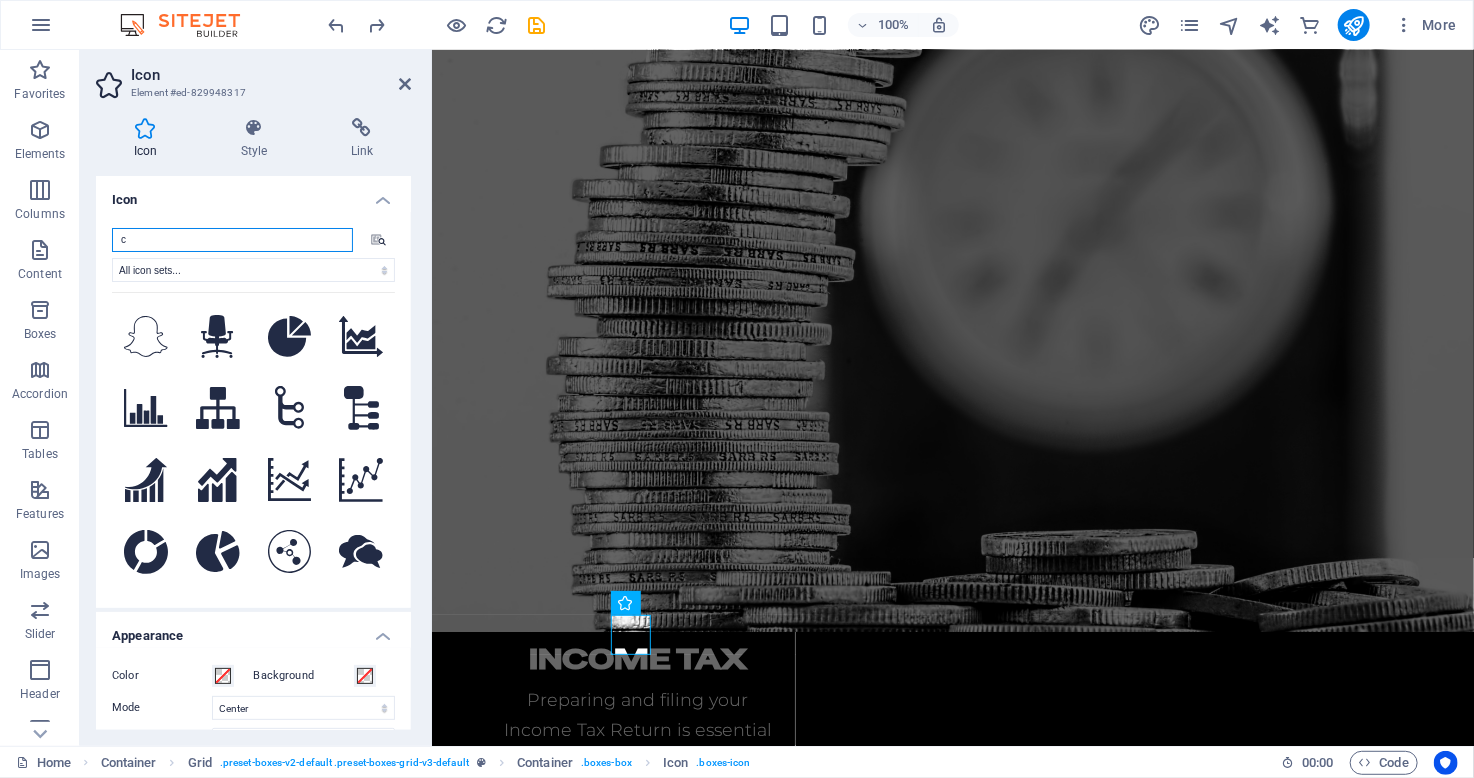 type 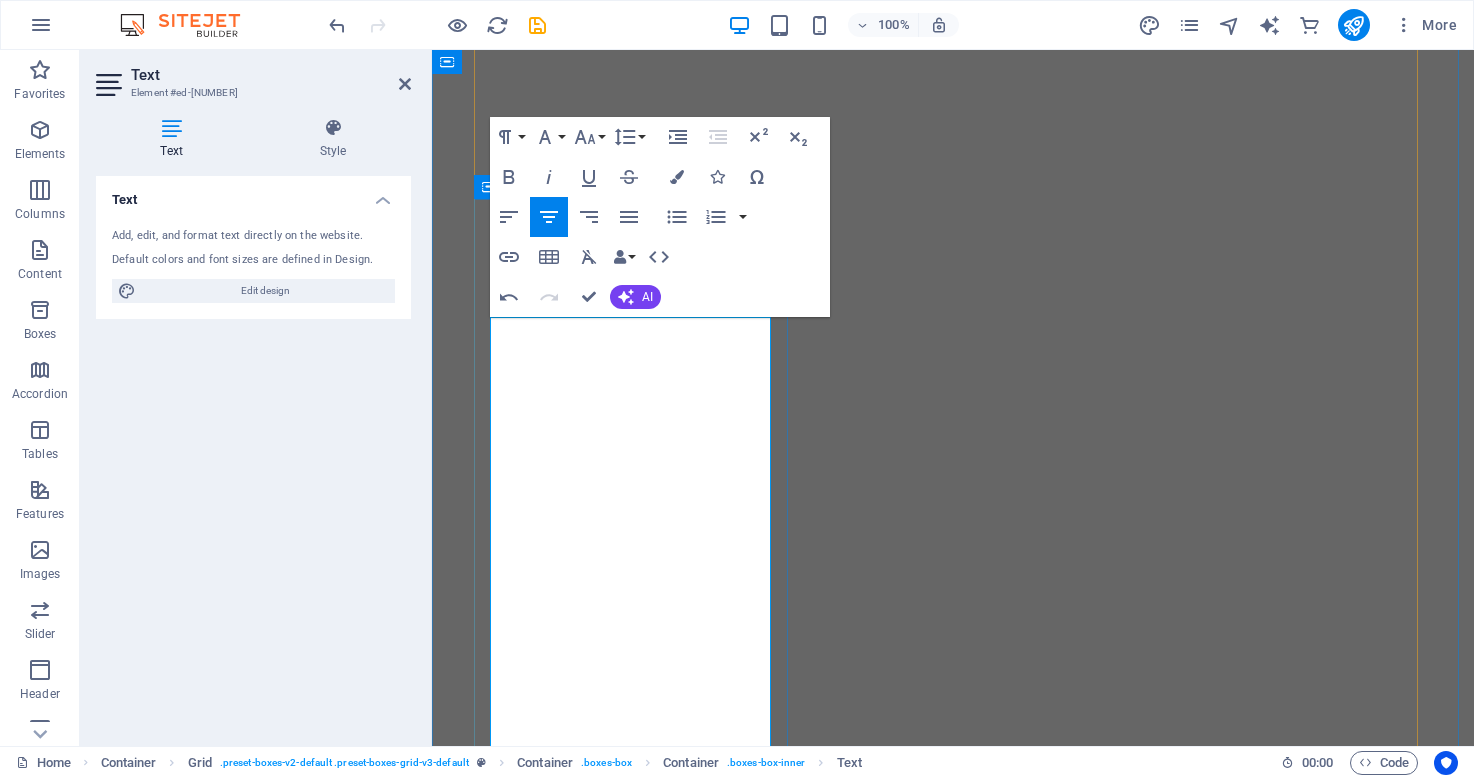 scroll, scrollTop: 0, scrollLeft: 0, axis: both 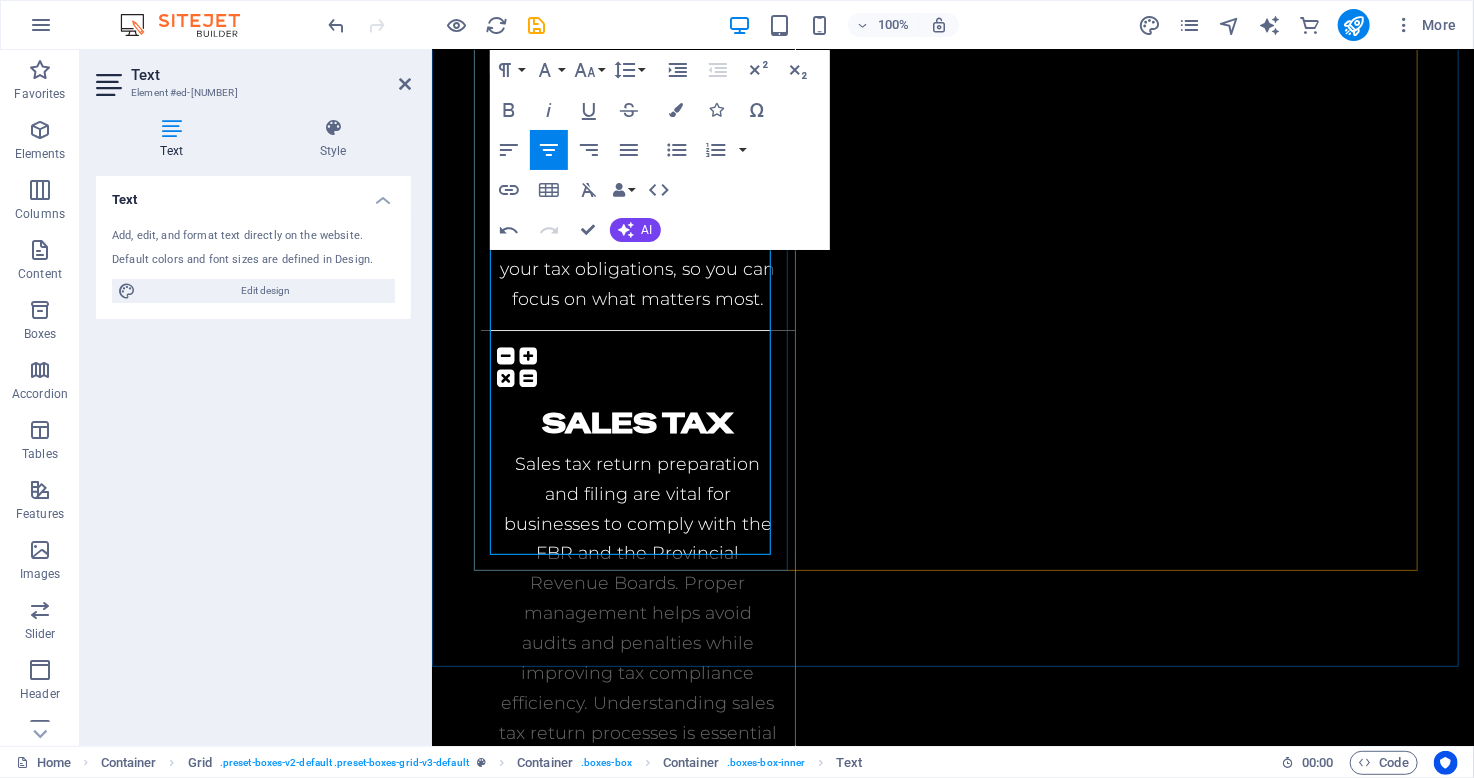 drag, startPoint x: 703, startPoint y: 545, endPoint x: 558, endPoint y: 308, distance: 277.83807 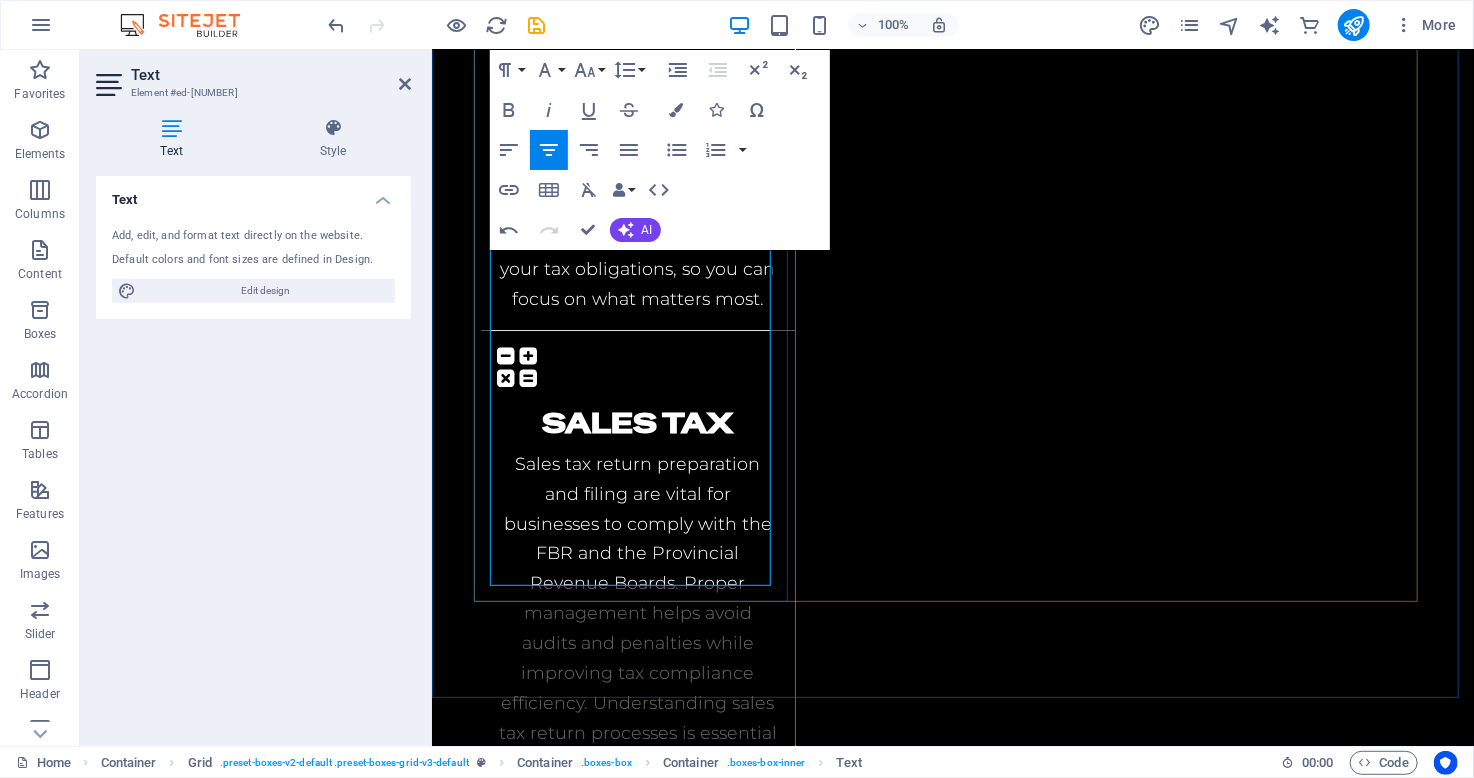 scroll, scrollTop: 2891, scrollLeft: 0, axis: vertical 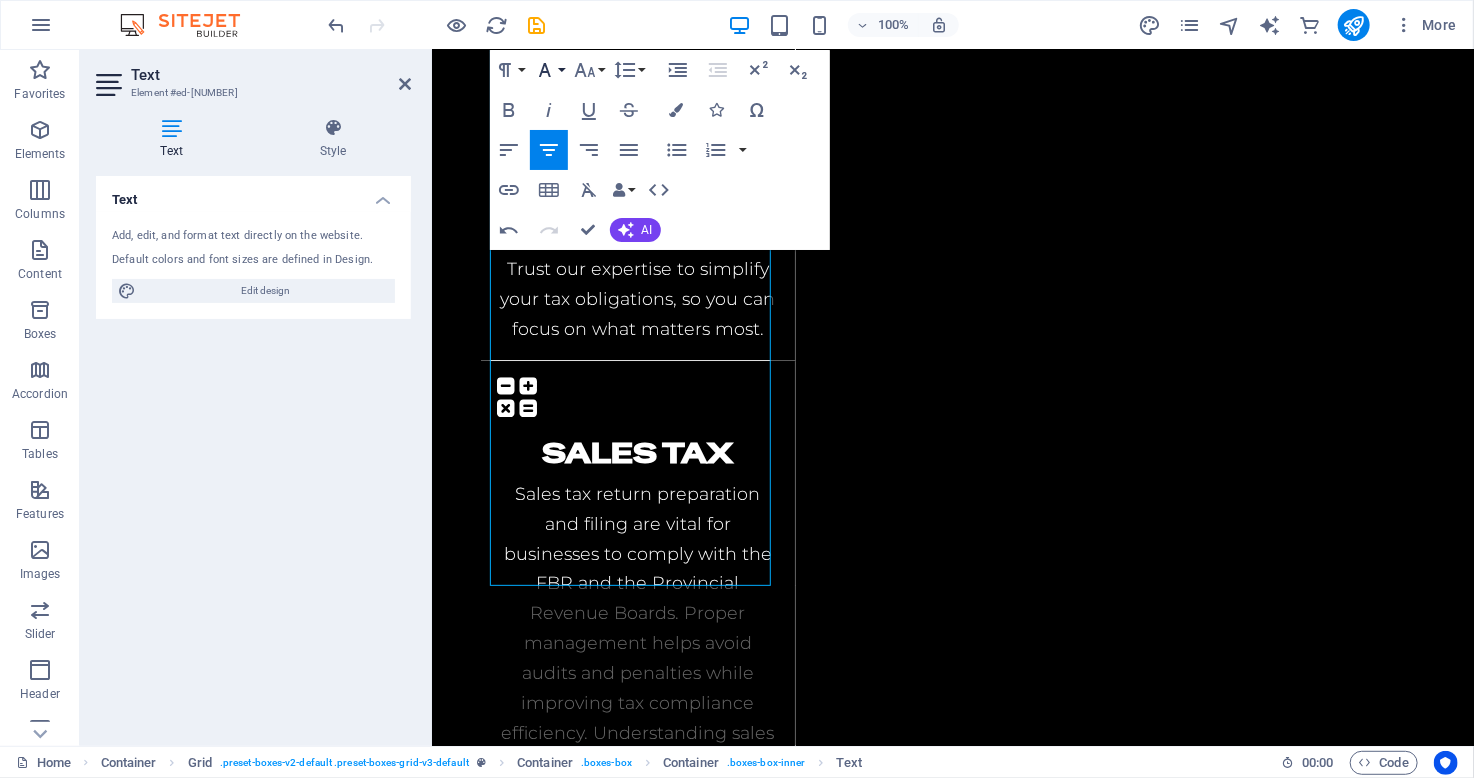click 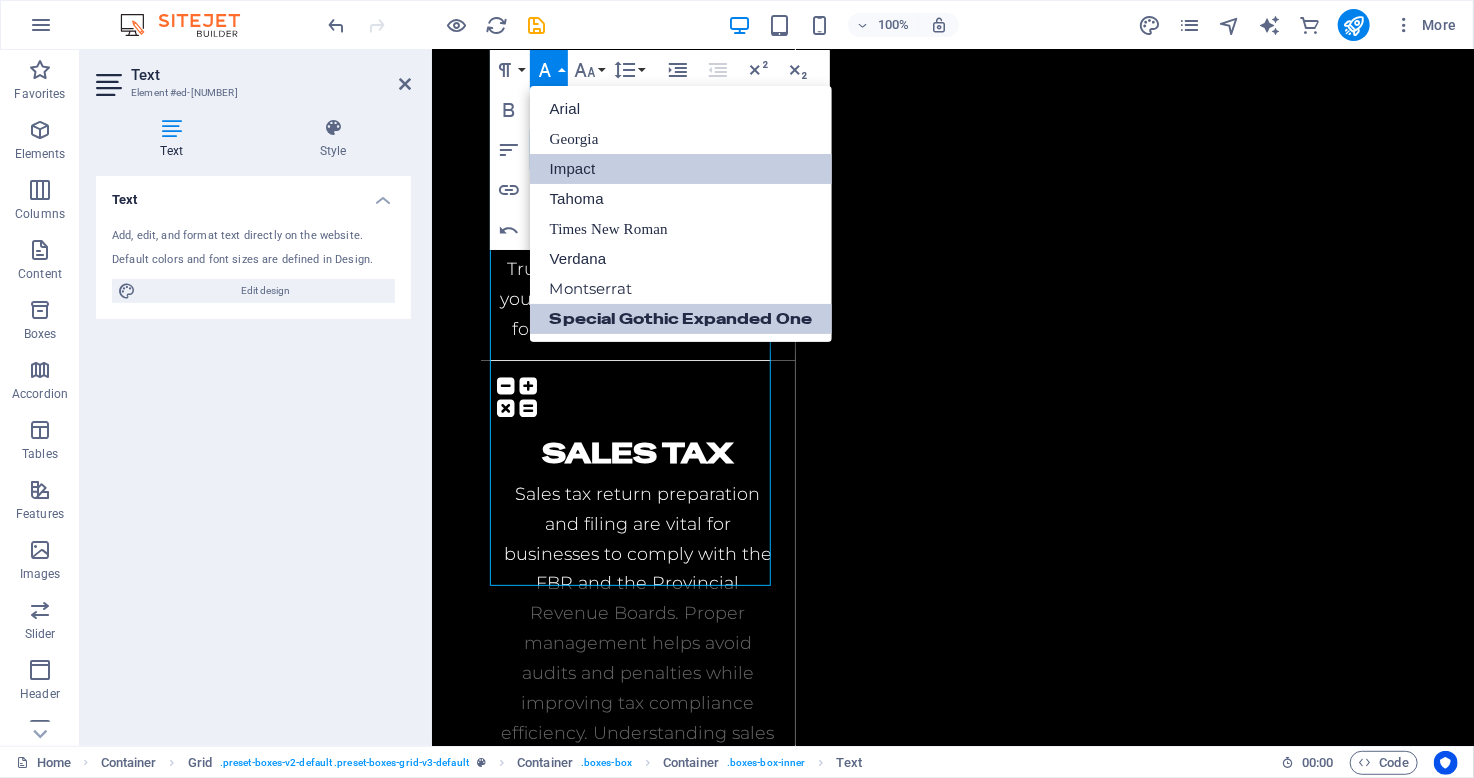 scroll, scrollTop: 0, scrollLeft: 0, axis: both 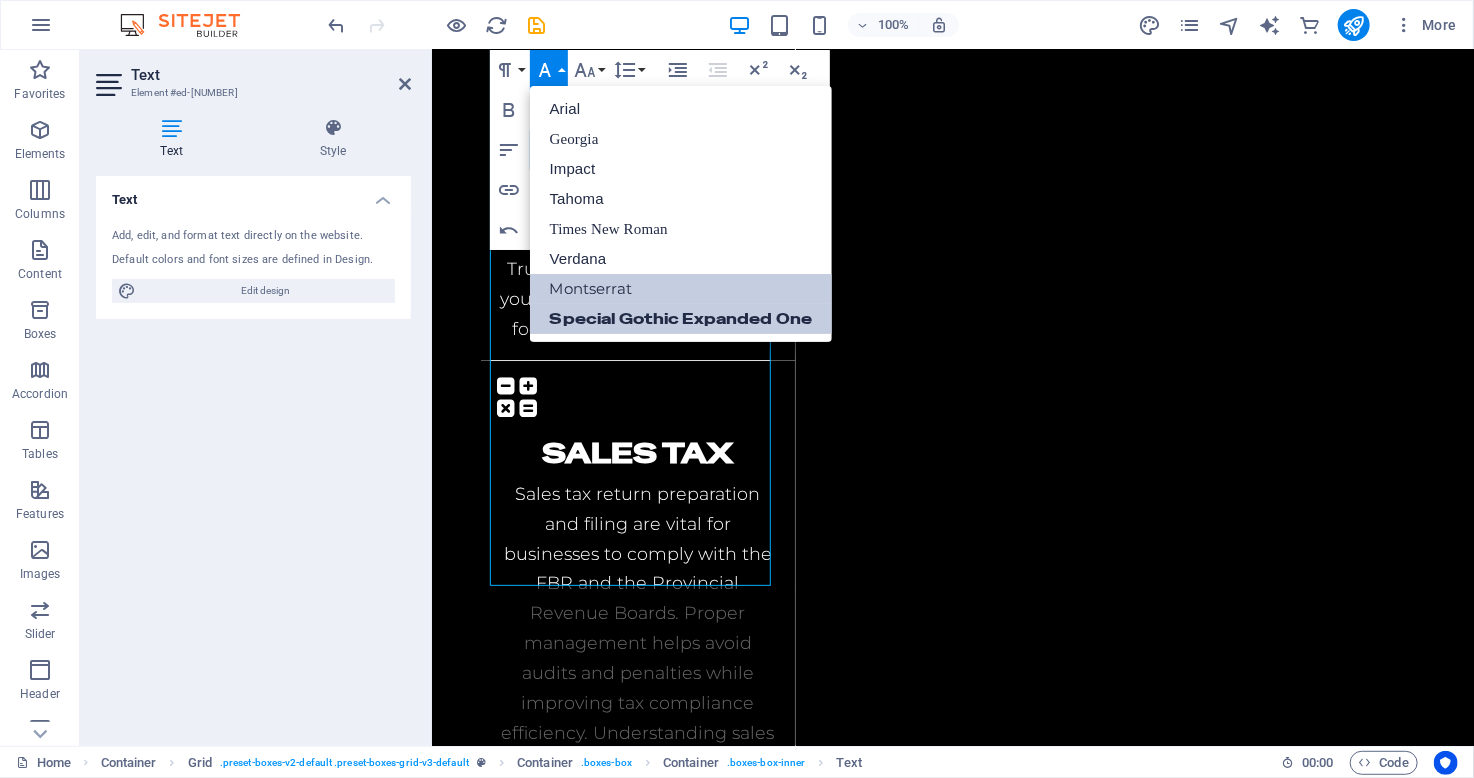 drag, startPoint x: 583, startPoint y: 281, endPoint x: 151, endPoint y: 235, distance: 434.44217 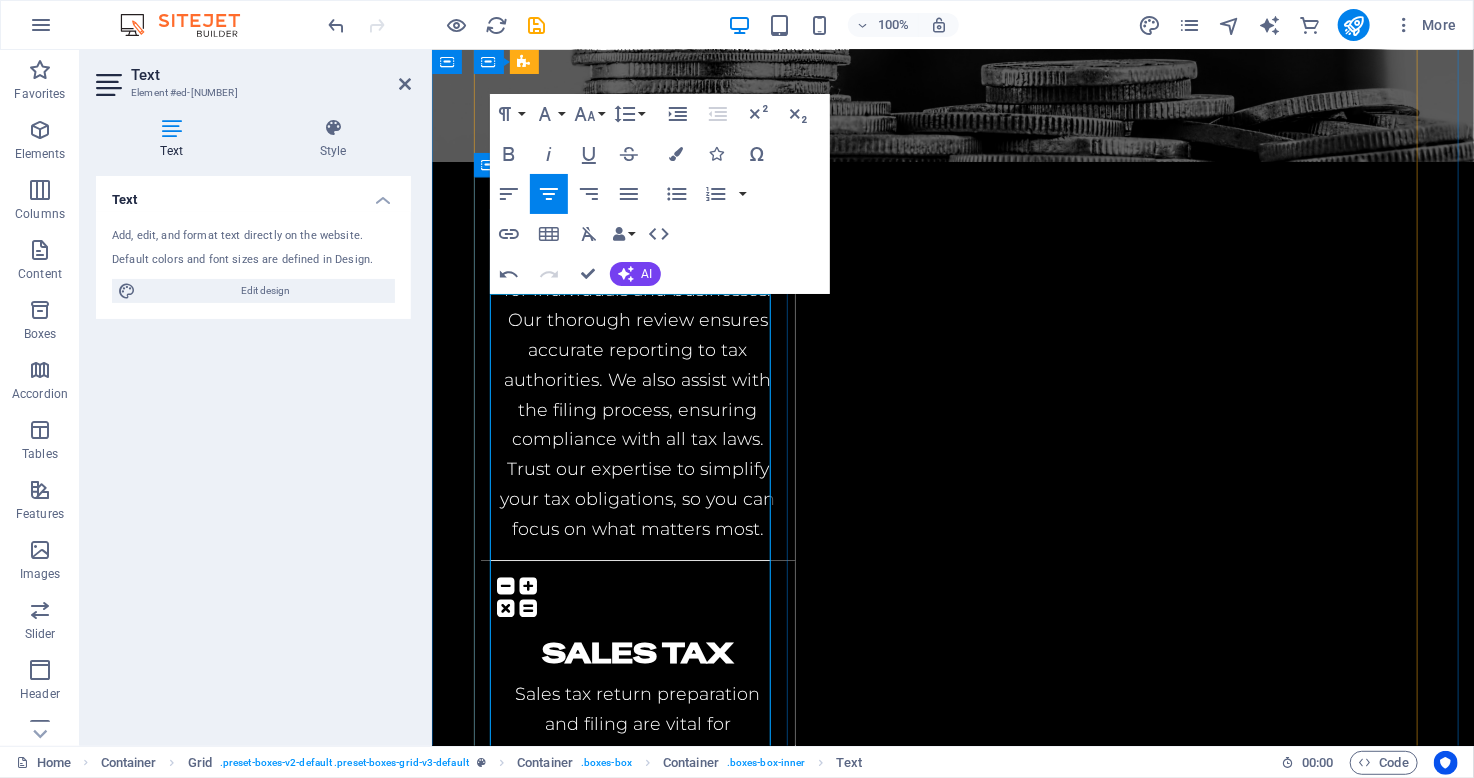scroll, scrollTop: 2591, scrollLeft: 0, axis: vertical 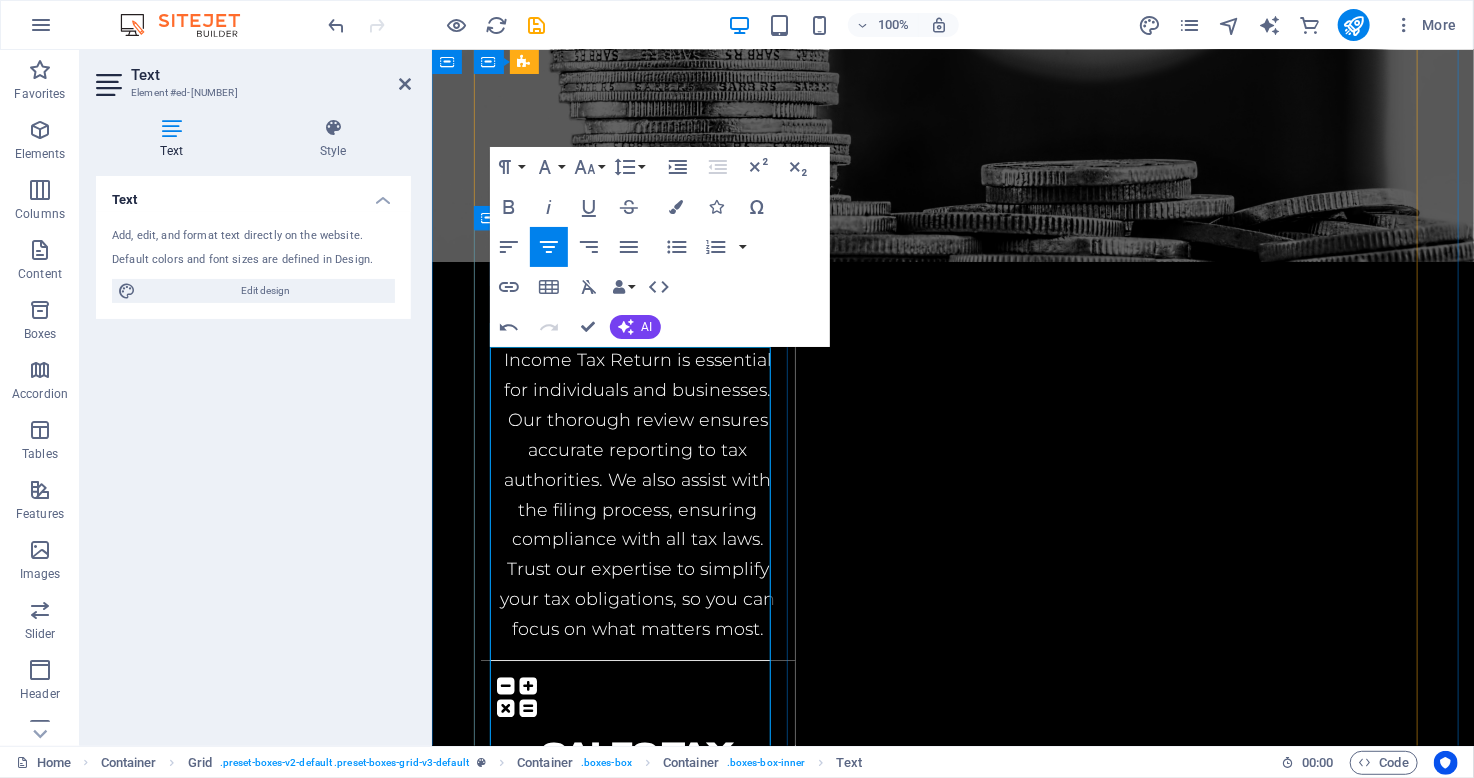 click on "A media time cost audit evaluates the expenditure and allocation of time and resources for media campaigns. This process analyzes media activities to assess their effectiveness and impact on organizational goals. By reviewing media buying, placement, and scheduling, businesses gain insights for improved decision-making and optimized budgeting, ultimately maximizing ROI and enhancing marketing performance." at bounding box center (636, 2034) 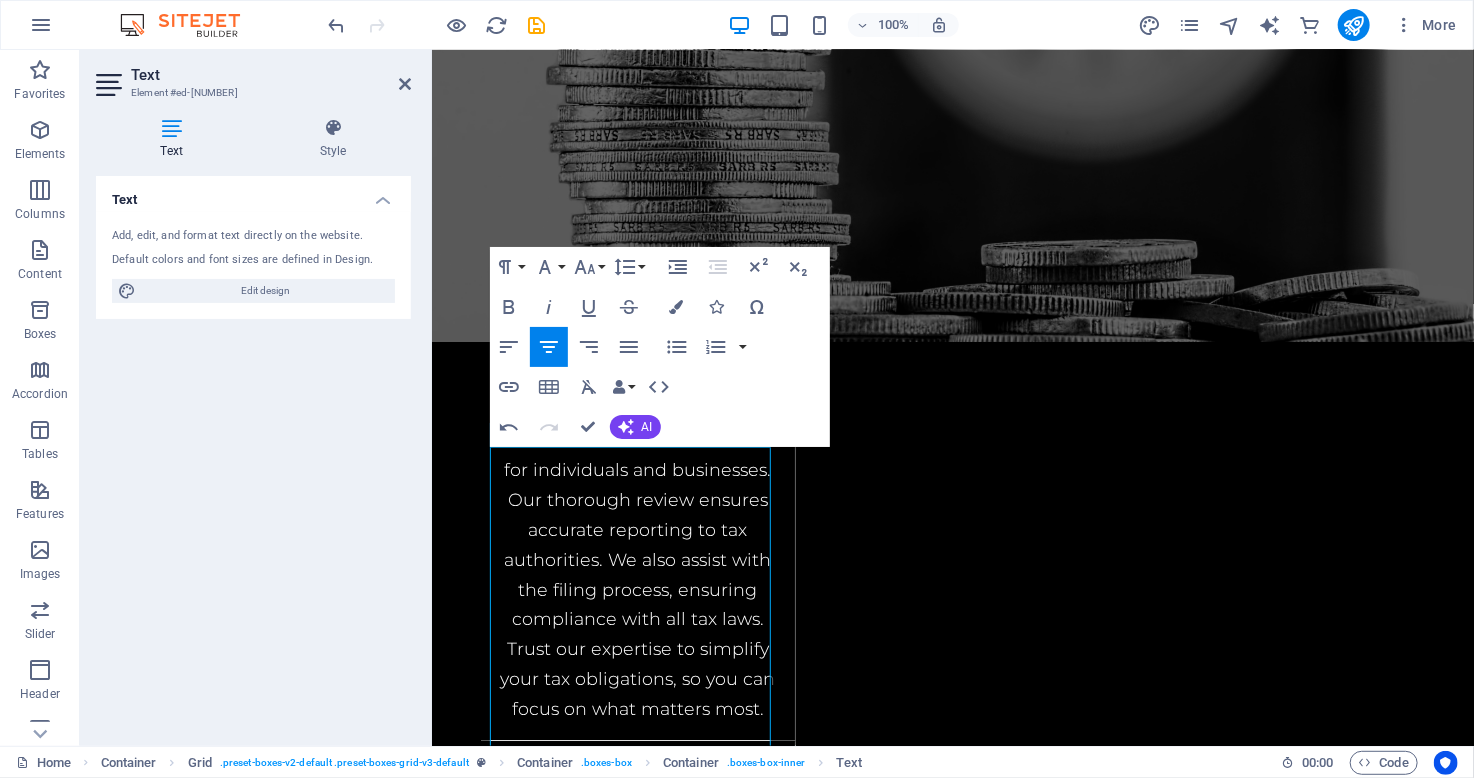 scroll, scrollTop: 2491, scrollLeft: 0, axis: vertical 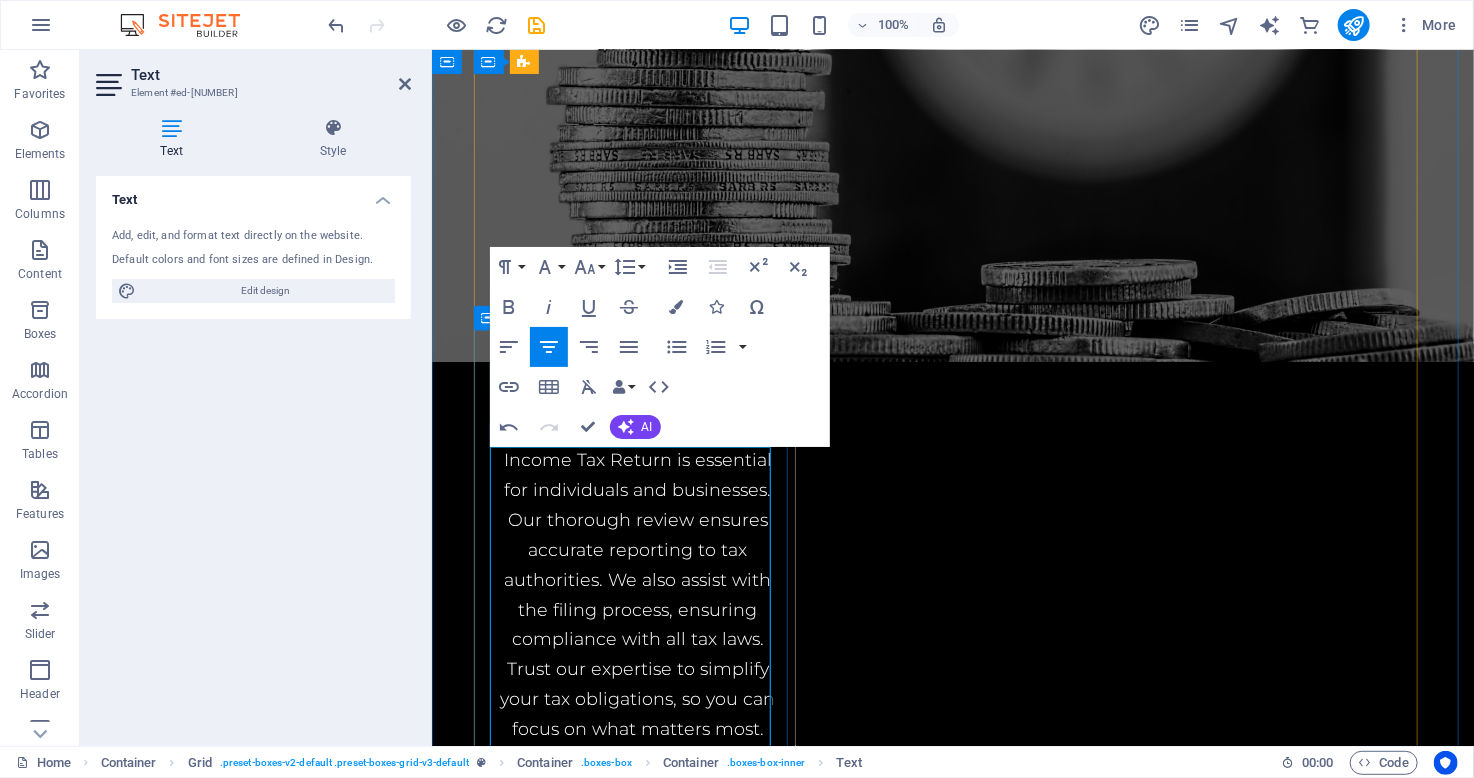 click on "A media time cost audit evaluates the expenditure and allocation of time and resources for media campaigns. This process analyzes media activities to assess their effectiveness and impact on organizational goals. By reviewing media buying, placement, and scheduling, businesses gain insights for improved decision-making and optimized budgeting, ultimately maximizing ROI and enhancing marketing performance." at bounding box center (636, 2134) 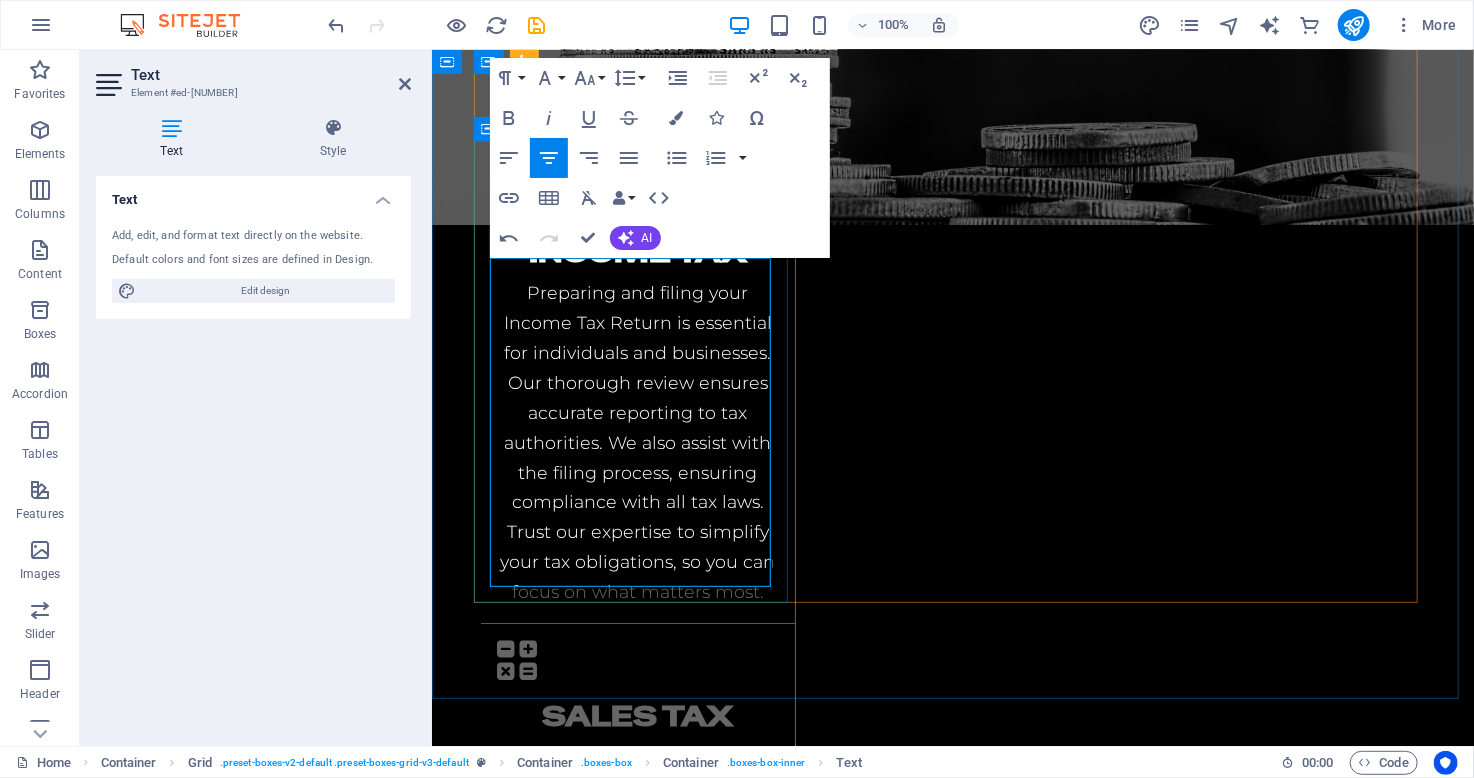 scroll, scrollTop: 2591, scrollLeft: 0, axis: vertical 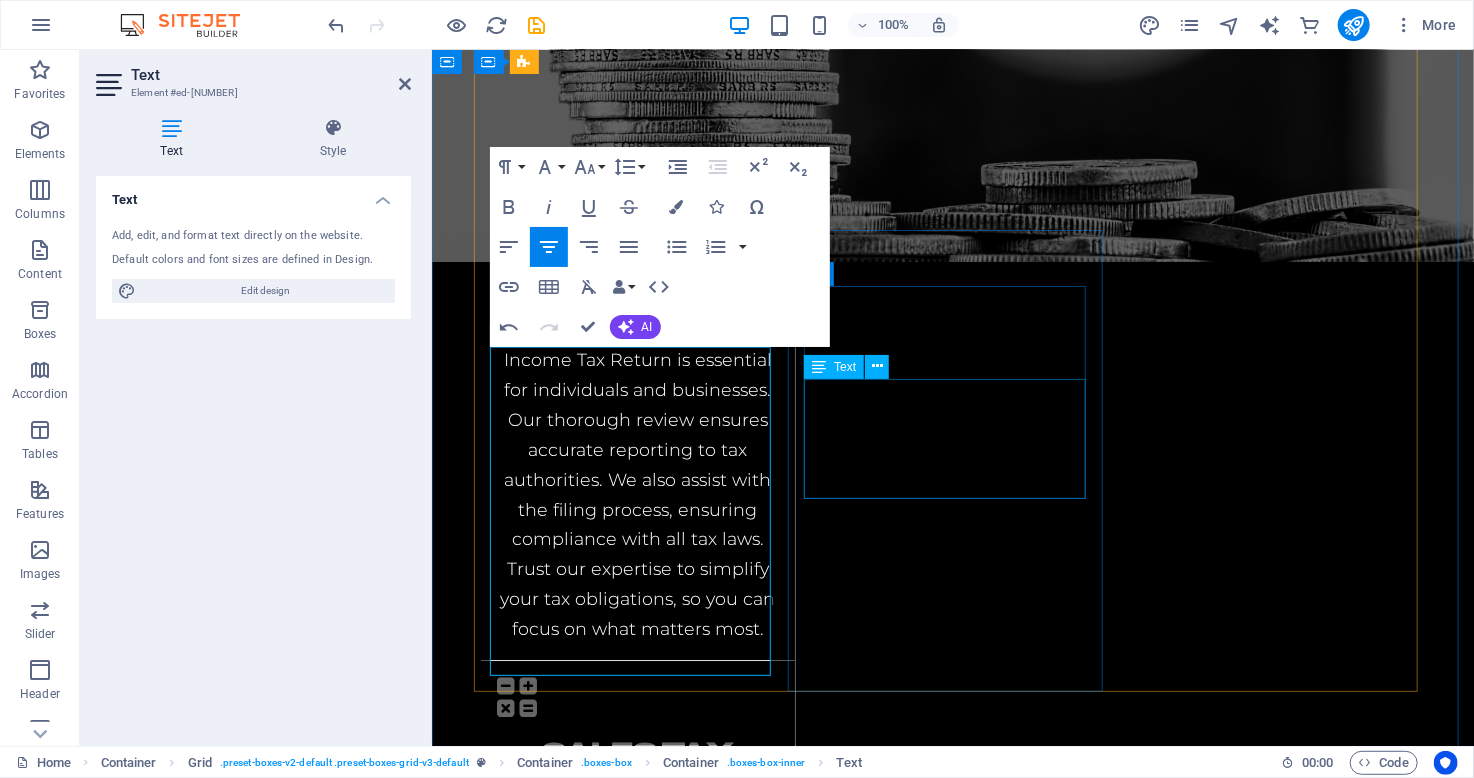 click on "Lorem ipsum dolor sit amet, consetetur sadipscing elitr, sed diam nonumy." at bounding box center [637, 2379] 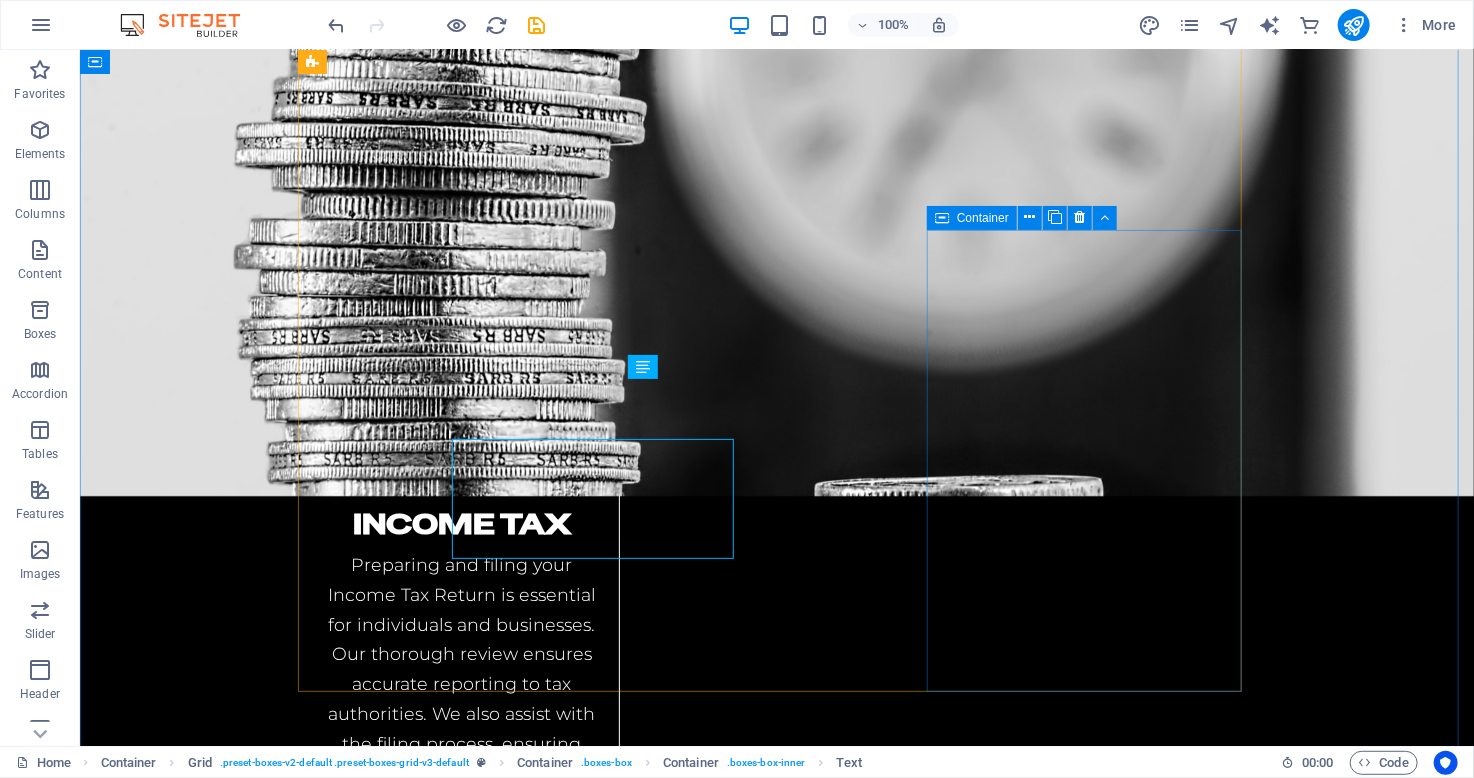 scroll, scrollTop: 2531, scrollLeft: 0, axis: vertical 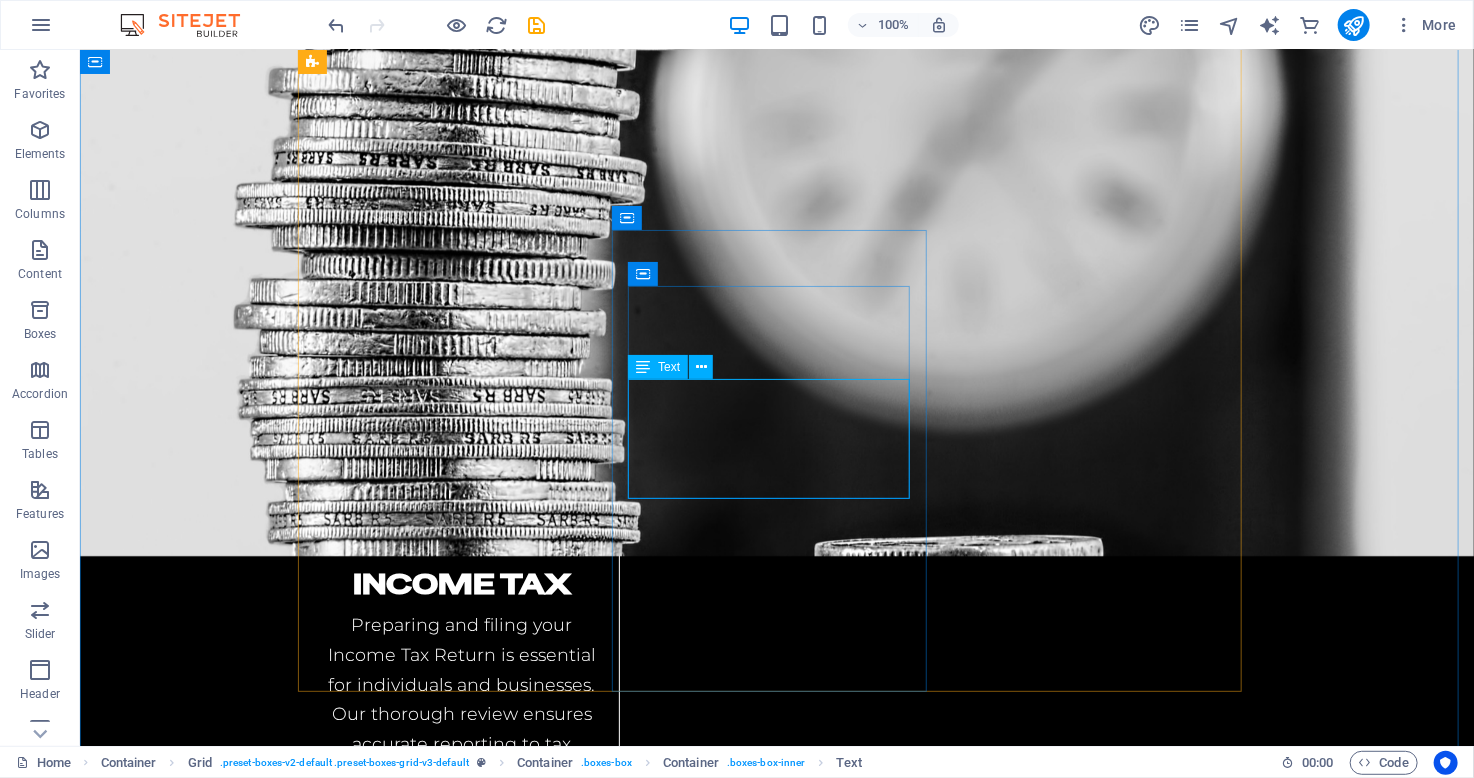 click on "Lorem ipsum dolor sit amet, consetetur sadipscing elitr, sed diam nonumy." at bounding box center [461, 2674] 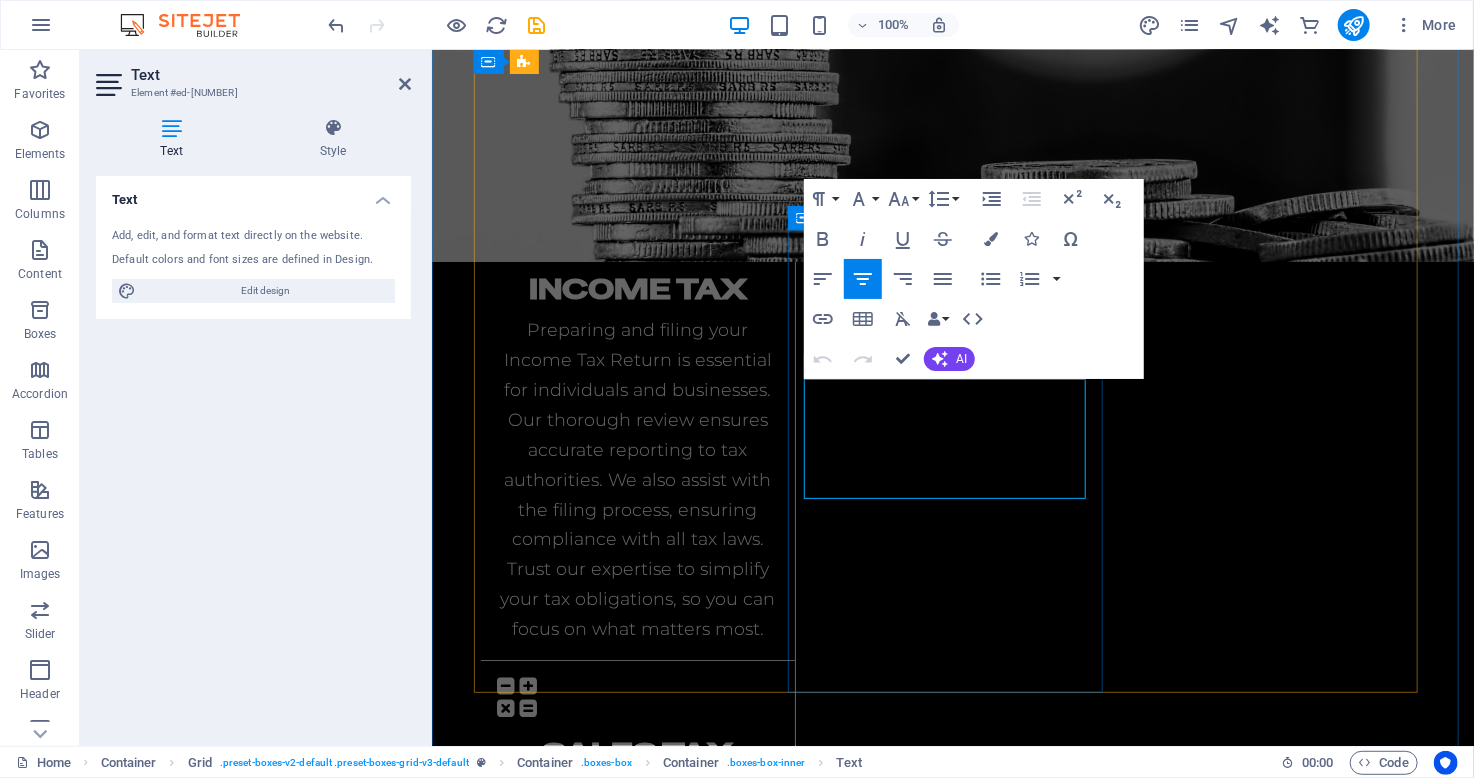 type 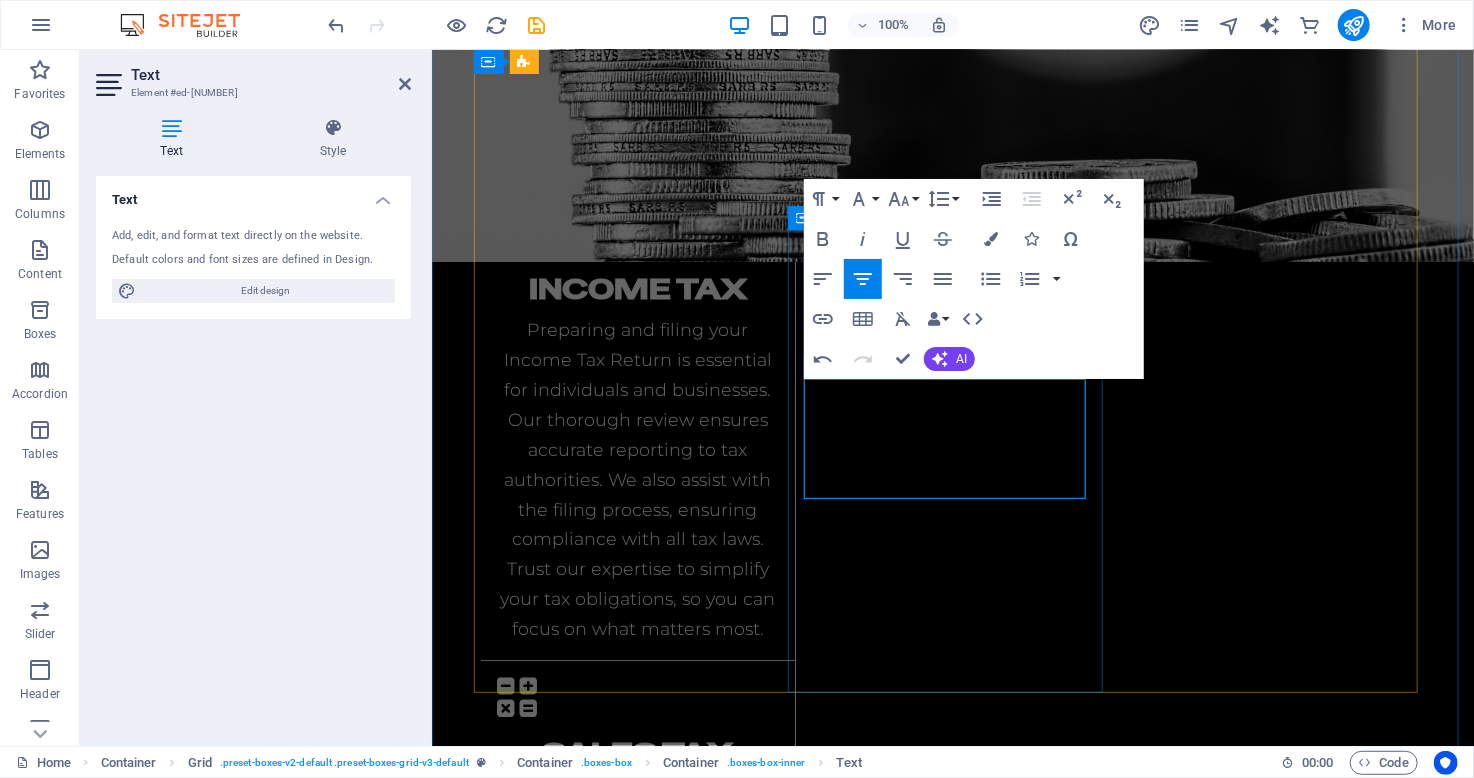 click on "LPayroll taxation calculation and evalution of different rebate and allowances under the law" at bounding box center (637, 2380) 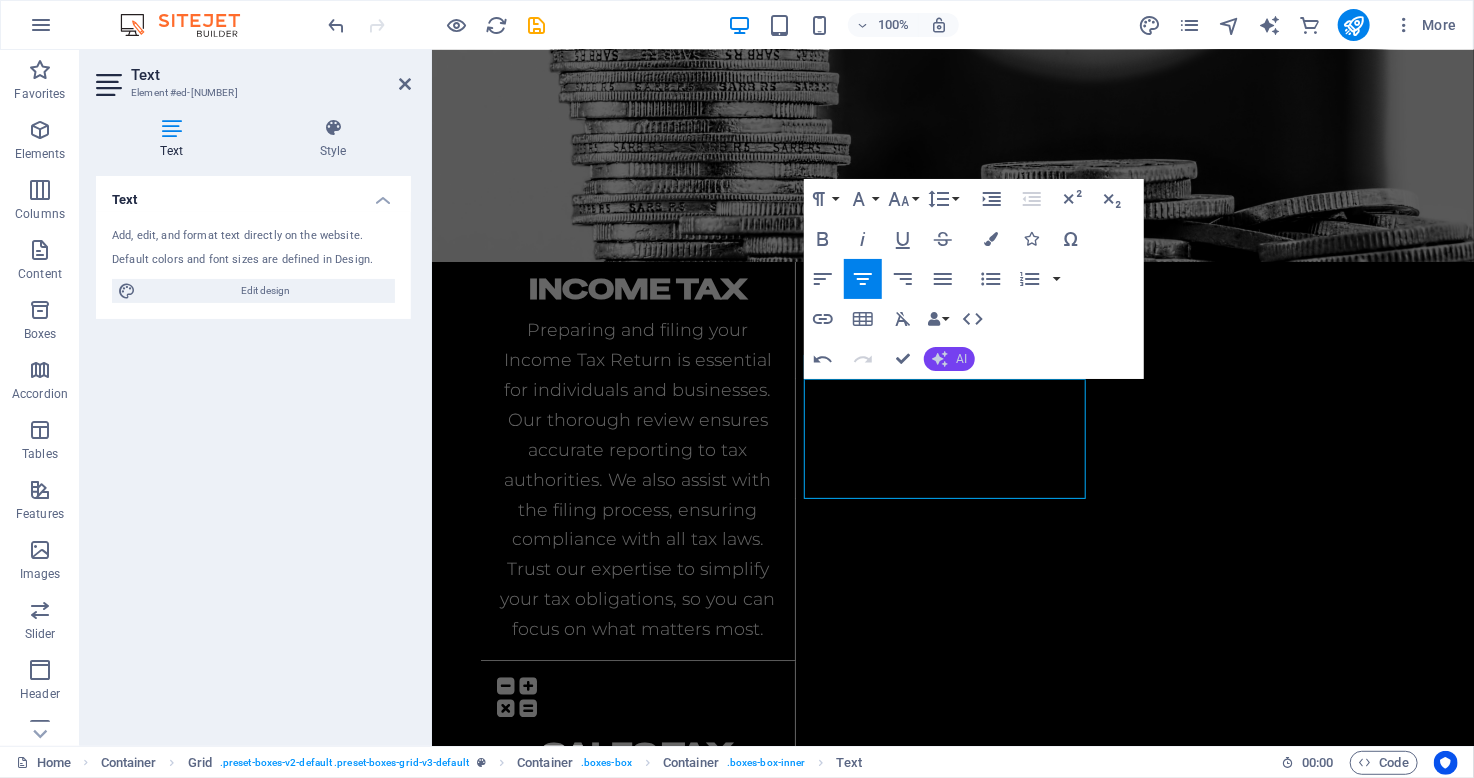 click on "AI" at bounding box center [949, 359] 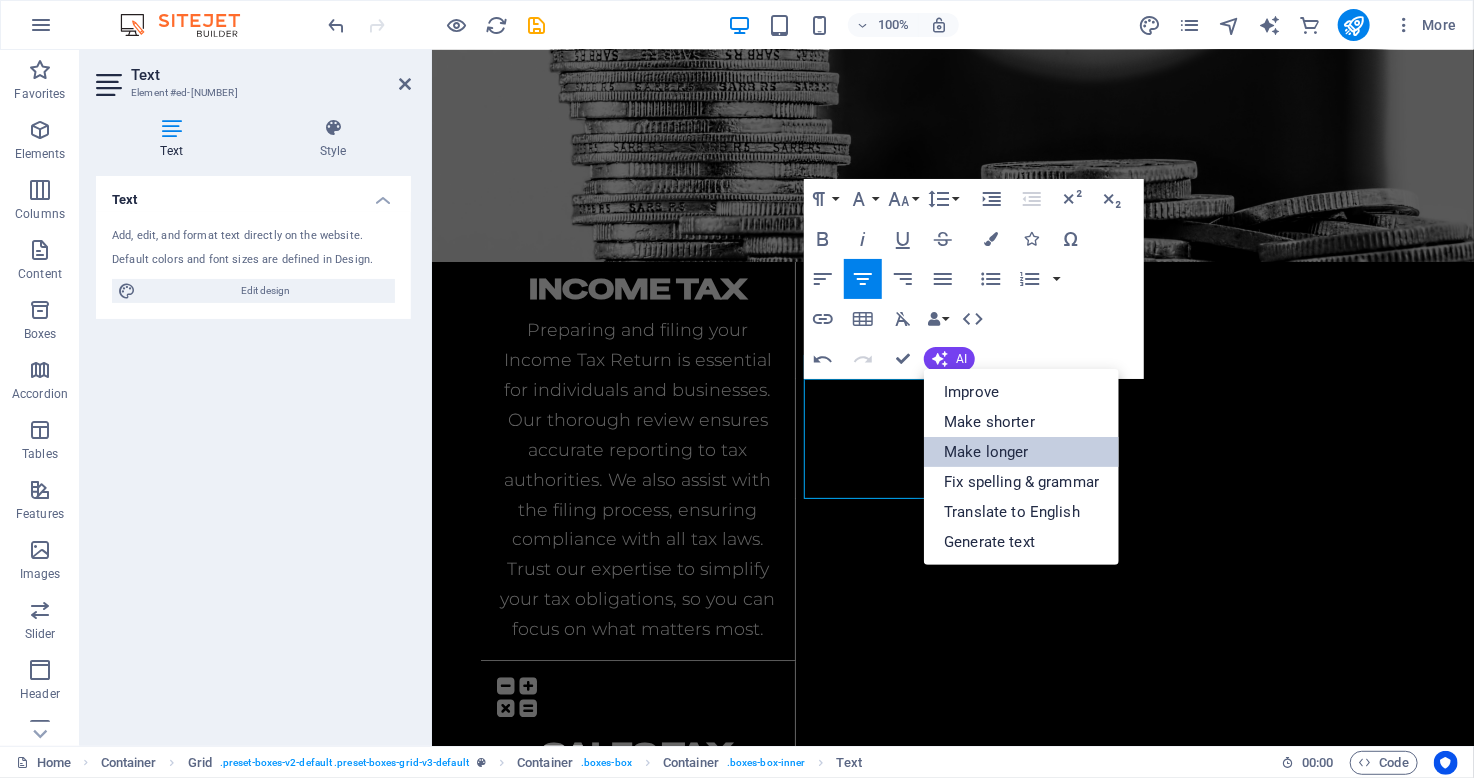 click on "Make longer" at bounding box center (1021, 452) 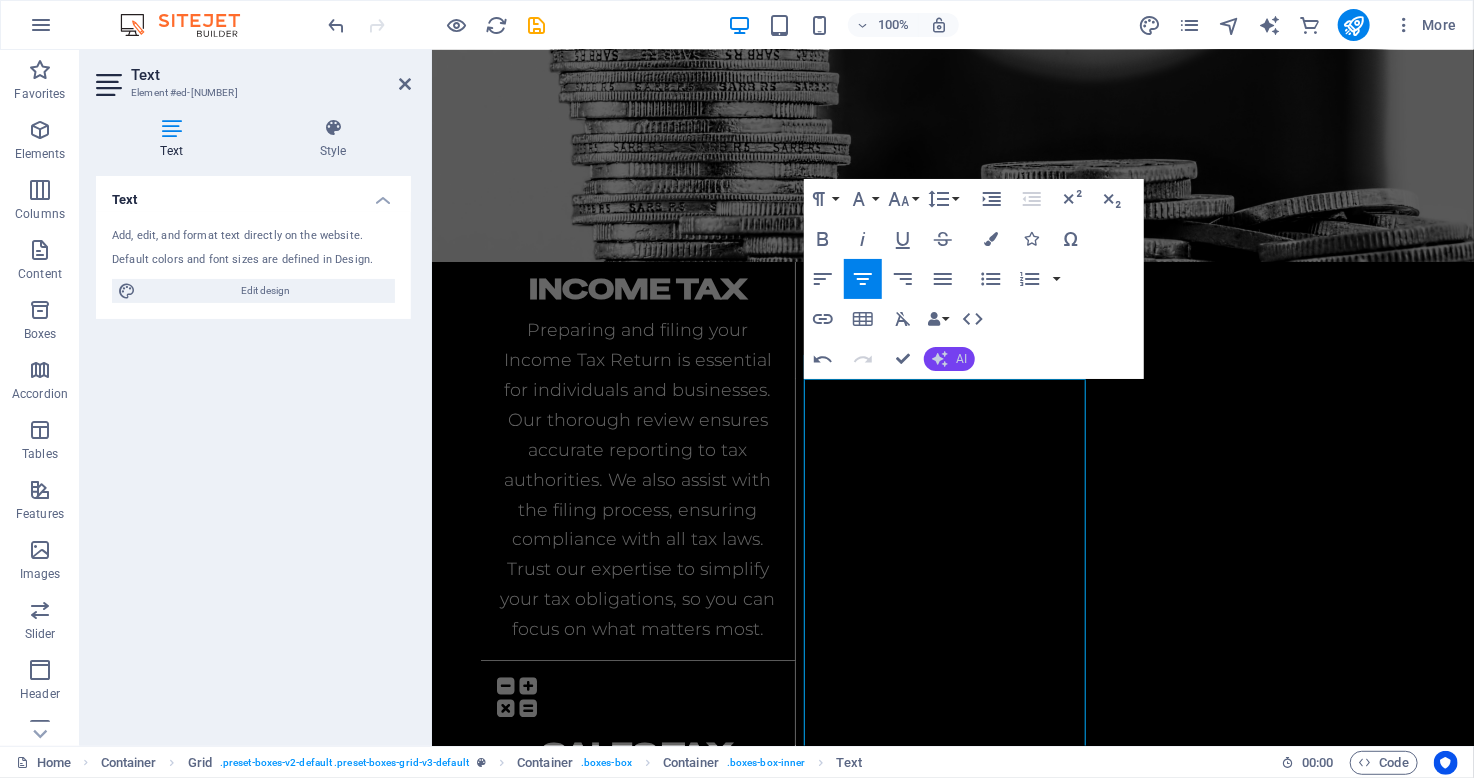 click on "AI" at bounding box center [961, 359] 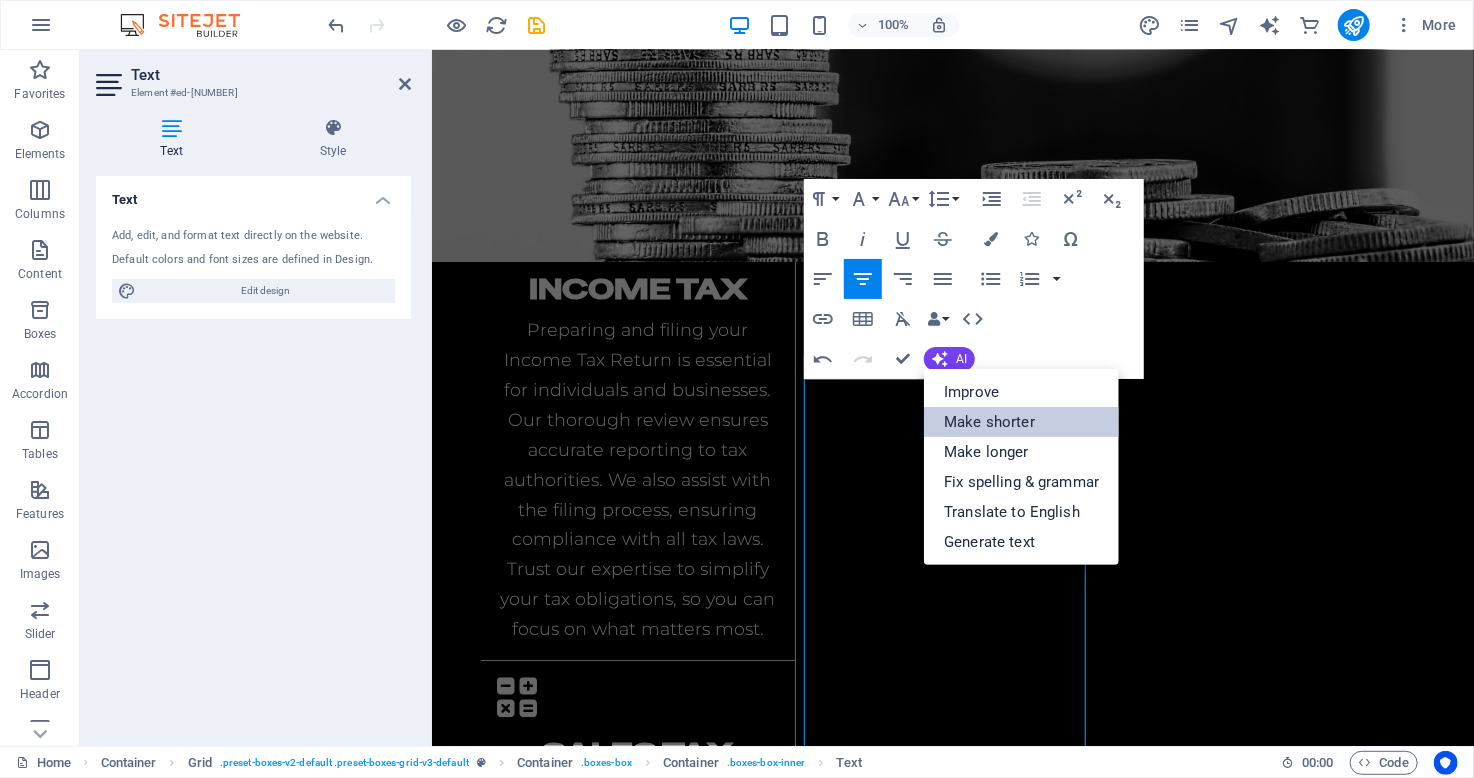 click on "Make shorter" at bounding box center [1021, 422] 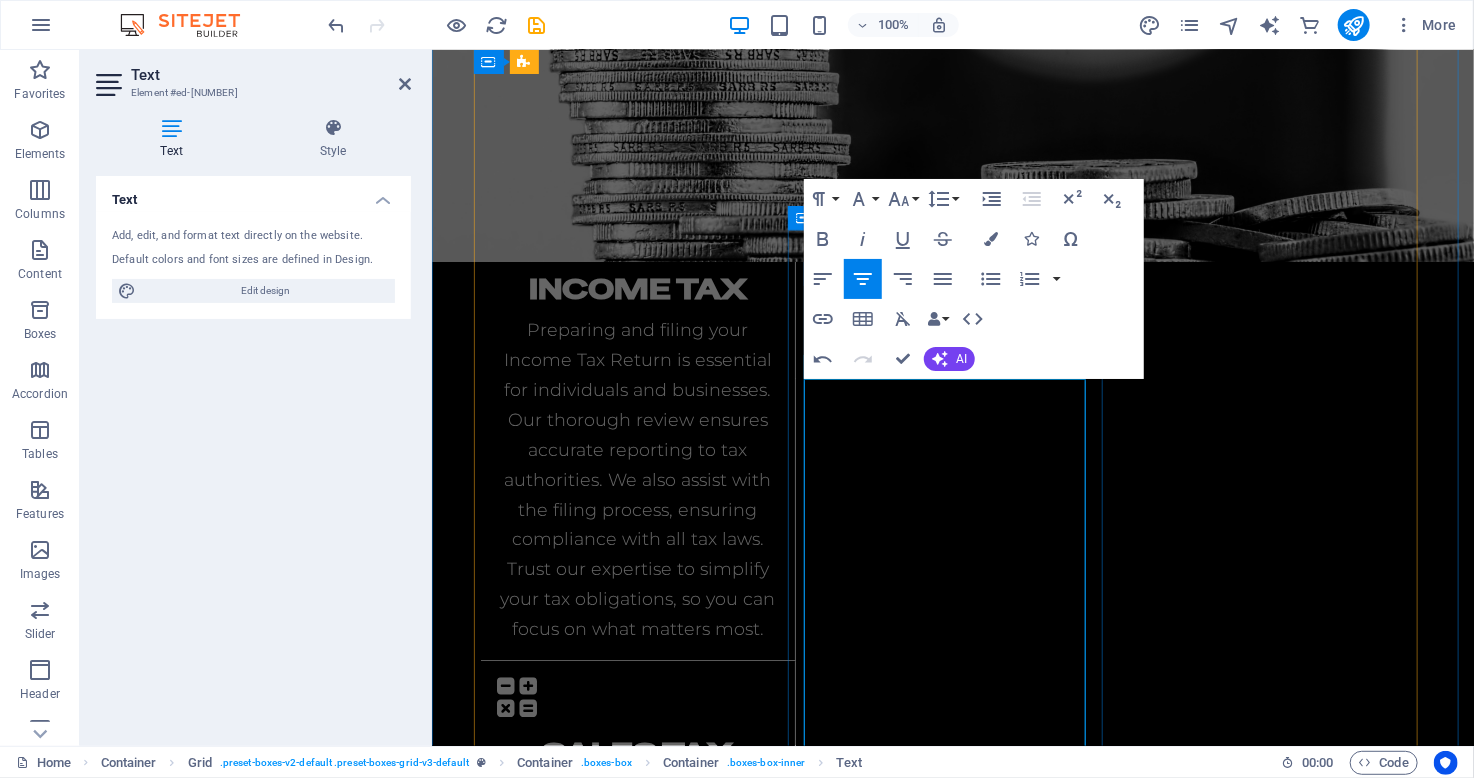click on "Payroll tax calculation involves evaluating rebates and allowances to ensure compliance with tax regulations and maximize savings for employers and employees. By analyzing tax rates, credits, and deductions, businesses can navigate payroll complexities and enhance financial planning while maintaining accurate payroll records and meeting legal obligations." at bounding box center (637, 2544) 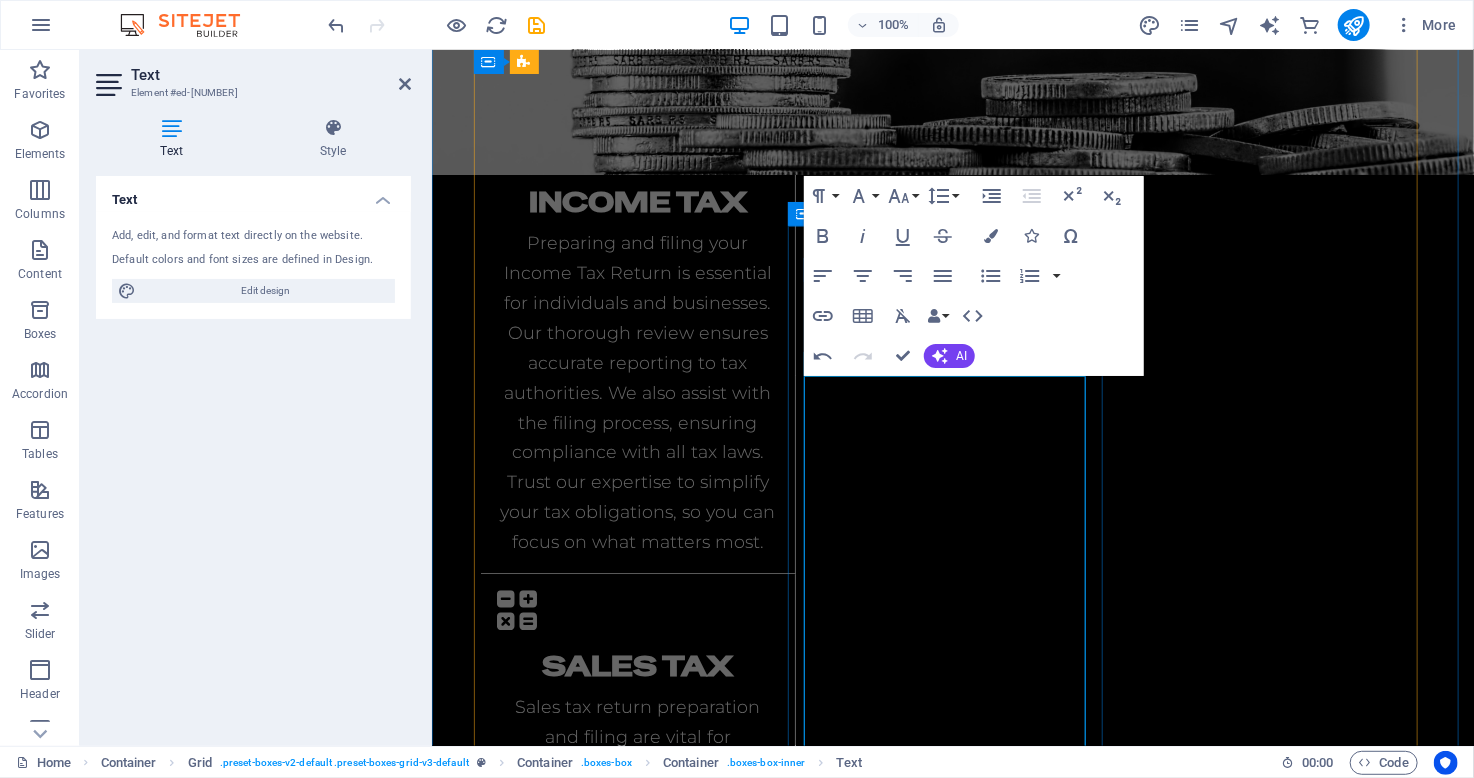 scroll, scrollTop: 2691, scrollLeft: 0, axis: vertical 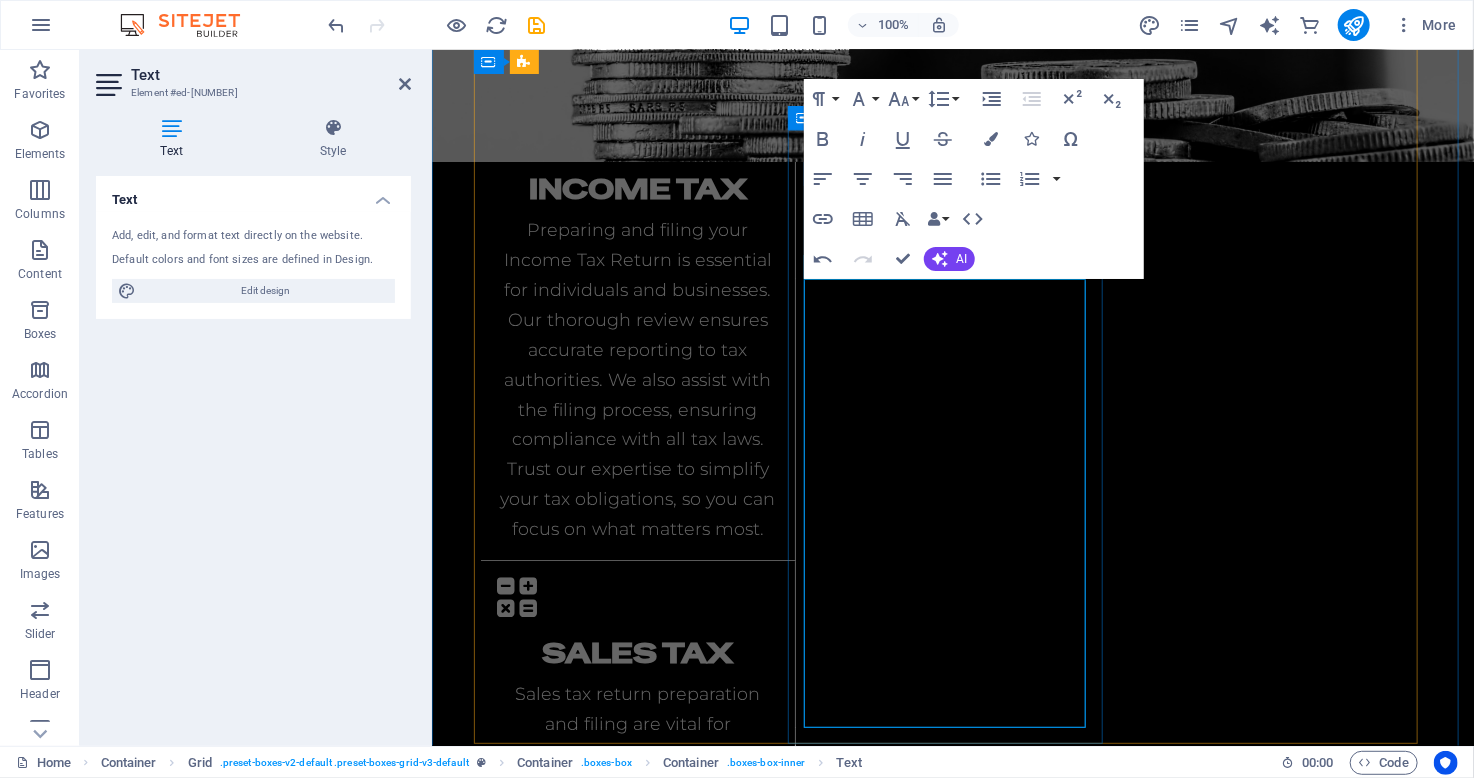 click on "Payroll management involves evaluating rebates and allowances to ensure compliance with tax regulations and maximize savings for employers and employees. By analyzing tax rates, credits, and deductions, businesses can navigate payroll complexities and enhance financial planning while maintaining accurate payroll records and meeting legal obligations." at bounding box center (637, 2444) 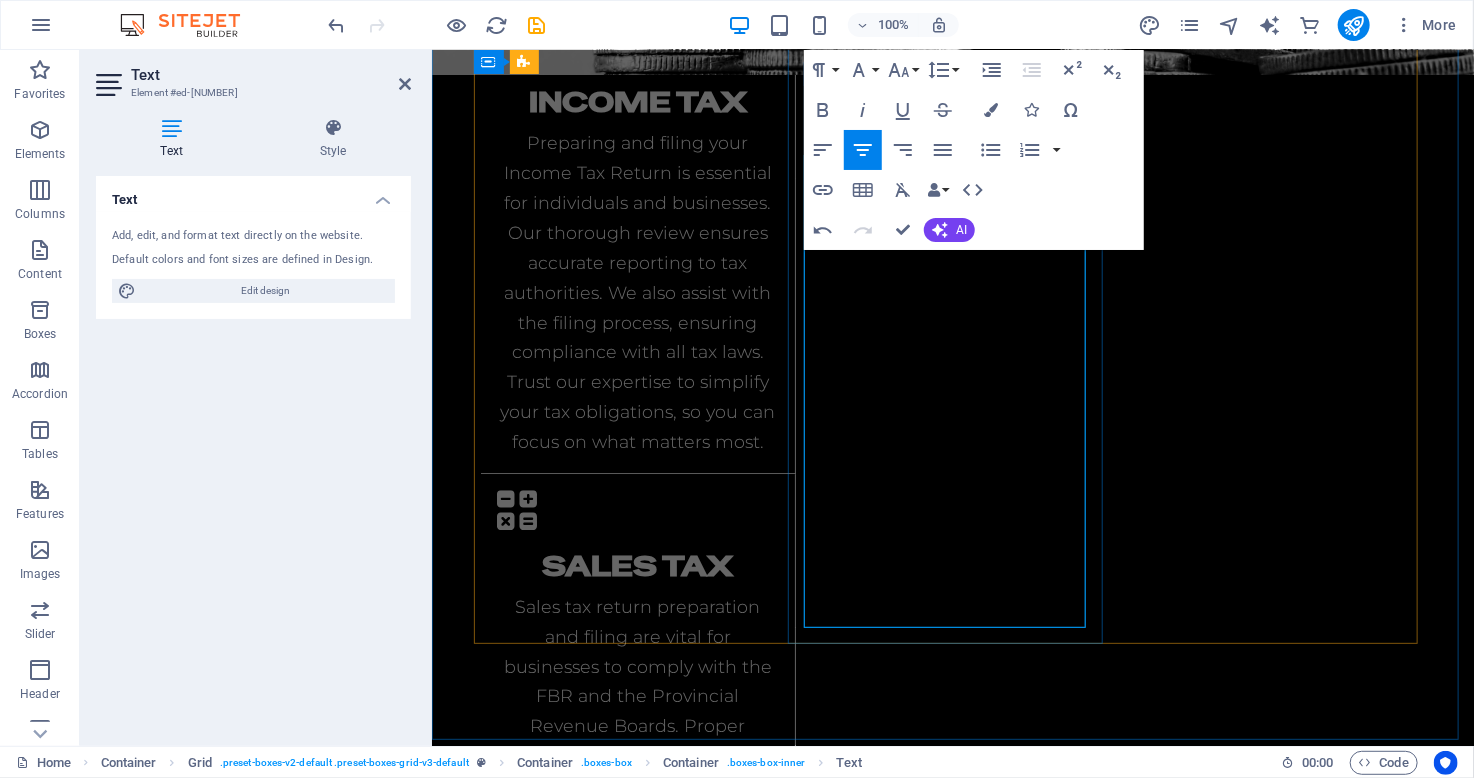 scroll, scrollTop: 2791, scrollLeft: 0, axis: vertical 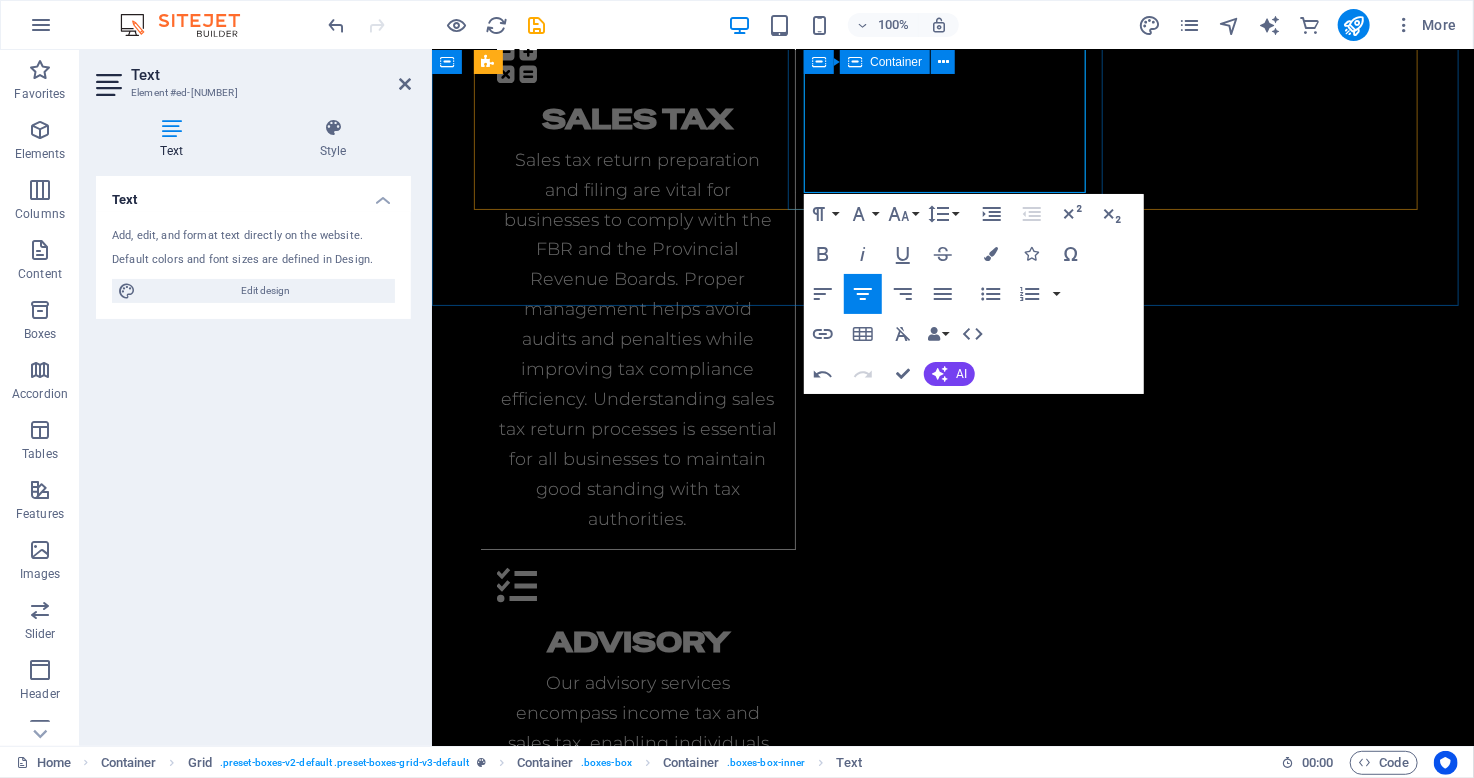 drag, startPoint x: 840, startPoint y: 487, endPoint x: 1083, endPoint y: 184, distance: 388.40442 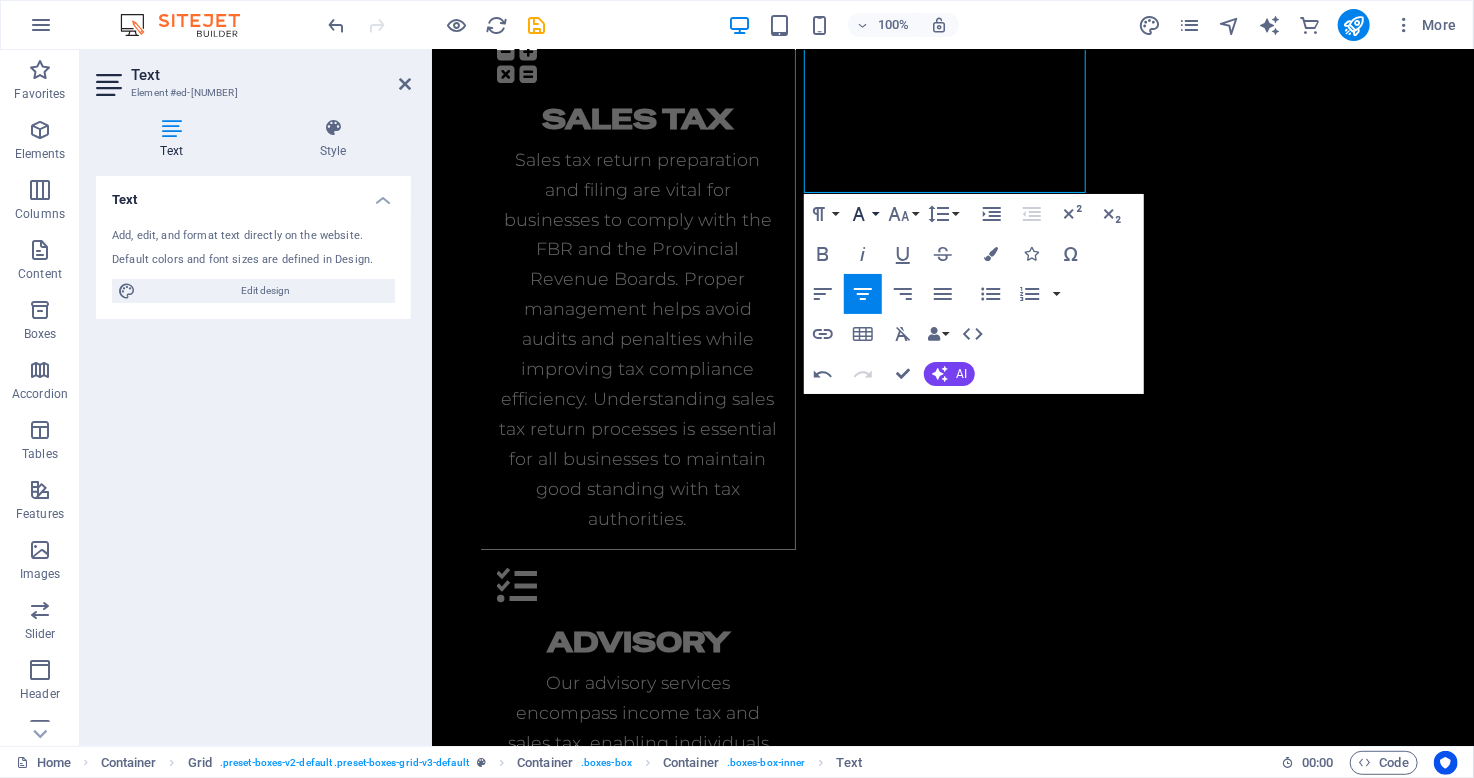 click 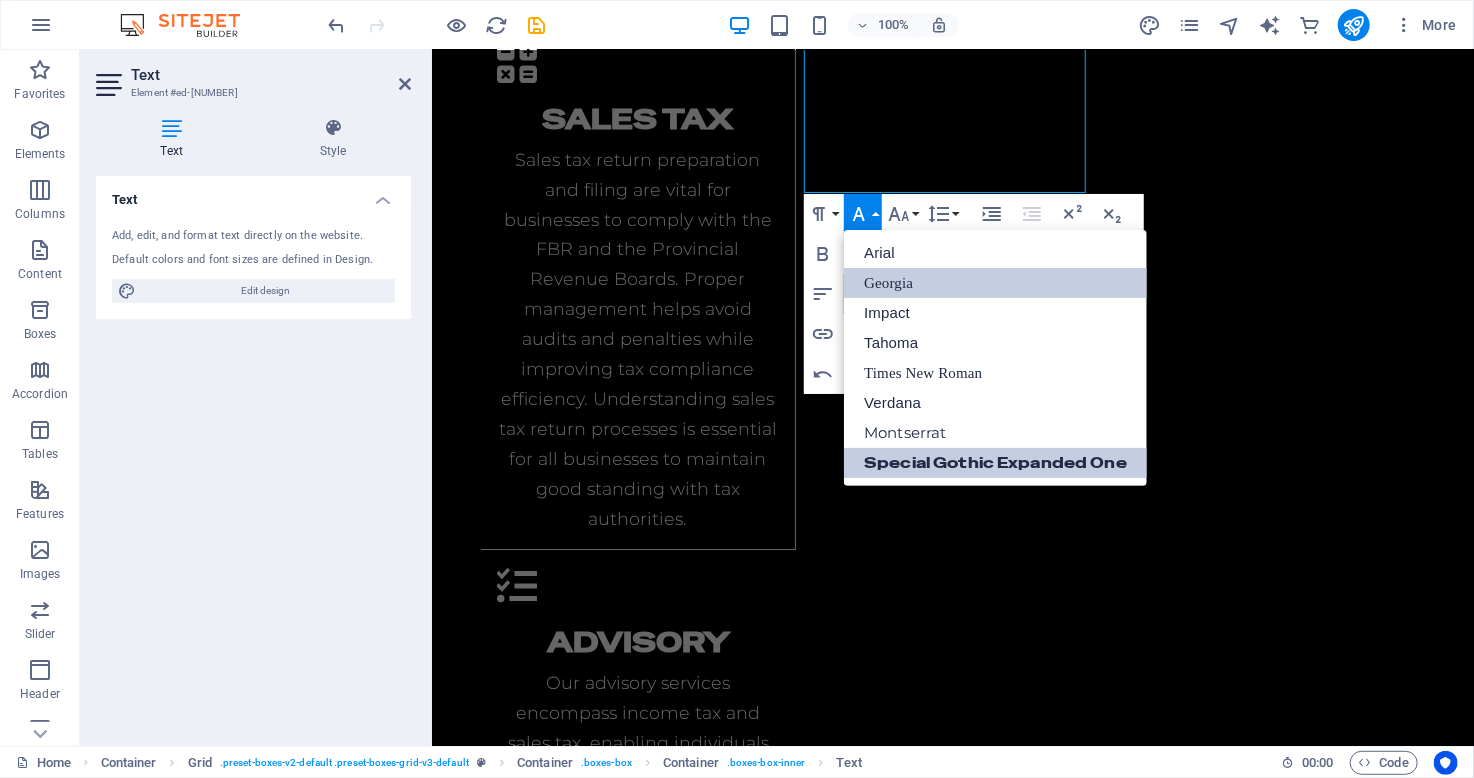 scroll, scrollTop: 0, scrollLeft: 0, axis: both 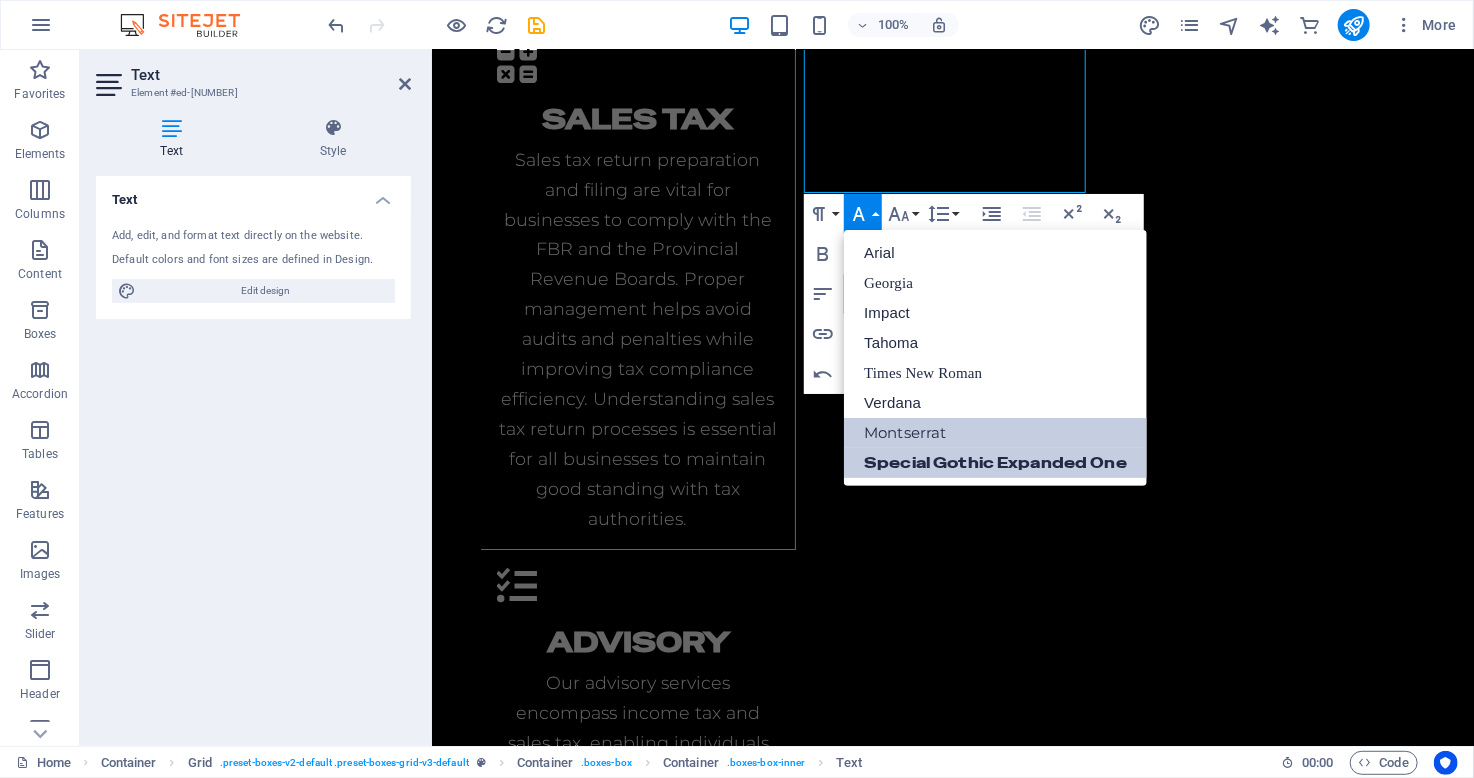 click on "Montserrat" at bounding box center [995, 433] 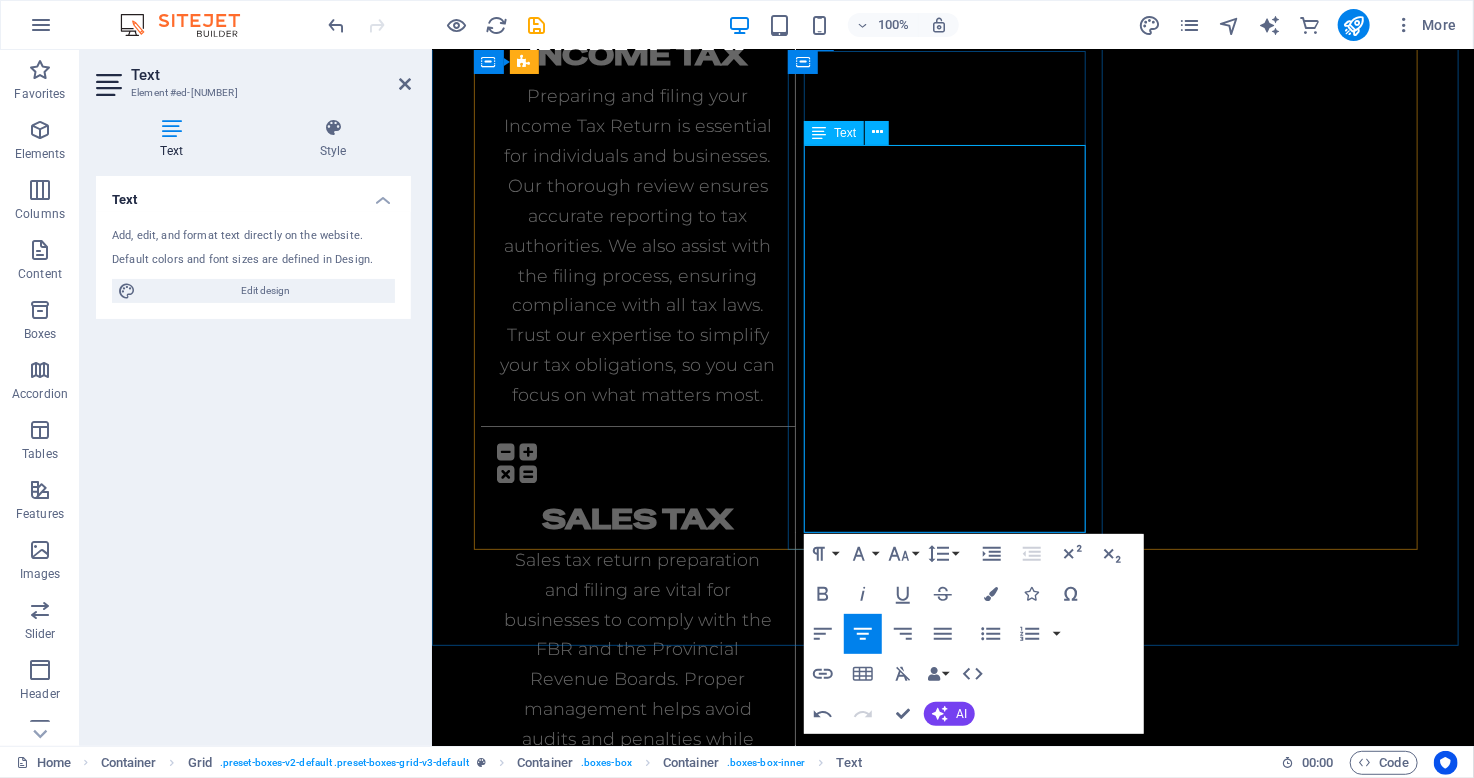 scroll, scrollTop: 2725, scrollLeft: 0, axis: vertical 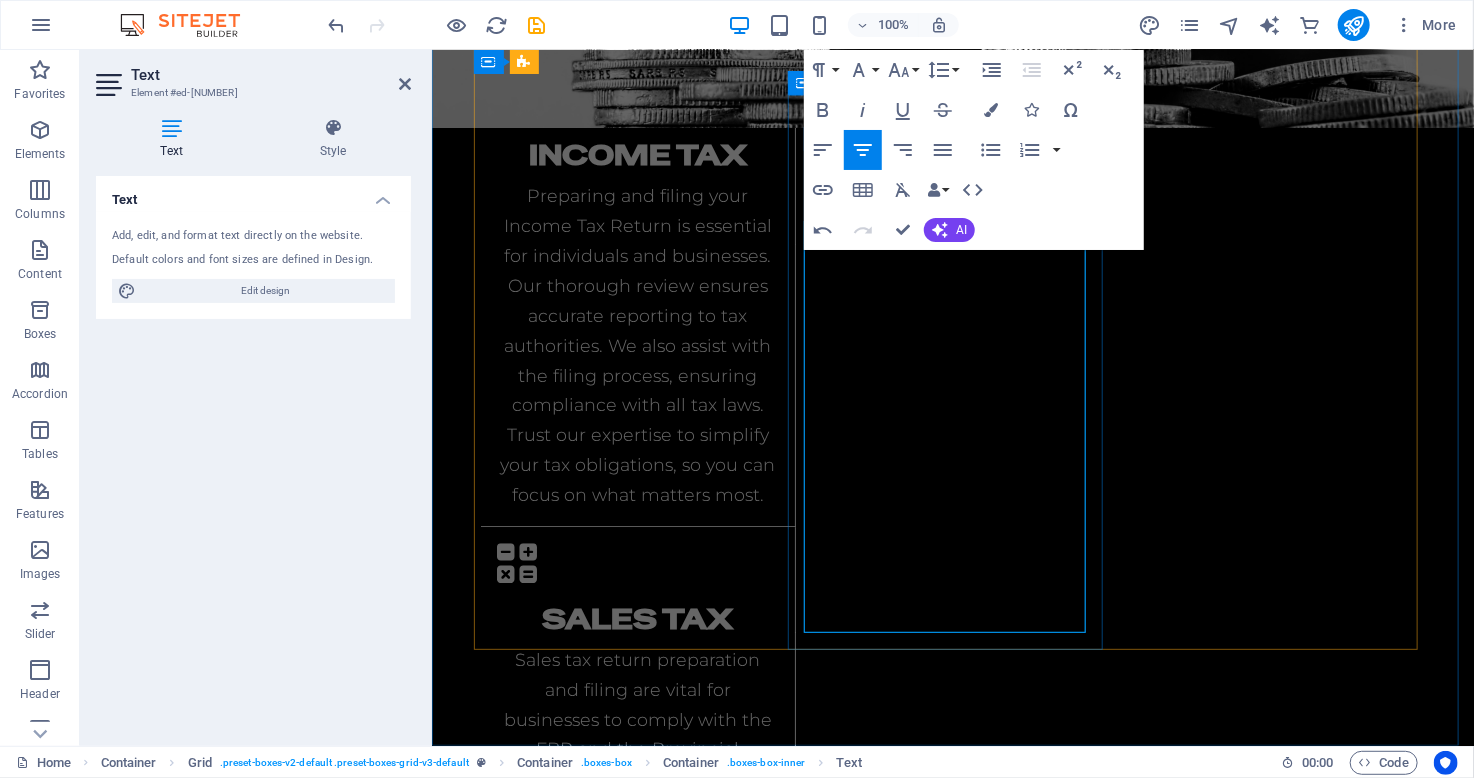 click on "Payroll management involves evaluating rebates and allowances to ensure compliance with tax regulations and maximize savings for employers and employees. By analyzing tax rates, credits, and deductions, businesses can navigate payroll complexities, enhance financial planning, and maintain accurate payroll records while meeting their legal obligations." at bounding box center (636, 2380) 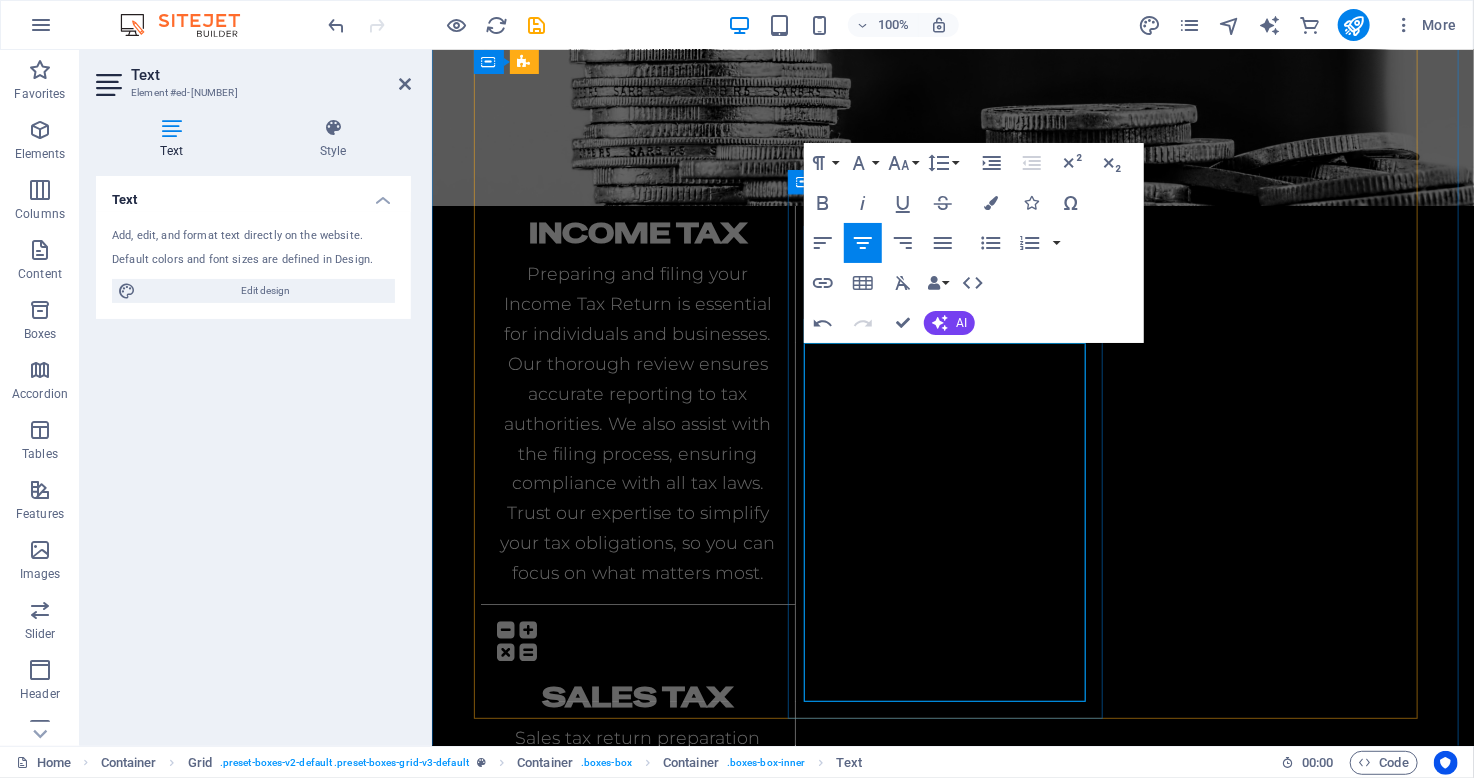 scroll, scrollTop: 2625, scrollLeft: 0, axis: vertical 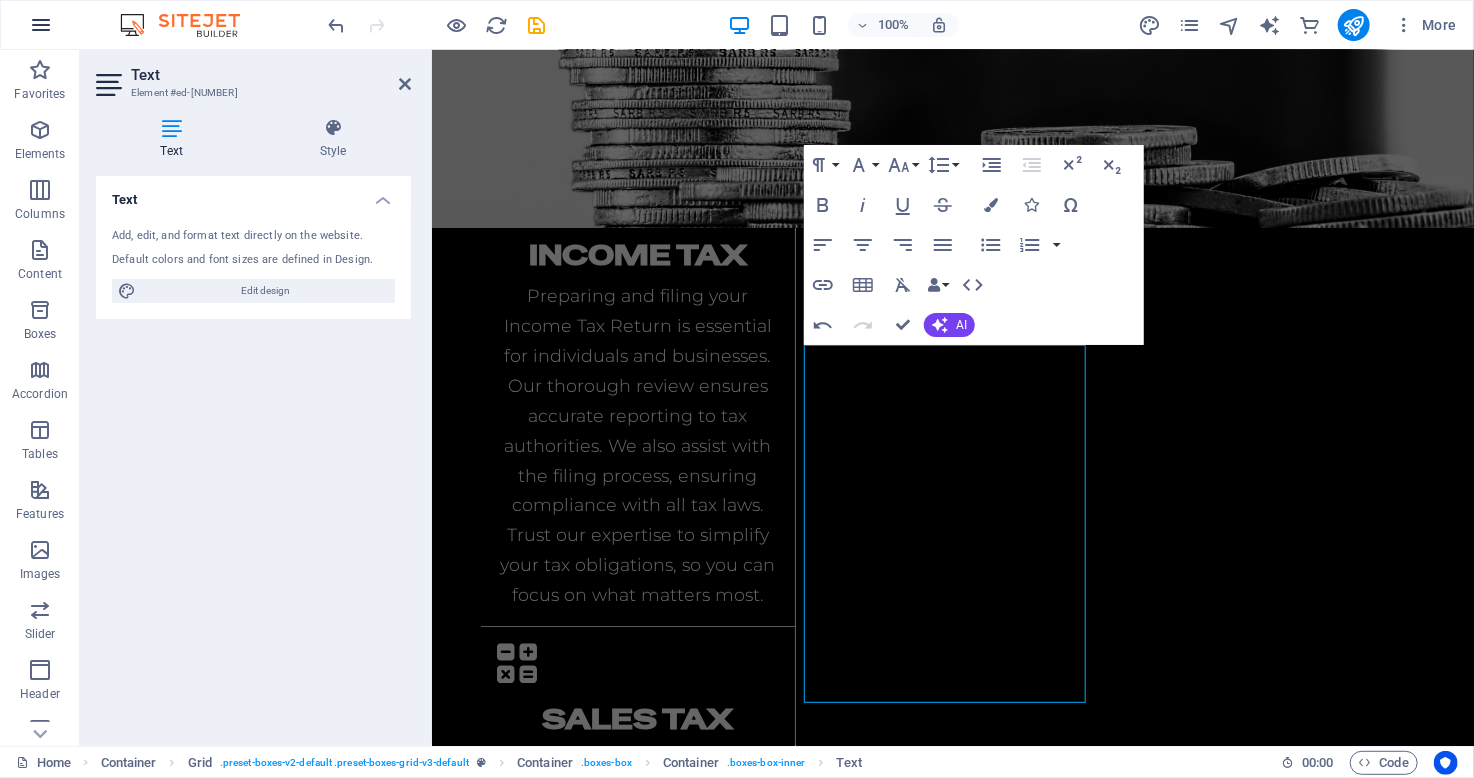 click at bounding box center (41, 25) 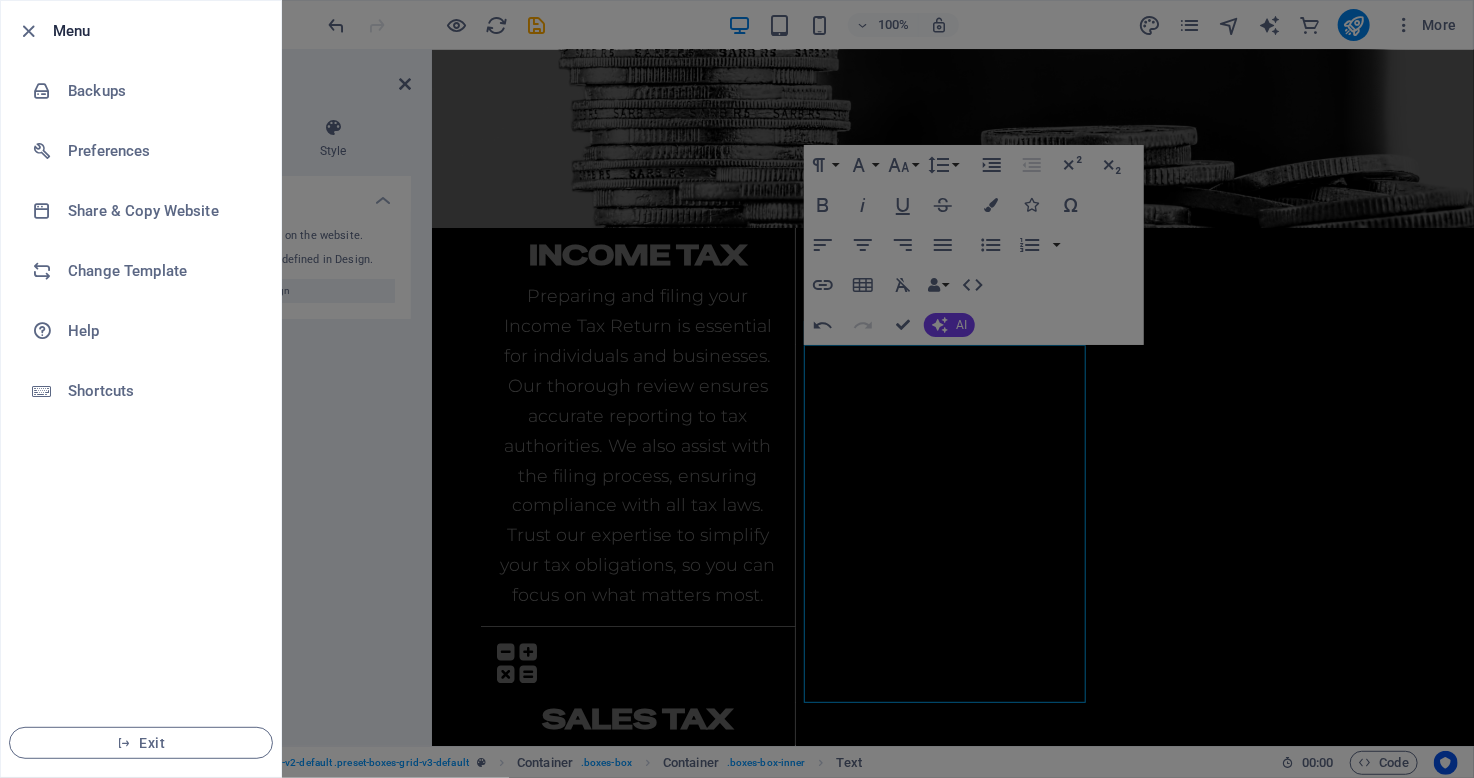 click at bounding box center (35, 31) 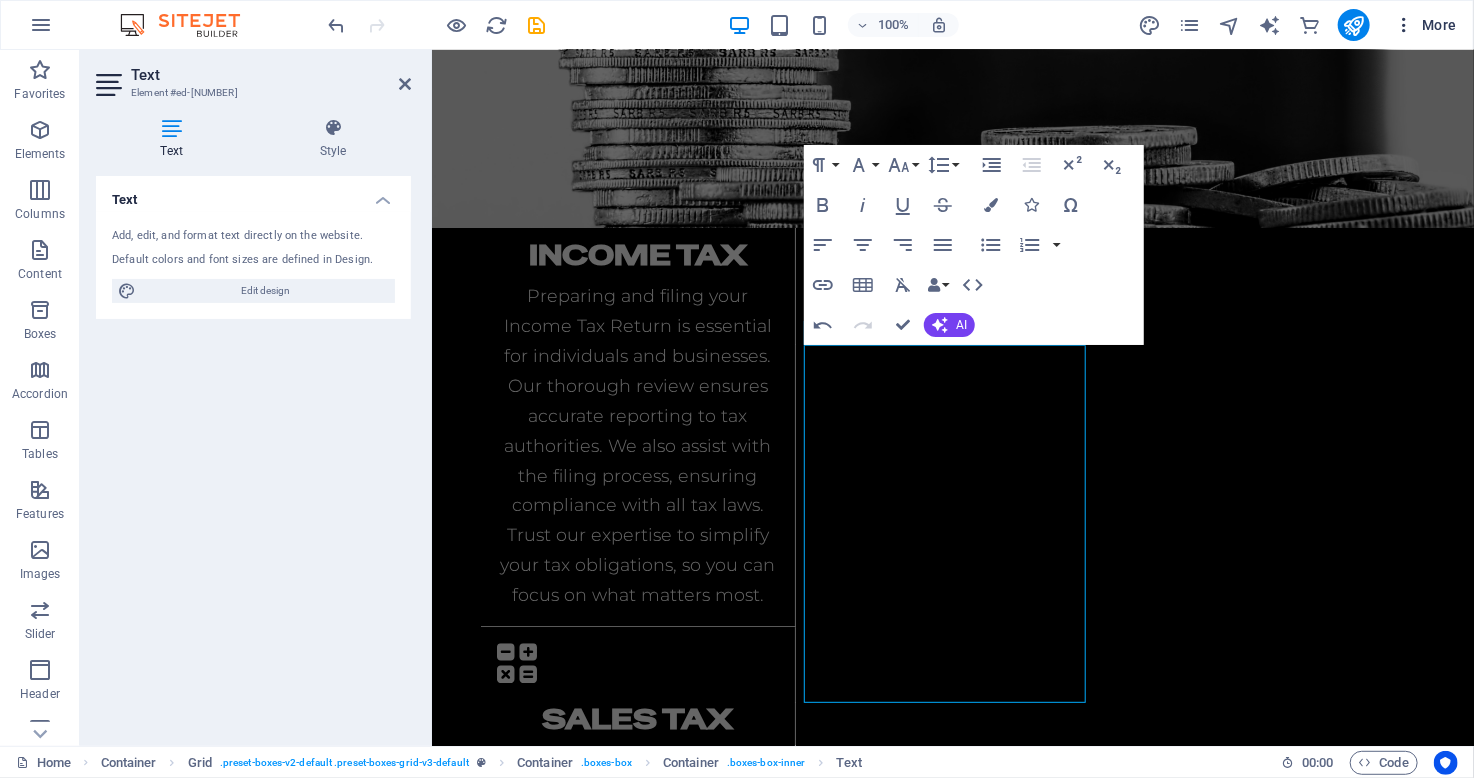 click at bounding box center [1404, 25] 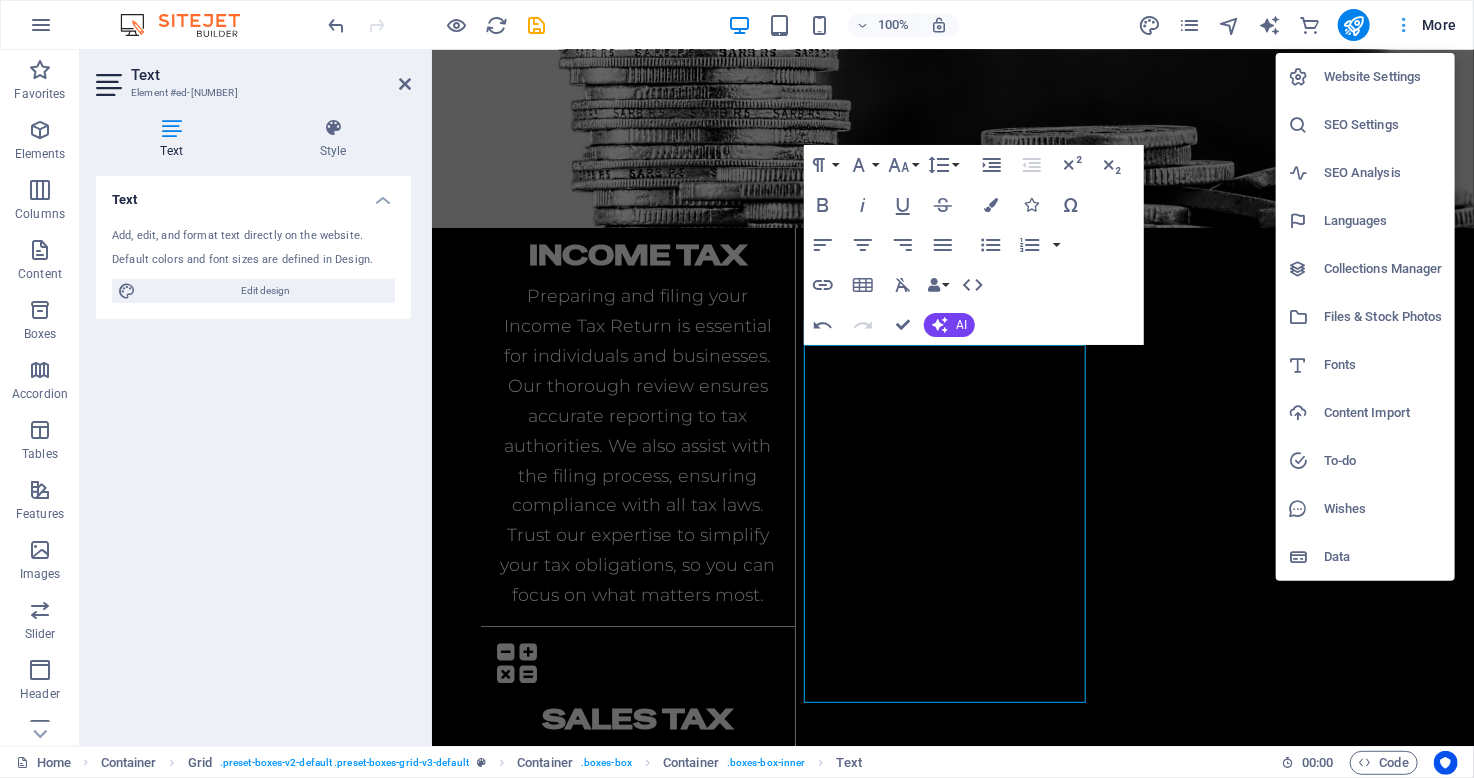 click at bounding box center (737, 389) 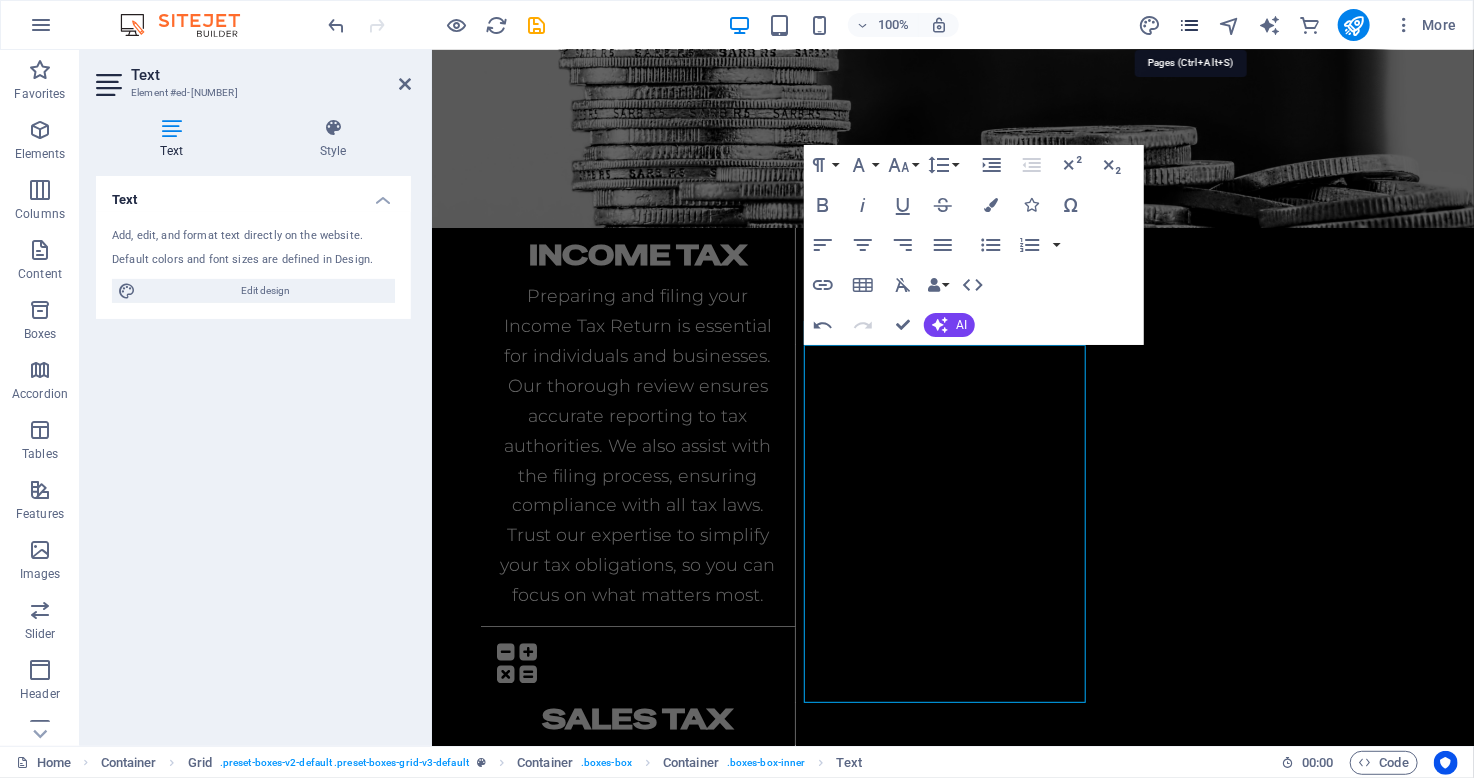 click at bounding box center [1189, 25] 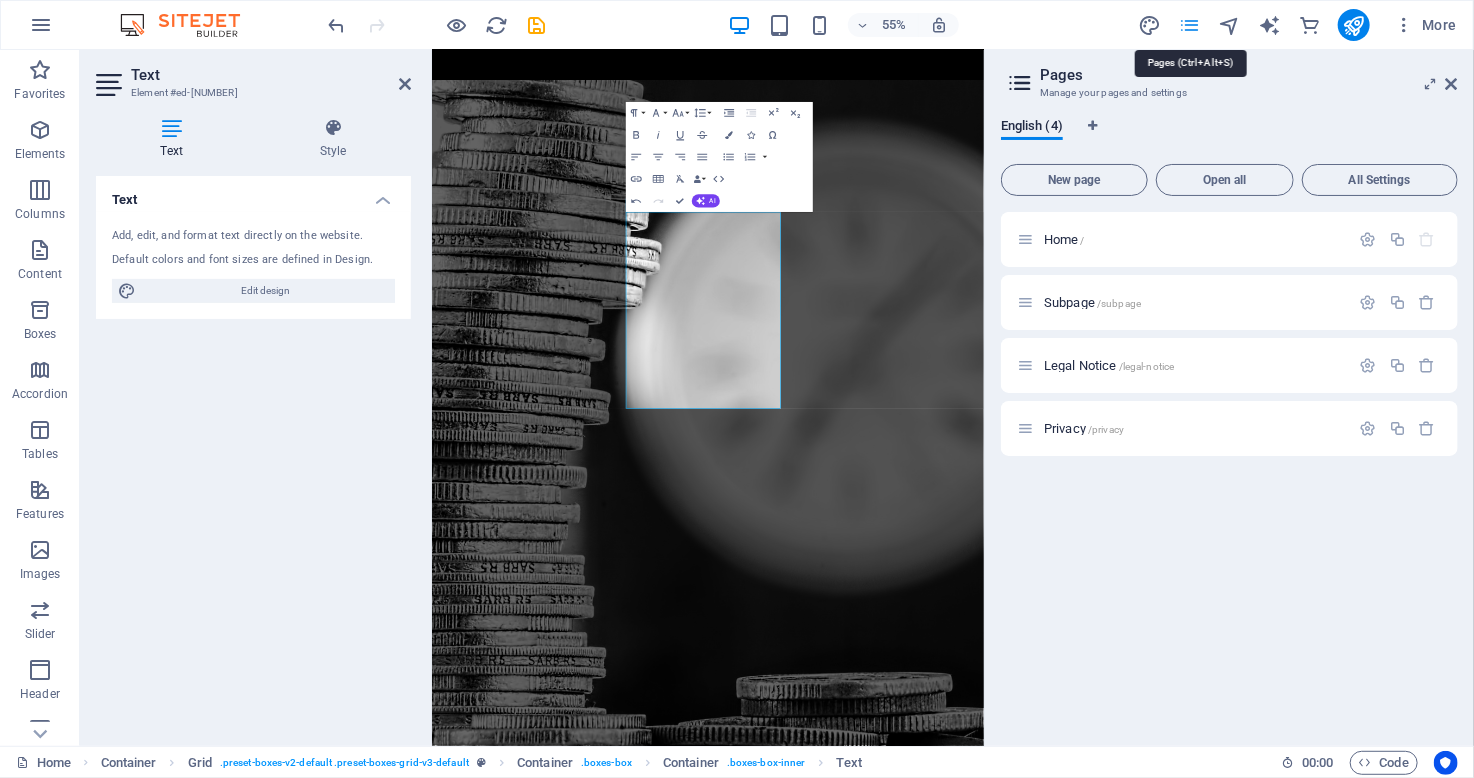 scroll, scrollTop: 3565, scrollLeft: 0, axis: vertical 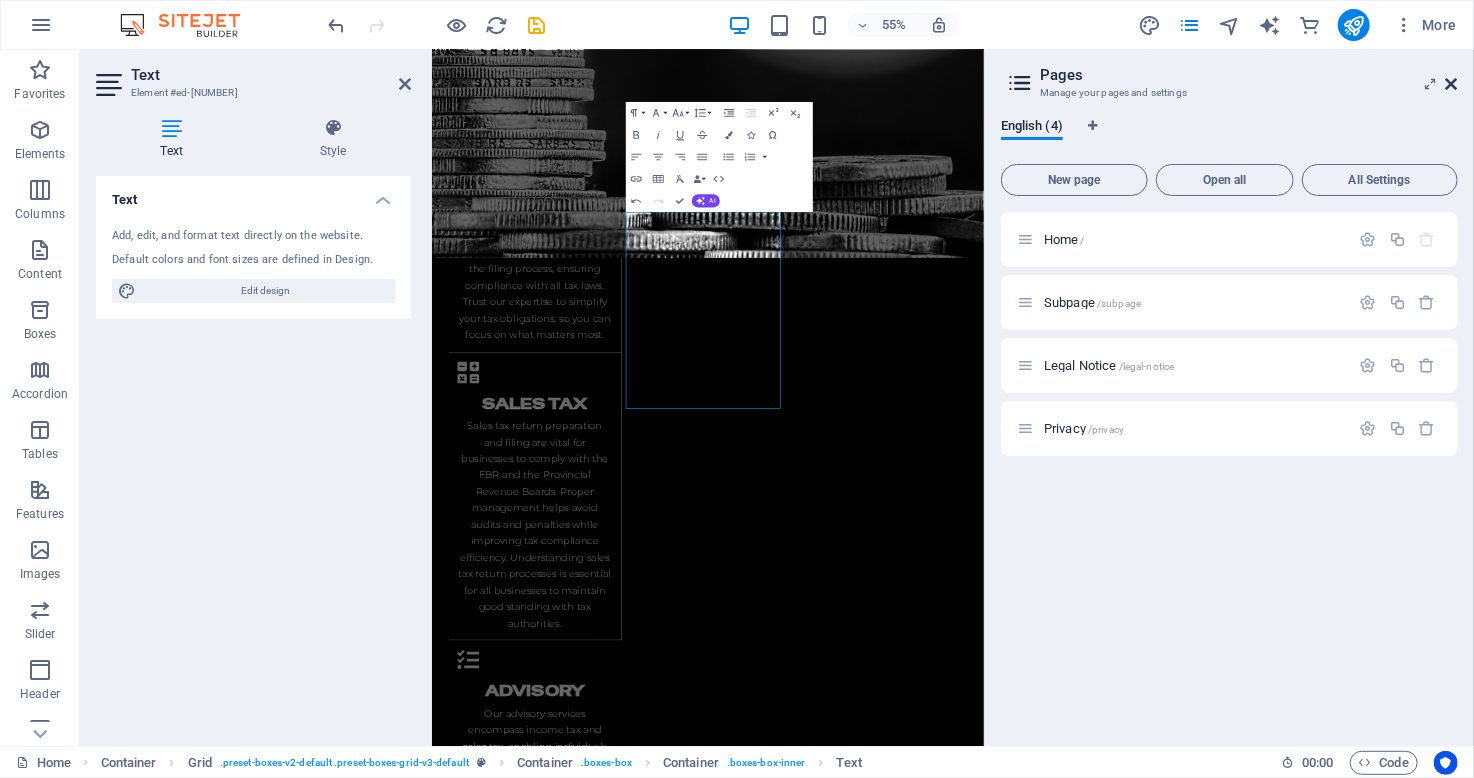 click at bounding box center (1452, 84) 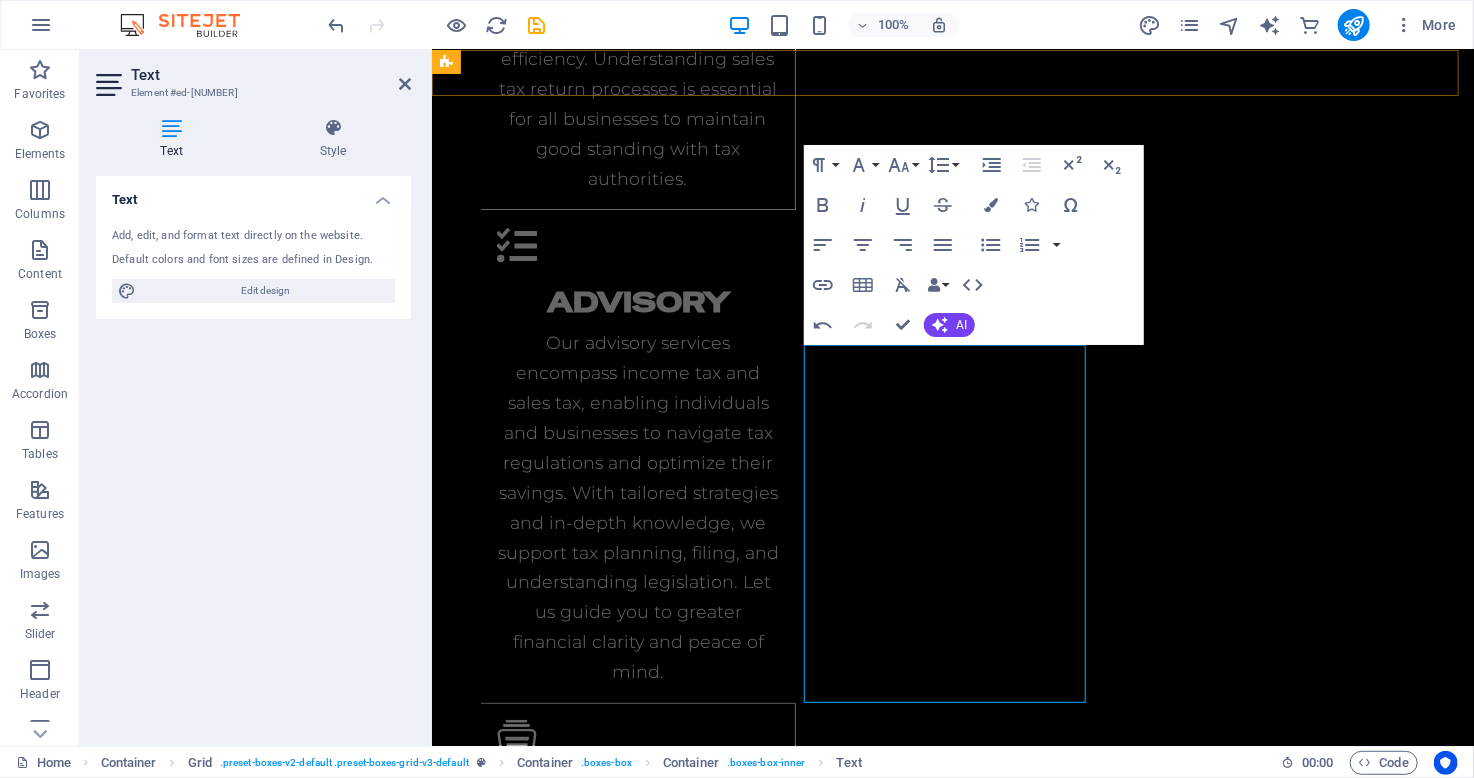 scroll, scrollTop: 2625, scrollLeft: 0, axis: vertical 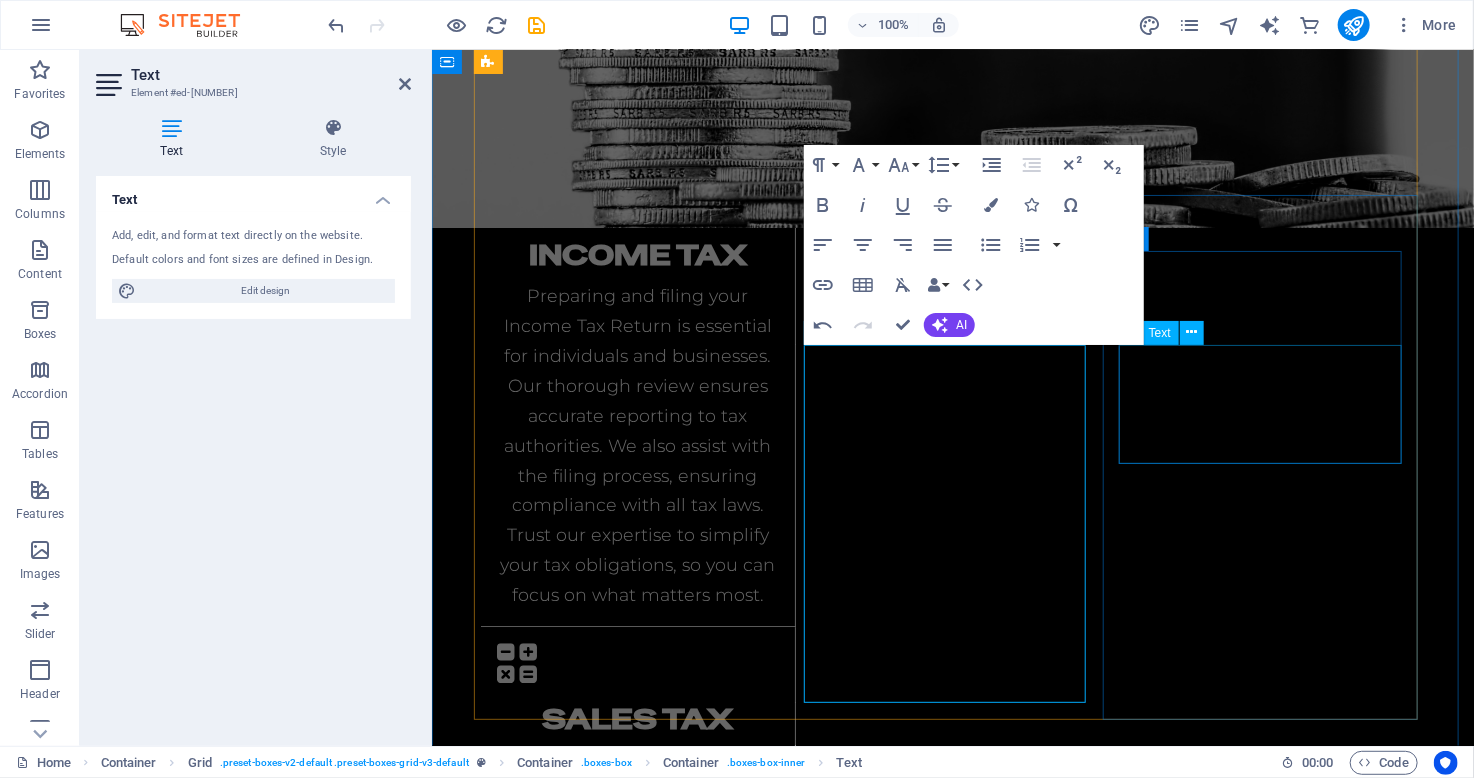 click on "Lorem ipsum dolor sit amet, consetetur sadipscing elitr, sed diam nonumy." at bounding box center (637, 2871) 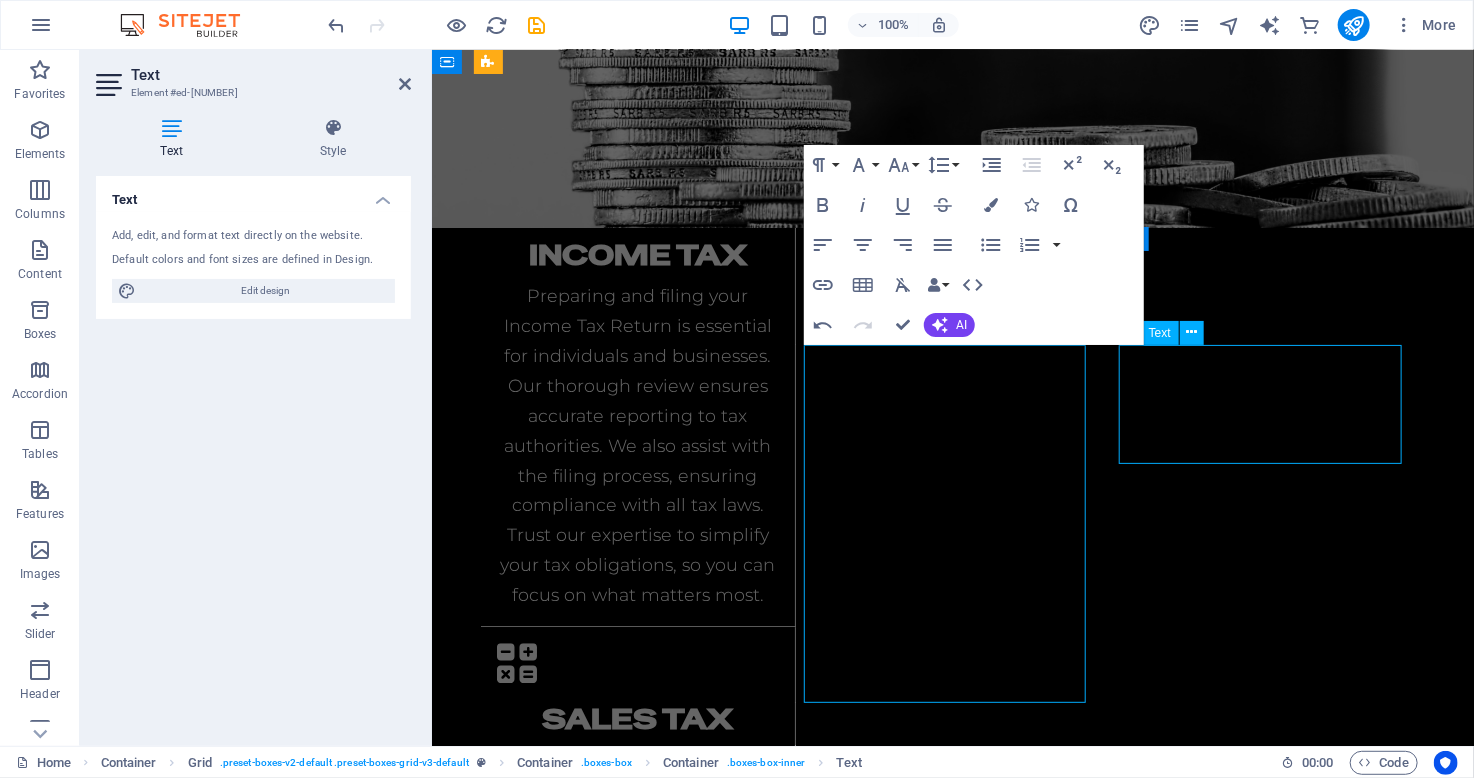 scroll, scrollTop: 2565, scrollLeft: 0, axis: vertical 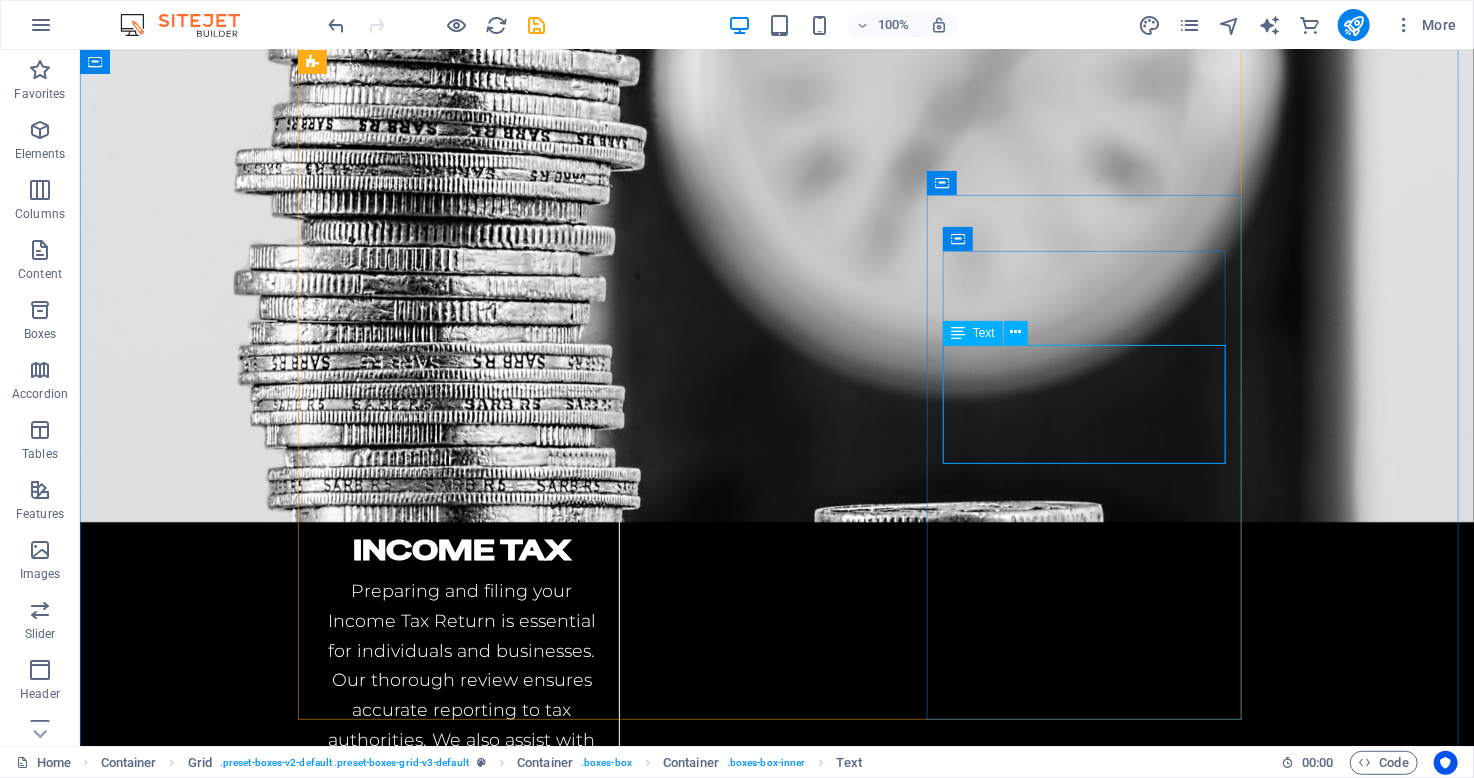 click on "Lorem ipsum dolor sit amet, consetetur sadipscing elitr, sed diam nonumy." at bounding box center (461, 3164) 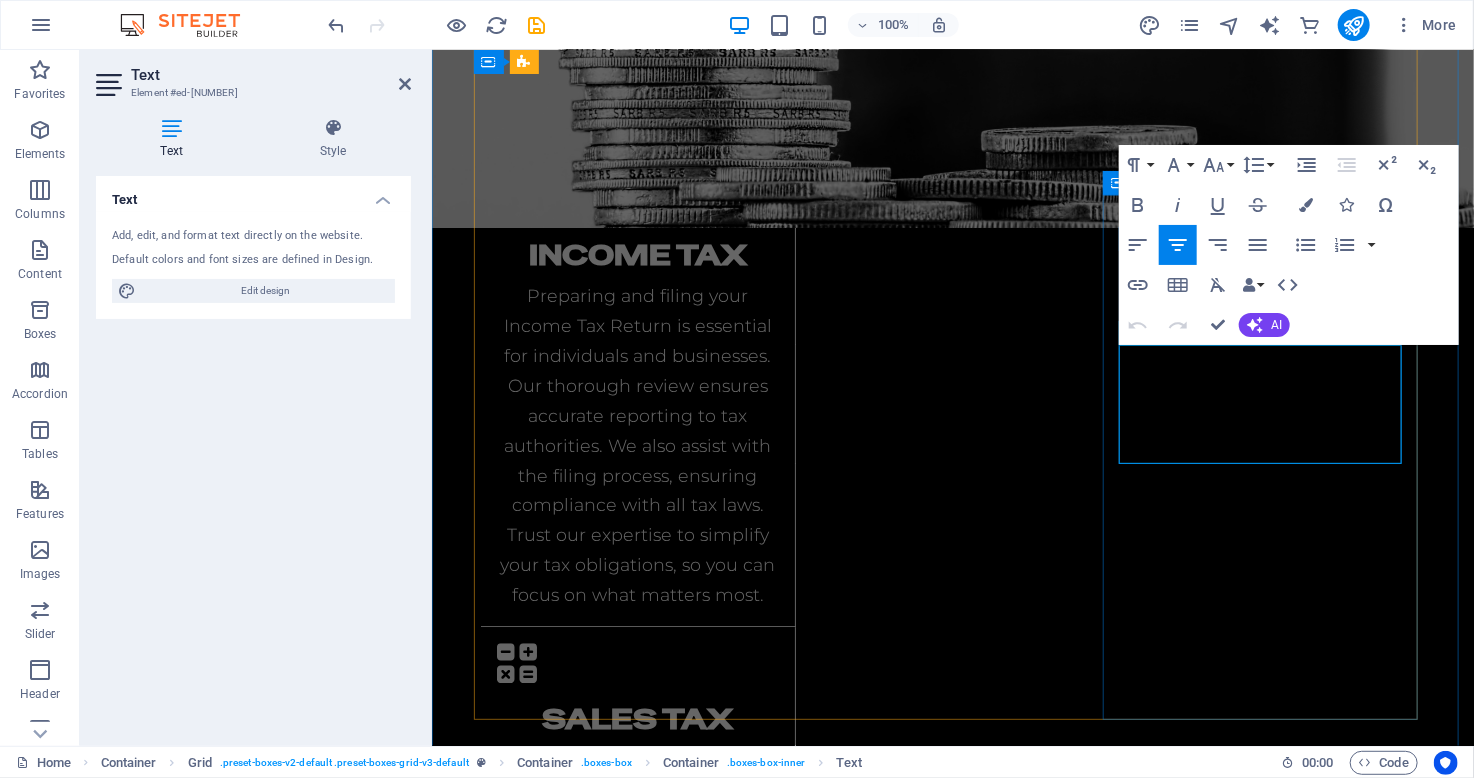 type 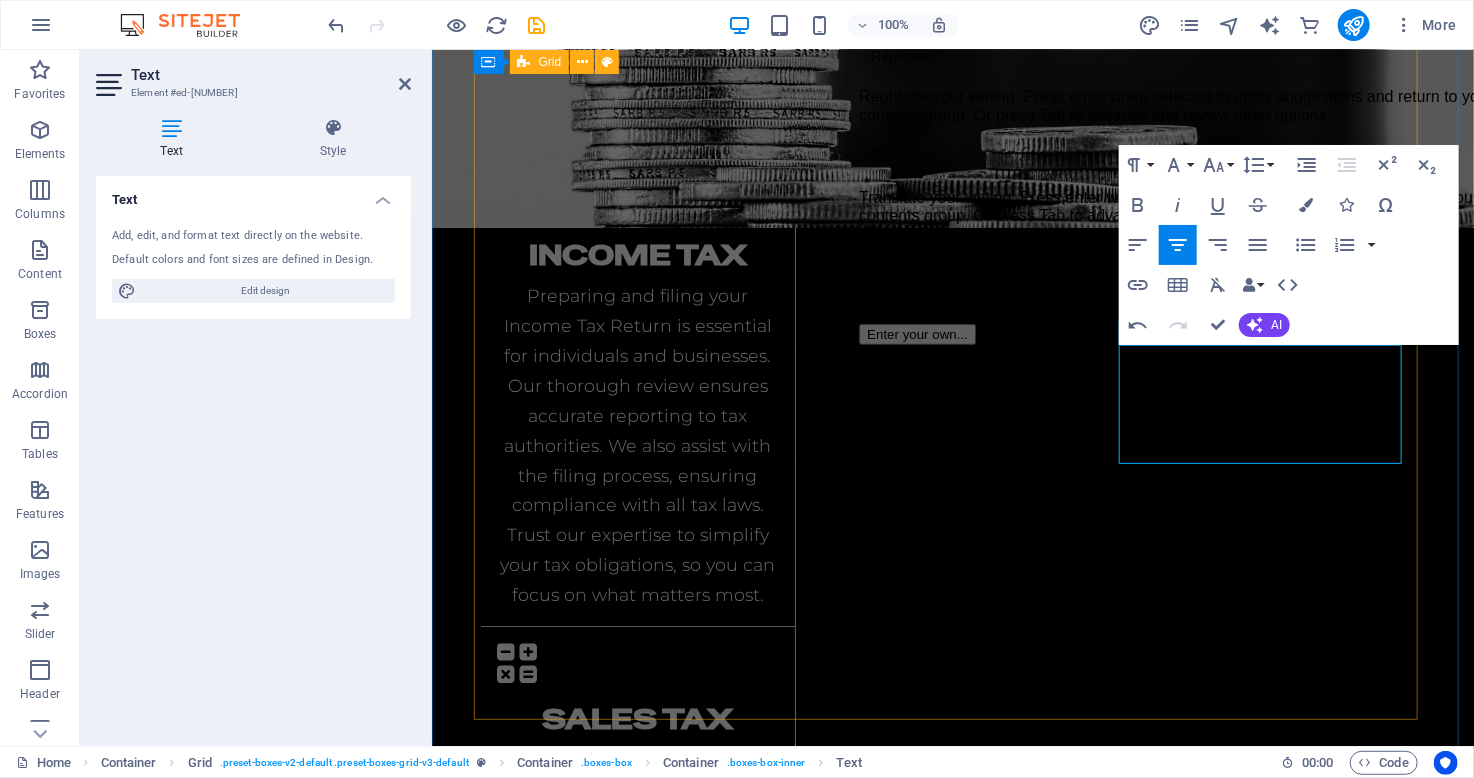 click at bounding box center (1057, -1877) 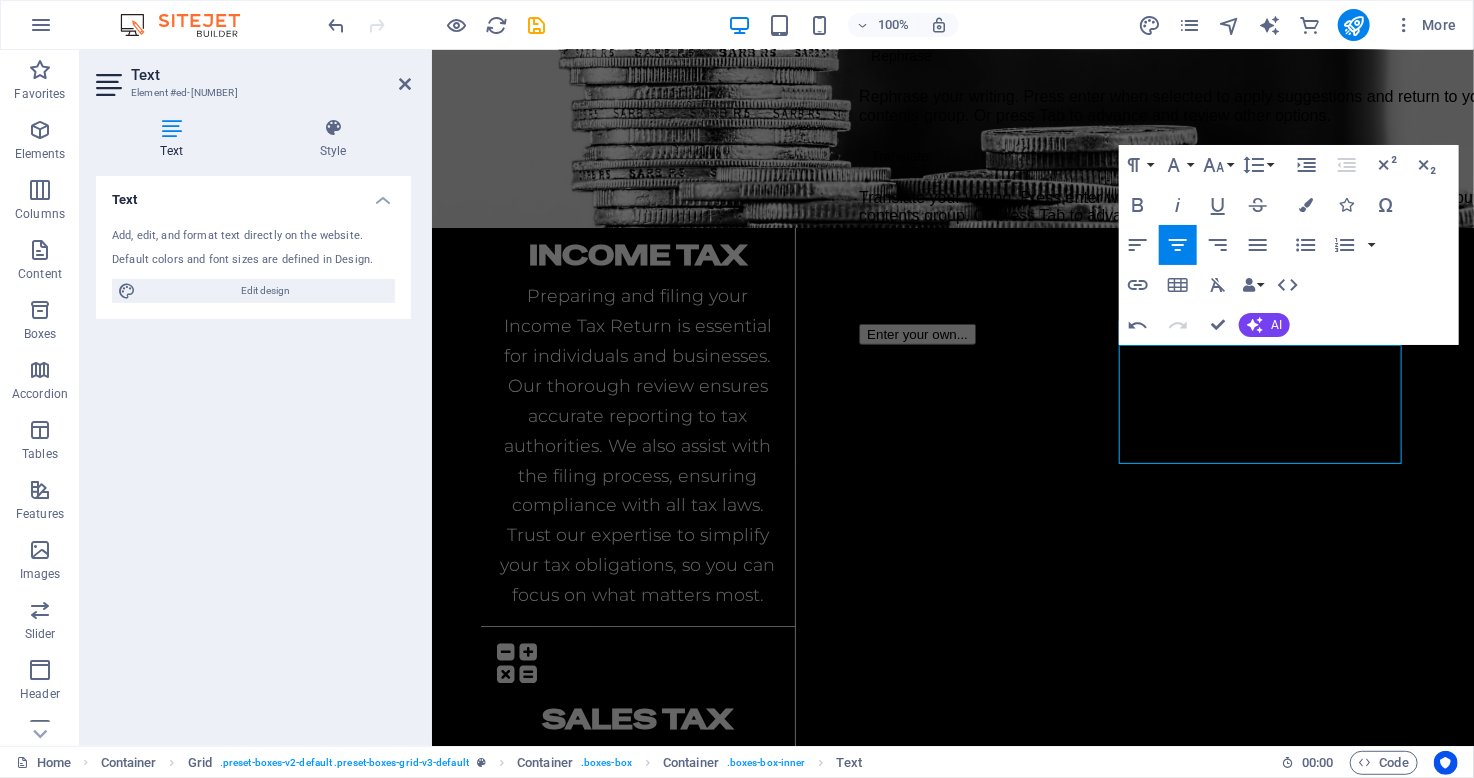 click on "Accept" 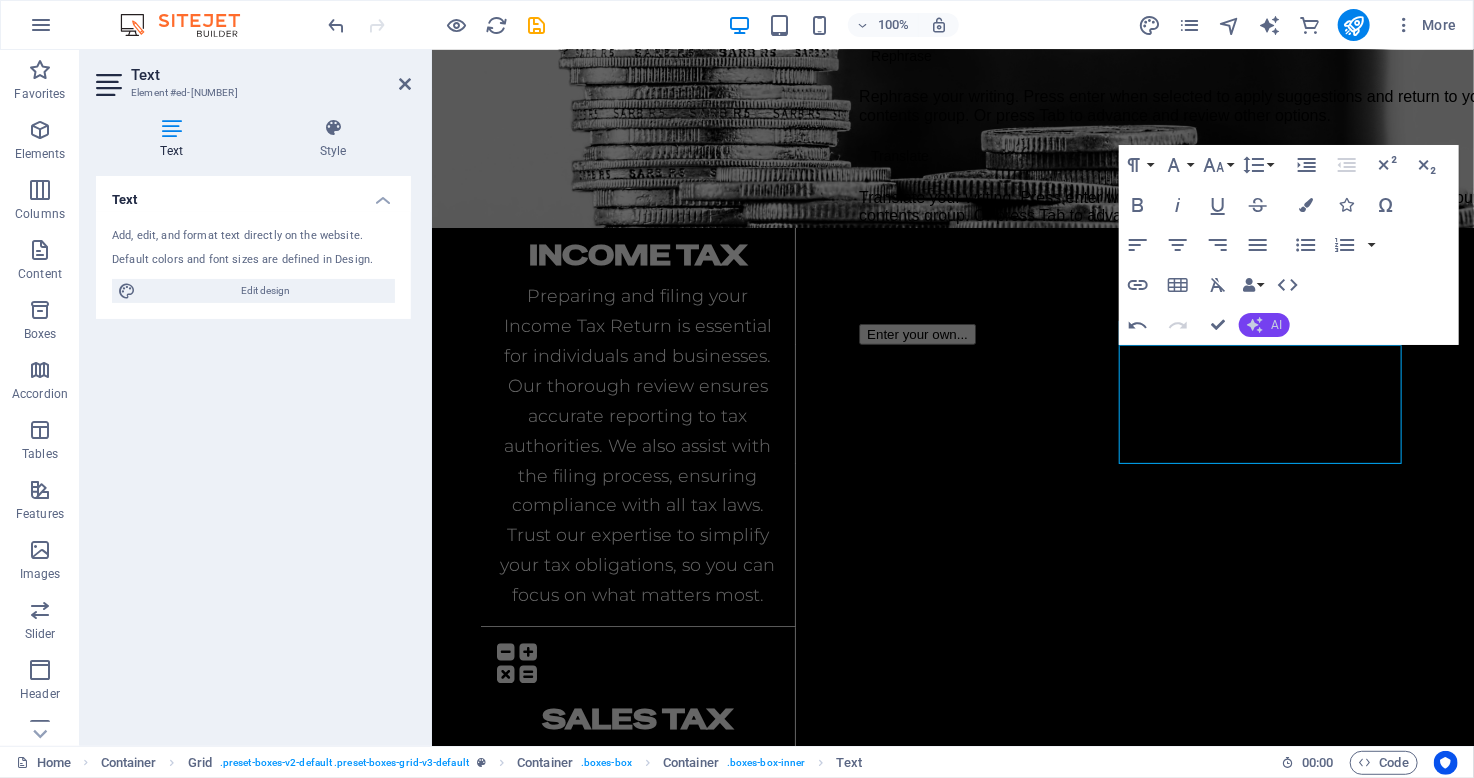 click on "AI" at bounding box center [1264, 325] 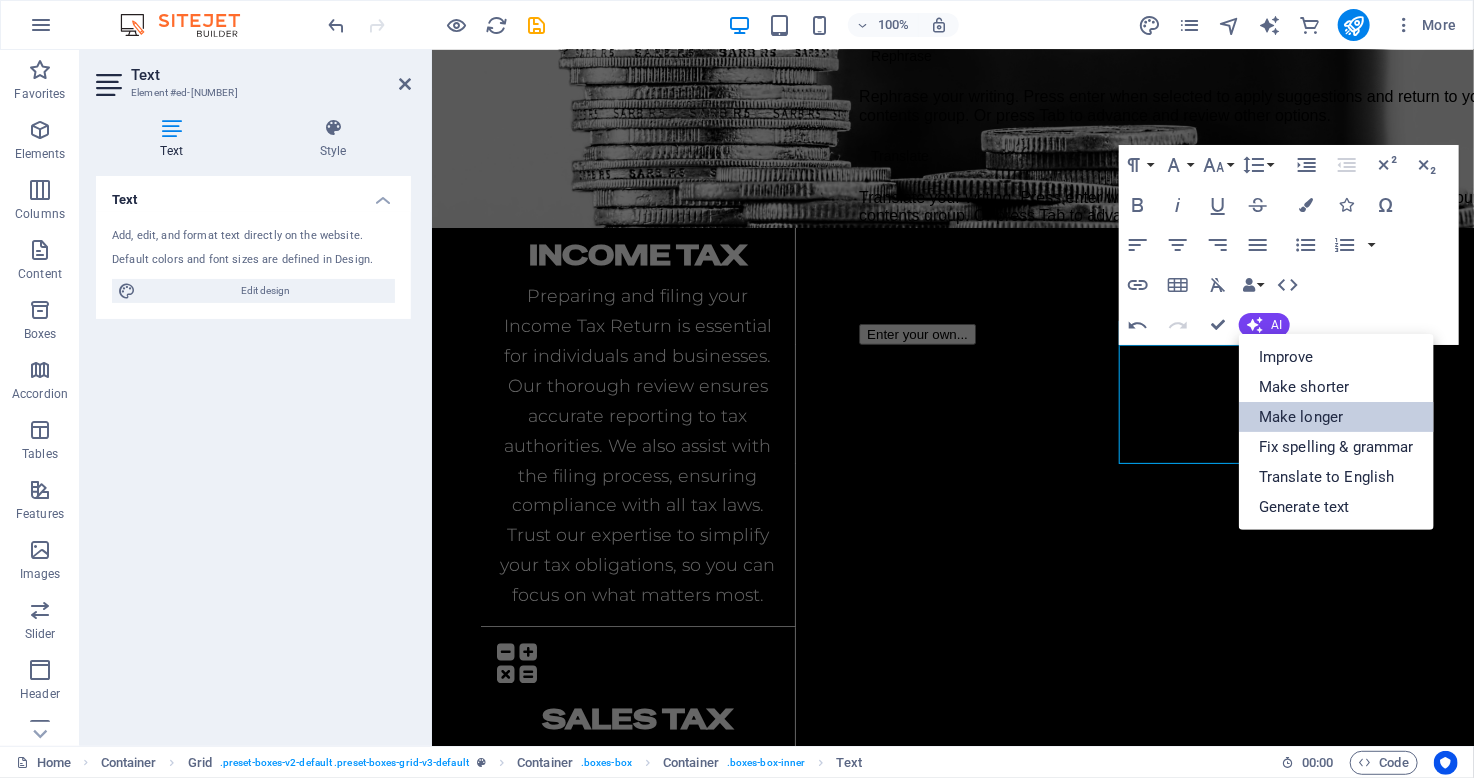 click on "Make longer" at bounding box center (1336, 417) 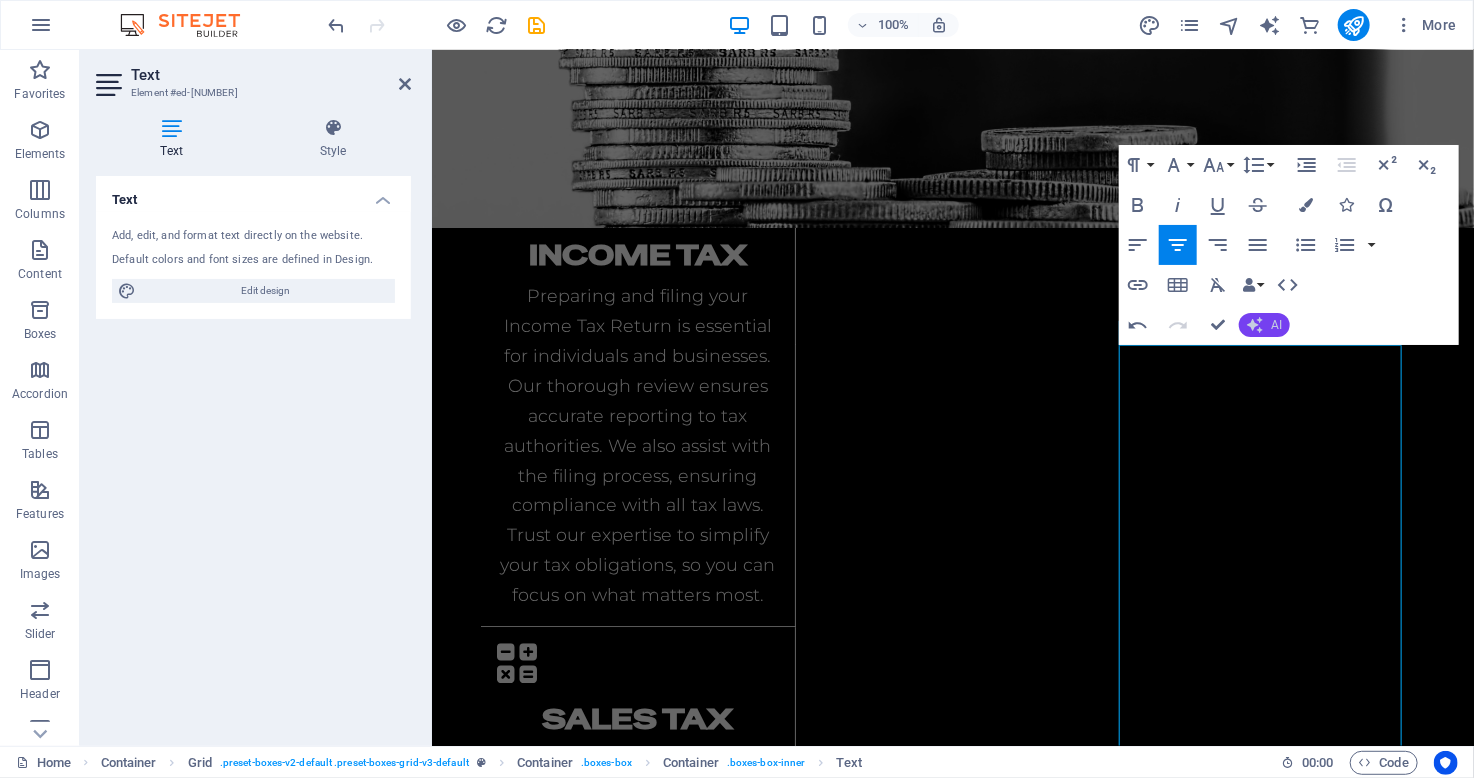 click on "AI" at bounding box center [1264, 325] 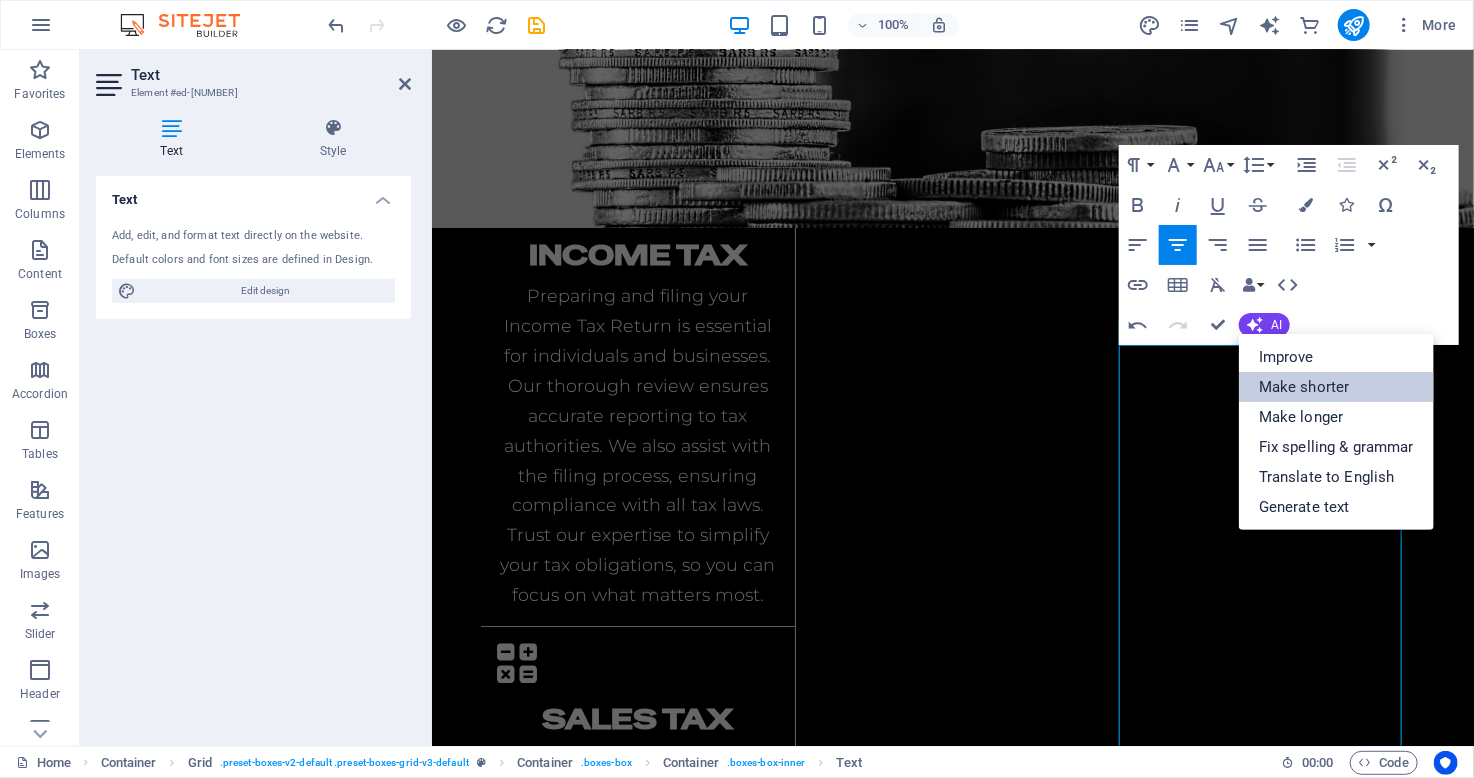 click on "Make shorter" at bounding box center [1336, 387] 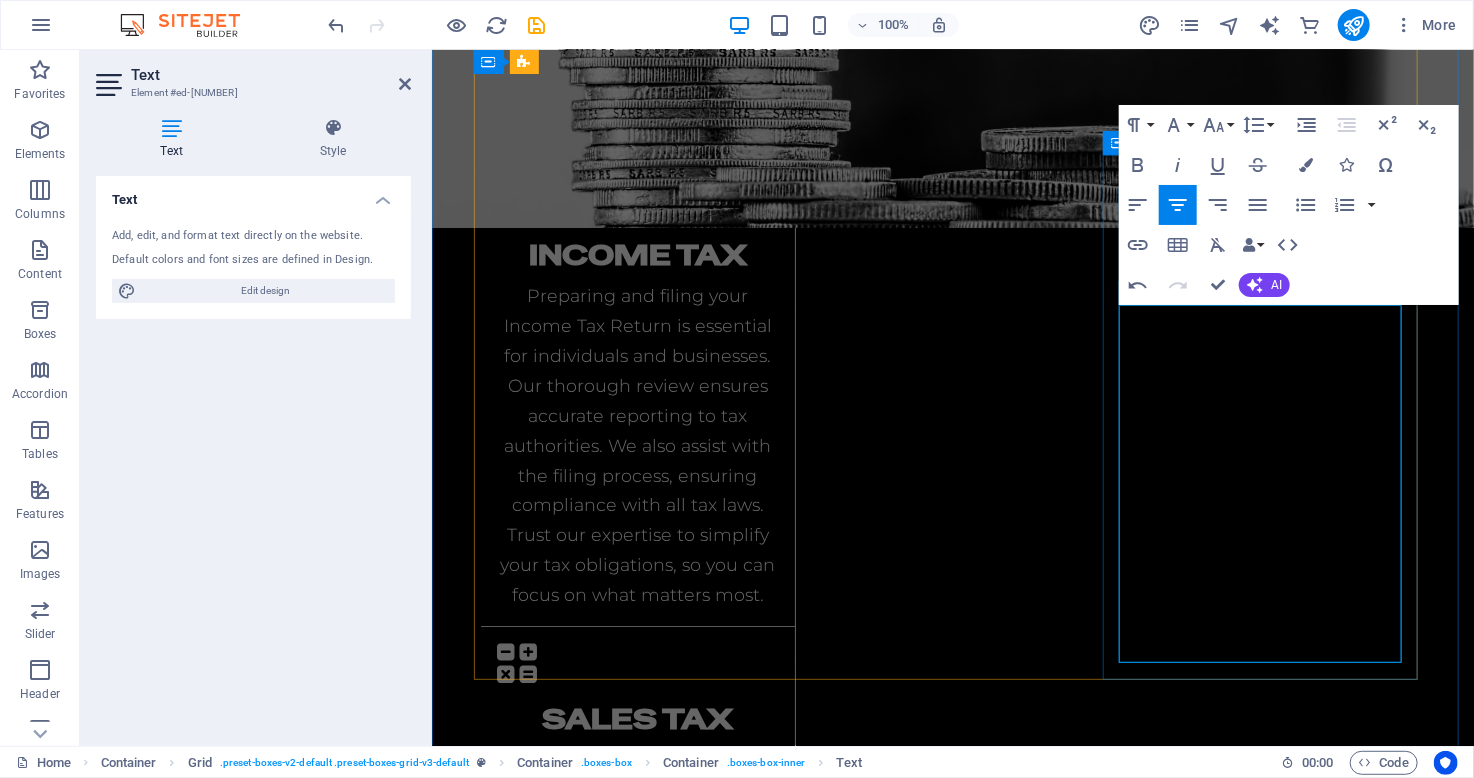 scroll, scrollTop: 2725, scrollLeft: 0, axis: vertical 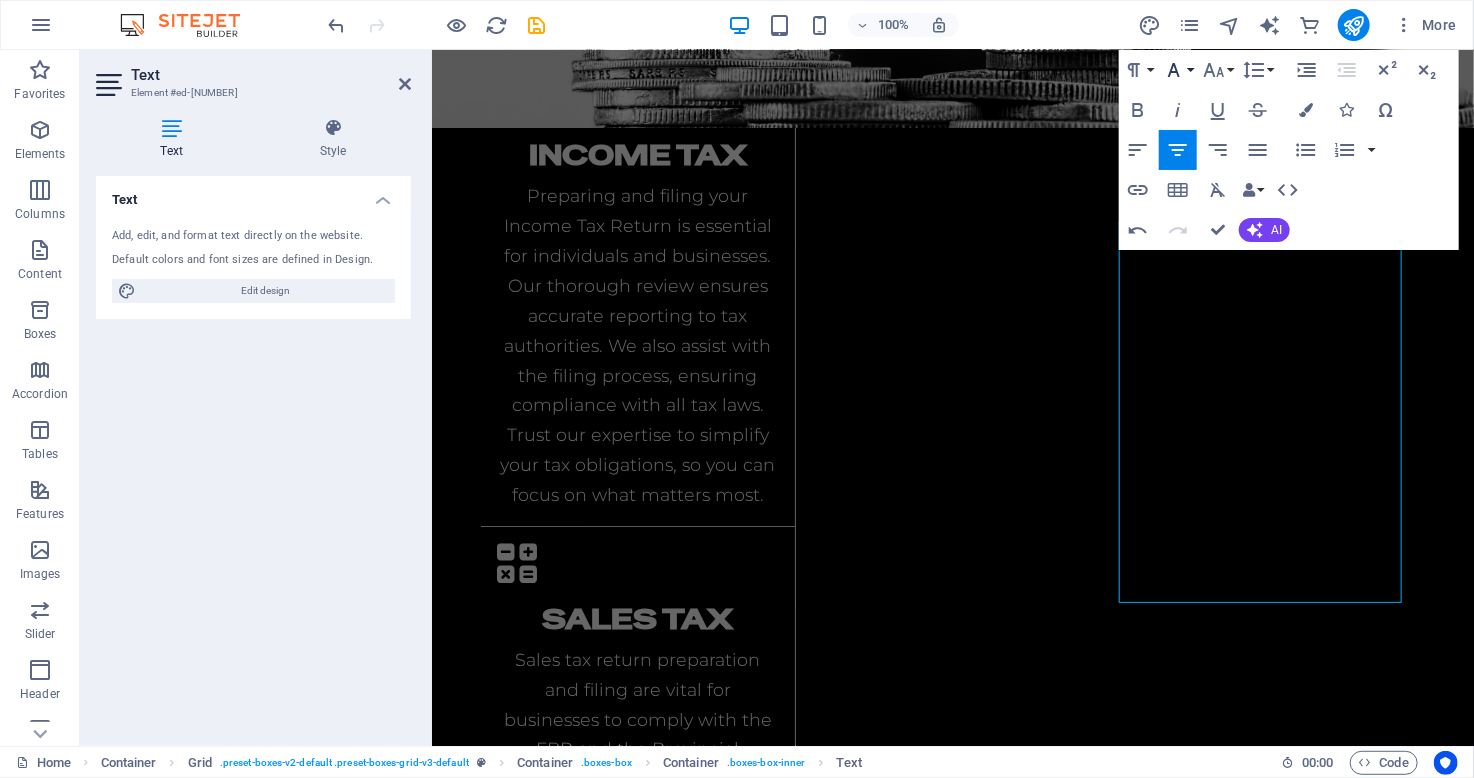 click 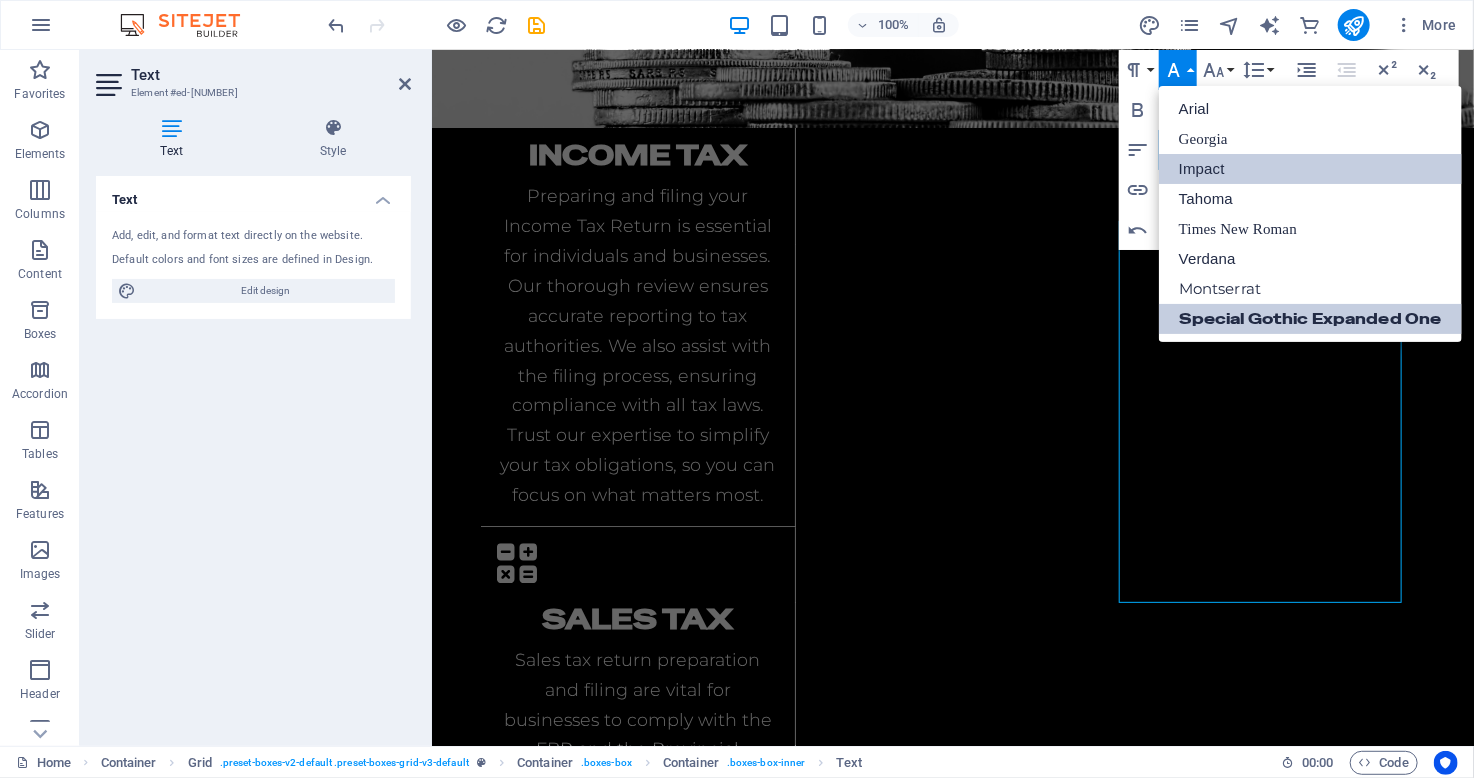scroll, scrollTop: 0, scrollLeft: 0, axis: both 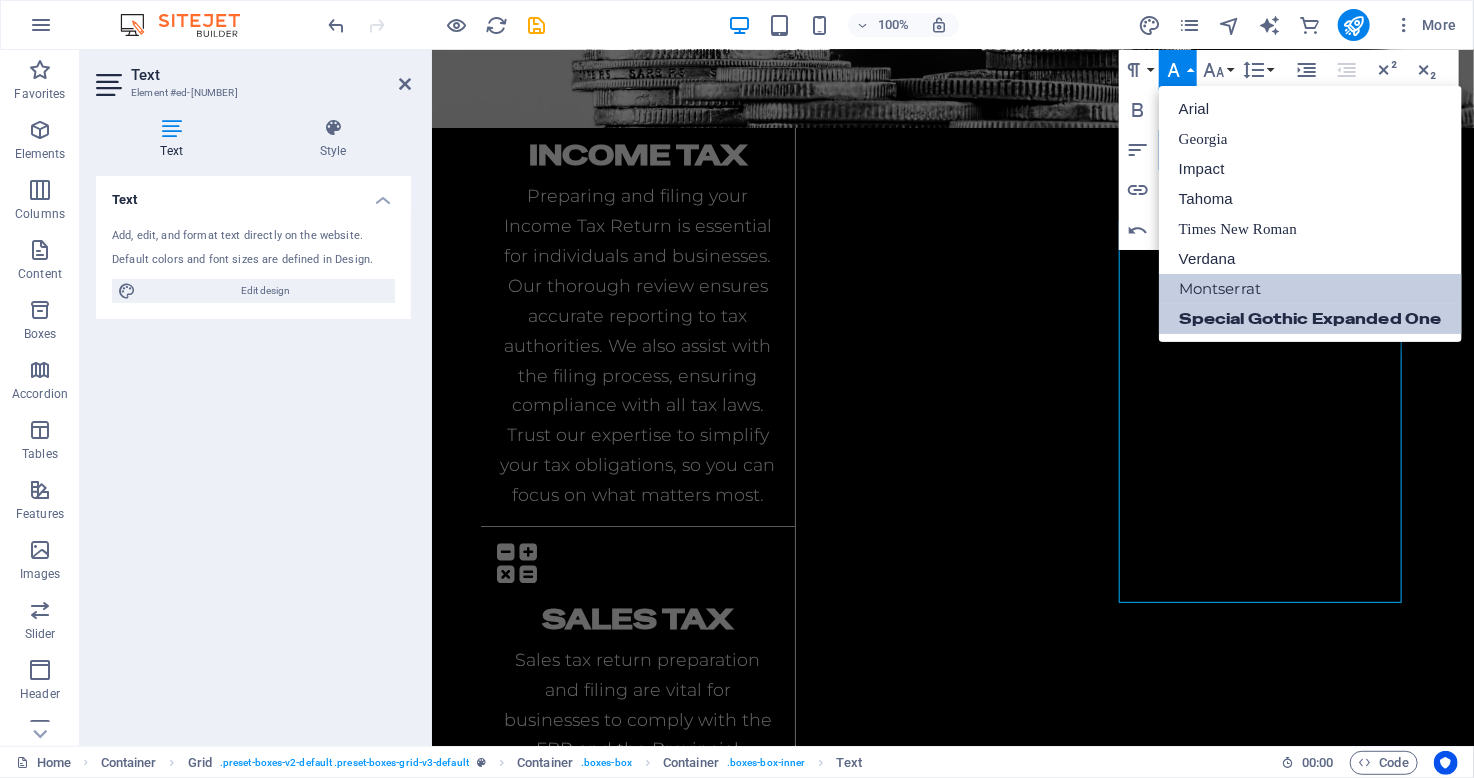 click on "Montserrat" at bounding box center (1310, 289) 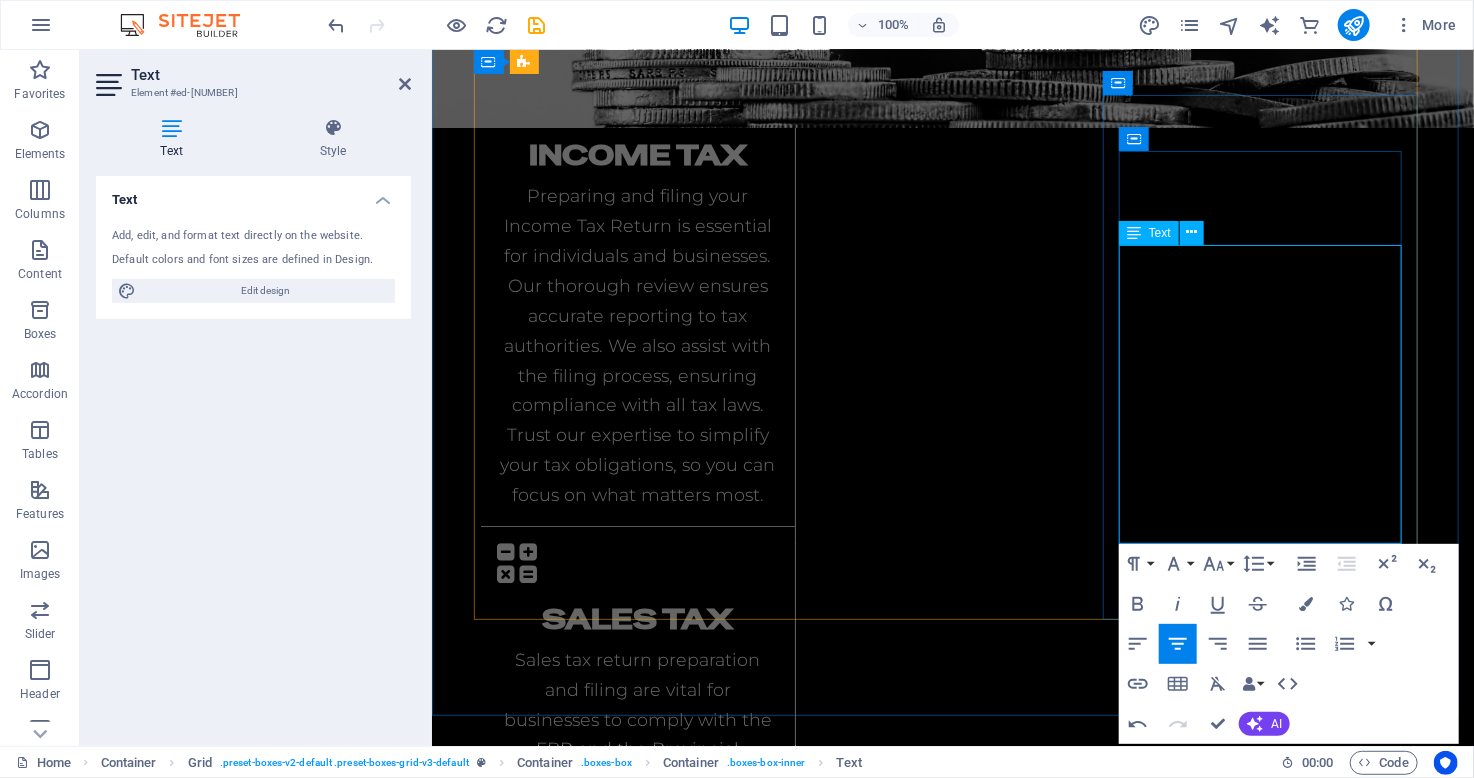 click on "We offer tailored outsourcing solutions to streamline operations, allowing you to focus on hiring and managing your workforce. Our expertise reduces administrative burdens and enhances productivity, enabling you to concentrate on building your team and growing your business." at bounding box center (637, 2860) 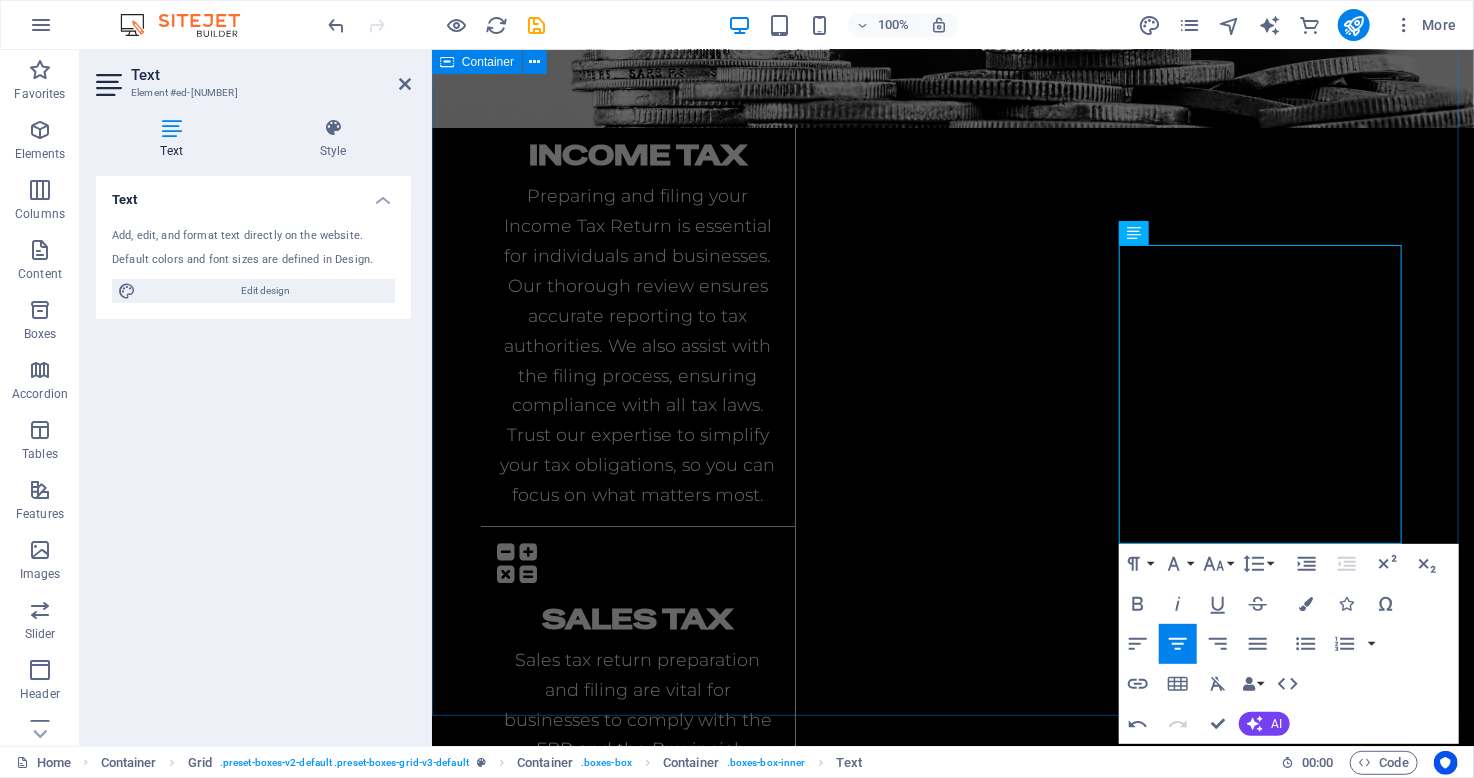 click on "Services Income Tax Preparing and filing your Income Tax Return is essential for individuals and businesses. Our thorough review ensures accurate reporting to tax authorities. We also assist with the filing process, ensuring compliance with all tax laws. Trust our expertise to simplify your tax obligations, so you can focus on what matters most. Sales Tax Sales tax return preparation and filing are vital for businesses to comply with the FBR and the Provincial Revenue Boards. Proper management helps avoid audits and penalties while improving tax compliance efficiency. Understanding sales tax return processes is essential for all businesses to maintain good standing with tax authorities. Advisory Media Audit A media audit evaluates the expenditure and allocation of time and resources for media campaigns. By reviewing media buying, placement, and scheduling, businesses gain insights for improved decision-making and optimized budgeting, ultimately maximizing ROI and enhancing marketing performance." at bounding box center (952, 1485) 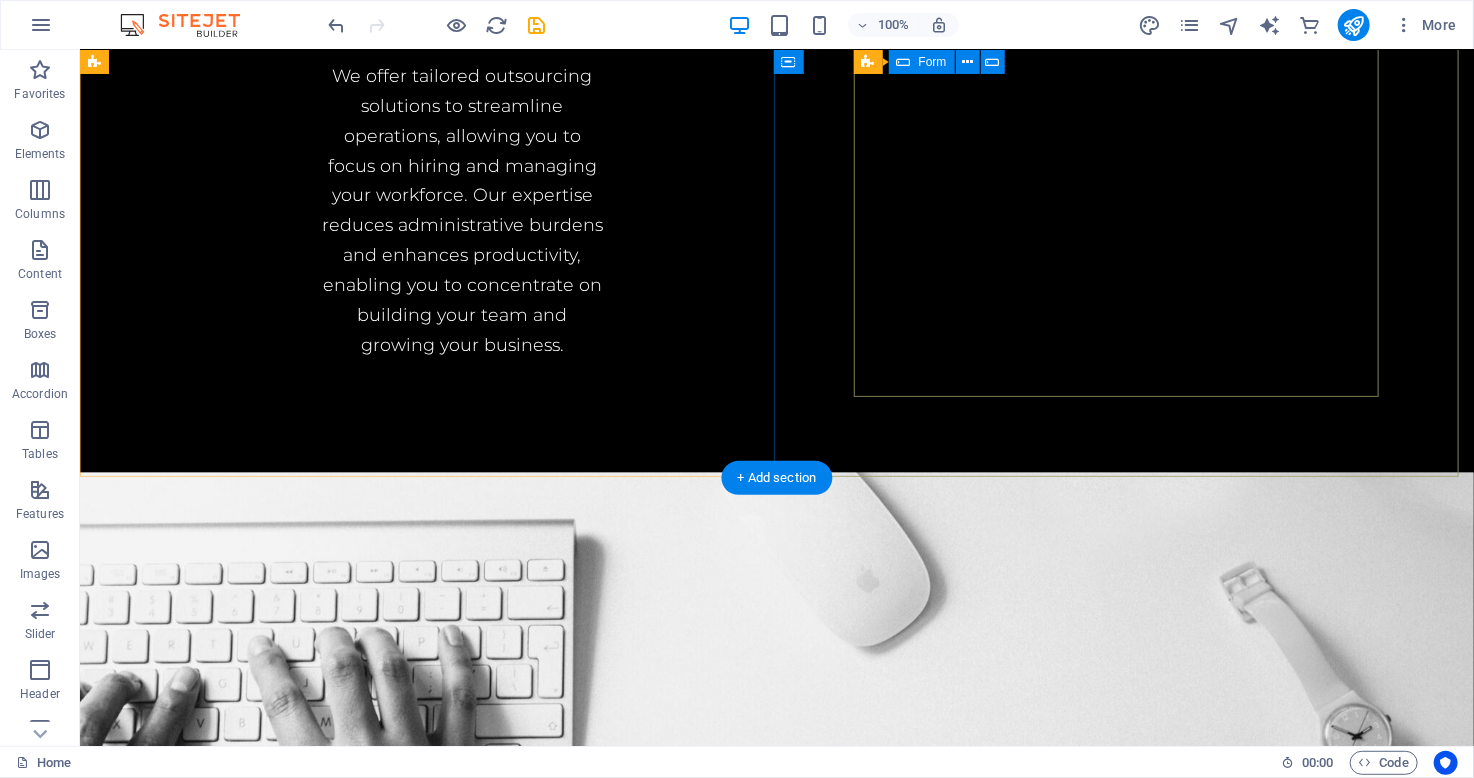 scroll, scrollTop: 5630, scrollLeft: 0, axis: vertical 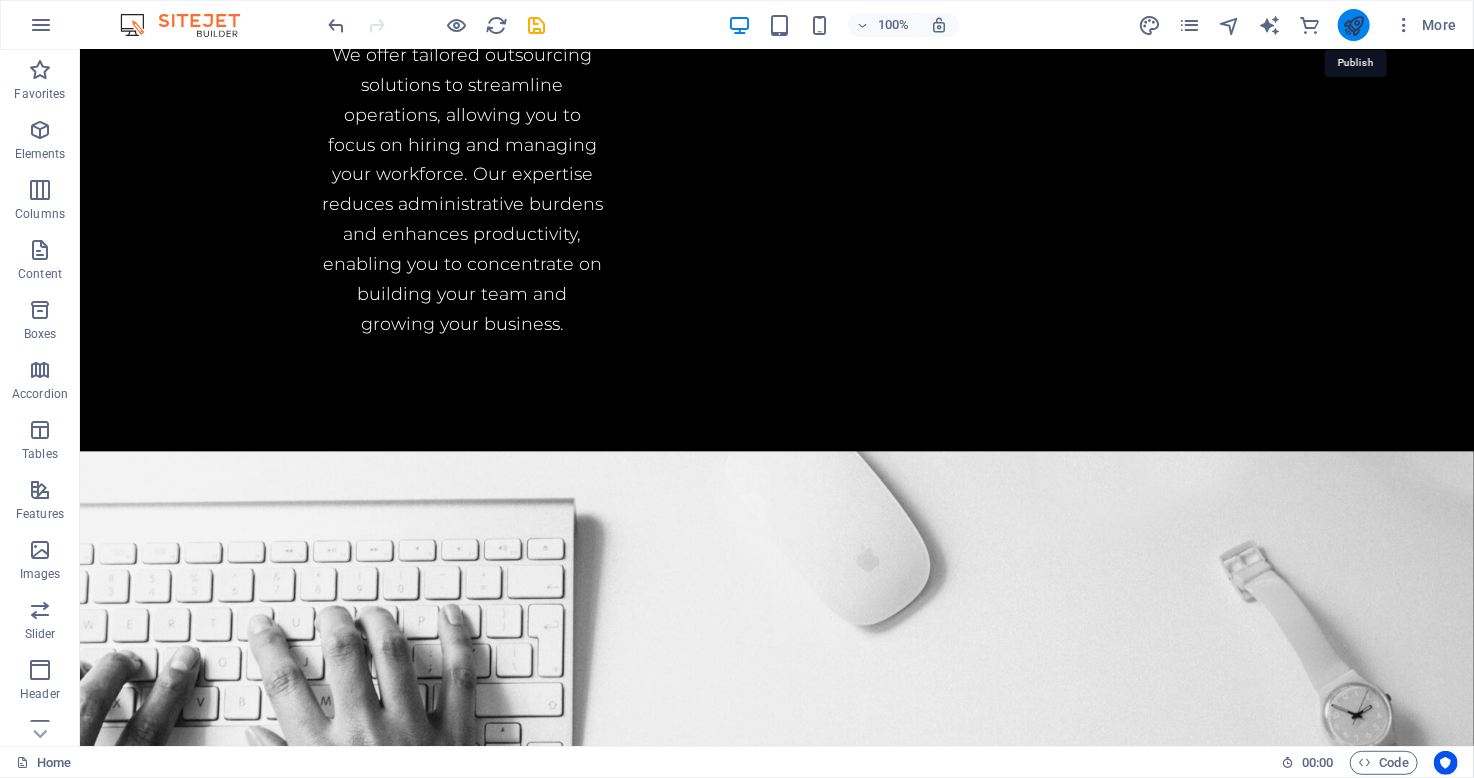 click at bounding box center (1353, 25) 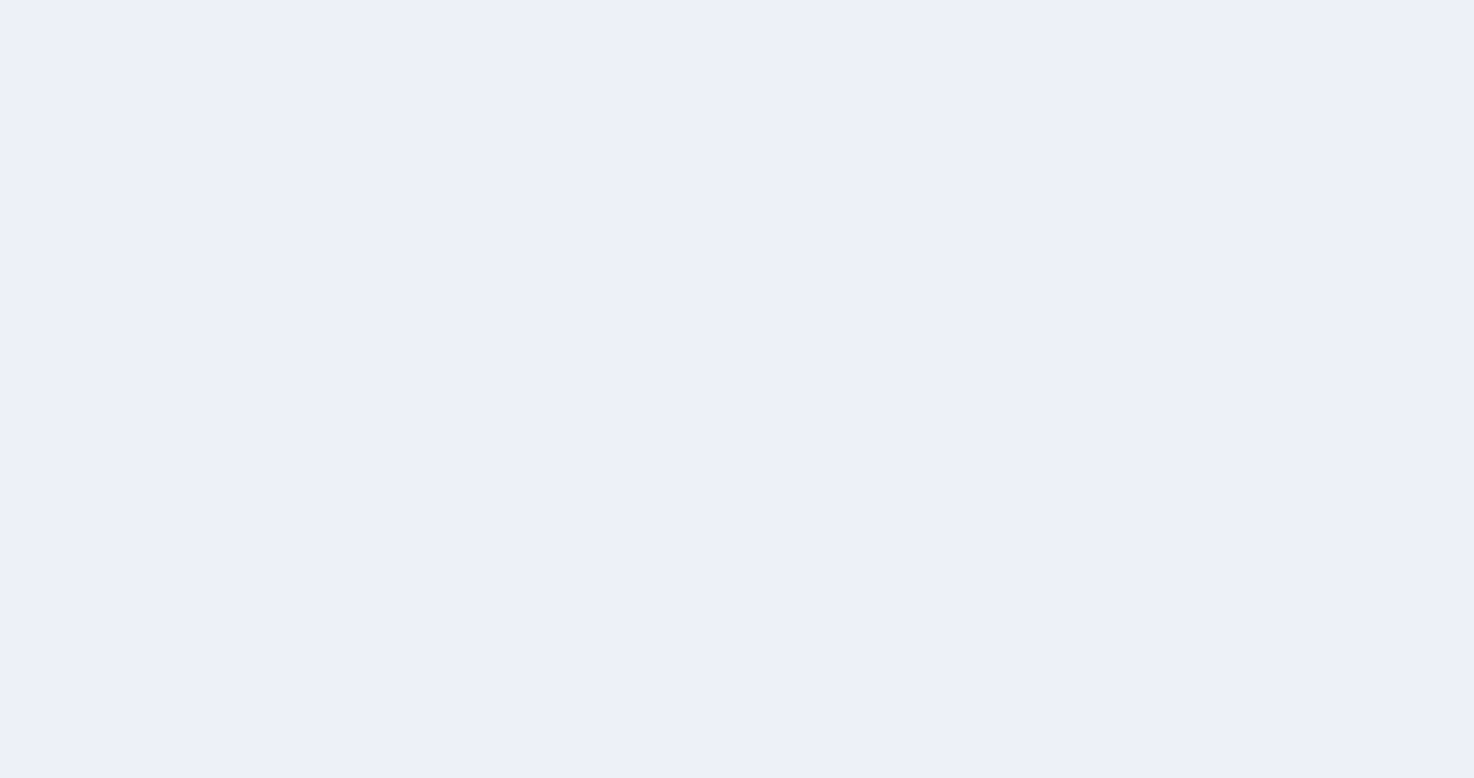 scroll, scrollTop: 0, scrollLeft: 0, axis: both 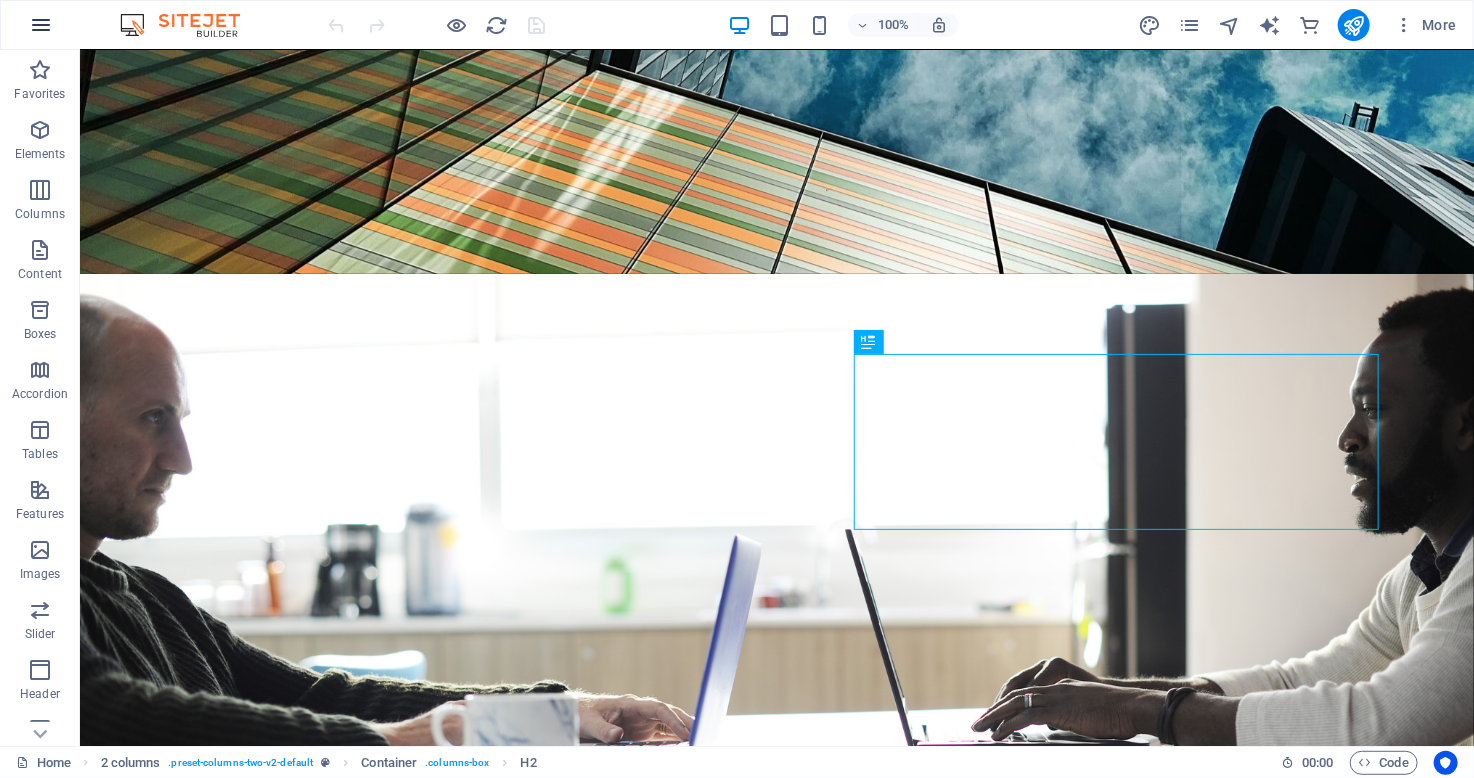 click at bounding box center (41, 25) 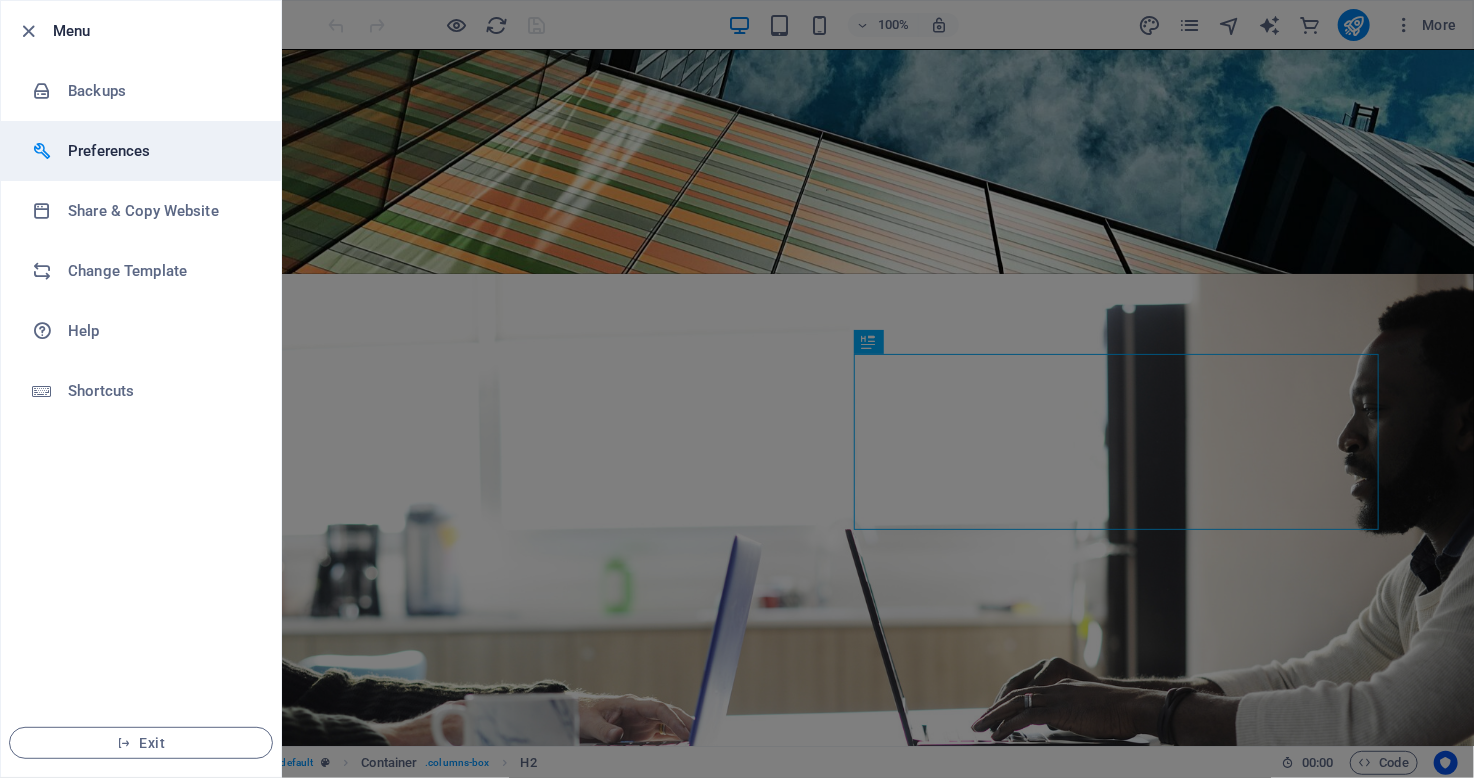 click on "Preferences" at bounding box center [160, 151] 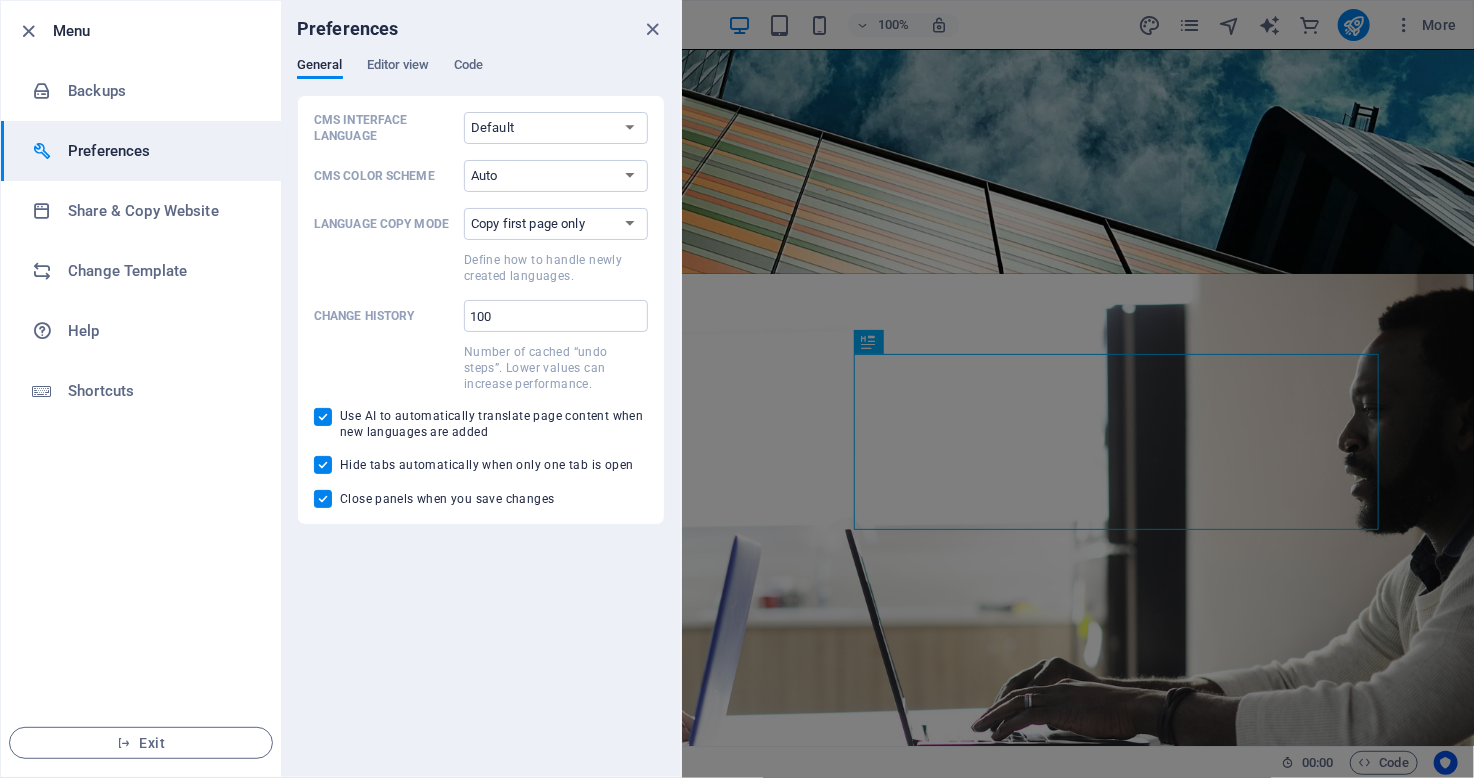 click on "Preferences" at bounding box center [160, 151] 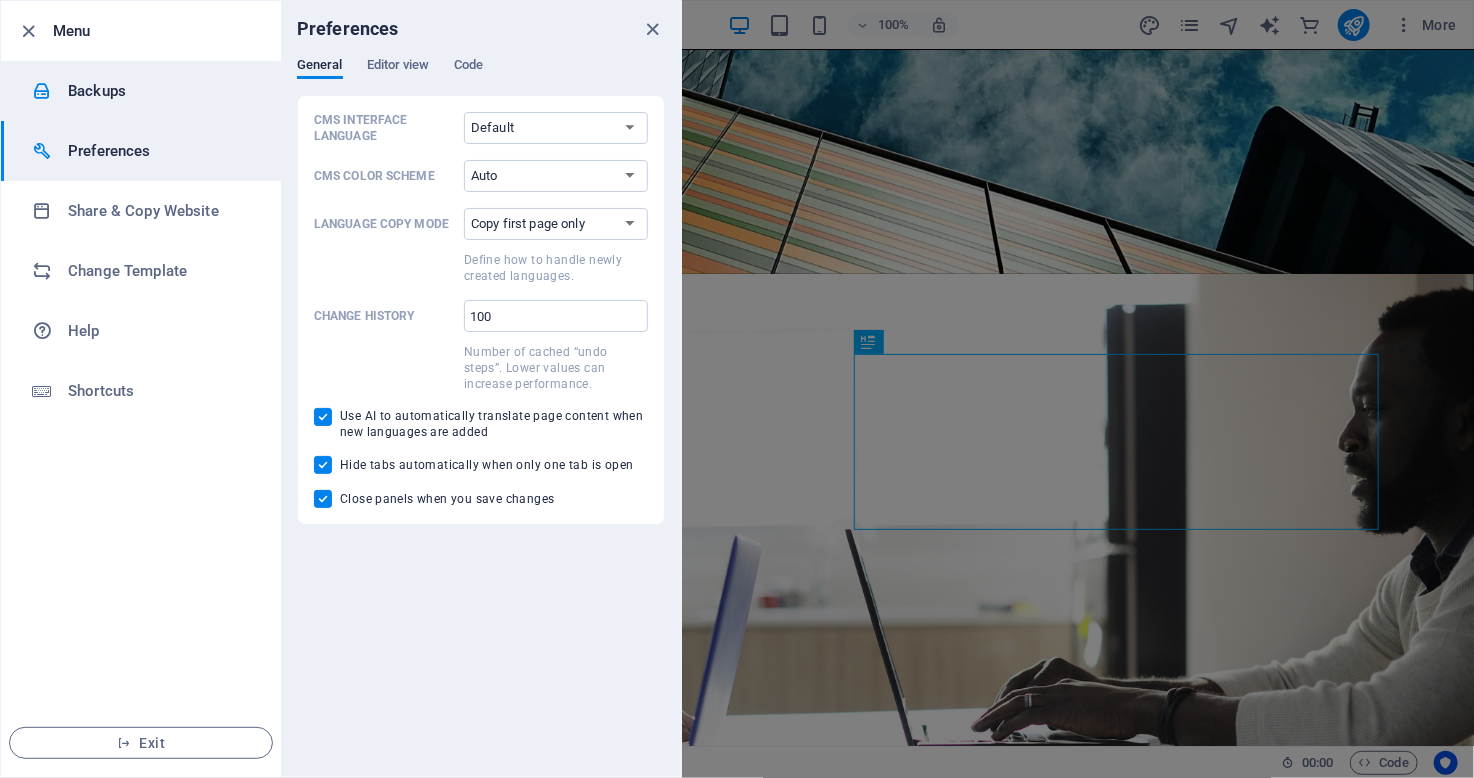 click on "Backups" at bounding box center [160, 91] 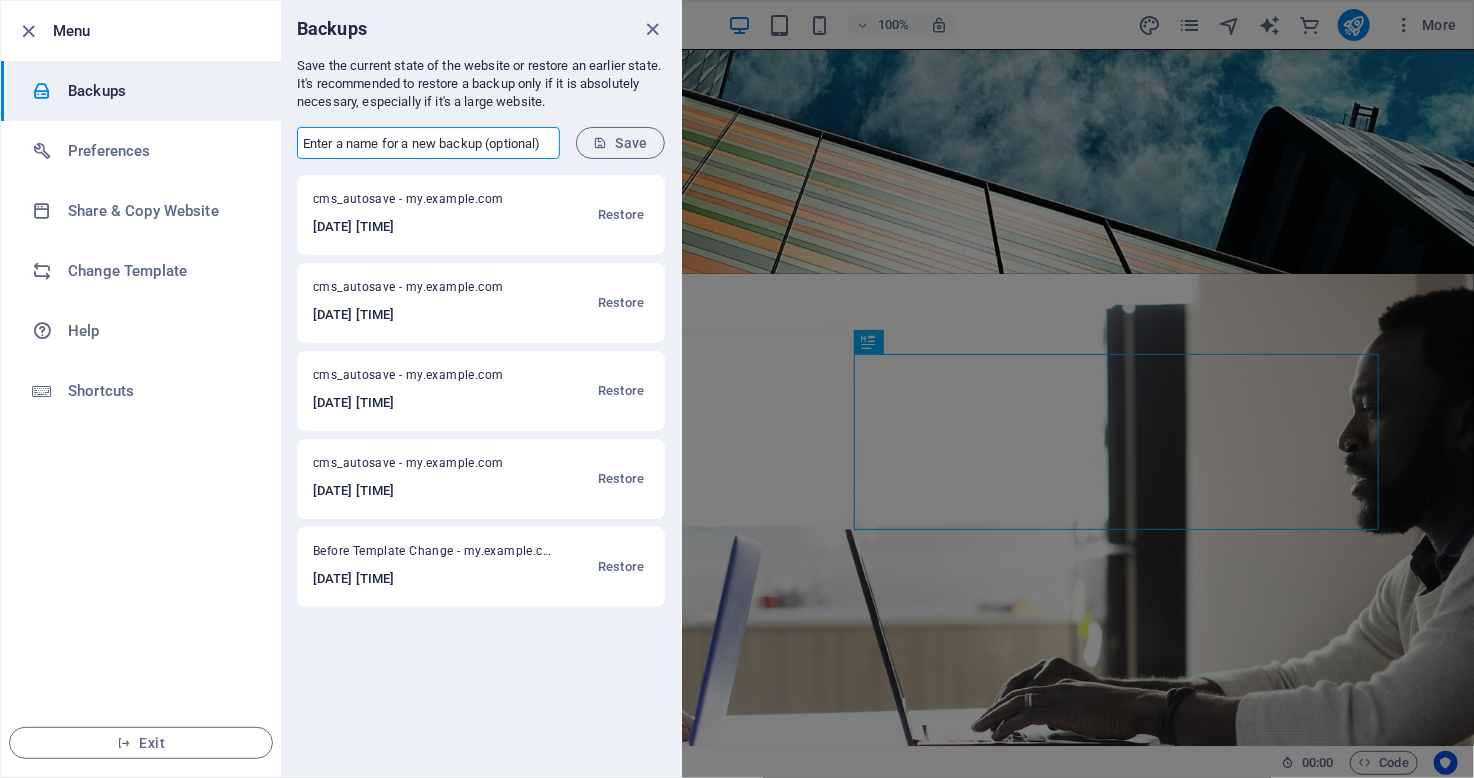click at bounding box center [428, 143] 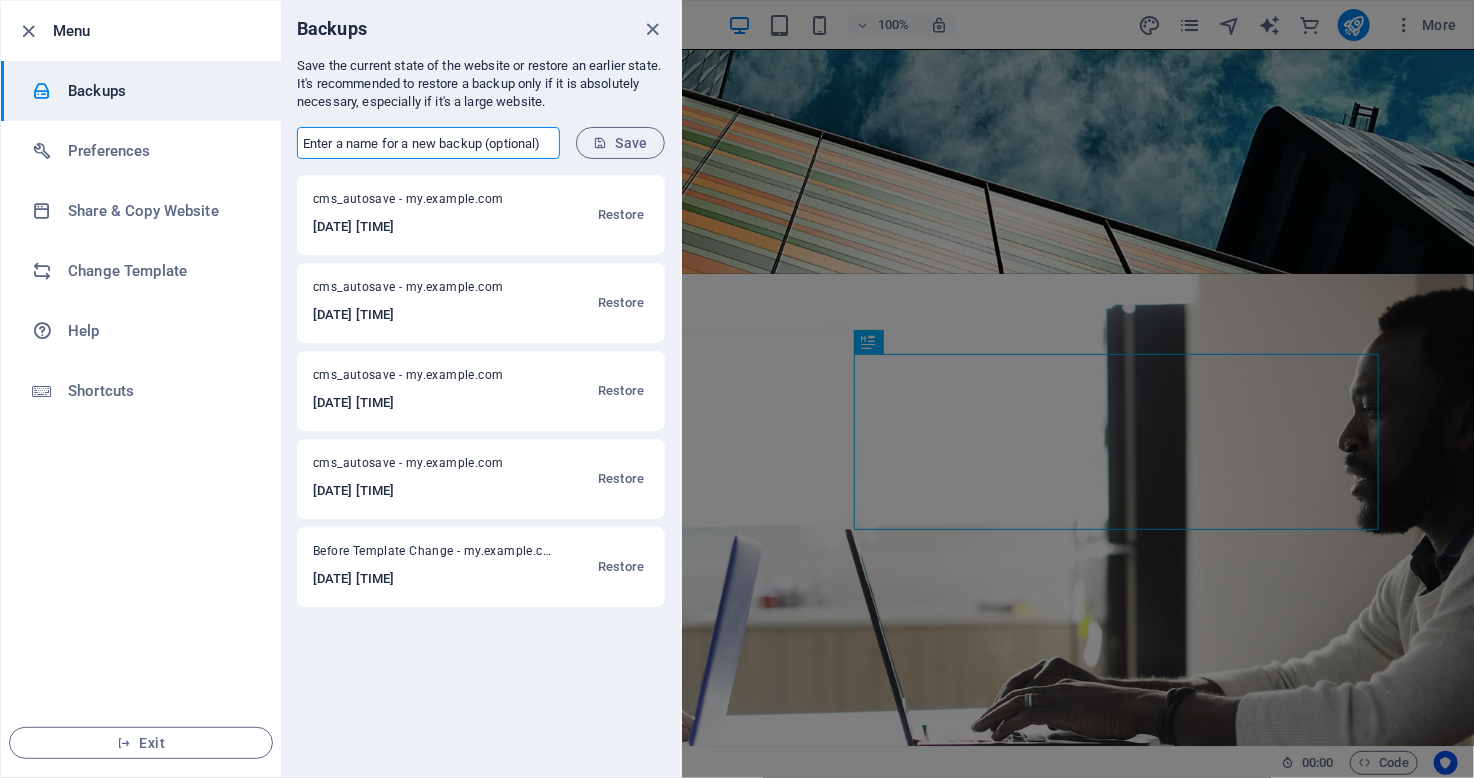 type on "Home" 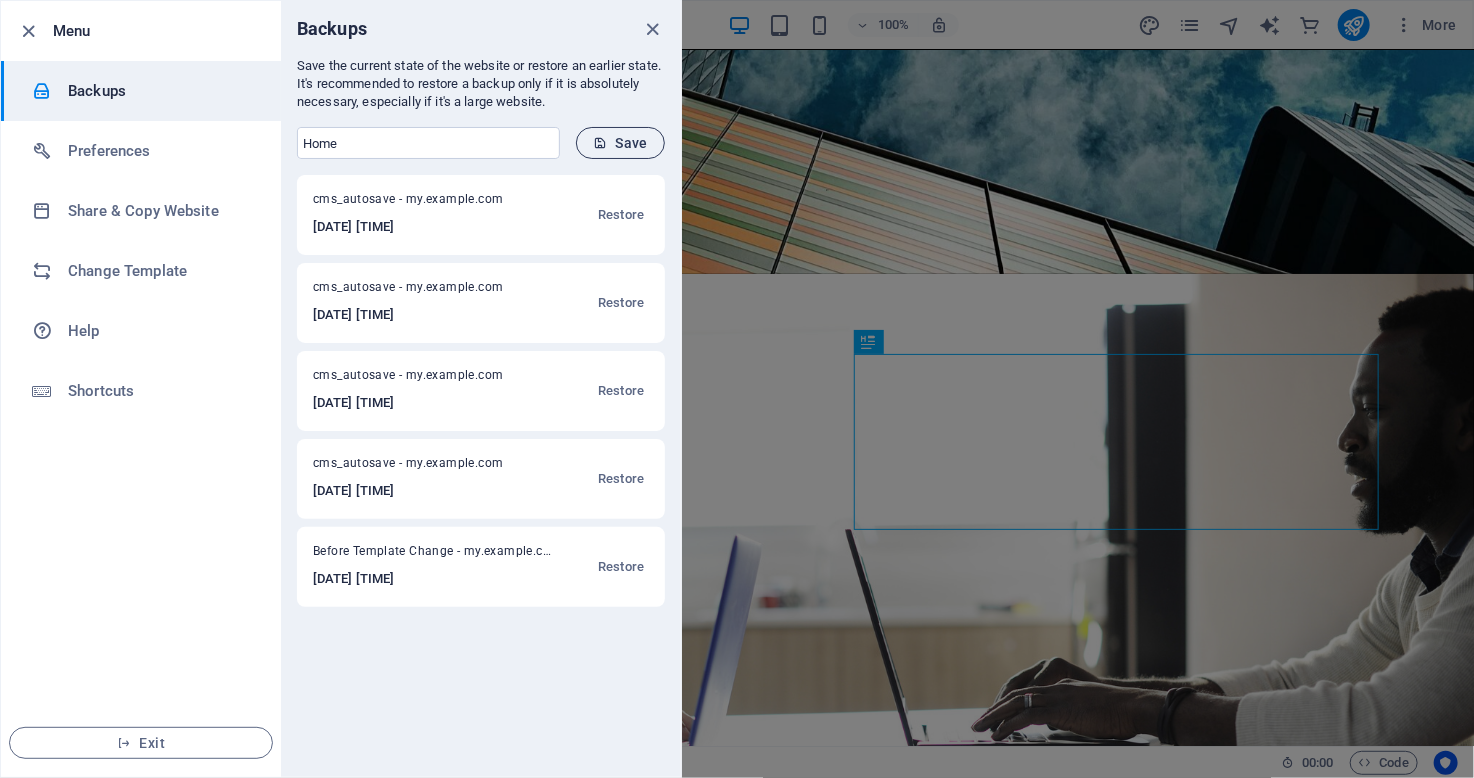 click on "Save" at bounding box center [620, 143] 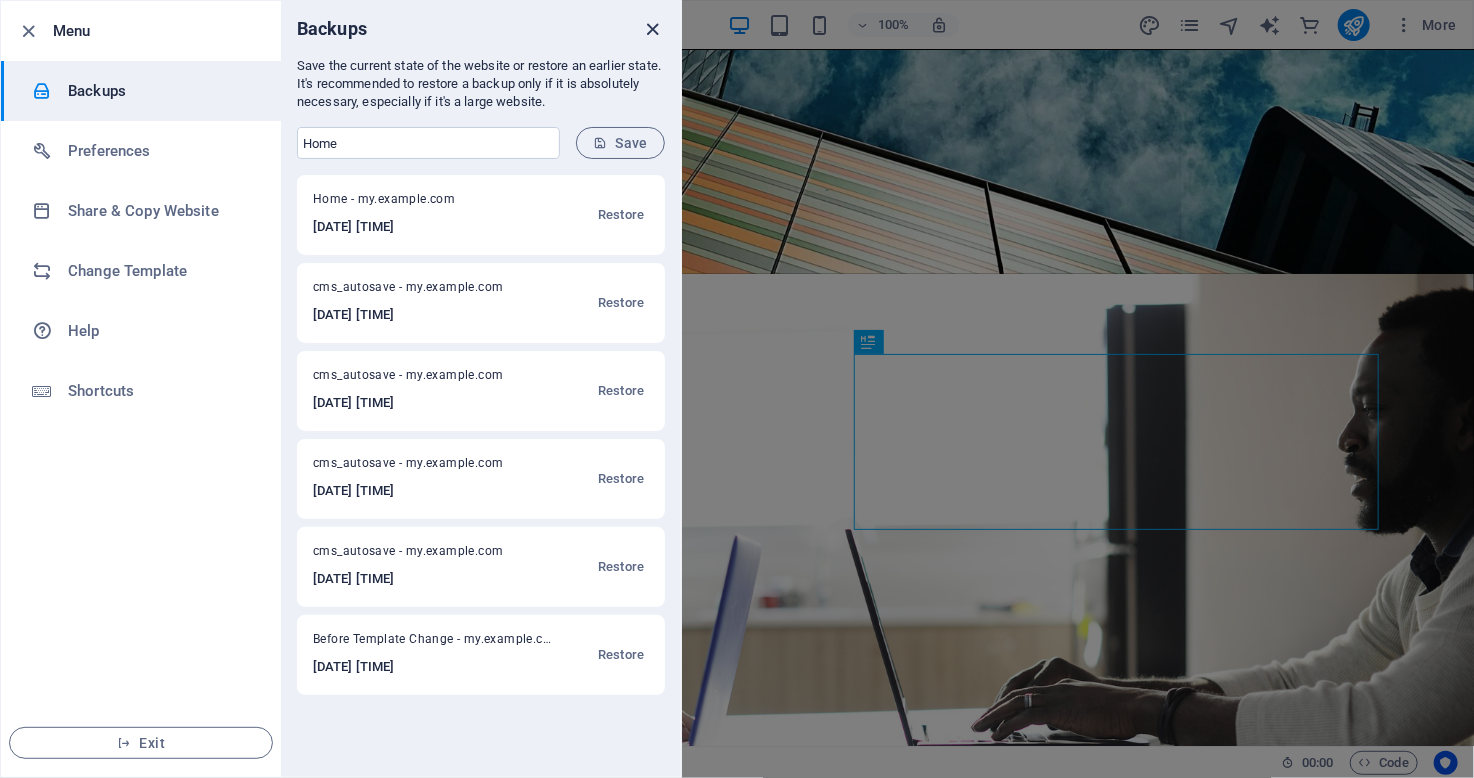 click at bounding box center [653, 29] 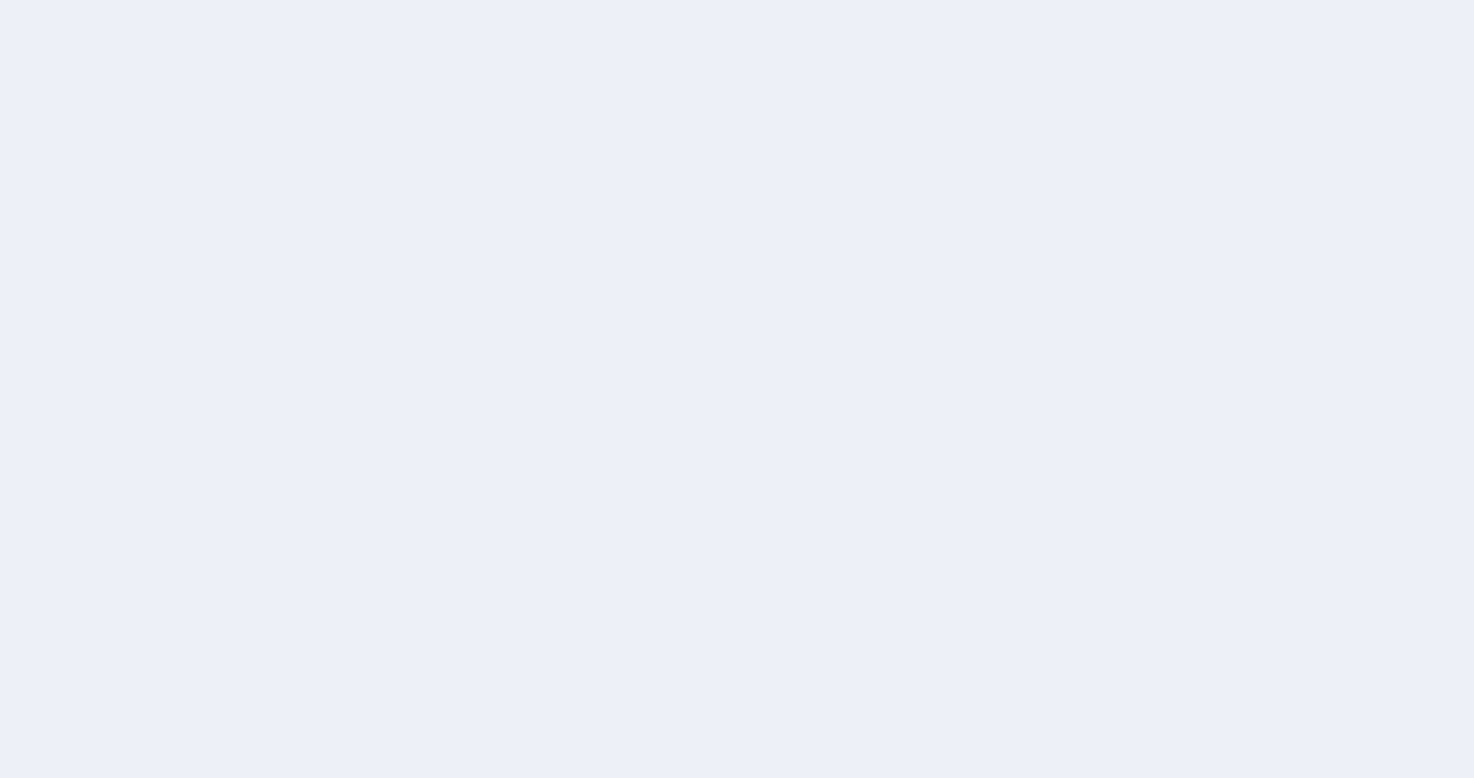 scroll, scrollTop: 0, scrollLeft: 0, axis: both 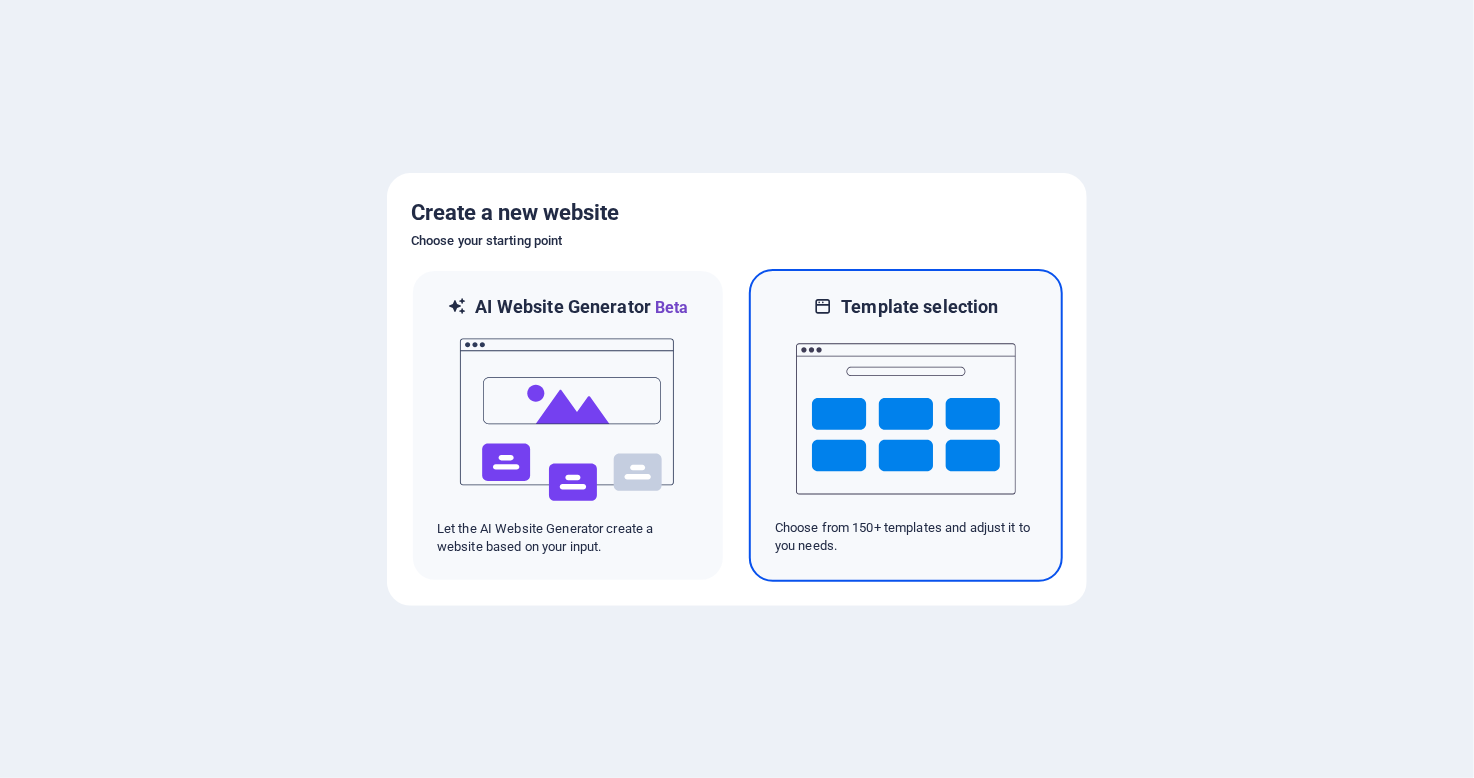 click at bounding box center [906, 419] 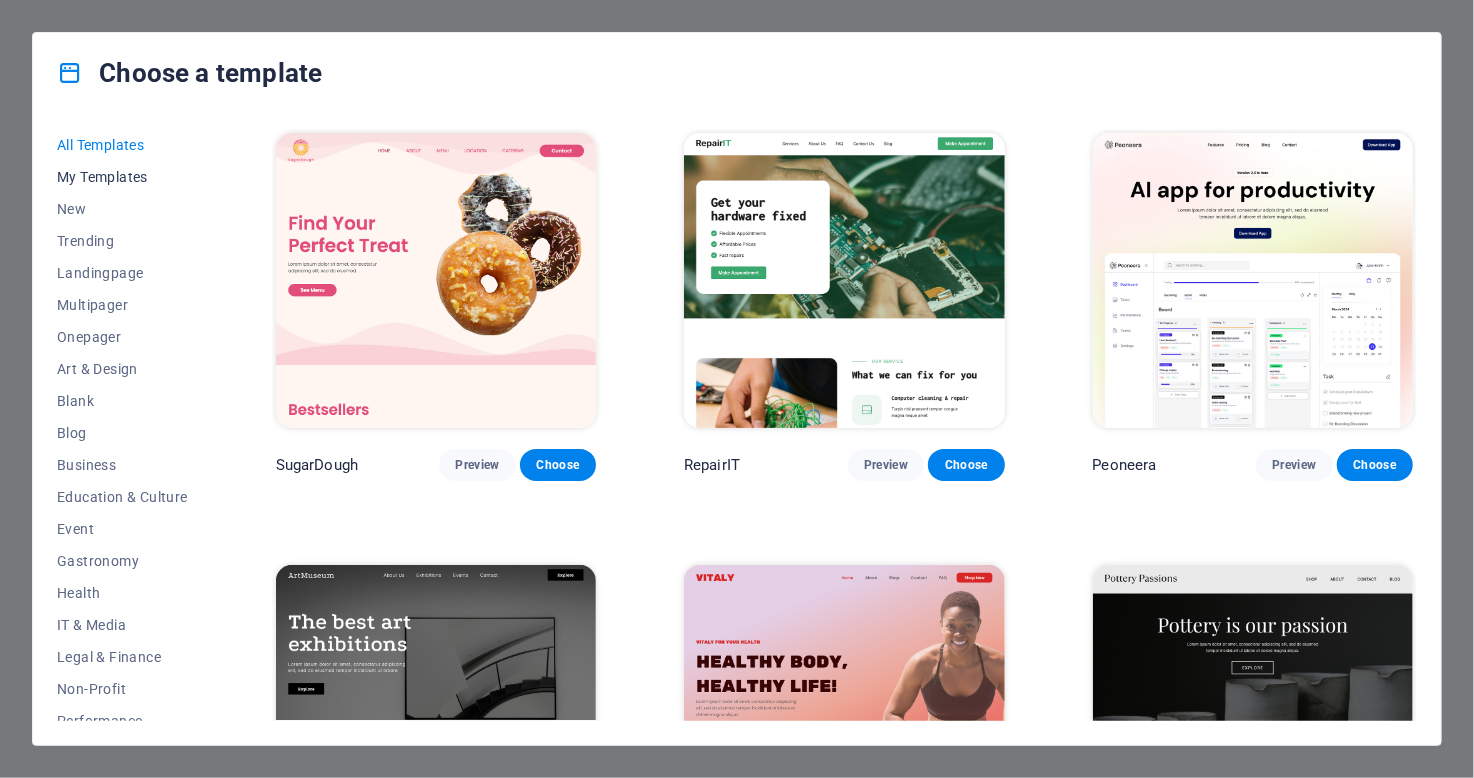 click on "My Templates" at bounding box center (122, 177) 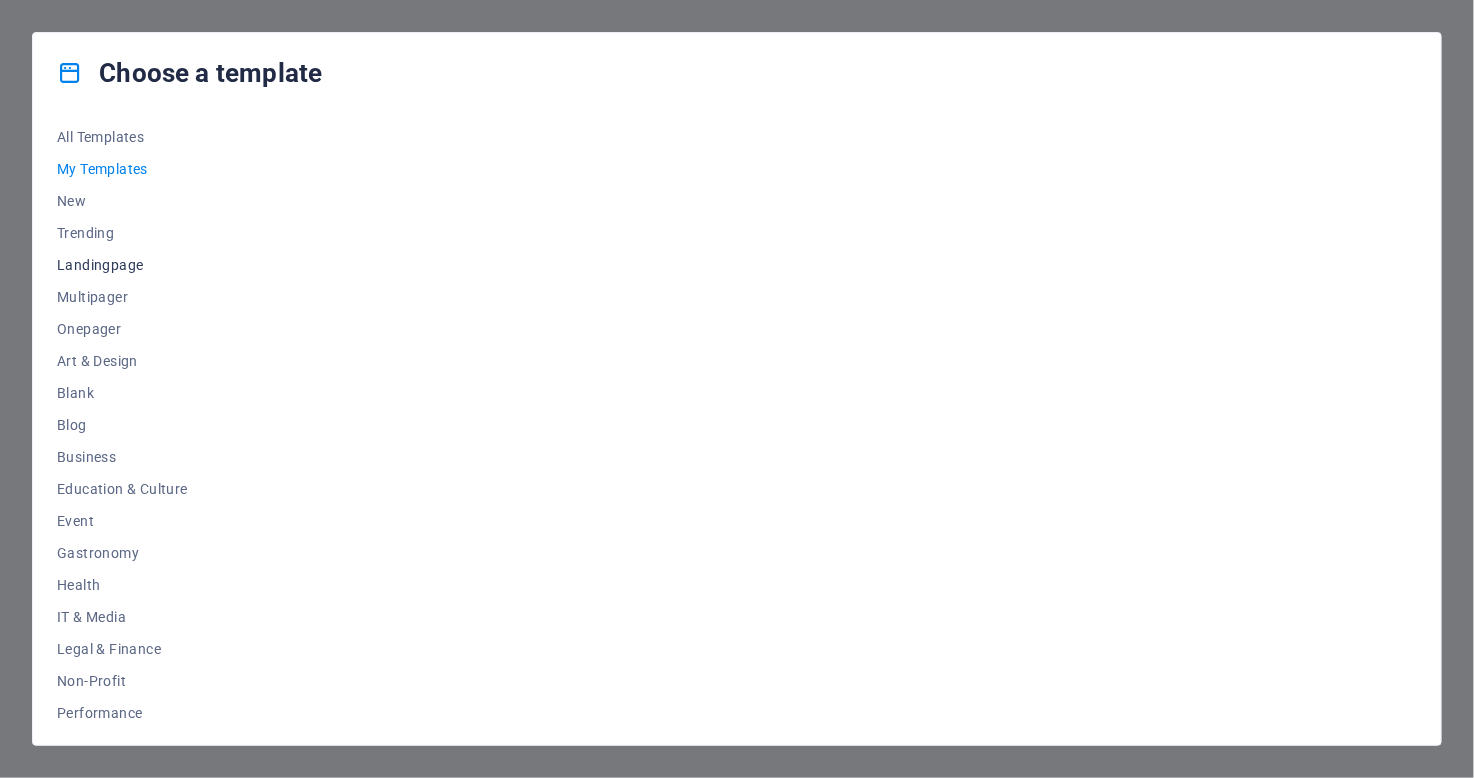 scroll, scrollTop: 0, scrollLeft: 0, axis: both 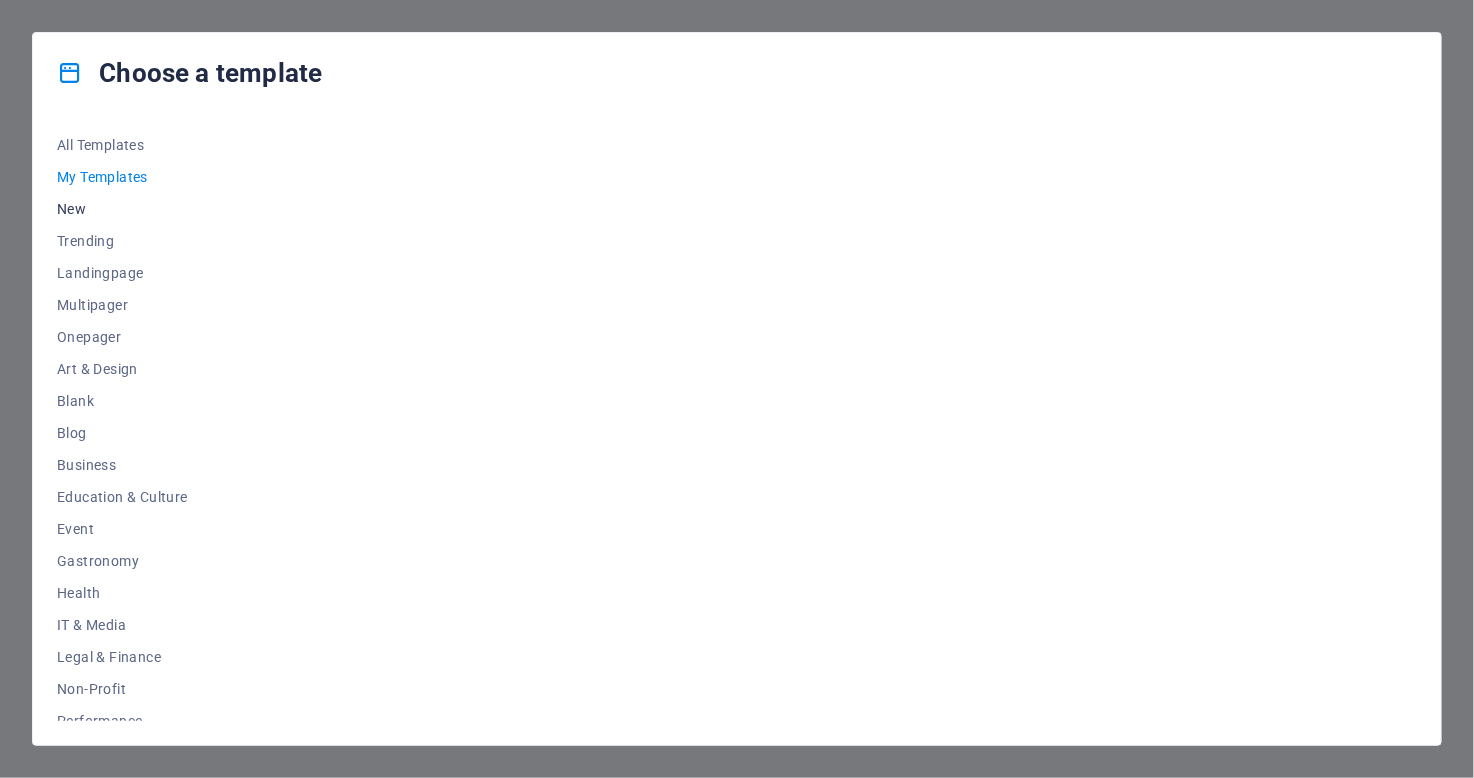 click on "New" at bounding box center (122, 209) 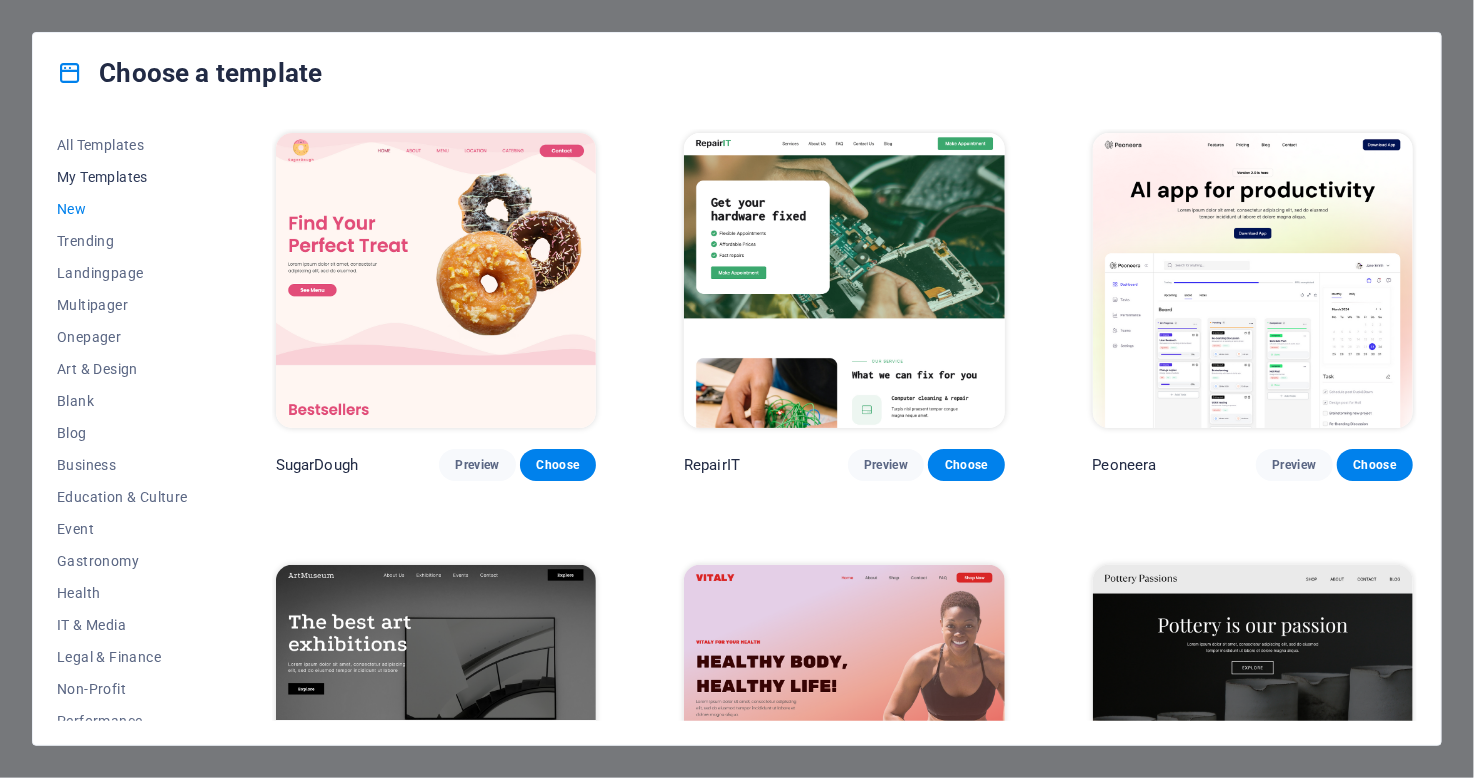 click on "My Templates" at bounding box center [122, 177] 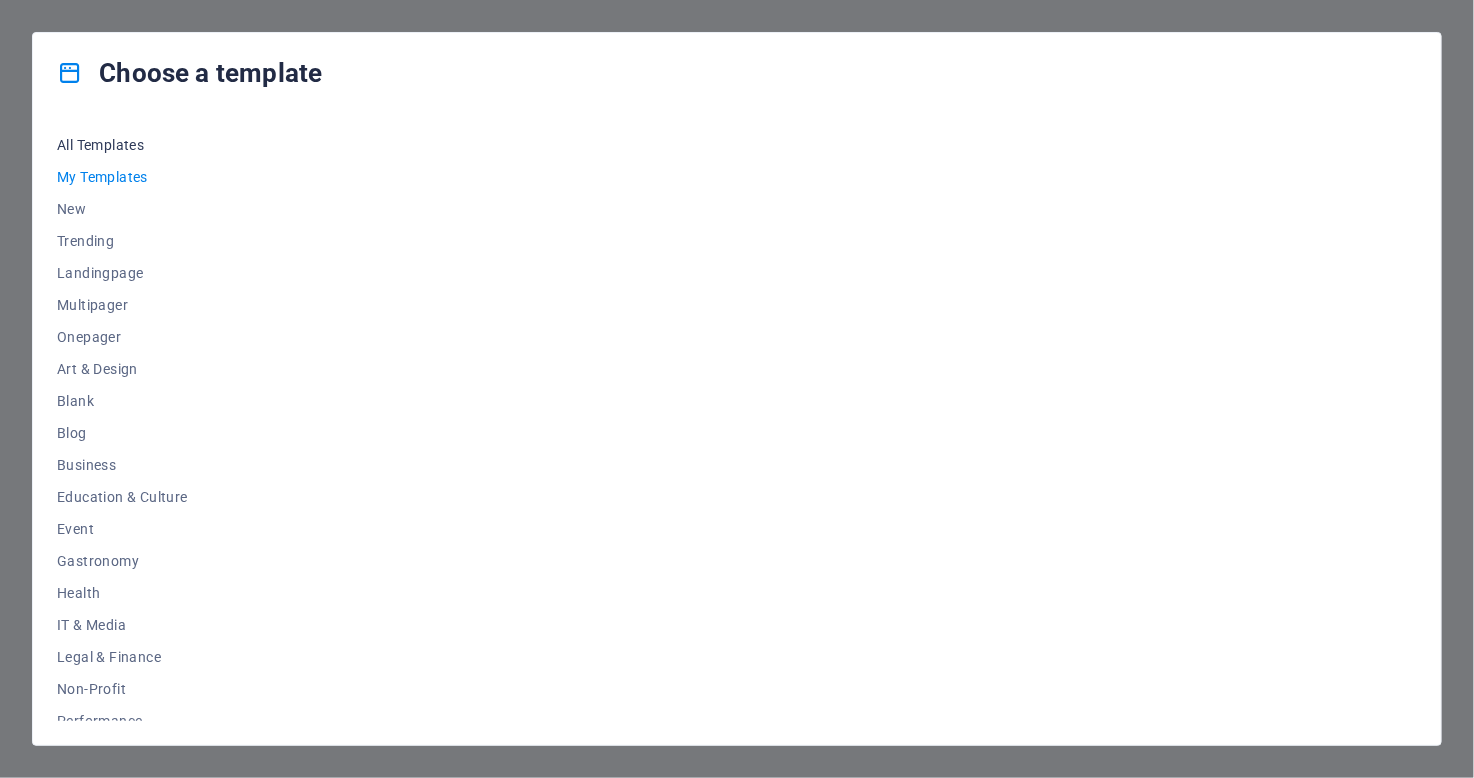 click on "All Templates" at bounding box center (122, 145) 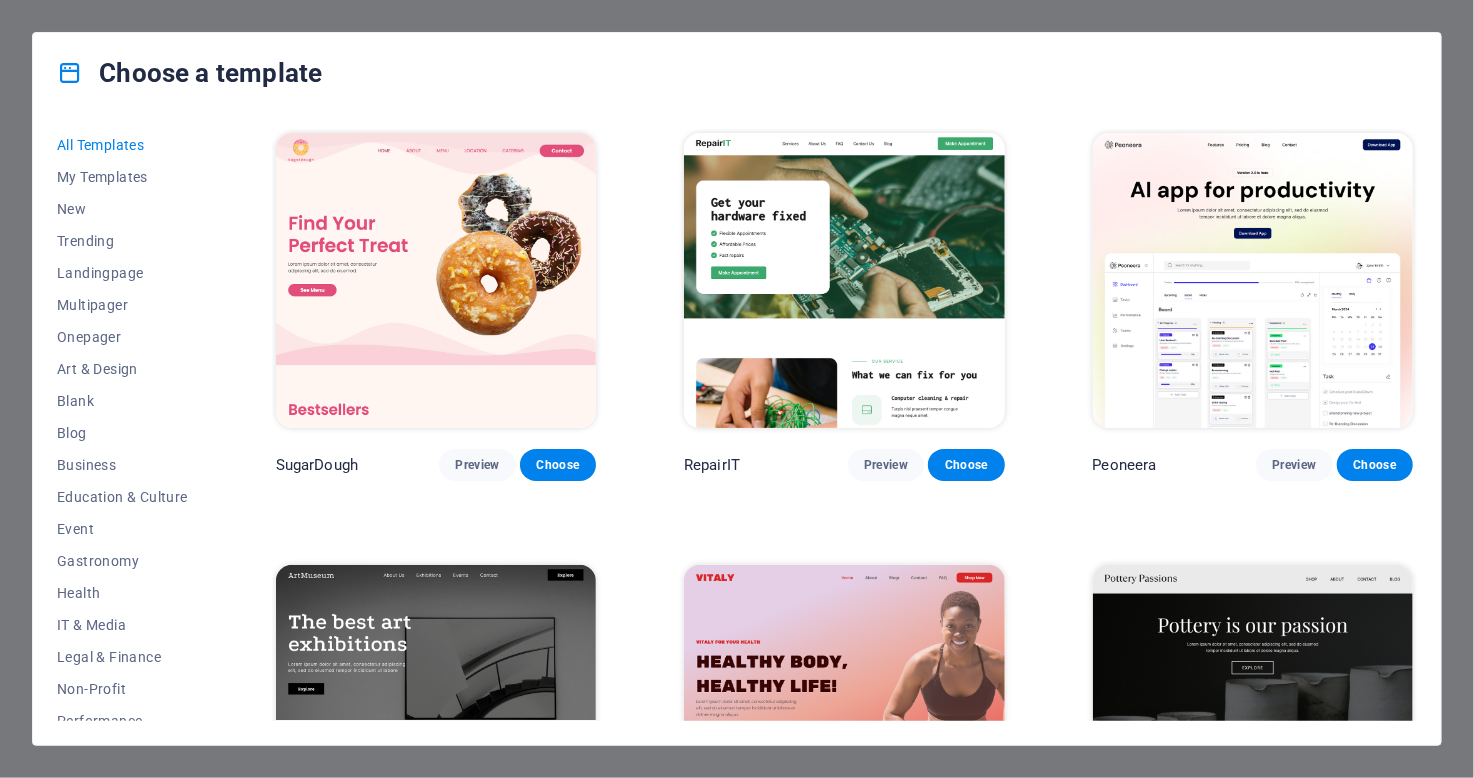 type 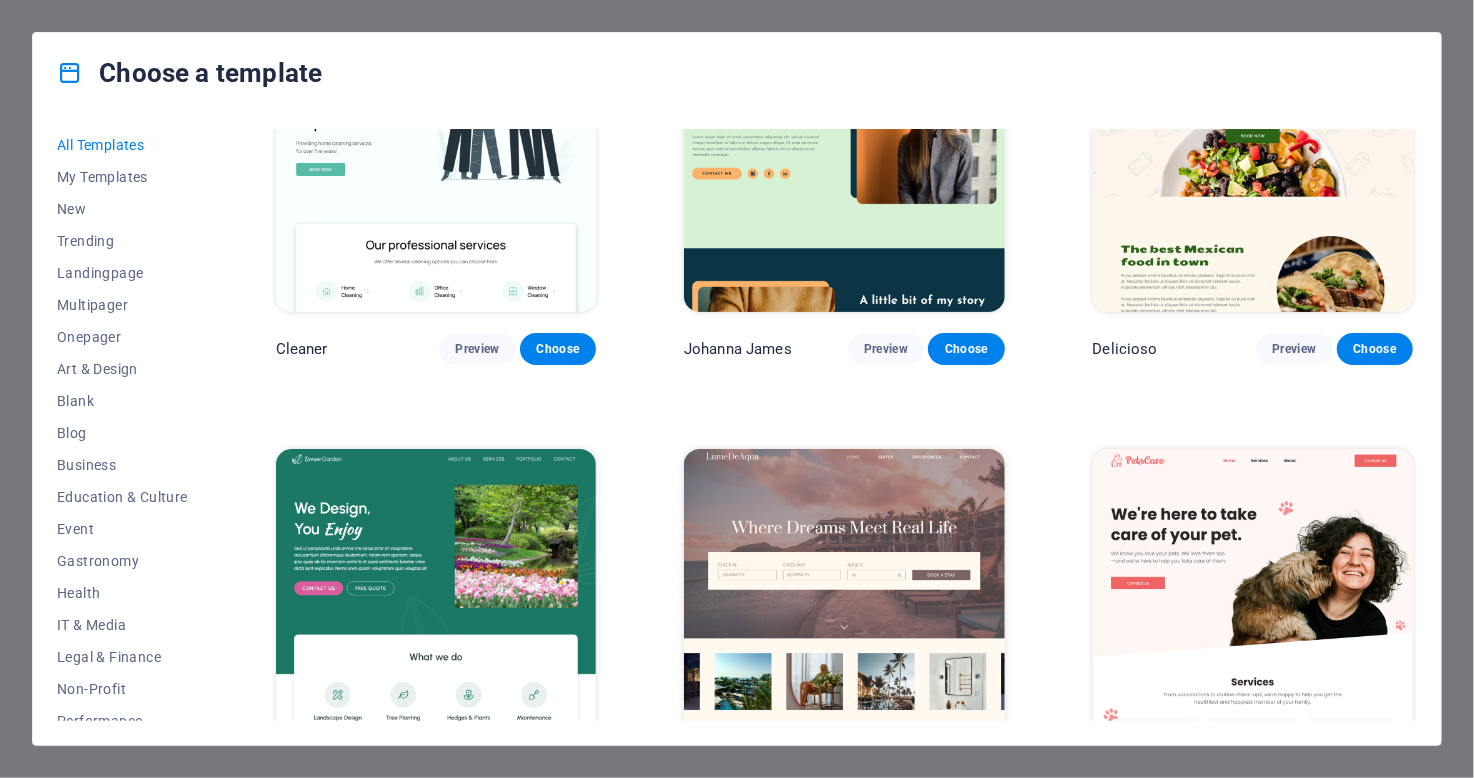 scroll, scrollTop: 3600, scrollLeft: 0, axis: vertical 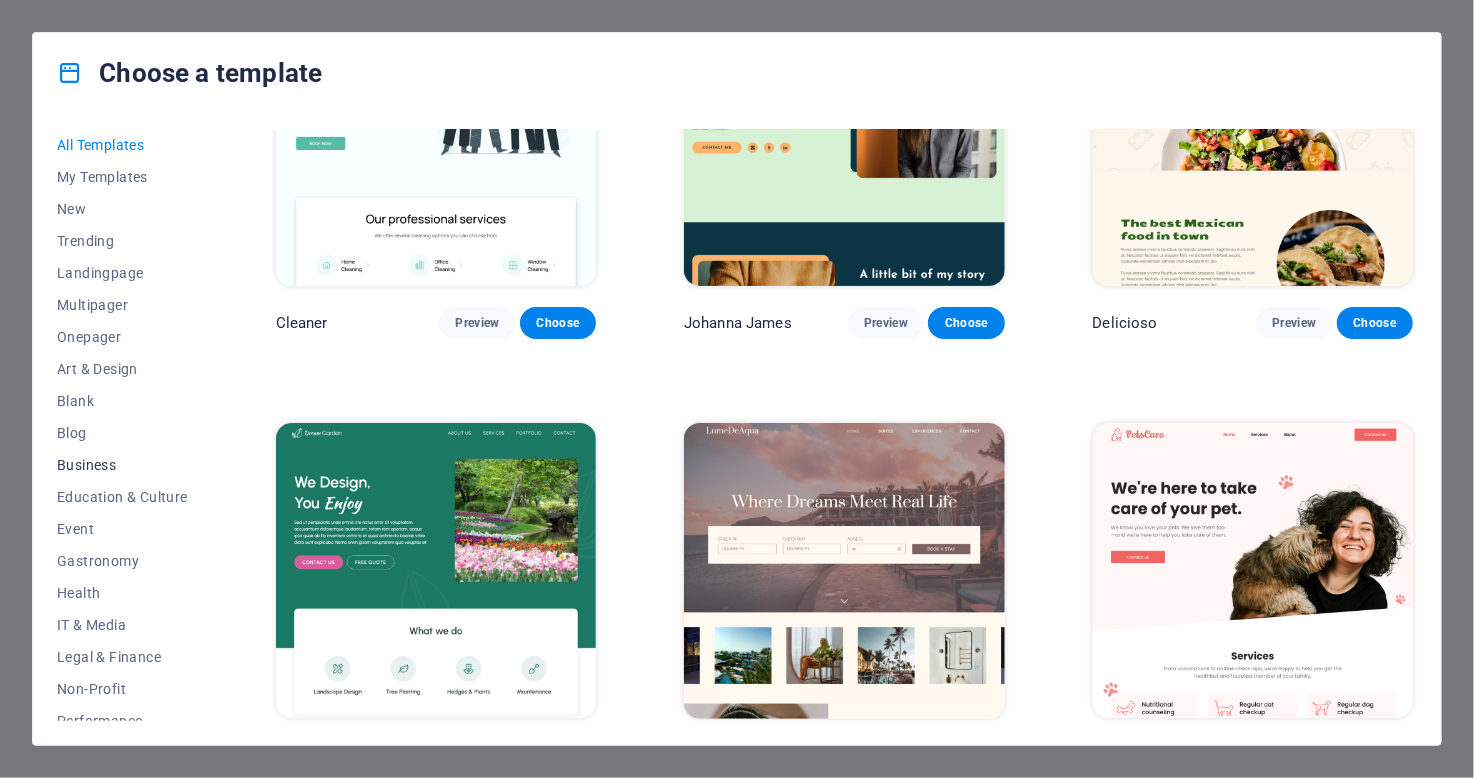 click on "Business" at bounding box center (122, 465) 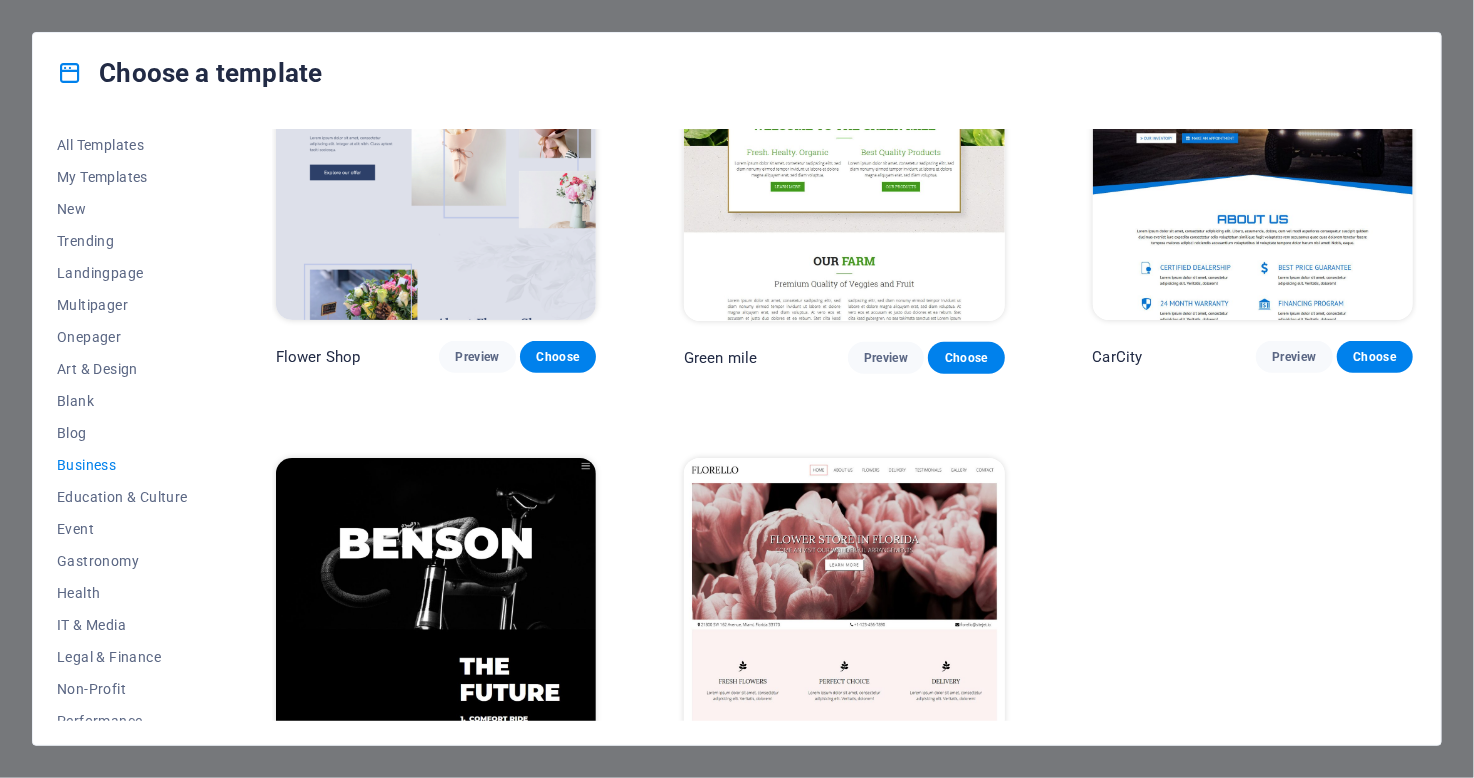 scroll, scrollTop: 619, scrollLeft: 0, axis: vertical 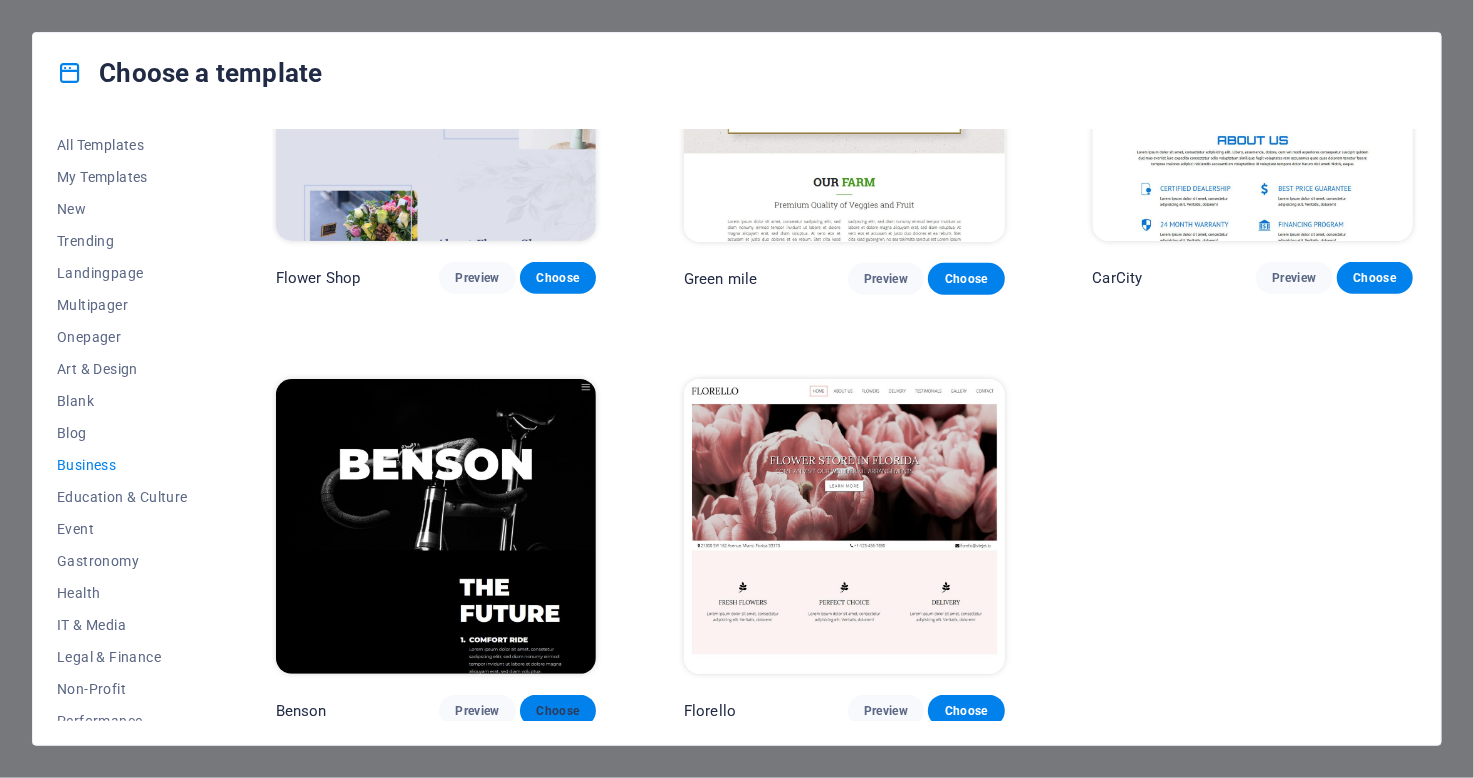 click on "Choose" at bounding box center [558, 711] 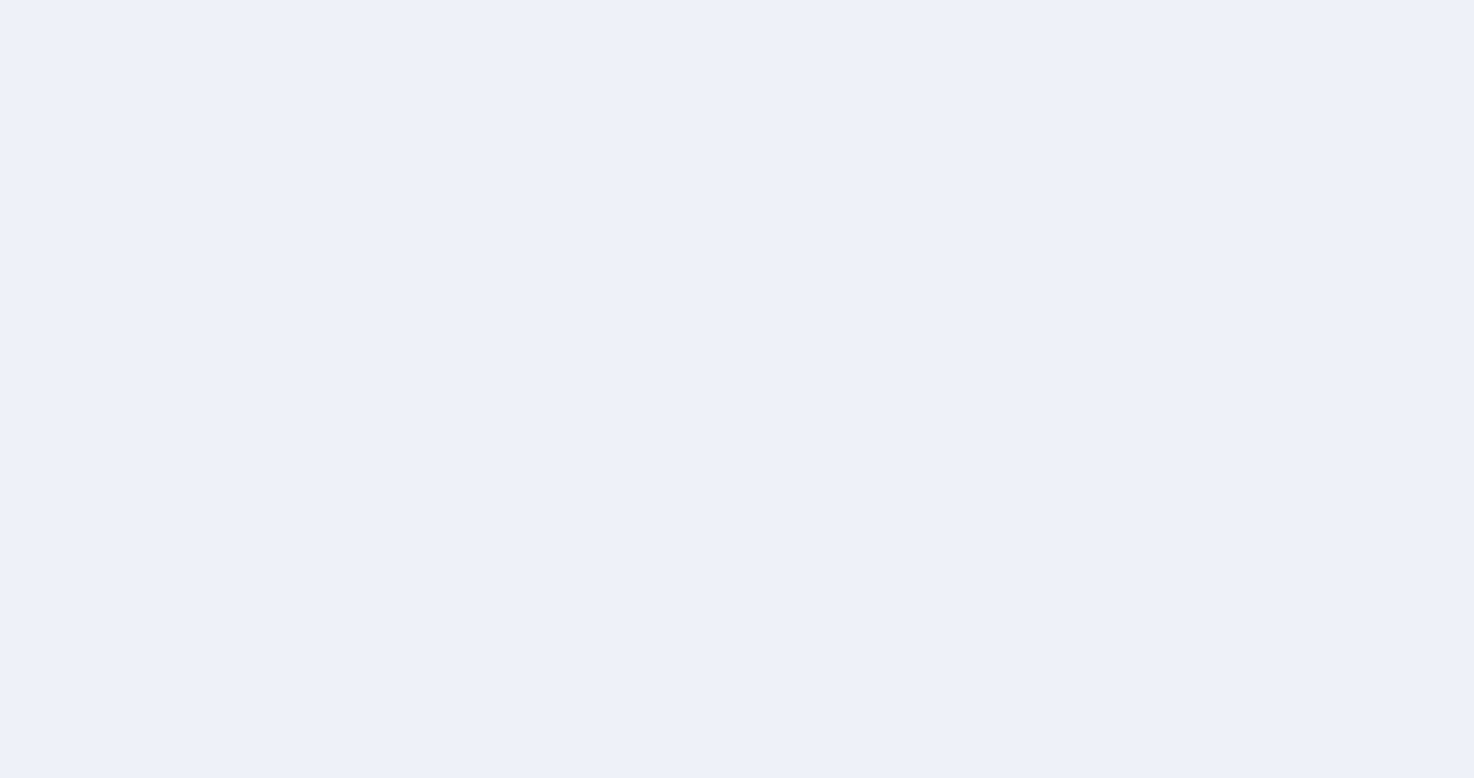 scroll, scrollTop: 0, scrollLeft: 0, axis: both 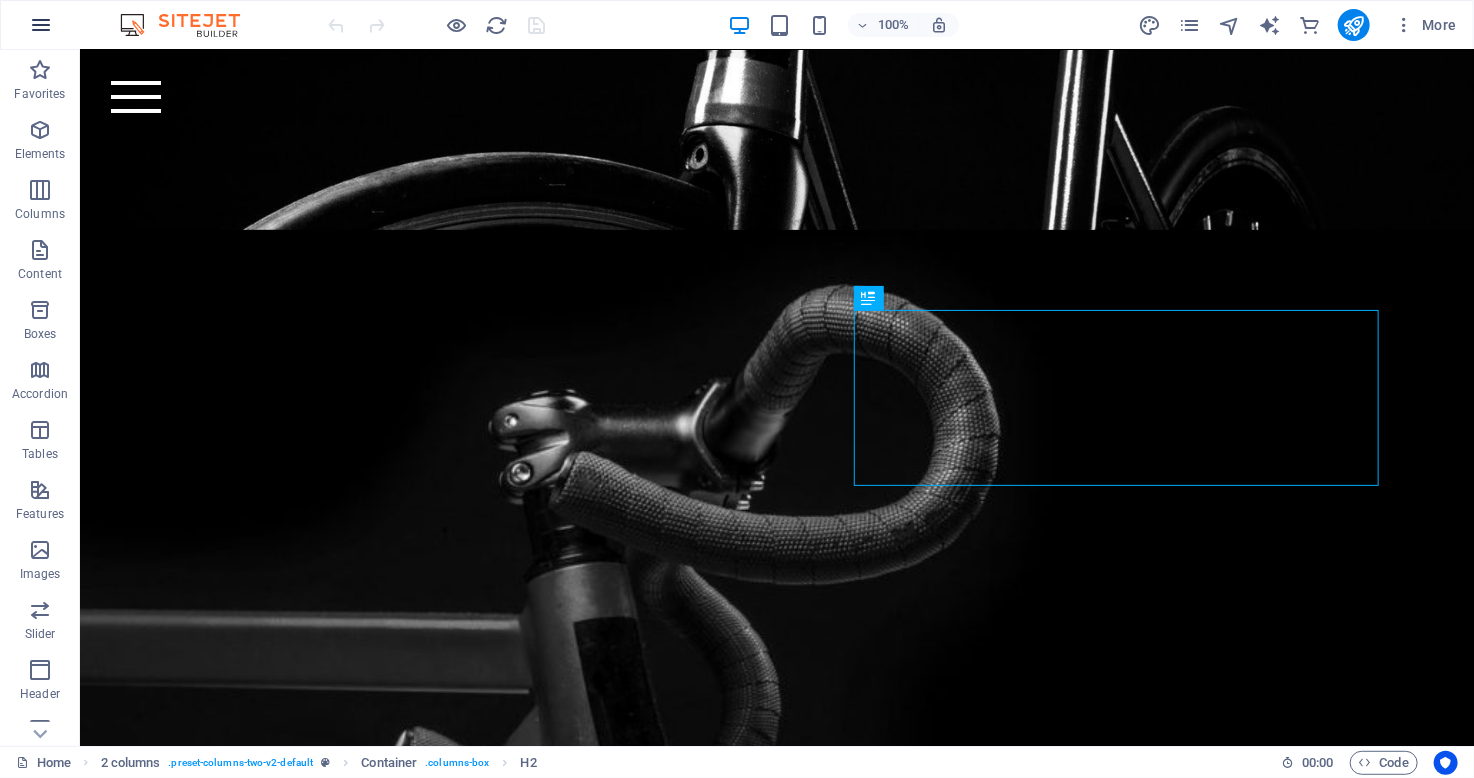 click at bounding box center [41, 25] 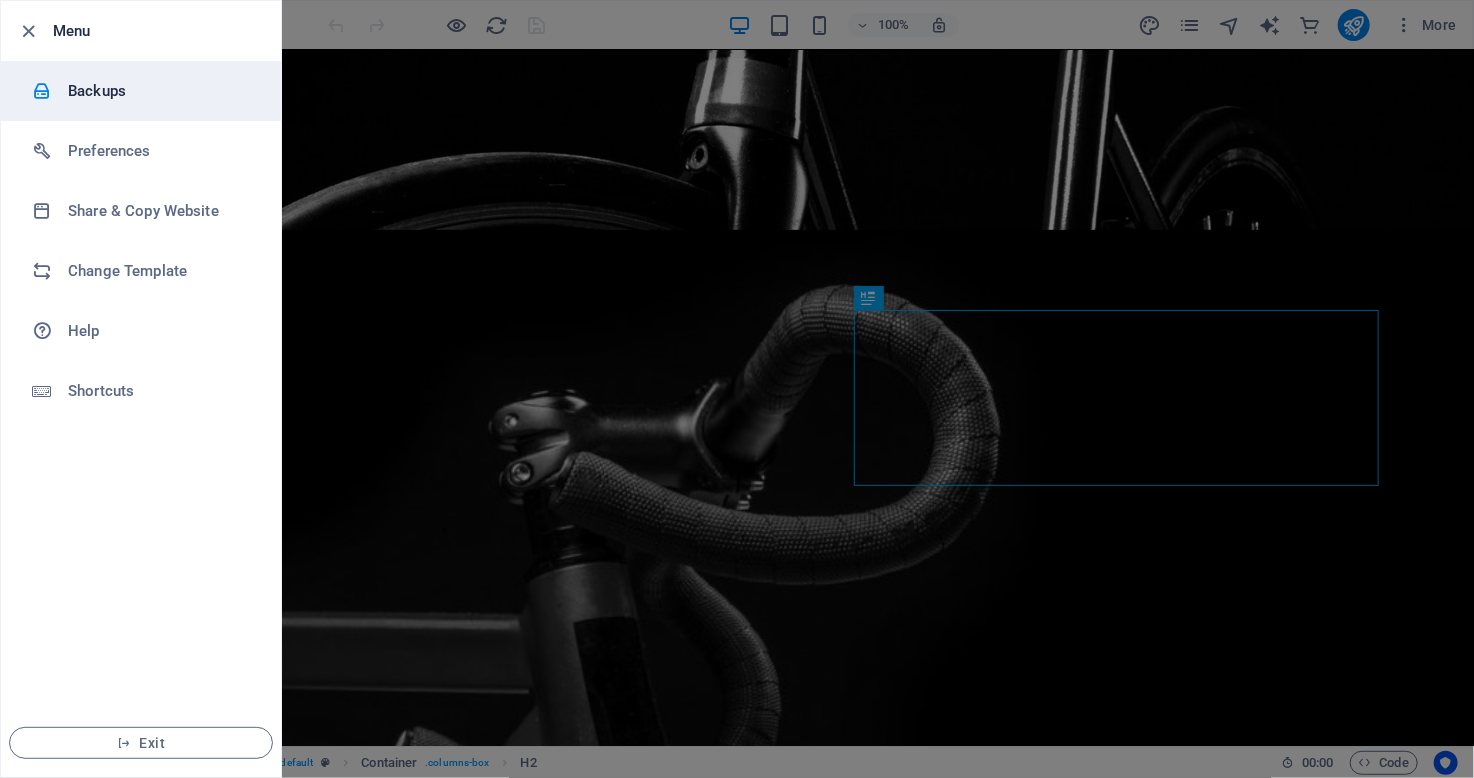 click on "Backups" at bounding box center [160, 91] 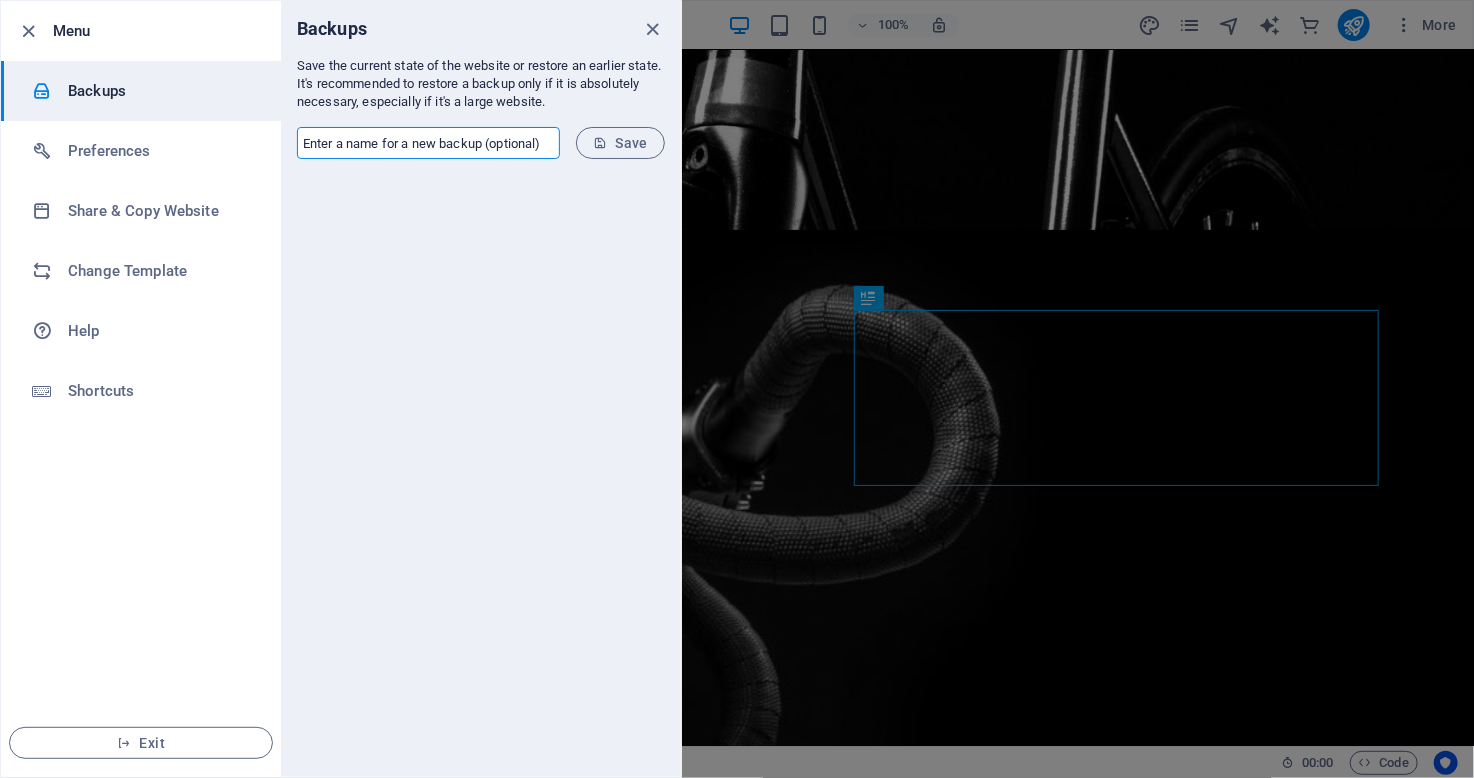 click at bounding box center (428, 143) 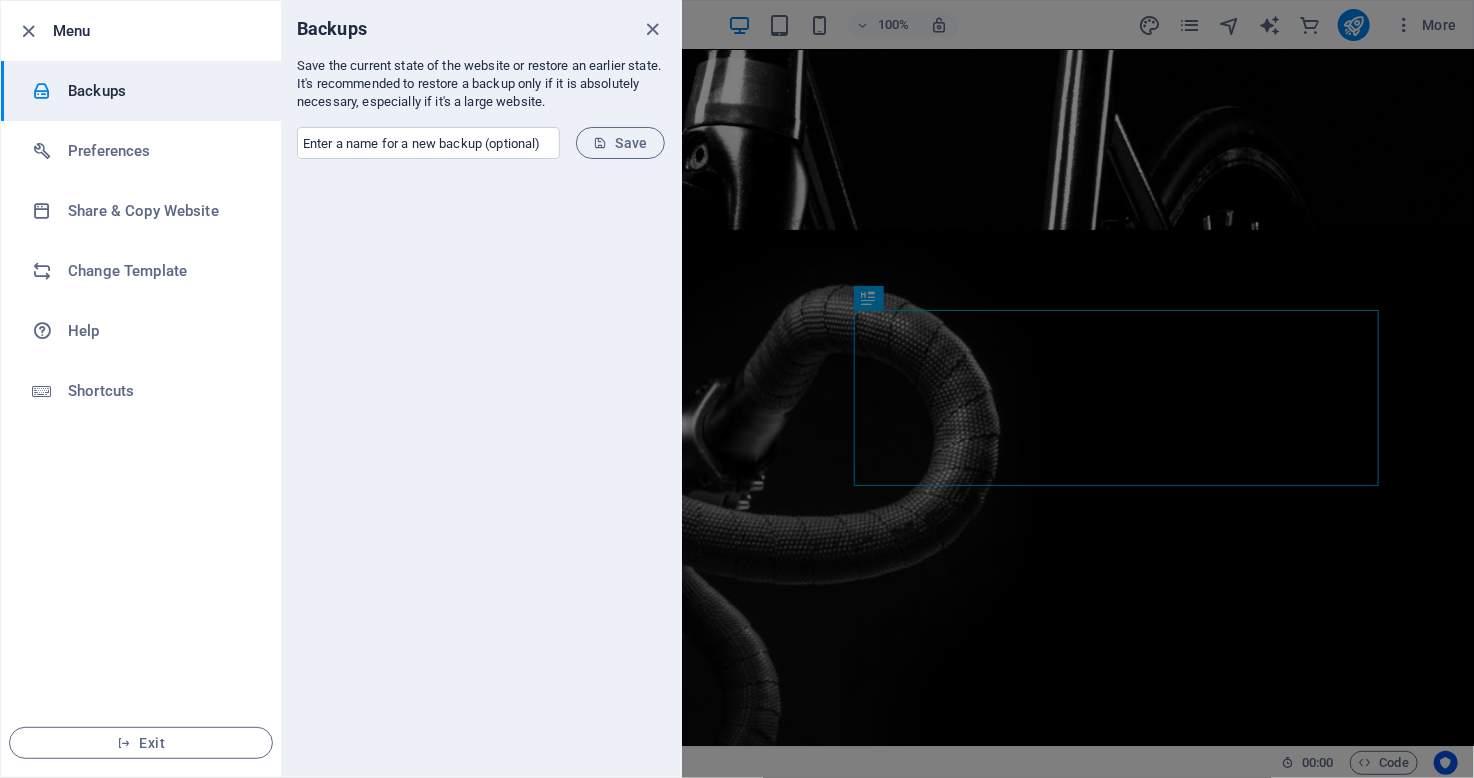 click at bounding box center (481, 476) 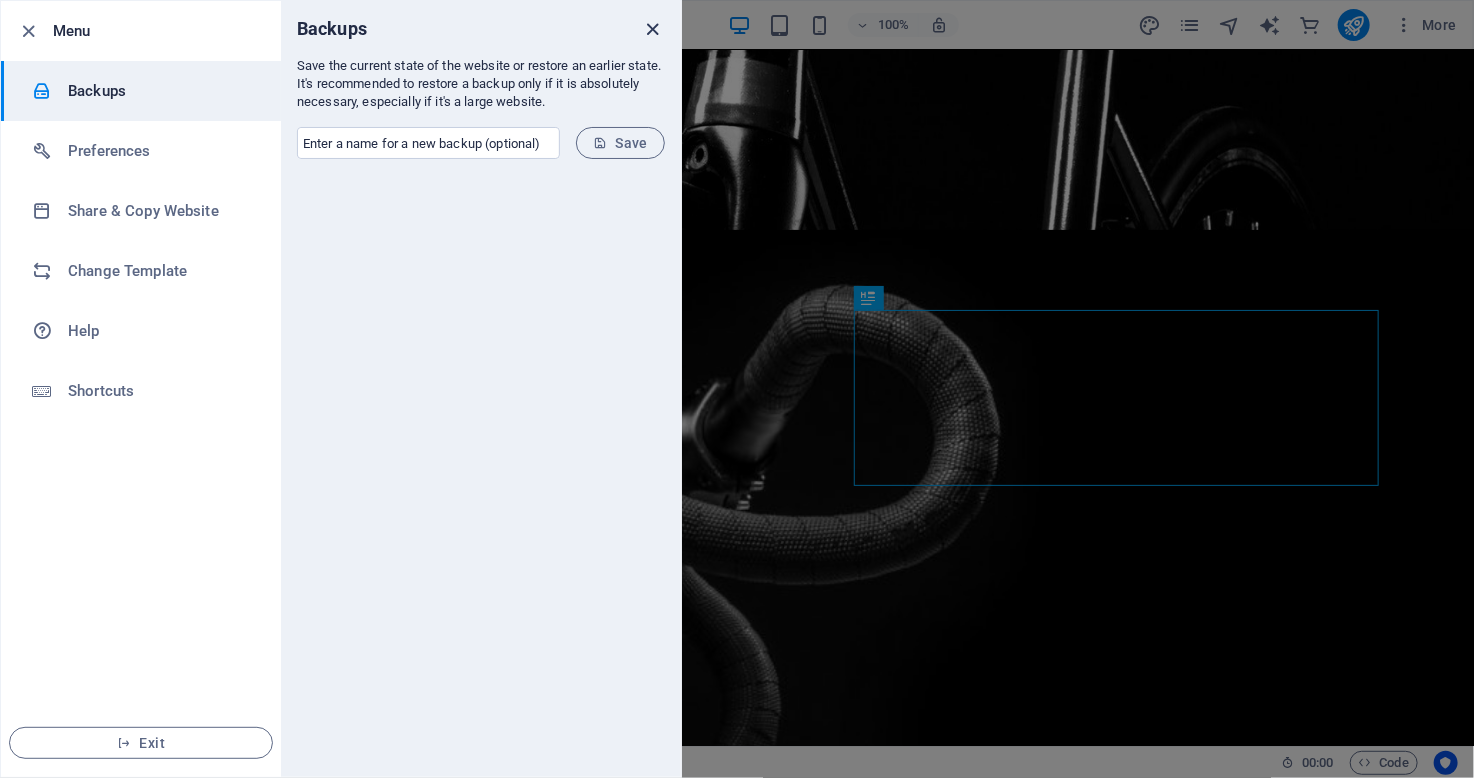 click at bounding box center [653, 29] 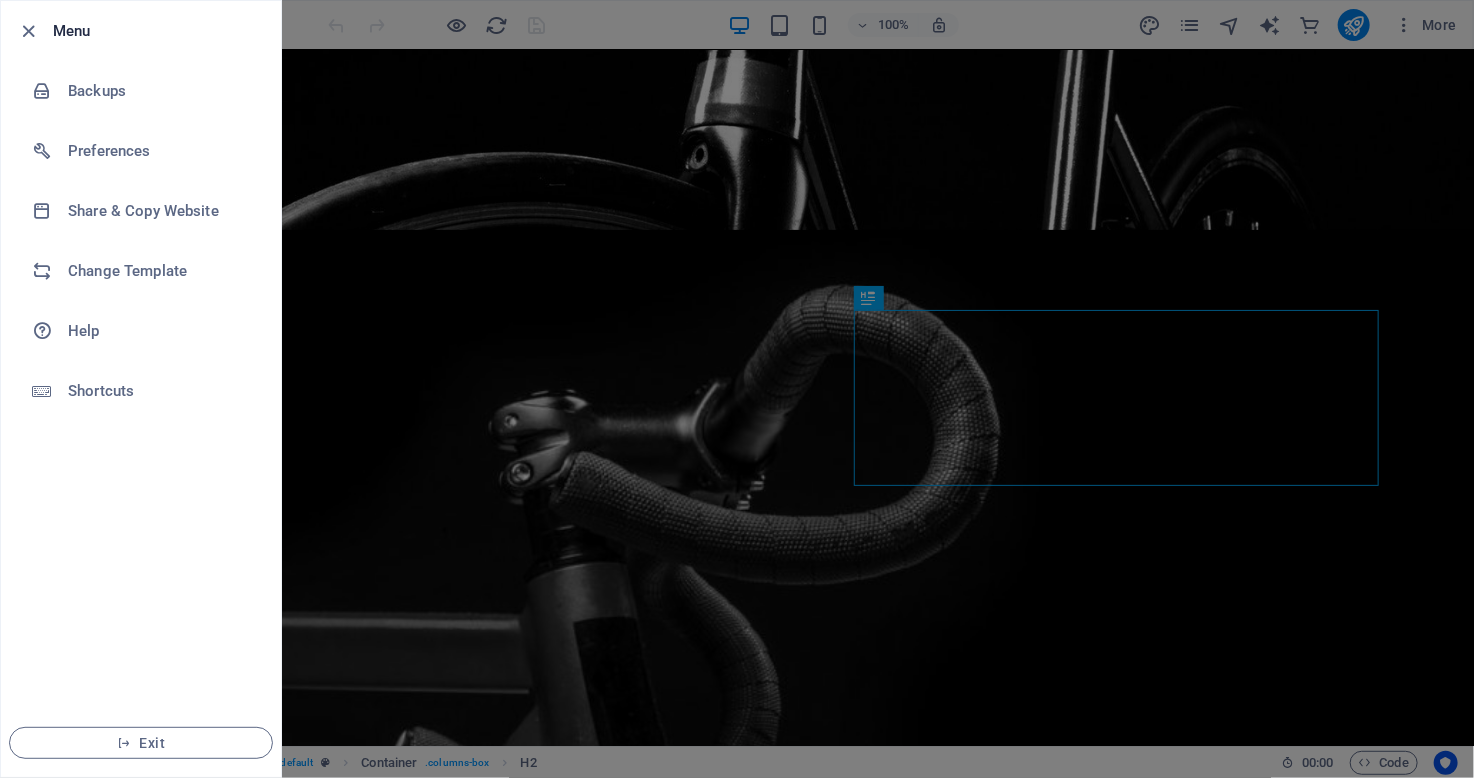 click at bounding box center (737, 389) 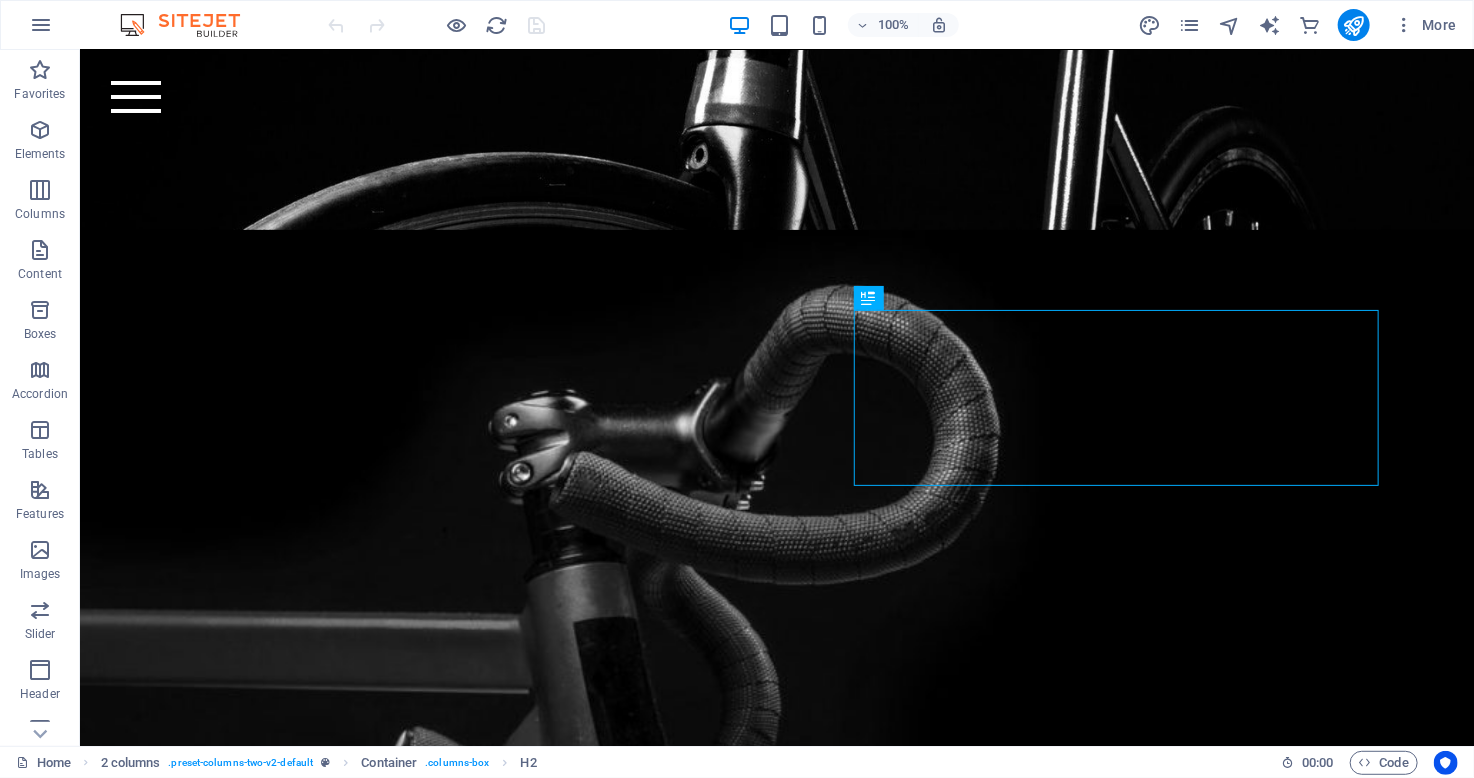 click on "More" at bounding box center [1301, 25] 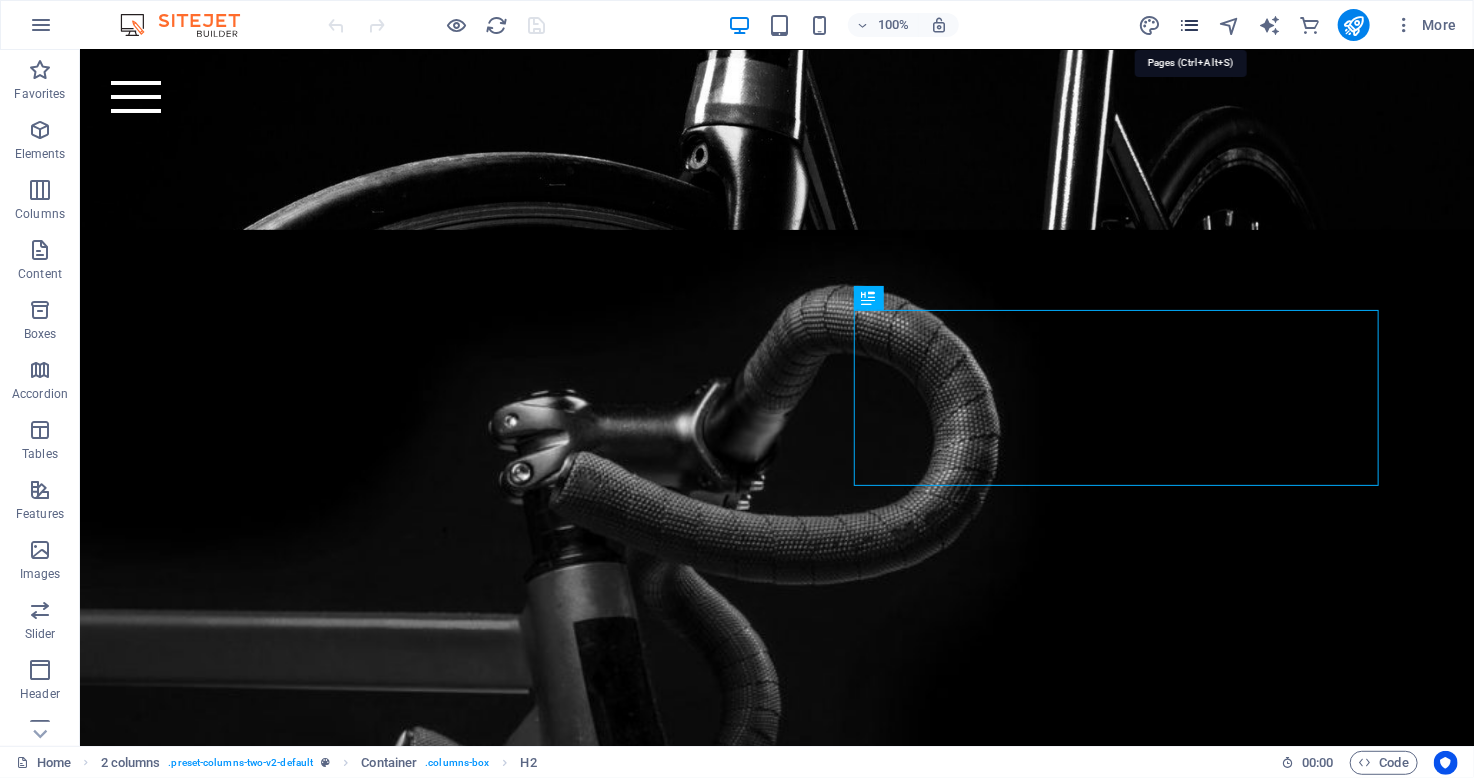 click at bounding box center [1189, 25] 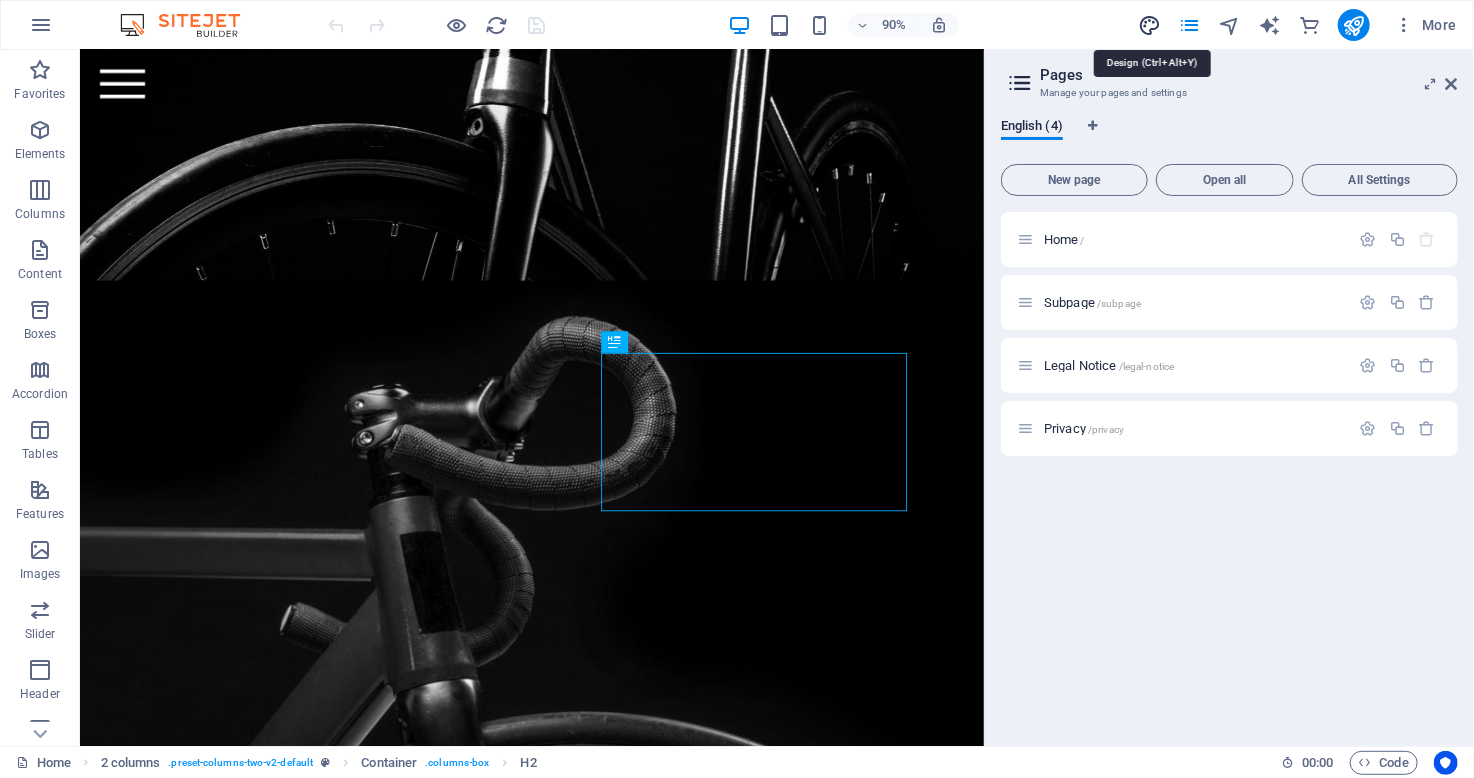 click at bounding box center [1149, 25] 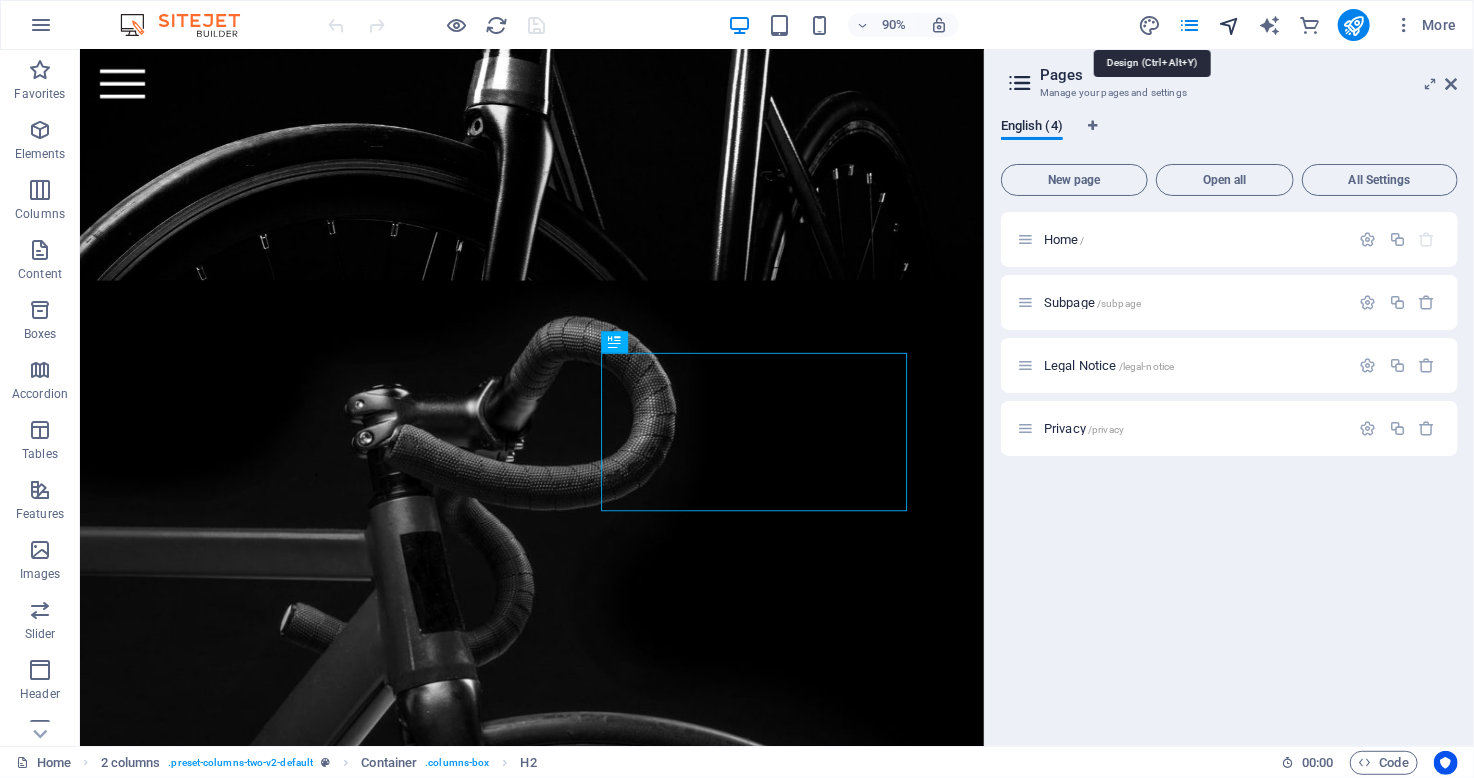 select on "rem" 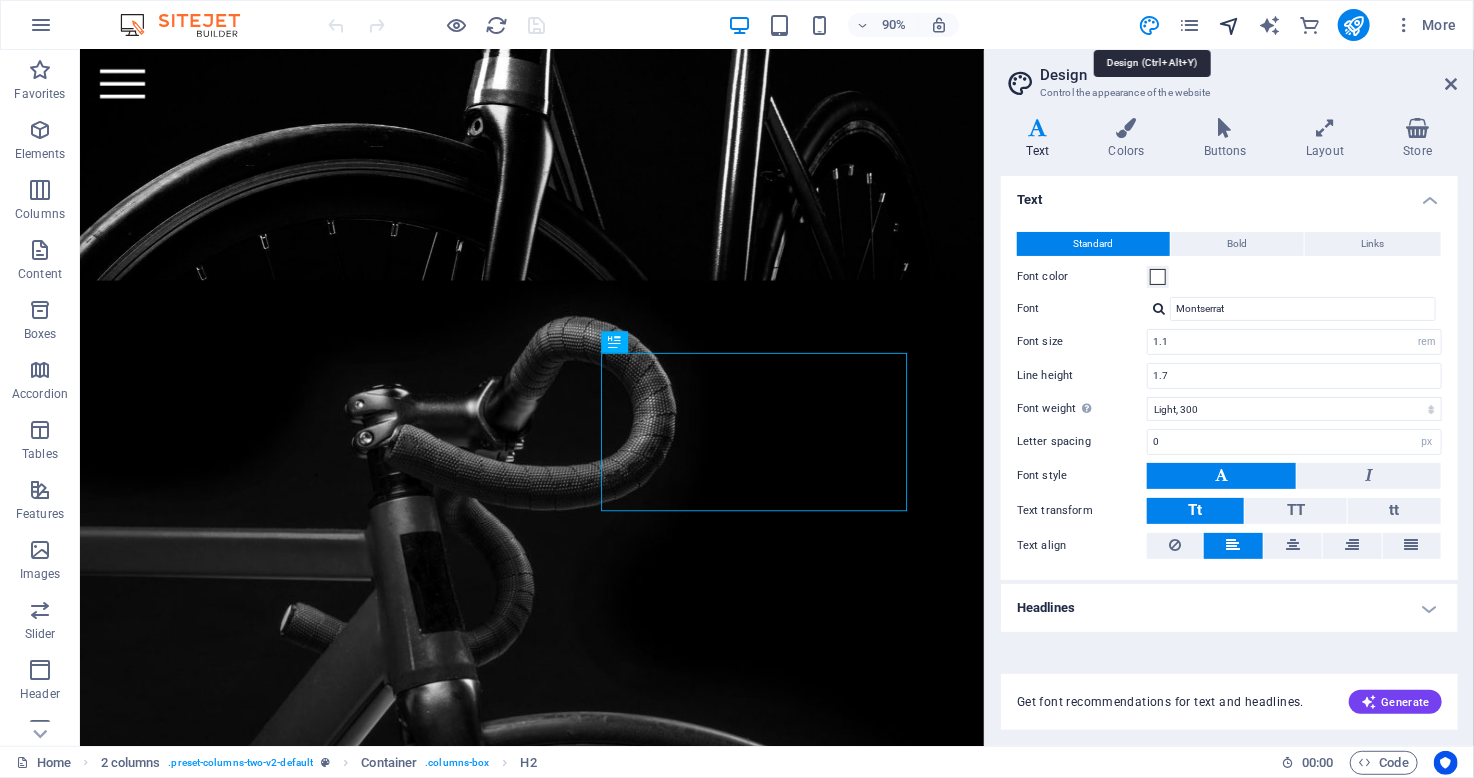 click at bounding box center (1229, 25) 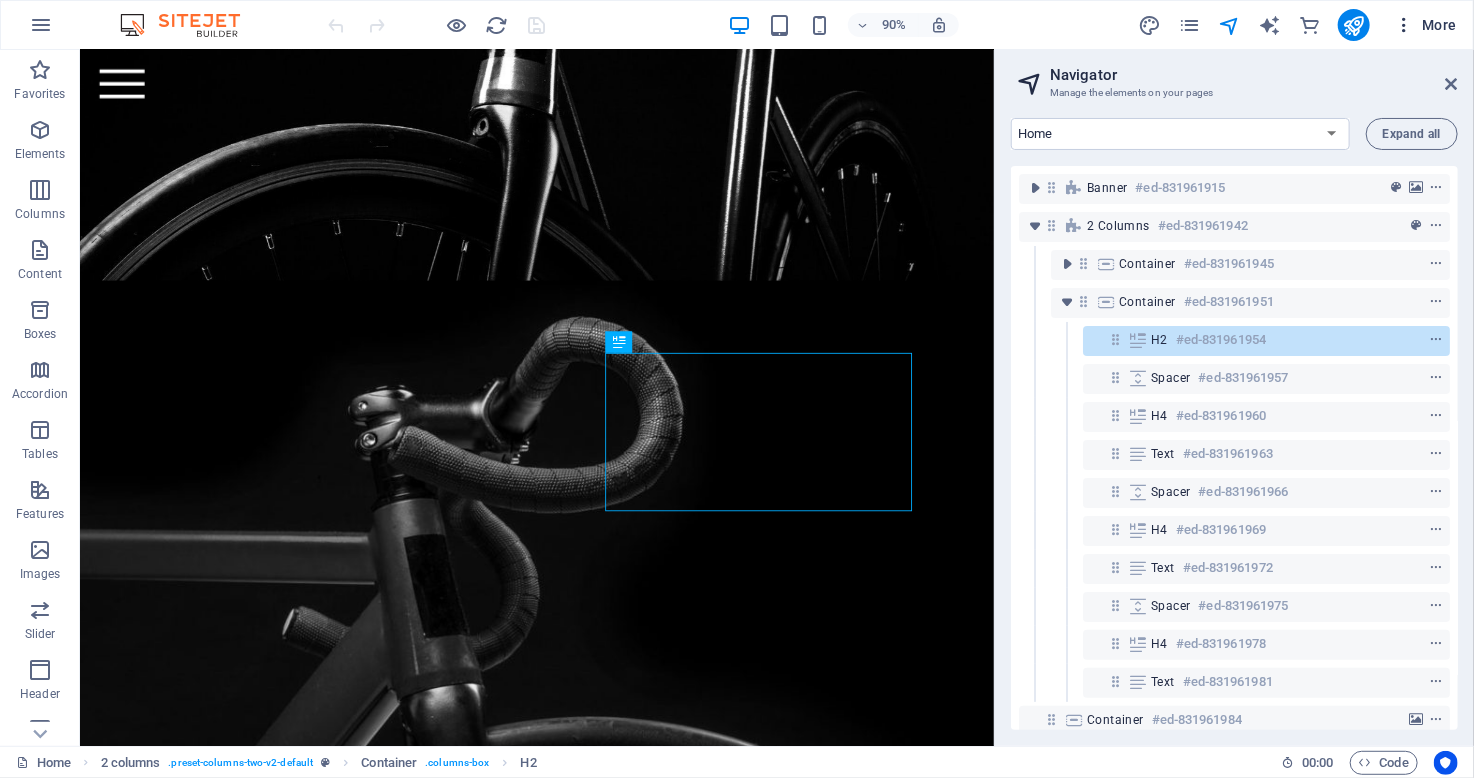 click at bounding box center (1404, 25) 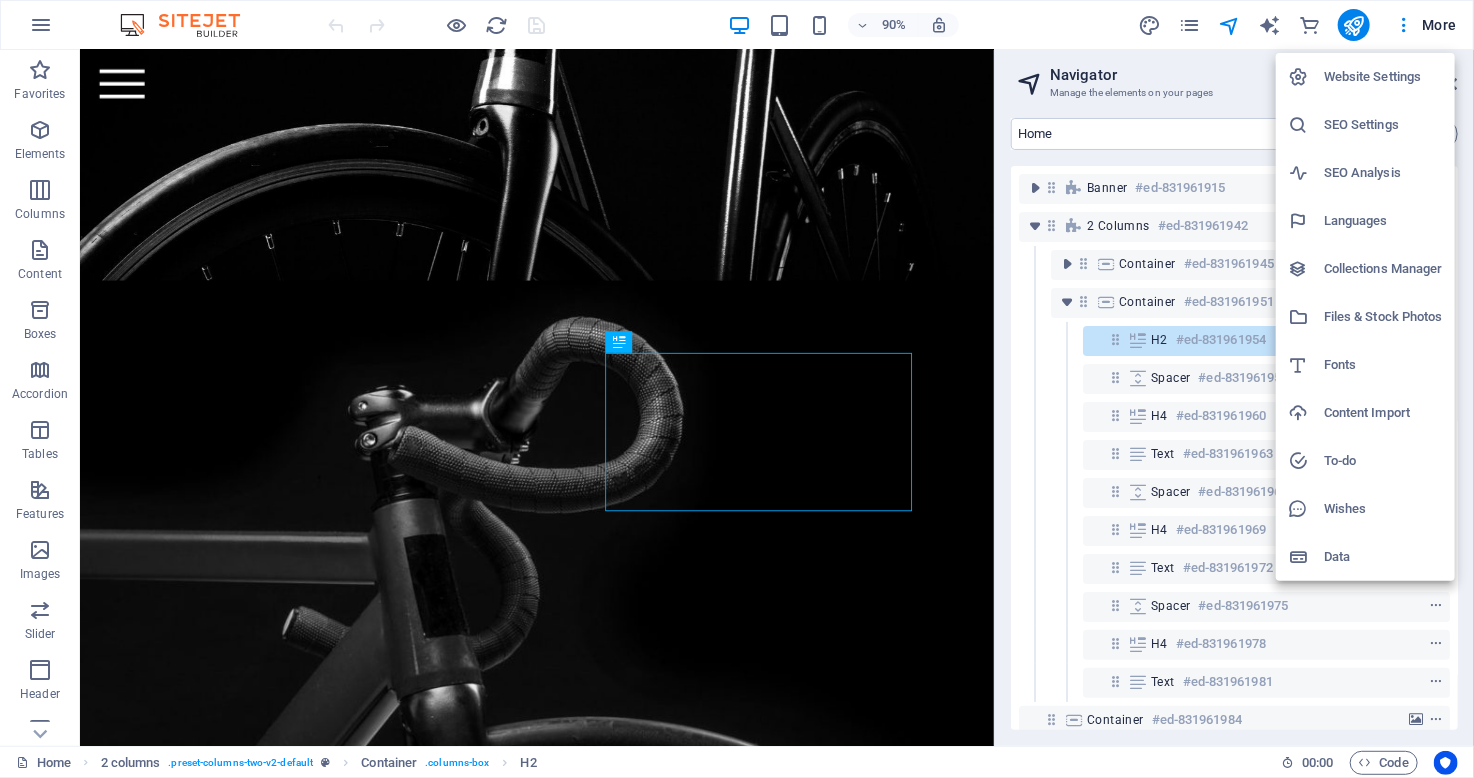 click on "Data" at bounding box center [1383, 557] 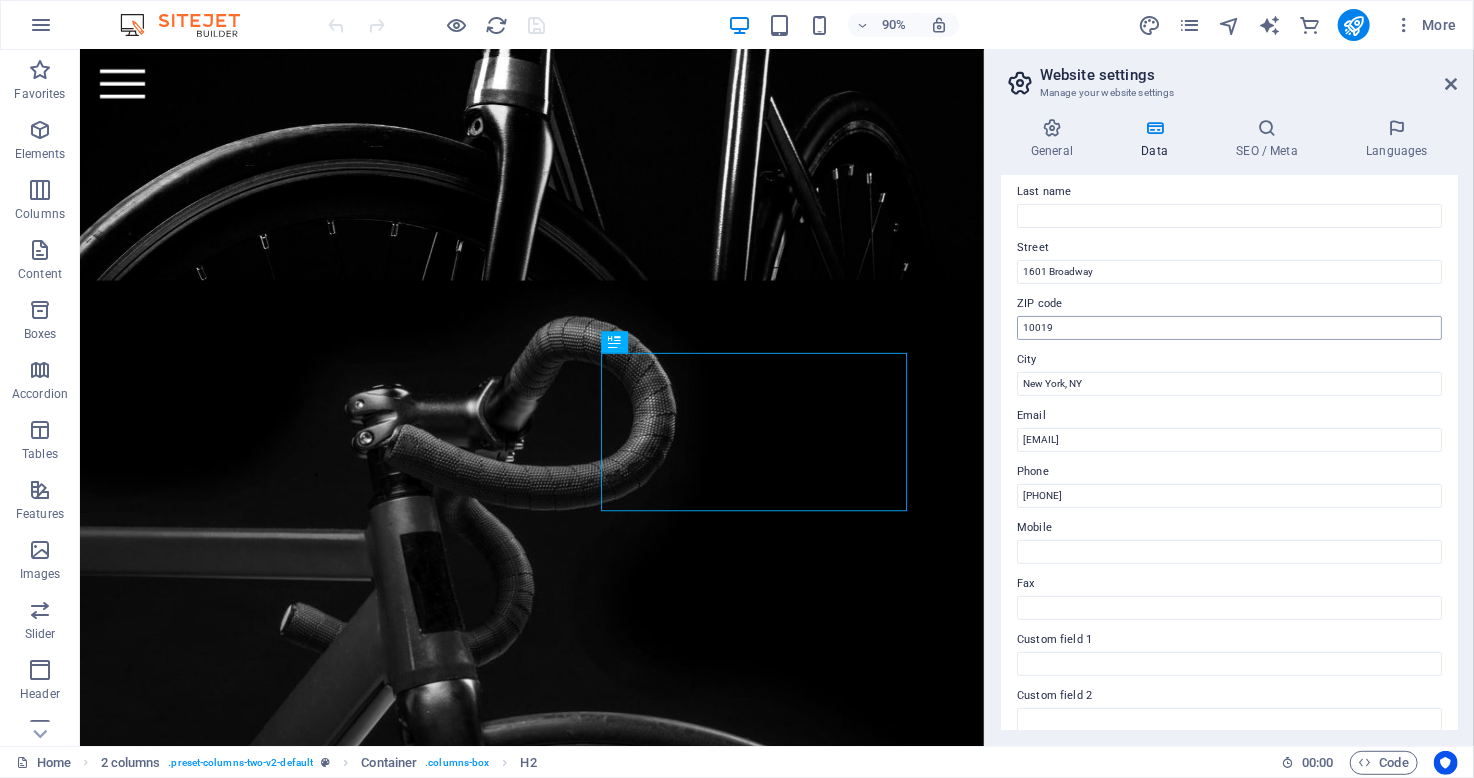 scroll, scrollTop: 0, scrollLeft: 0, axis: both 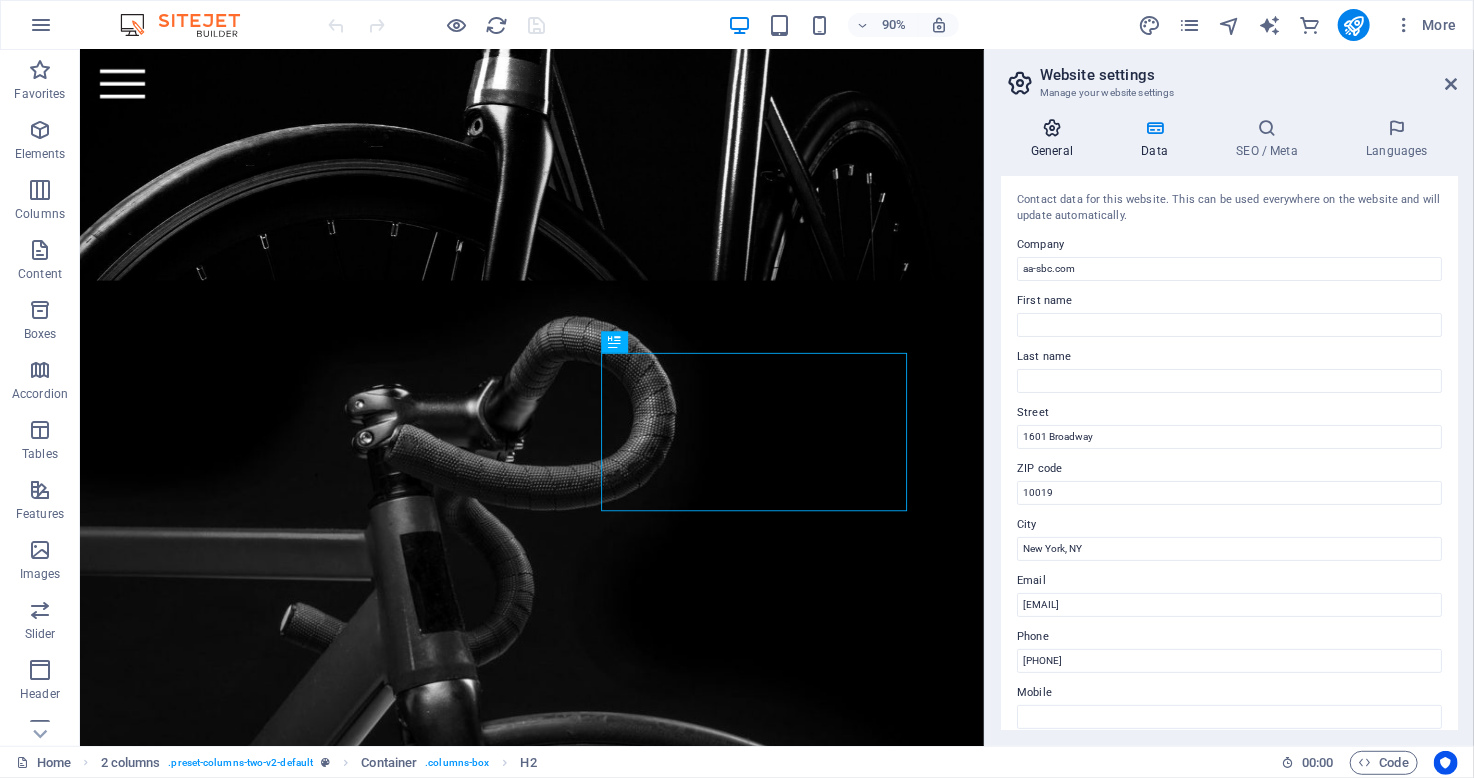 click at bounding box center [1052, 128] 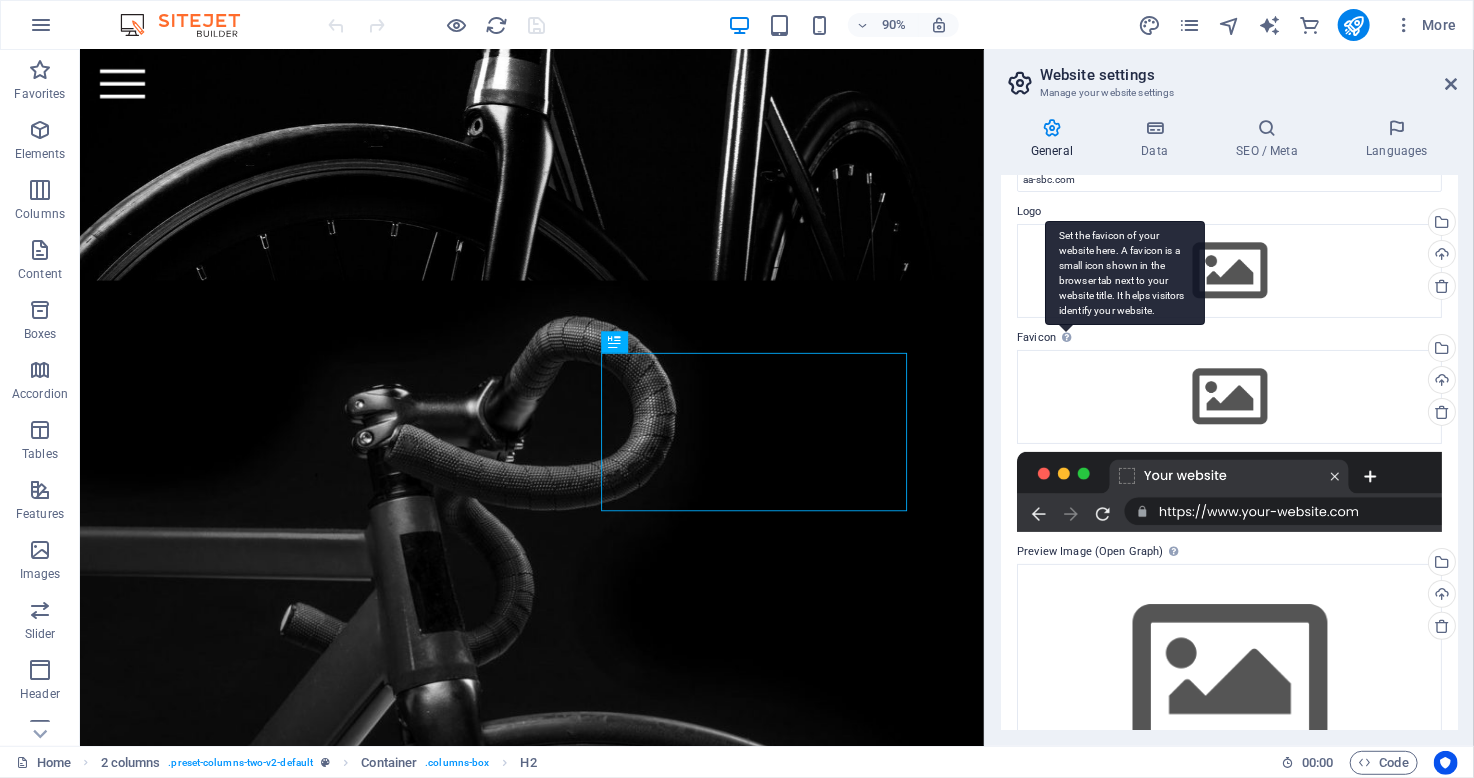 scroll, scrollTop: 0, scrollLeft: 0, axis: both 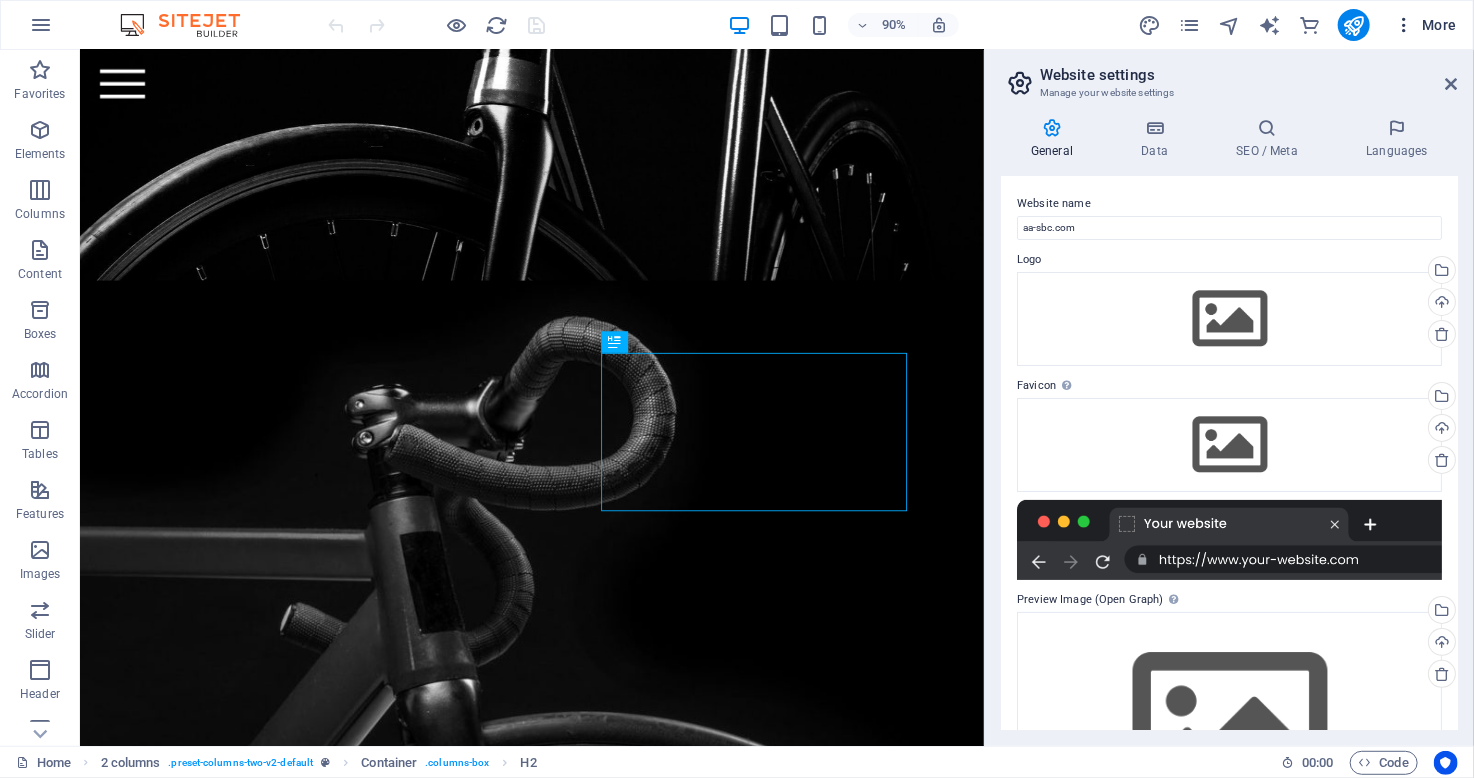 click on "More" at bounding box center [1425, 25] 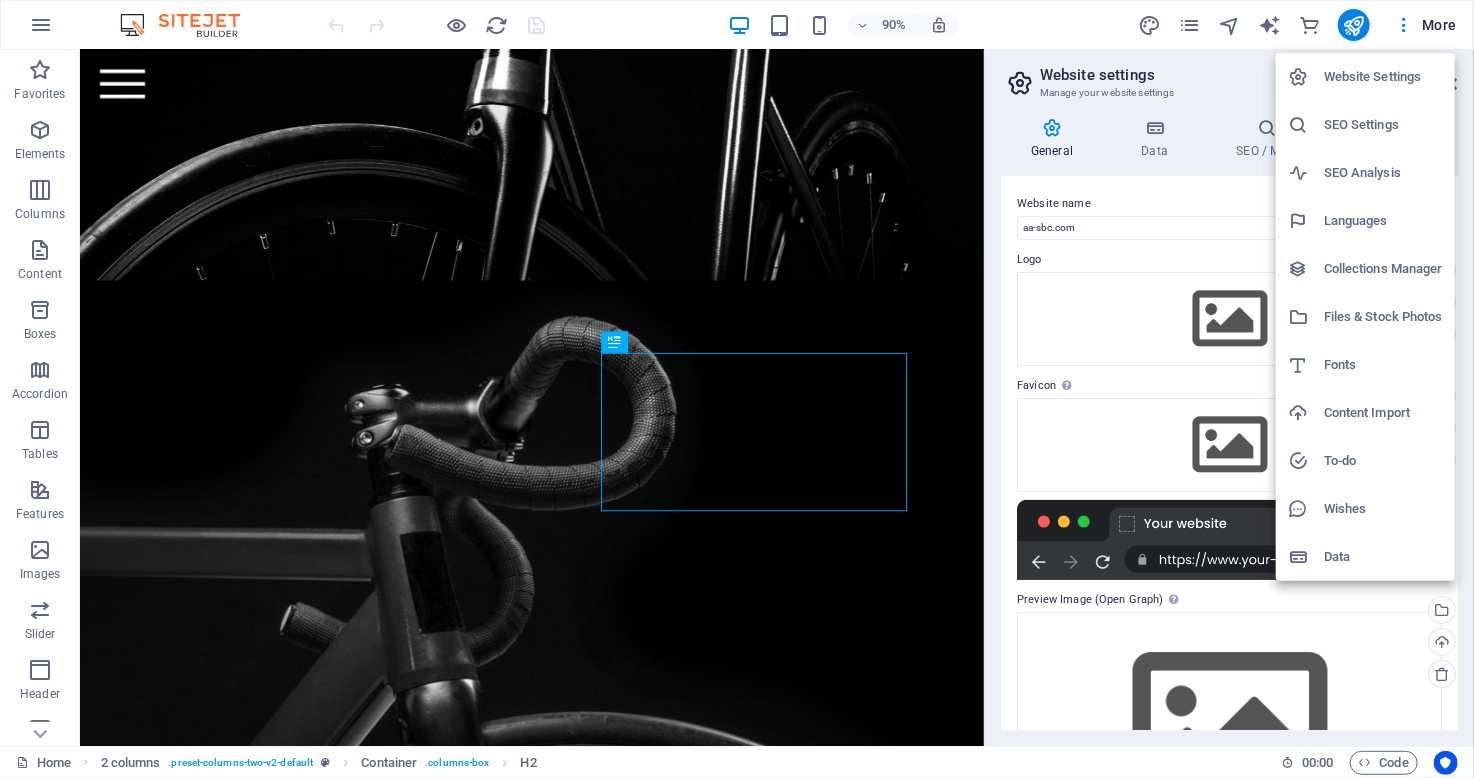 click at bounding box center [737, 389] 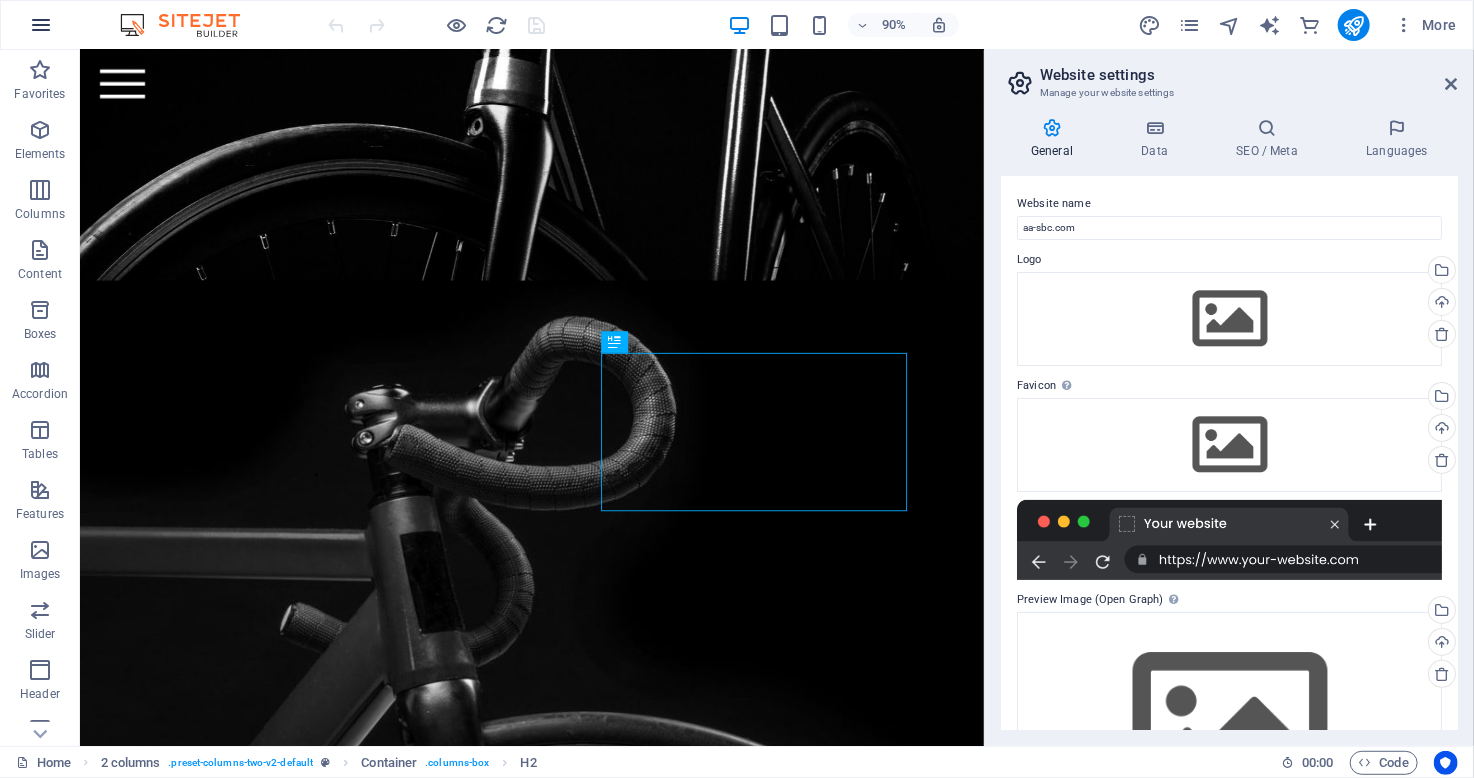 click at bounding box center [41, 25] 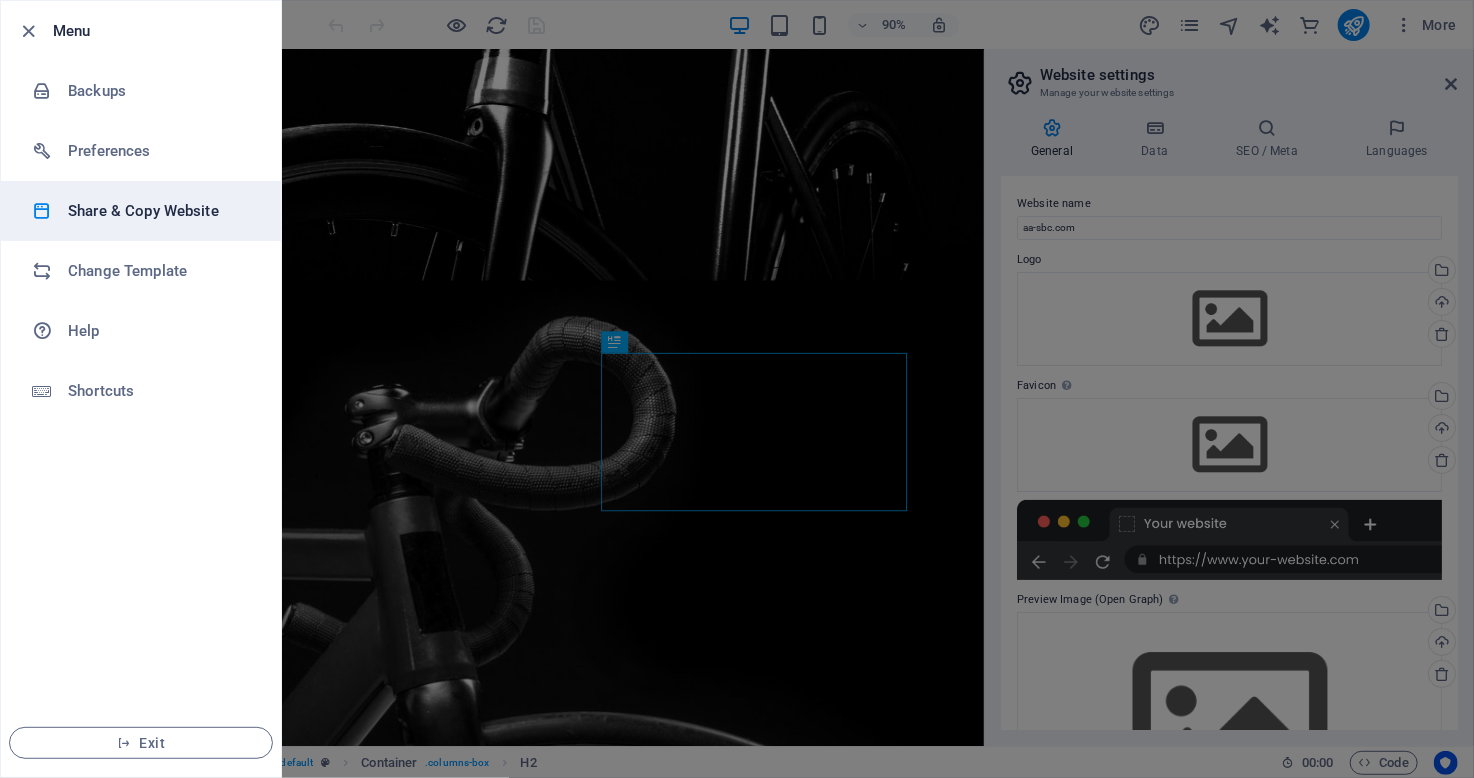 click on "Share & Copy Website" at bounding box center (160, 211) 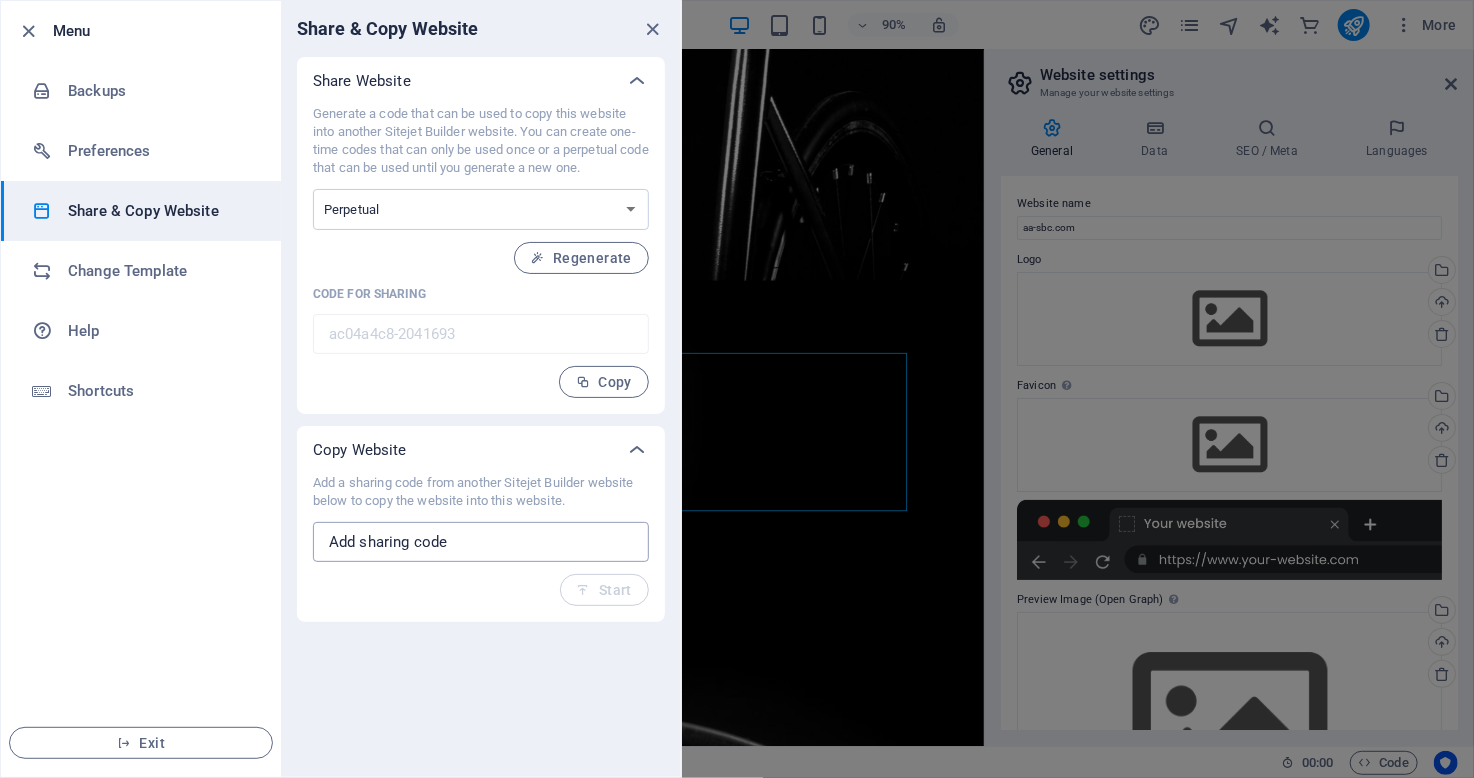 click at bounding box center (481, 542) 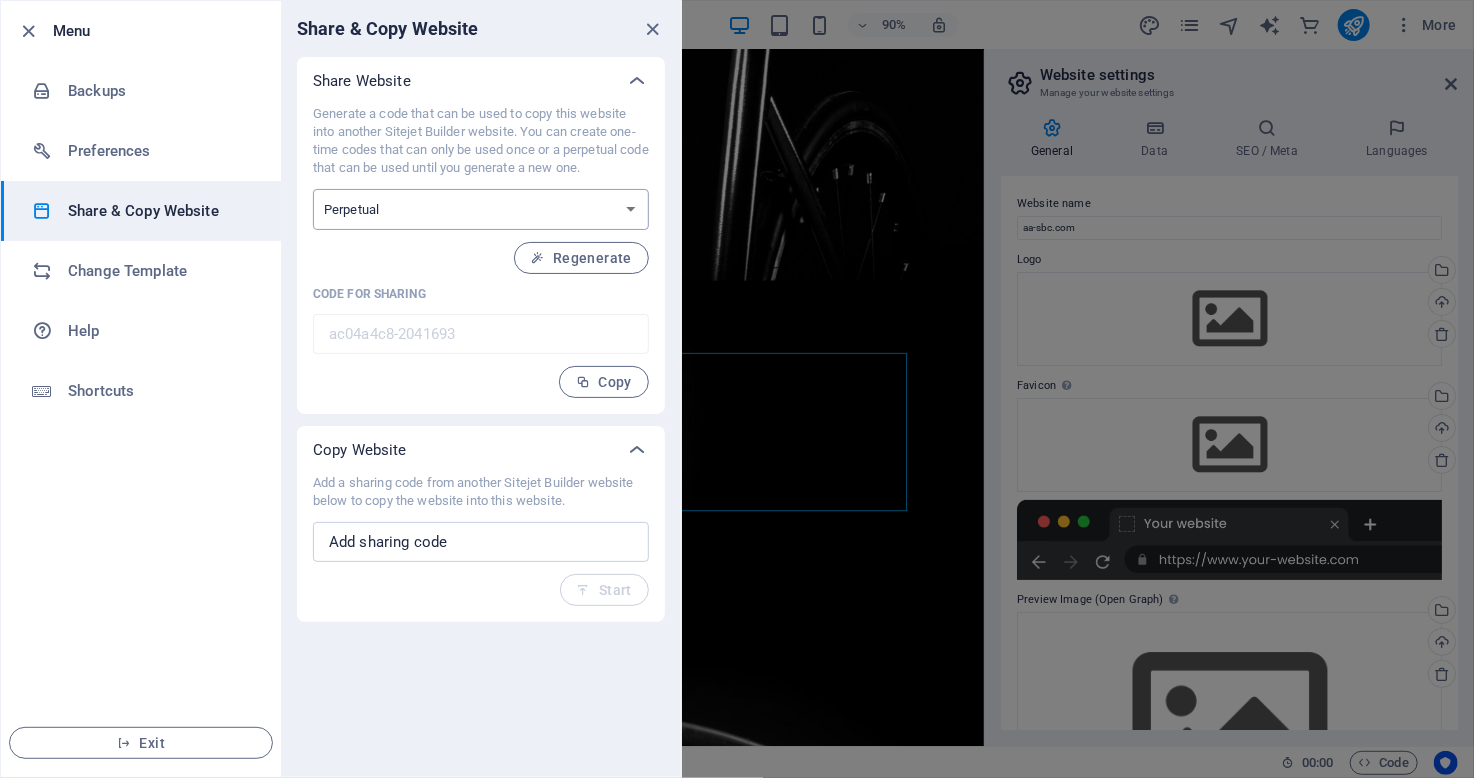 click on "One-time Perpetual" at bounding box center [481, 209] 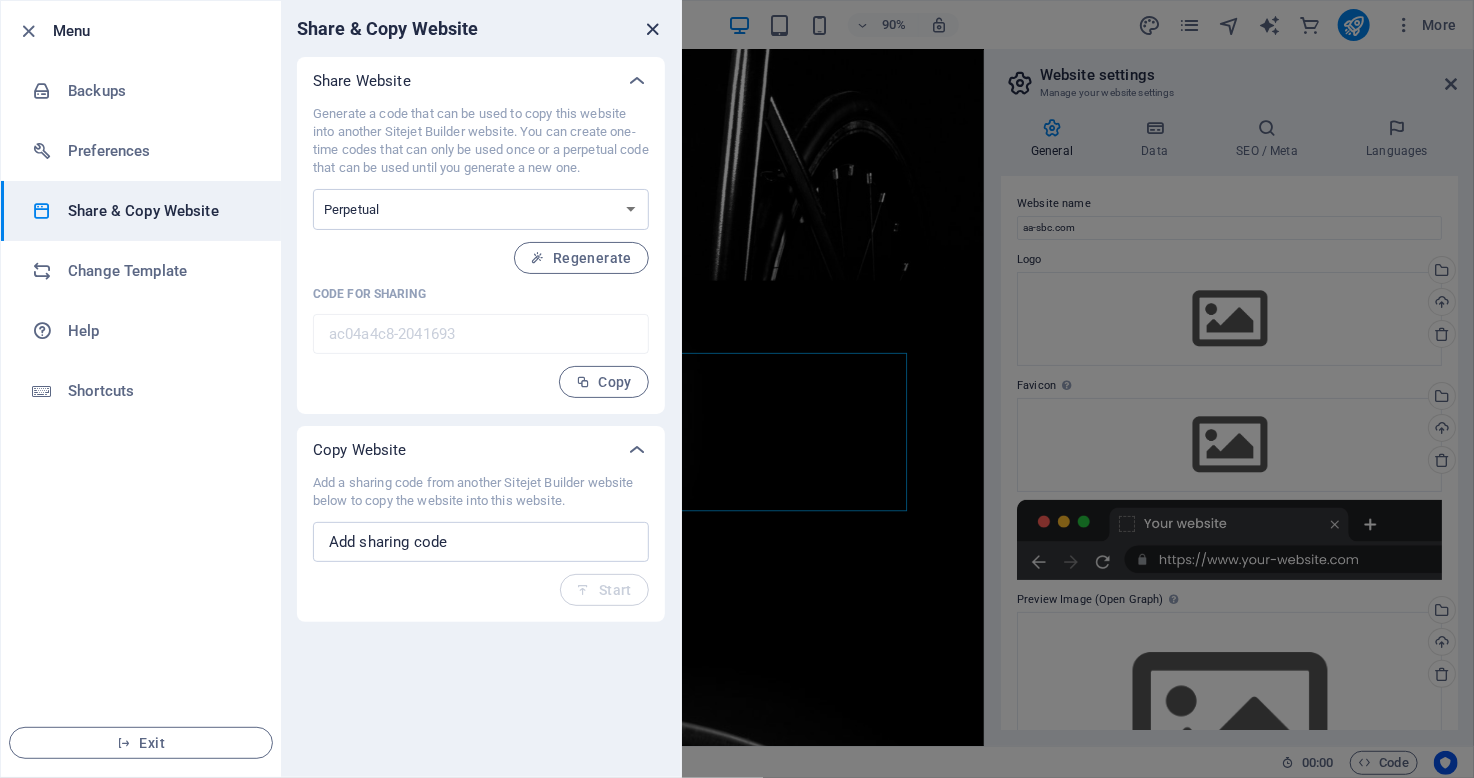 click at bounding box center [653, 29] 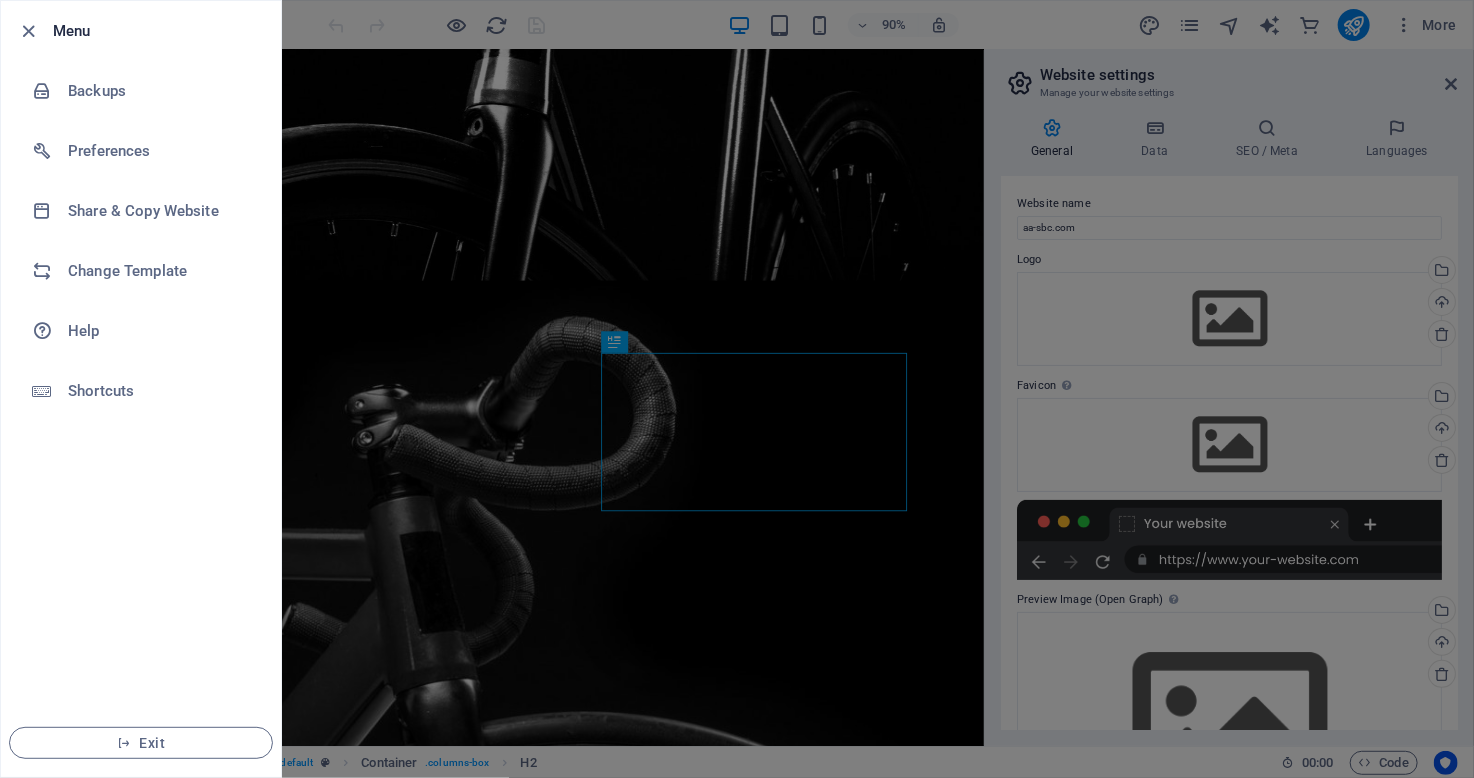 click at bounding box center [35, 31] 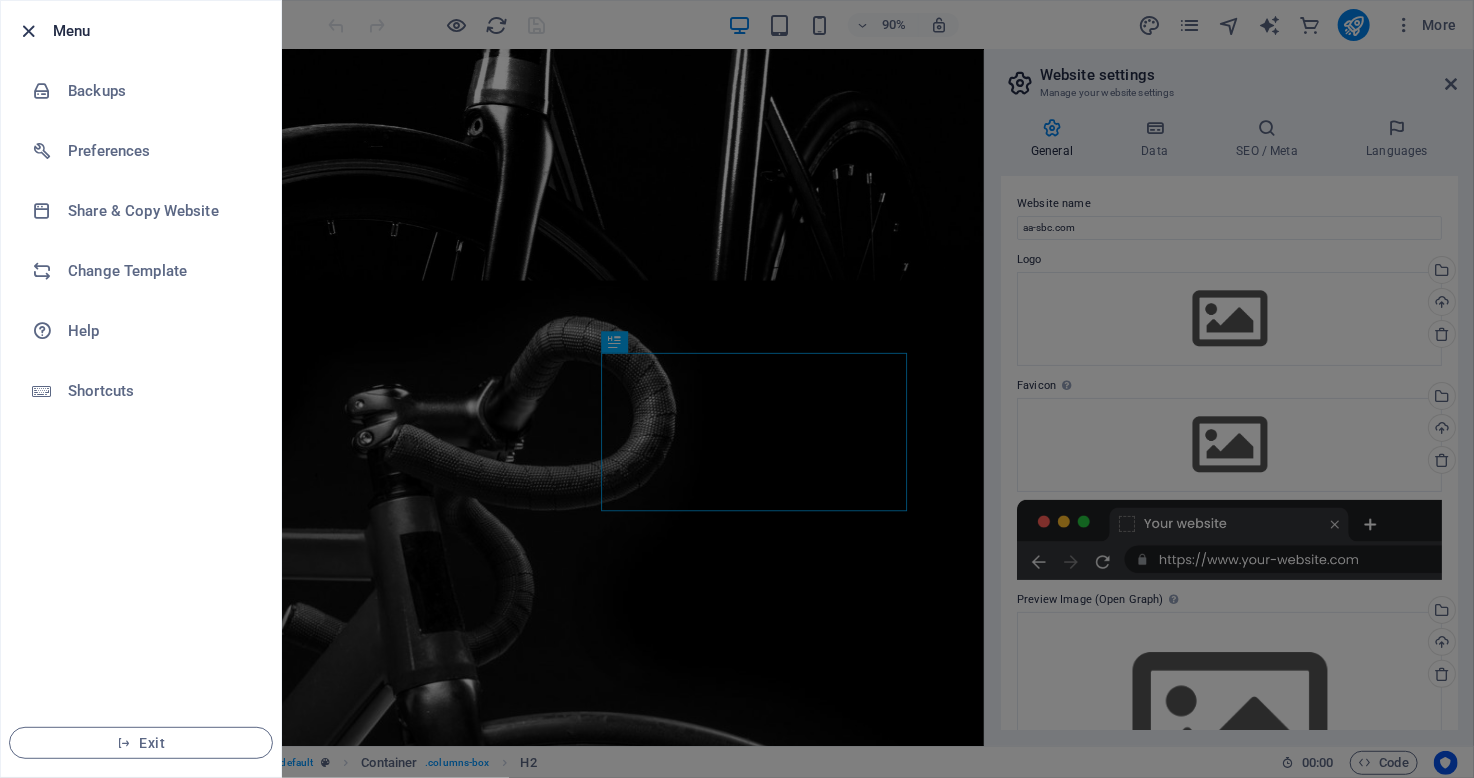click at bounding box center [29, 31] 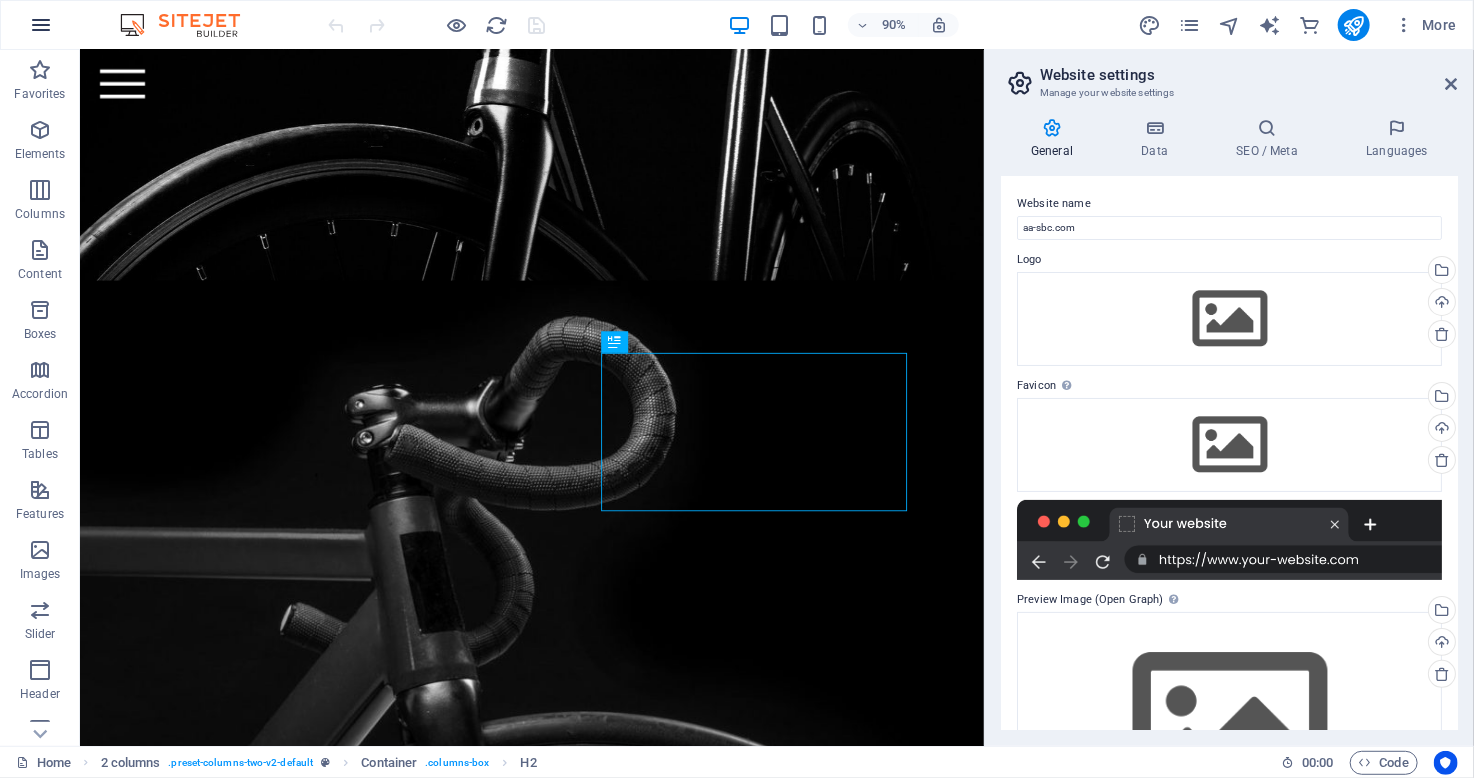 click at bounding box center (41, 25) 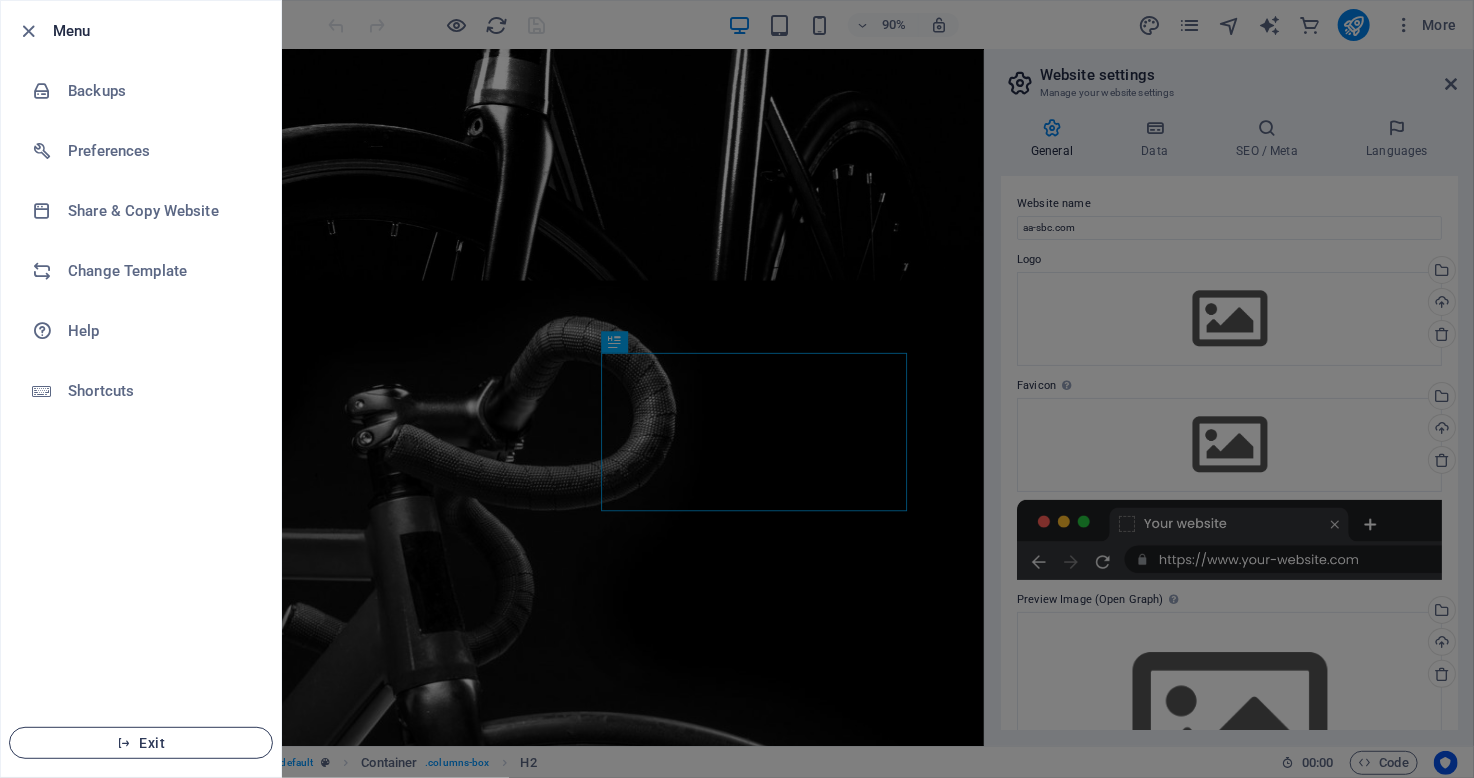 click on "Exit" at bounding box center [141, 743] 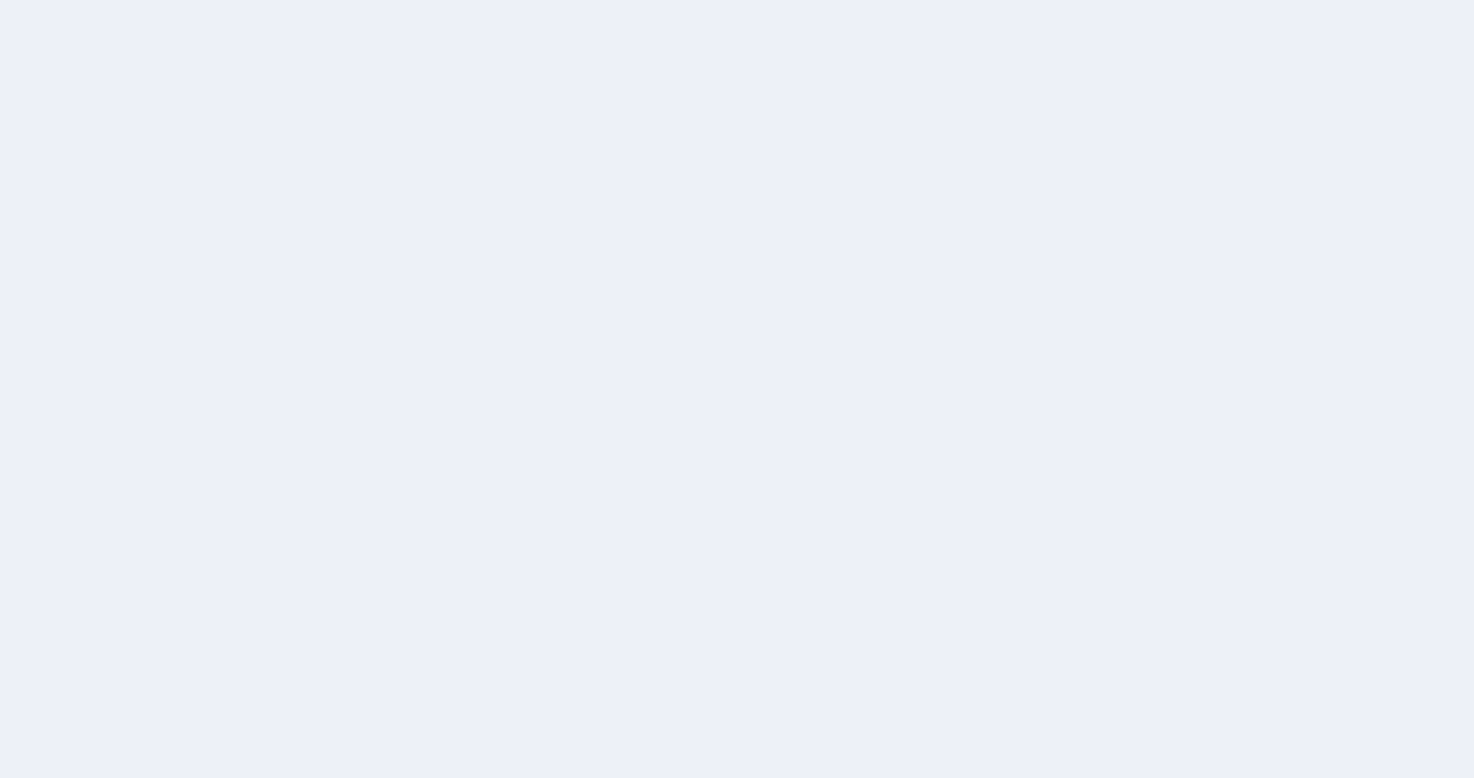 scroll, scrollTop: 0, scrollLeft: 0, axis: both 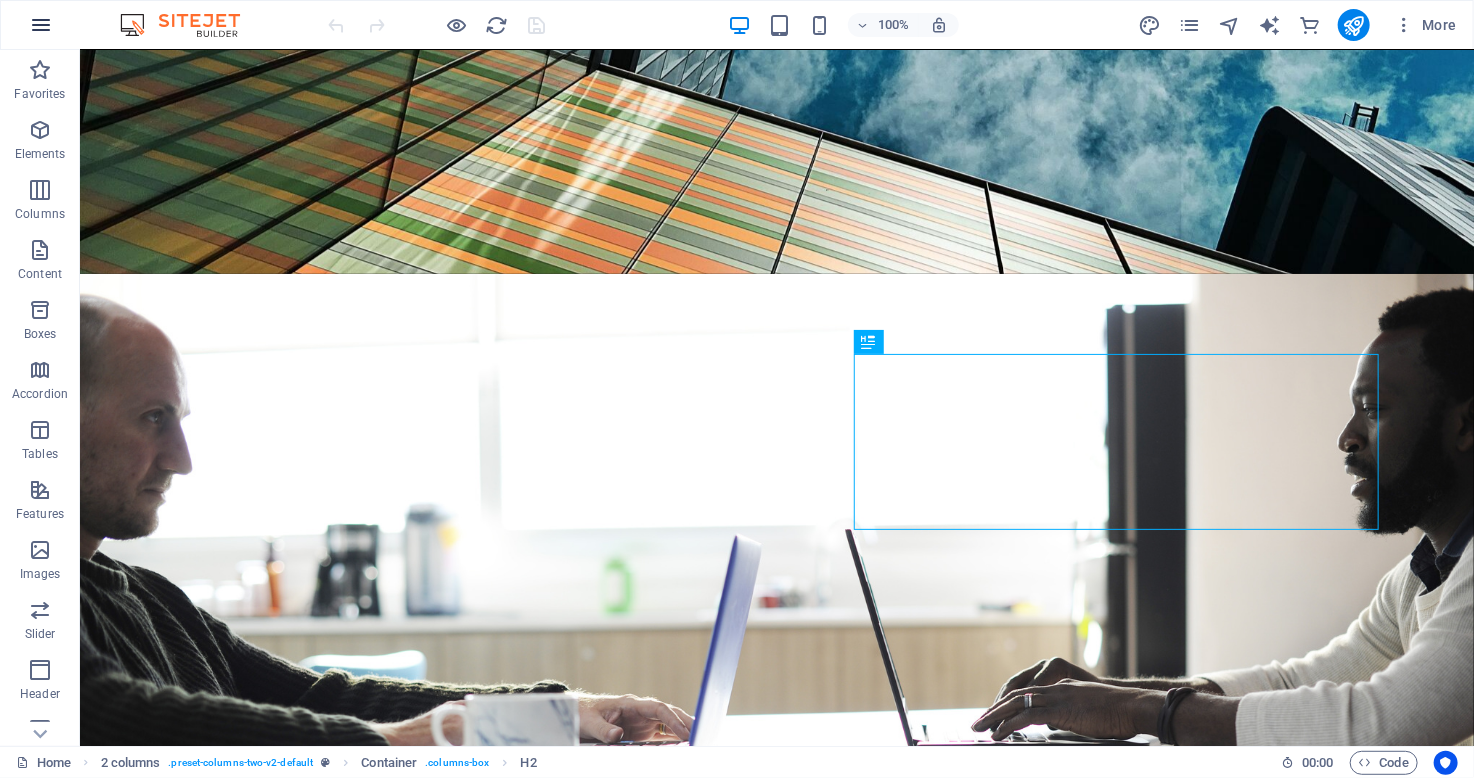 click at bounding box center [41, 25] 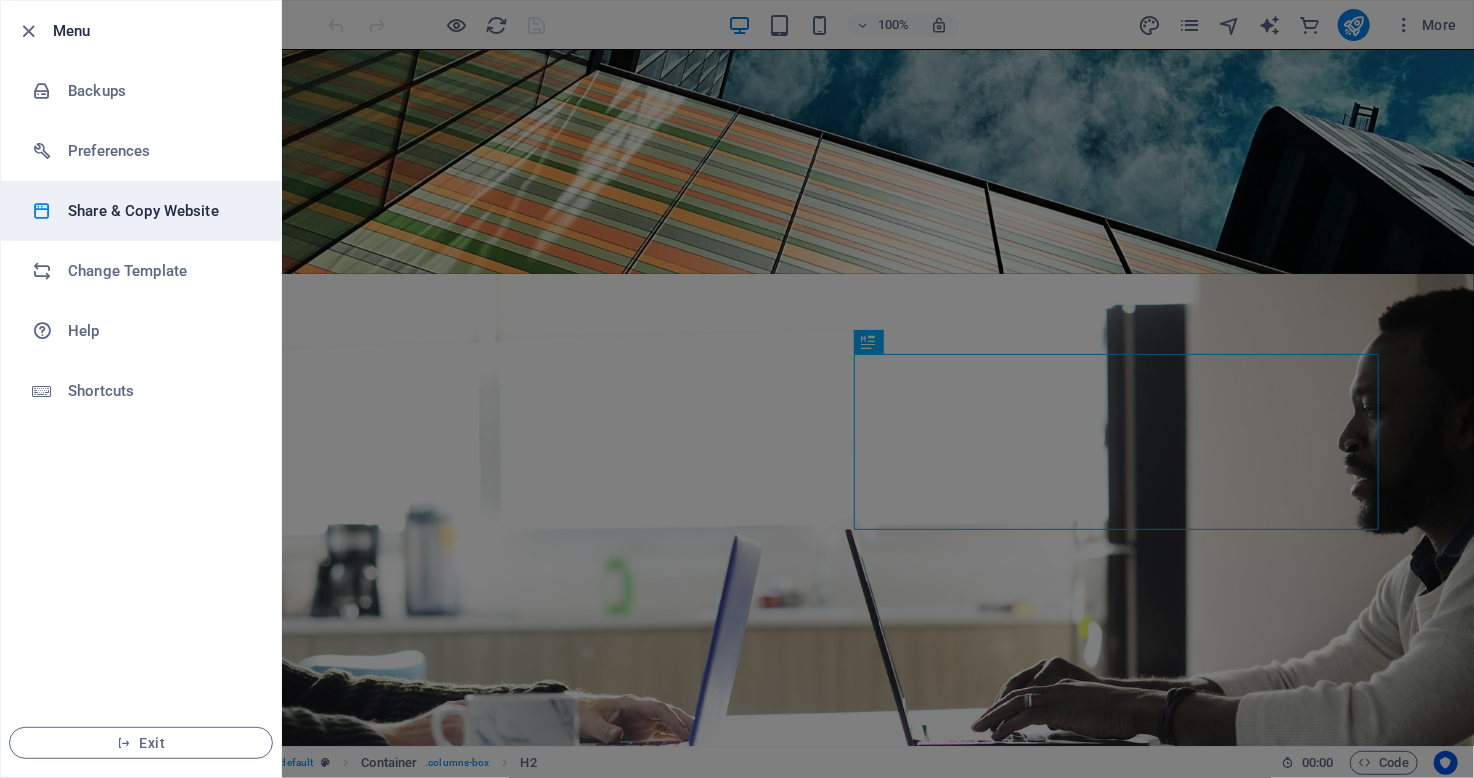 click on "Share & Copy Website" at bounding box center (160, 211) 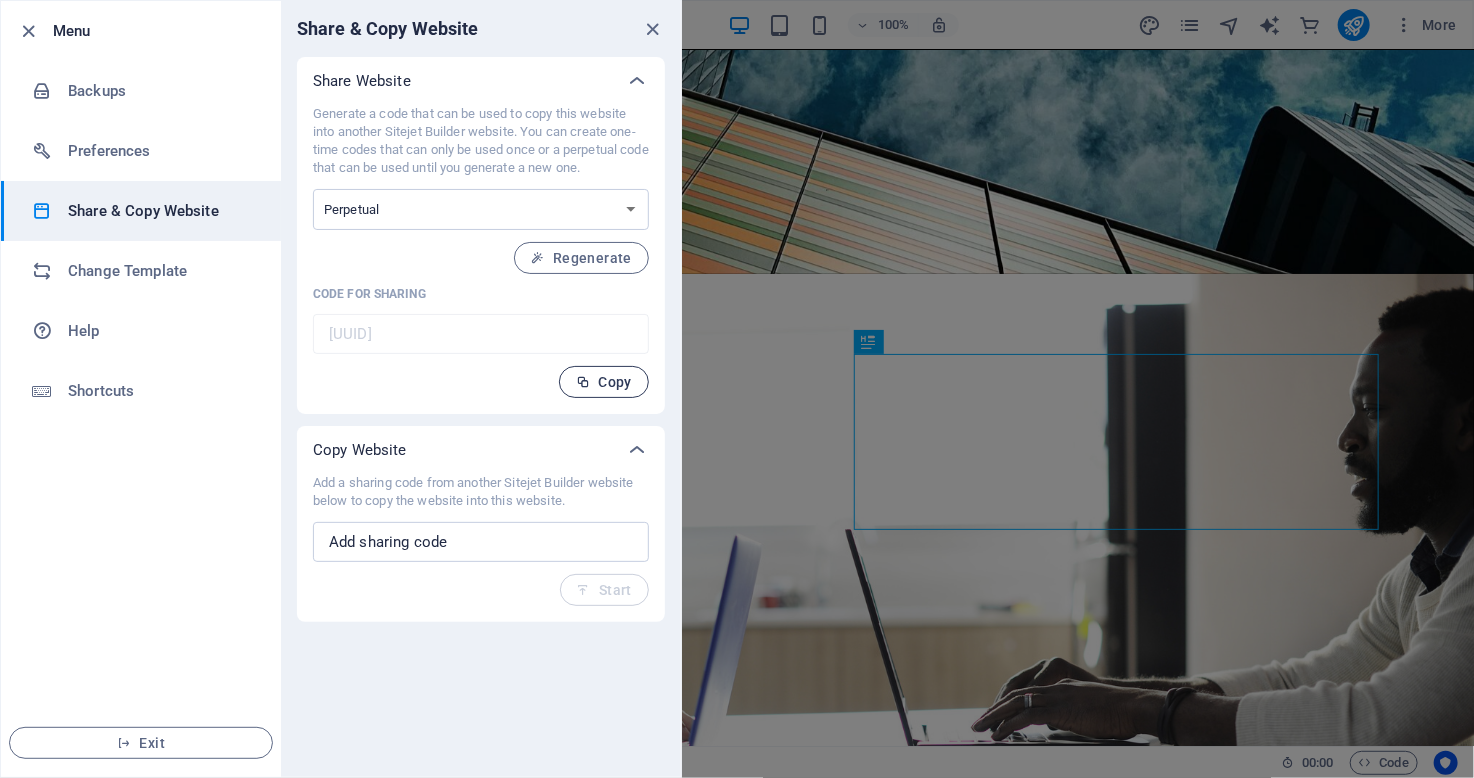 click on "Copy" at bounding box center [604, 382] 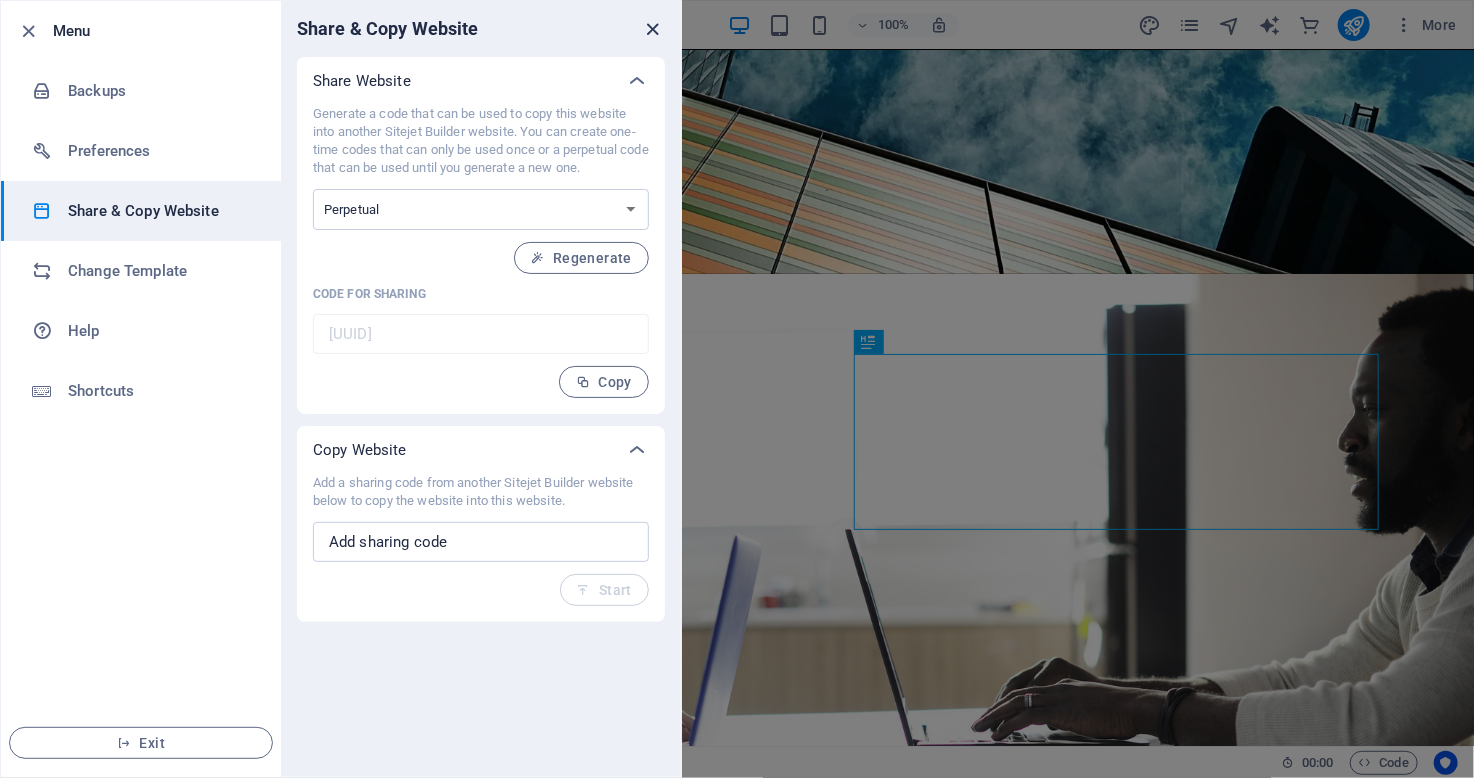 click at bounding box center [653, 29] 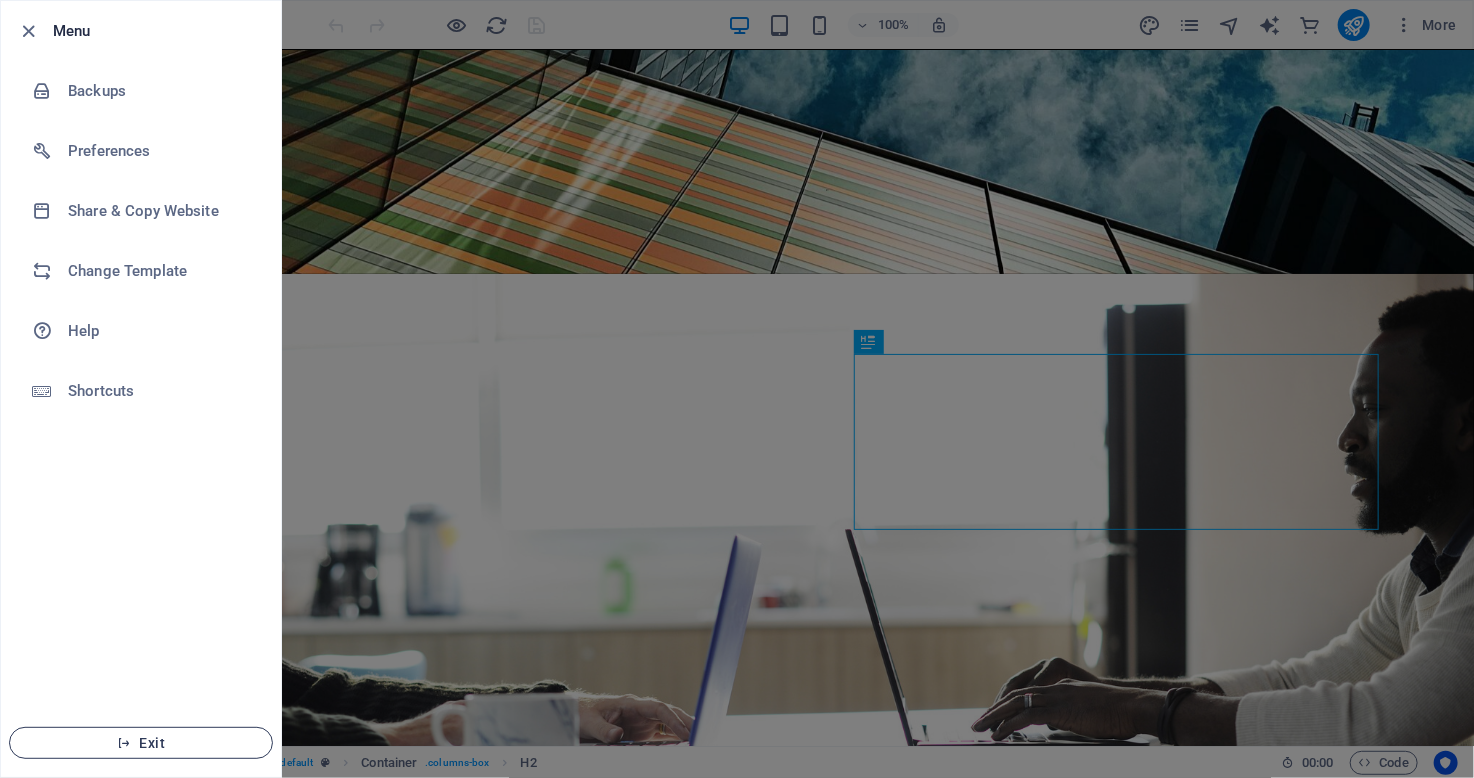 click on "Exit" at bounding box center [141, 743] 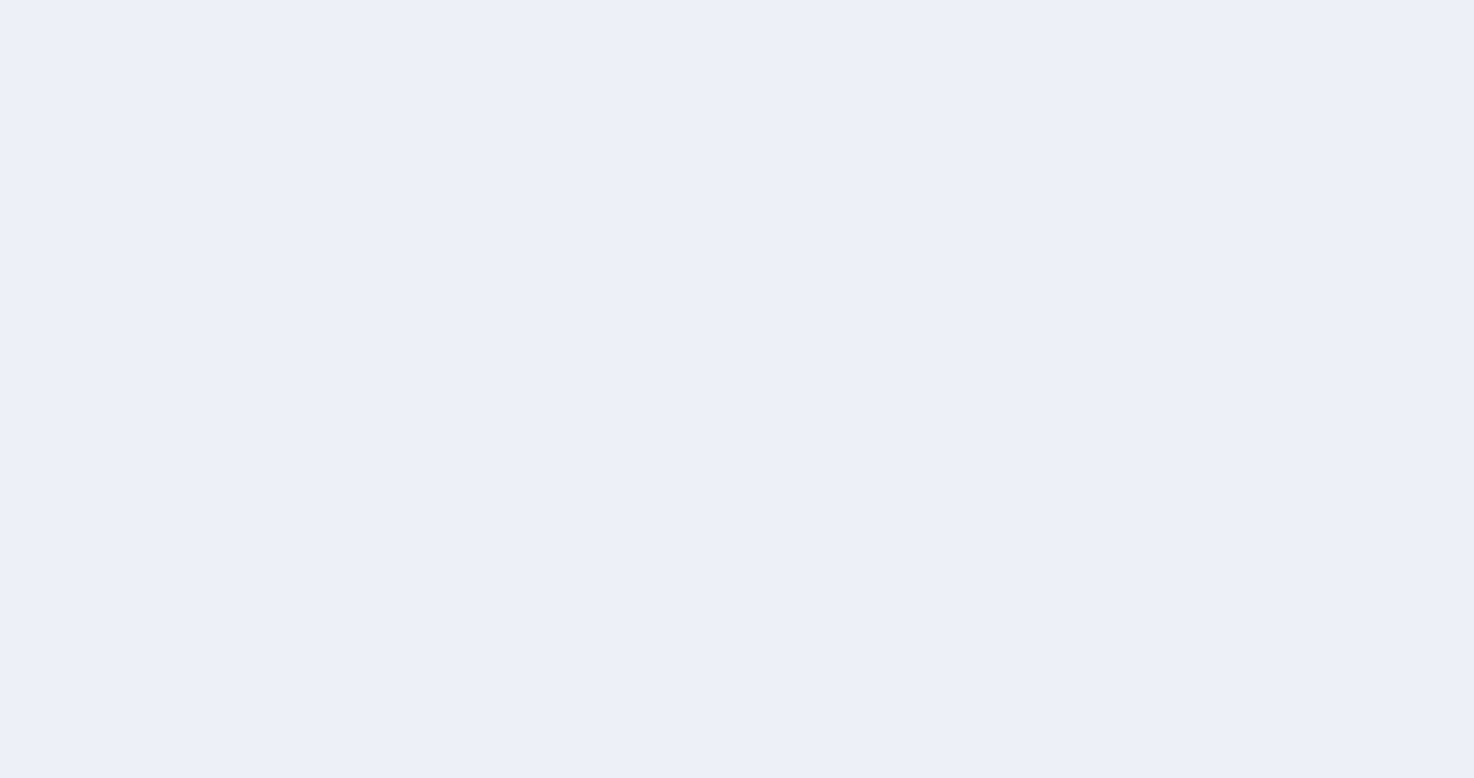 scroll, scrollTop: 0, scrollLeft: 0, axis: both 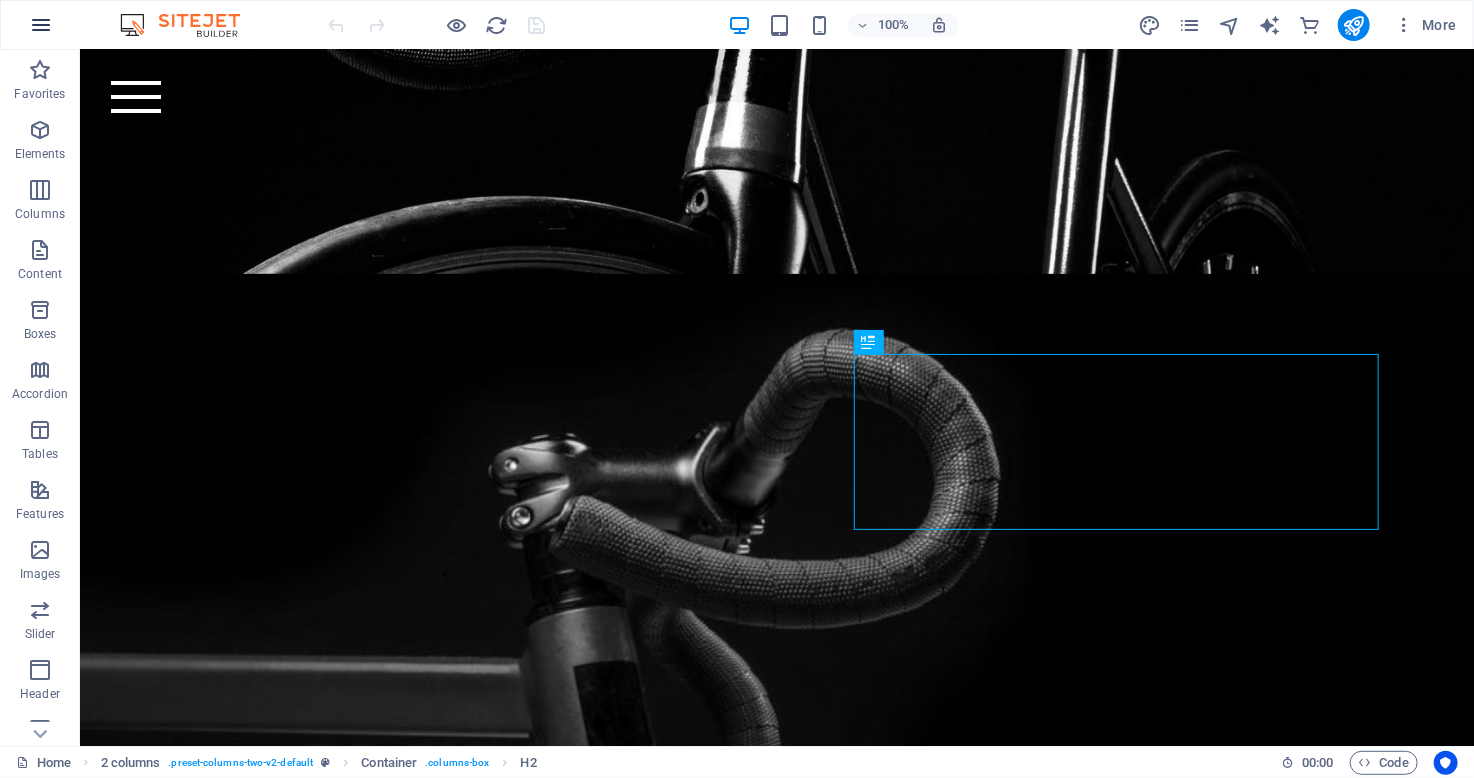 click at bounding box center [41, 25] 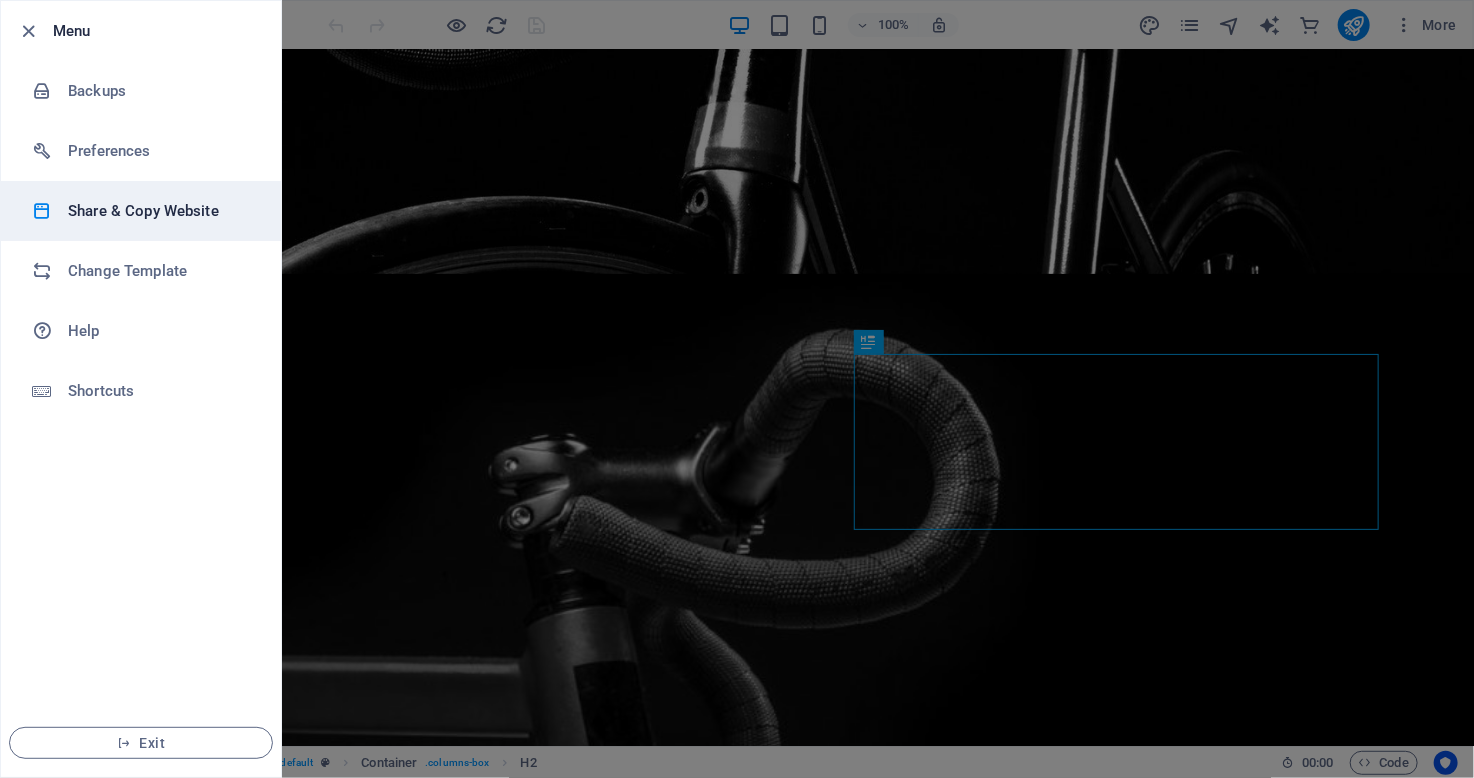 click on "Share & Copy Website" at bounding box center (160, 211) 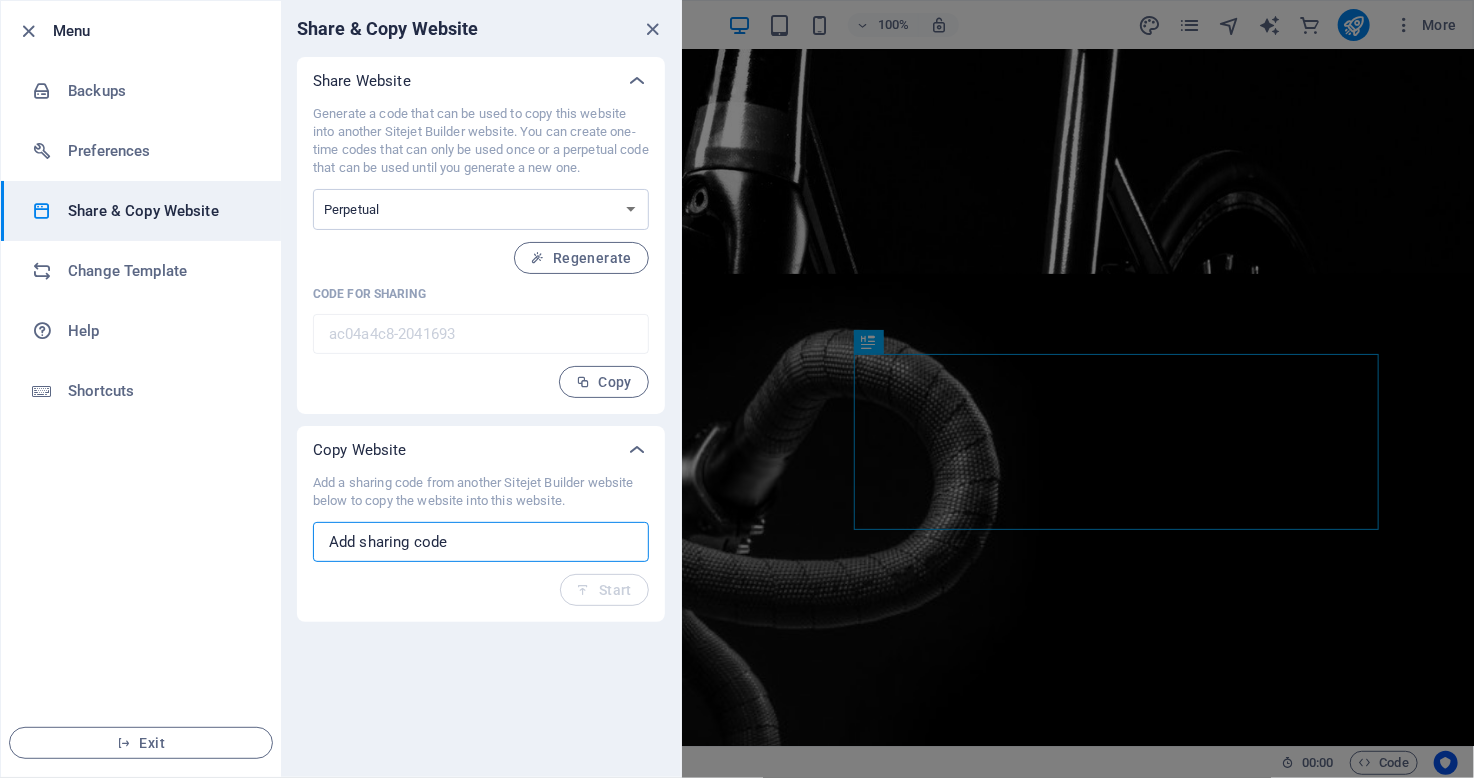click at bounding box center [481, 542] 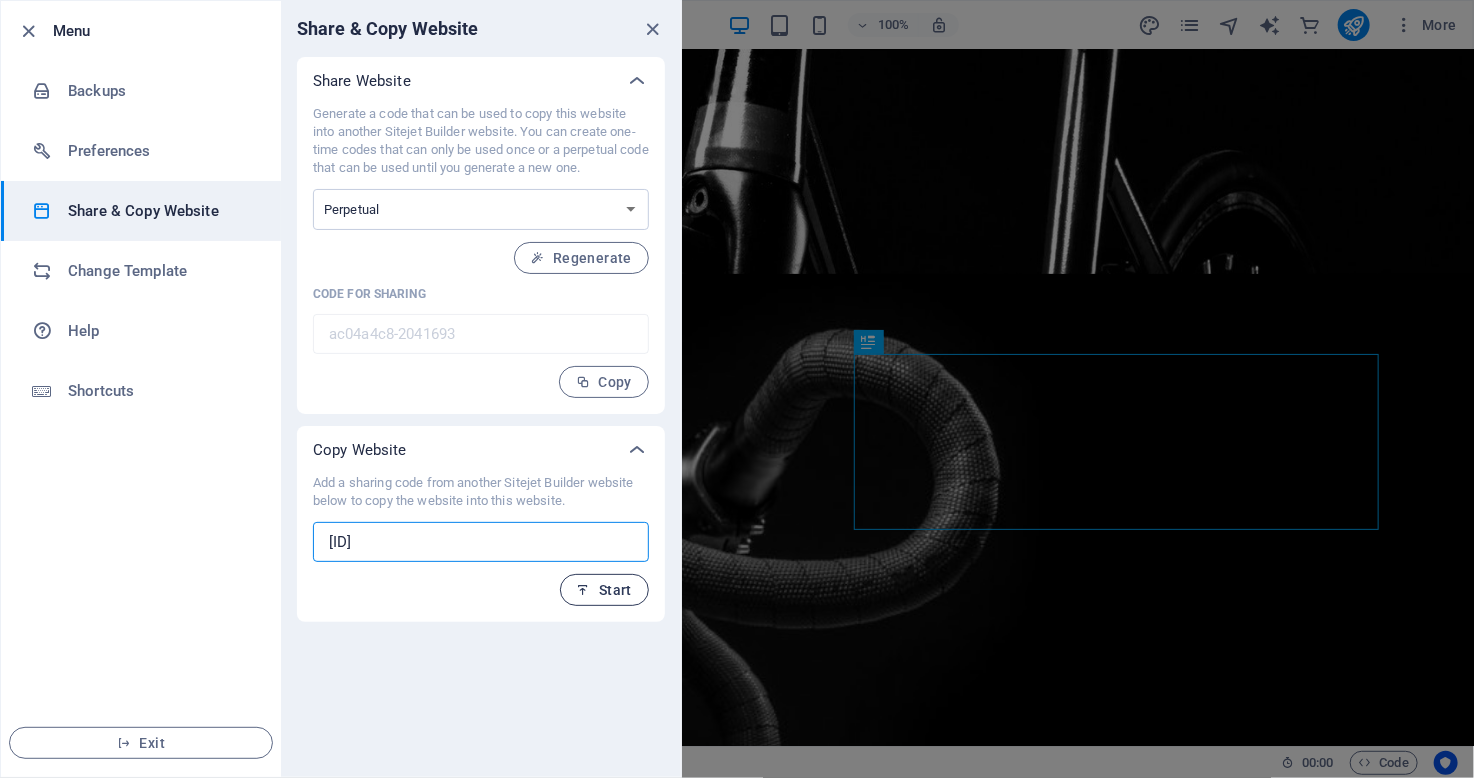 type on "[ID]" 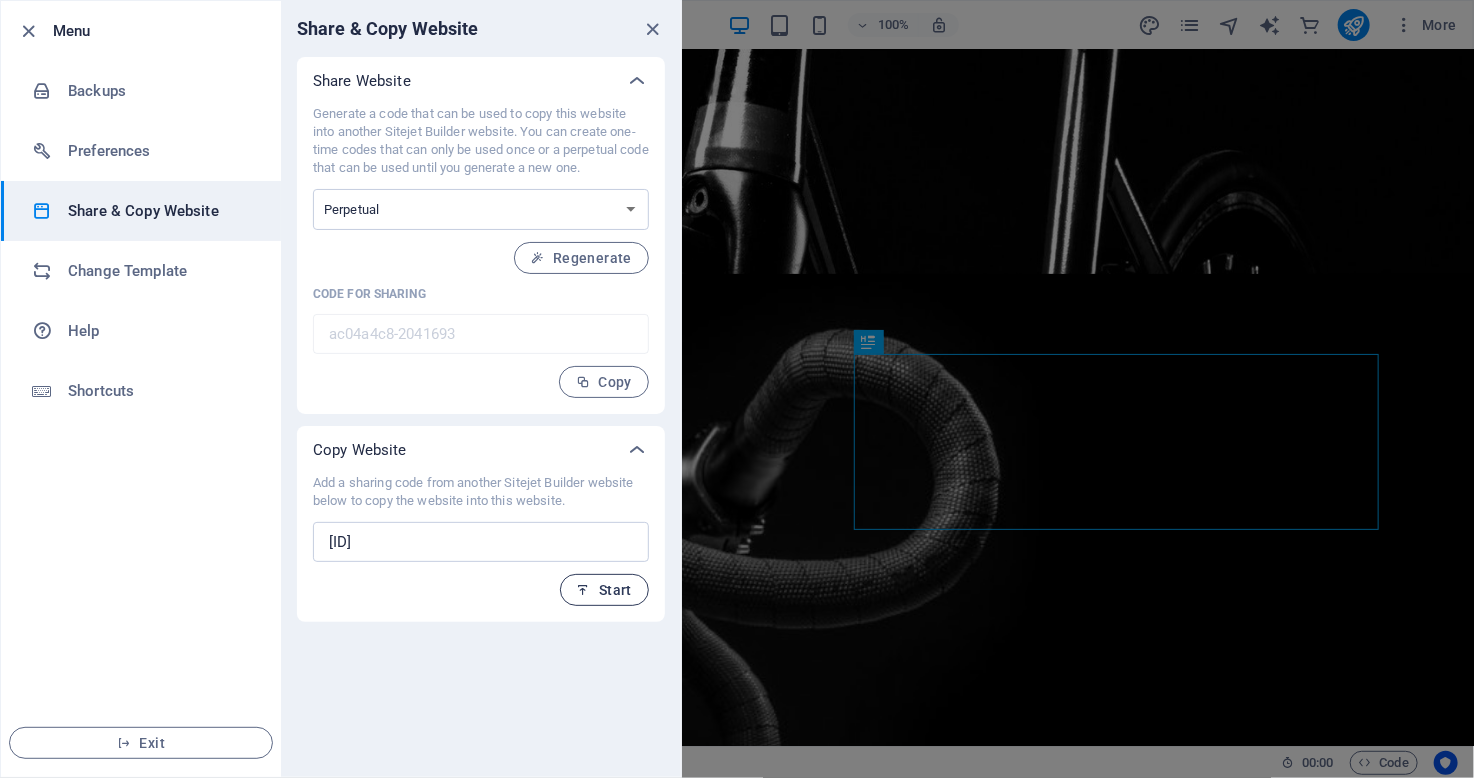 click on "Start" at bounding box center [604, 590] 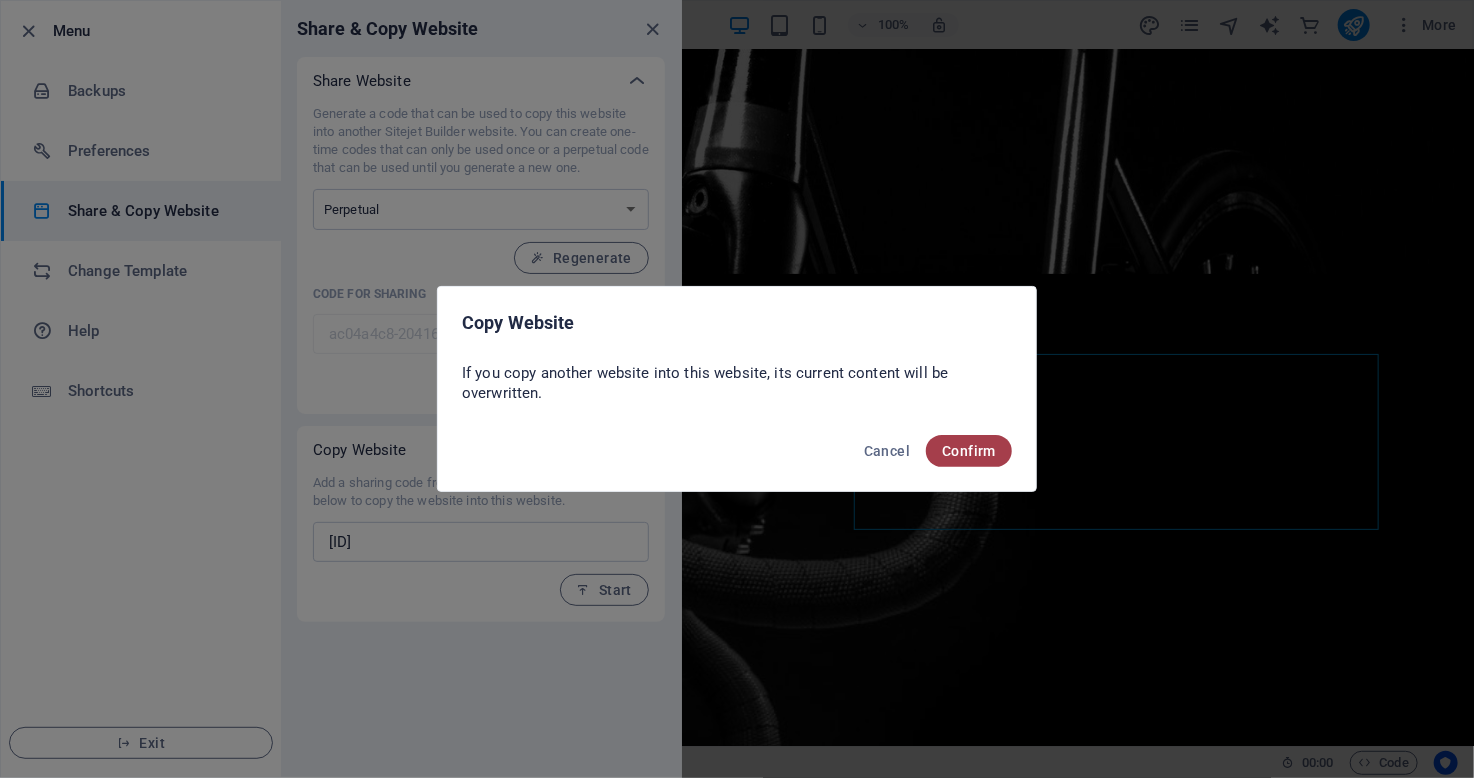 click on "Confirm" at bounding box center (969, 451) 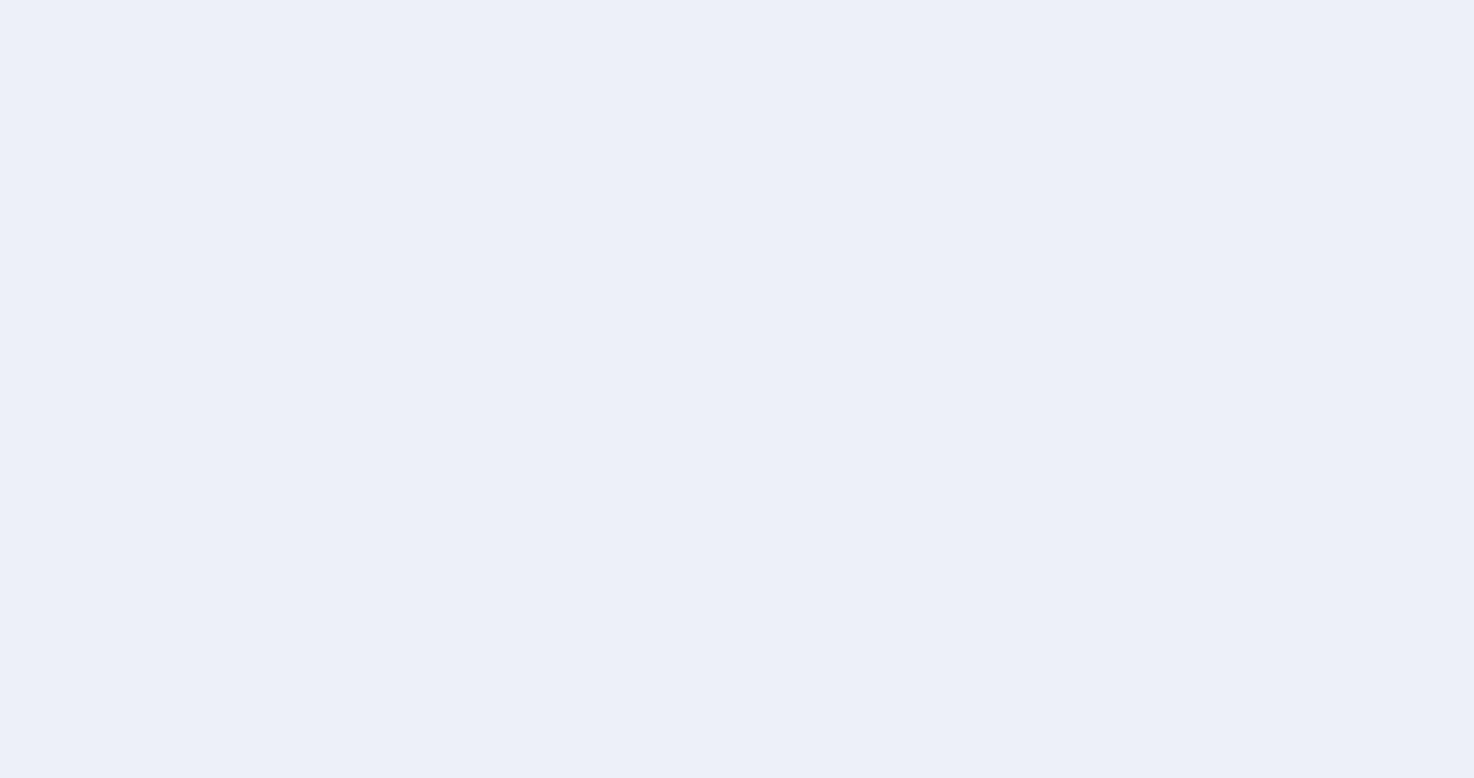 scroll, scrollTop: 0, scrollLeft: 0, axis: both 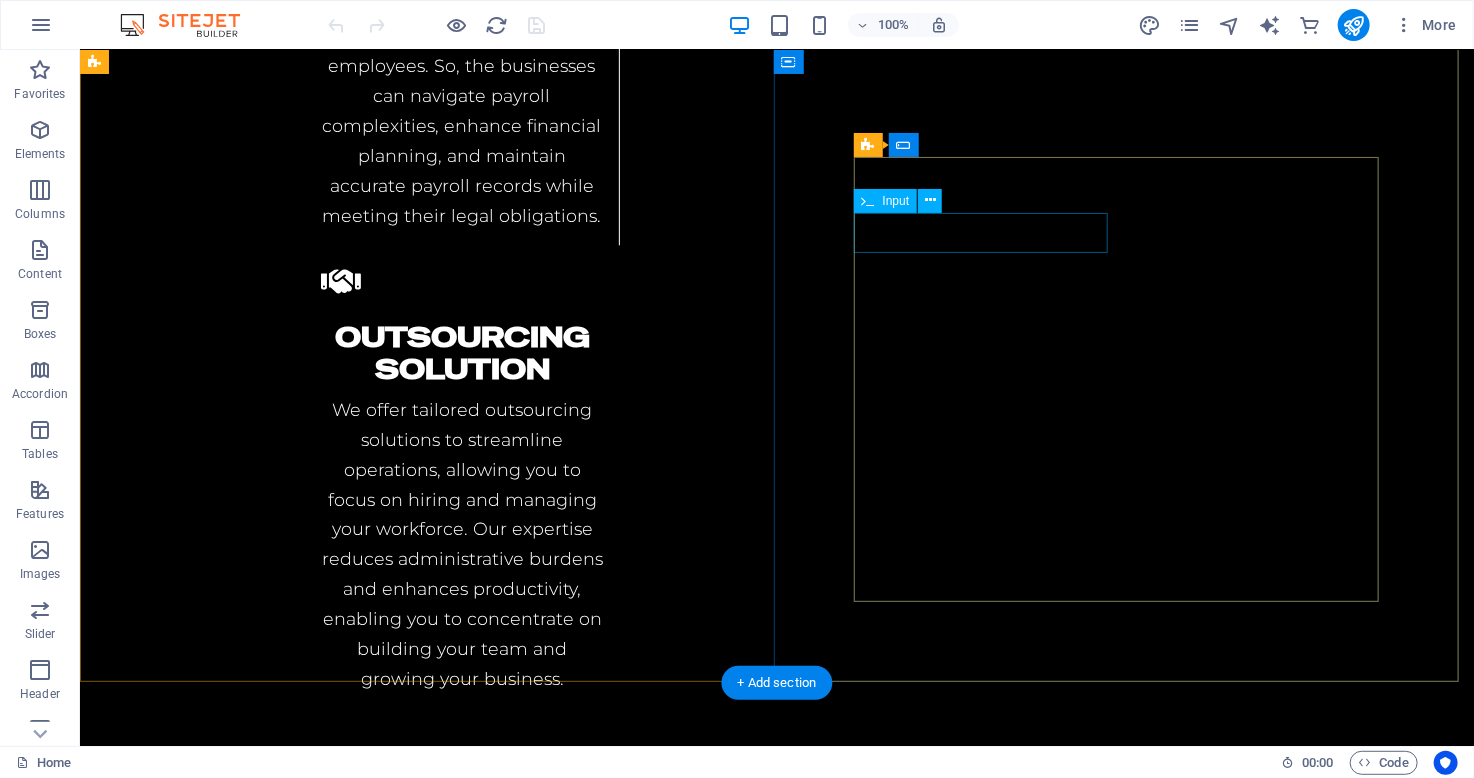 click at bounding box center [463, 4832] 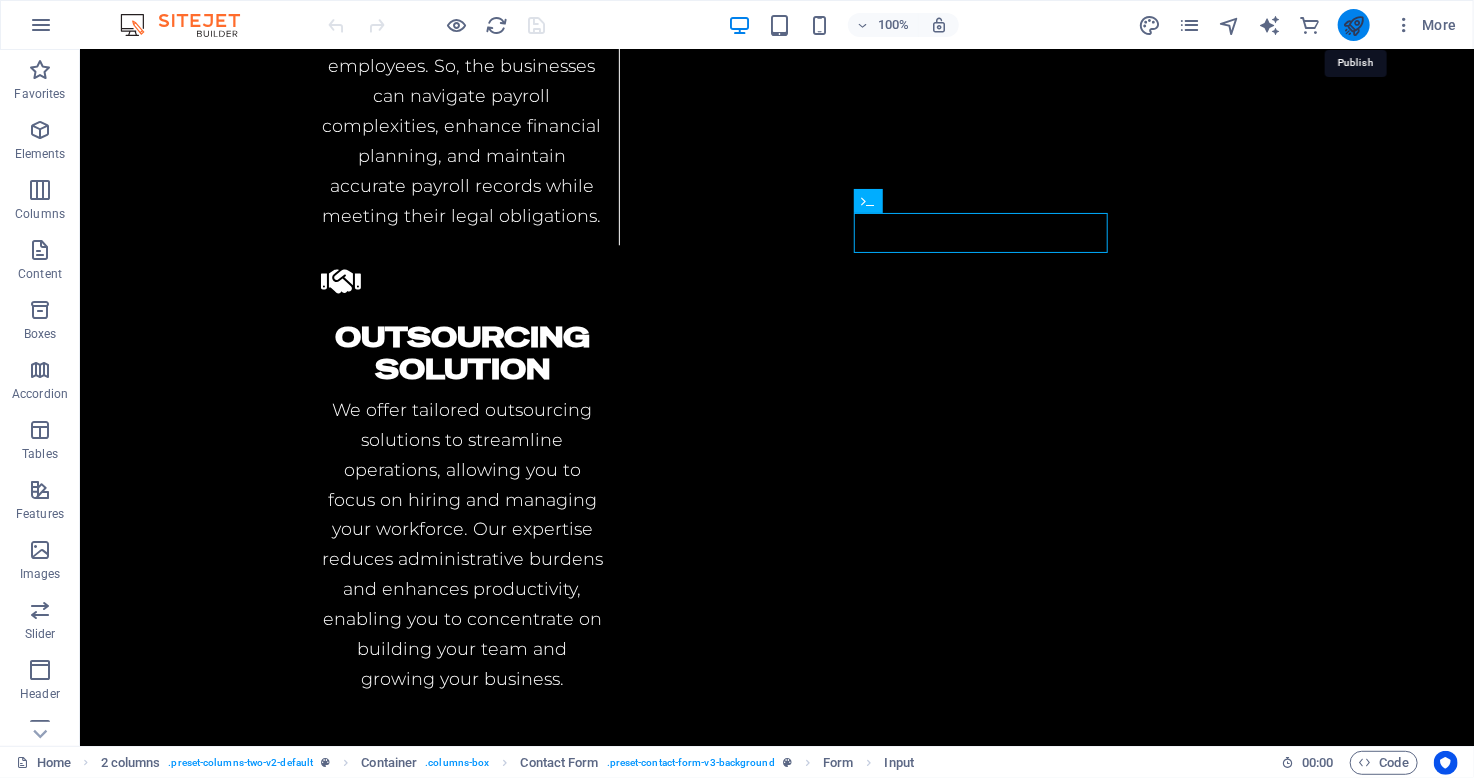 click at bounding box center [1353, 25] 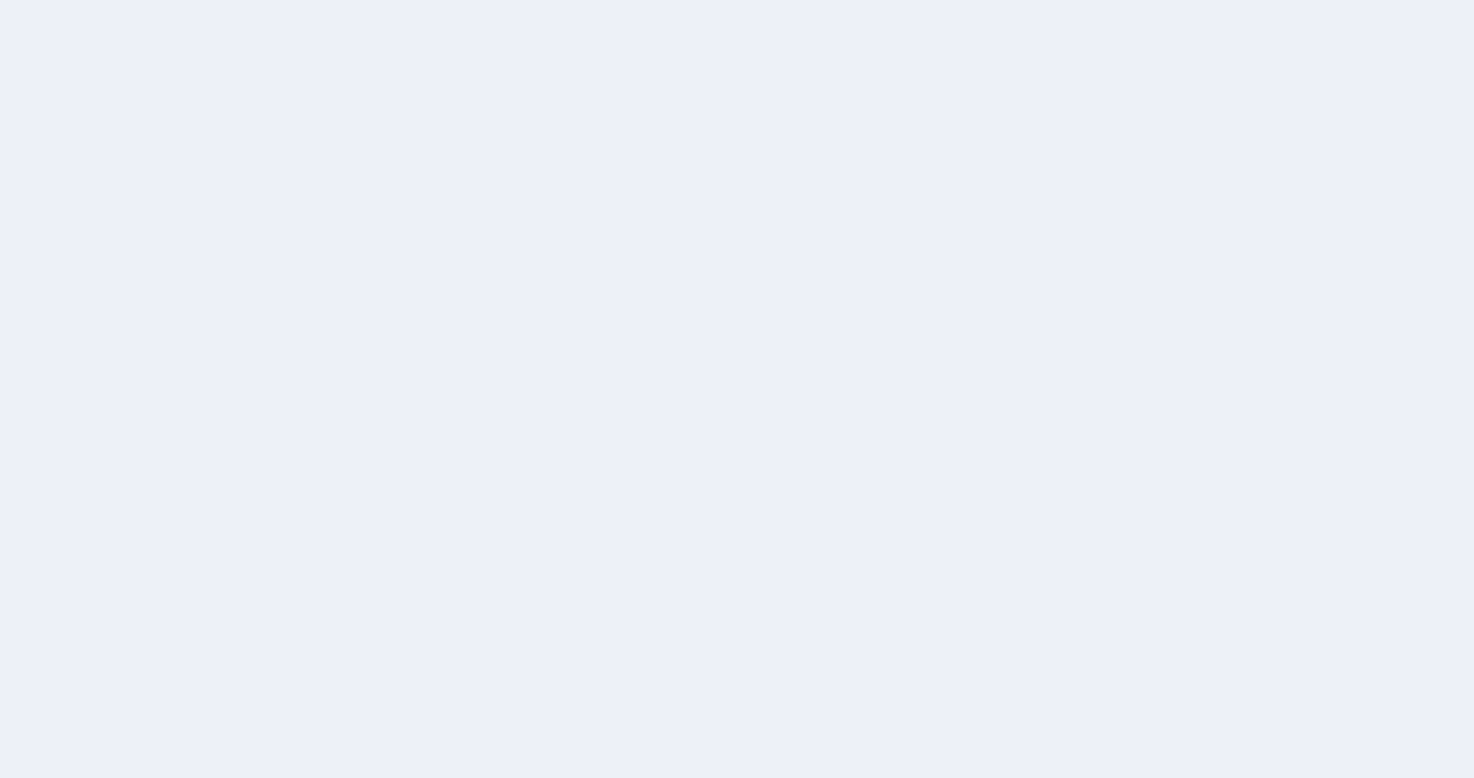 scroll, scrollTop: 0, scrollLeft: 0, axis: both 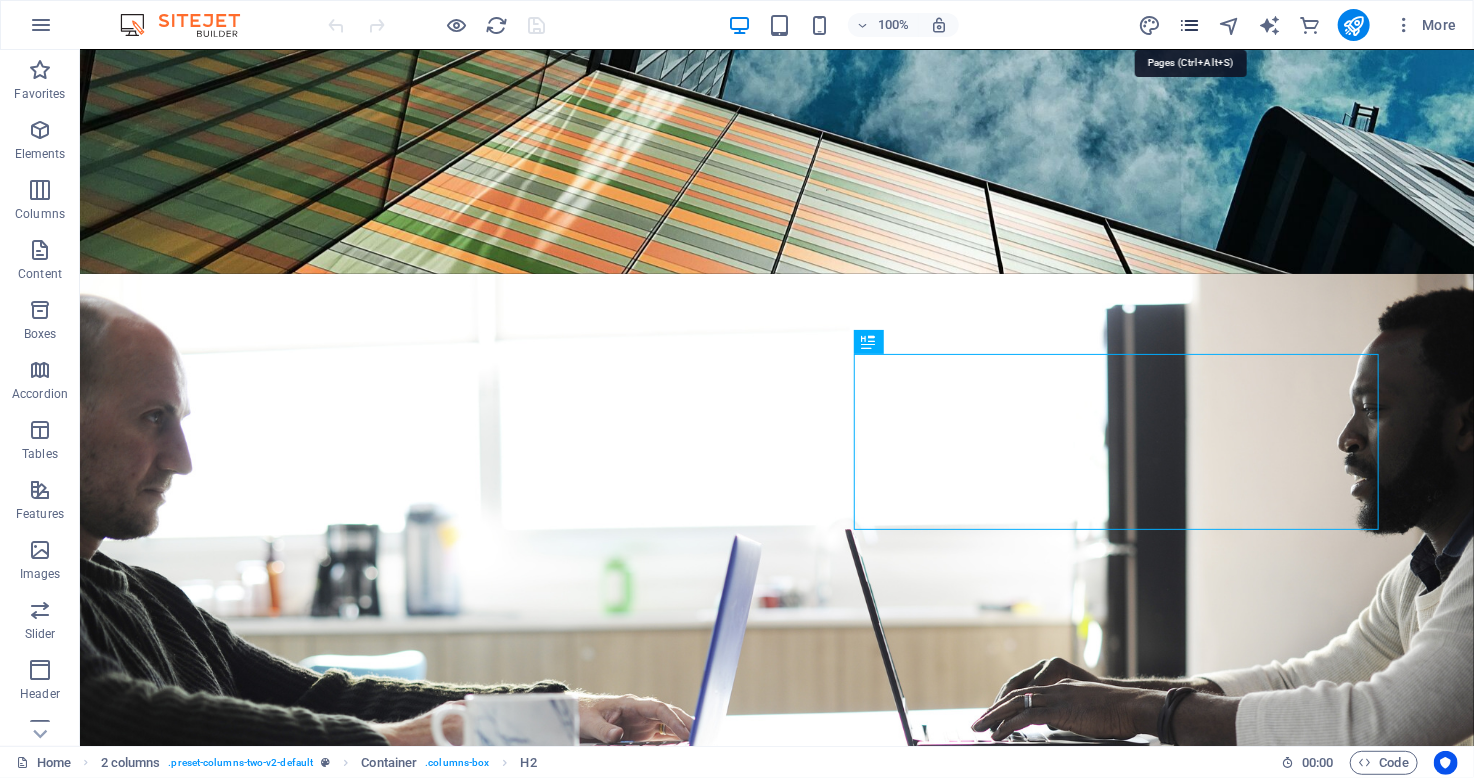 click at bounding box center (1189, 25) 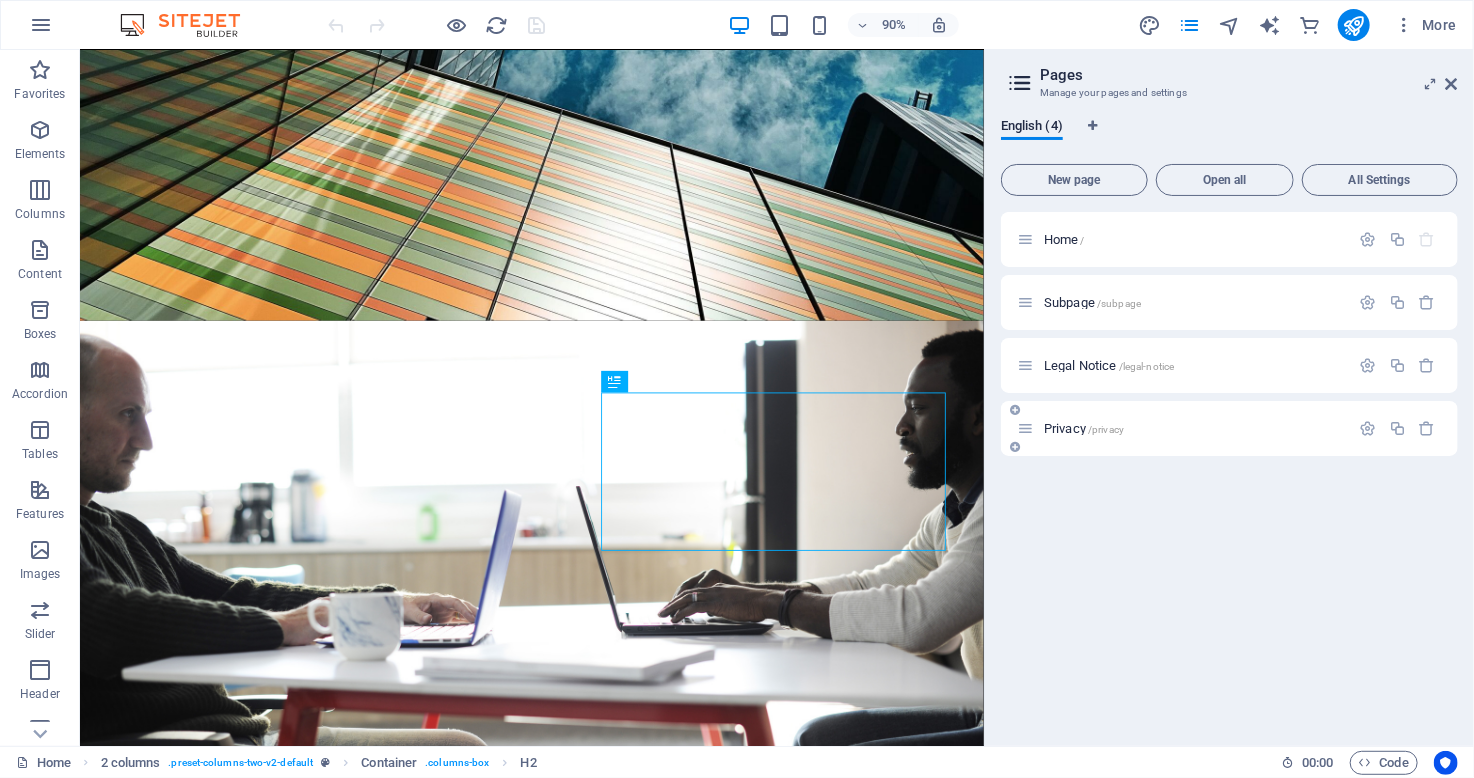 click on "/privacy" at bounding box center [1106, 429] 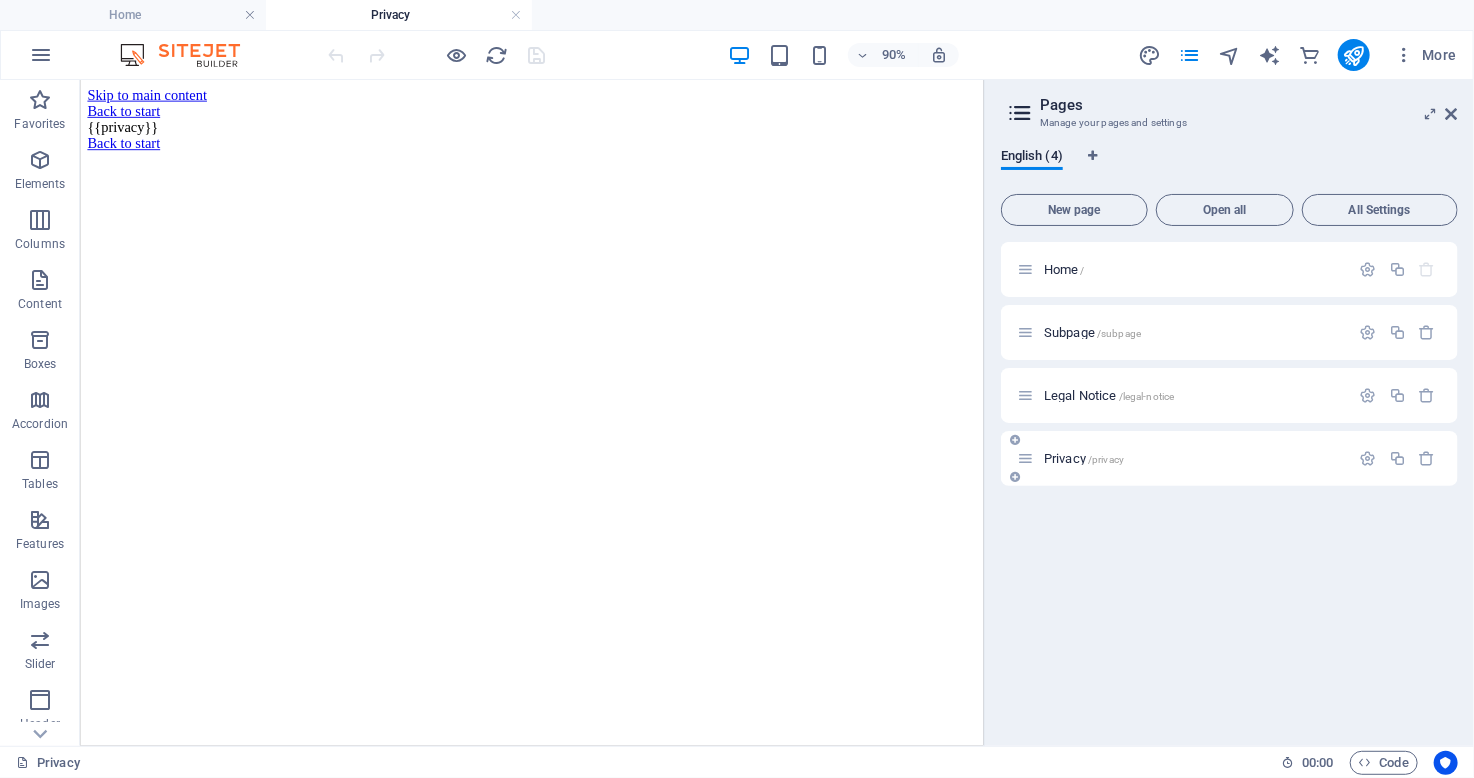 scroll, scrollTop: 0, scrollLeft: 0, axis: both 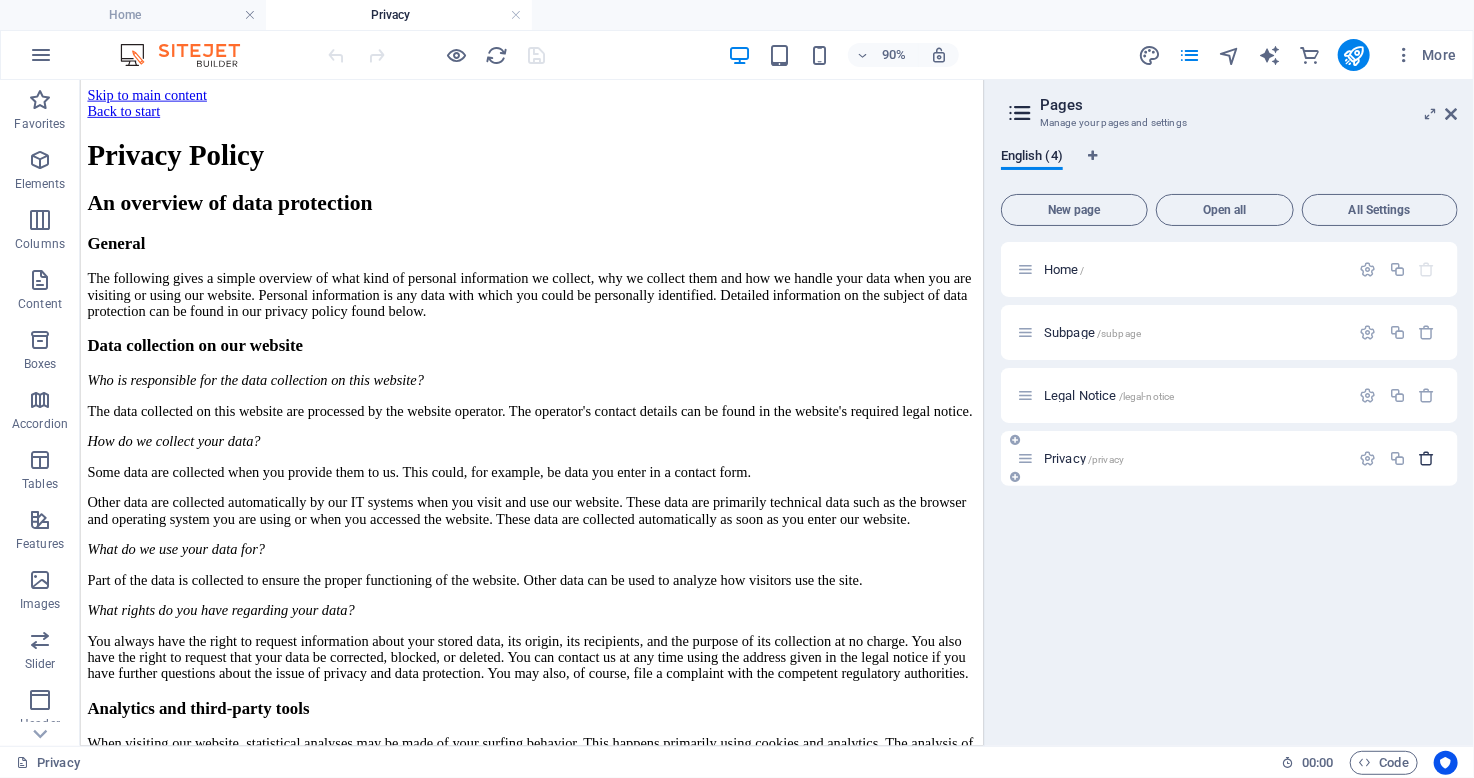 click at bounding box center [1427, 458] 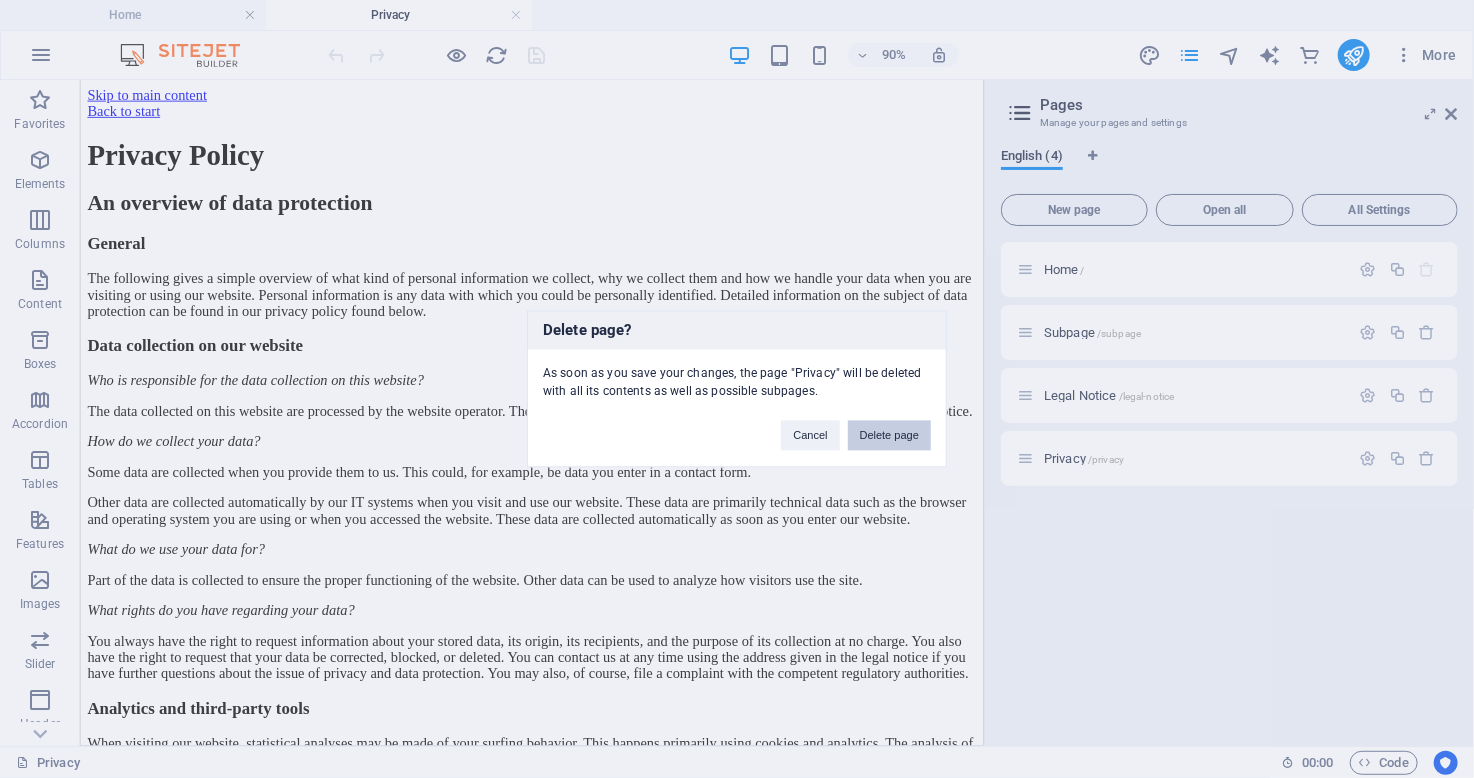 click on "Delete page" at bounding box center (889, 436) 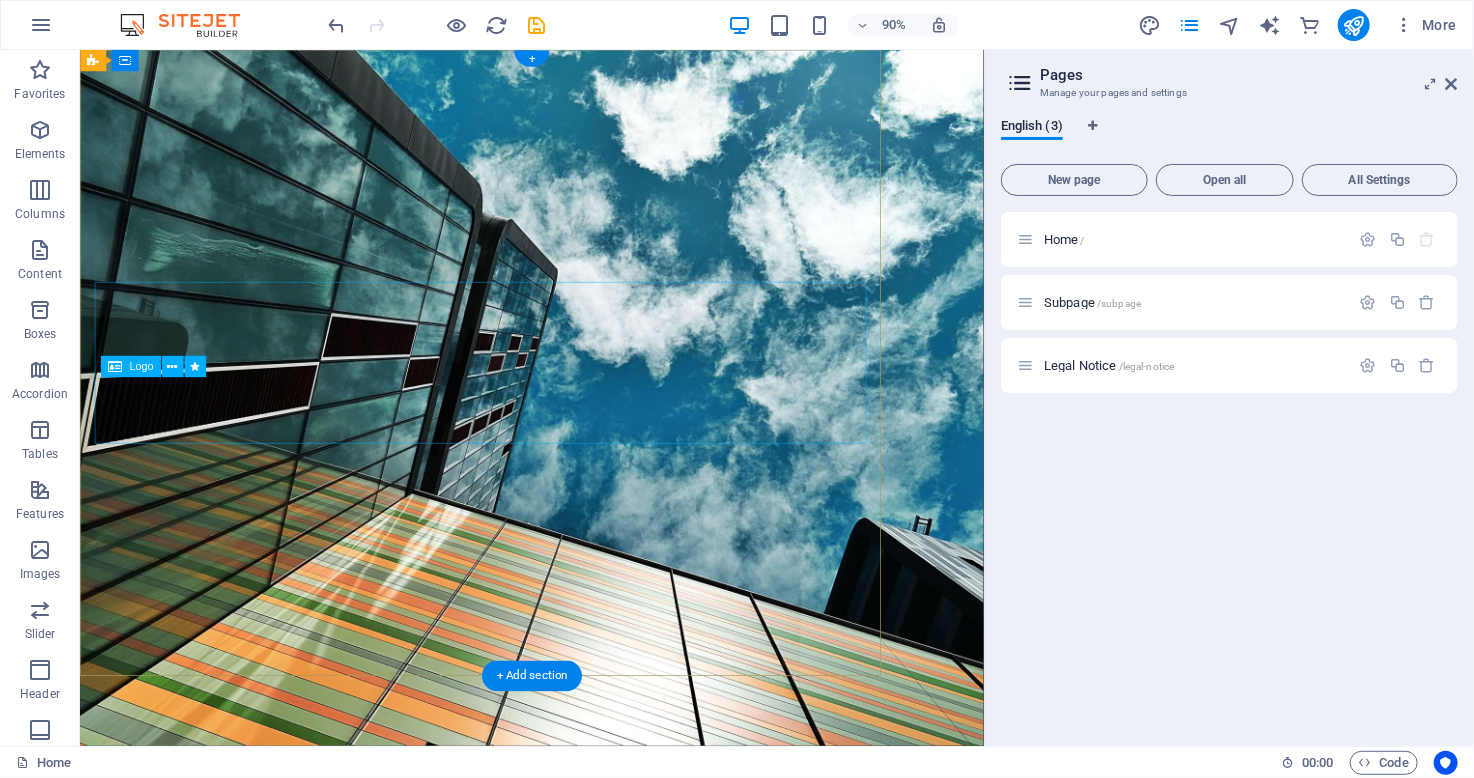 scroll, scrollTop: 472, scrollLeft: 0, axis: vertical 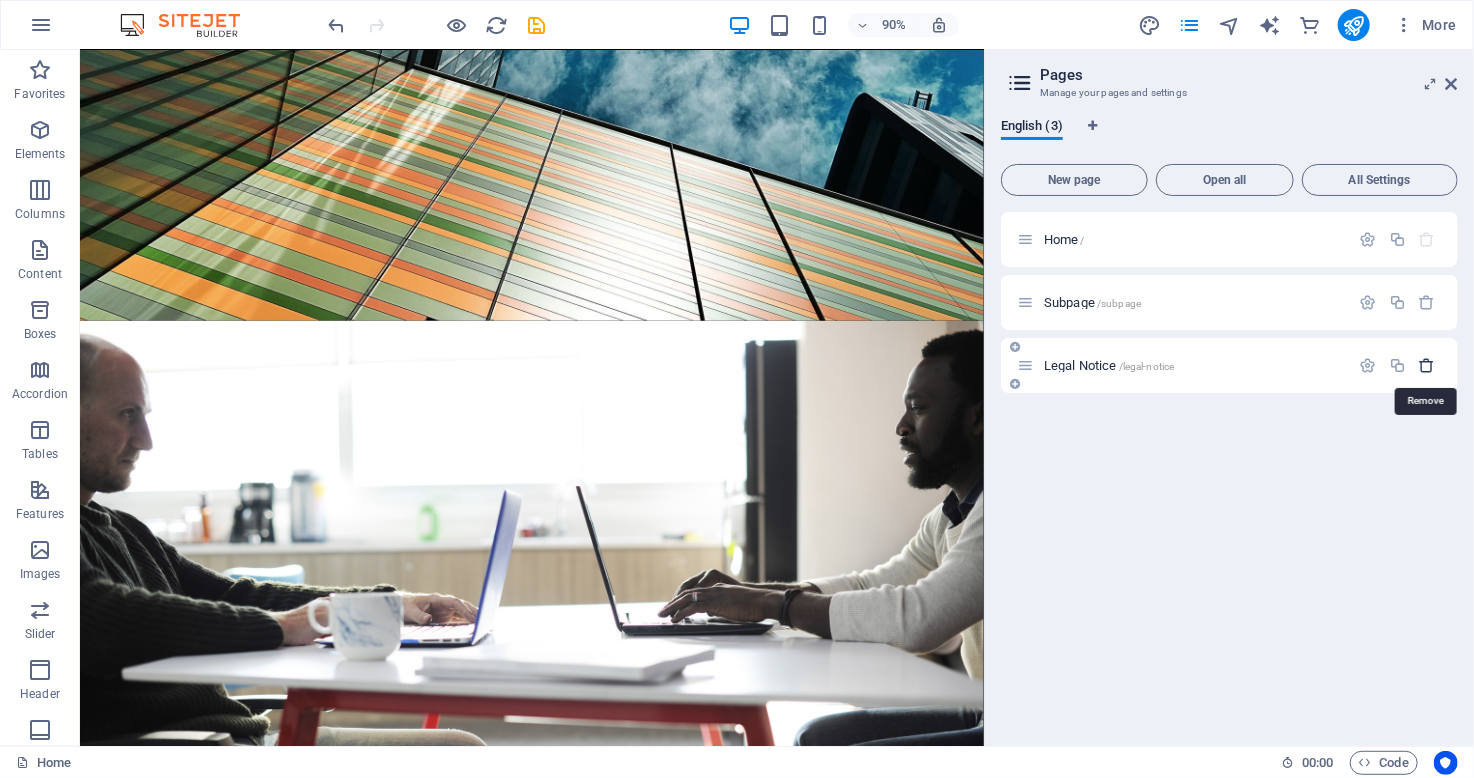 click at bounding box center (1427, 365) 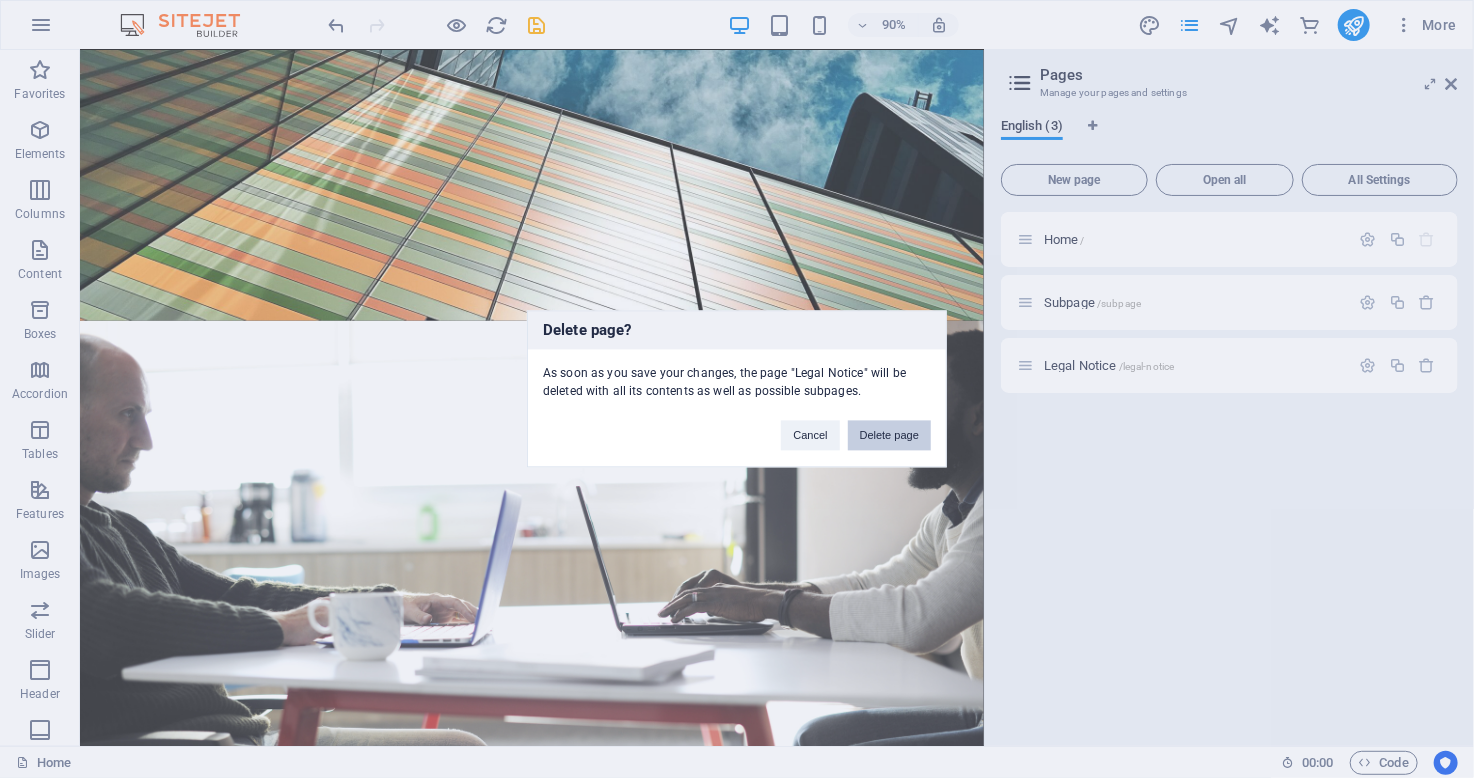 click on "Delete page" at bounding box center [889, 436] 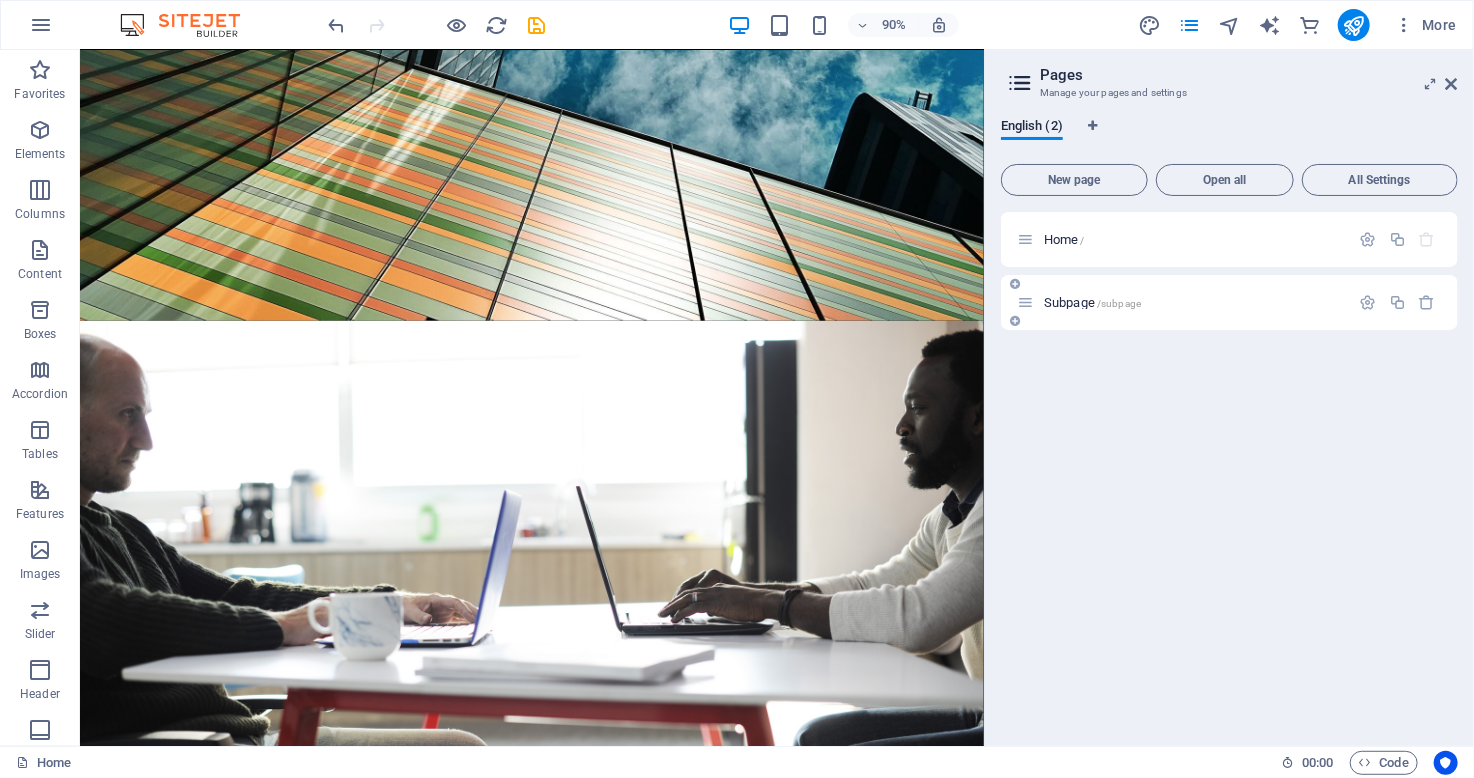 click on "Subpage /subpage" at bounding box center (1092, 302) 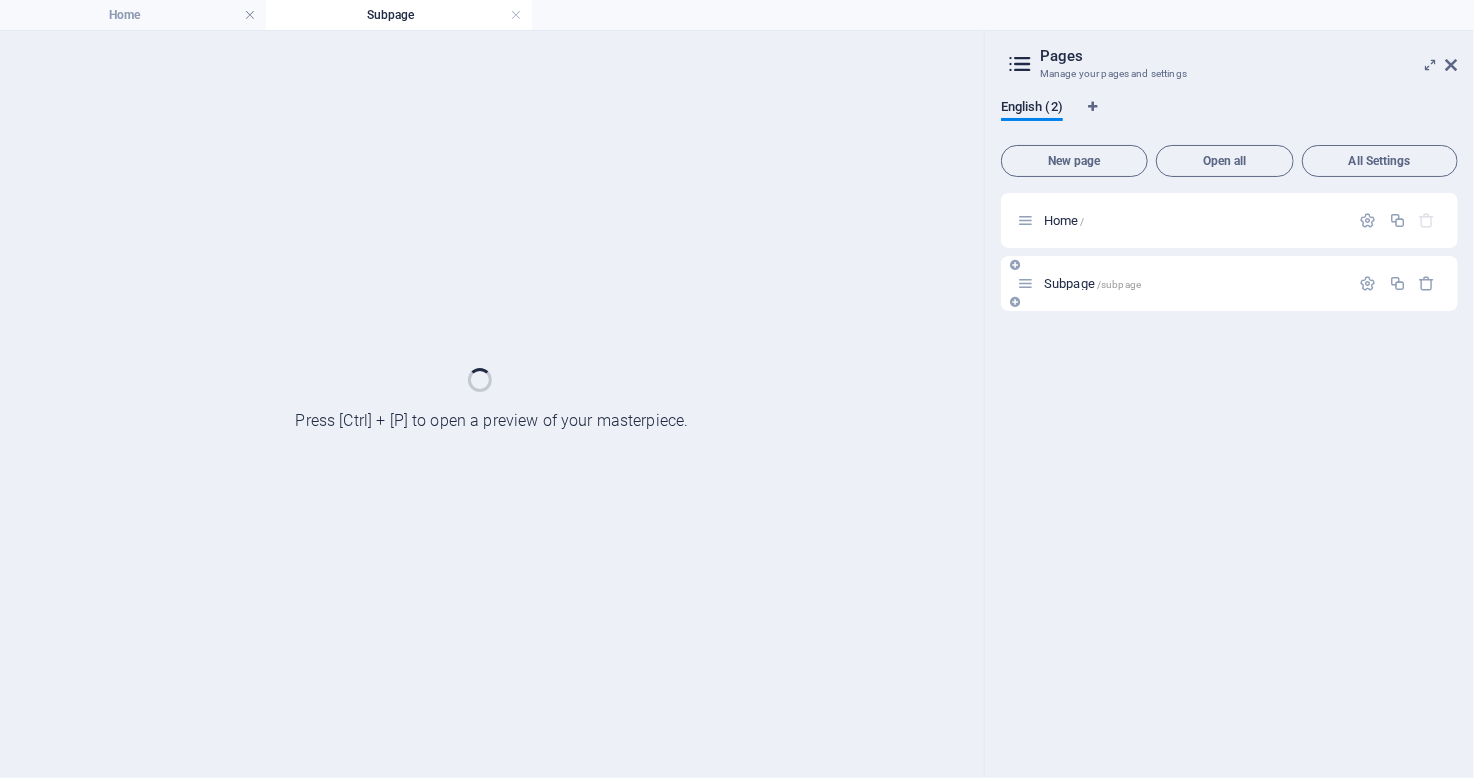 scroll, scrollTop: 0, scrollLeft: 0, axis: both 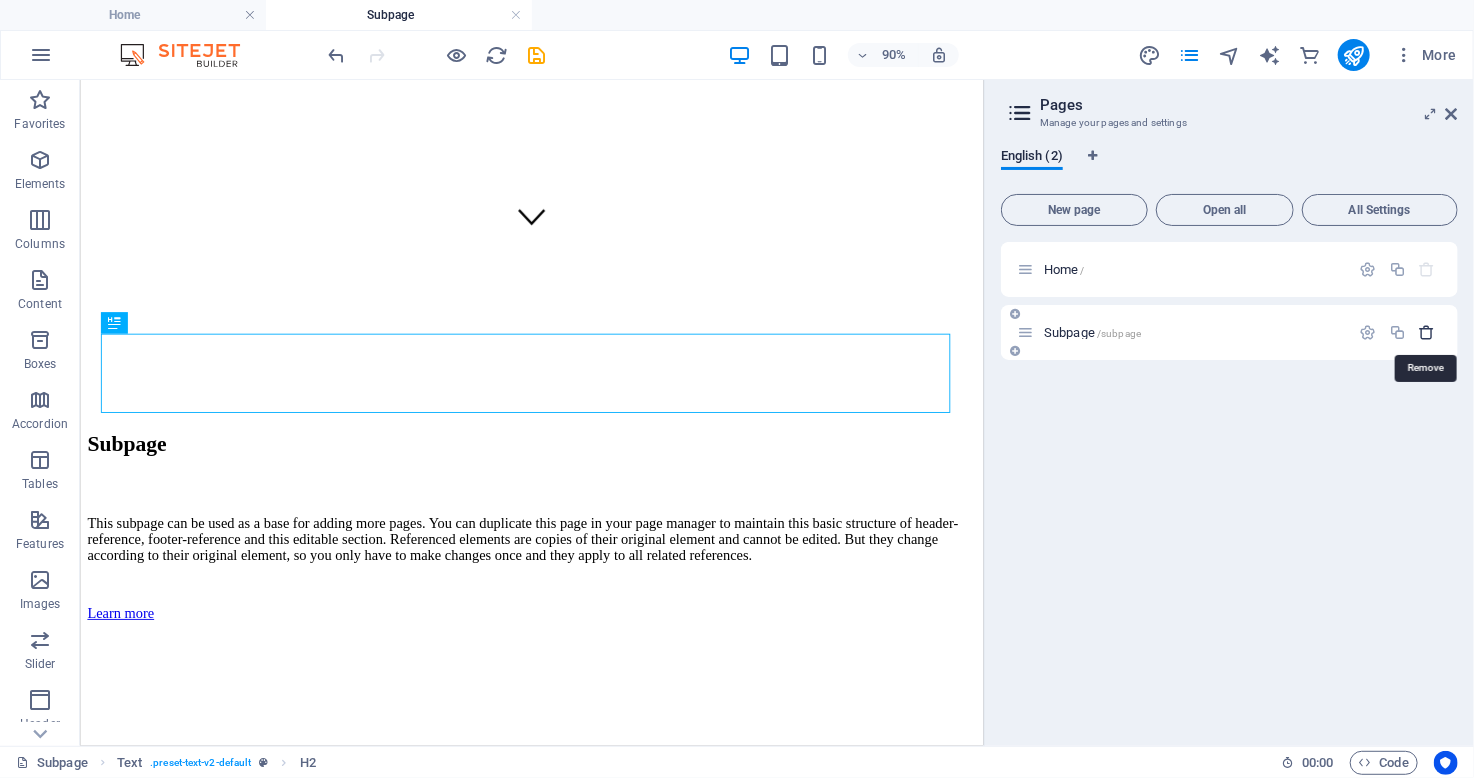 click at bounding box center [1427, 332] 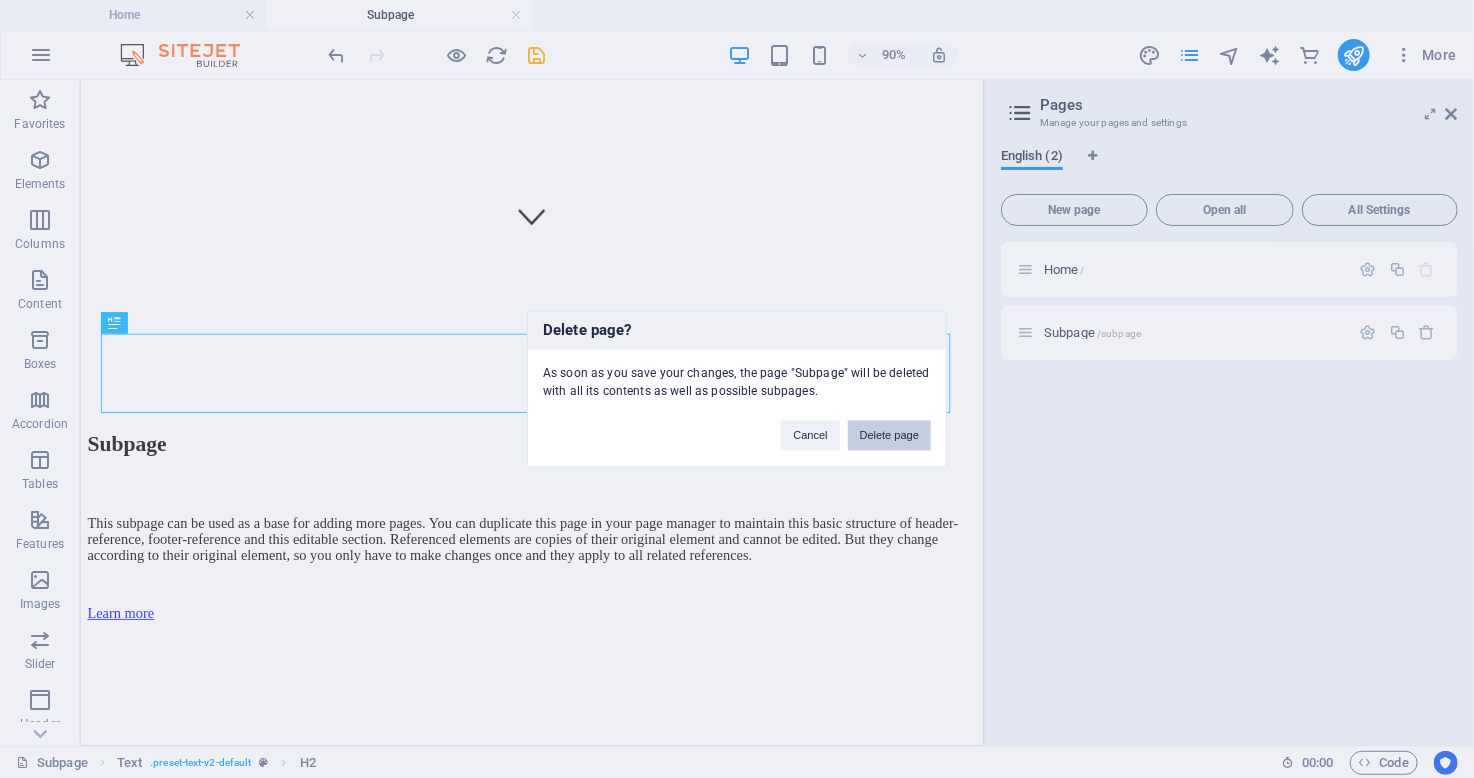 drag, startPoint x: 896, startPoint y: 433, endPoint x: 957, endPoint y: 411, distance: 64.84597 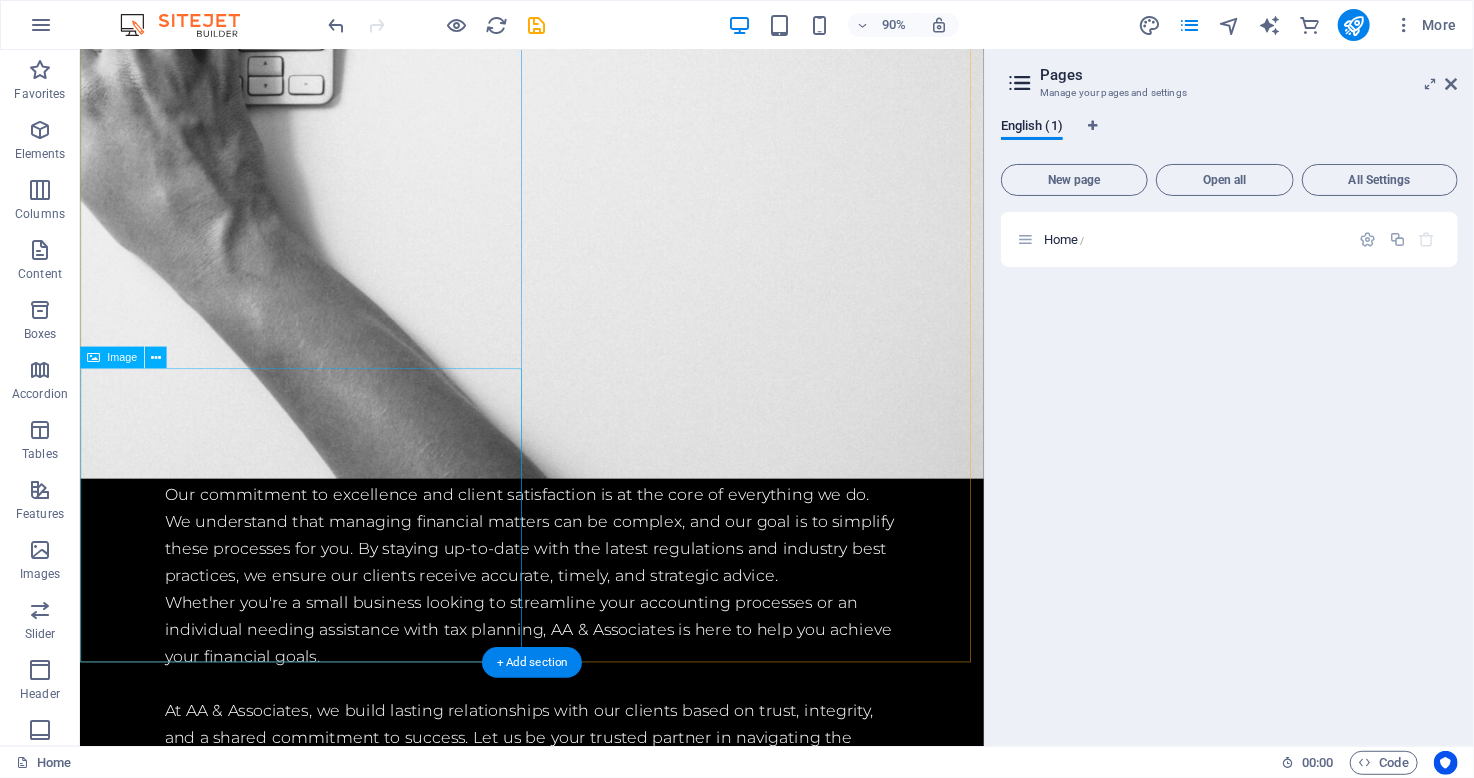 scroll, scrollTop: 6304, scrollLeft: 0, axis: vertical 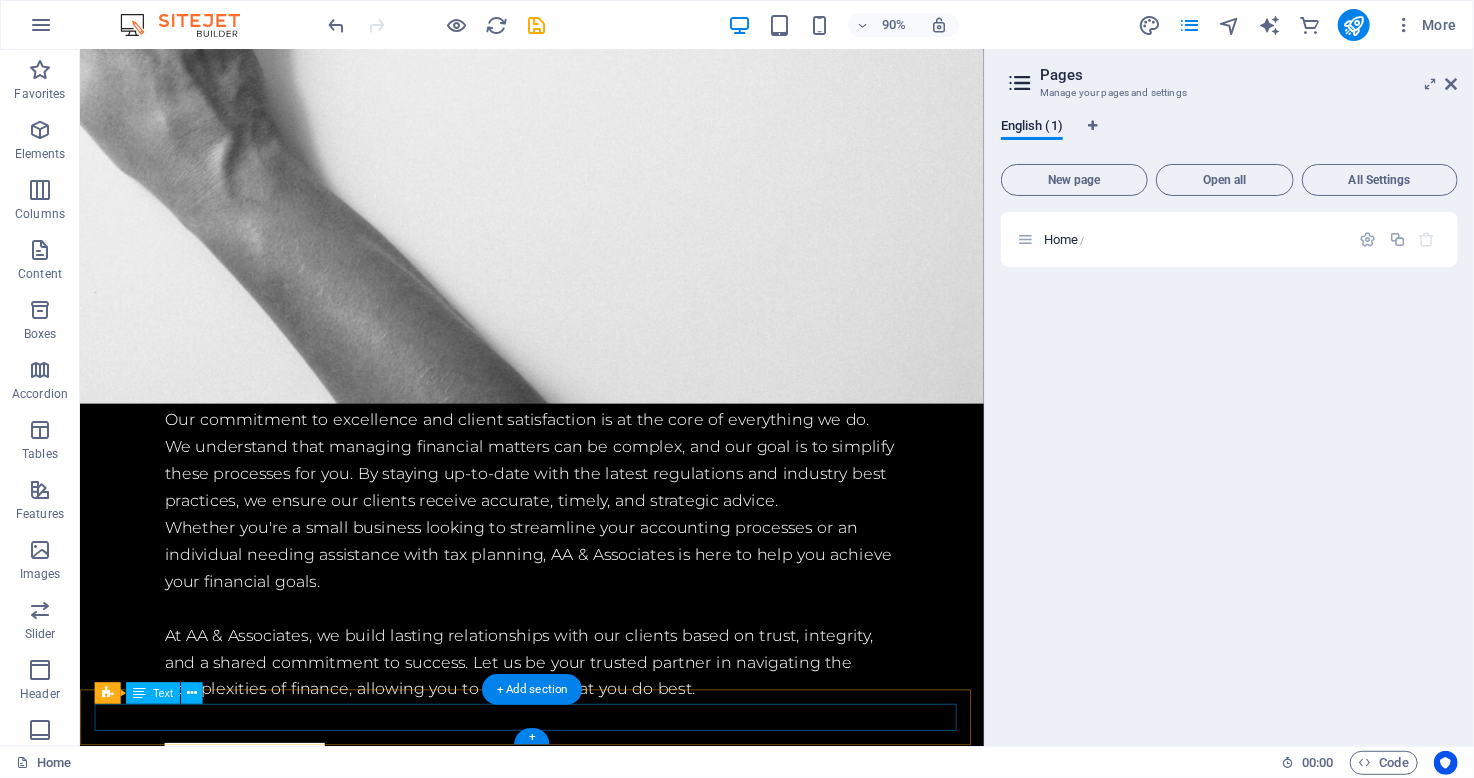 click on "[EMAIL]" at bounding box center (472, 5288) 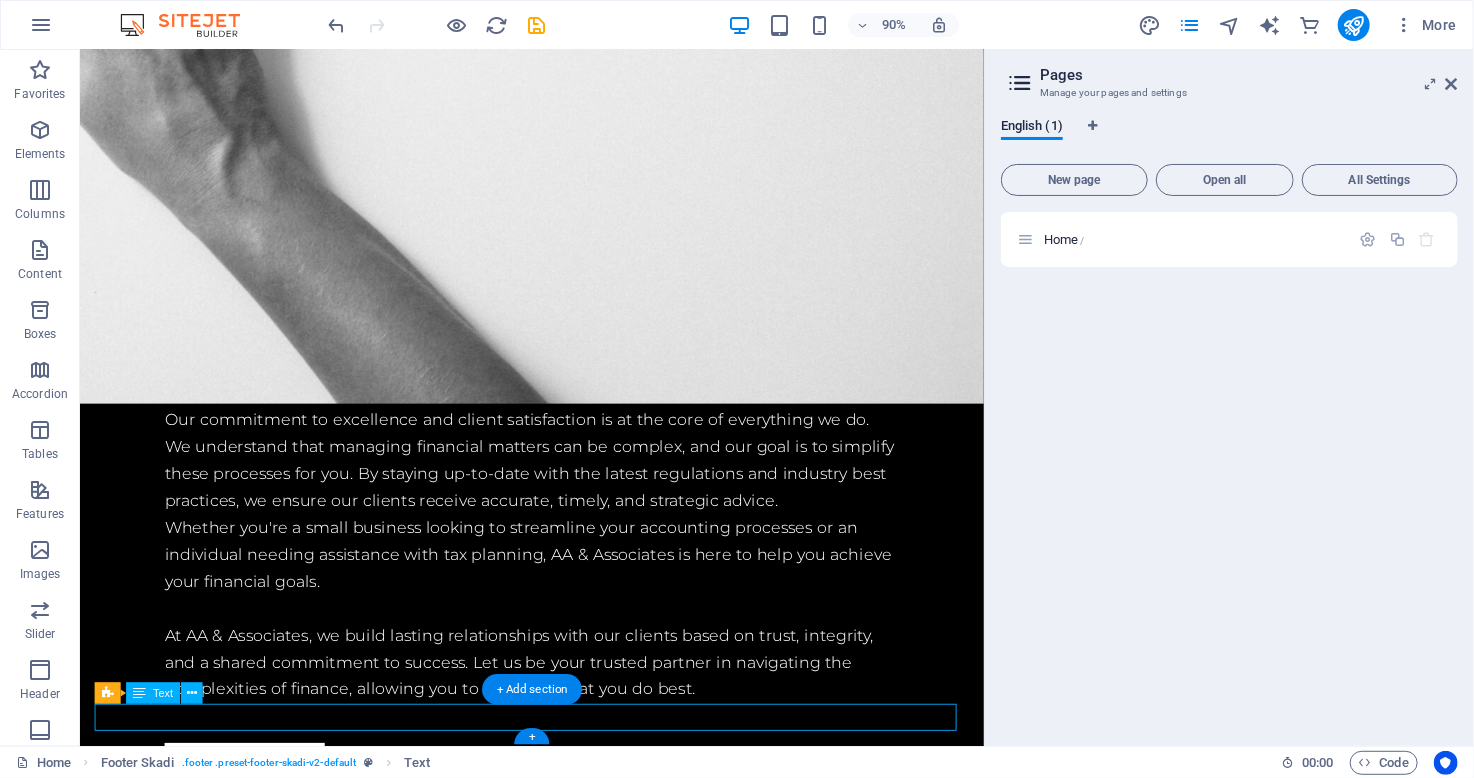 click on "[EMAIL]" at bounding box center (472, 5288) 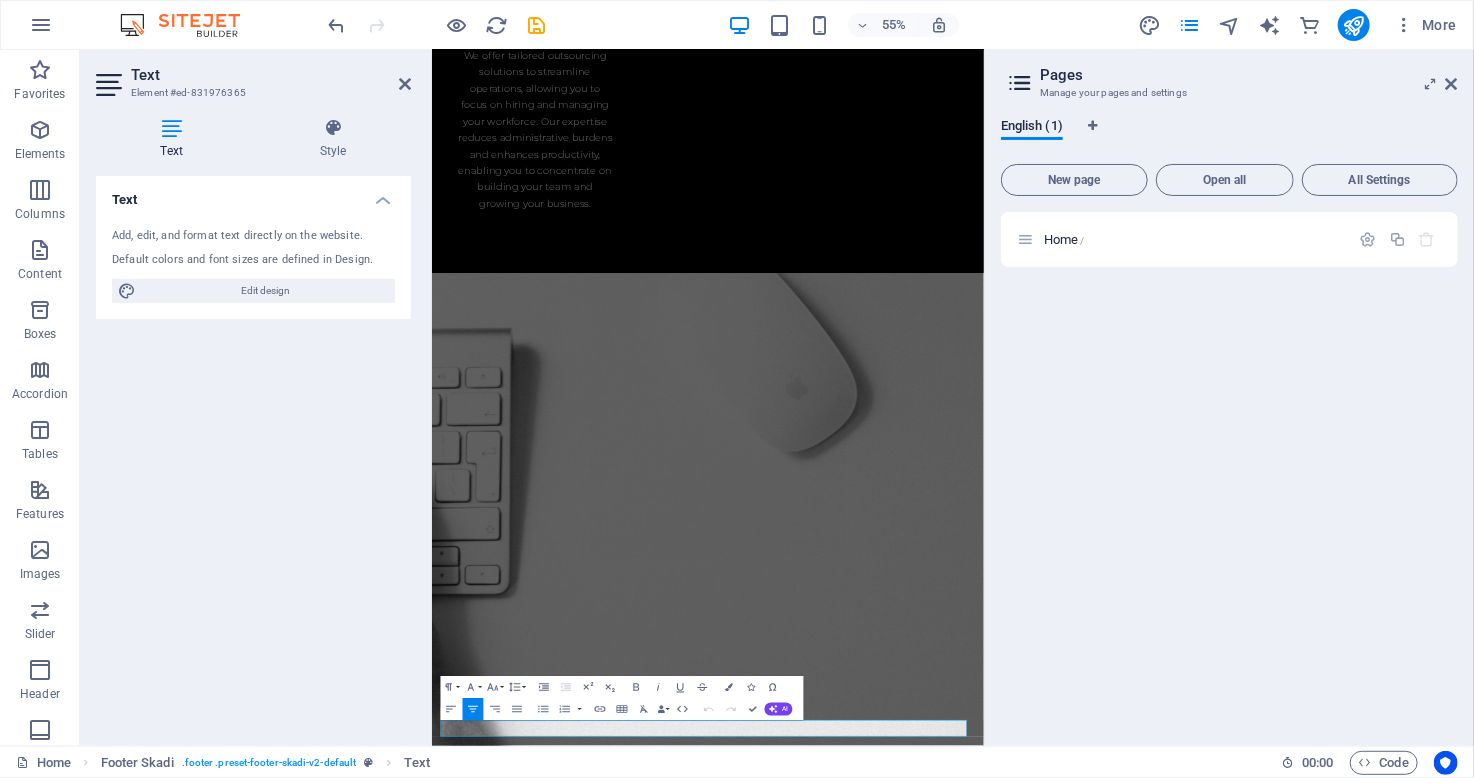 scroll, scrollTop: 7190, scrollLeft: 0, axis: vertical 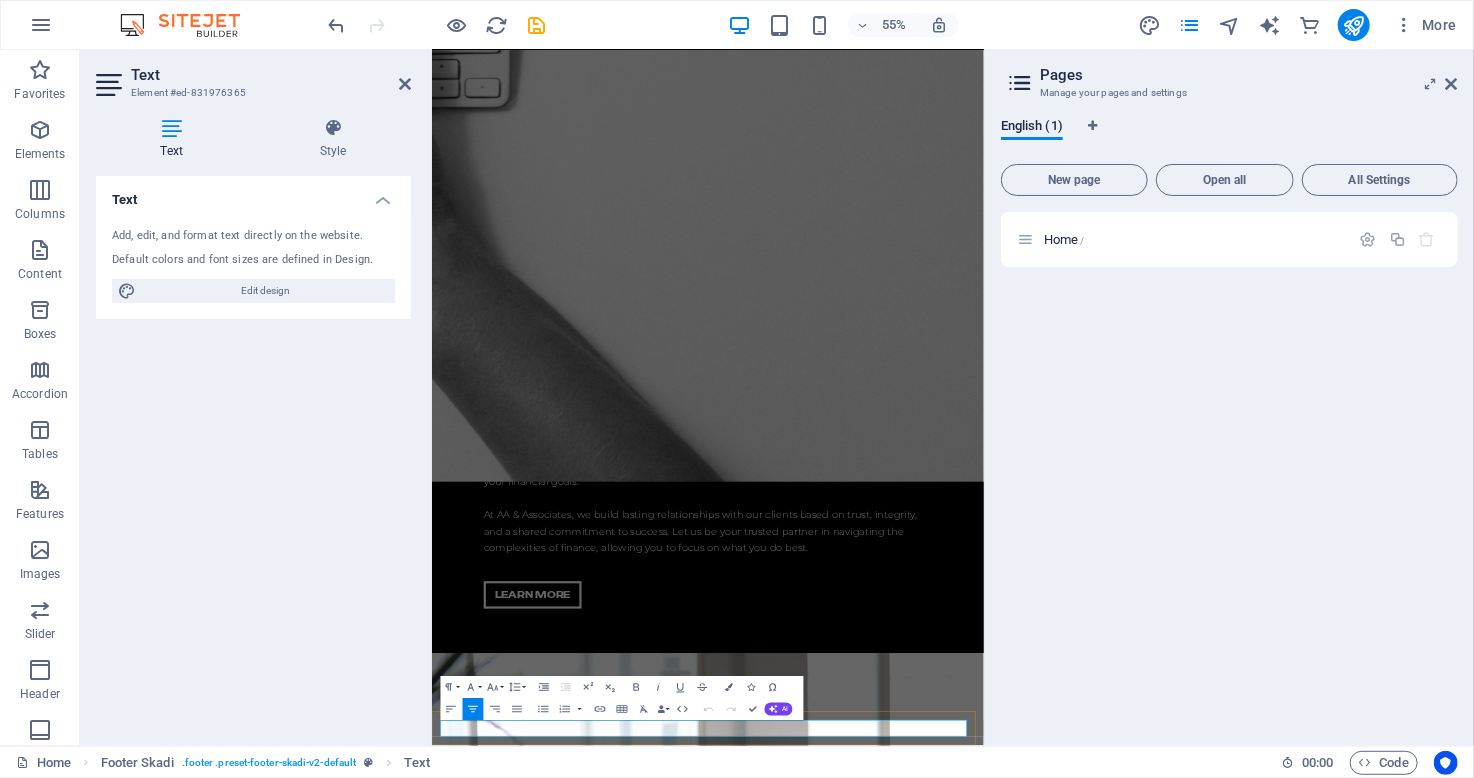 click on "[EMAIL]" at bounding box center (824, 5779) 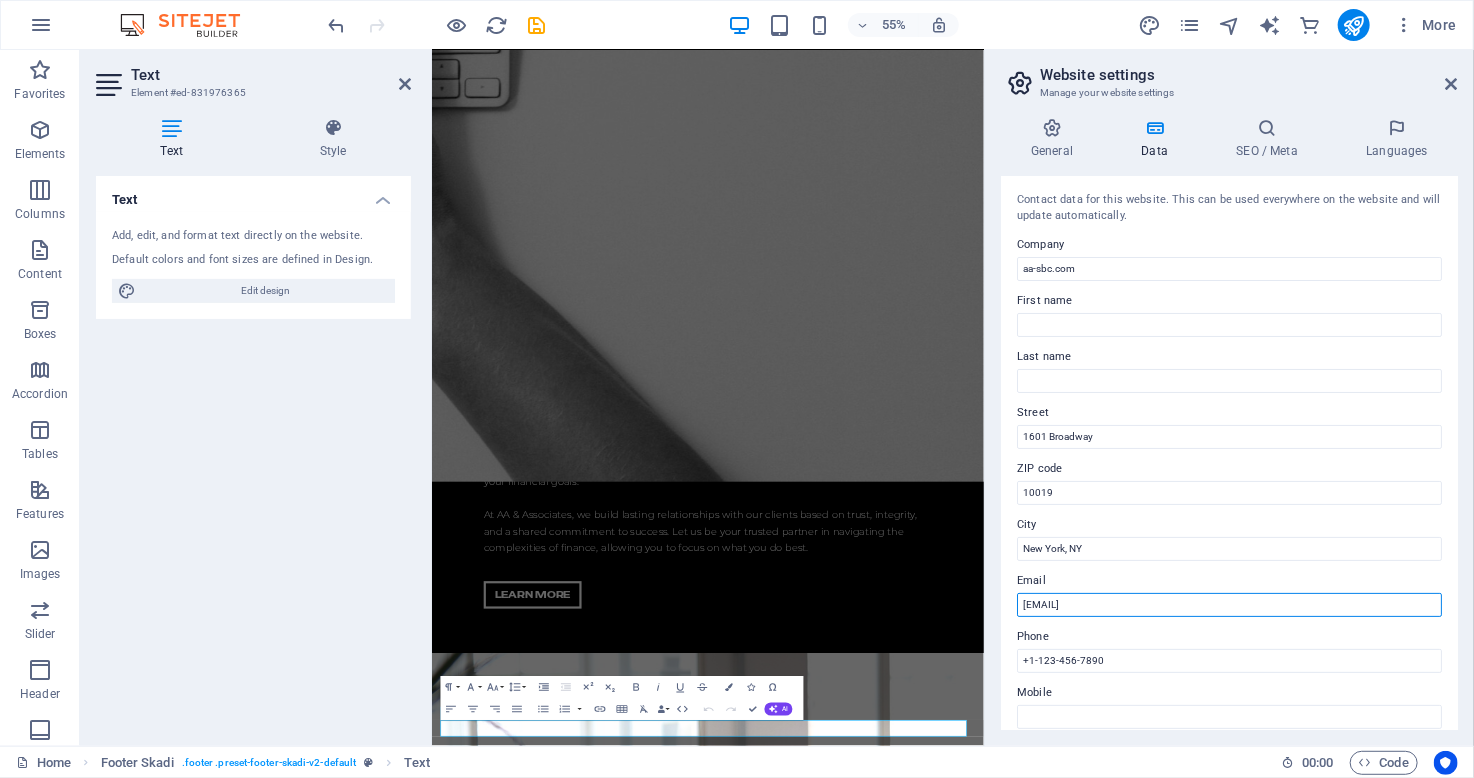 click on "[EMAIL]" at bounding box center (1229, 605) 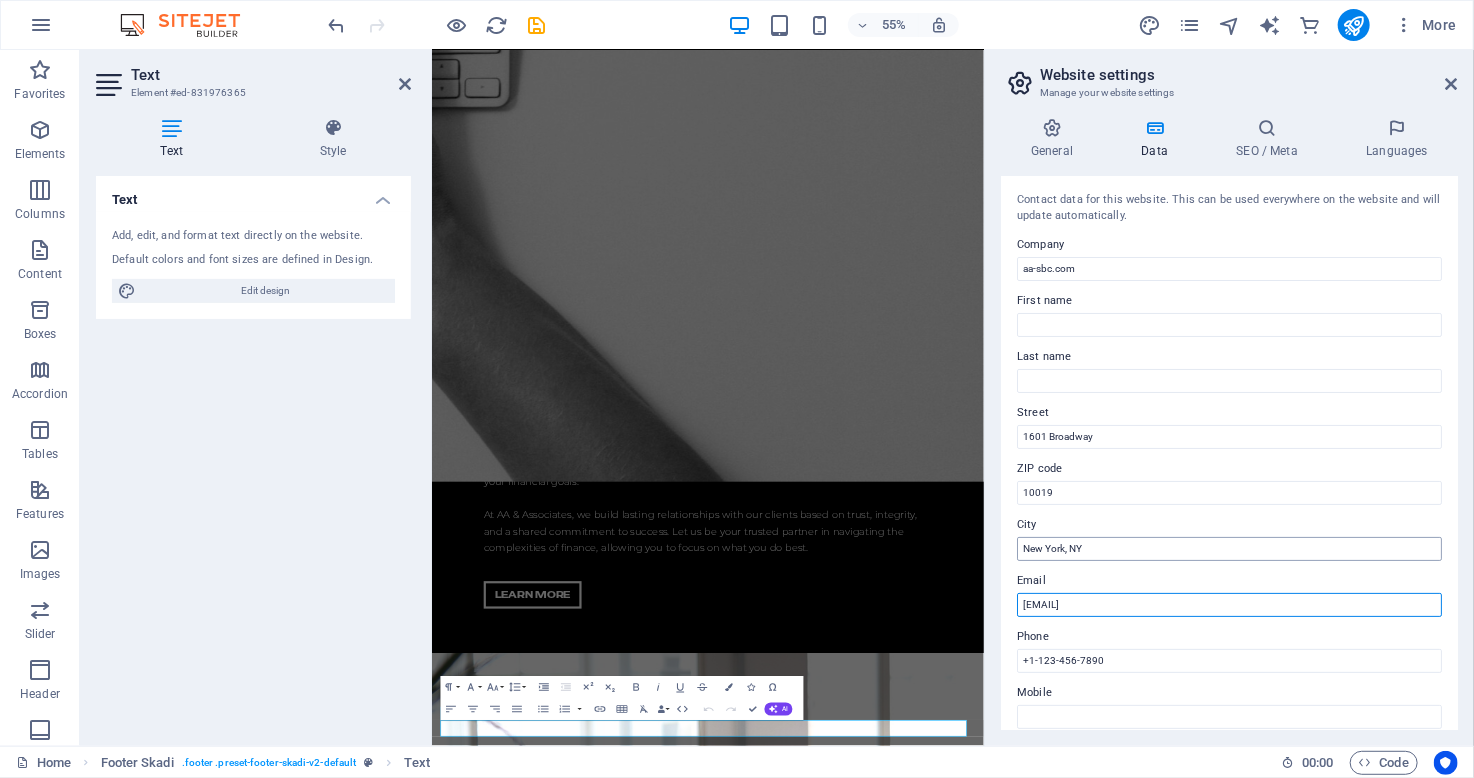 type on "[EMAIL]" 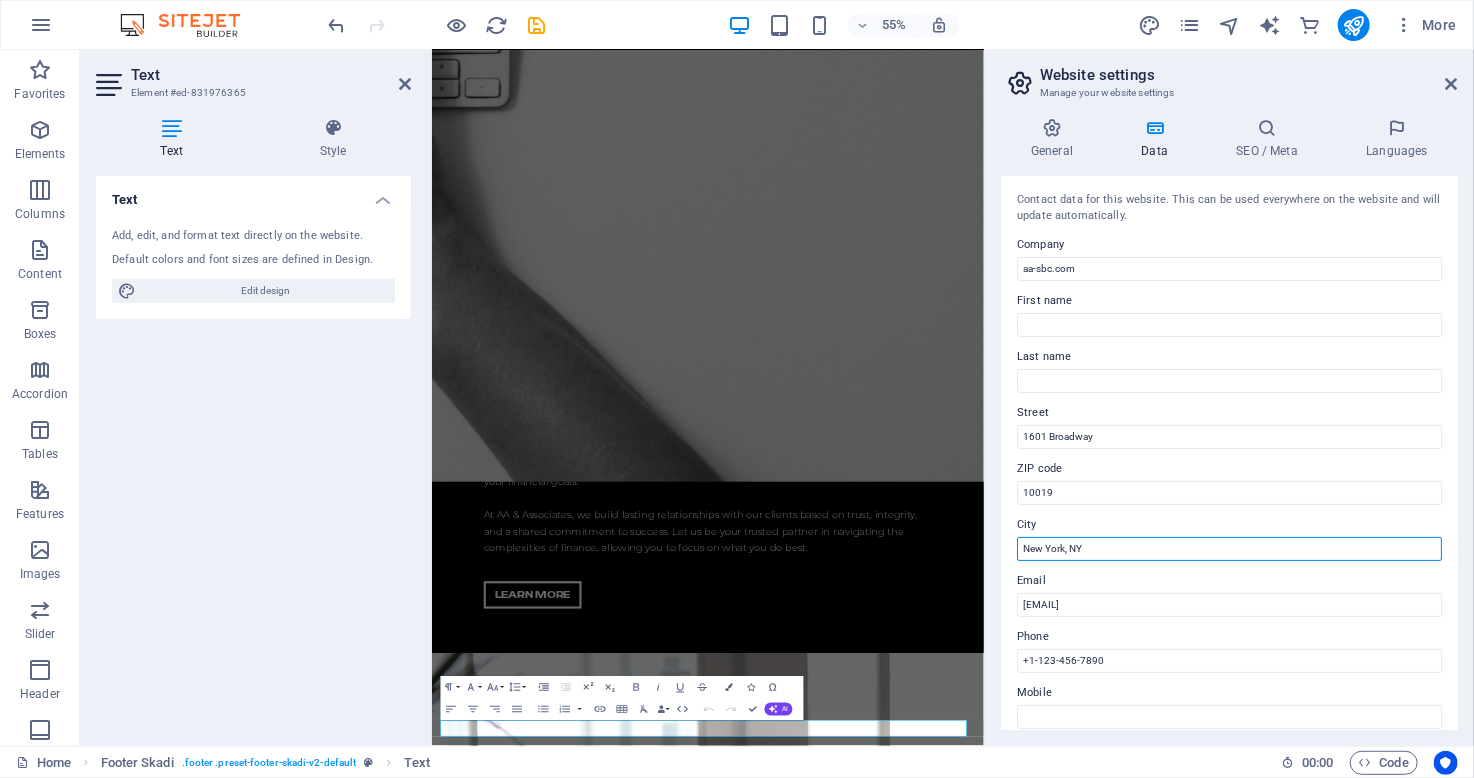 click on "New York, NY" at bounding box center [1229, 549] 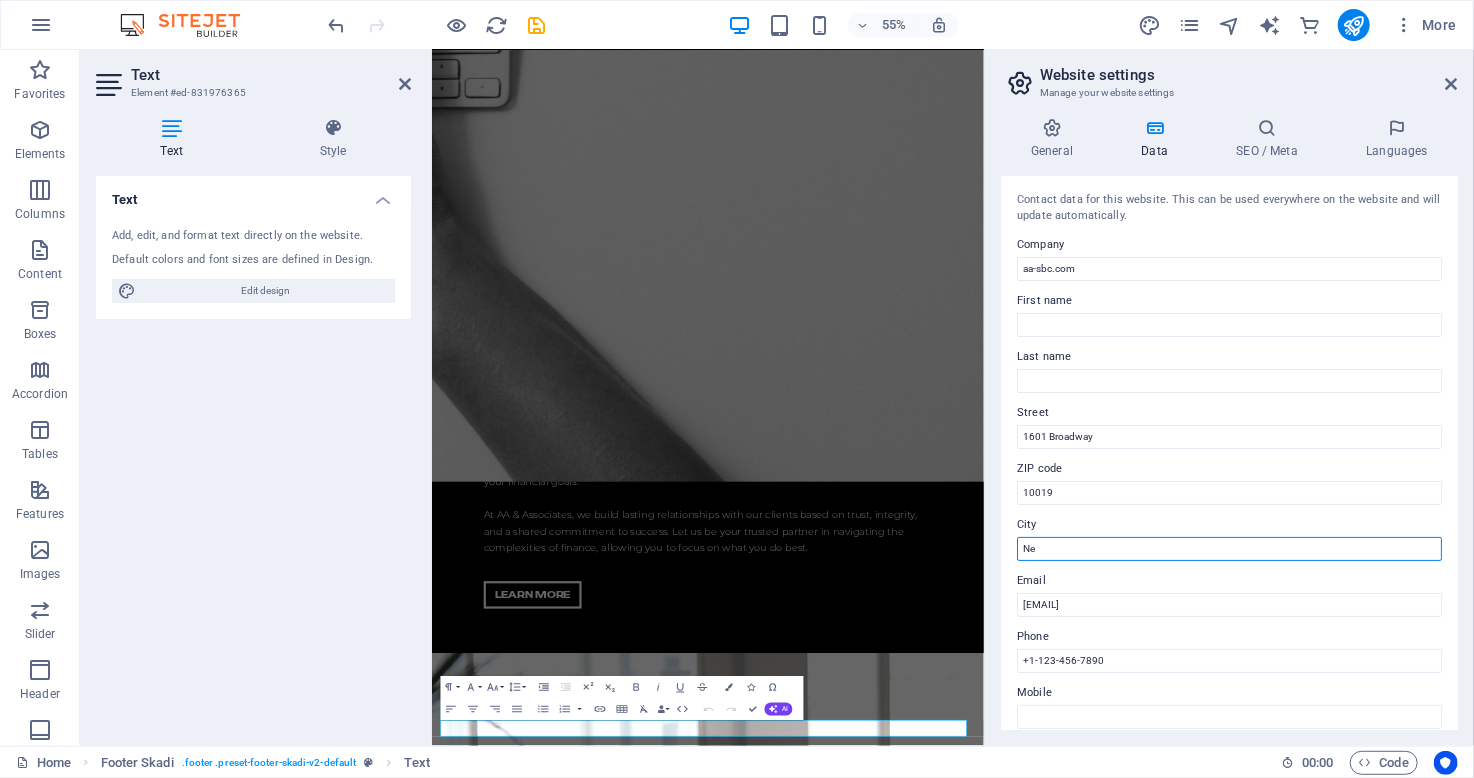 type on "N" 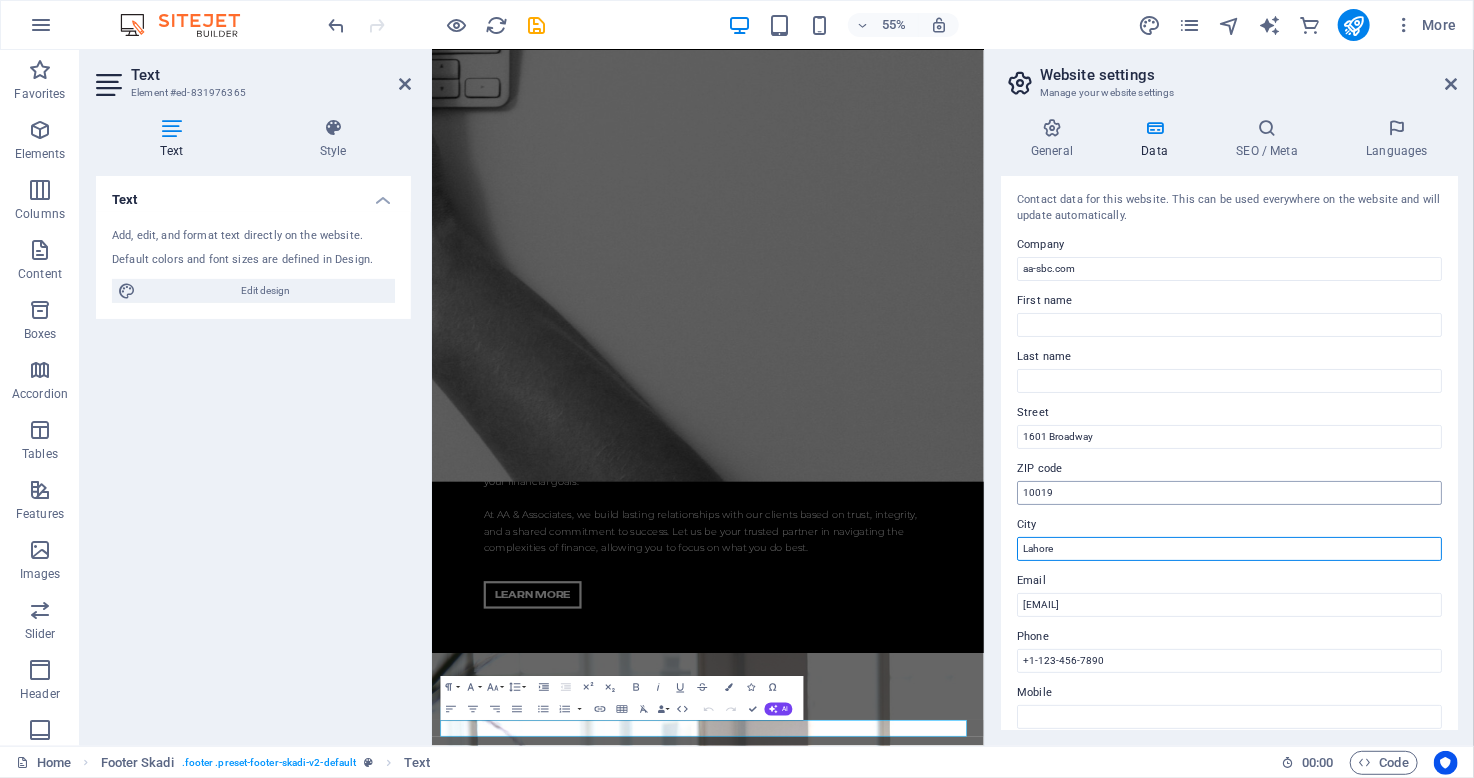 type on "Lahore" 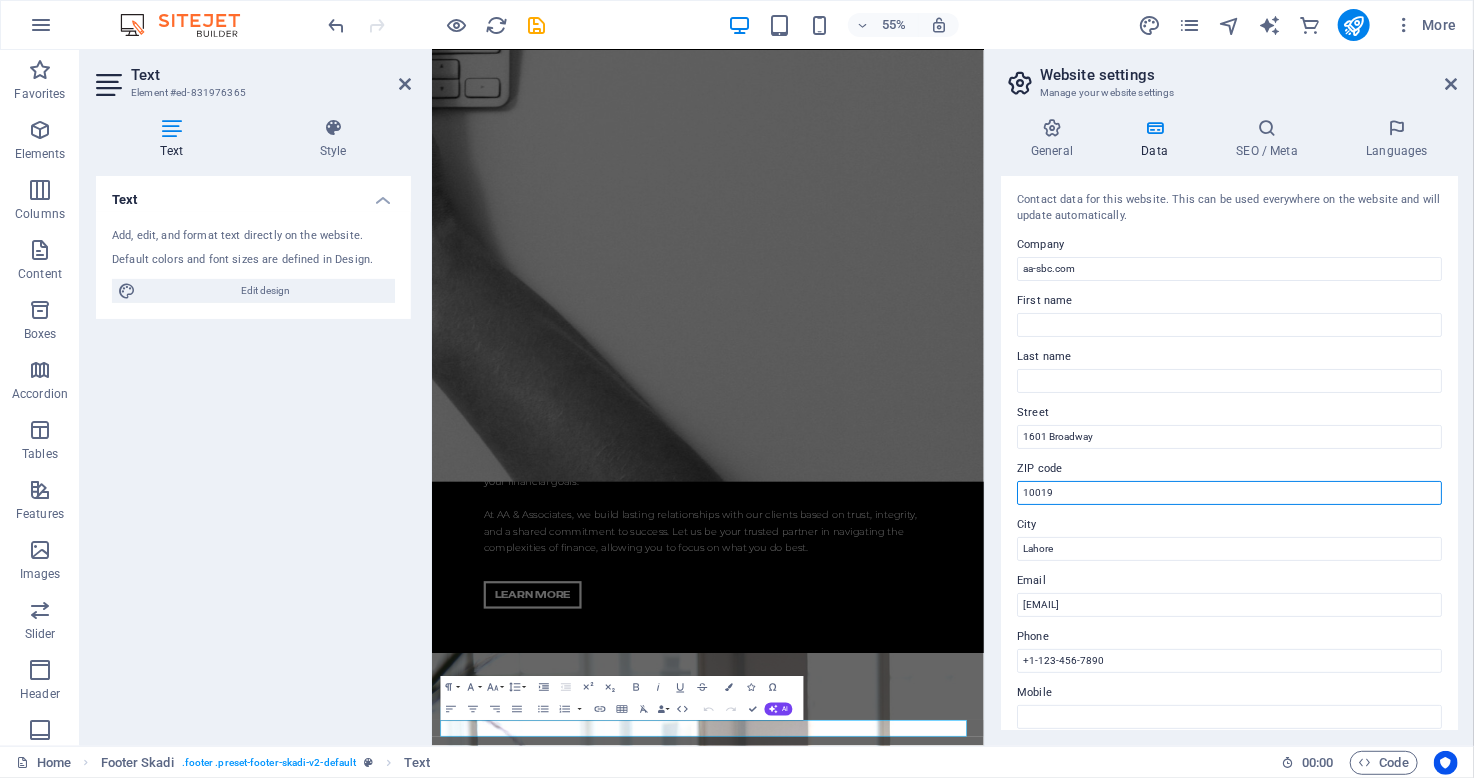 click on "10019" at bounding box center [1229, 493] 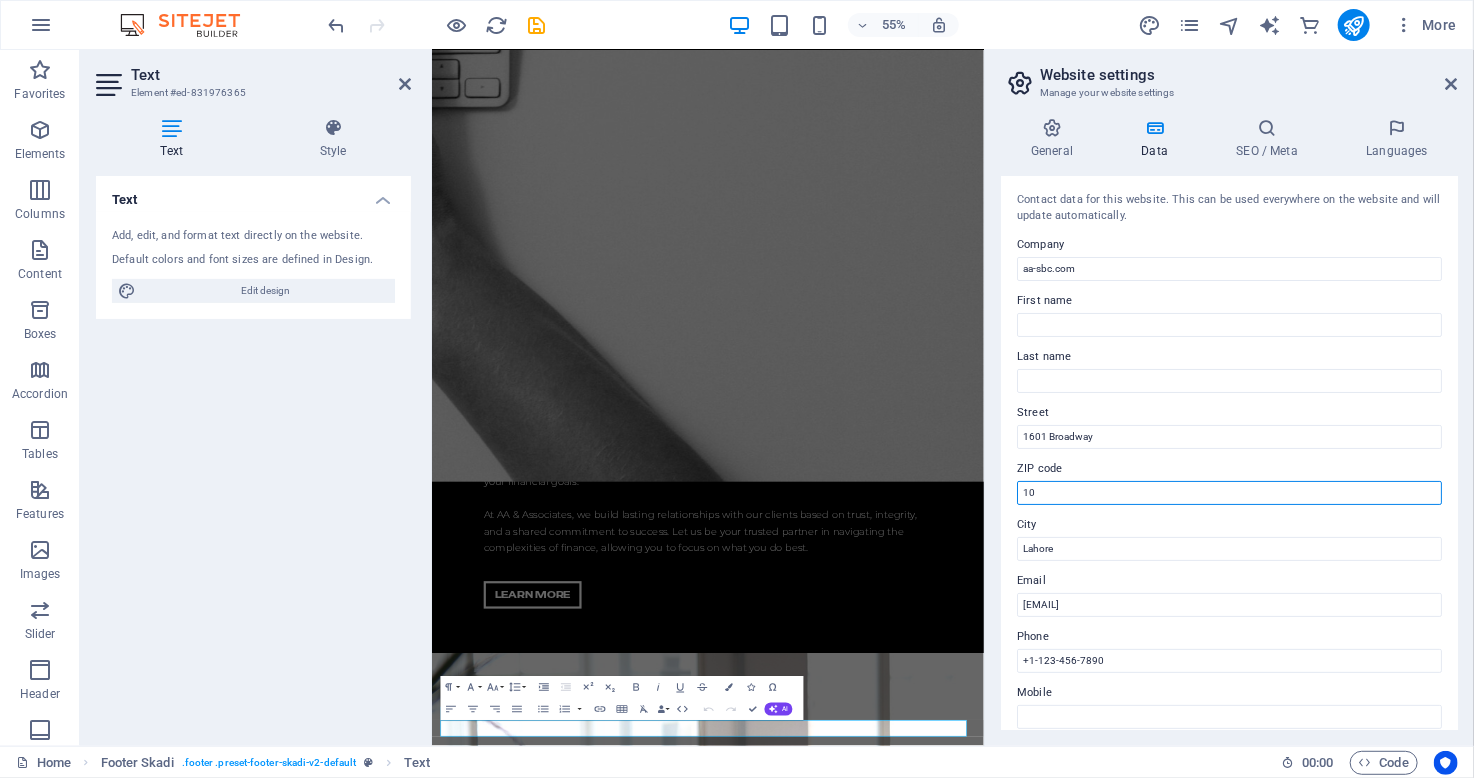 type on "1" 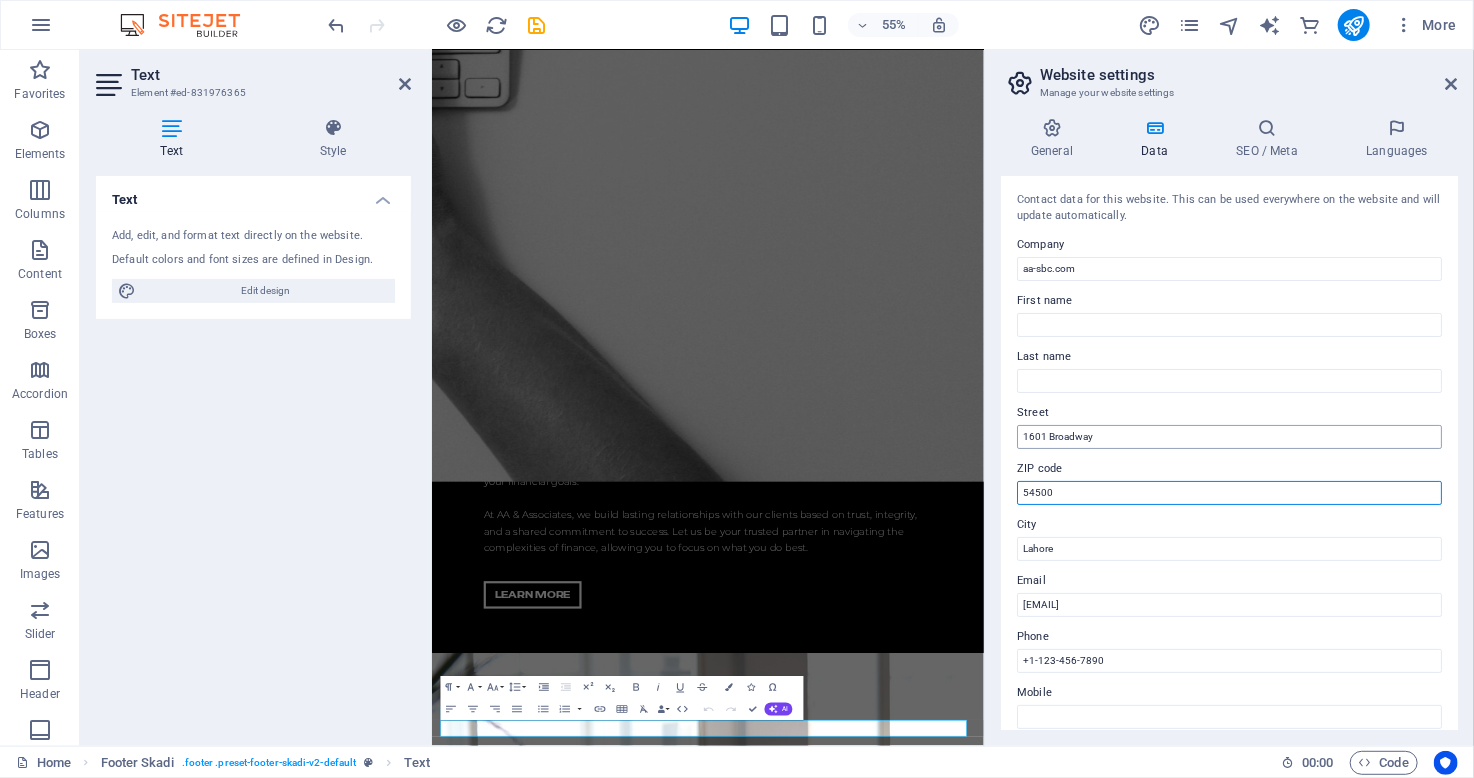 type on "54500" 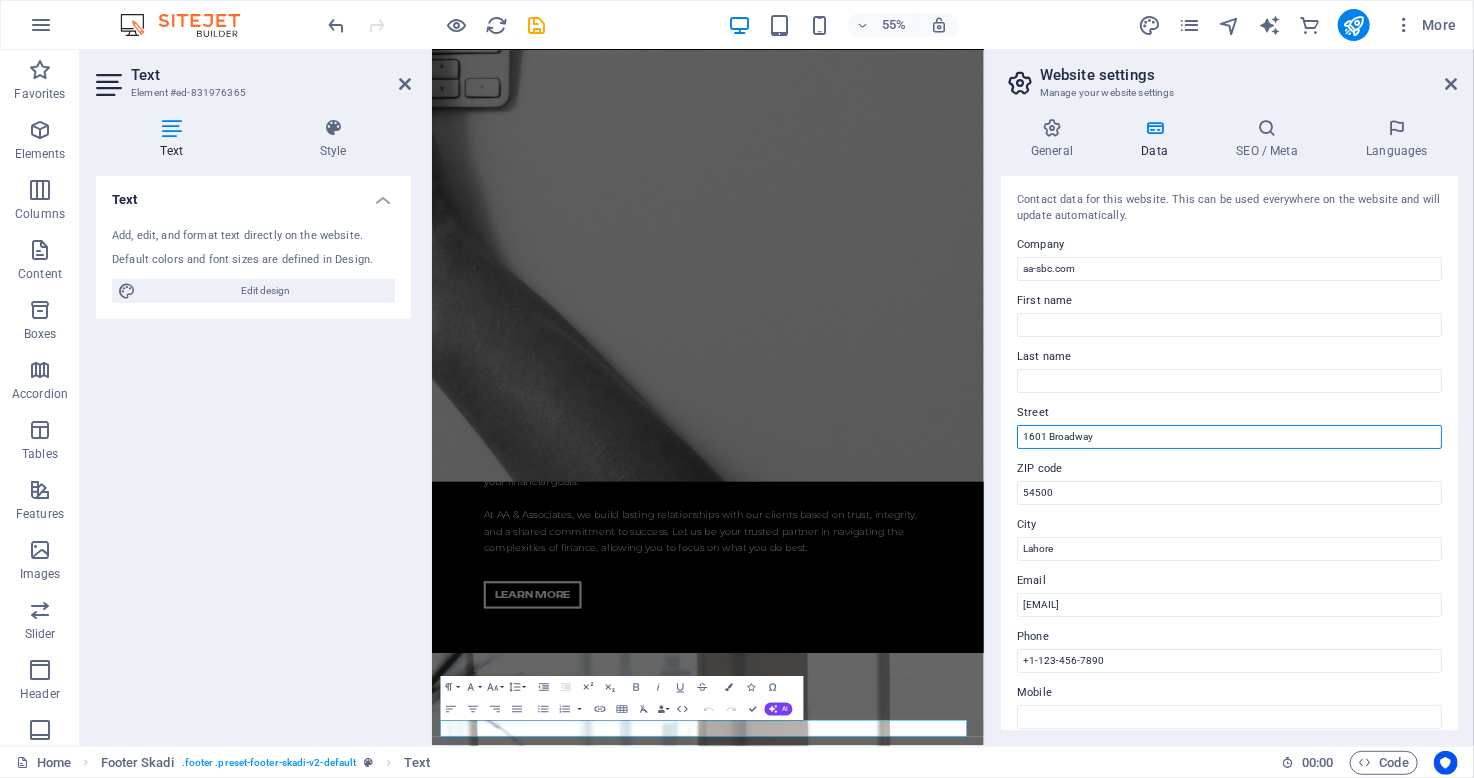click on "1601 Broadway" at bounding box center [1229, 437] 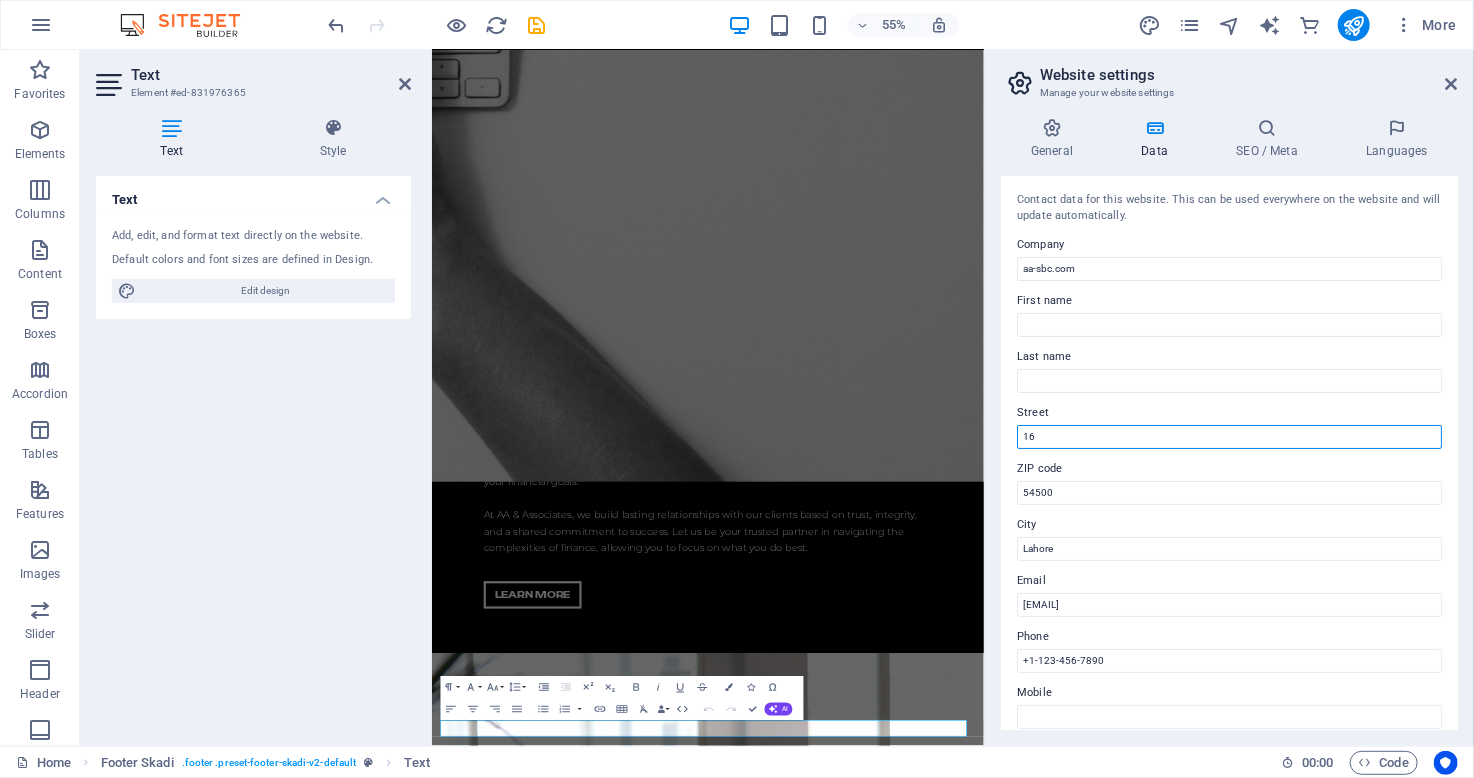 type on "1" 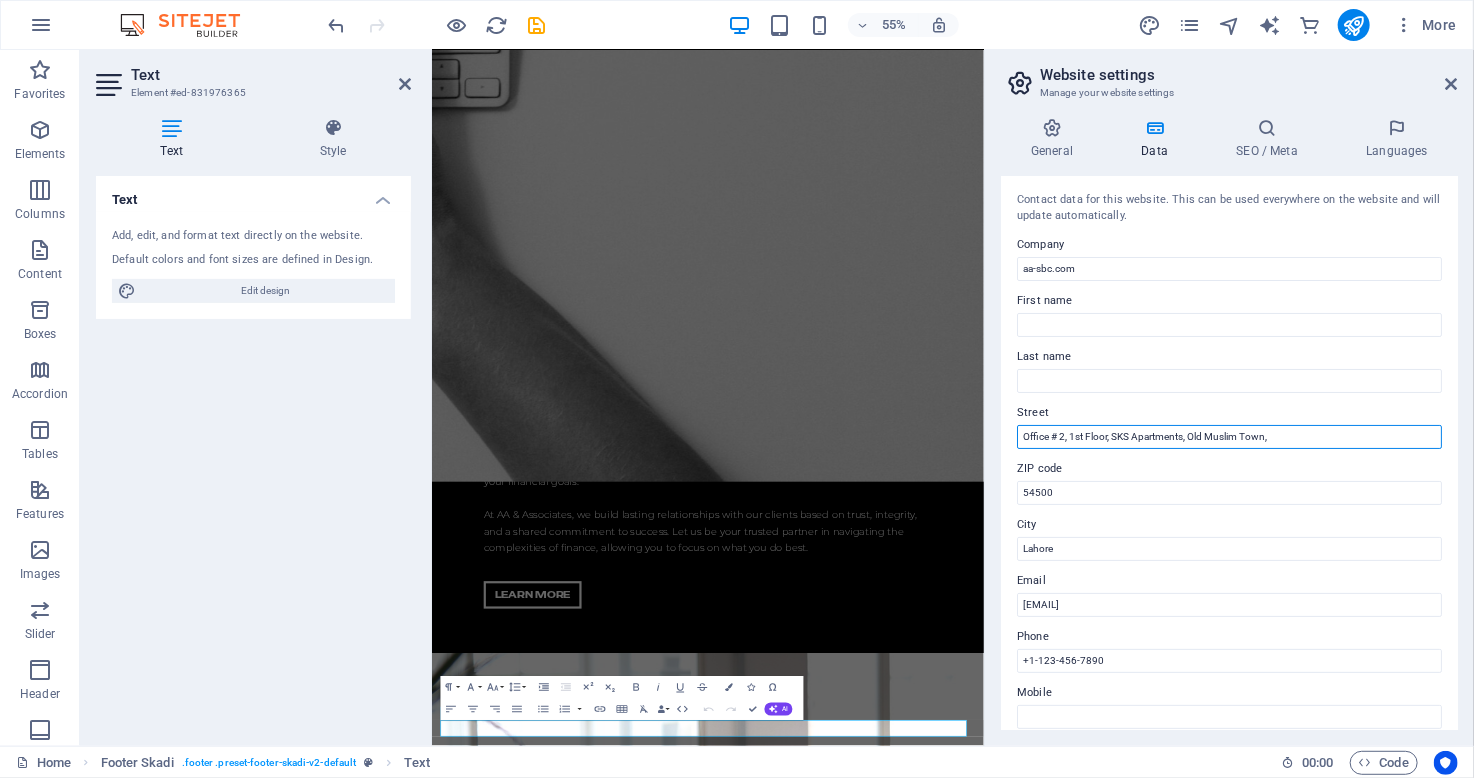 click on "Office # 2, 1st Floor, SKS Apartments, Old Muslim Town," at bounding box center (1229, 437) 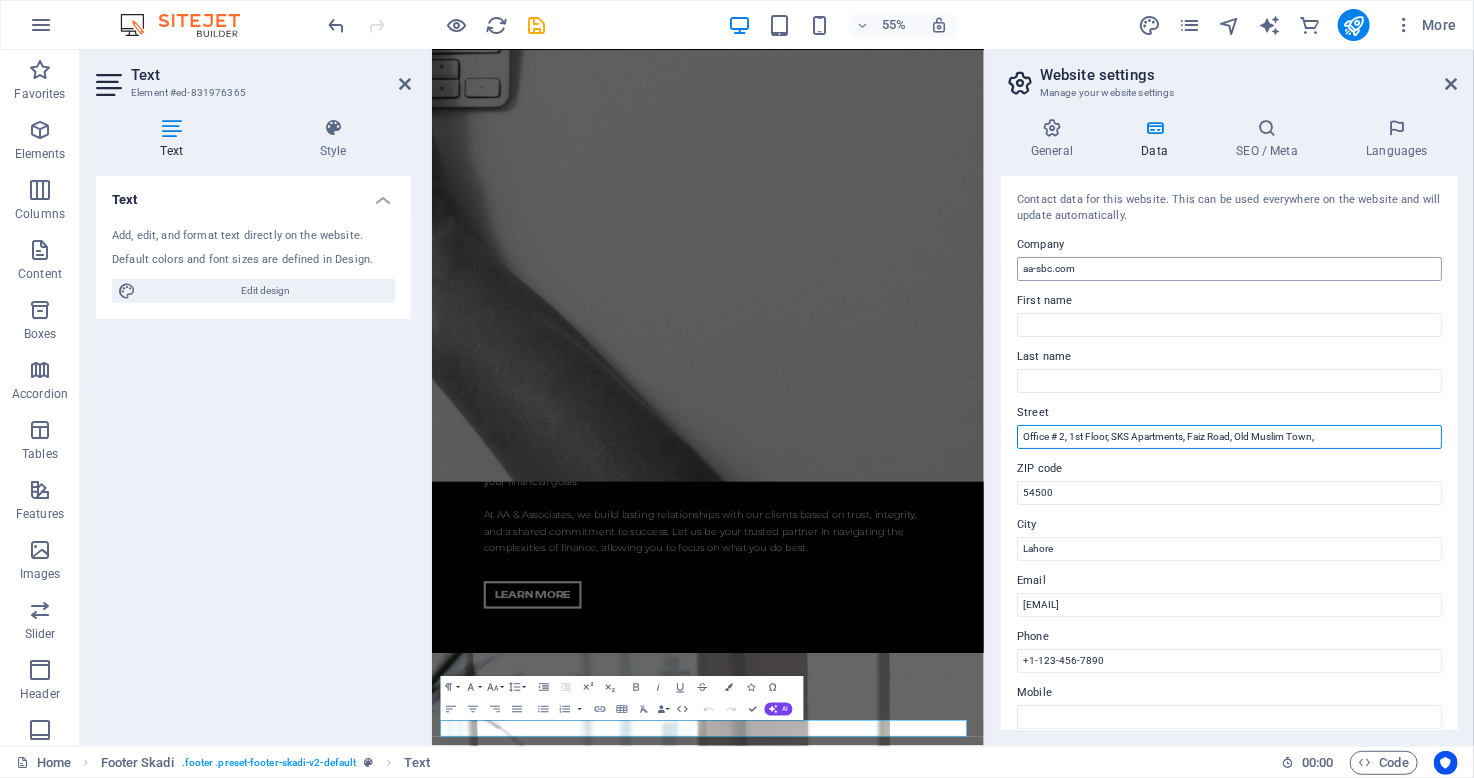 type on "Office # 2, 1st Floor, SKS Apartments, Faiz Road, Old Muslim Town," 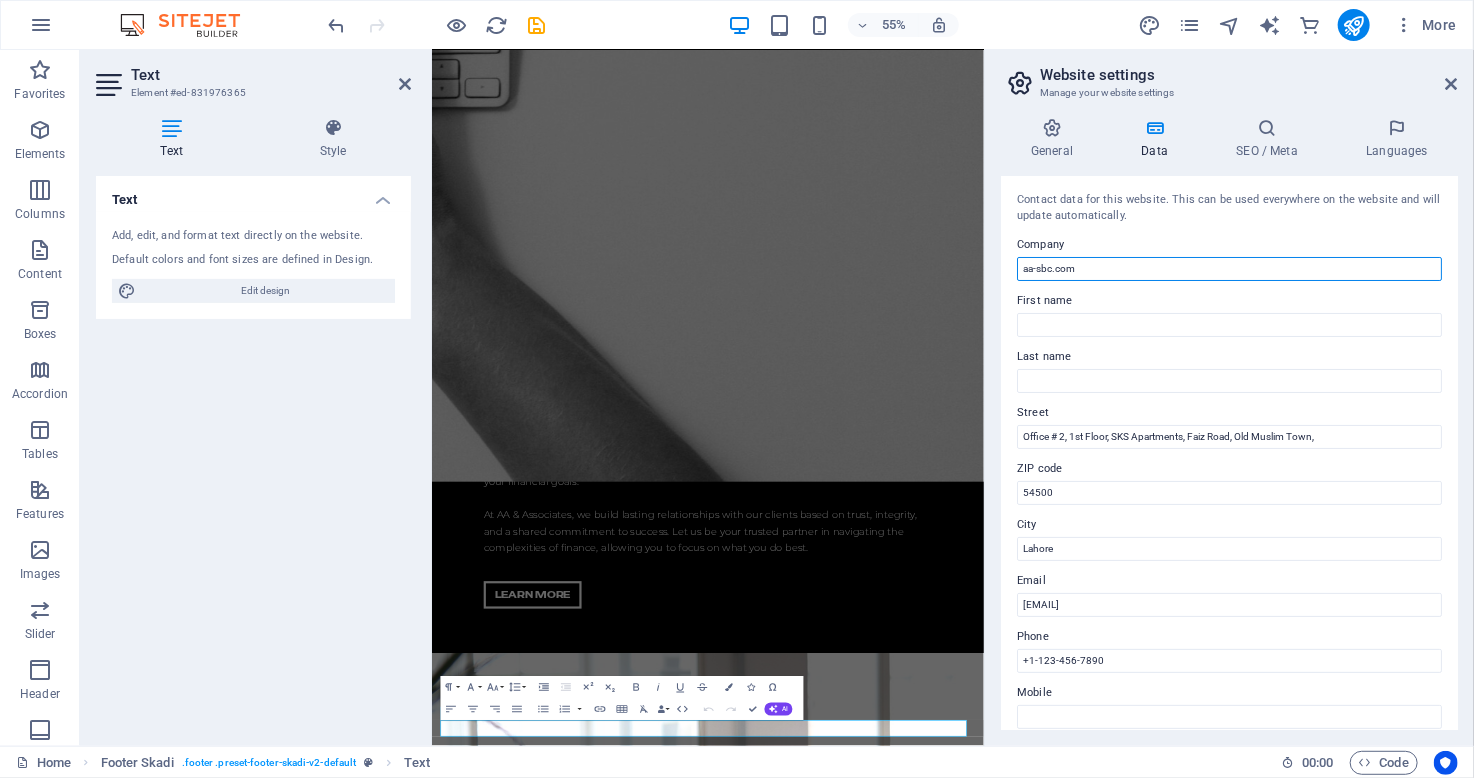 click on "aa-sbc.com" at bounding box center (1229, 269) 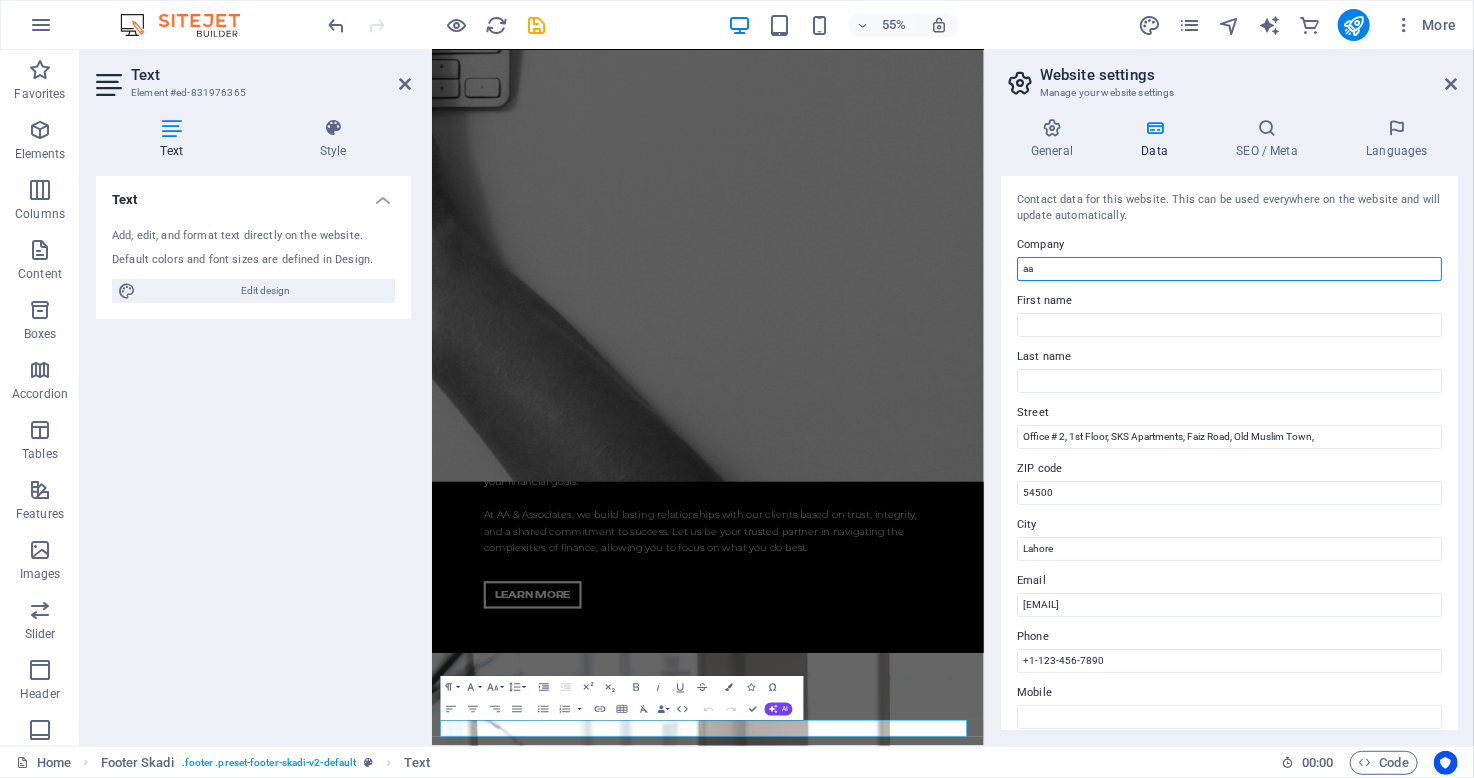 type on "a" 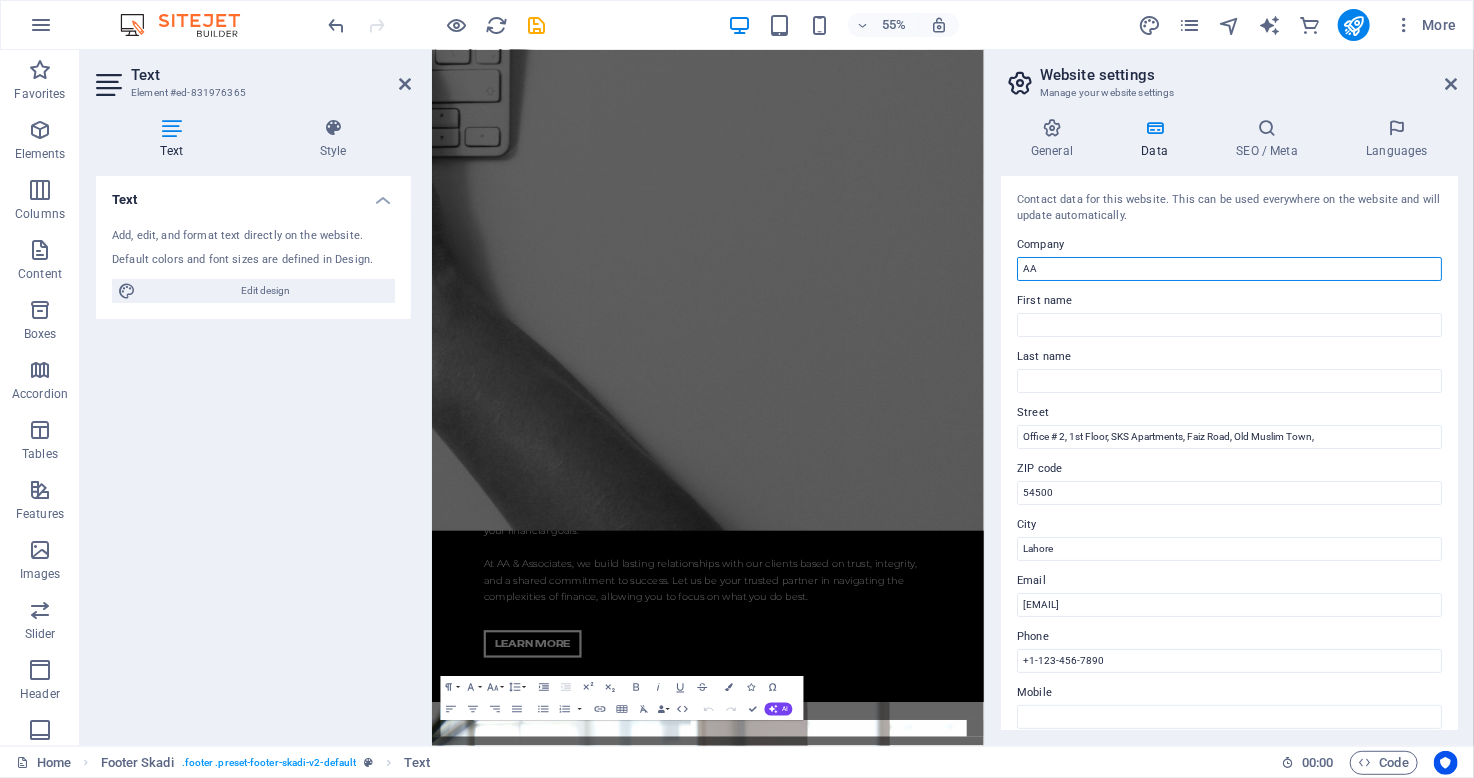scroll, scrollTop: 7190, scrollLeft: 0, axis: vertical 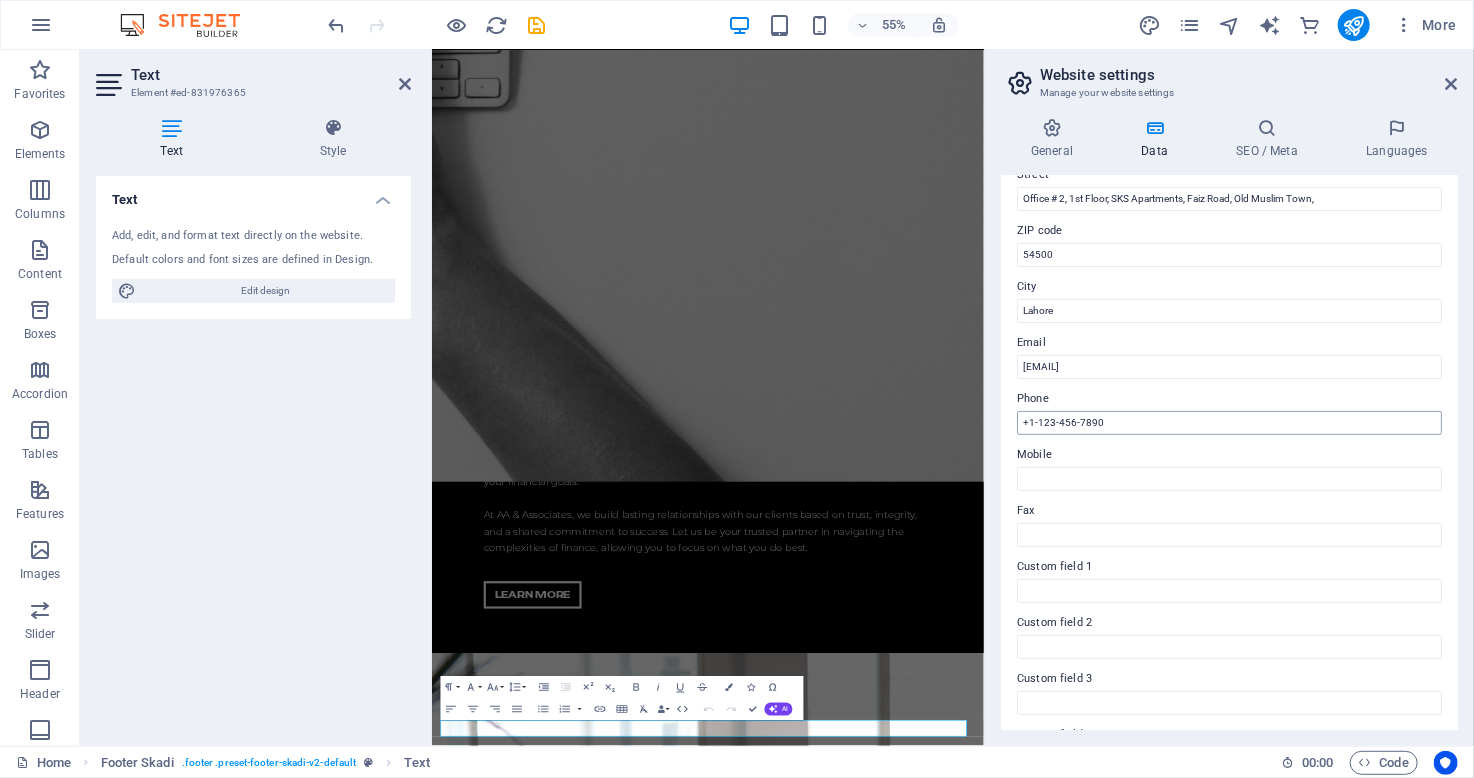 type on "AA & Associates" 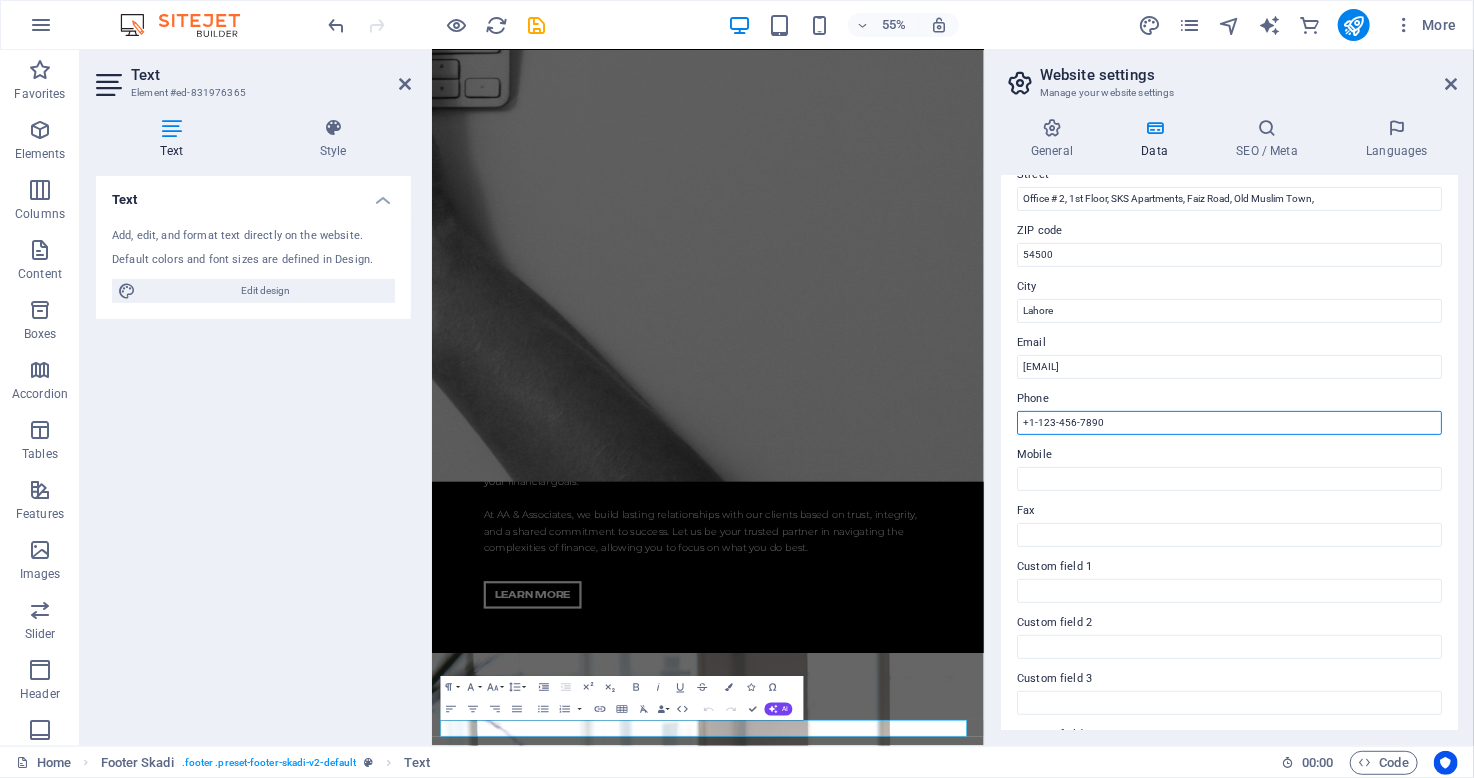click on "+1-123-456-7890" at bounding box center [1229, 423] 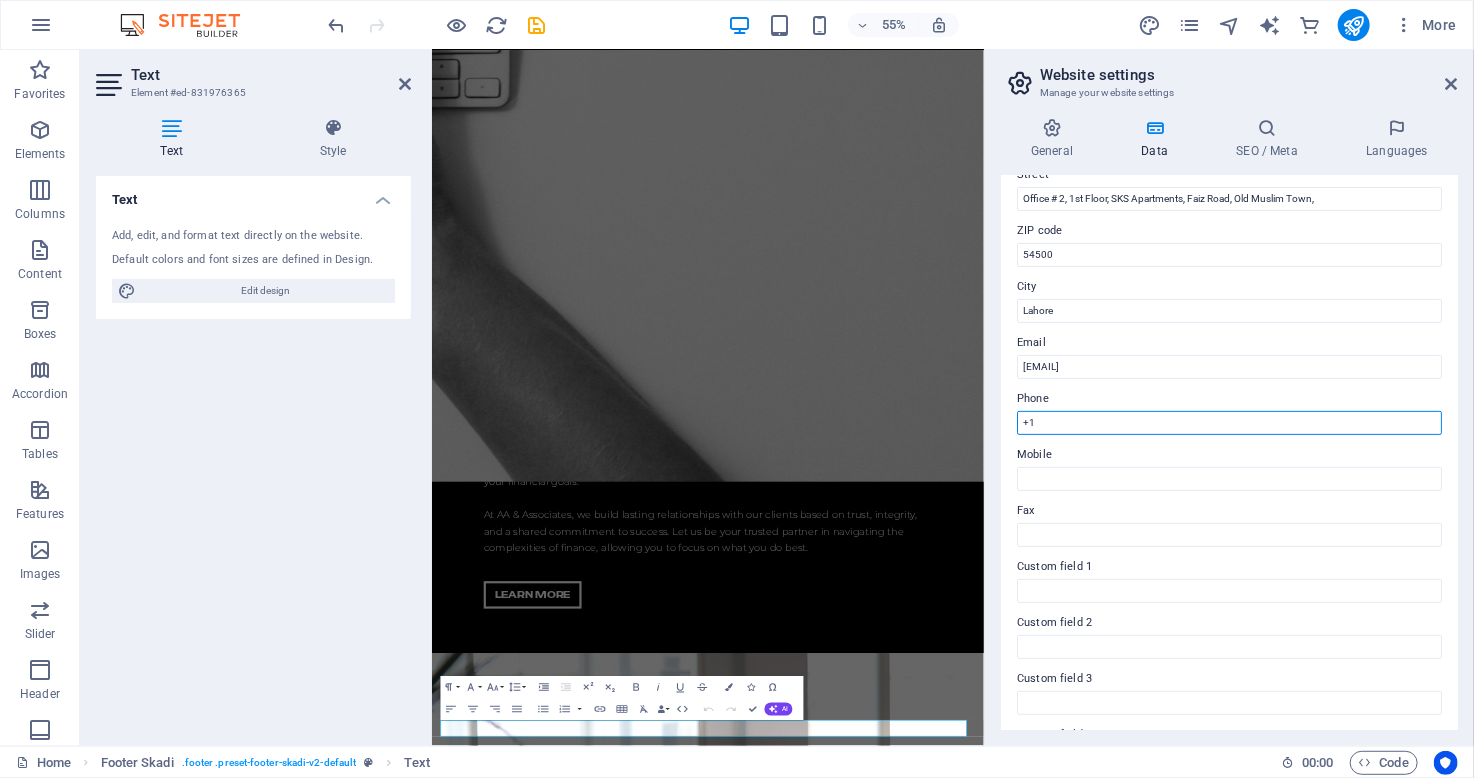type on "+" 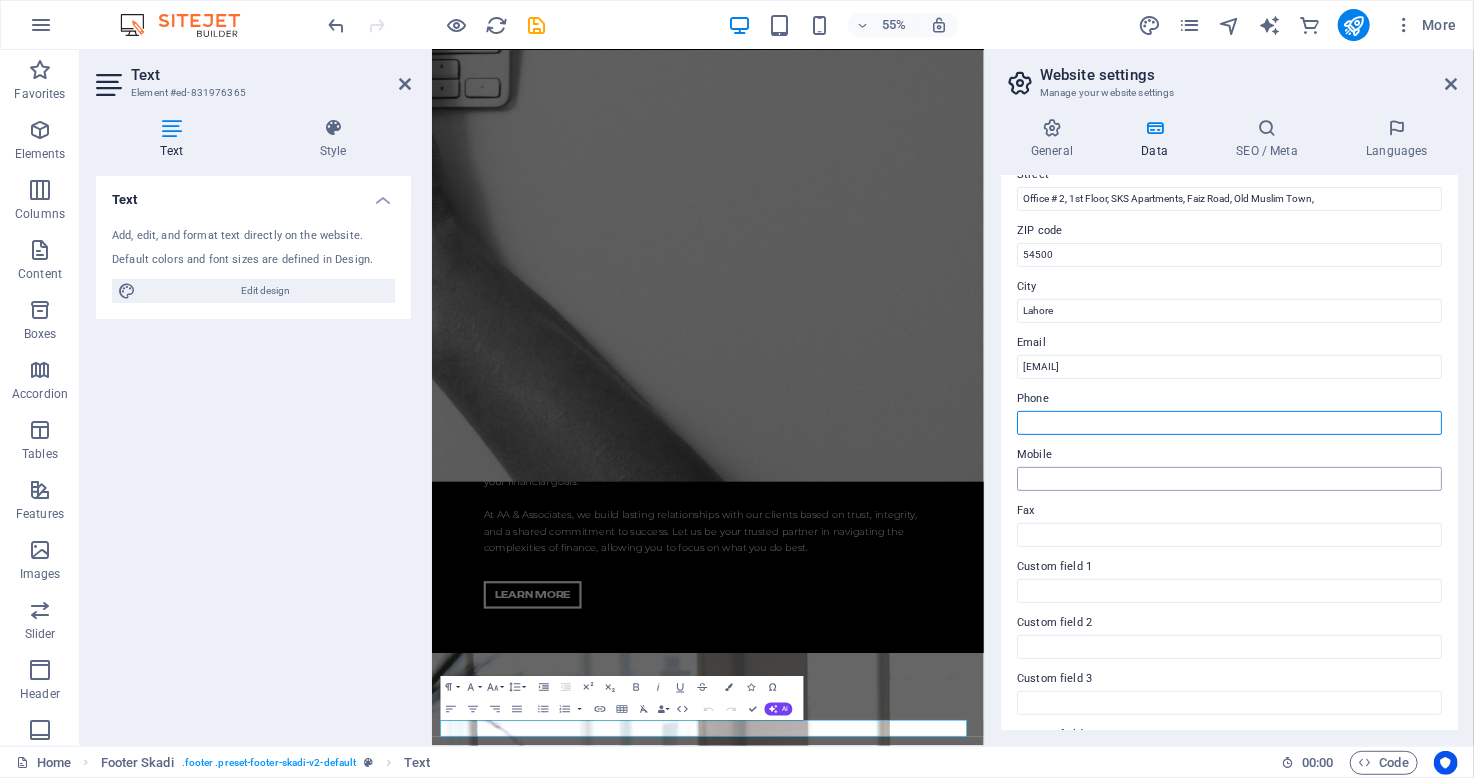 type 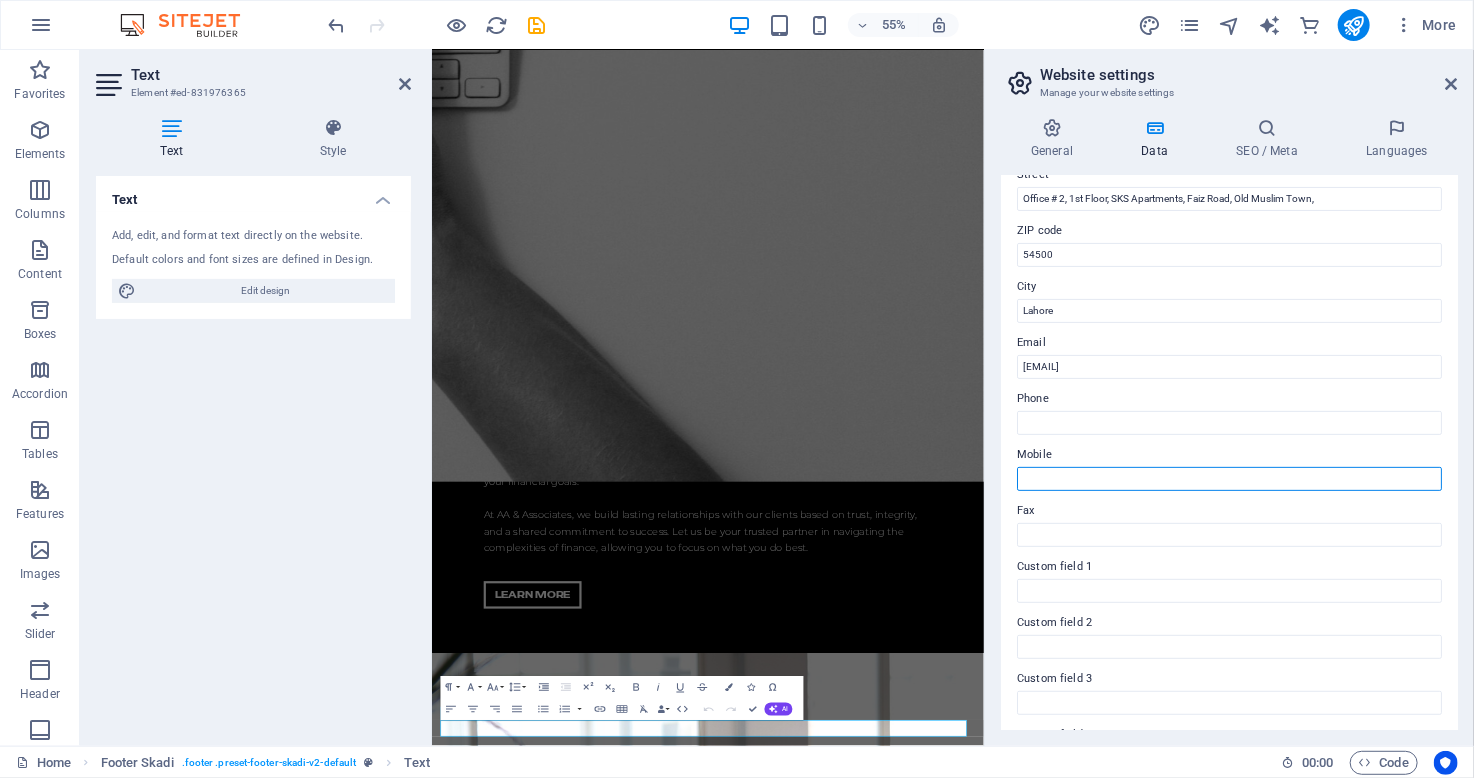 click on "Mobile" at bounding box center (1229, 479) 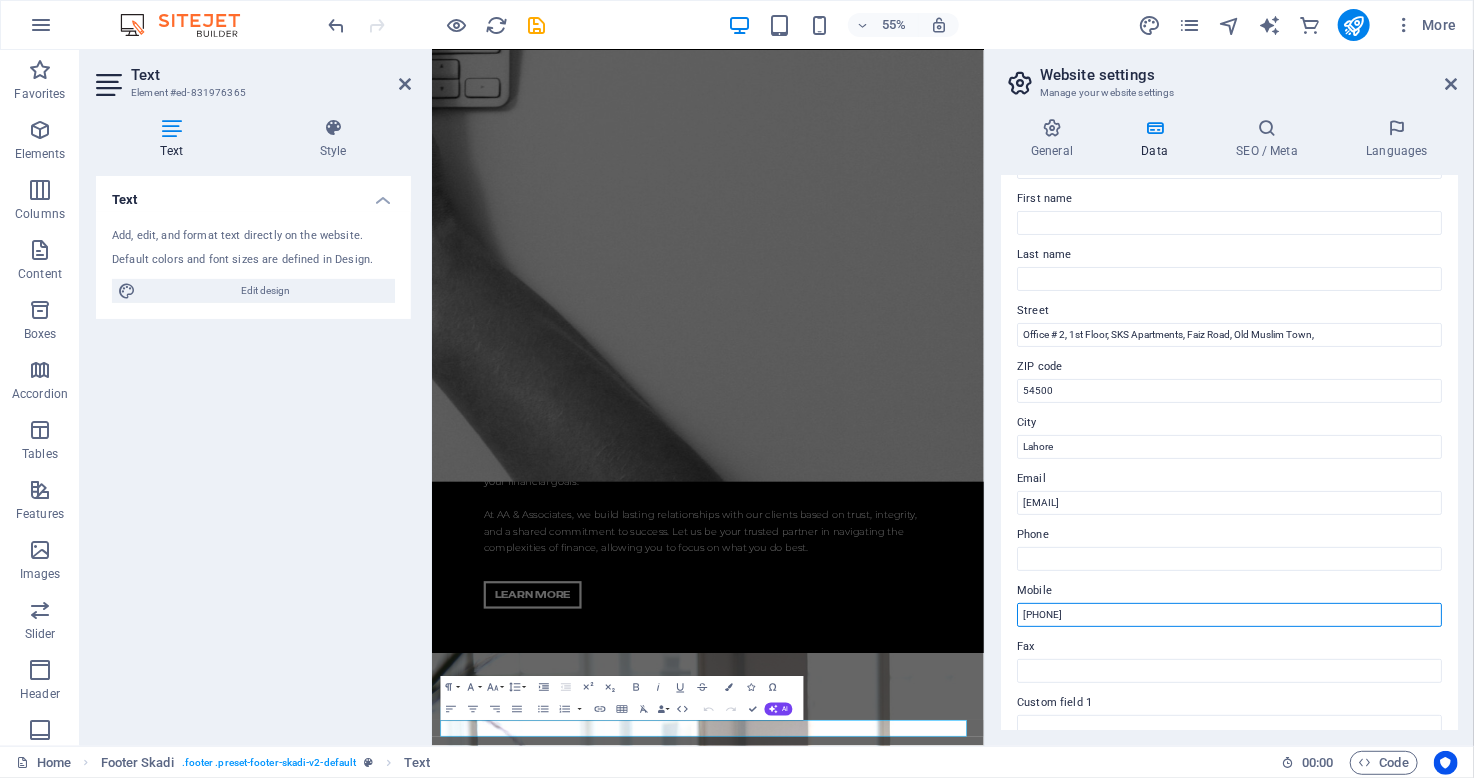 scroll, scrollTop: 0, scrollLeft: 0, axis: both 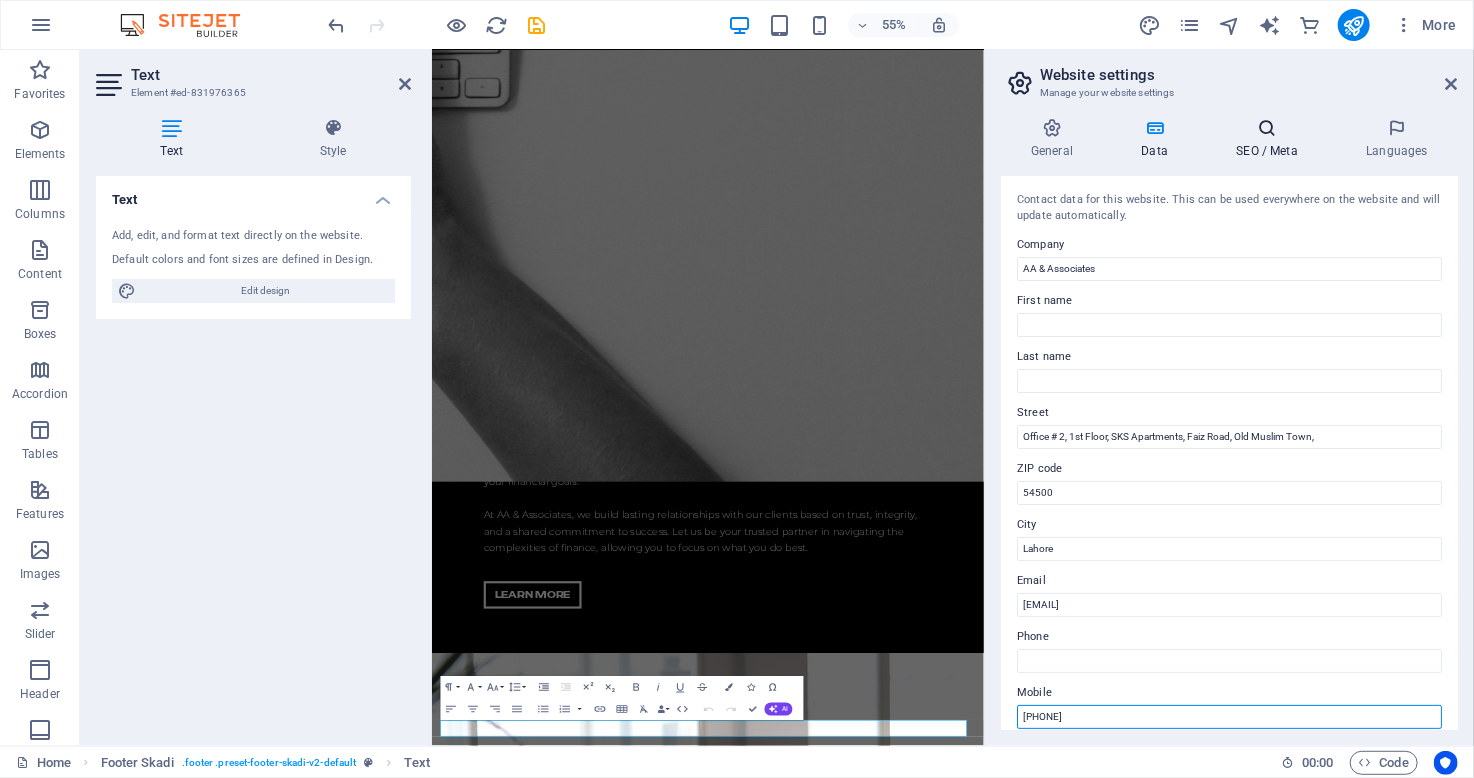 type on "0300 85 616 34" 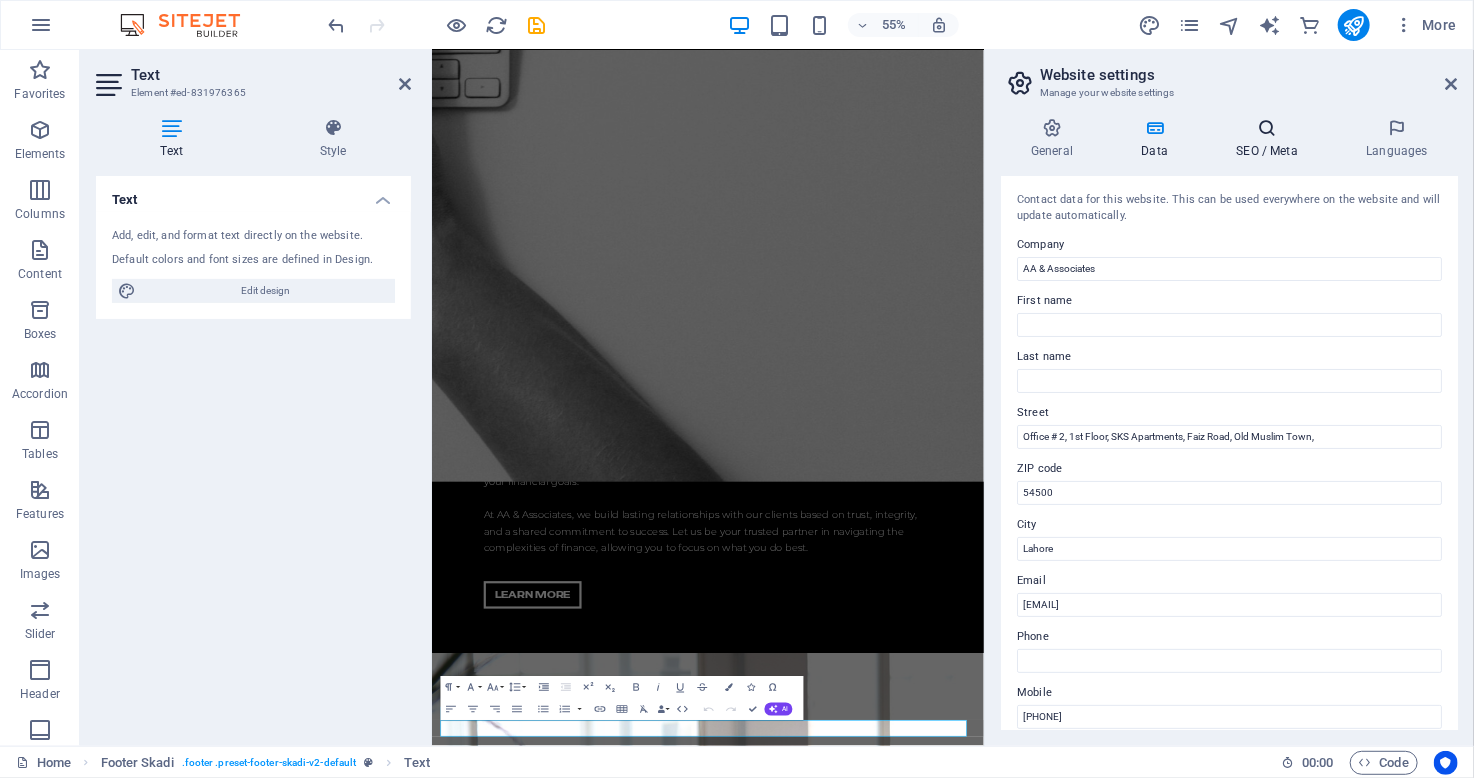 click at bounding box center [1267, 128] 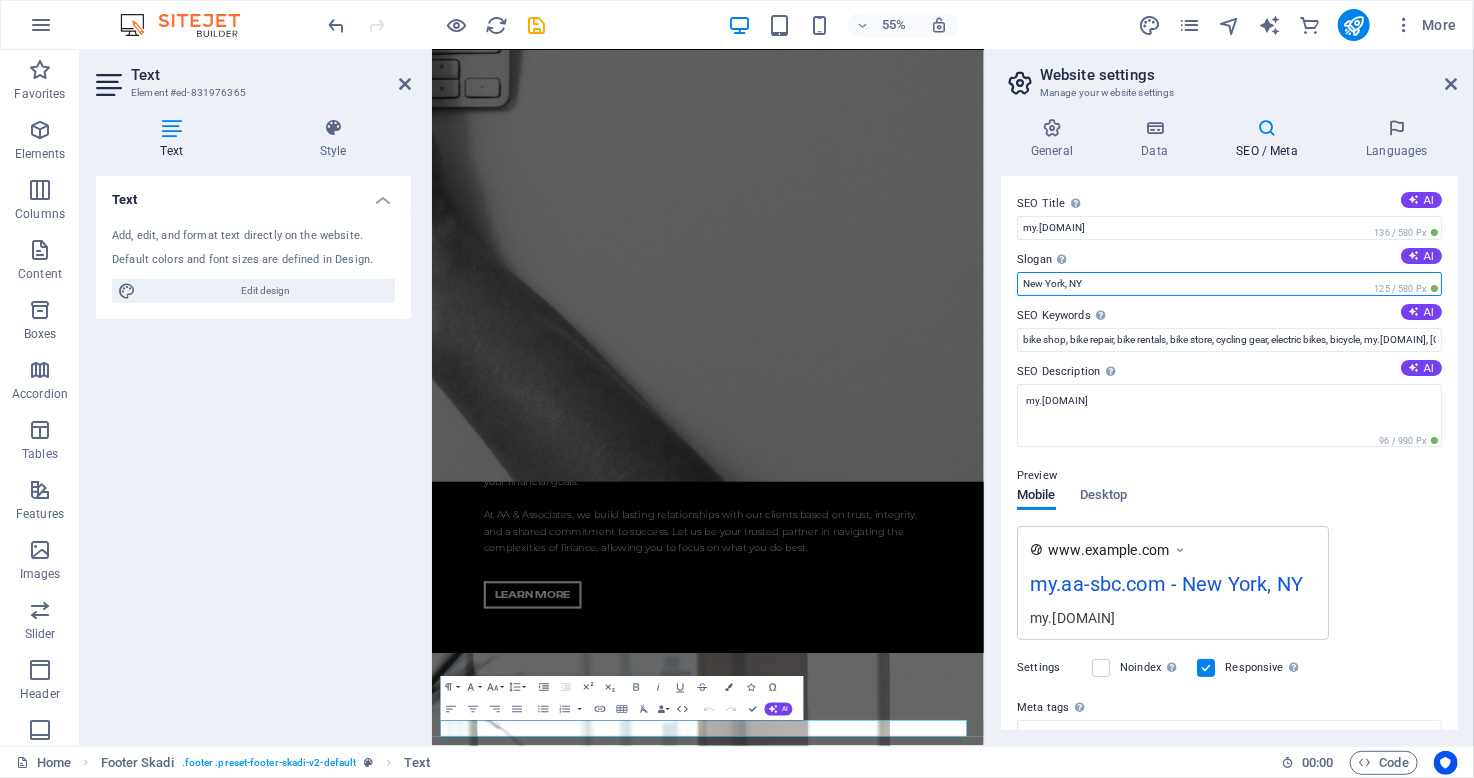 click on "New York, NY" at bounding box center [1229, 284] 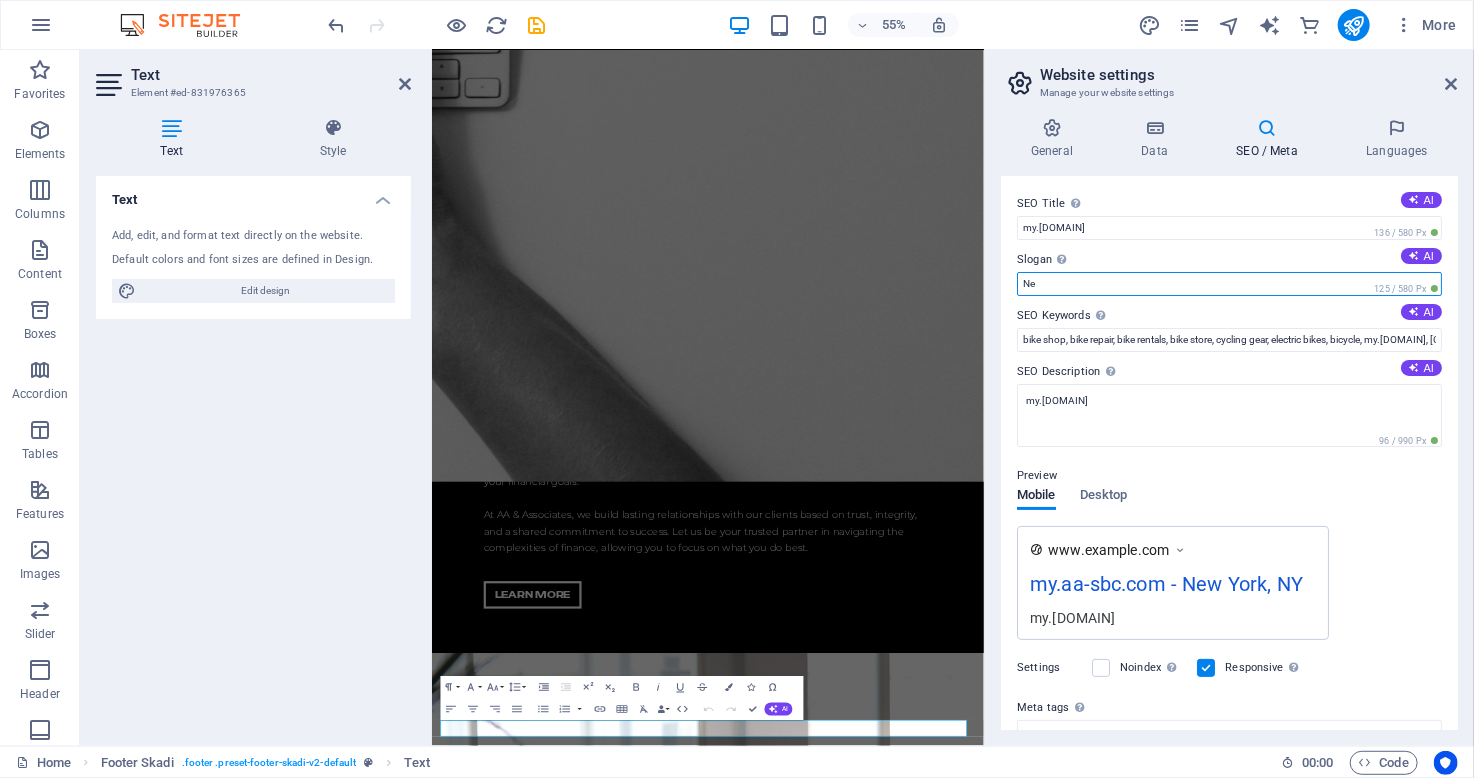 type on "N" 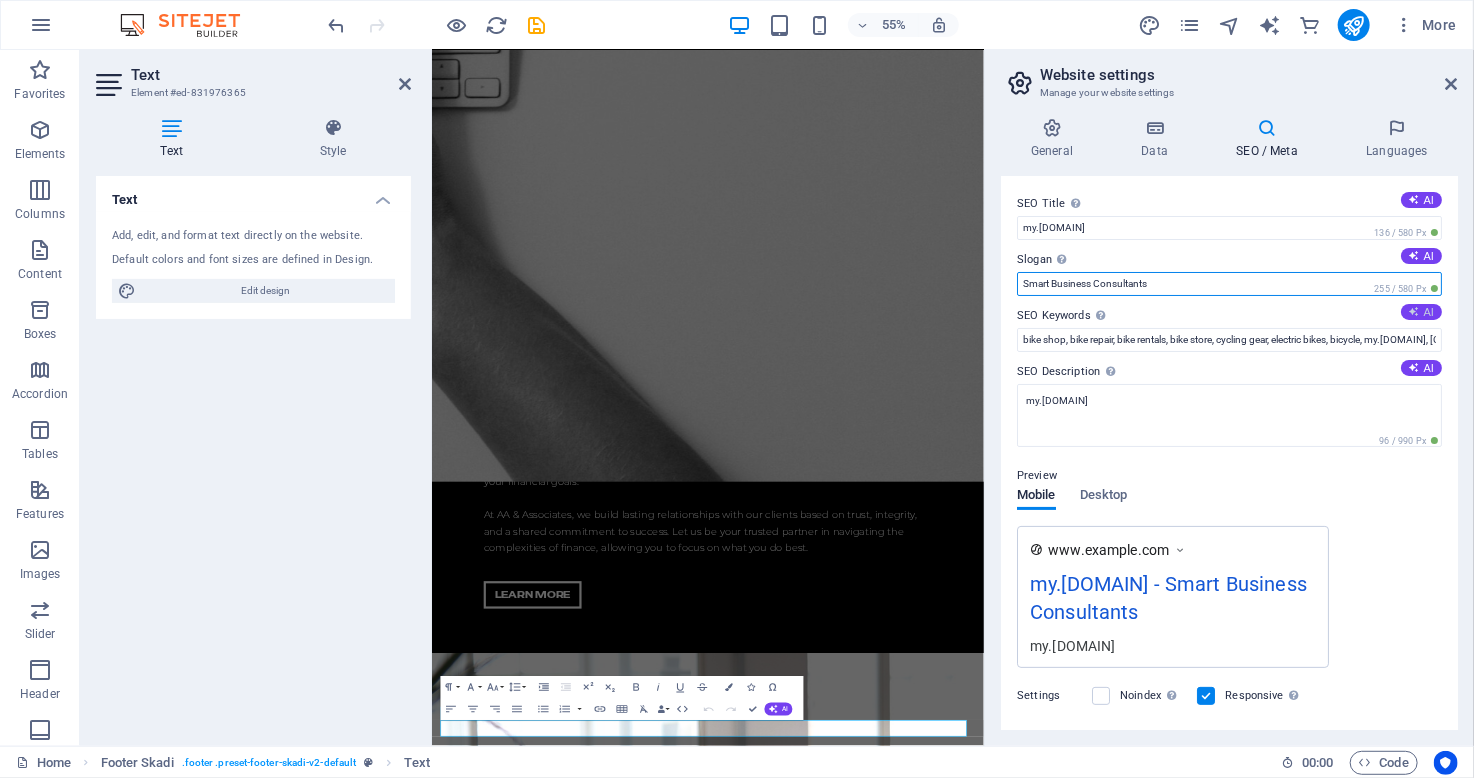 type on "Smart Business Consultants" 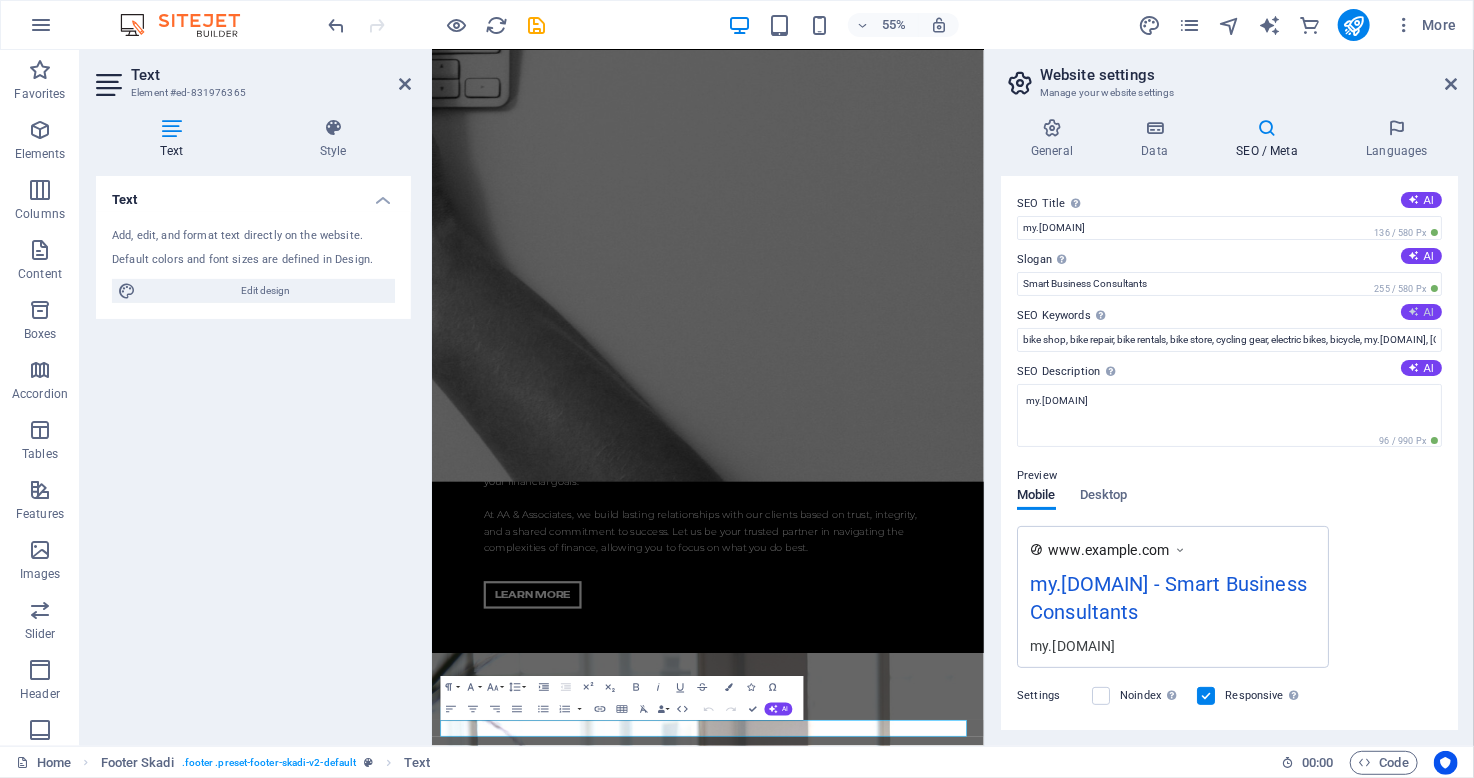 click at bounding box center (1414, 311) 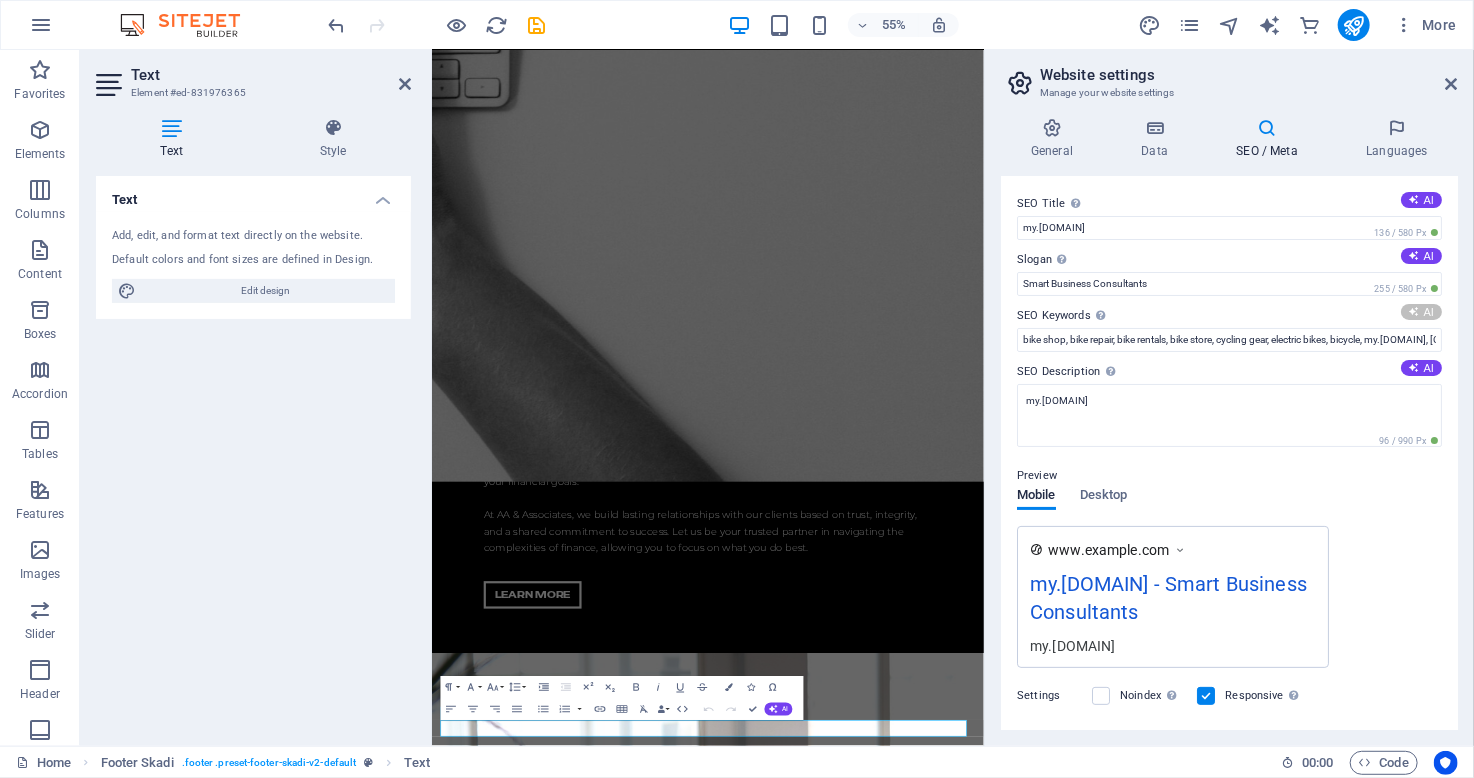 type on "tax compliance, income tax services, payroll management, sales tax preparation, financial advisory, outsourcing solutions" 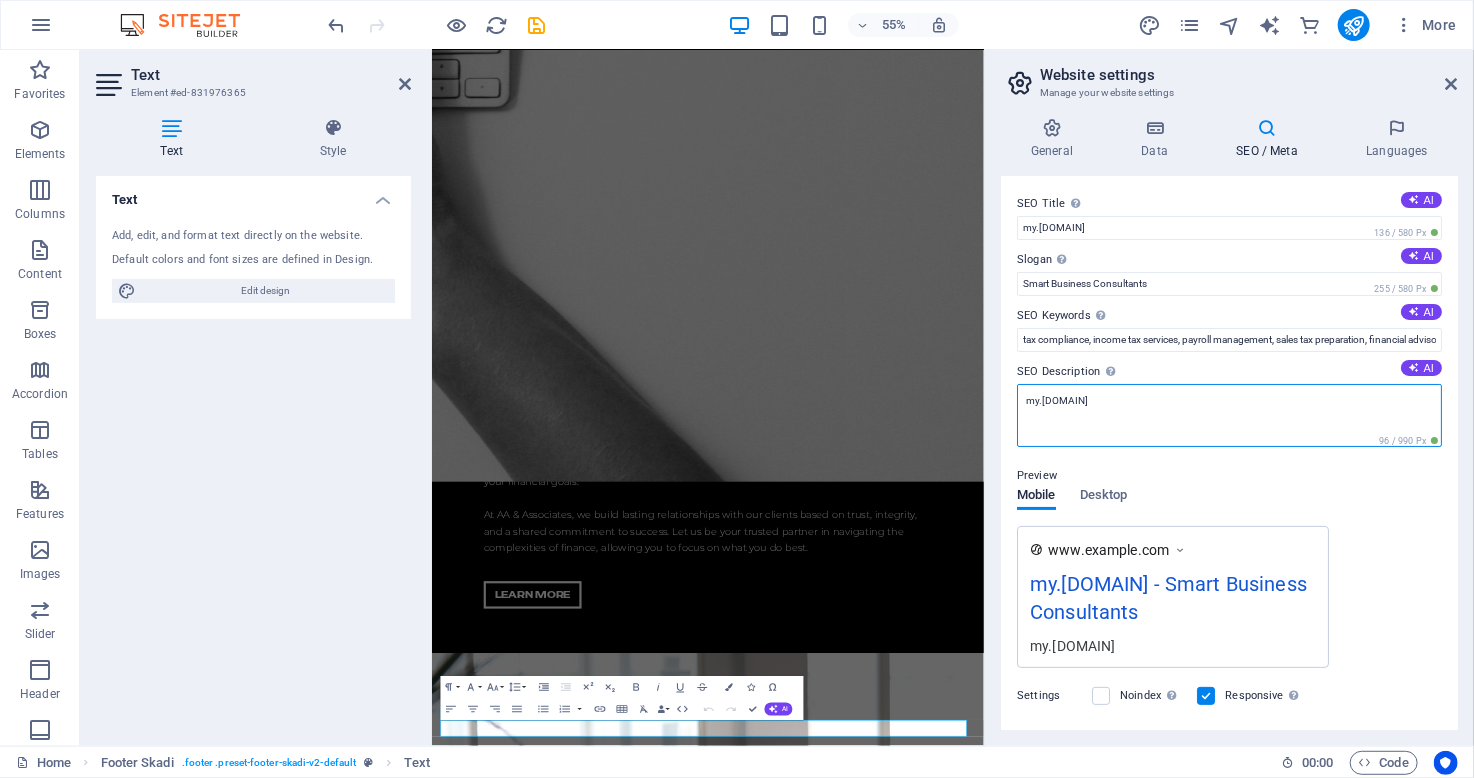 click on "my.aa-sbc.com" at bounding box center [1229, 415] 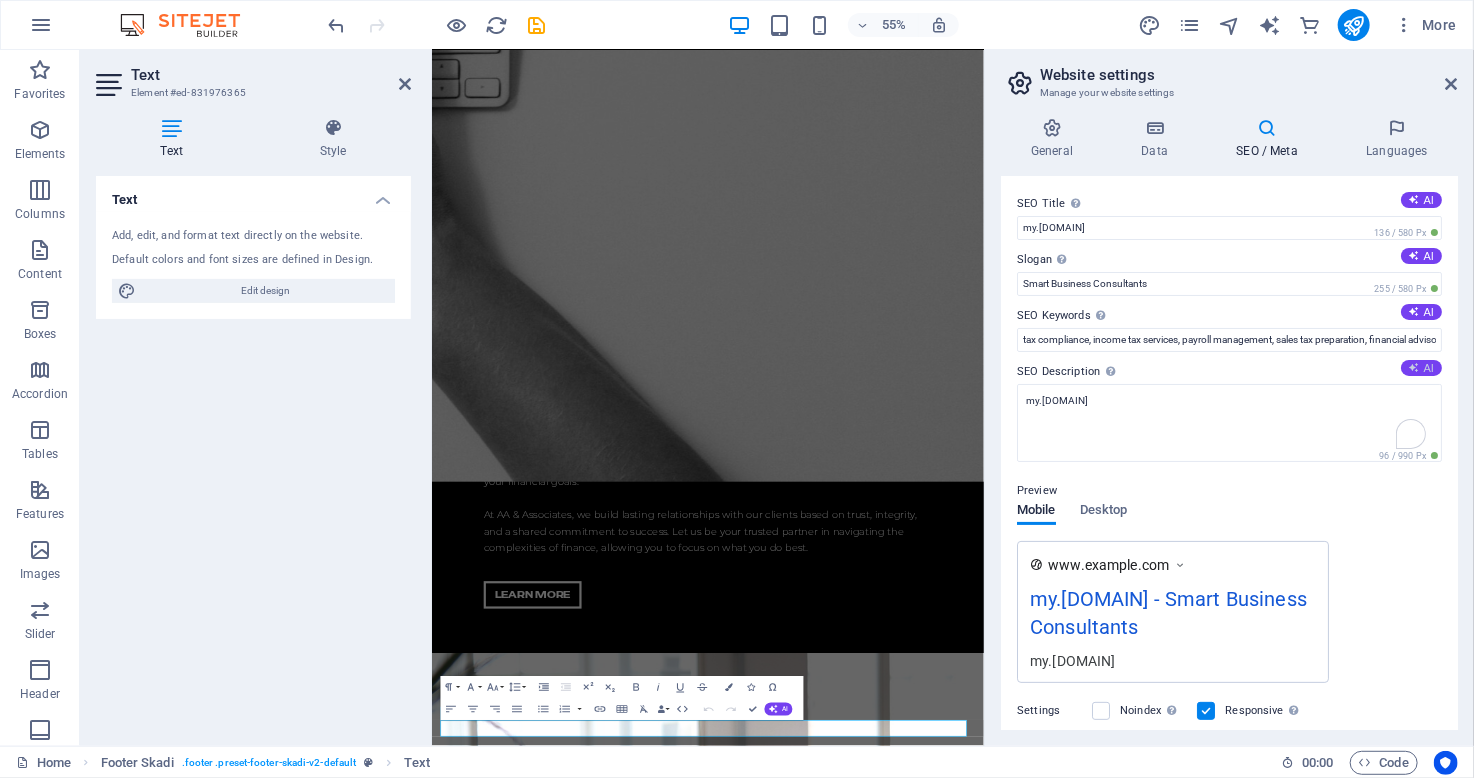 click on "AI" at bounding box center [1421, 368] 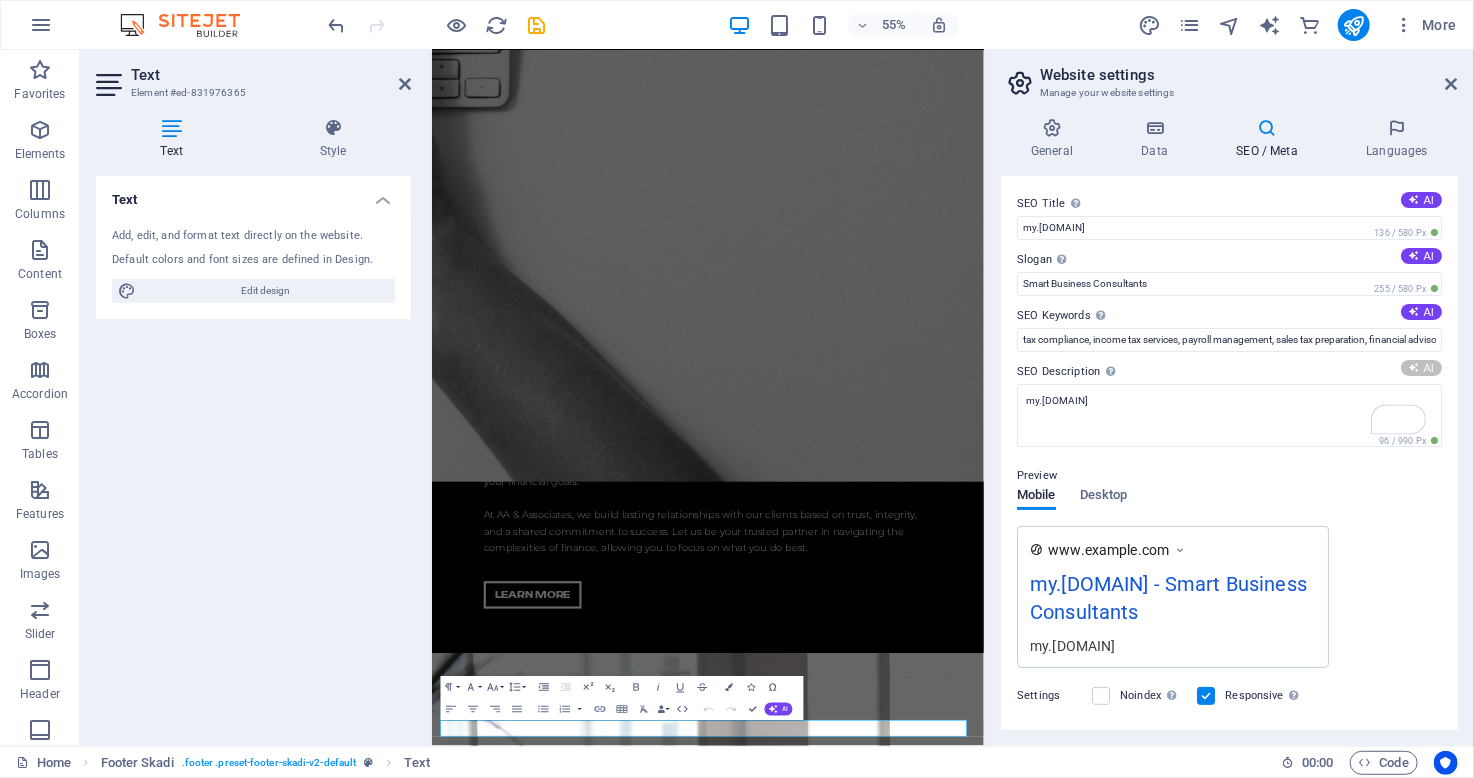 type on "Streamline your finances with AA & Associates: expert tax services, timely compliance, and tailored advice at your fingertips." 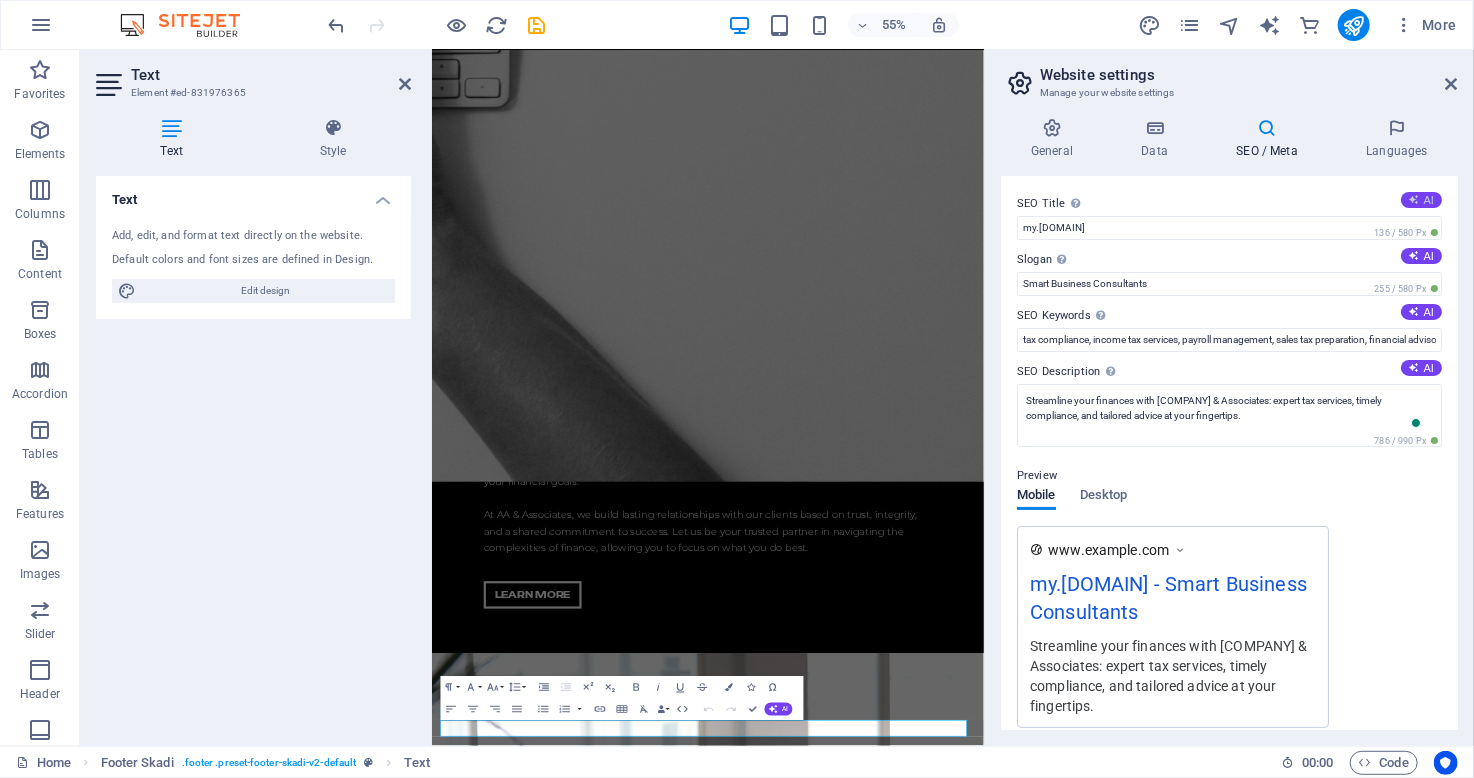 click on "AI" at bounding box center (1421, 200) 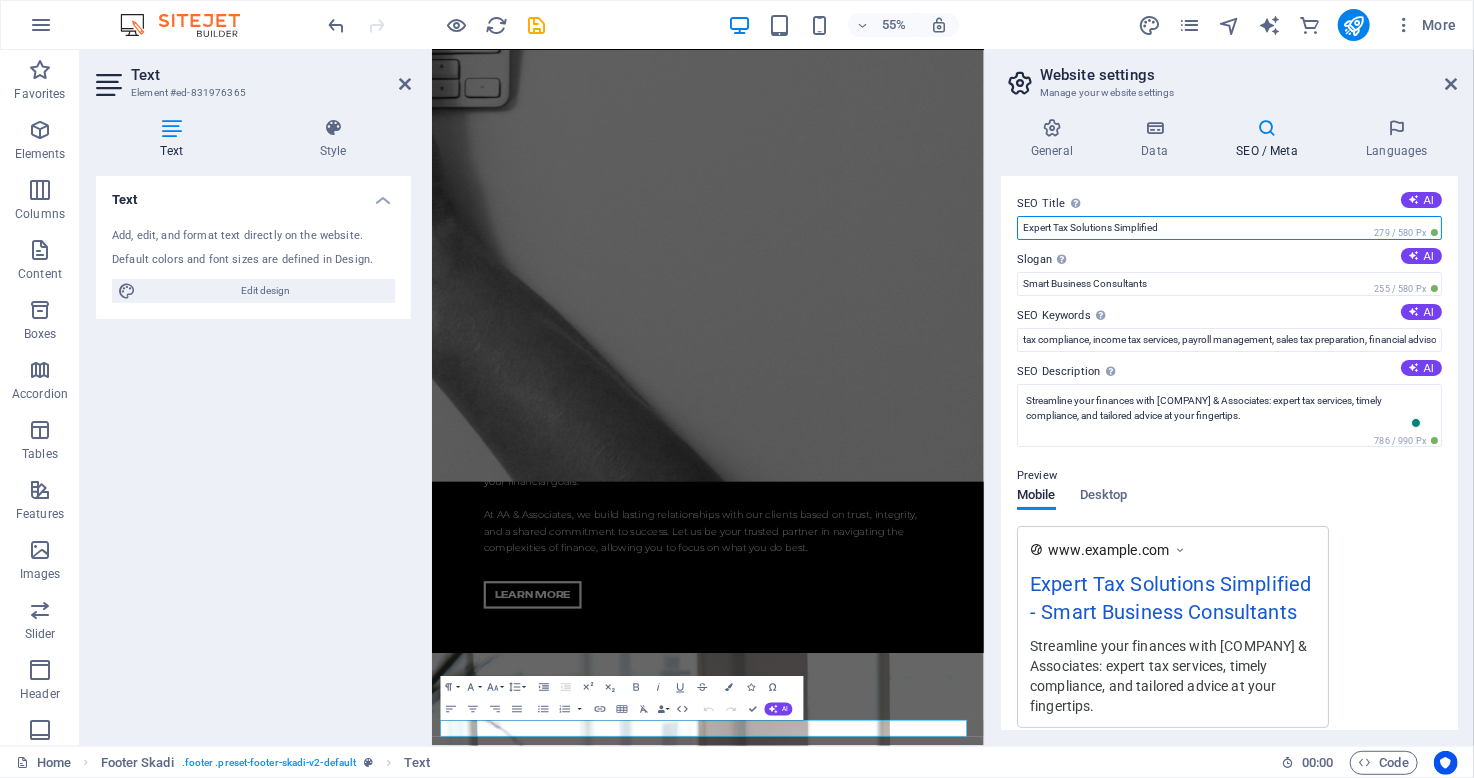 click on "Expert Tax Solutions Simplified" at bounding box center (1229, 228) 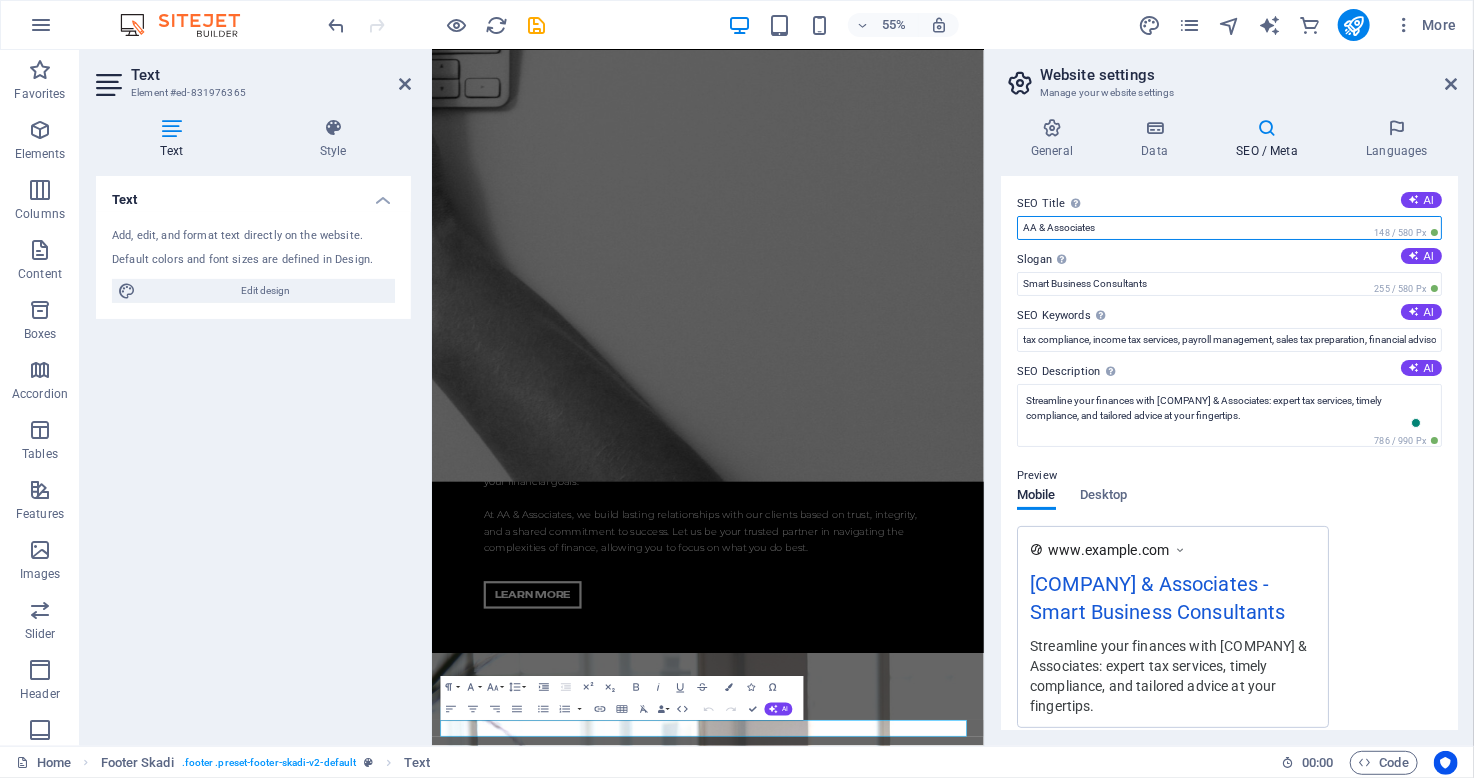 type on "AA & Associates" 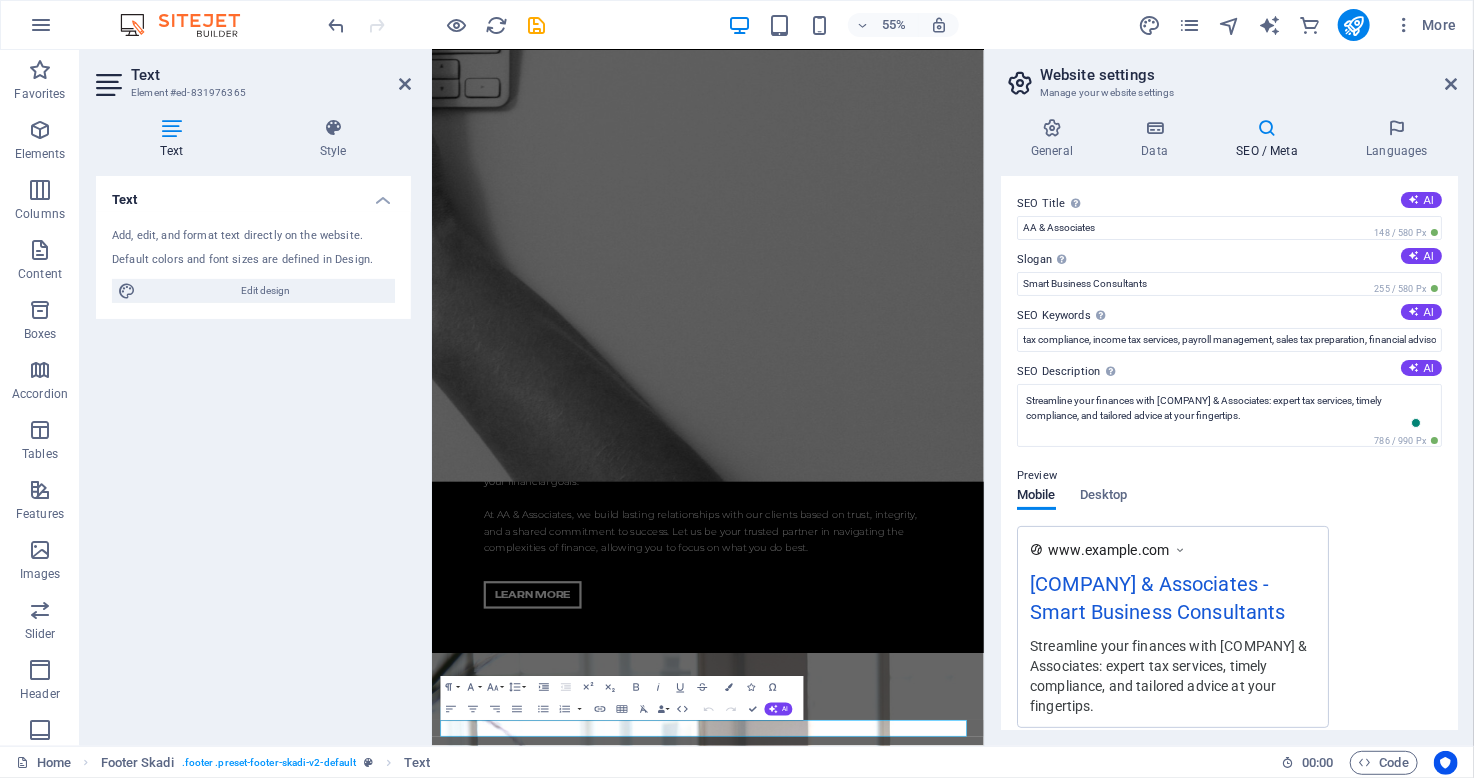 click on "Preview Mobile Desktop www.example.com AA & Associates - Smart Business Consultants Streamline your finances with AA & Associates: expert tax services, timely compliance, and tailored advice at your fingertips." at bounding box center [1229, 588] 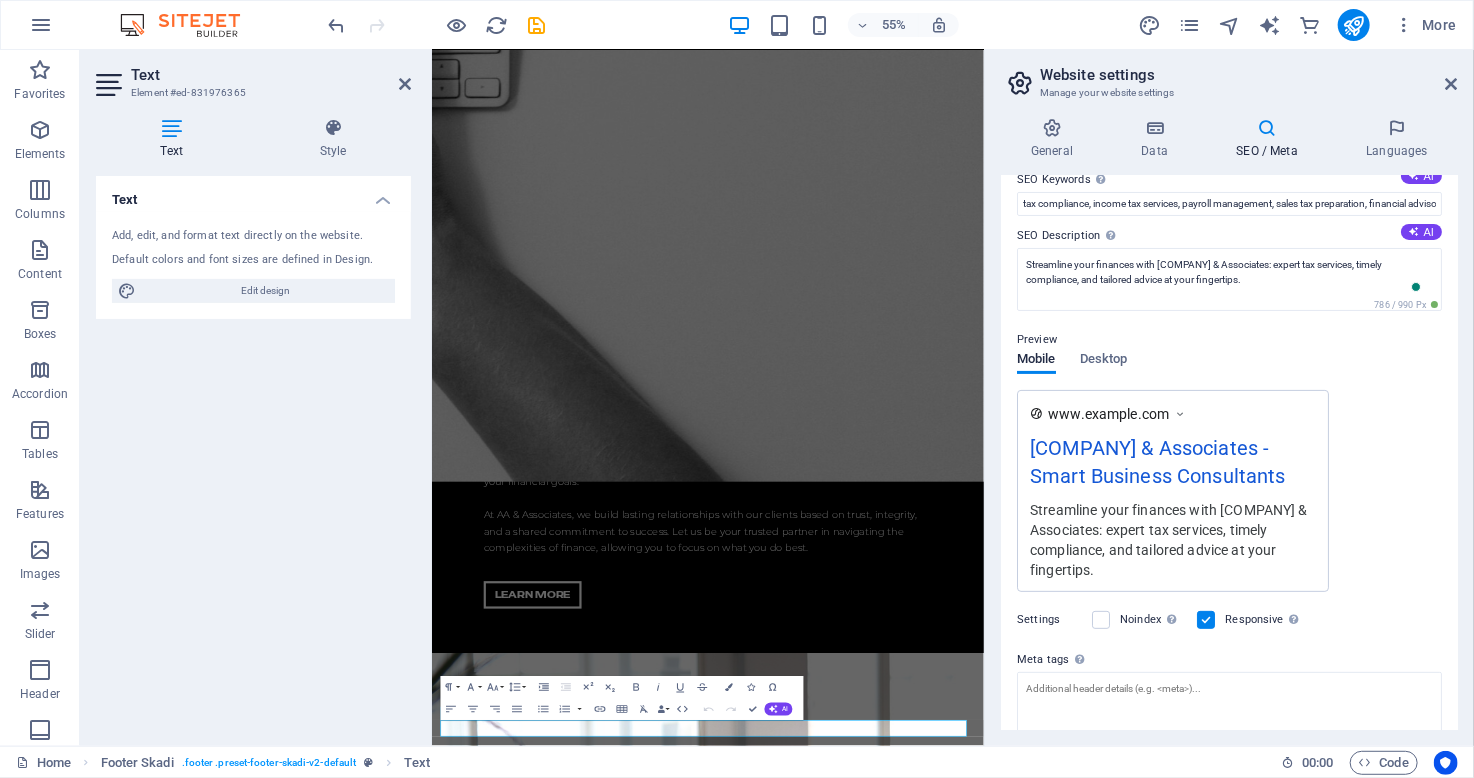 scroll, scrollTop: 140, scrollLeft: 0, axis: vertical 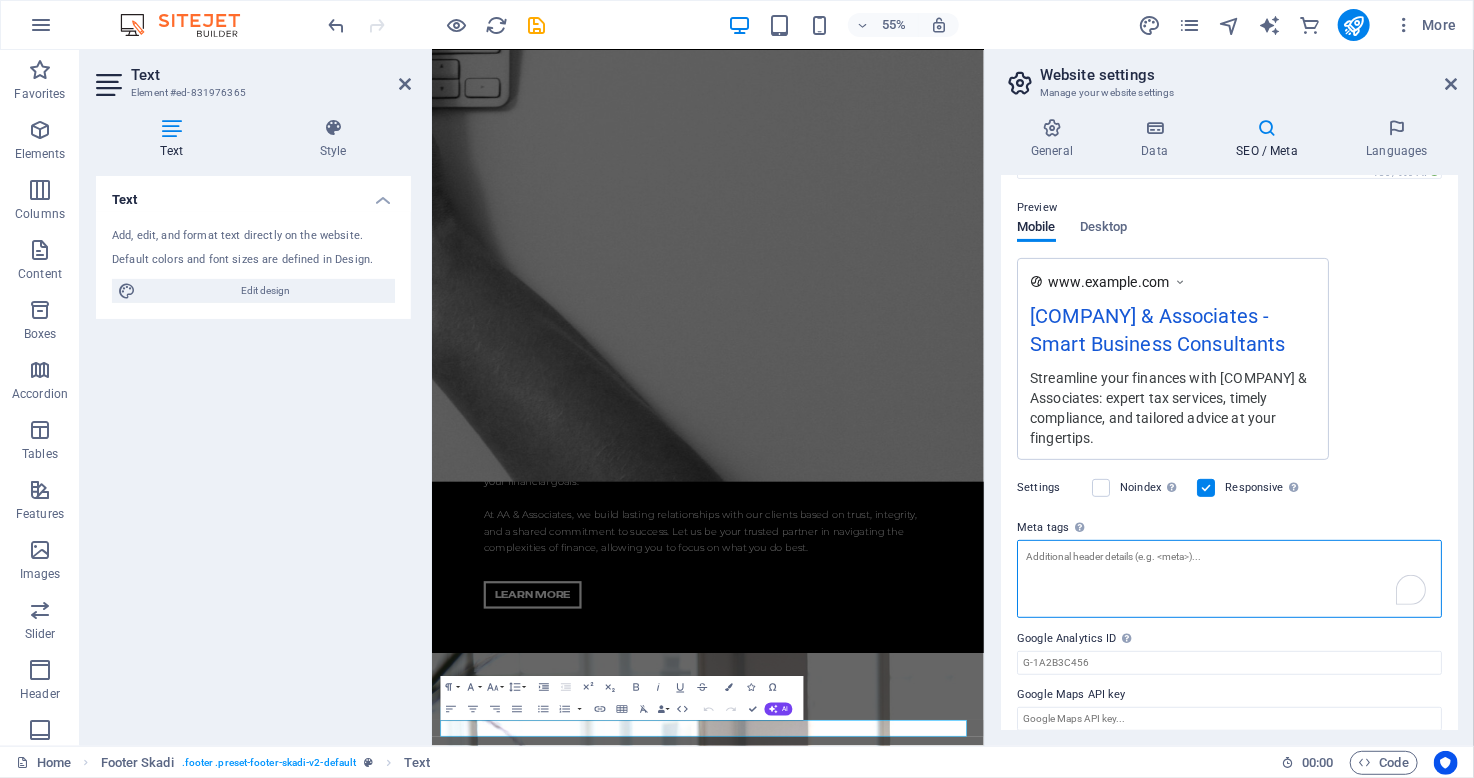 click on "Meta tags Enter HTML code here that will be placed inside the  tags of your website. Please note that your website may not function if you include code with errors." at bounding box center [1229, 579] 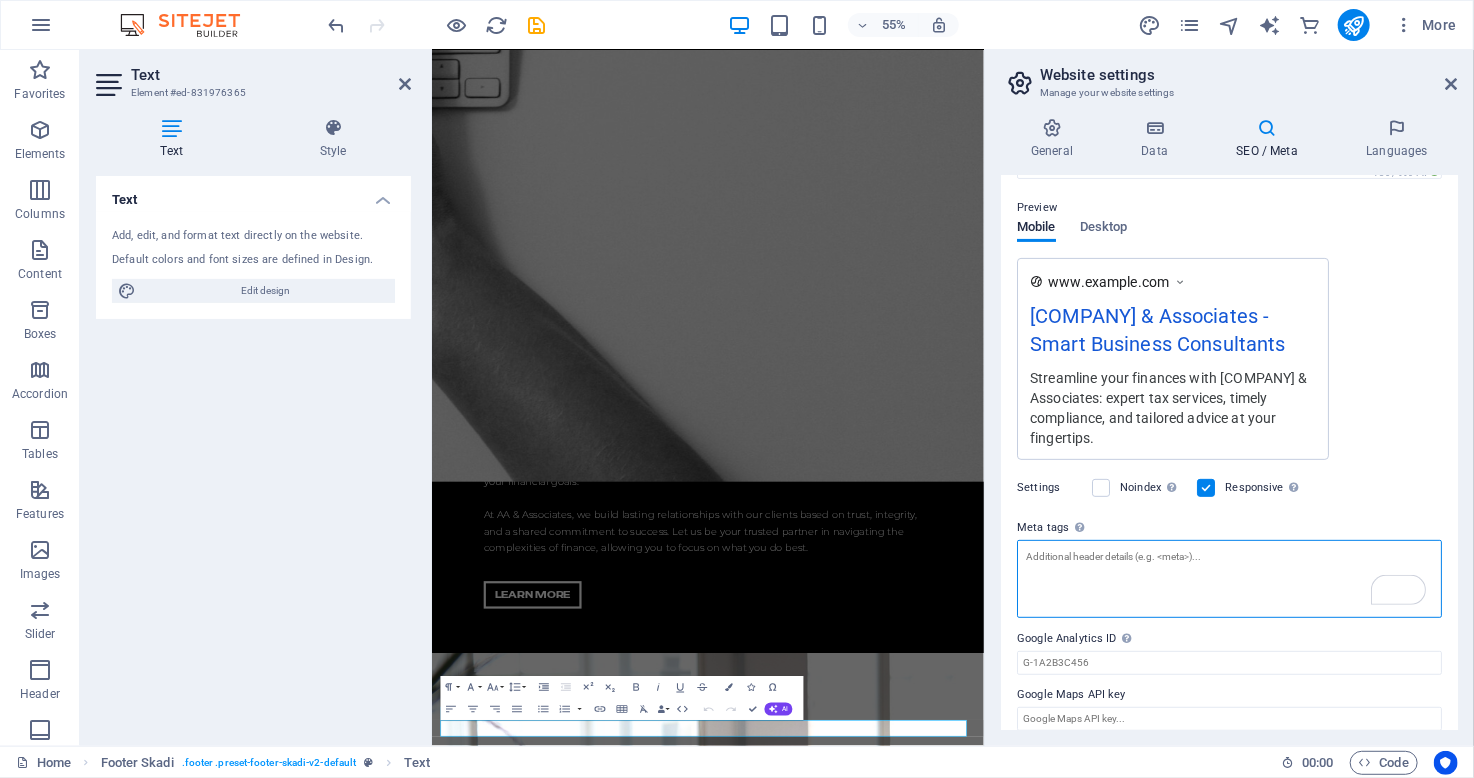 scroll, scrollTop: 268, scrollLeft: 0, axis: vertical 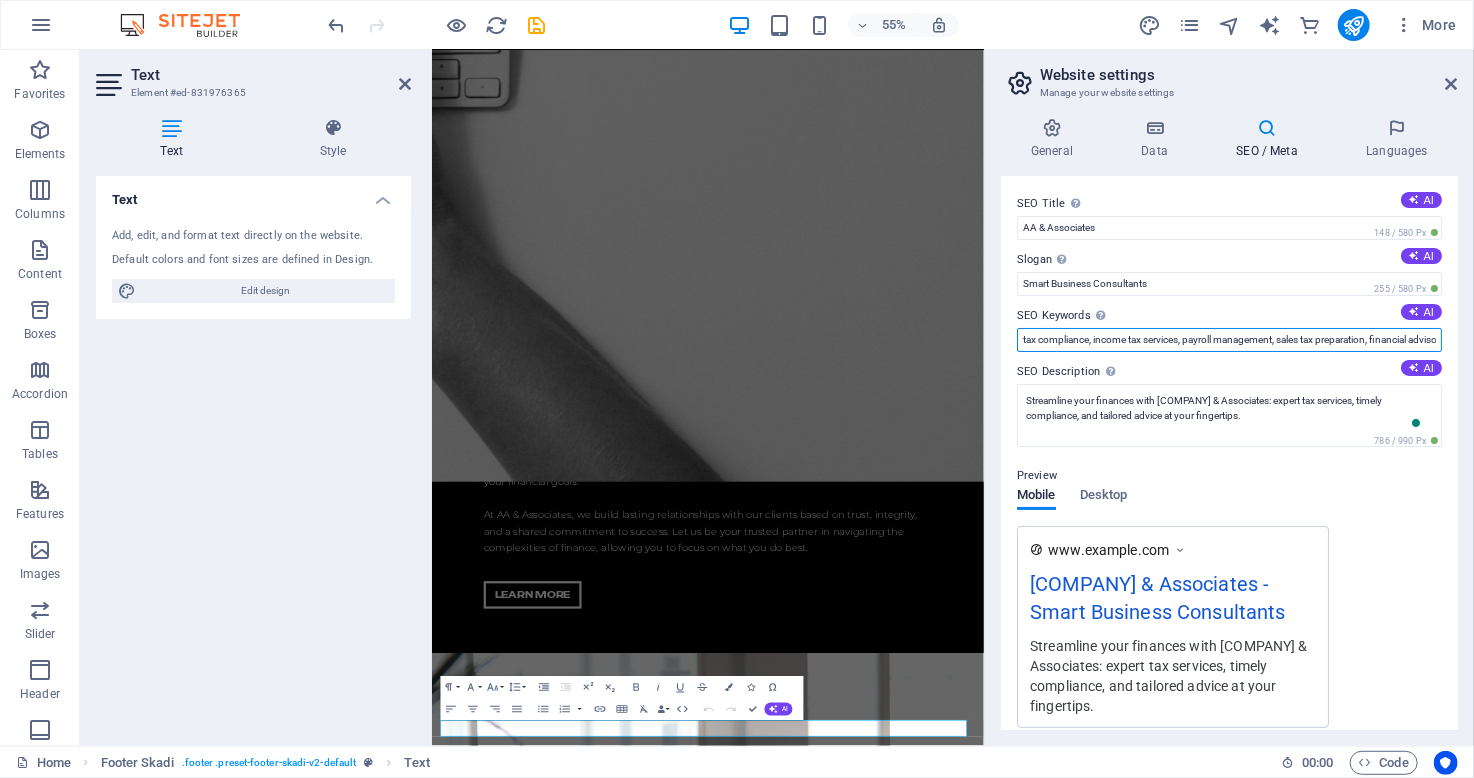click on "tax compliance, income tax services, payroll management, sales tax preparation, financial advisory, outsourcing solutions" at bounding box center (1229, 340) 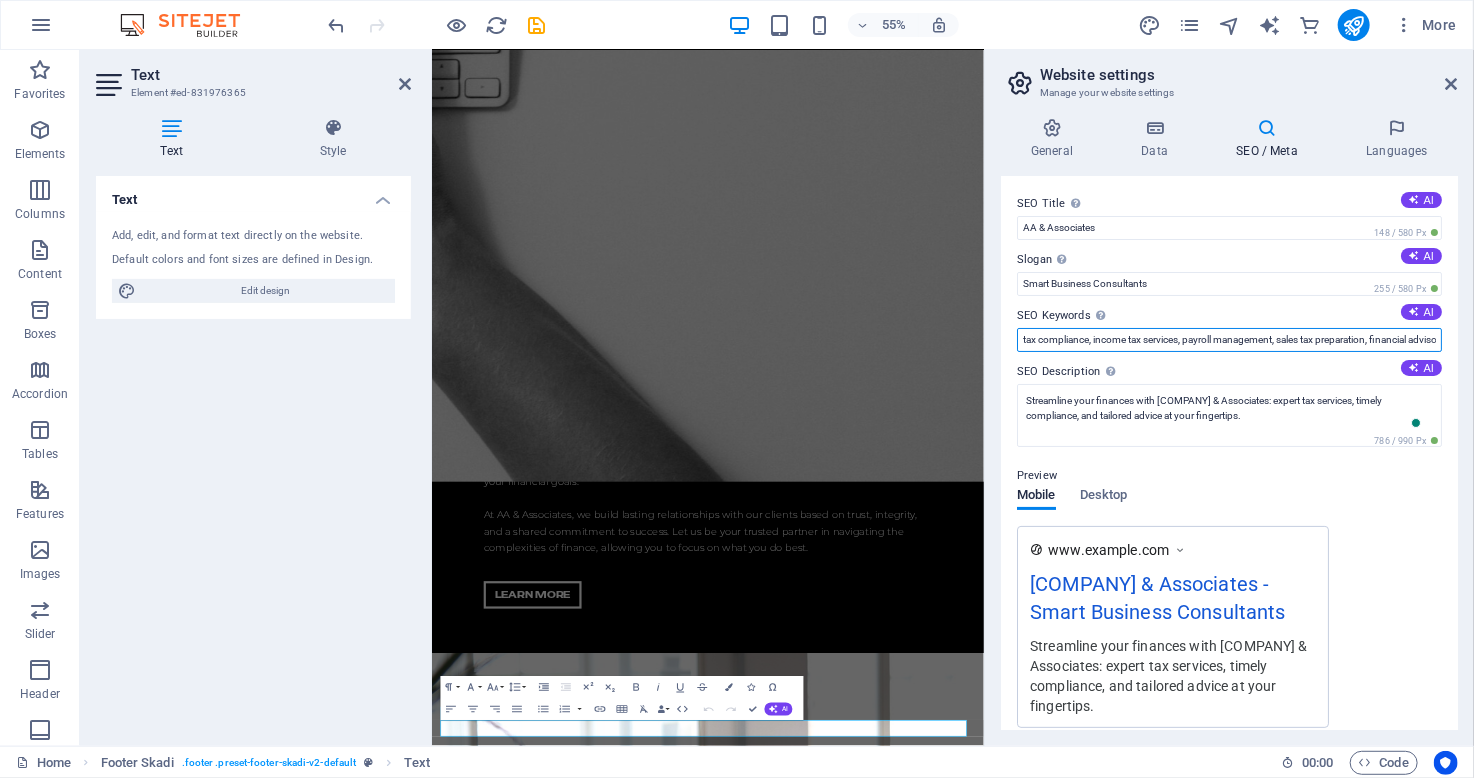 scroll, scrollTop: 256, scrollLeft: 0, axis: vertical 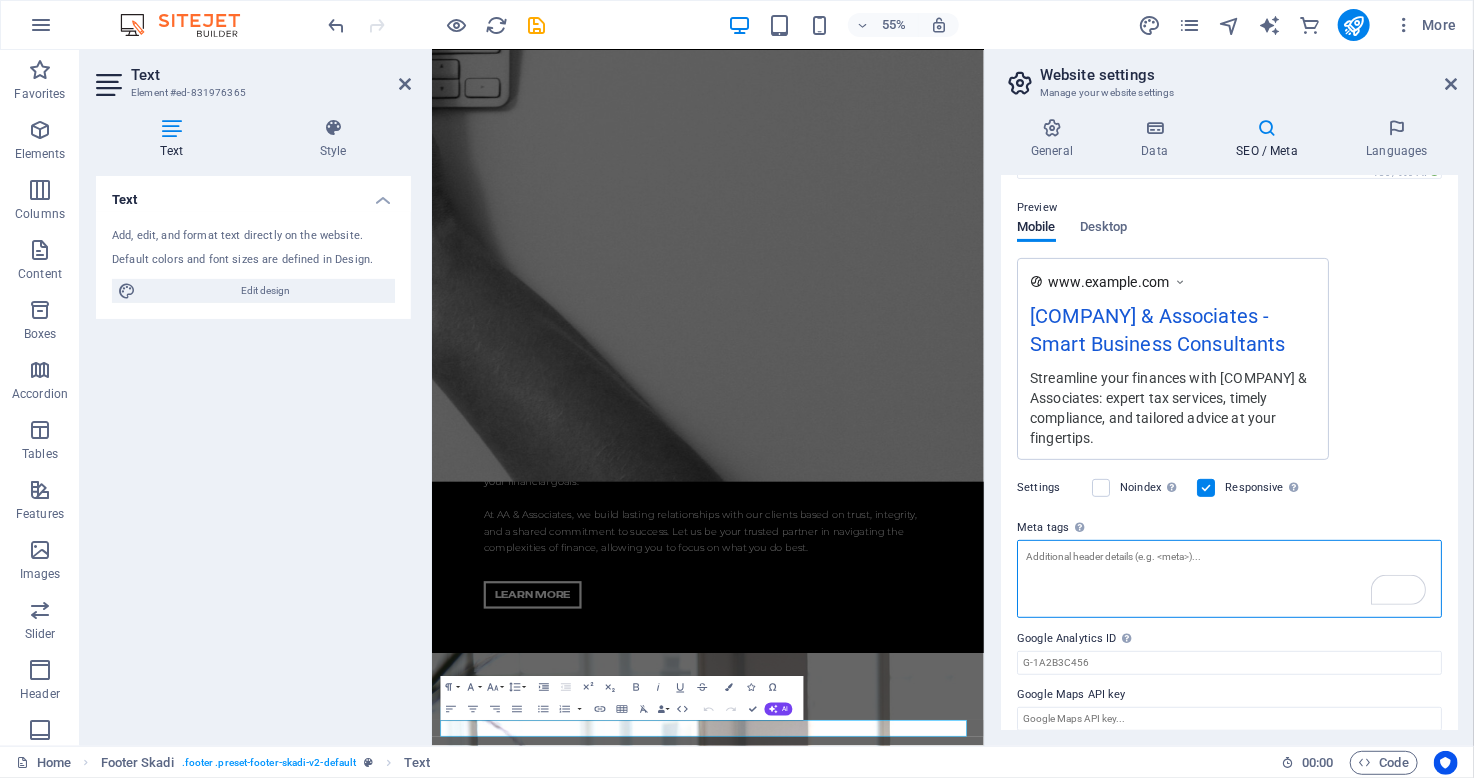 click on "Meta tags Enter HTML code here that will be placed inside the  tags of your website. Please note that your website may not function if you include code with errors." at bounding box center [1229, 579] 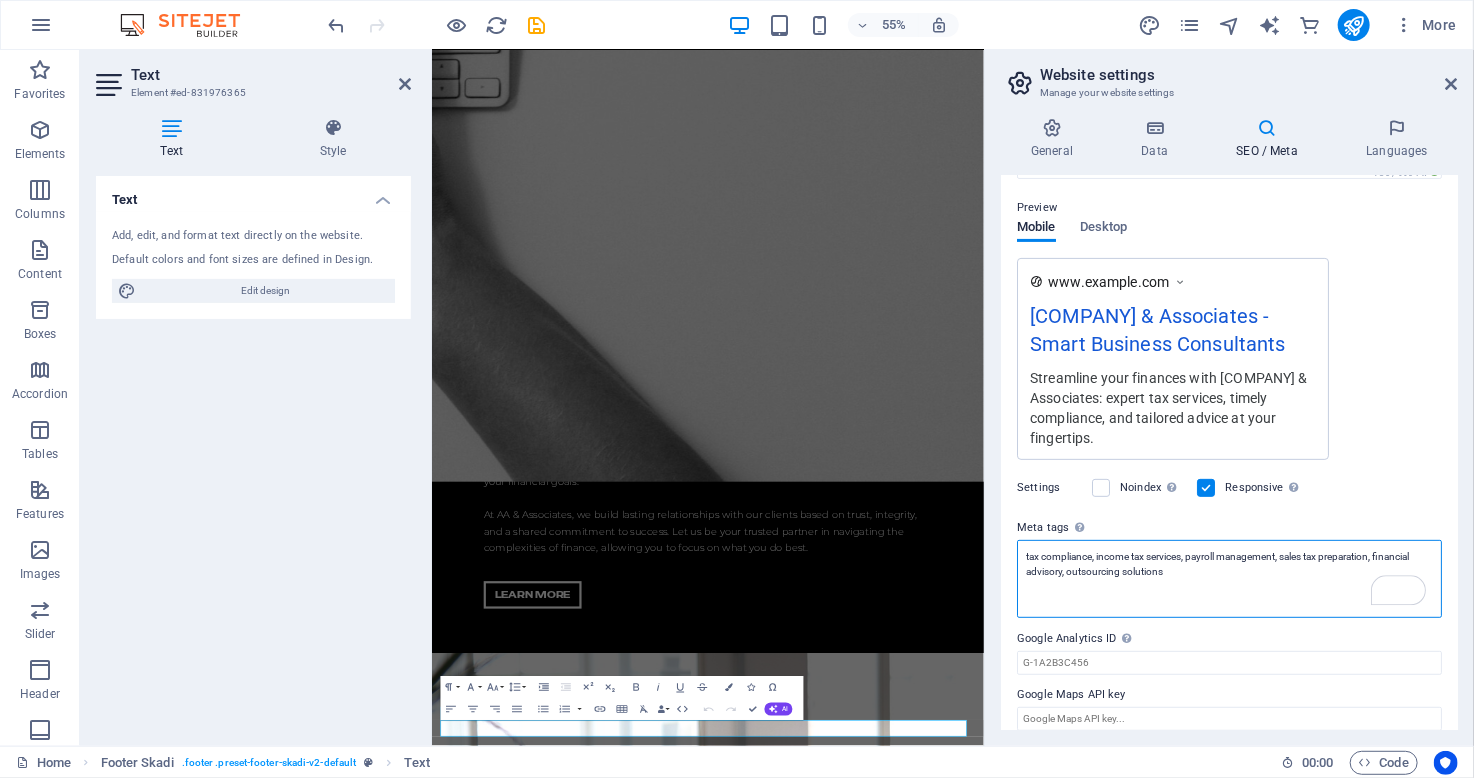 type on "tax compliance, income tax services, payroll management, sales tax preparation, financial advisory, outsourcing solutions" 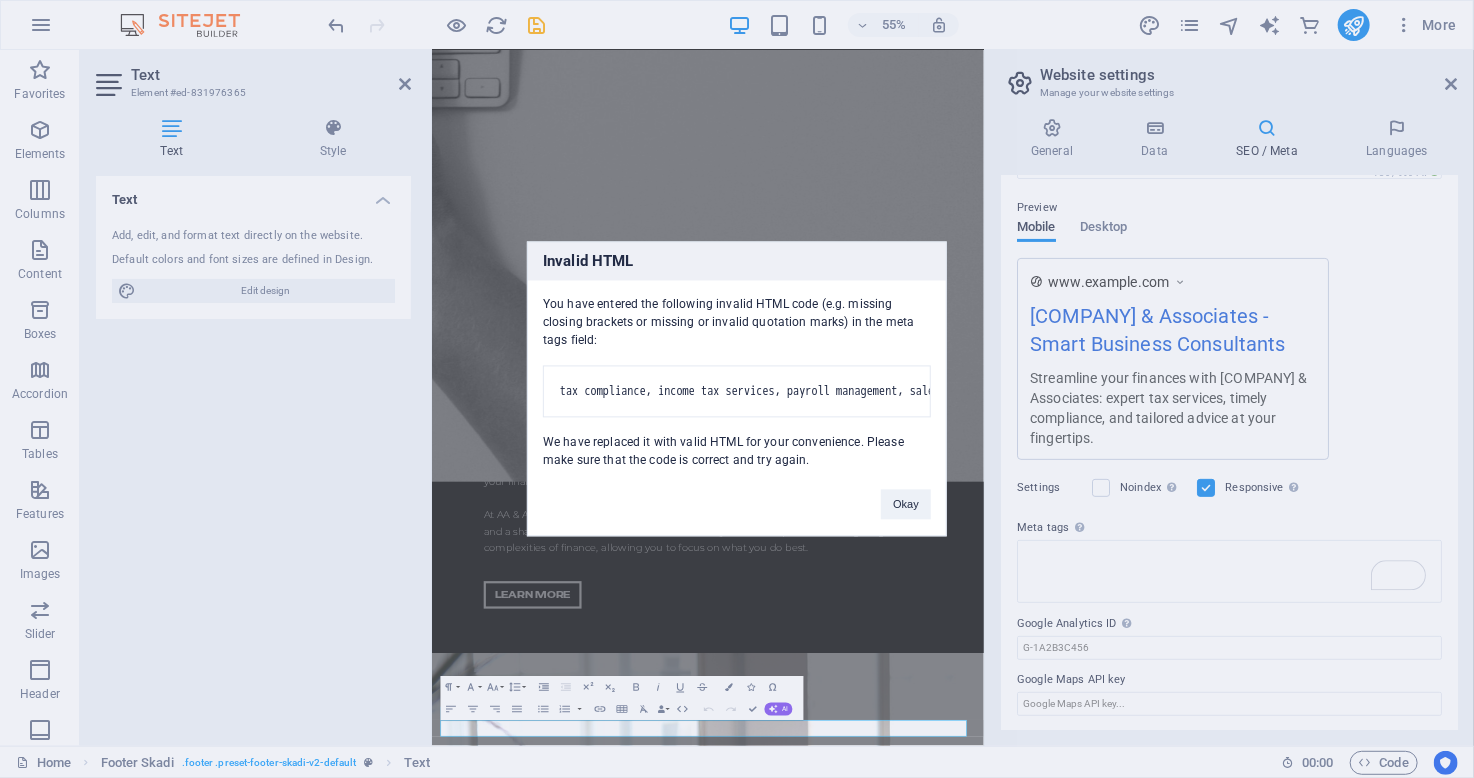click on "aa-sbc.com Home Favorites Elements Columns Content Boxes Accordion Tables Features Images Slider Header Footer Forms Marketing Collections Commerce Text Element #ed-831976365 Text Style Text Add, edit, and format text directly on the website. Default colors and font sizes are defined in Design. Edit design Alignment Left aligned Centered Right aligned Footer Skadi Element Layout How this element expands within the layout (Flexbox). Size Default auto px % 1/1 1/2 1/3 1/4 1/5 1/6 1/7 1/8 1/9 1/10 Grow Shrink Order Container layout Visible Visible Opacity 100 % Overflow Spacing Margin Default auto px % rem vw vh Custom Custom auto px % rem vw vh auto px % rem vw vh auto px % rem vw vh auto px % rem vw vh Padding Default px rem % vh vw Custom Custom px rem % vh vw px rem % vh vw px rem % vh vw px rem % vh vw Border Style              - Width 1 auto px rem % vh vw Custom Custom 1 auto px rem % vh vw 1 auto px rem % vh vw 1 px" at bounding box center [737, 389] 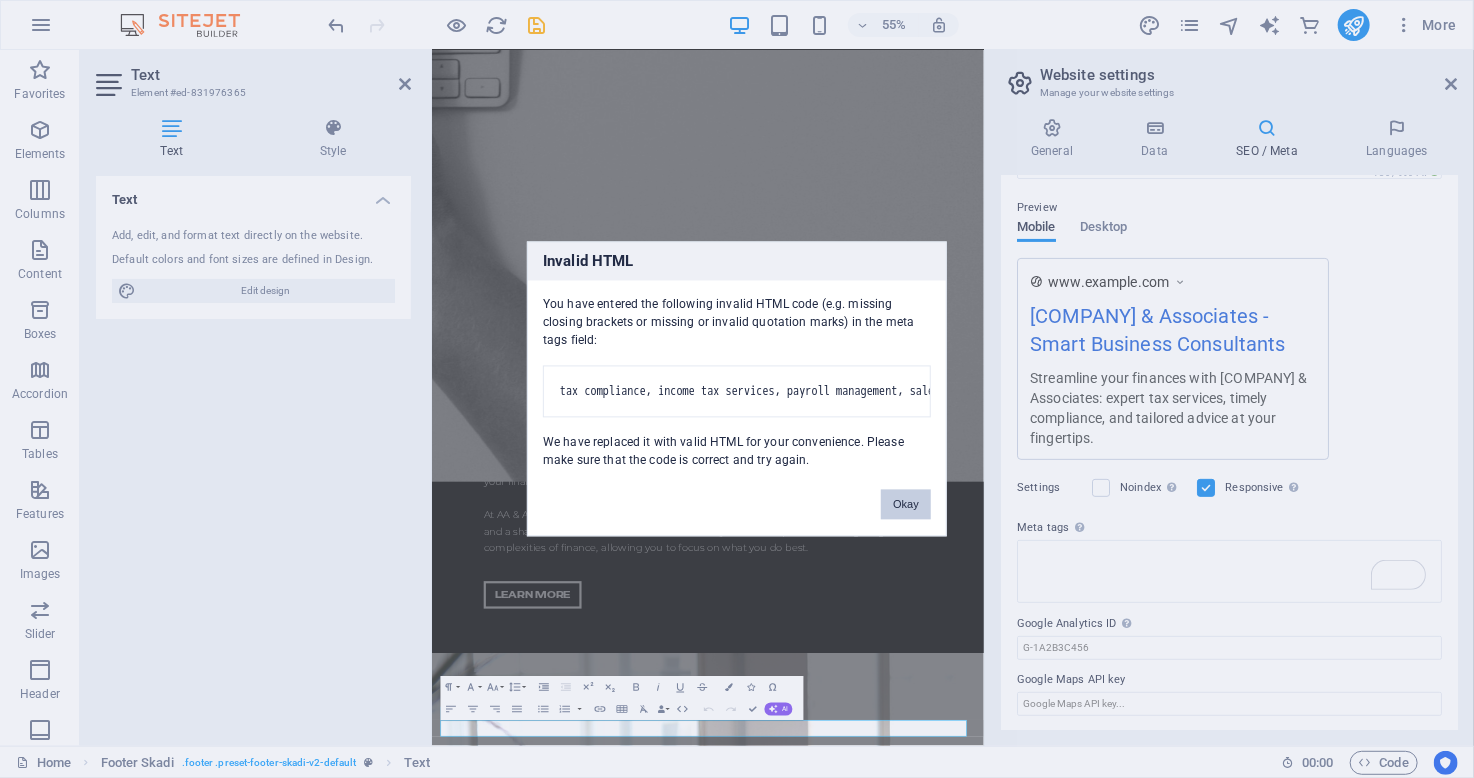 click on "Okay" at bounding box center (906, 505) 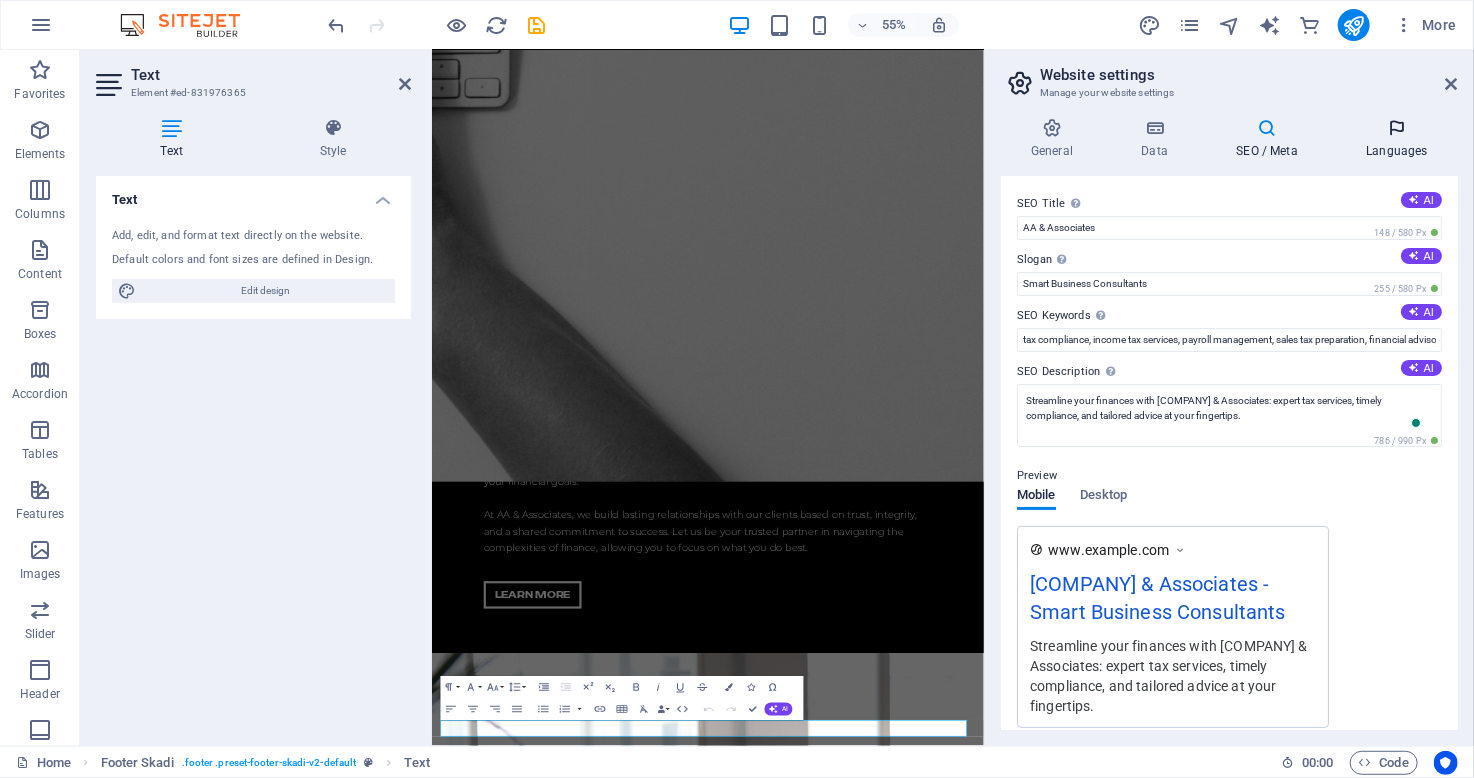 type 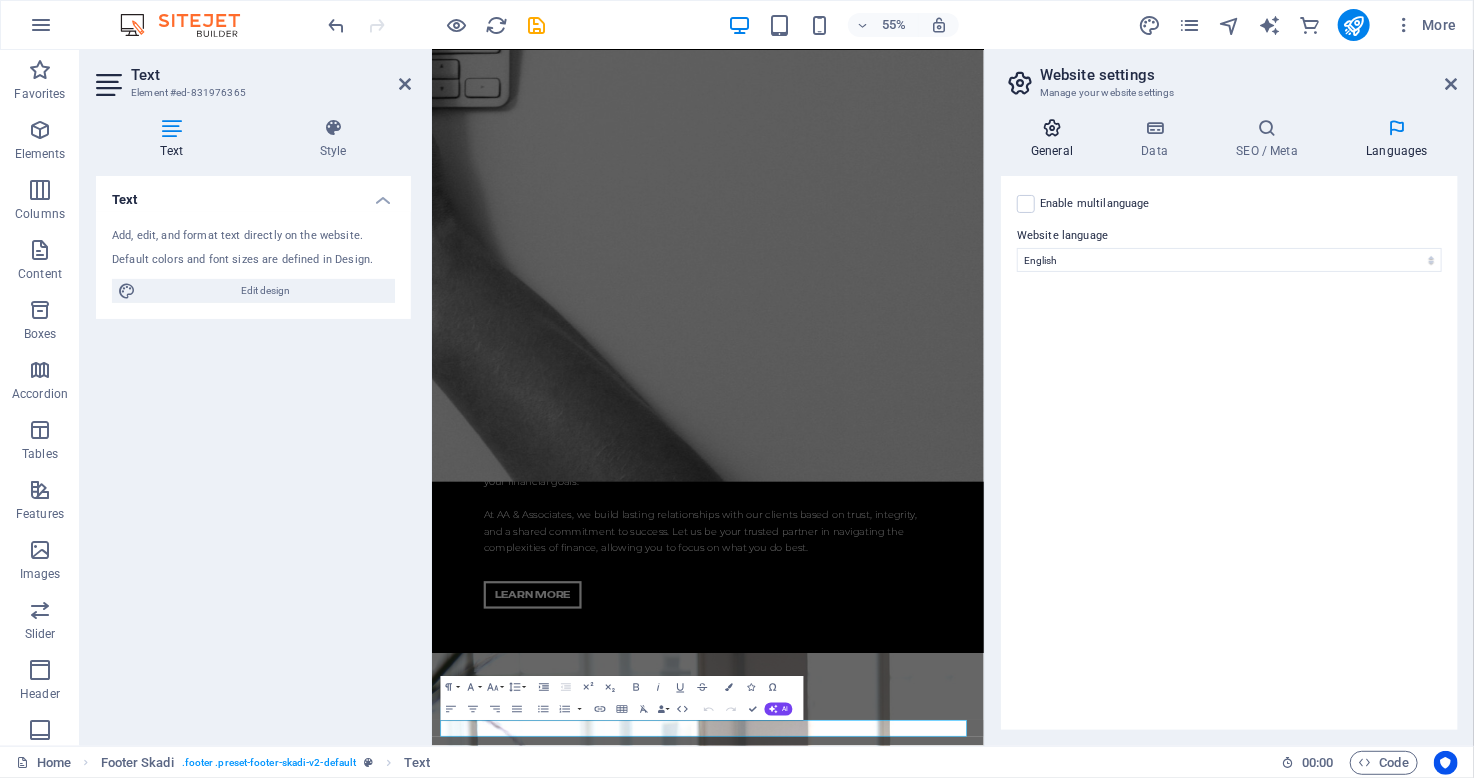 click at bounding box center [1052, 128] 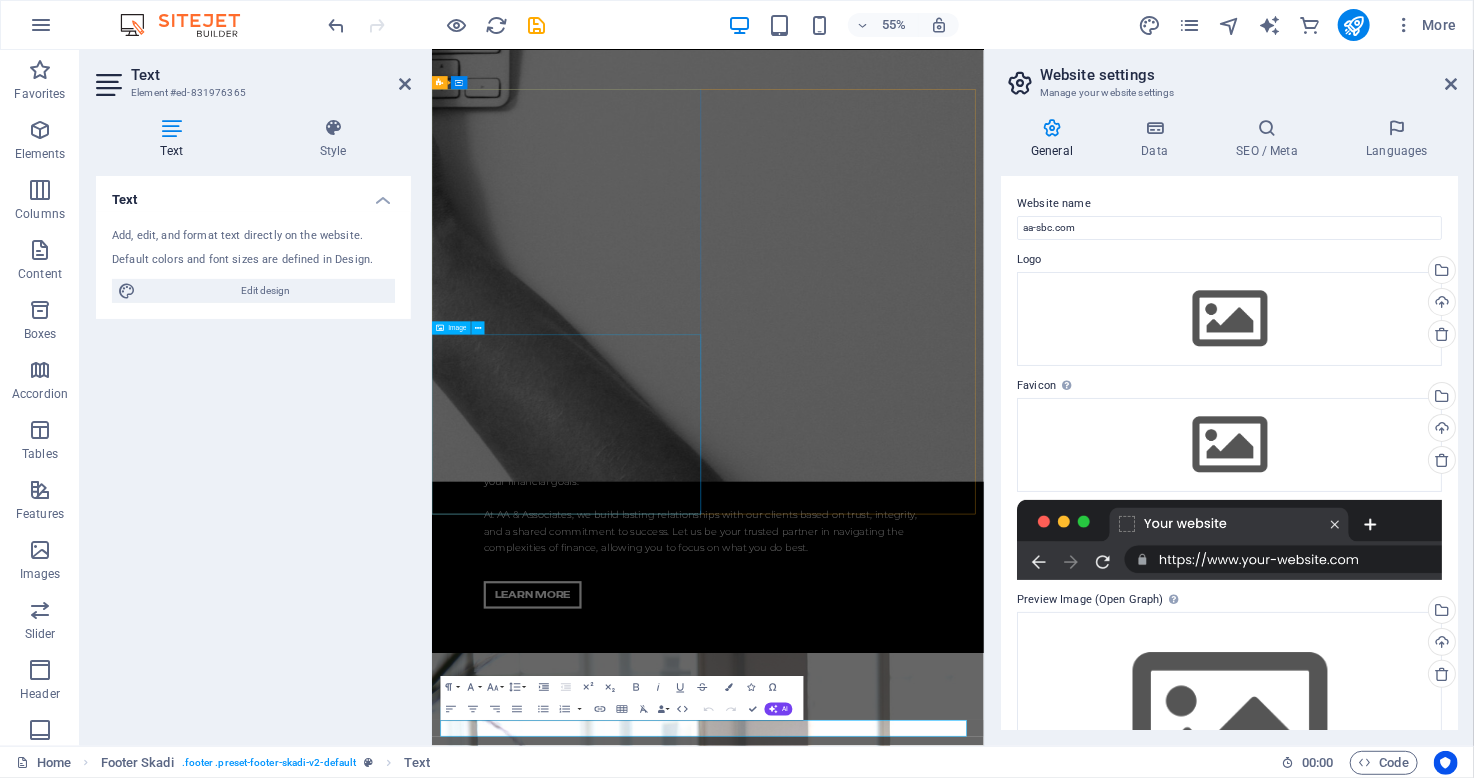 click at bounding box center [933, 3796] 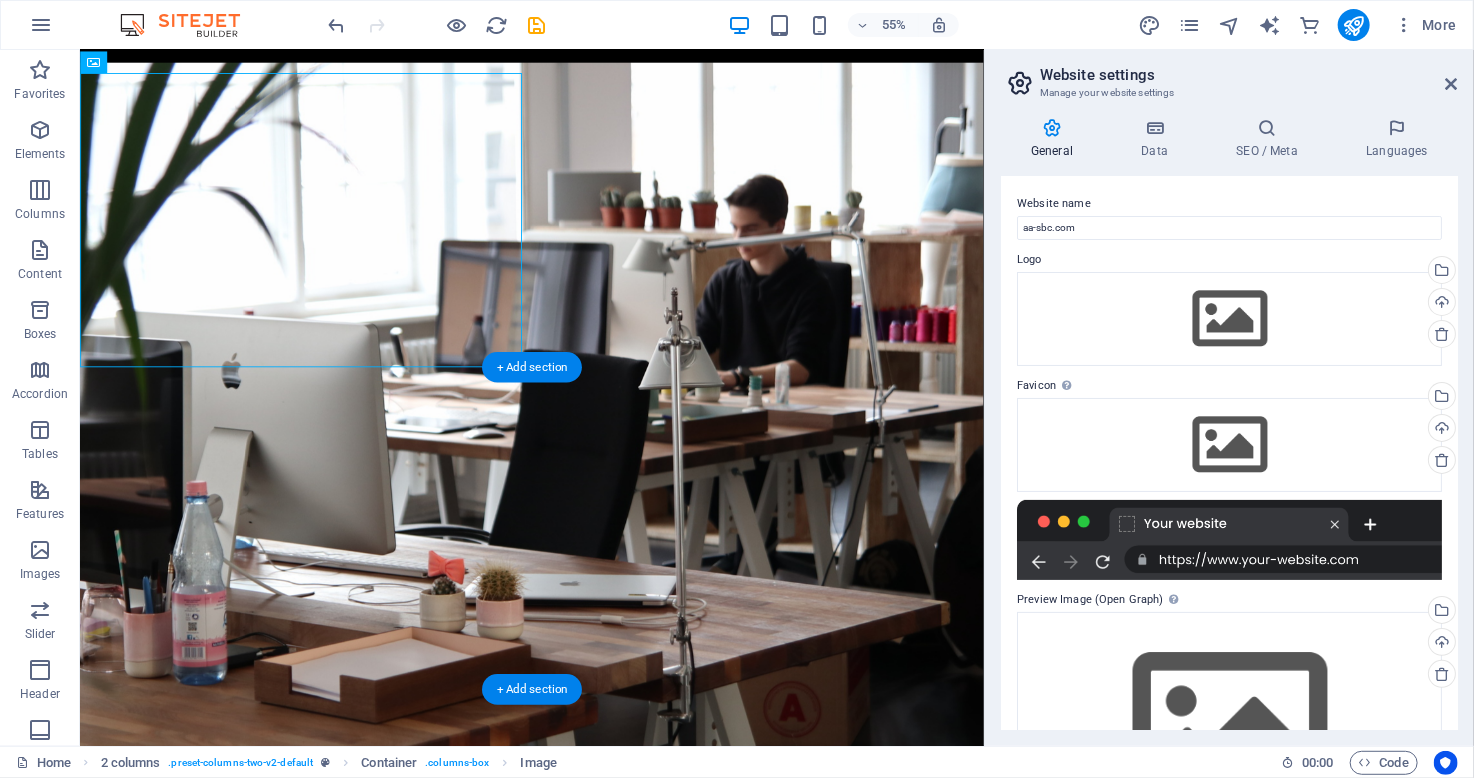 scroll, scrollTop: 6304, scrollLeft: 0, axis: vertical 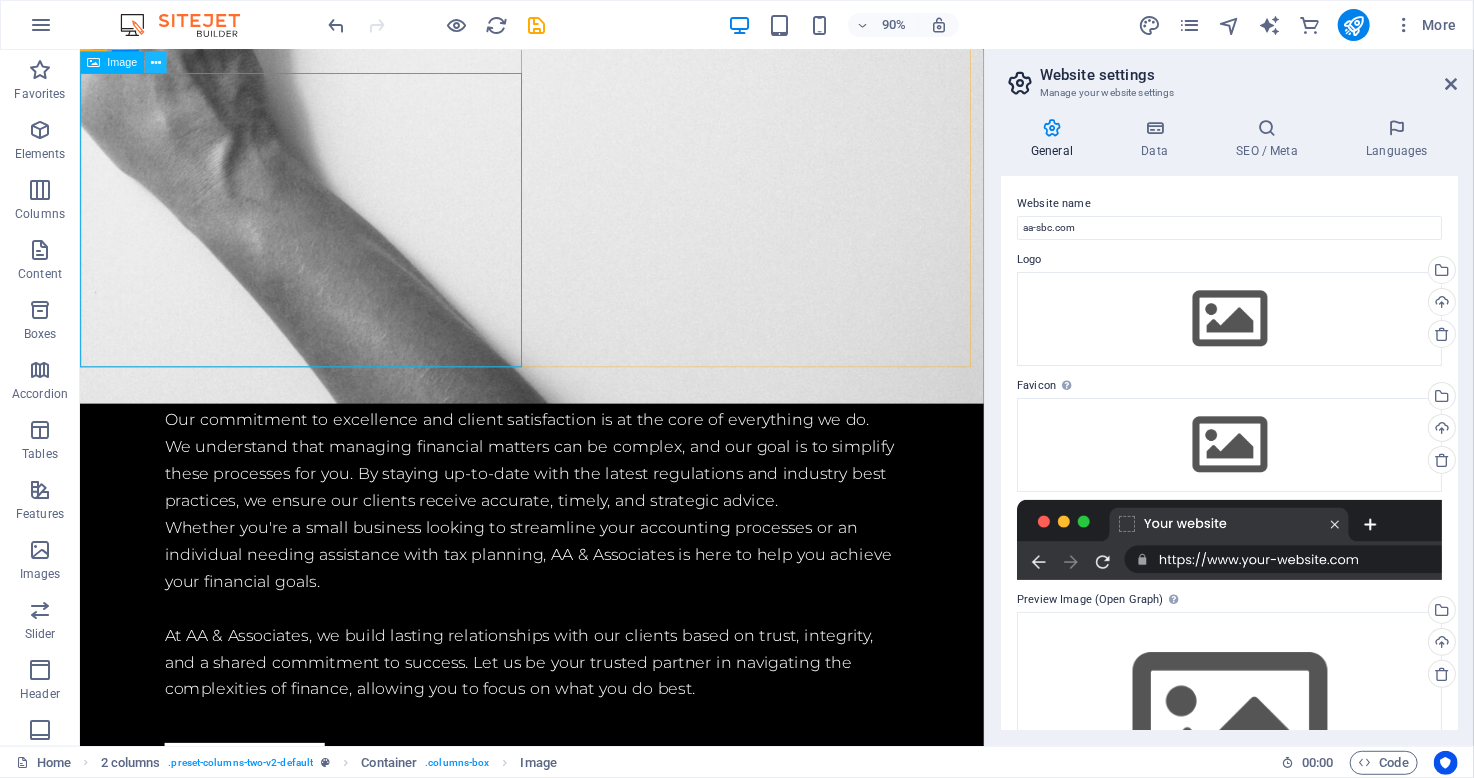 click at bounding box center (156, 62) 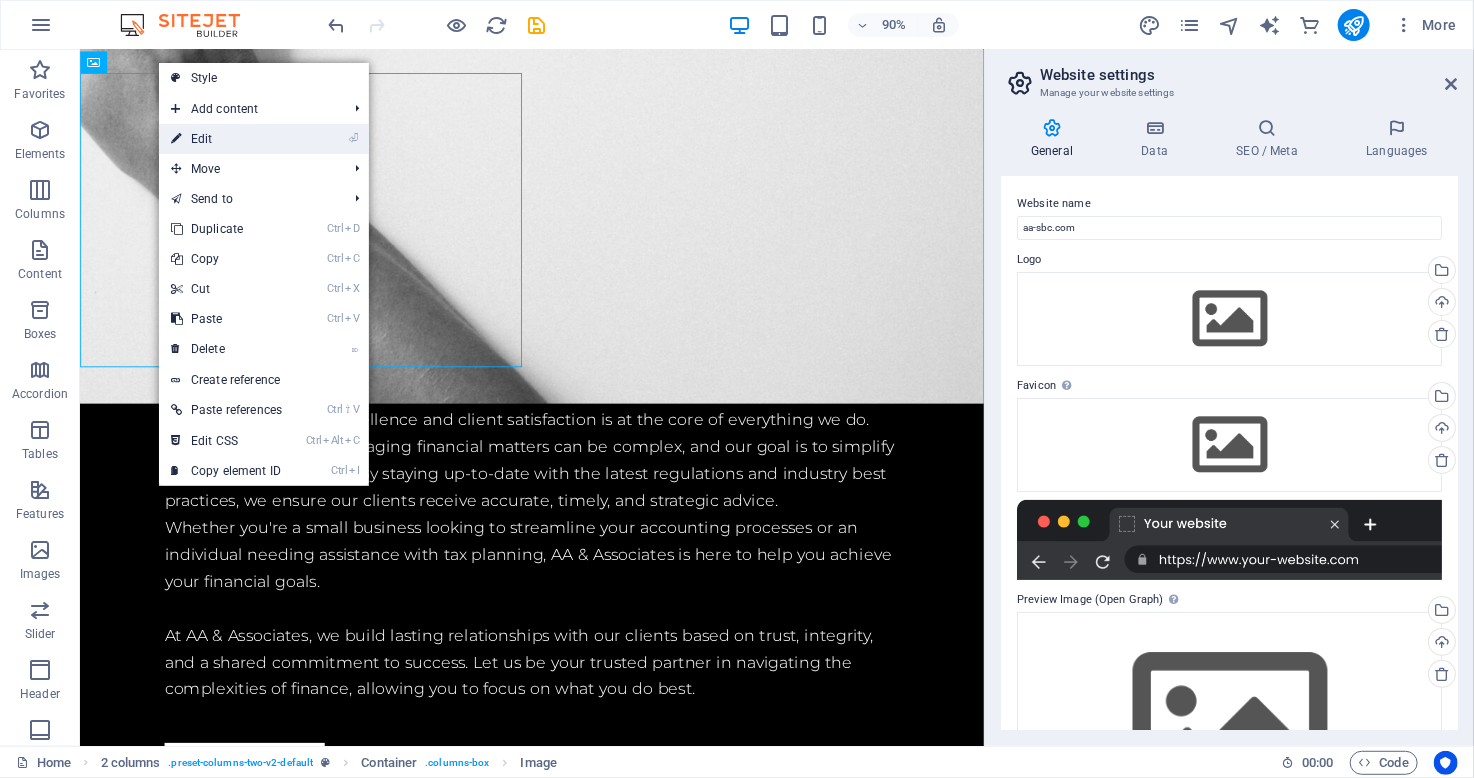 click on "⏎  Edit" at bounding box center (226, 139) 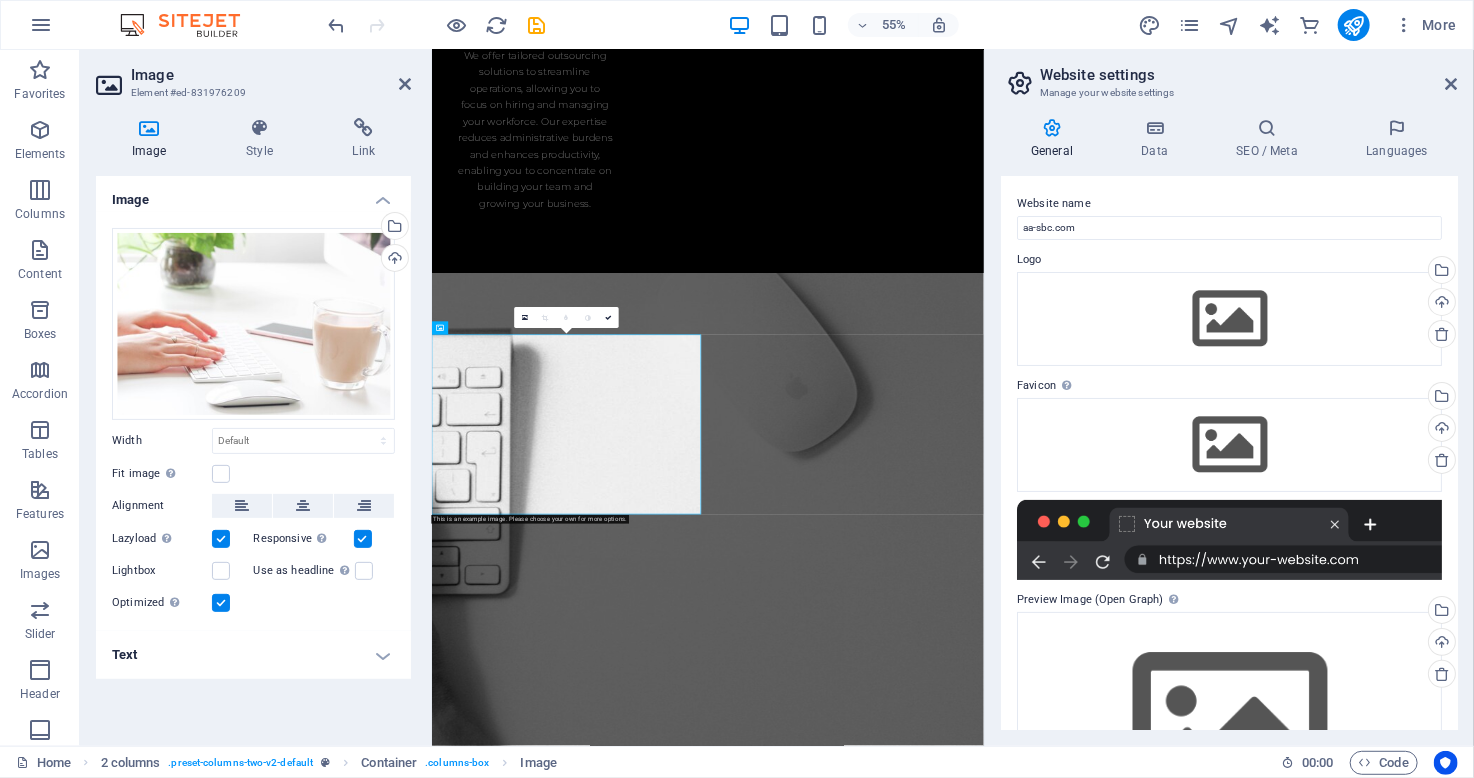 scroll, scrollTop: 7190, scrollLeft: 0, axis: vertical 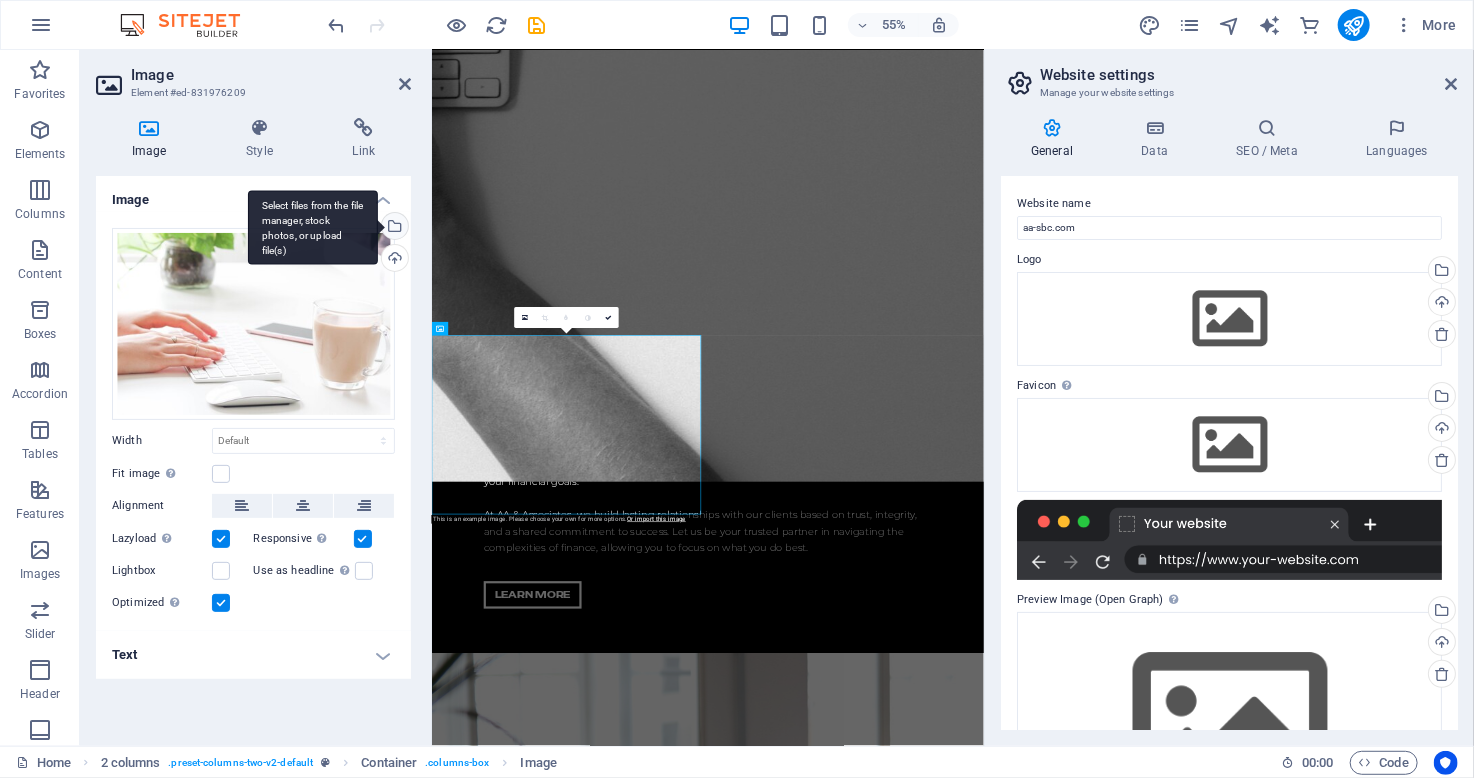 click on "Select files from the file manager, stock photos, or upload file(s)" at bounding box center (393, 228) 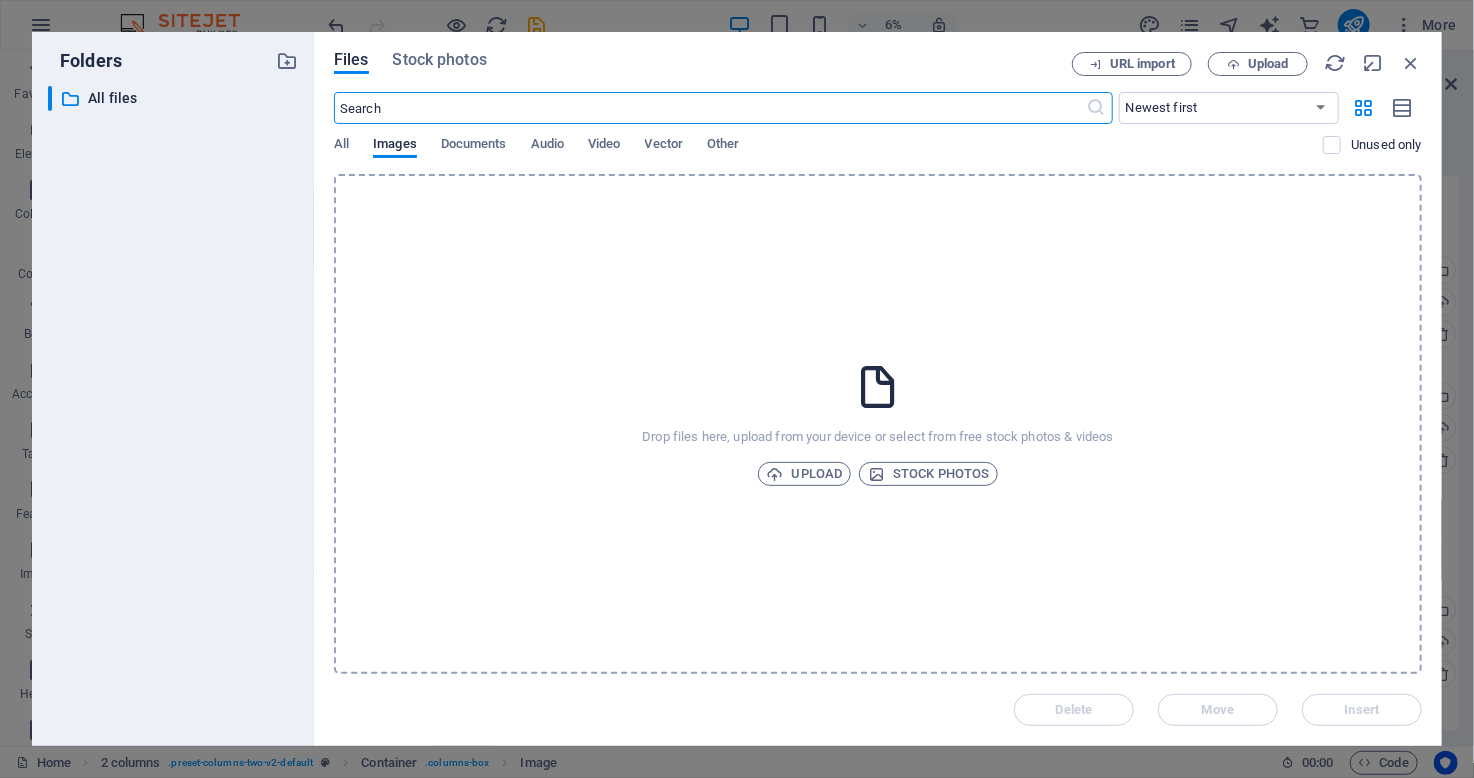 scroll, scrollTop: 24557, scrollLeft: 0, axis: vertical 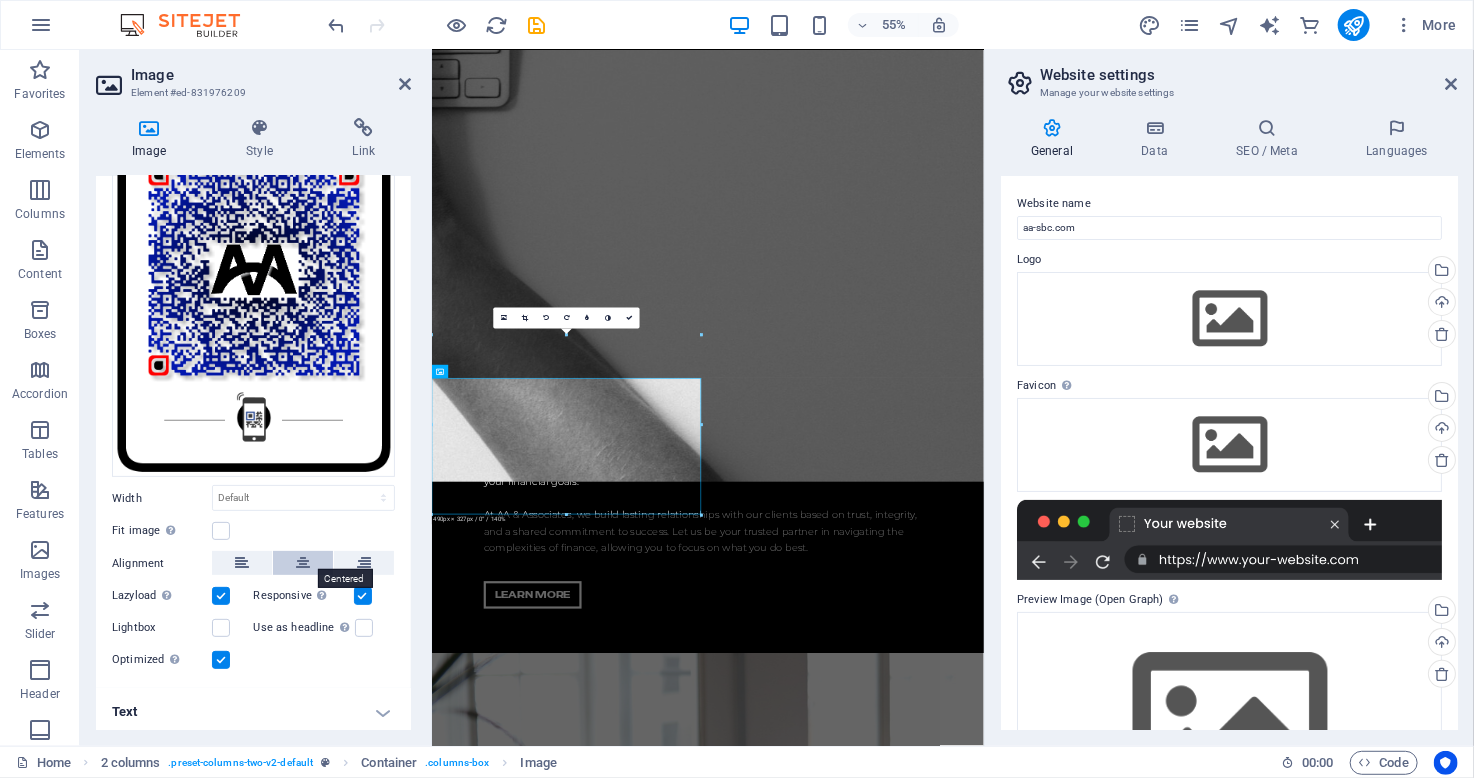click at bounding box center [303, 563] 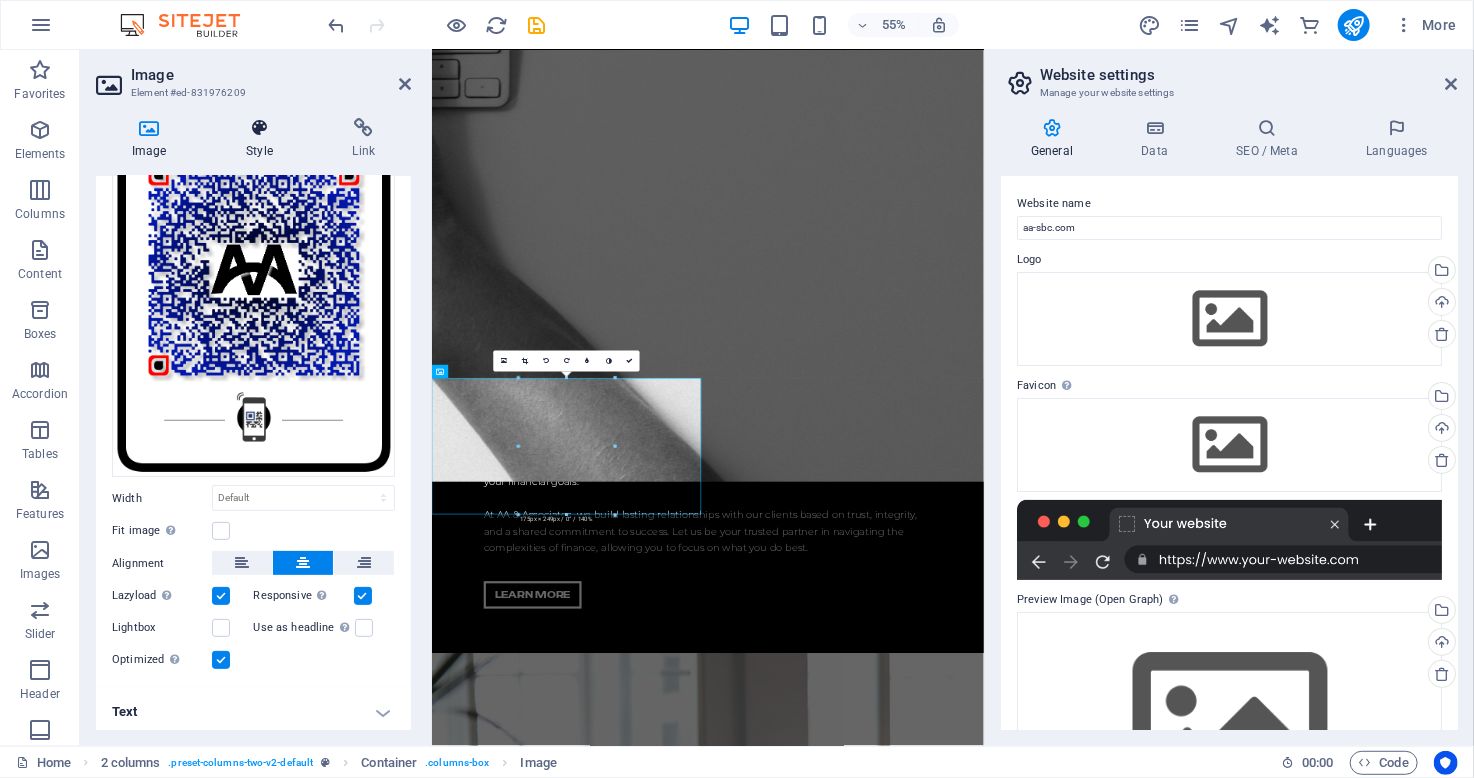 click at bounding box center (259, 128) 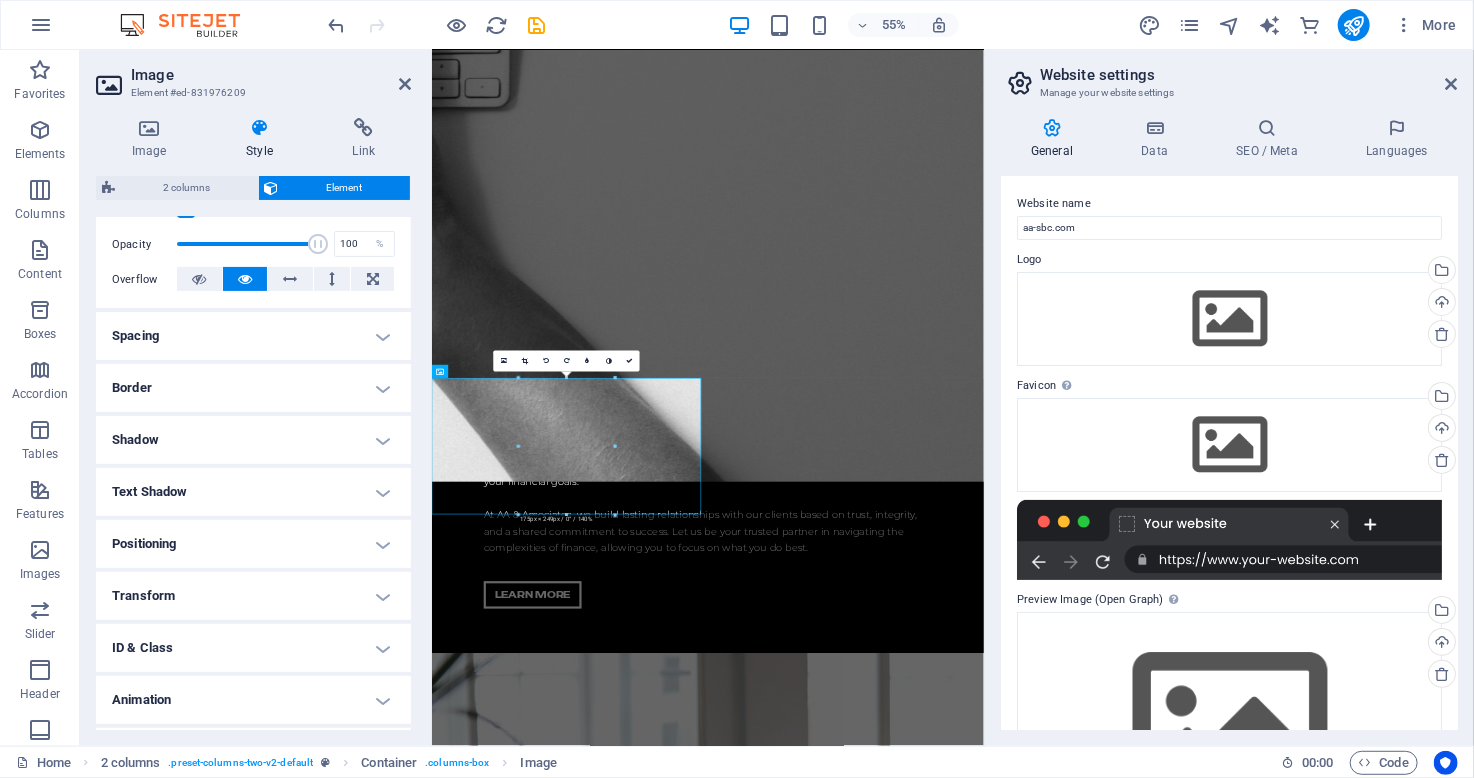 scroll, scrollTop: 284, scrollLeft: 0, axis: vertical 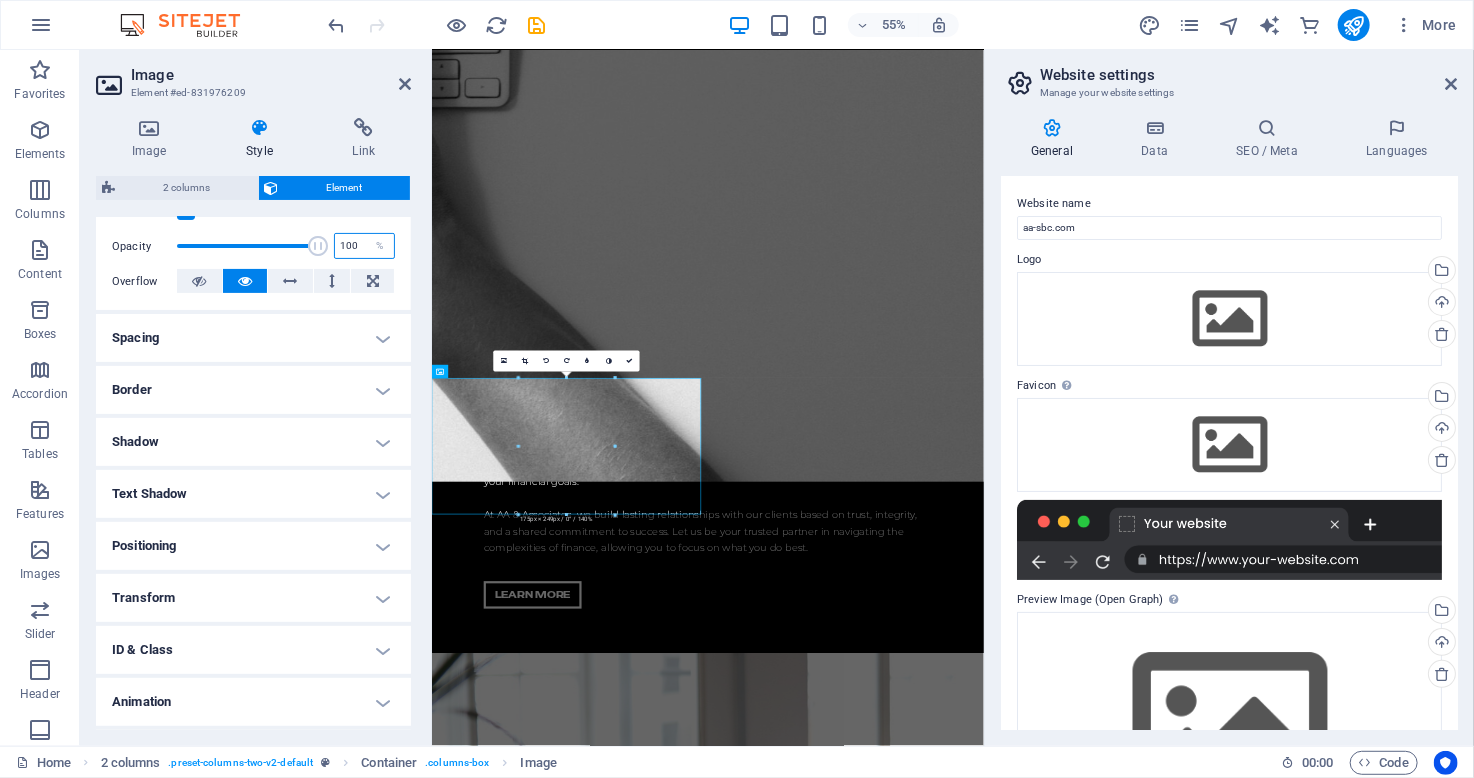 click on "100" at bounding box center [364, 246] 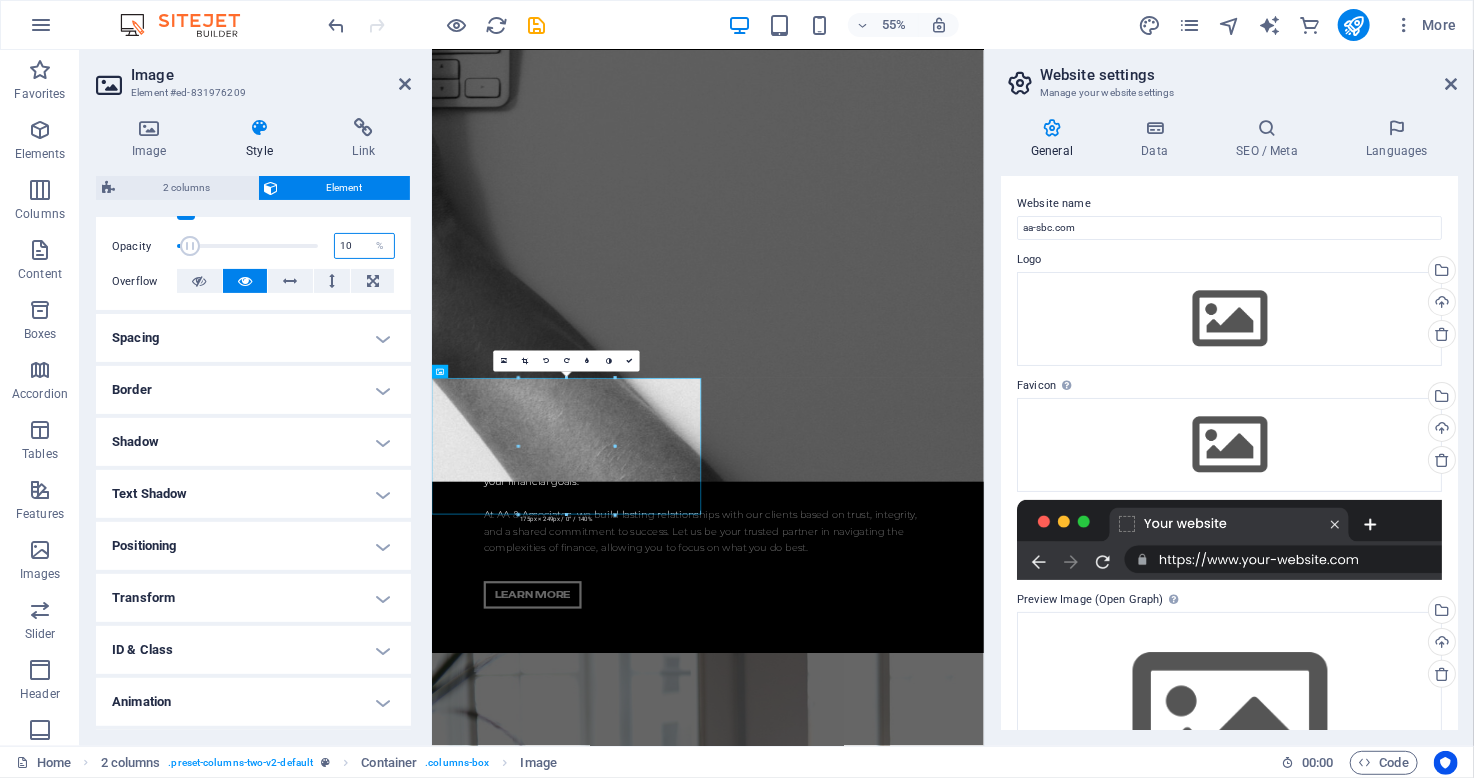 type on "1" 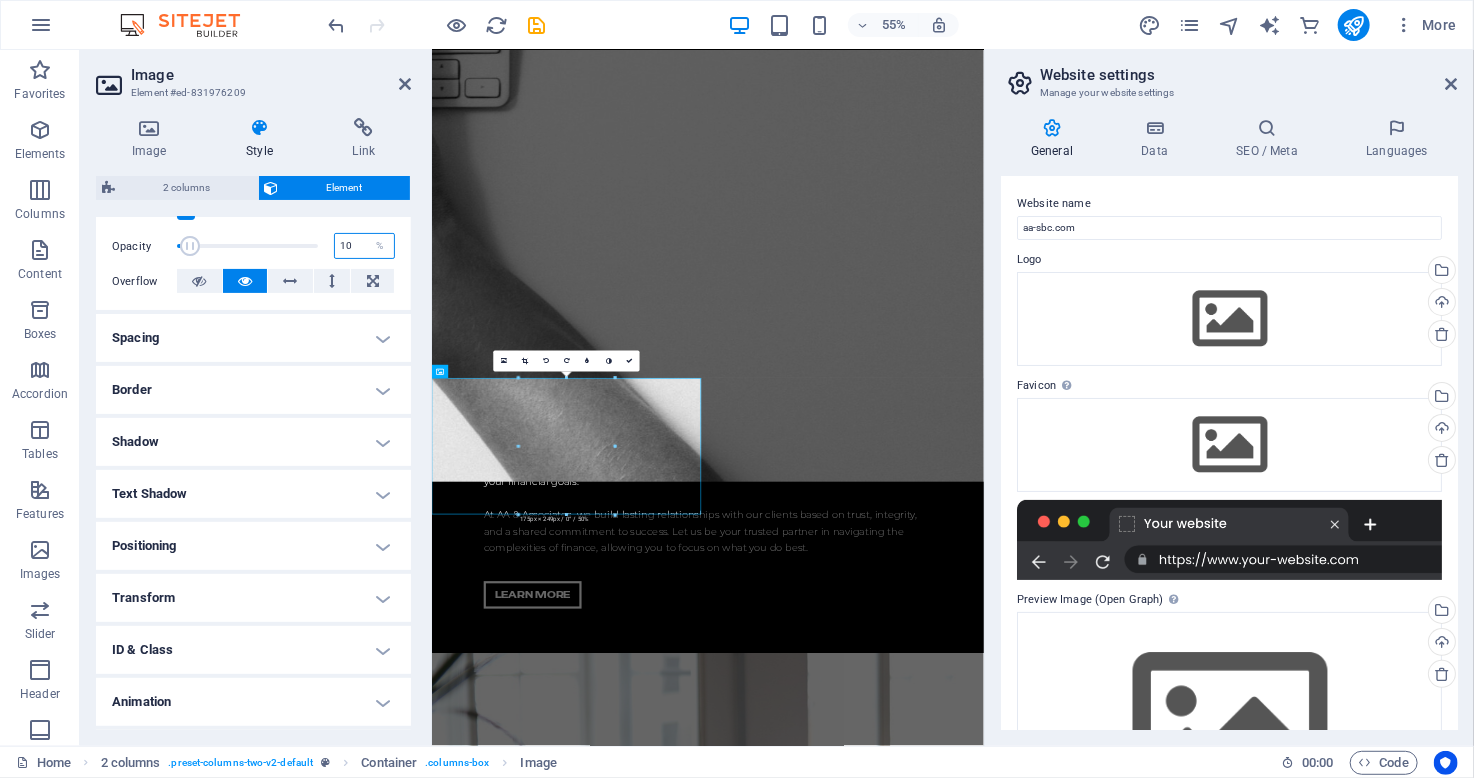 type on "100" 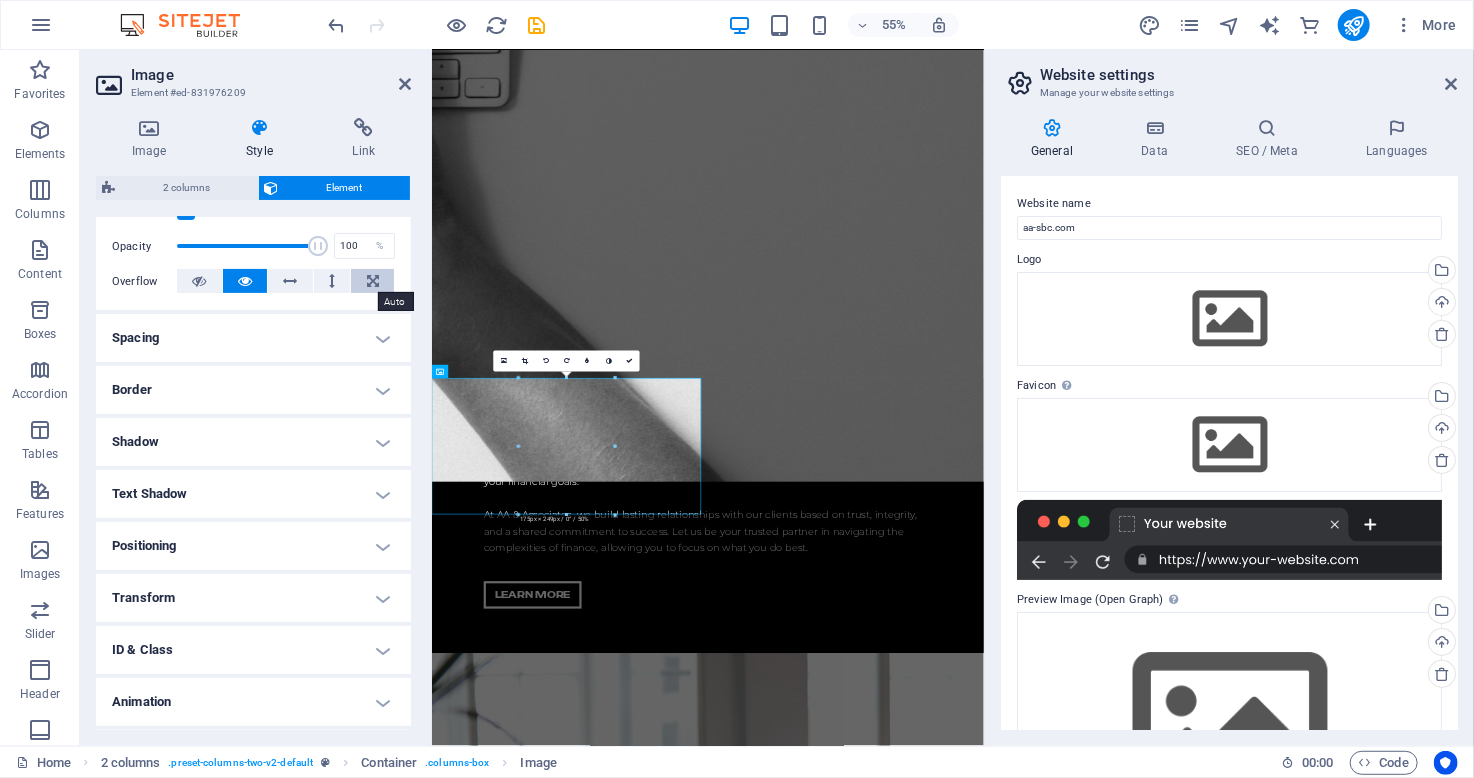 click at bounding box center [373, 281] 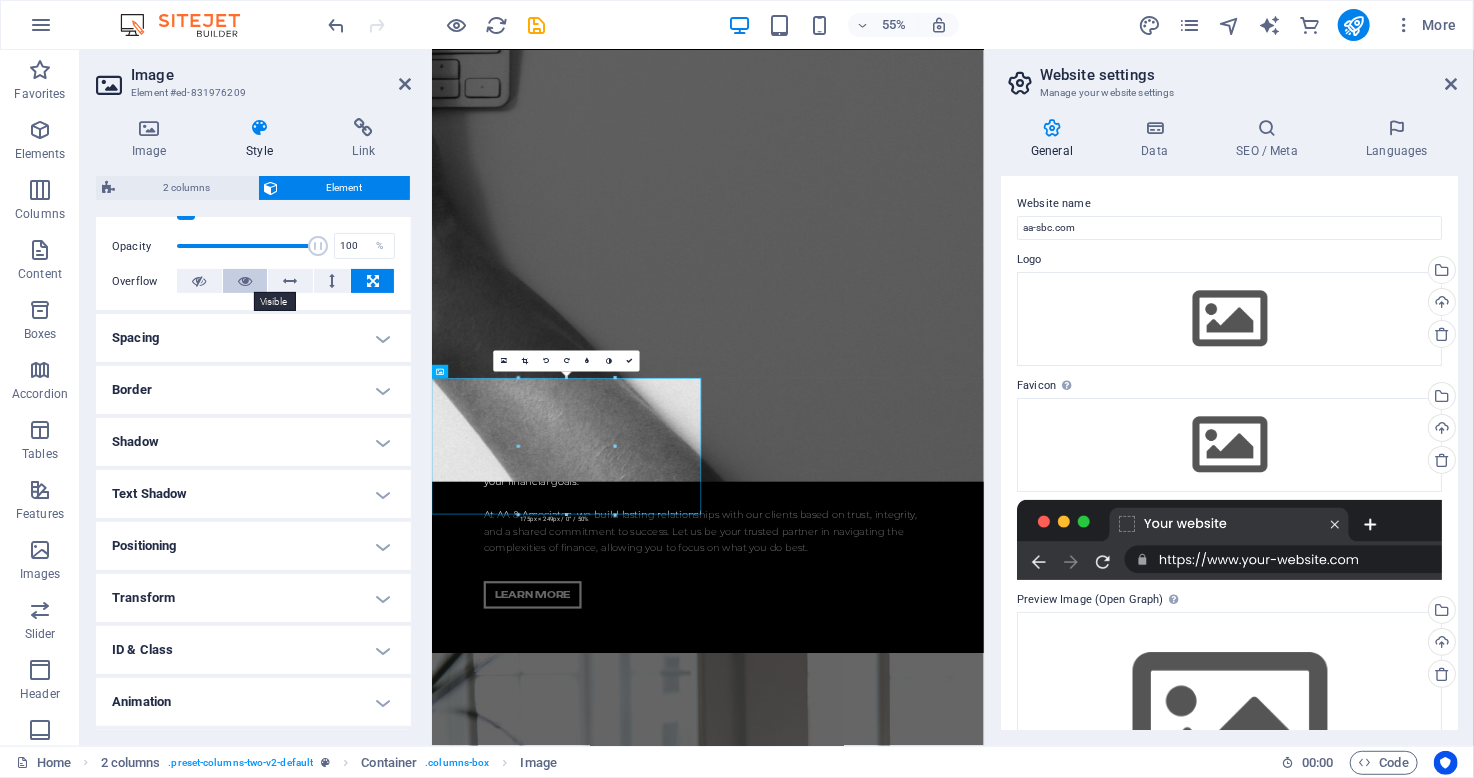 click at bounding box center [245, 281] 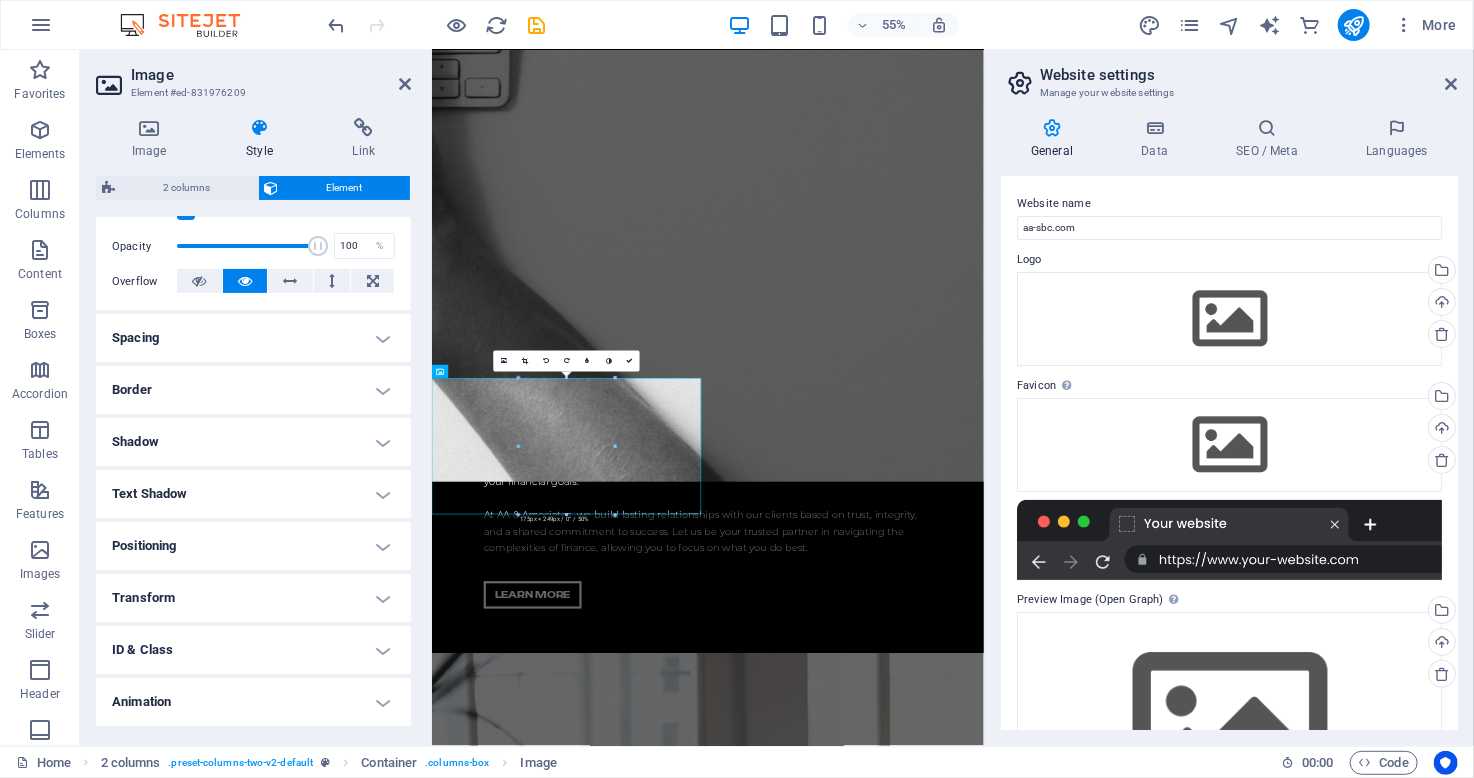 click on "Spacing" at bounding box center (253, 338) 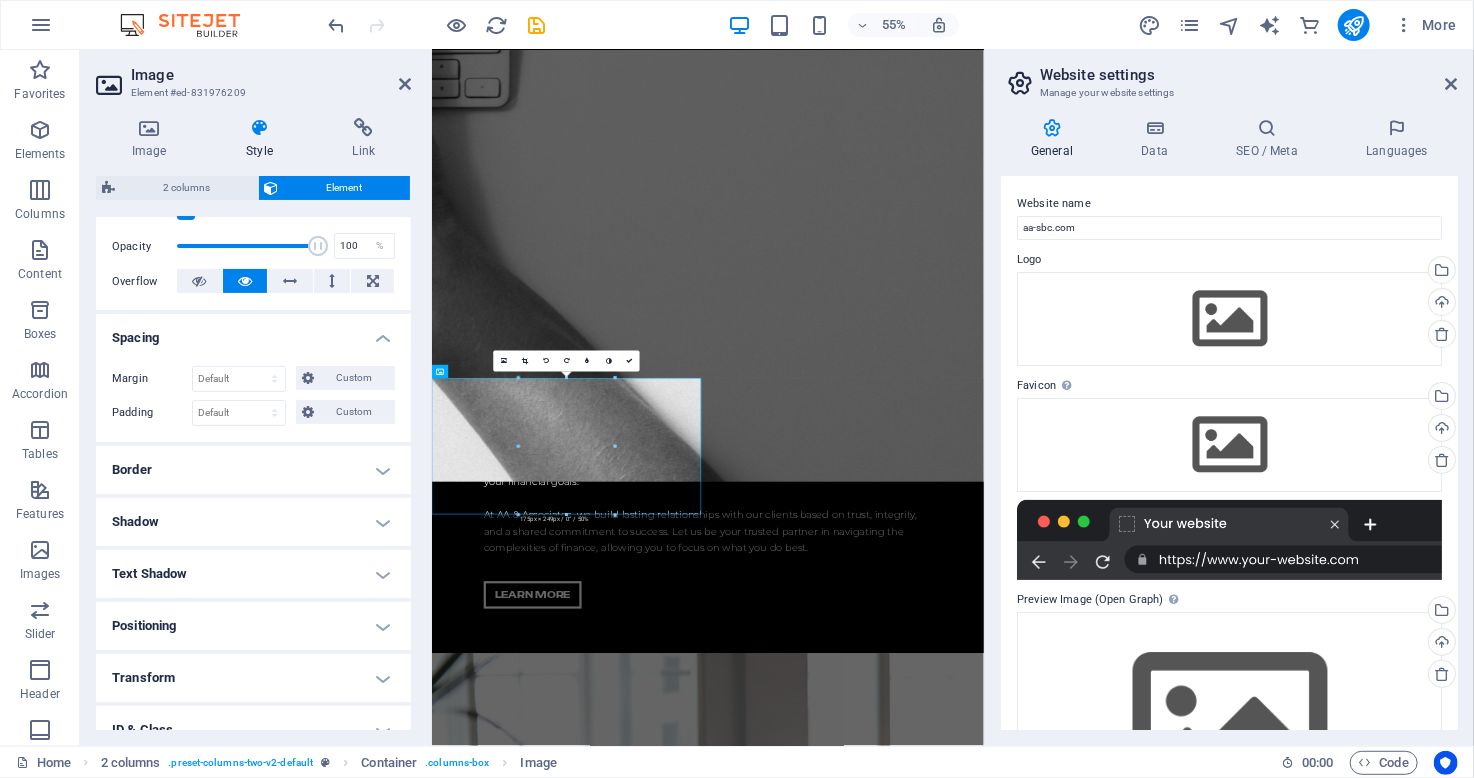 click on "Spacing" at bounding box center [253, 332] 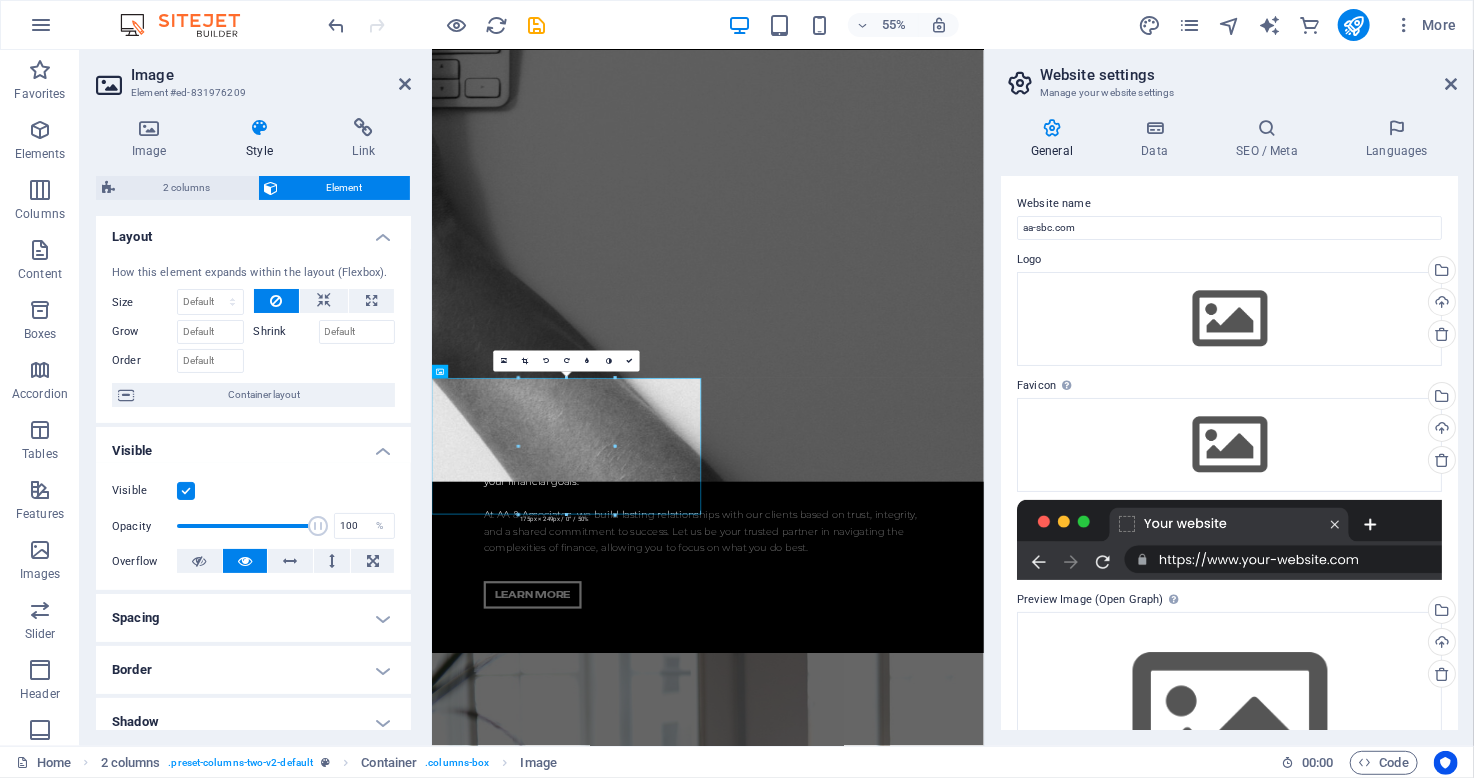 scroll, scrollTop: 0, scrollLeft: 0, axis: both 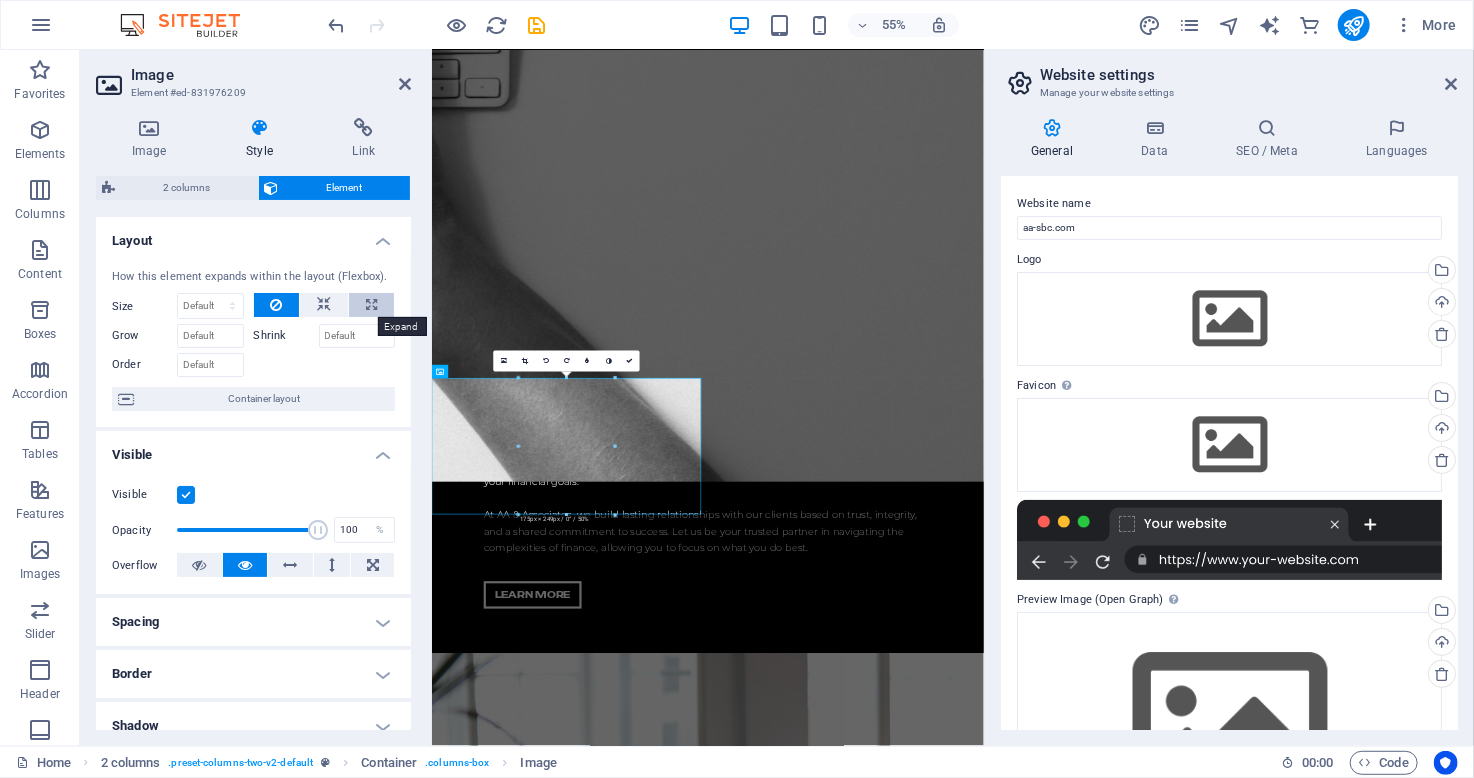 click at bounding box center (371, 305) 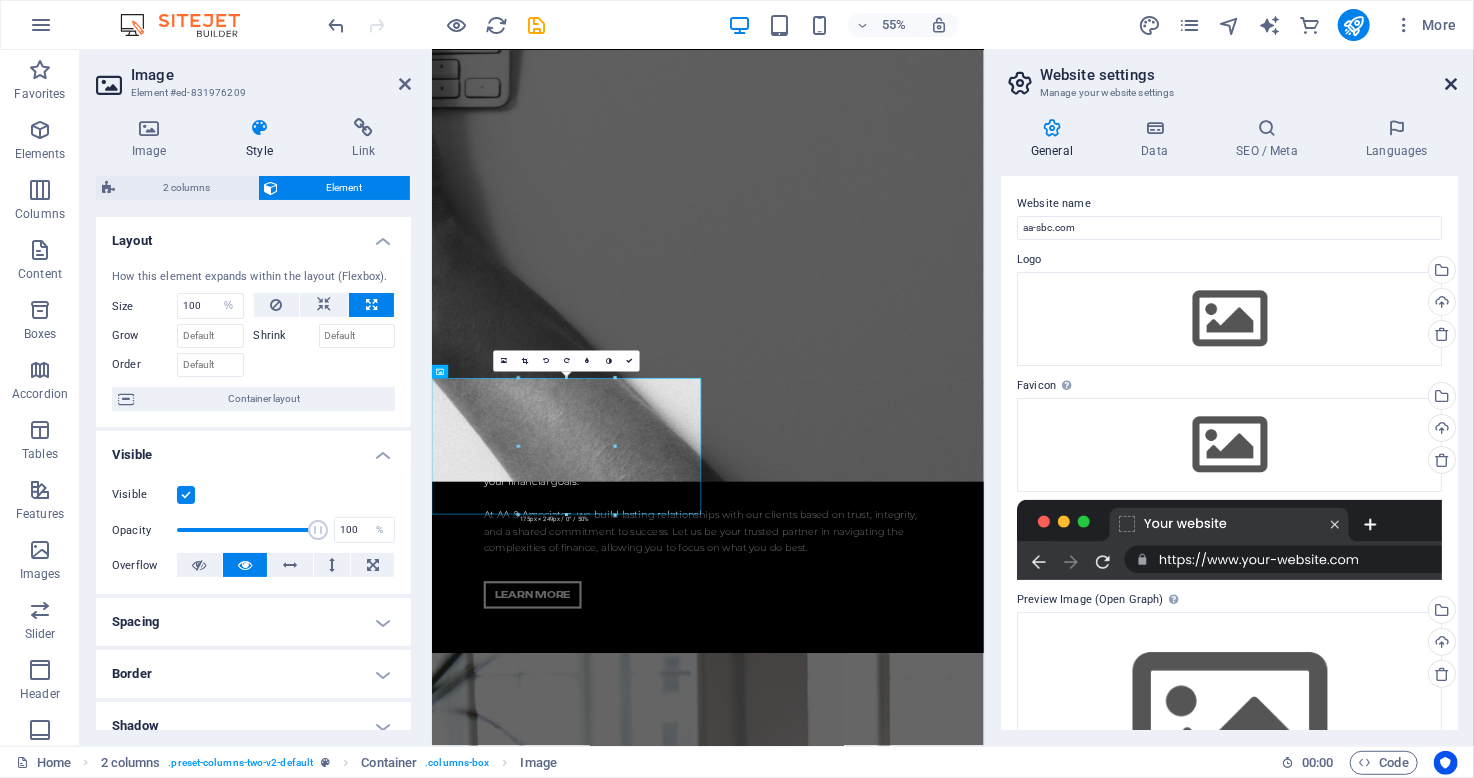 click at bounding box center [1452, 84] 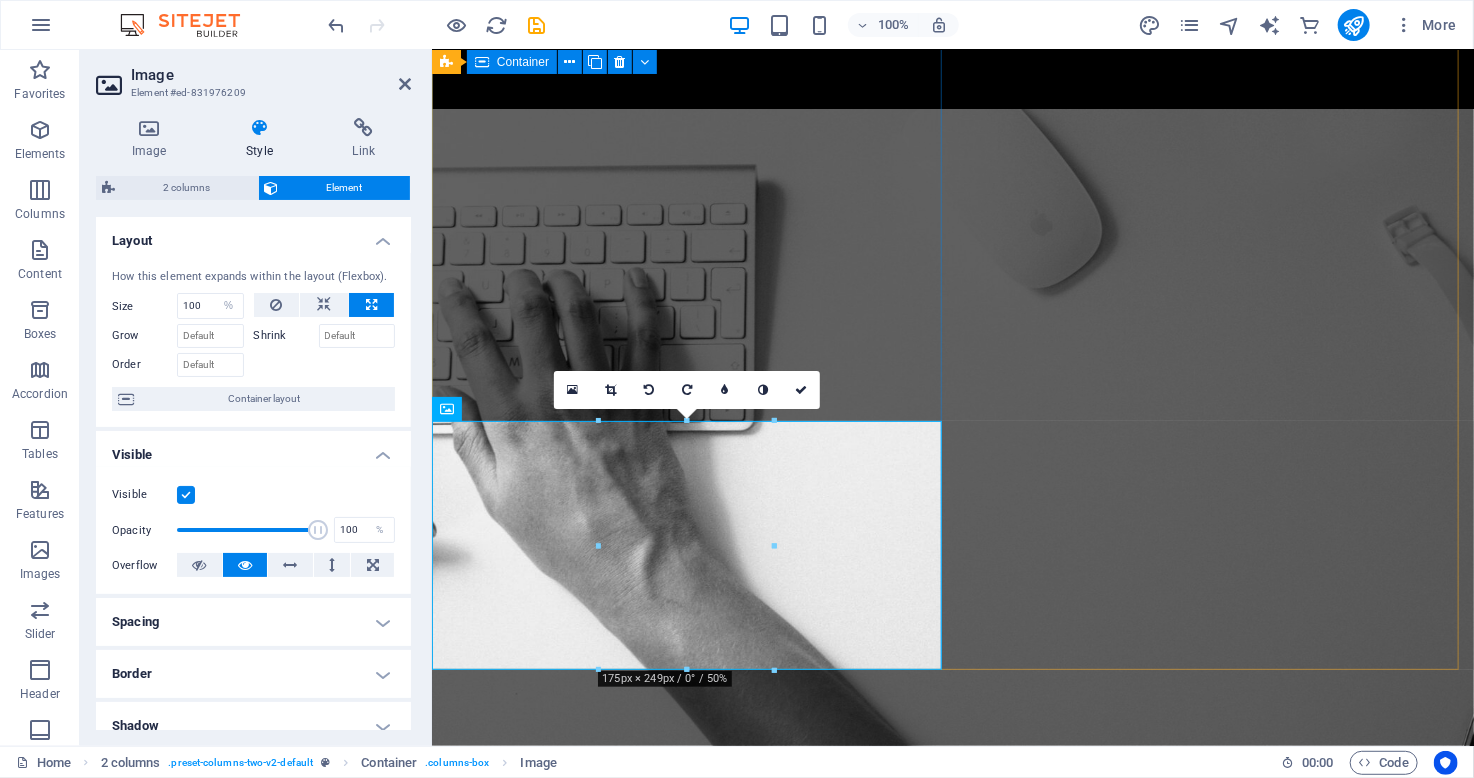 scroll, scrollTop: 5728, scrollLeft: 0, axis: vertical 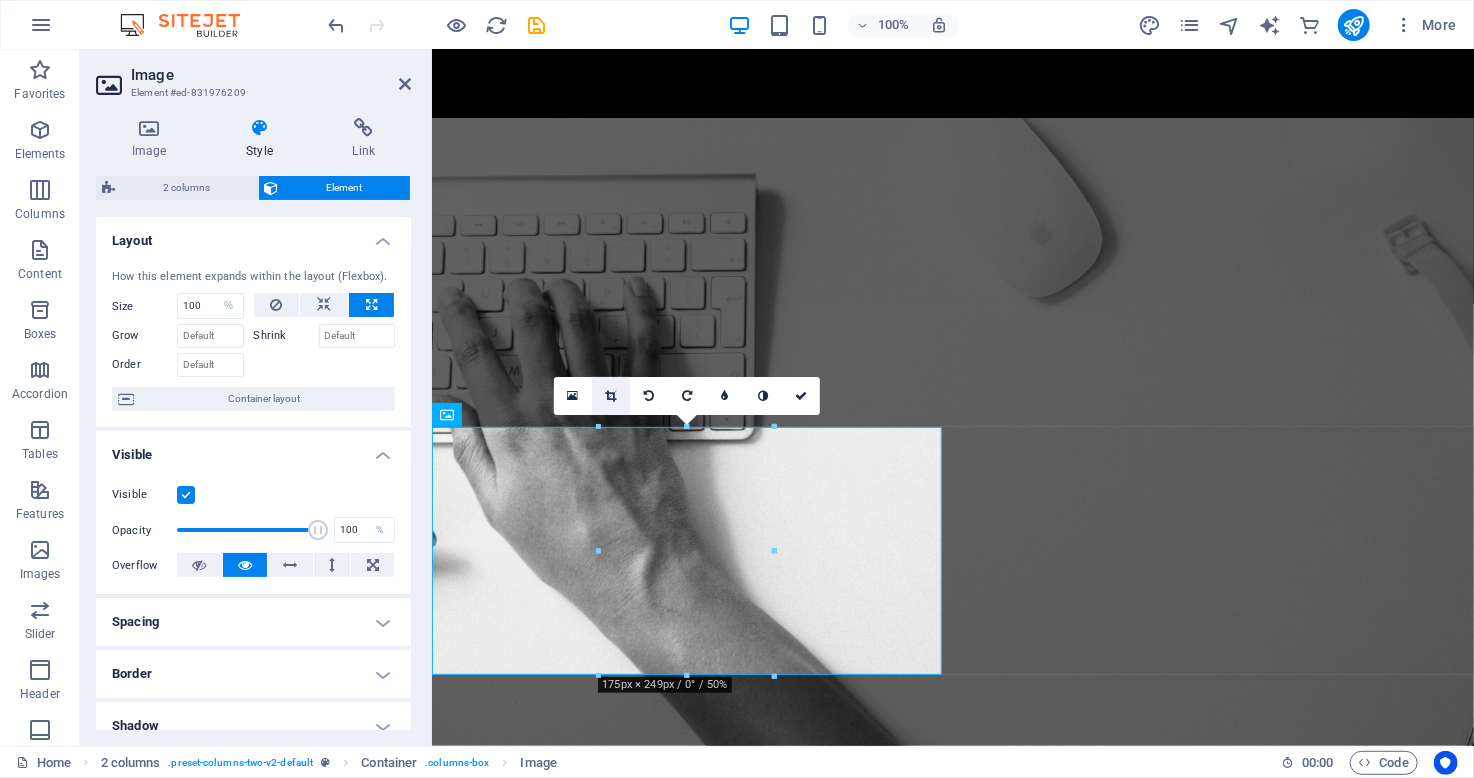 click at bounding box center [610, 396] 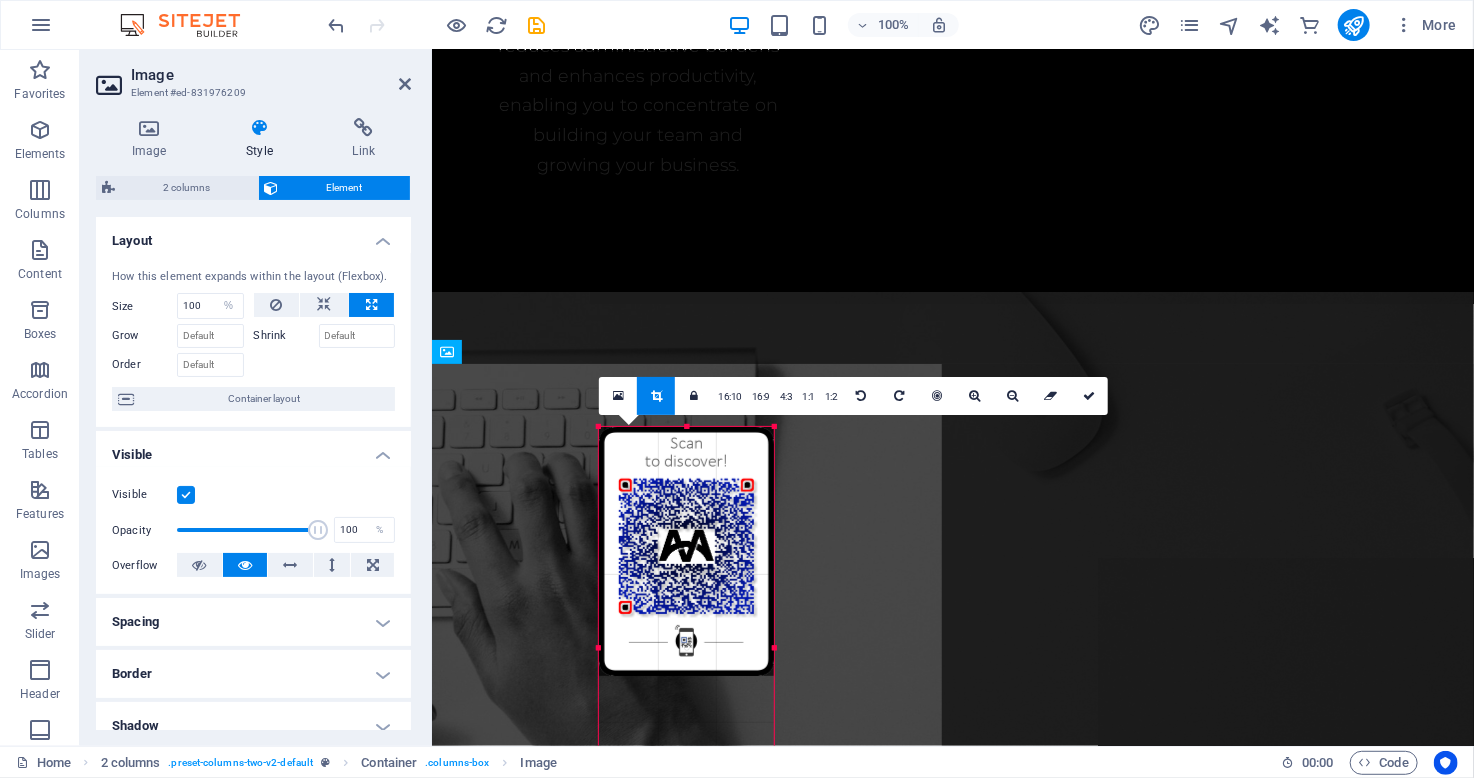 scroll, scrollTop: 5560, scrollLeft: 0, axis: vertical 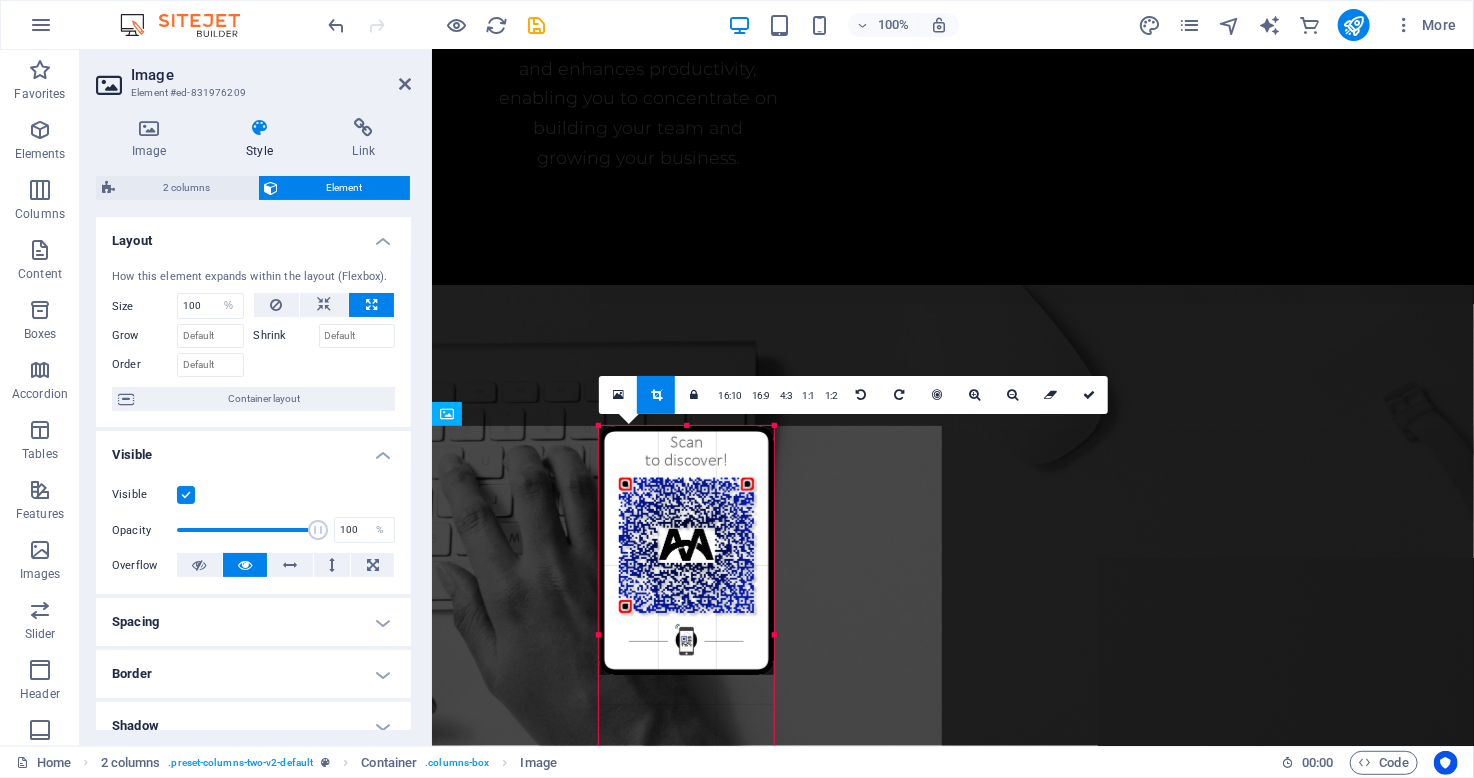 drag, startPoint x: 684, startPoint y: 429, endPoint x: 710, endPoint y: 261, distance: 170 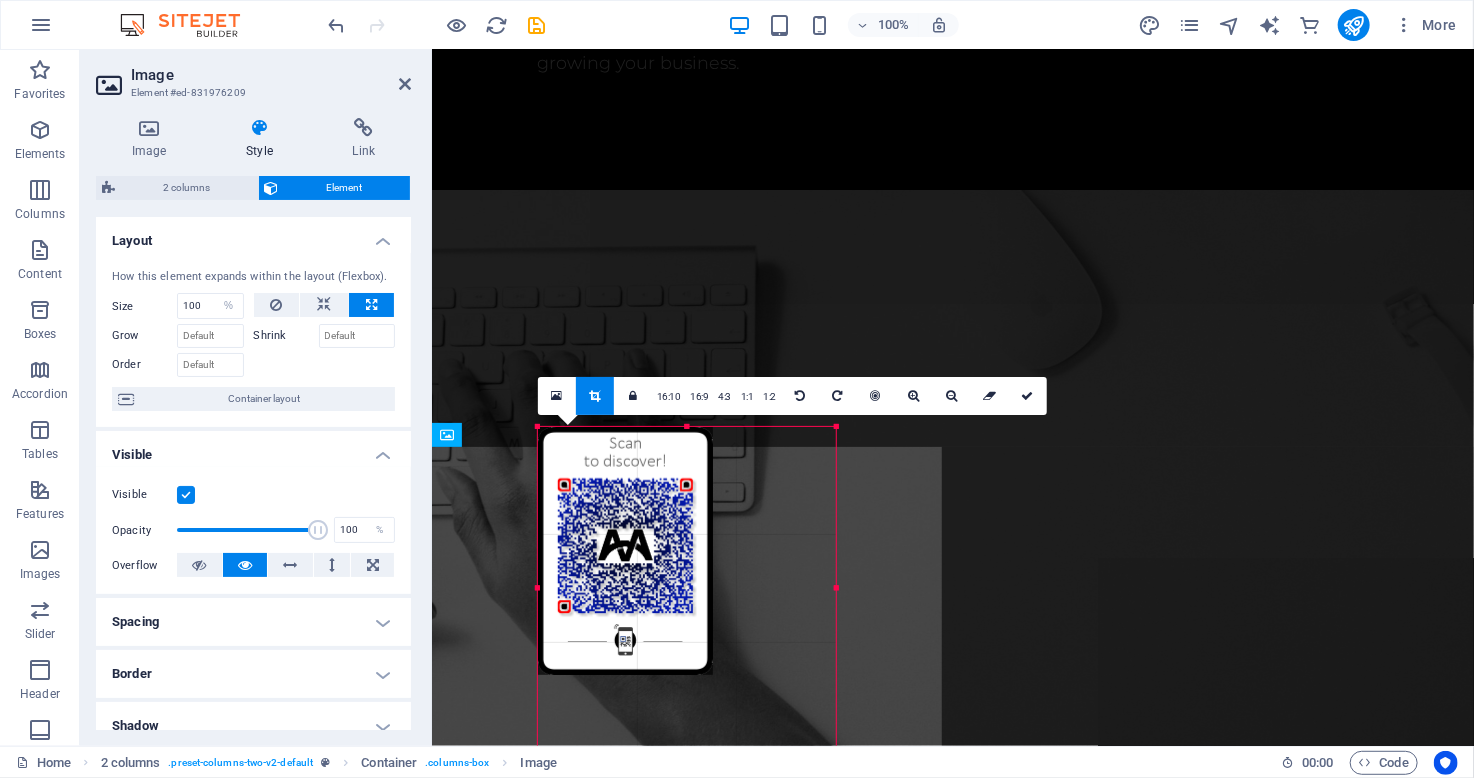 scroll, scrollTop: 5652, scrollLeft: 0, axis: vertical 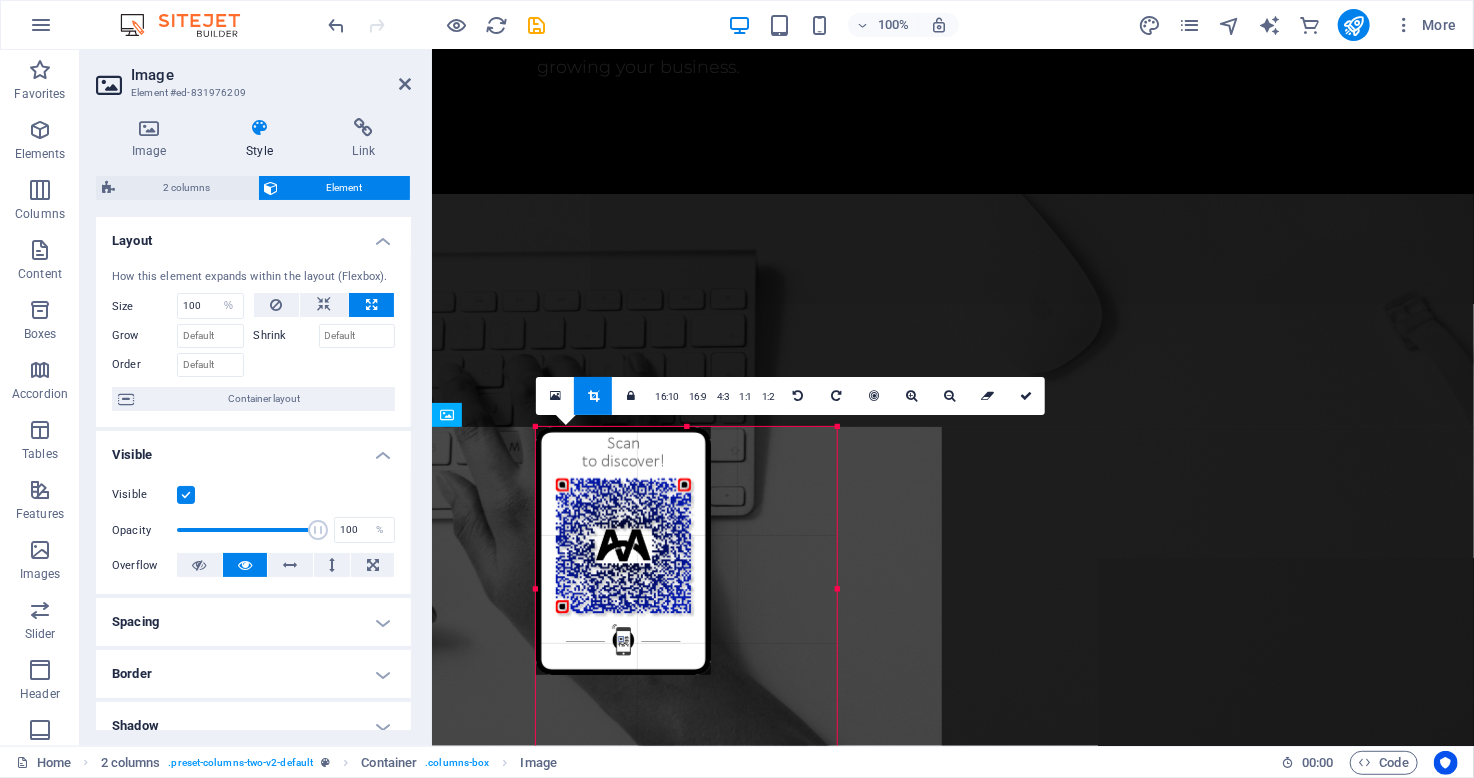 drag, startPoint x: 769, startPoint y: 675, endPoint x: 895, endPoint y: 750, distance: 146.63219 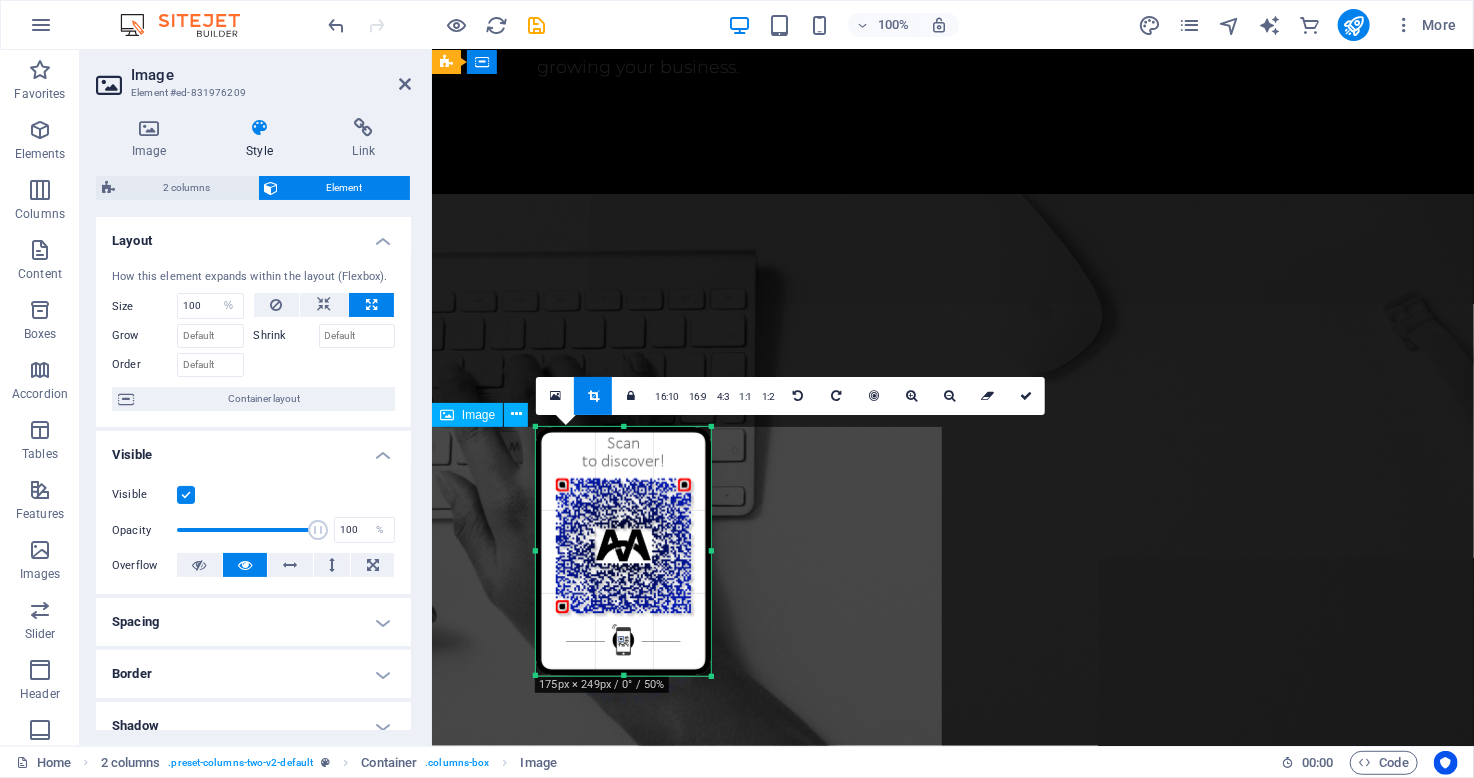 scroll, scrollTop: 5280, scrollLeft: 0, axis: vertical 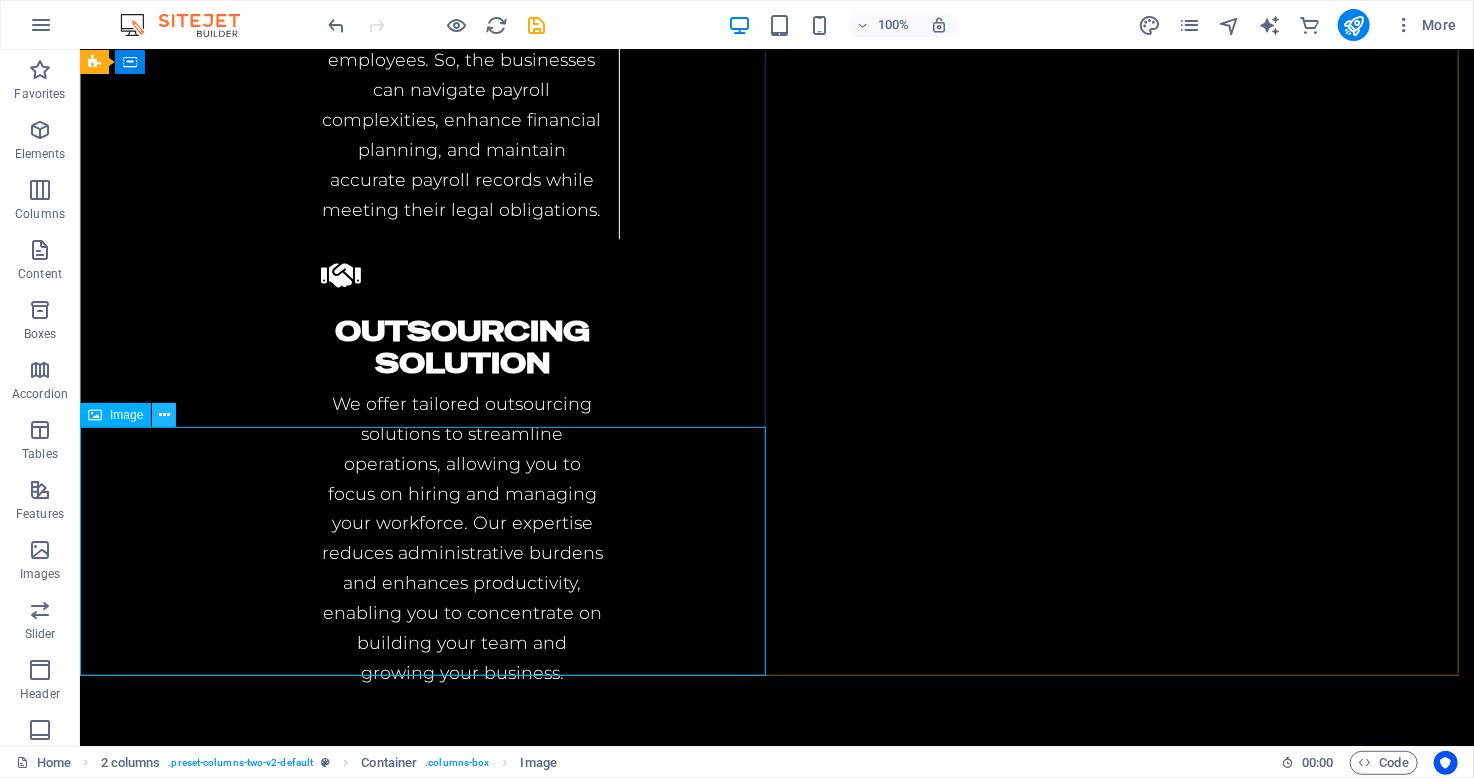 click at bounding box center (164, 415) 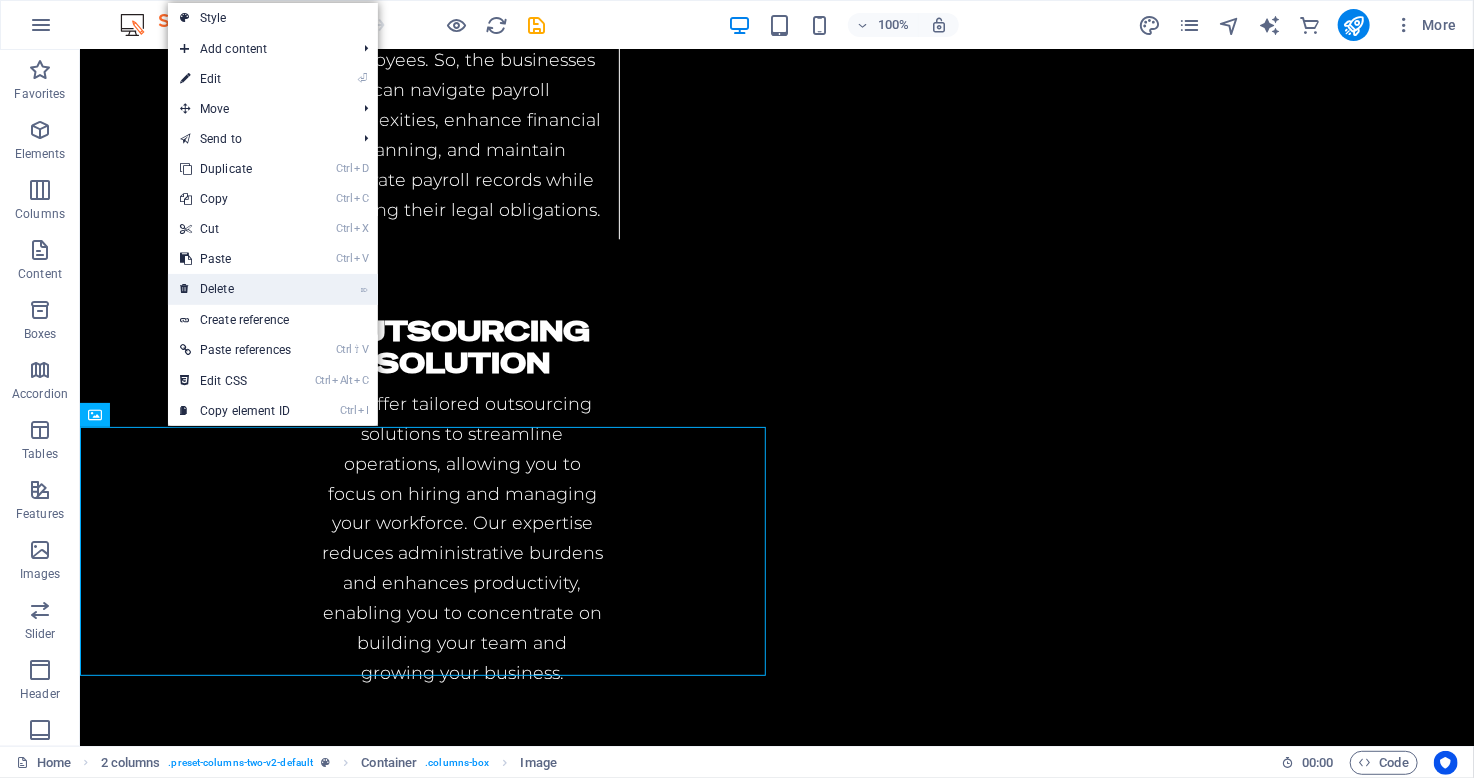 click on "⌦  Delete" at bounding box center [235, 289] 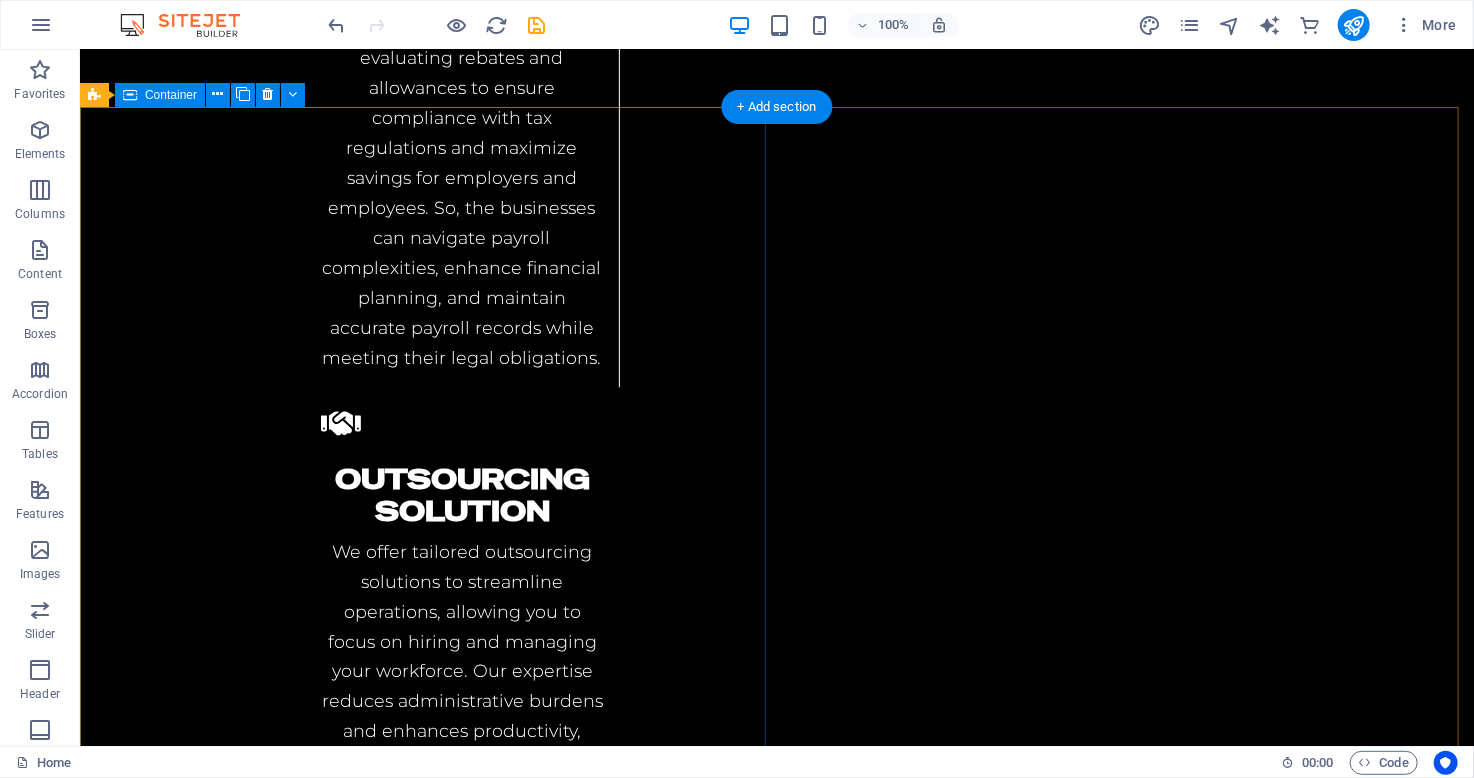 scroll, scrollTop: 5130, scrollLeft: 0, axis: vertical 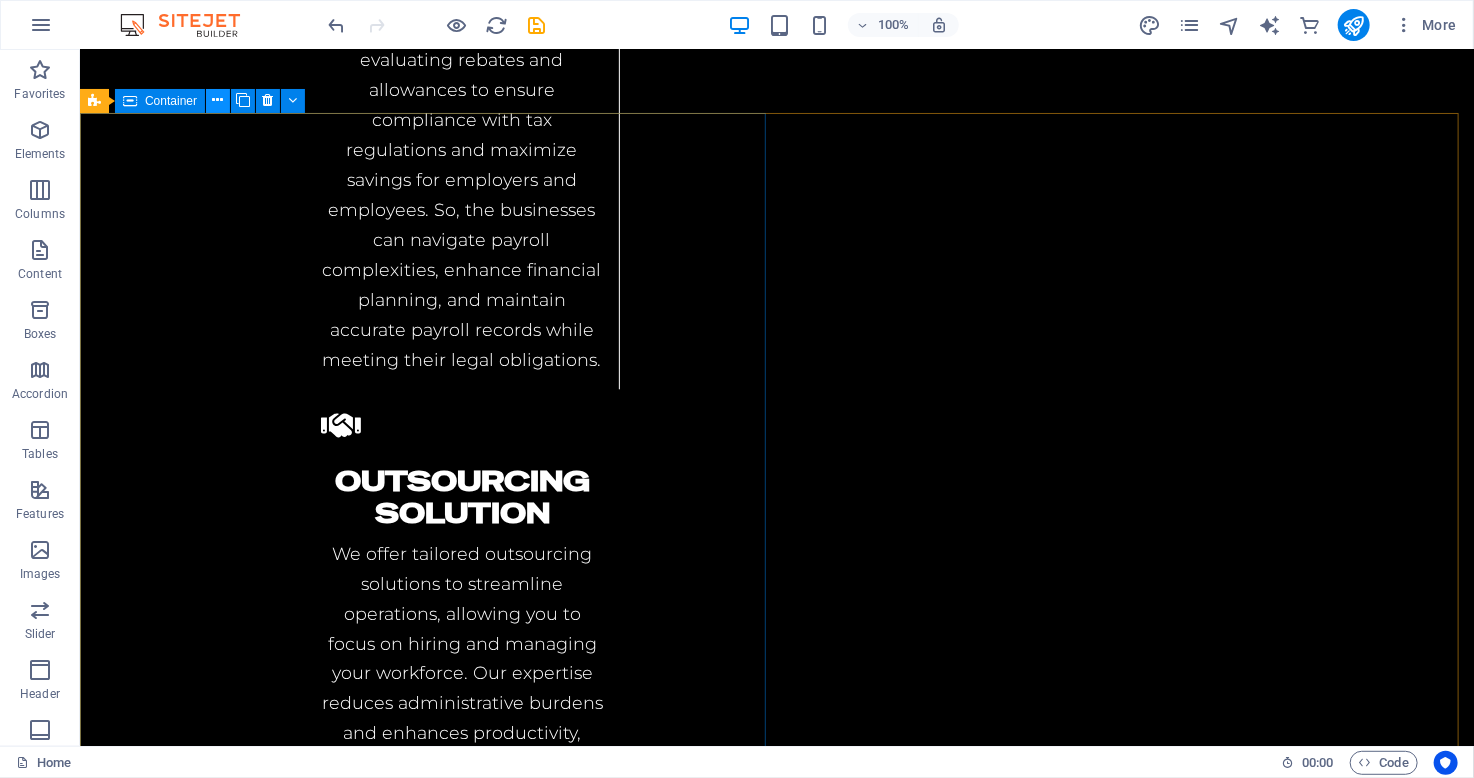 click at bounding box center [218, 100] 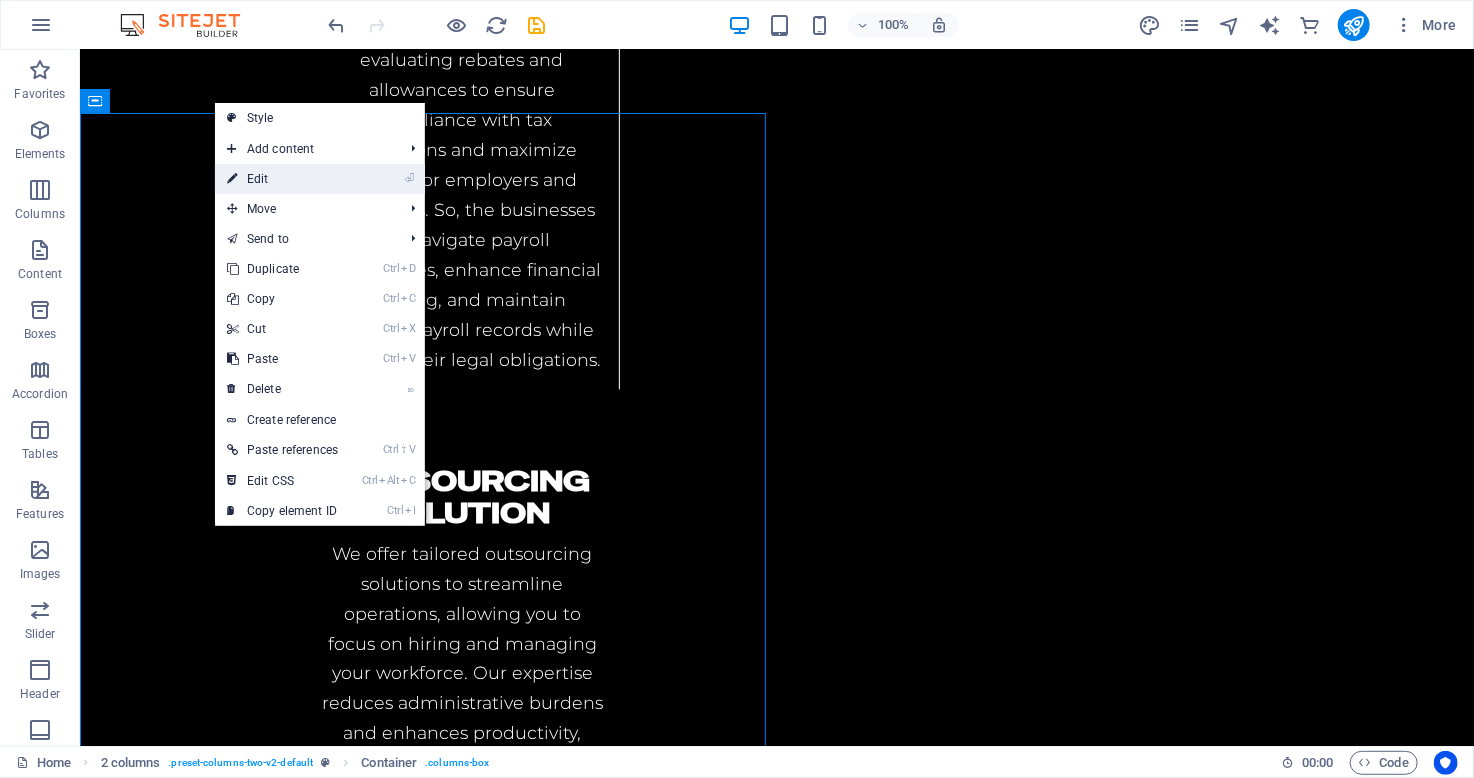 click on "⏎  Edit" at bounding box center [282, 179] 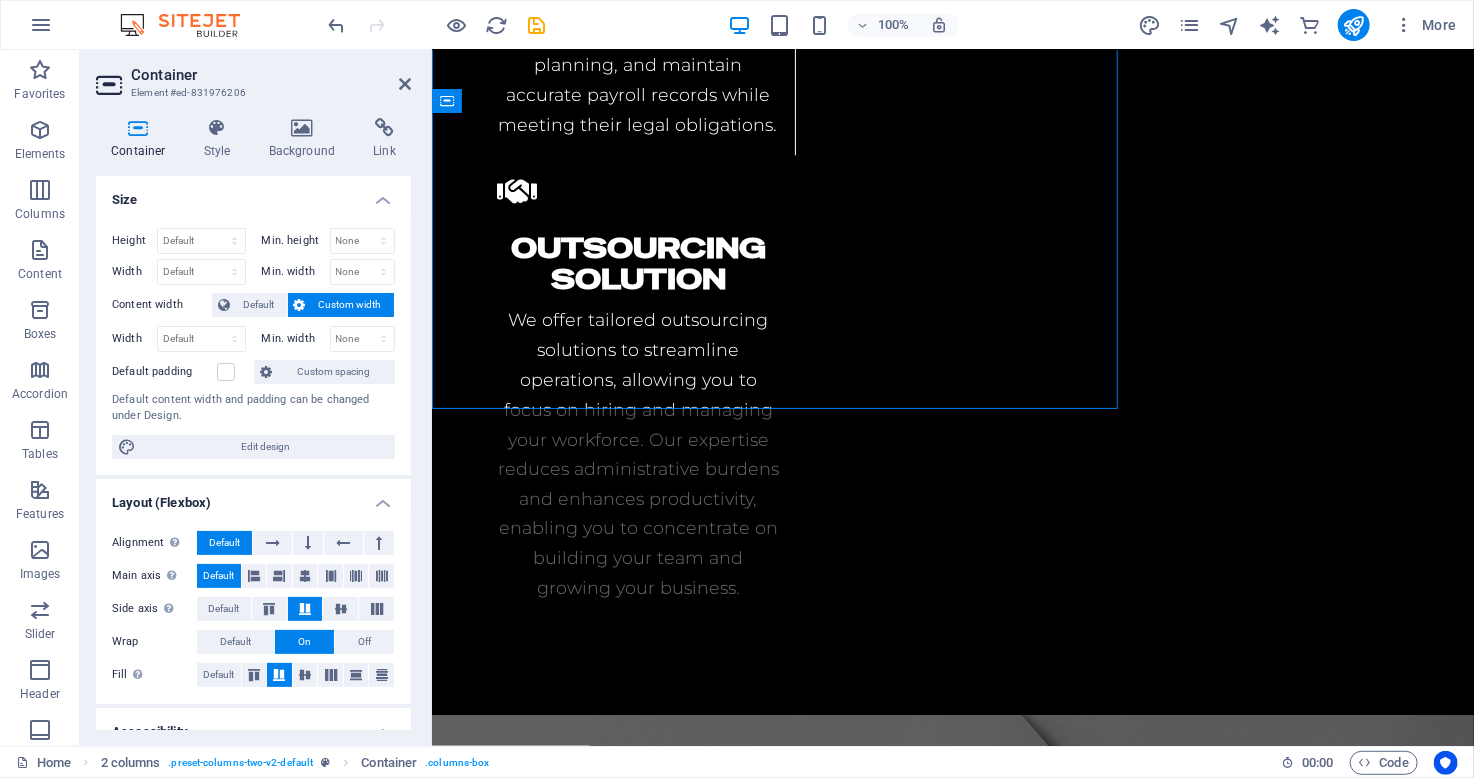 scroll, scrollTop: 5547, scrollLeft: 0, axis: vertical 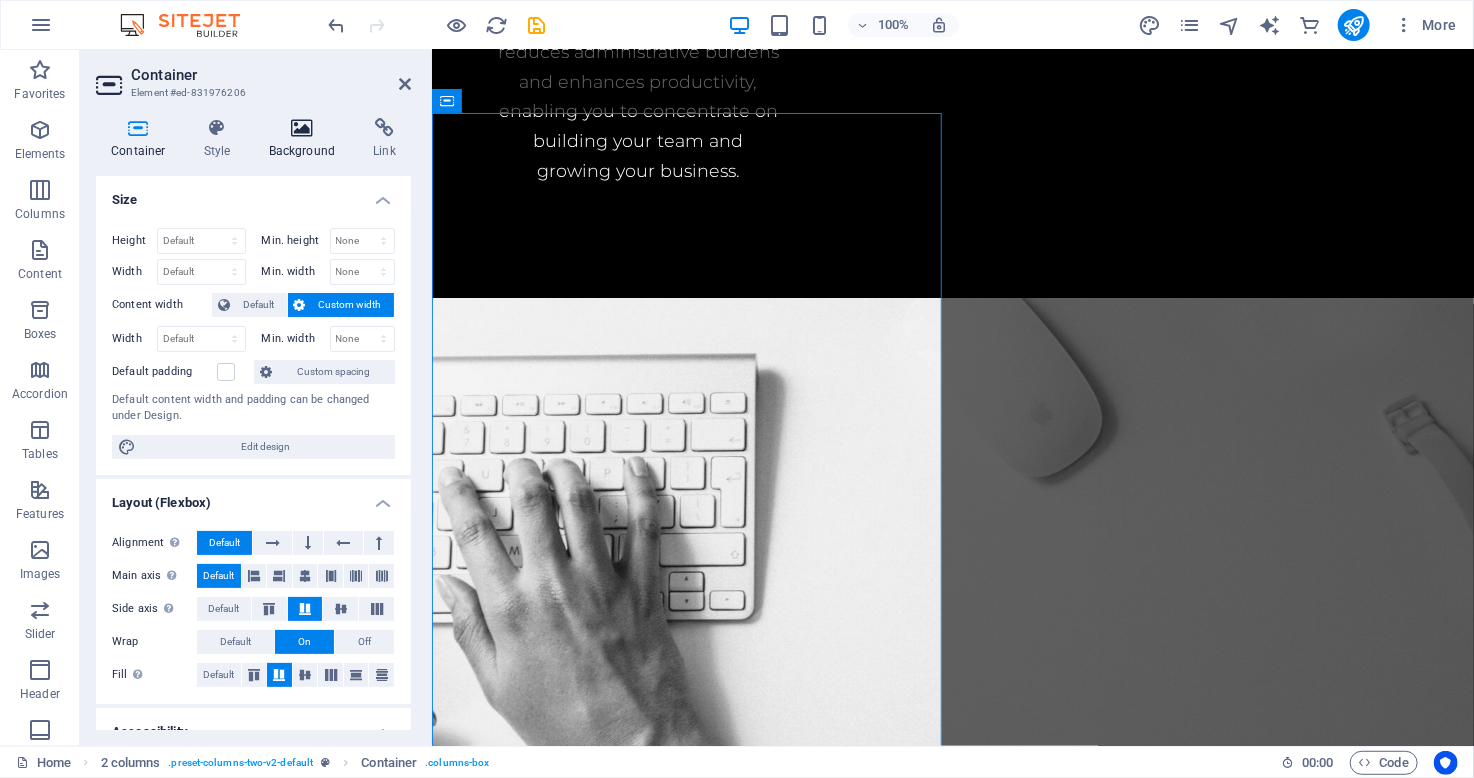 click at bounding box center [302, 128] 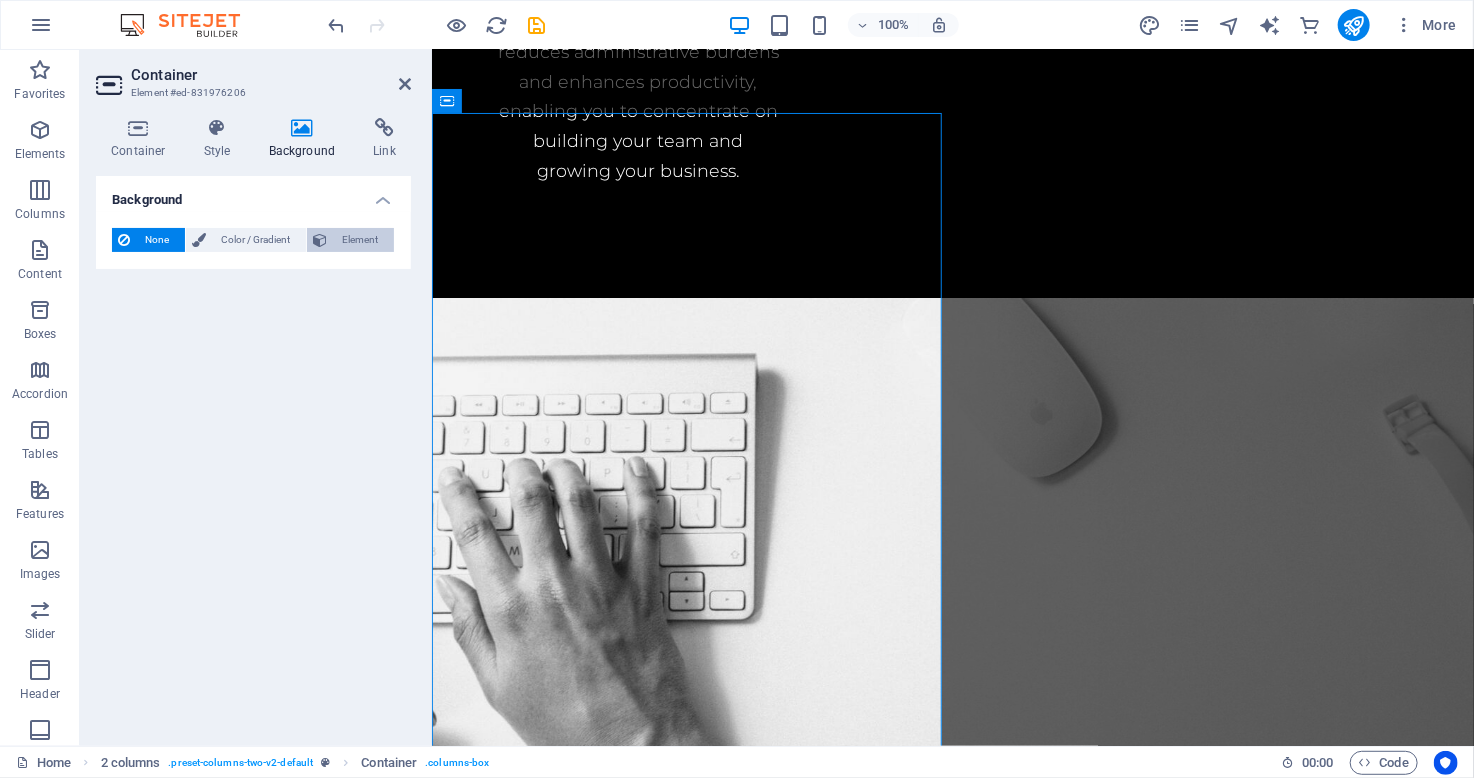 click on "Element" at bounding box center (360, 240) 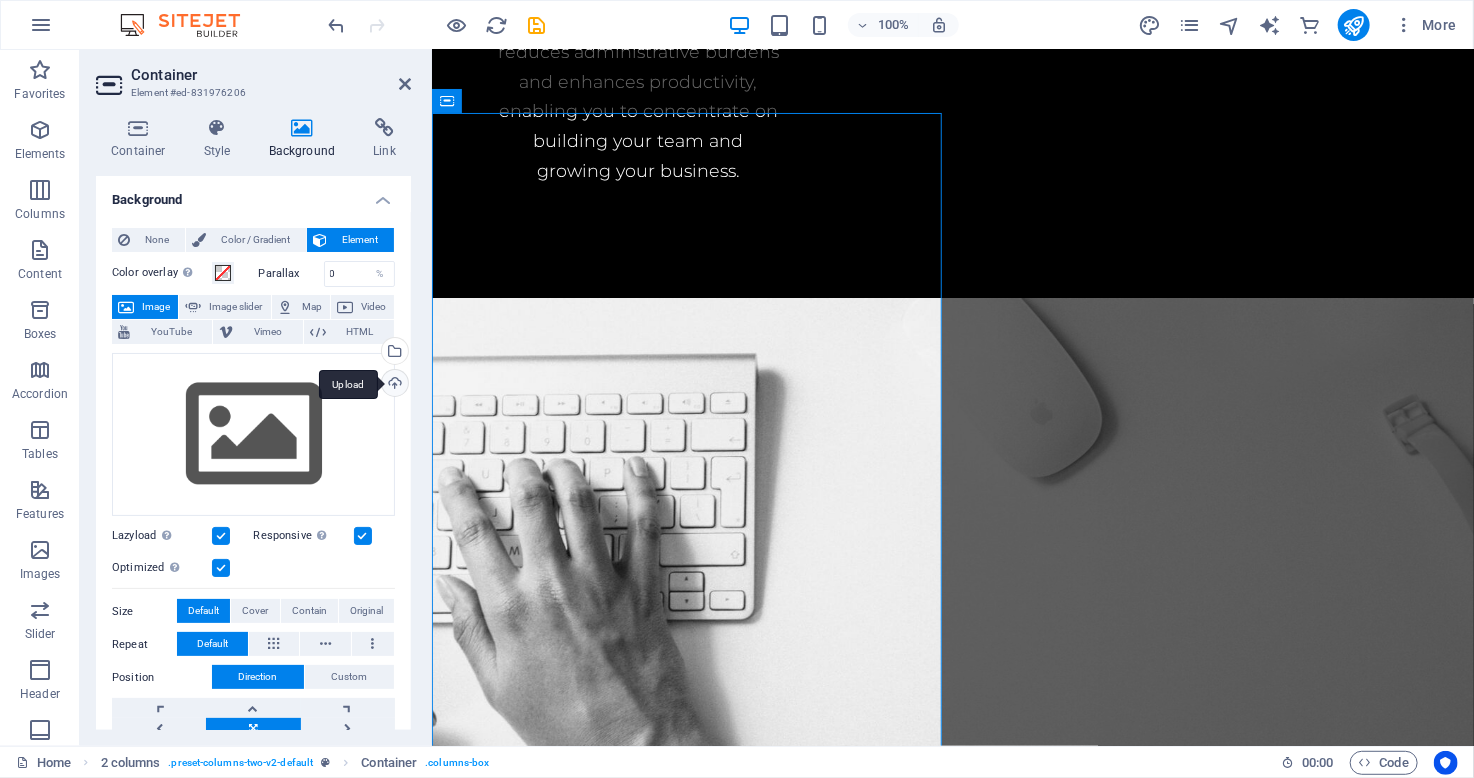 click on "Upload" at bounding box center (393, 385) 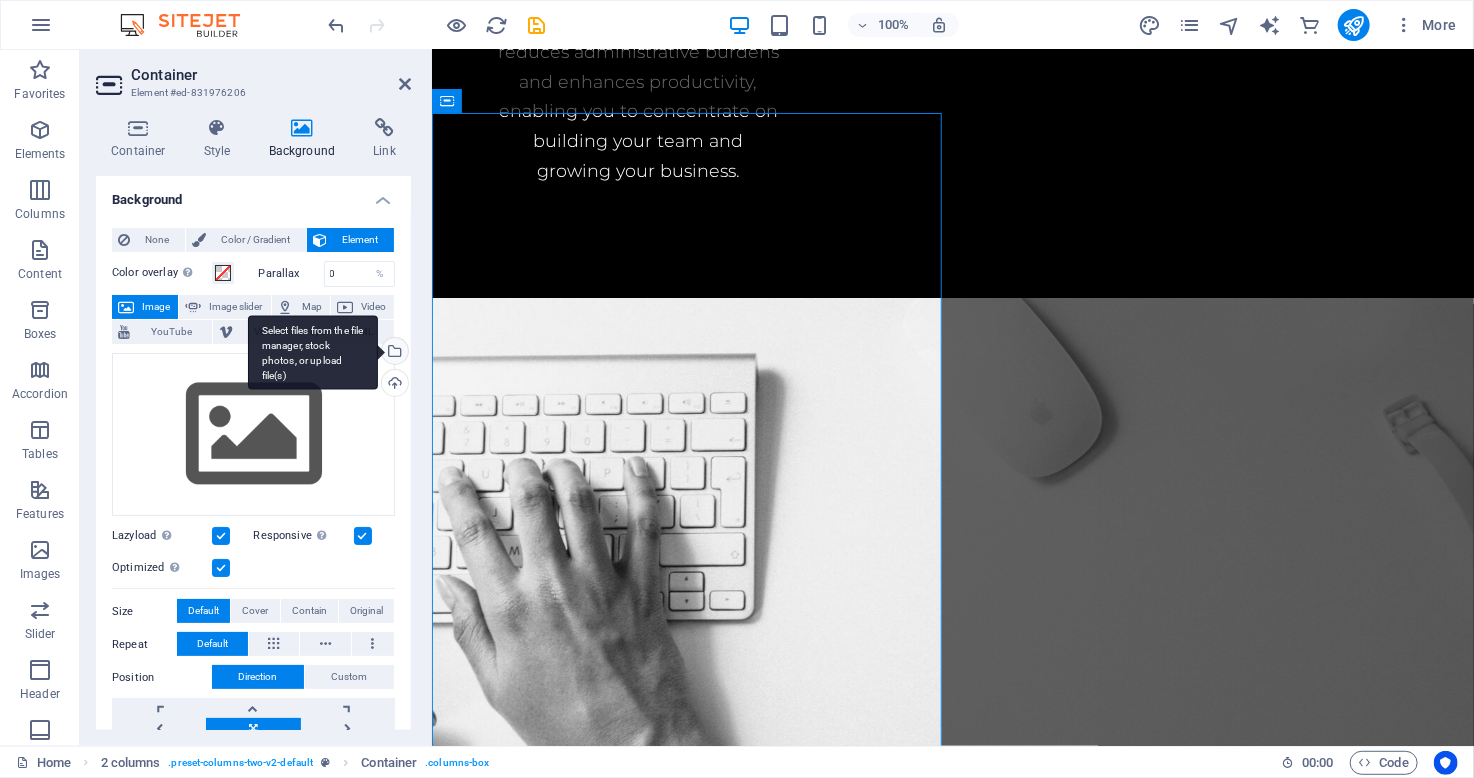 click on "Select files from the file manager, stock photos, or upload file(s)" at bounding box center [393, 353] 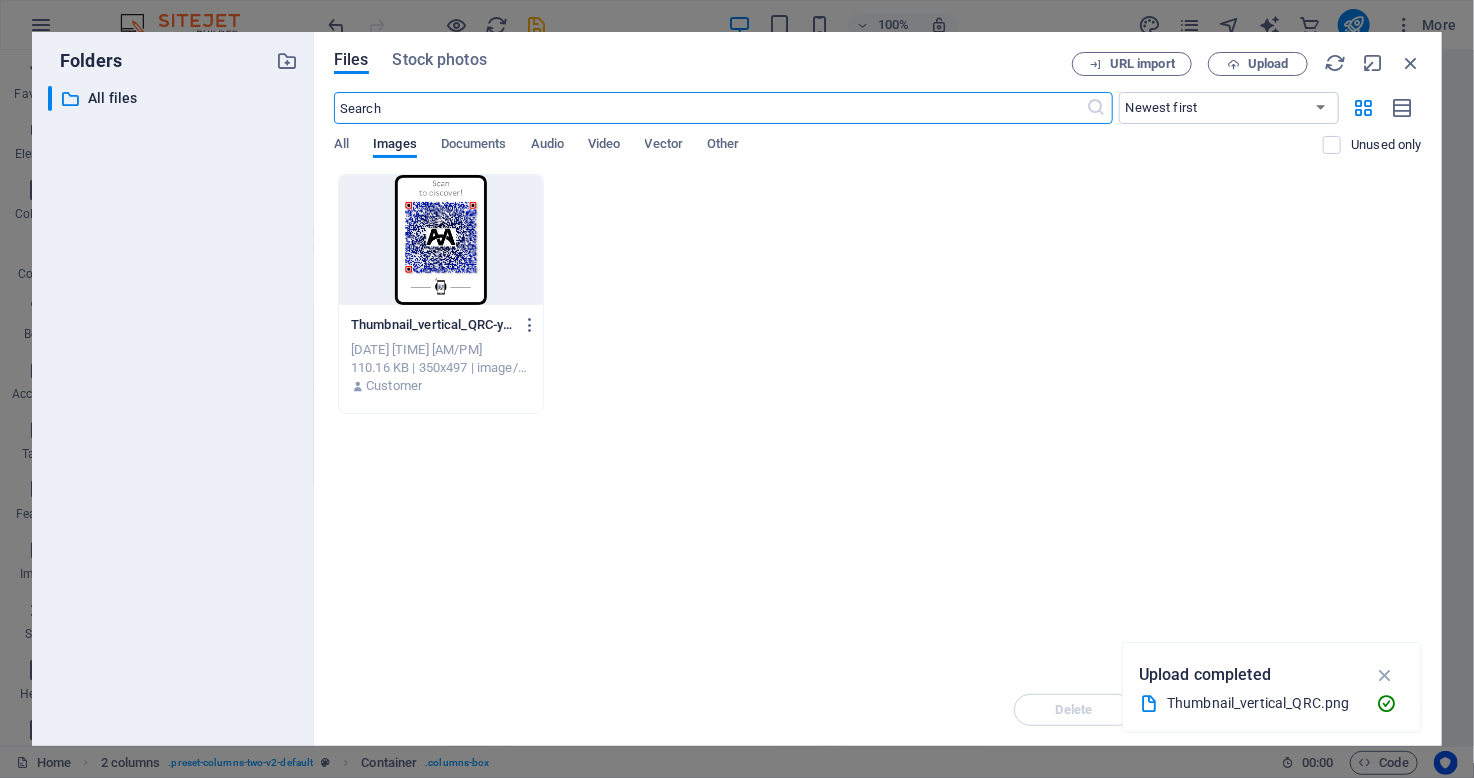 scroll, scrollTop: 7016, scrollLeft: 0, axis: vertical 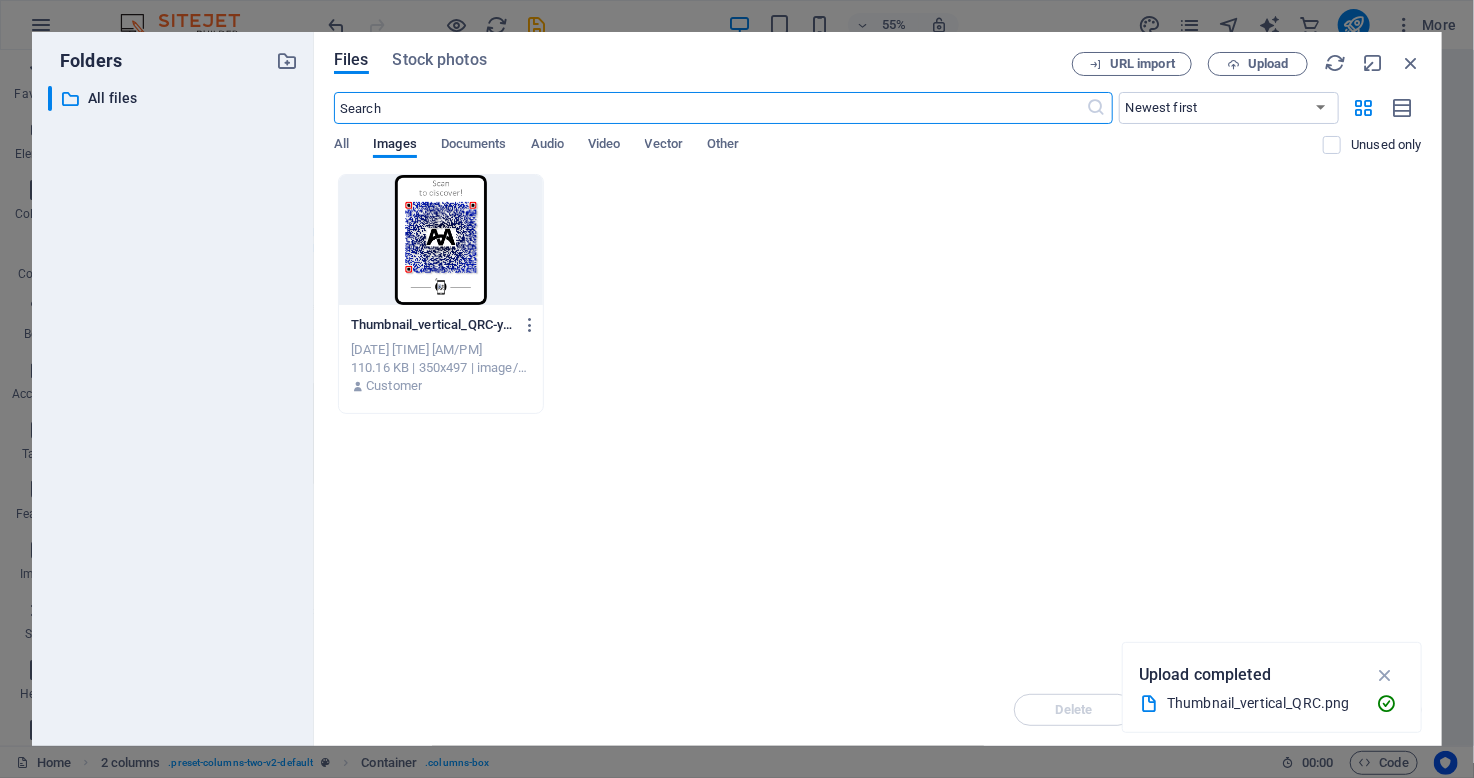 click at bounding box center (441, 240) 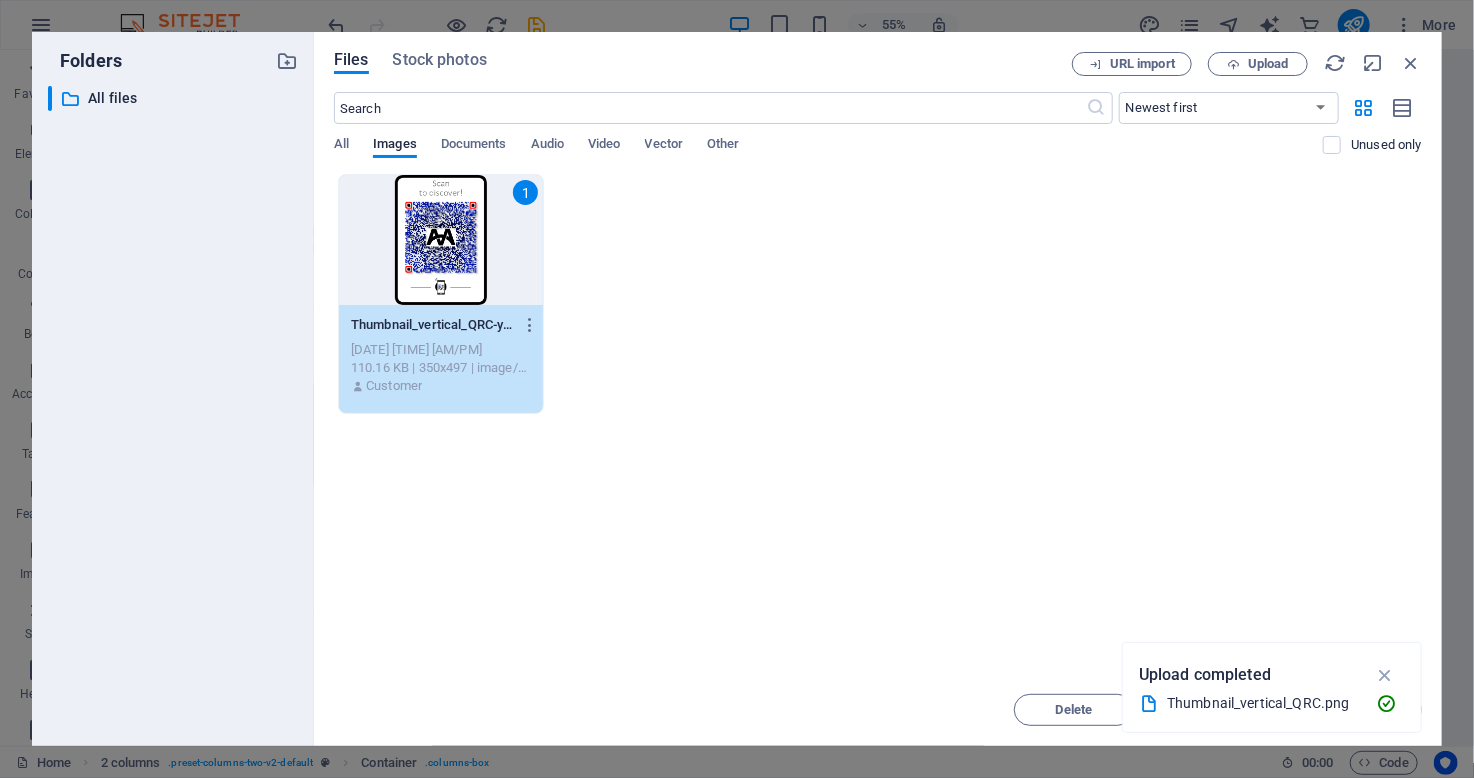 click on "1" at bounding box center [441, 240] 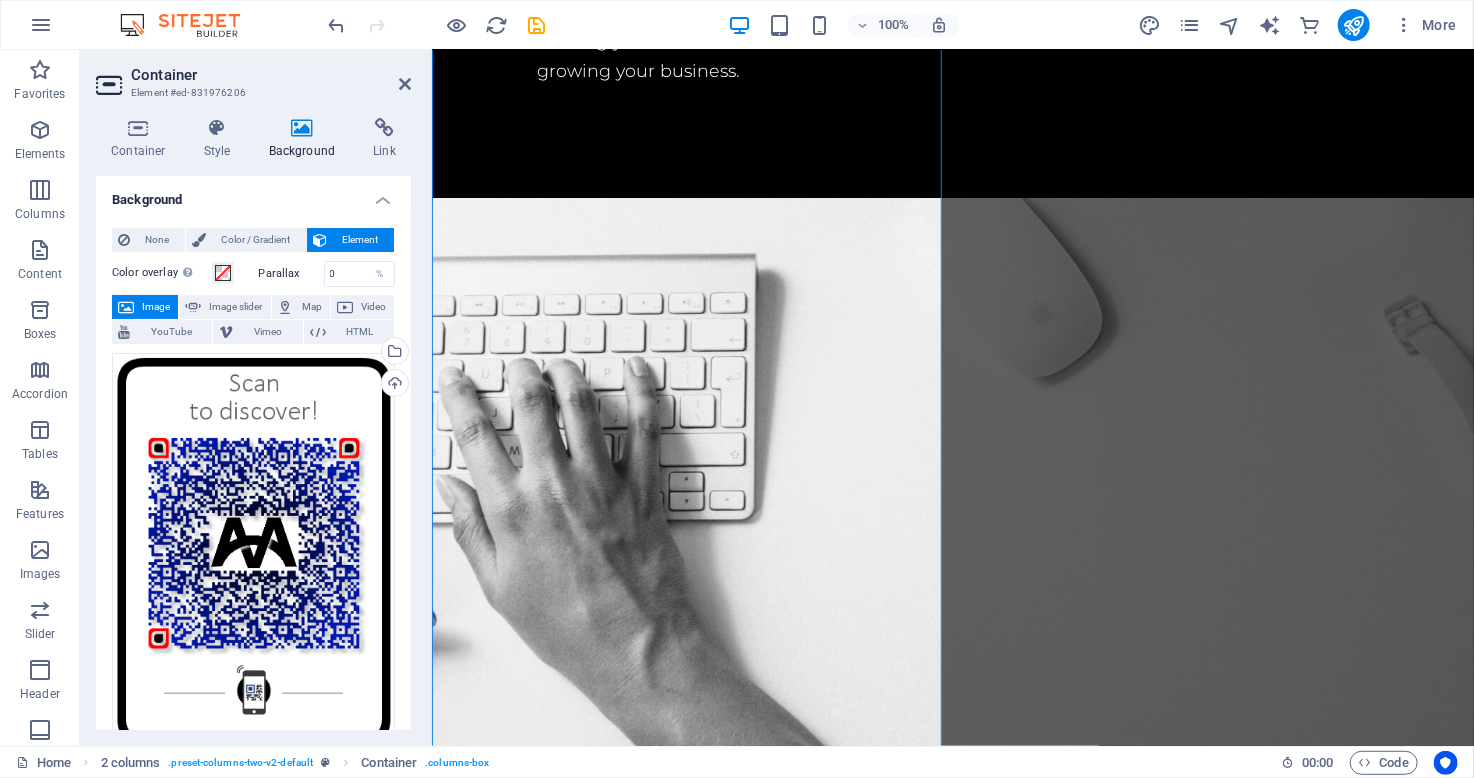 scroll, scrollTop: 5640, scrollLeft: 0, axis: vertical 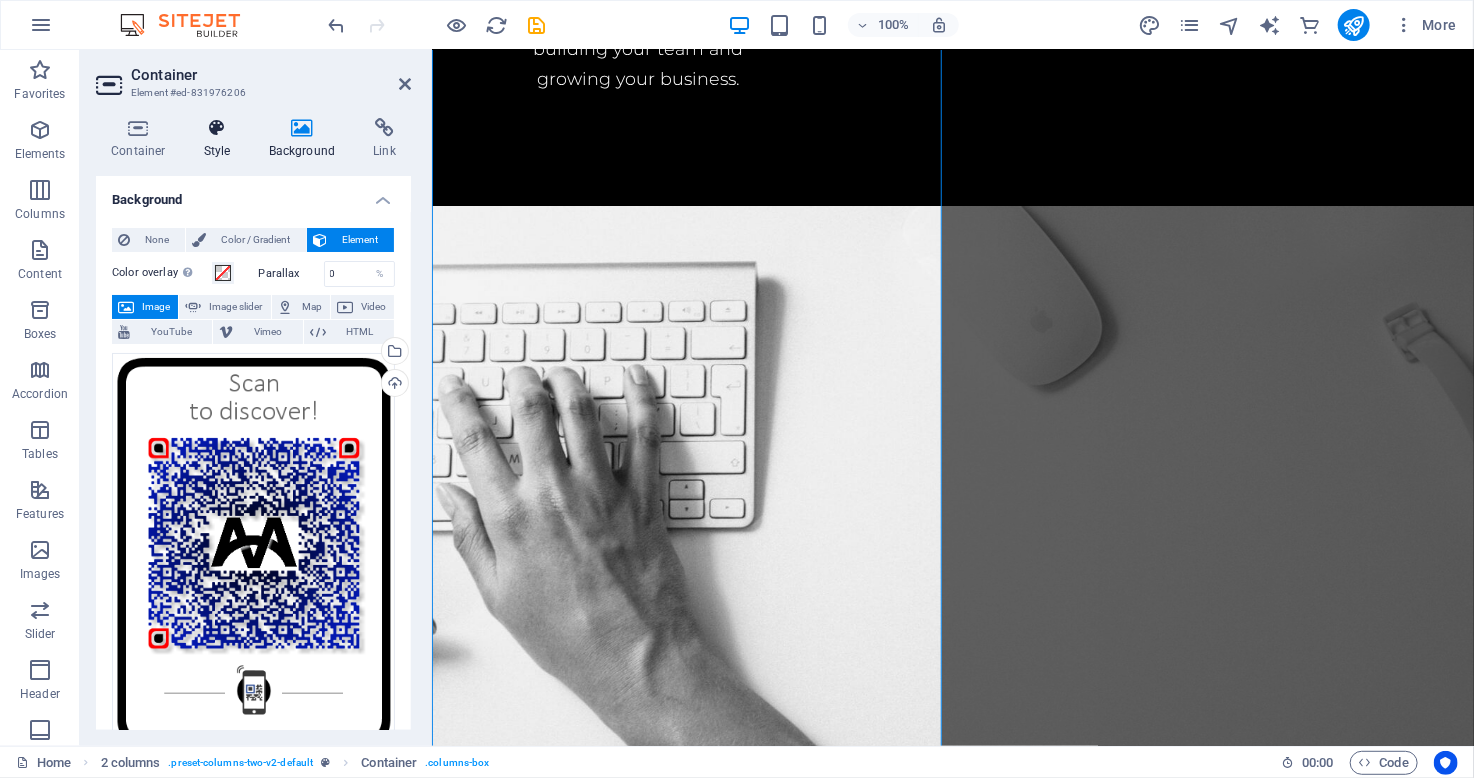 click at bounding box center (217, 128) 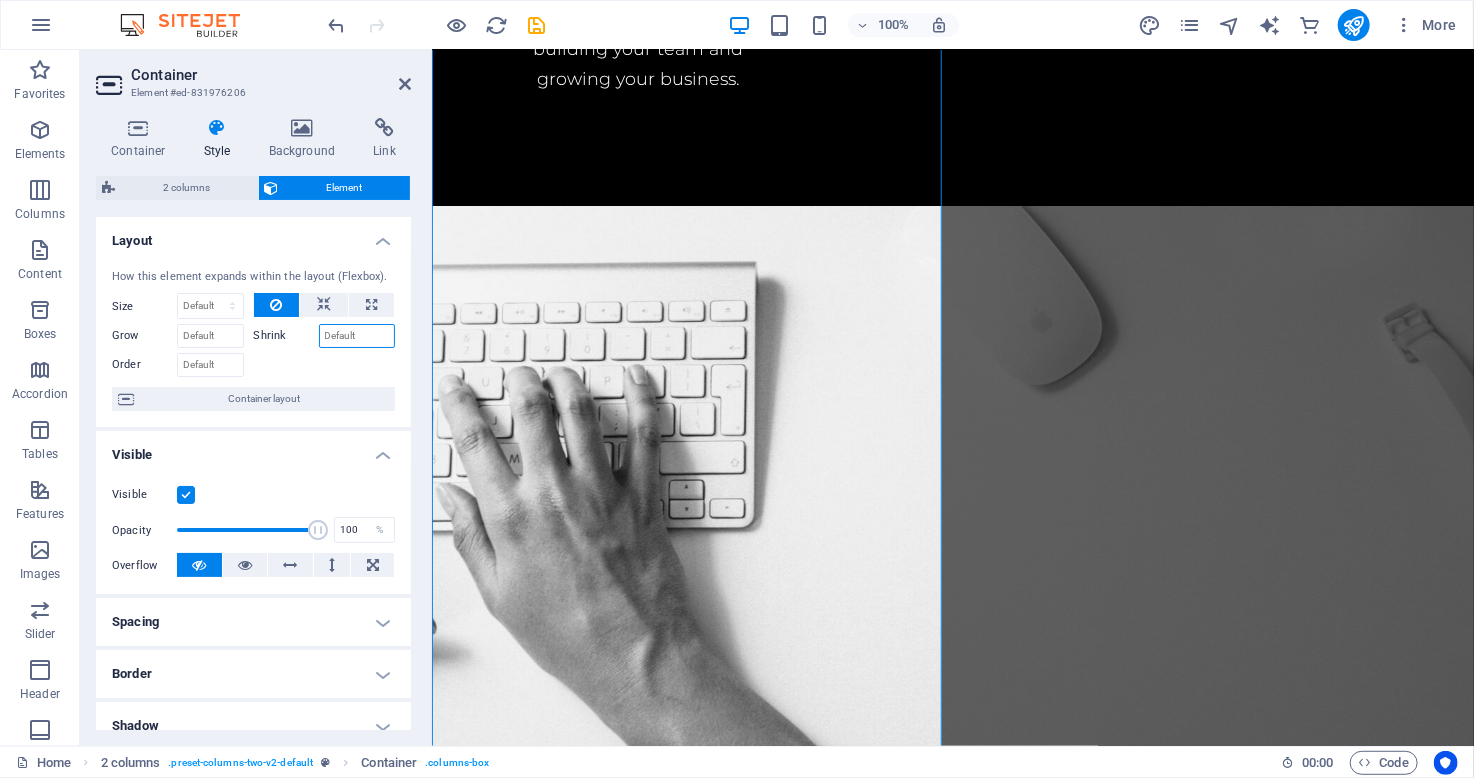 click on "Shrink" at bounding box center (357, 336) 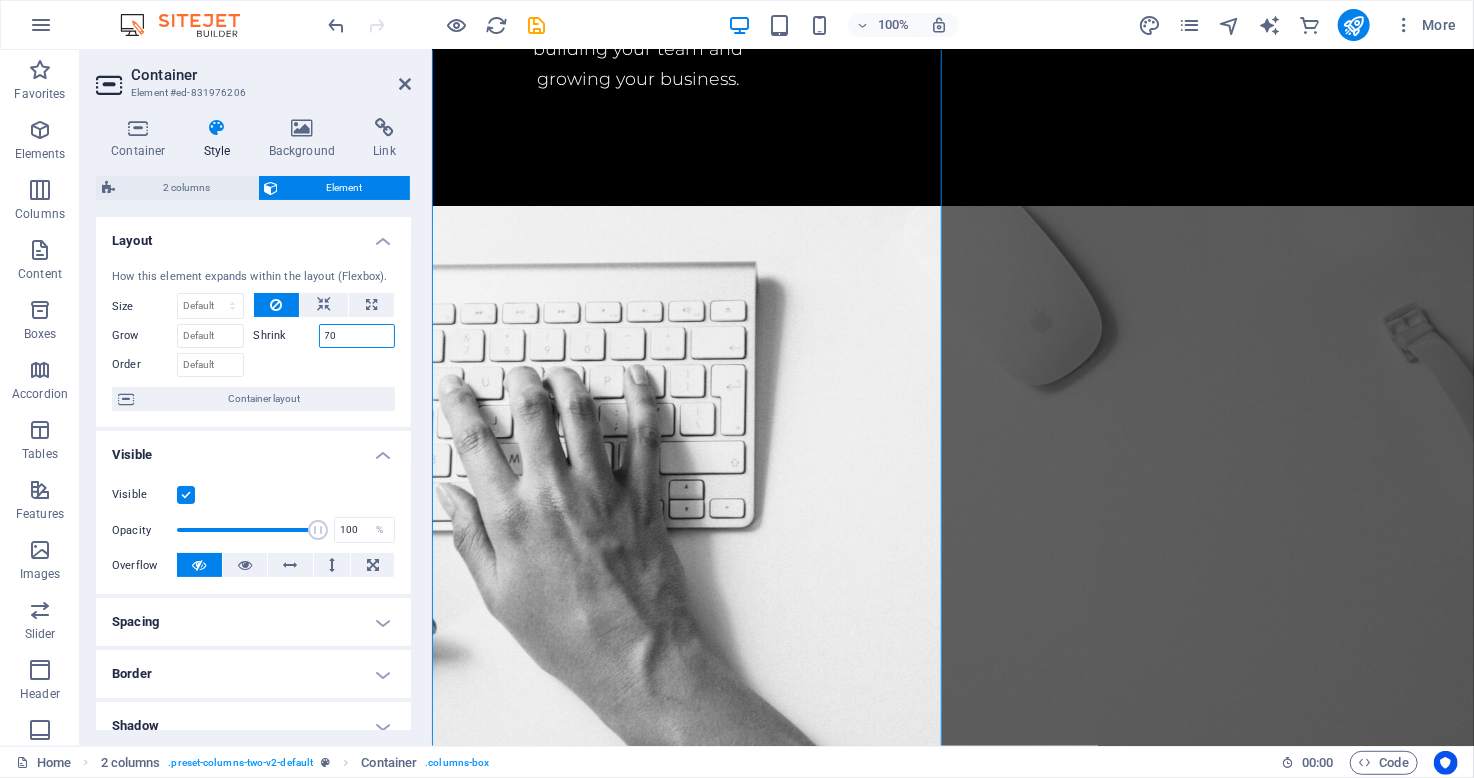 type on "70" 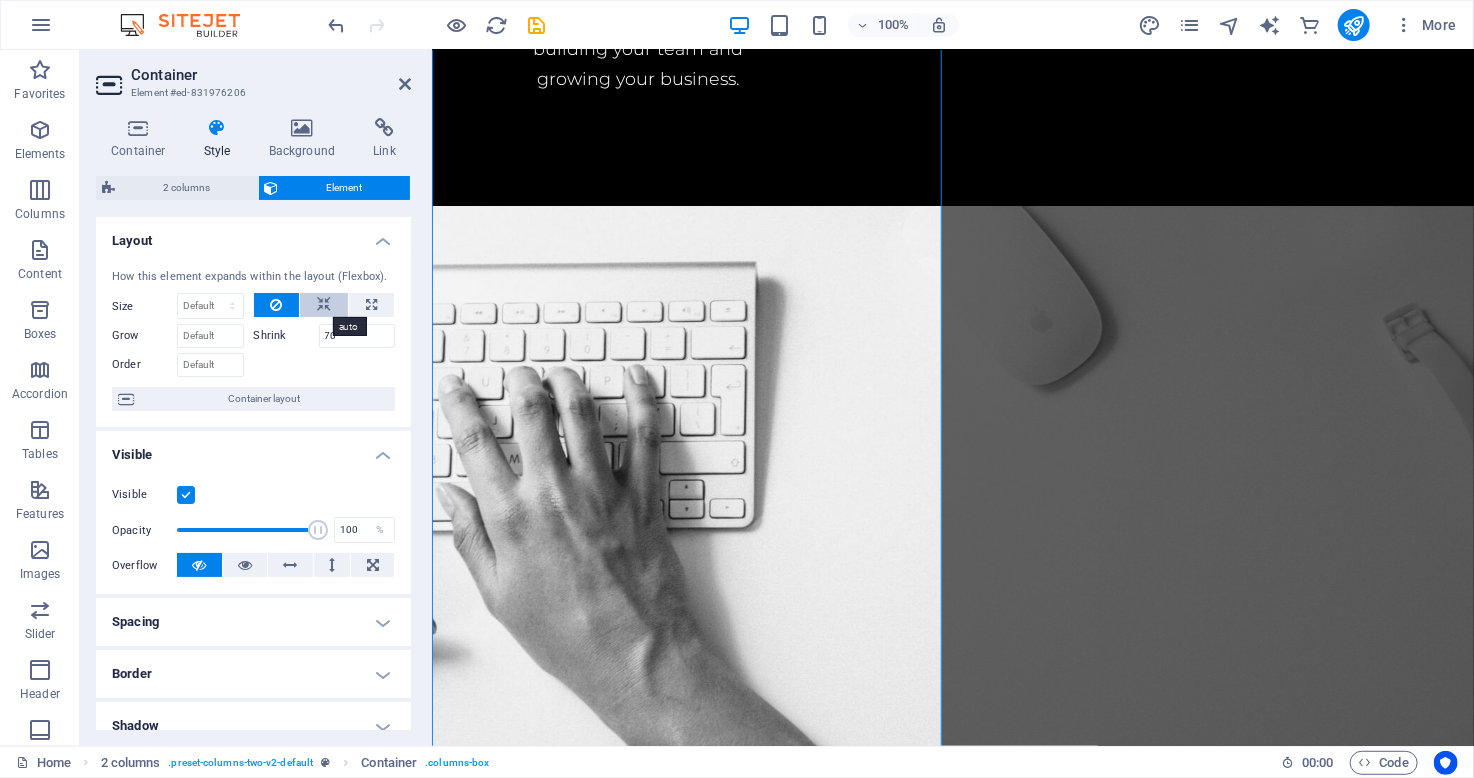 click at bounding box center (324, 305) 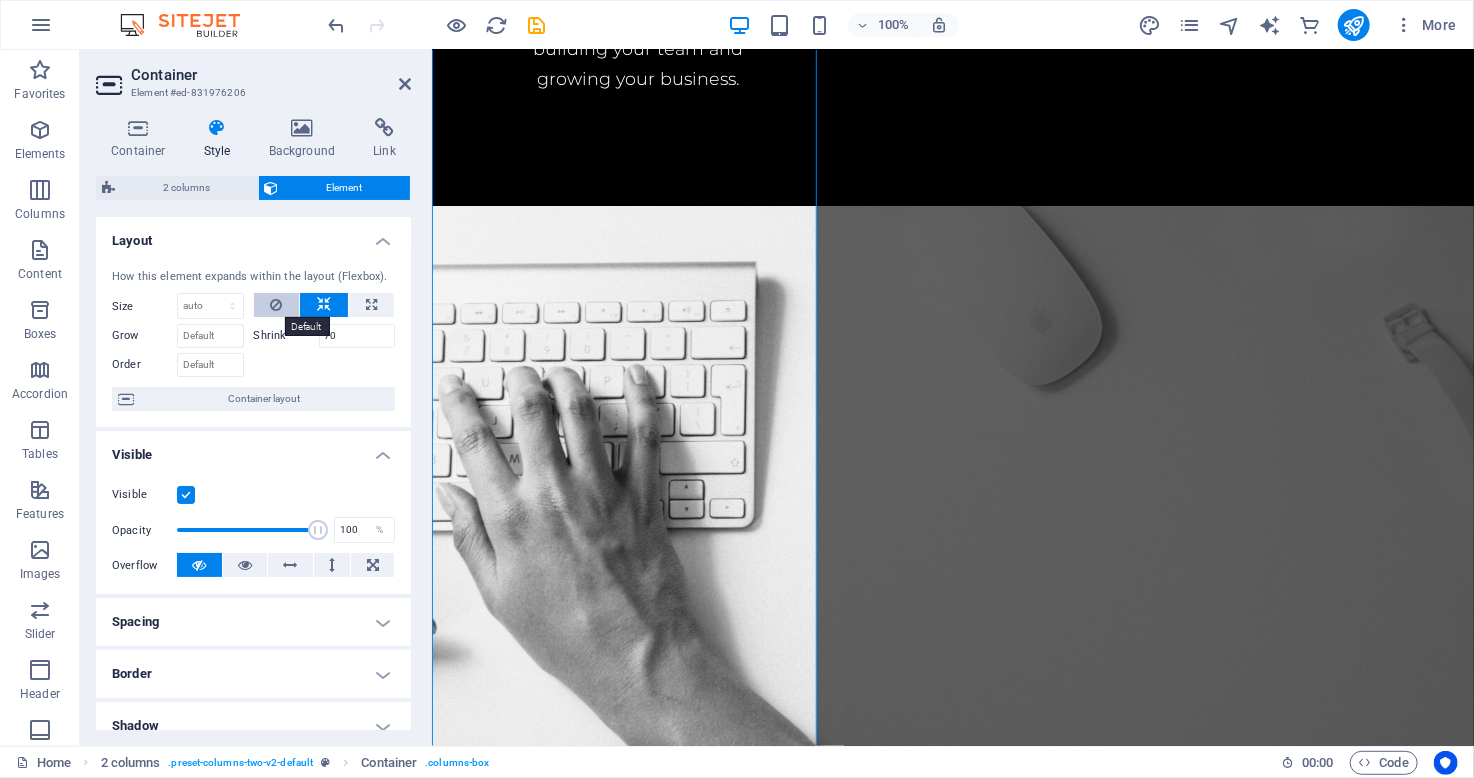 click at bounding box center [276, 305] 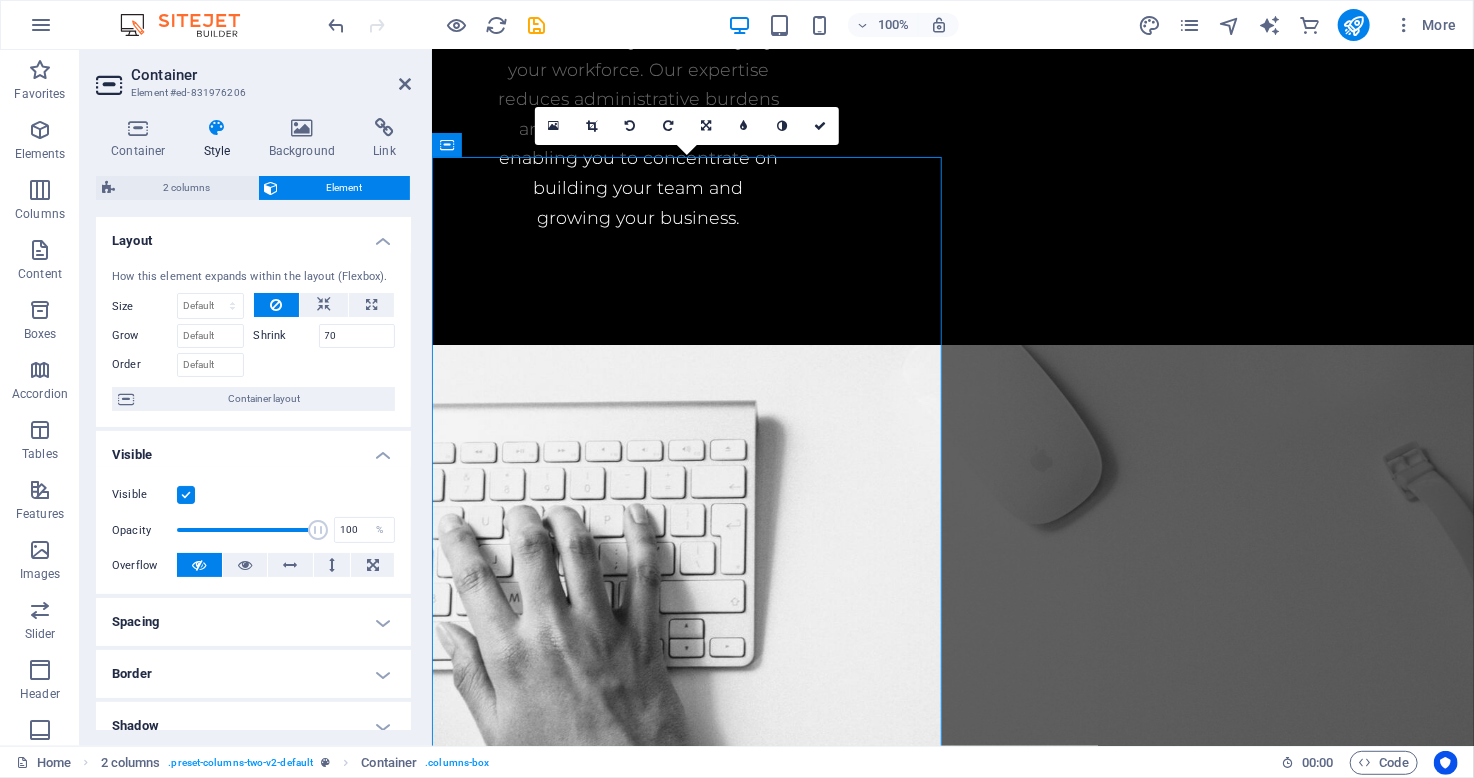 scroll, scrollTop: 5503, scrollLeft: 0, axis: vertical 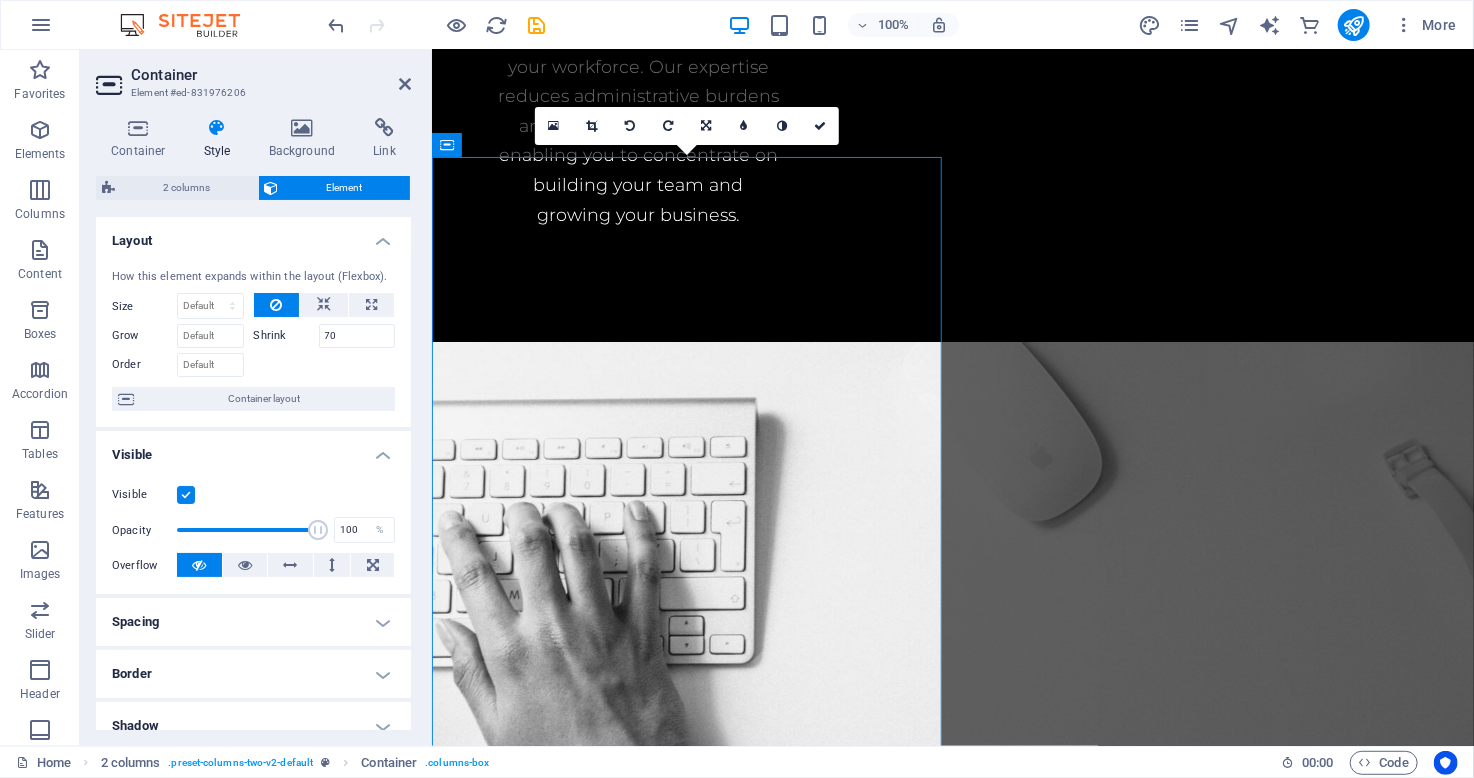 click at bounding box center [952, 3891] 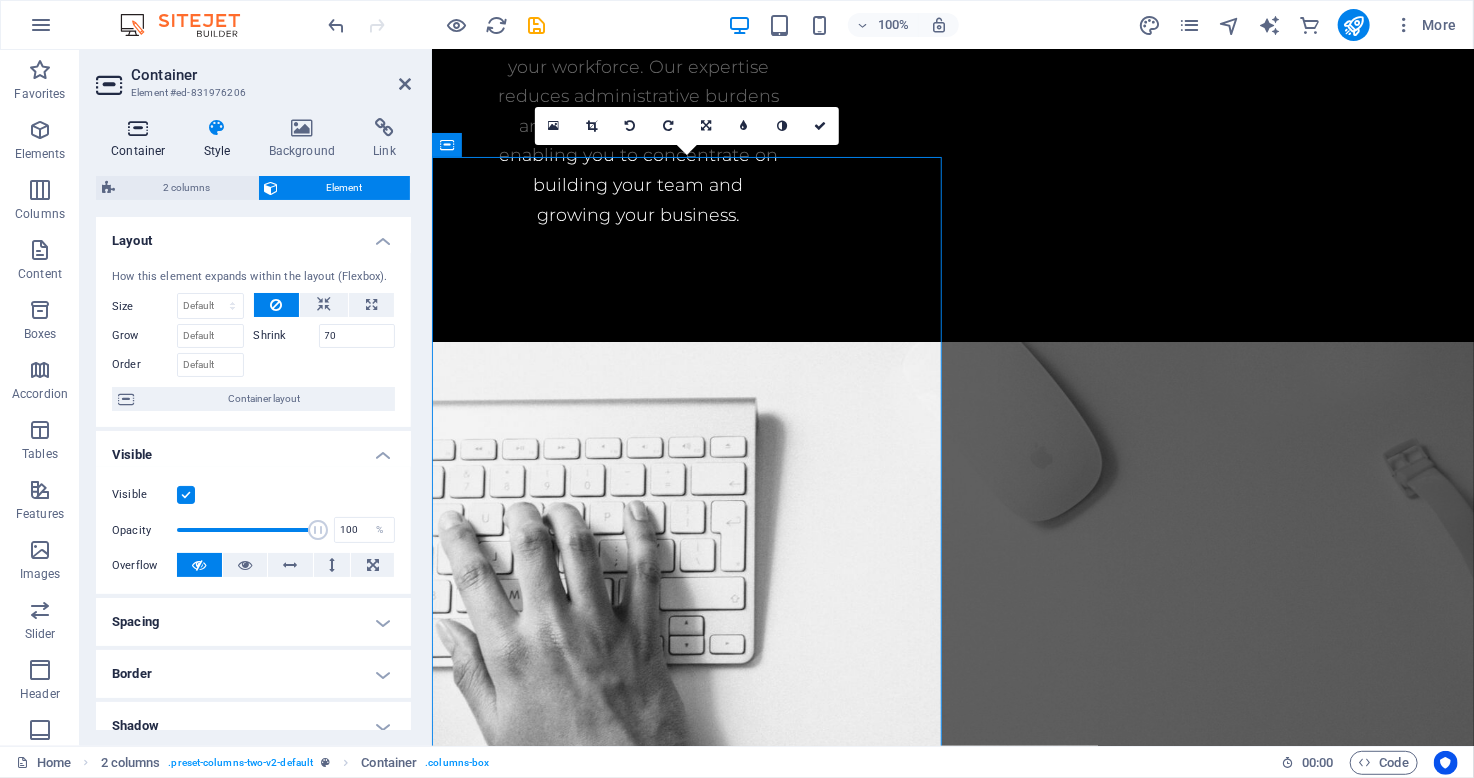click at bounding box center [138, 128] 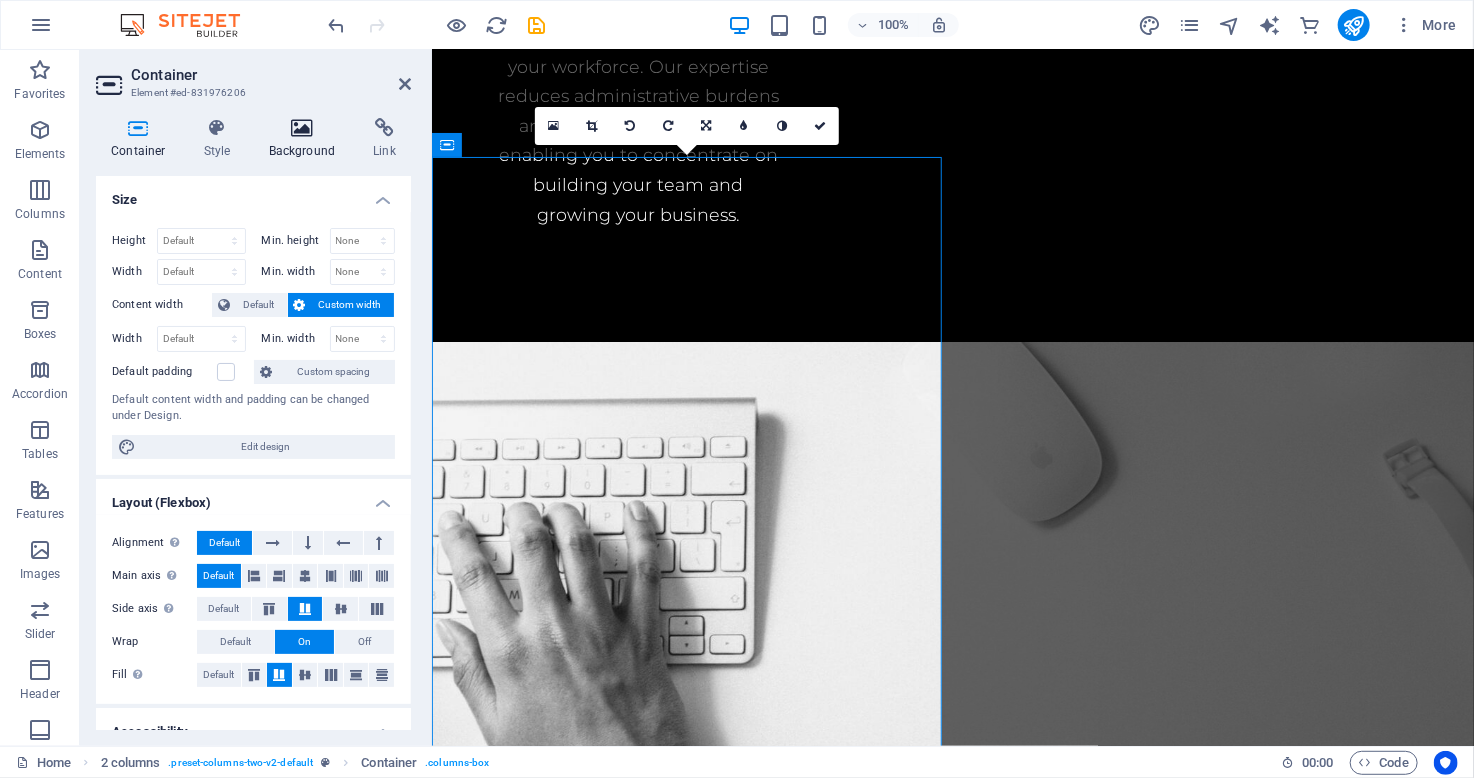 click at bounding box center (302, 128) 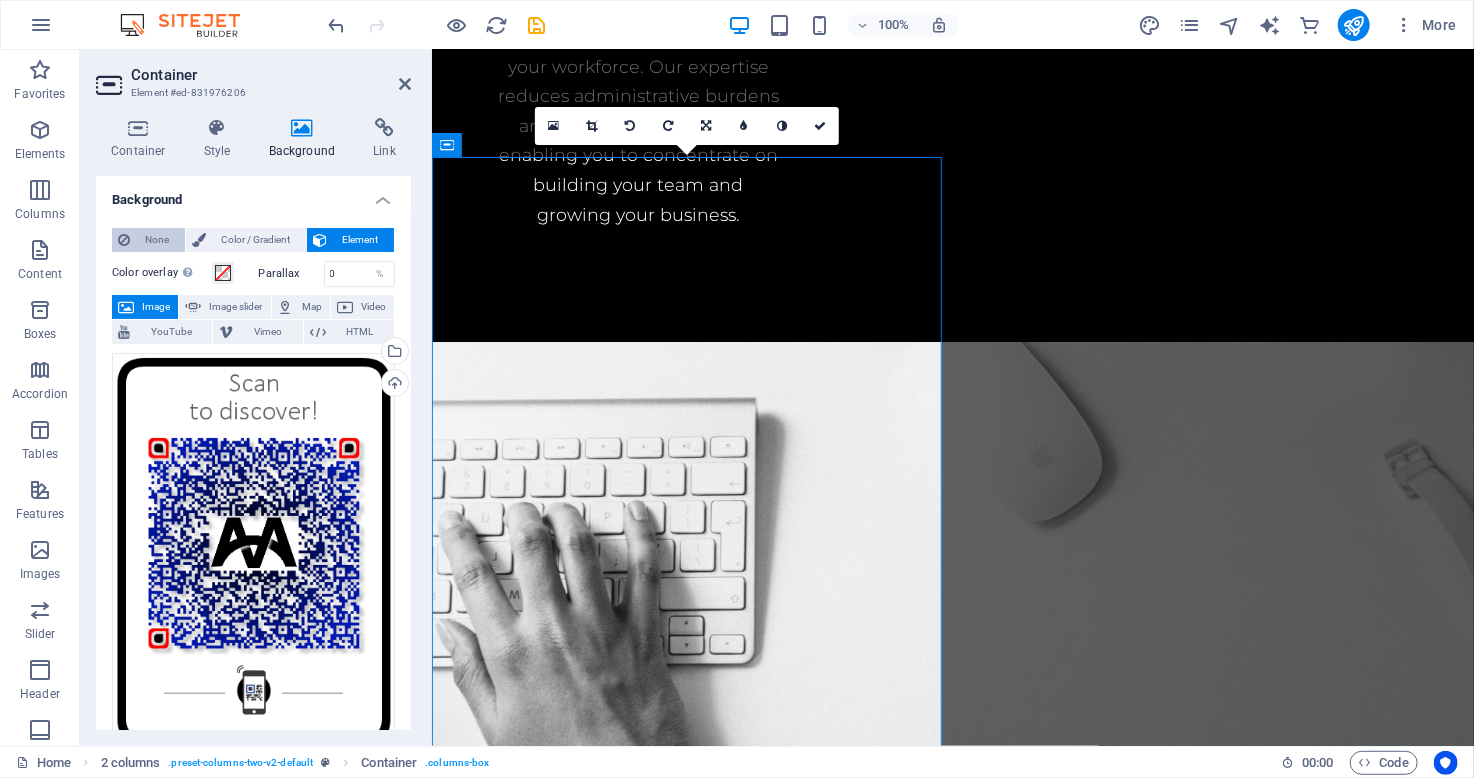 click on "None" at bounding box center [157, 240] 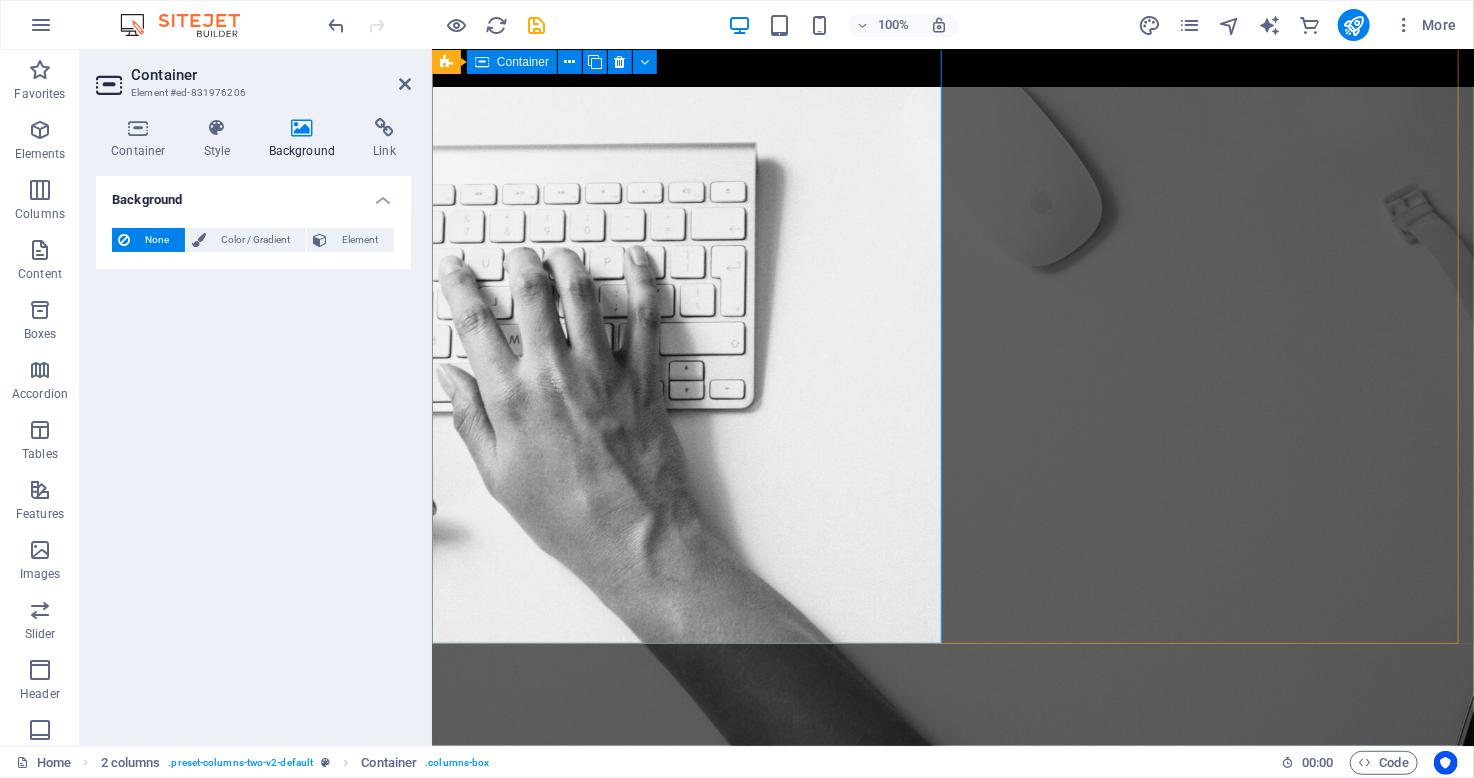 scroll, scrollTop: 5760, scrollLeft: 0, axis: vertical 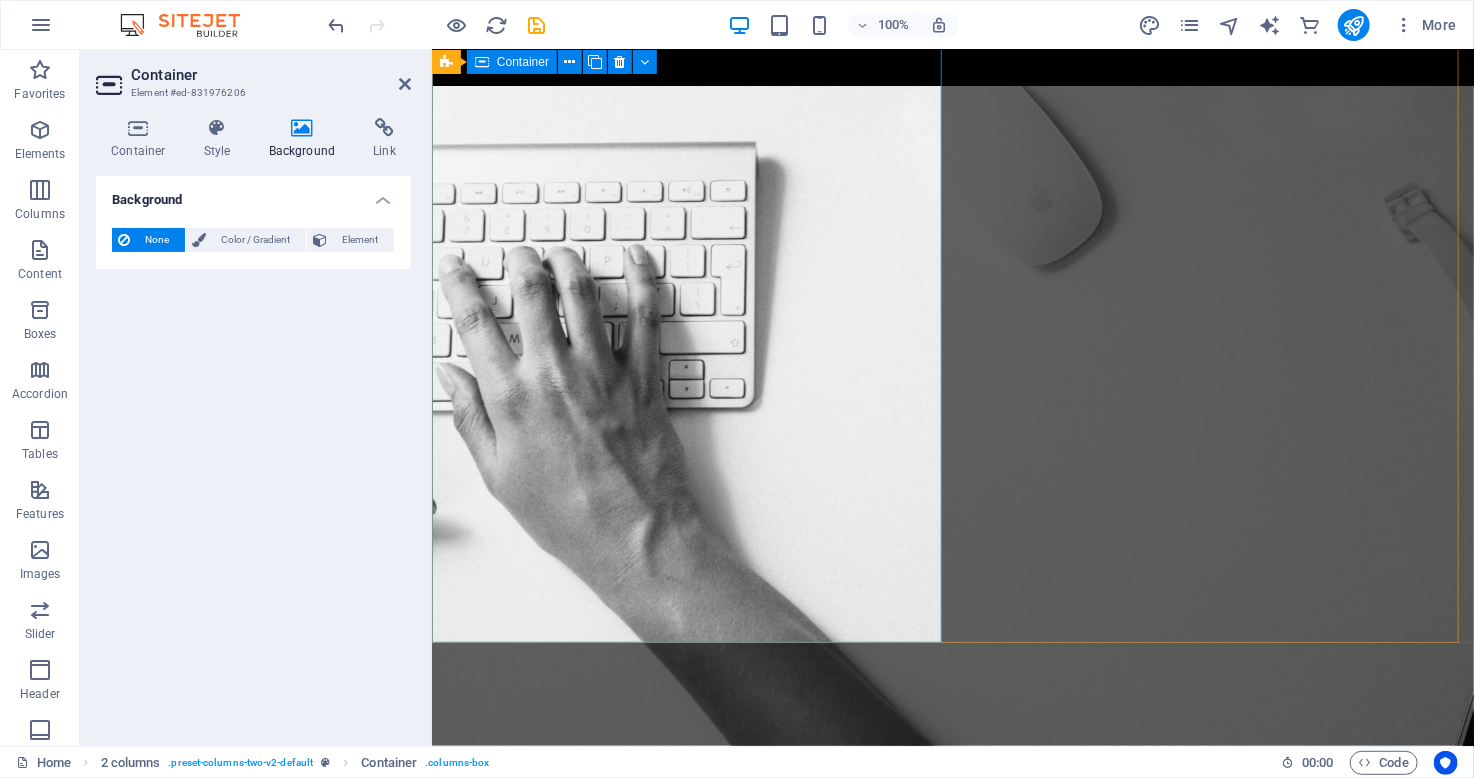 click on "Drop content here or  Add elements  Paste clipboard" at bounding box center (952, 3334) 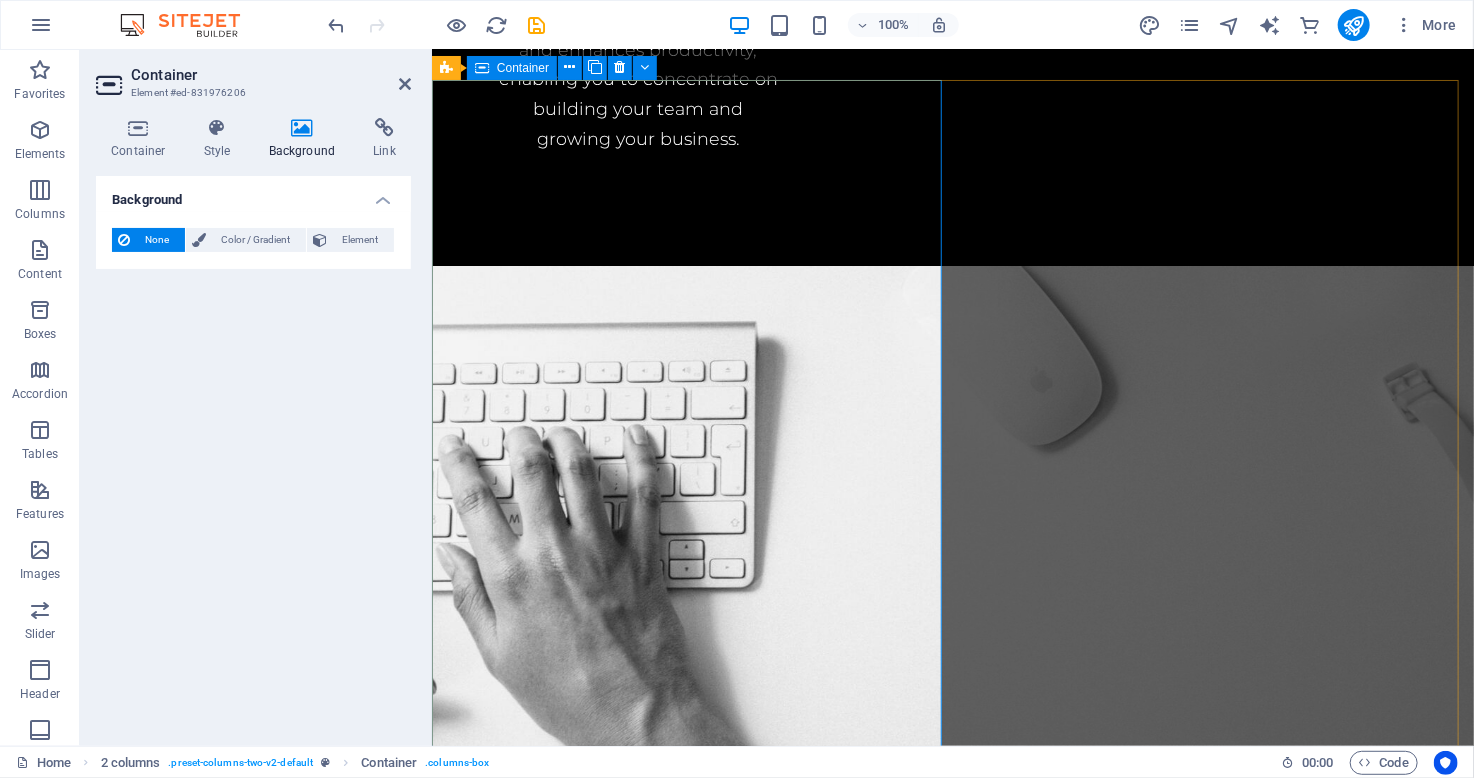 scroll, scrollTop: 5579, scrollLeft: 0, axis: vertical 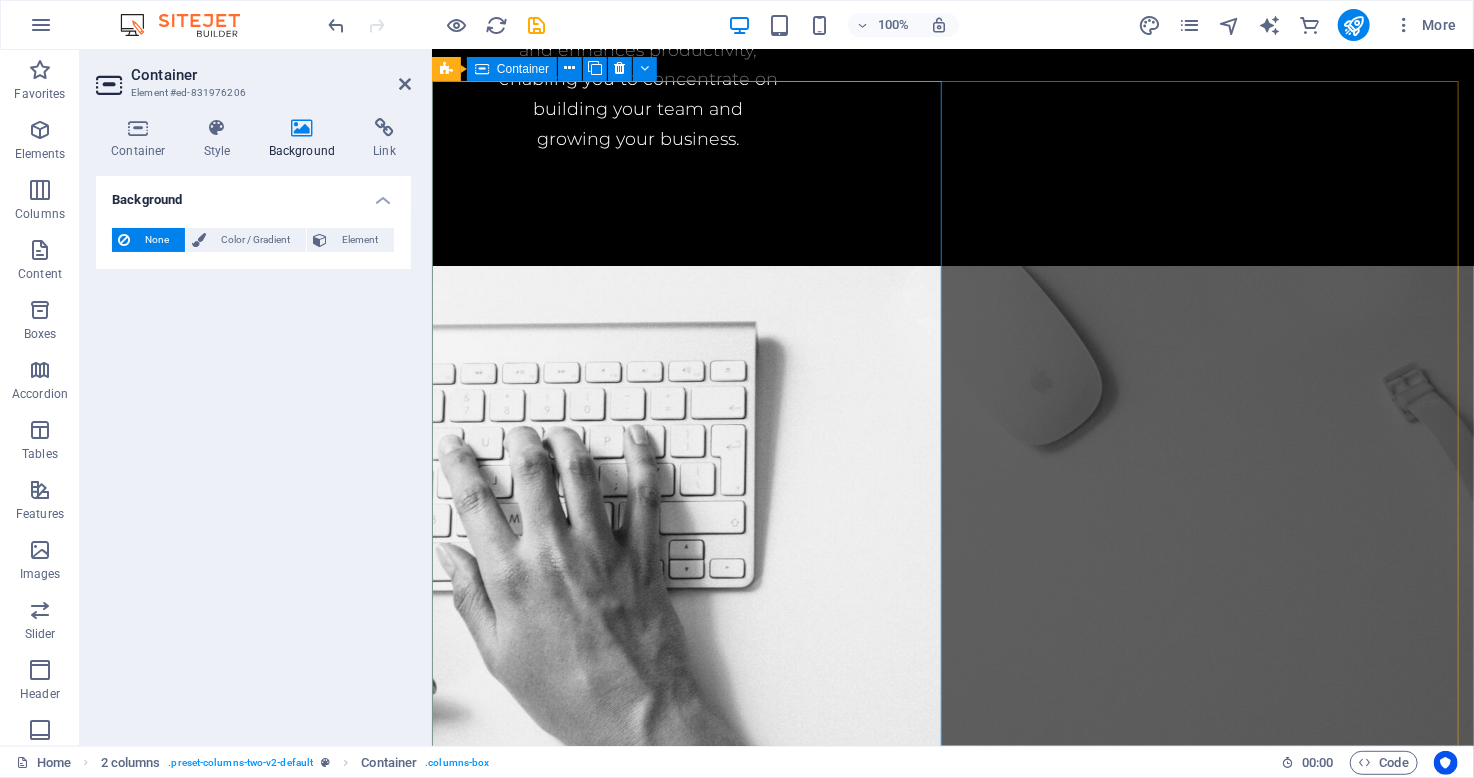 drag, startPoint x: 471, startPoint y: 357, endPoint x: 594, endPoint y: 311, distance: 131.32022 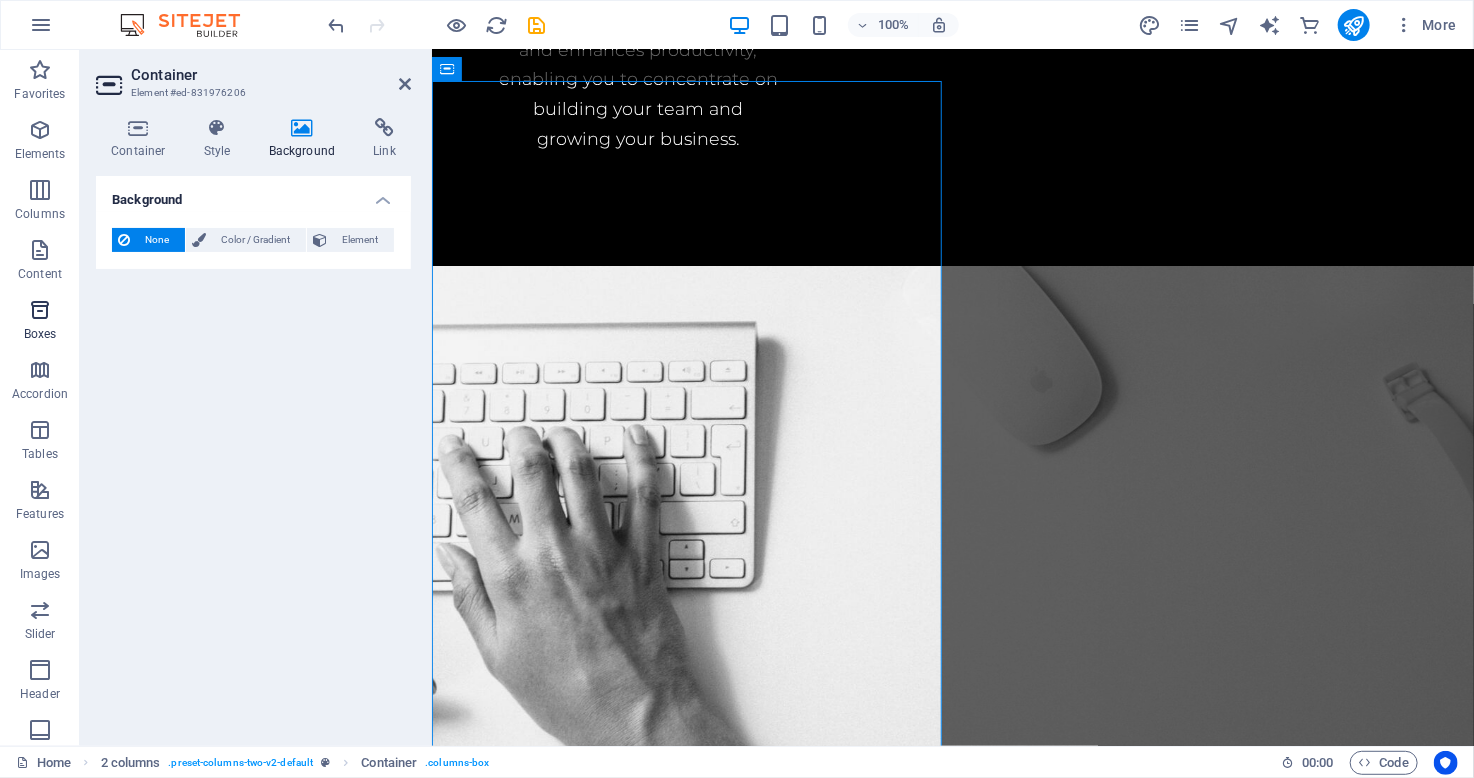 click at bounding box center (40, 310) 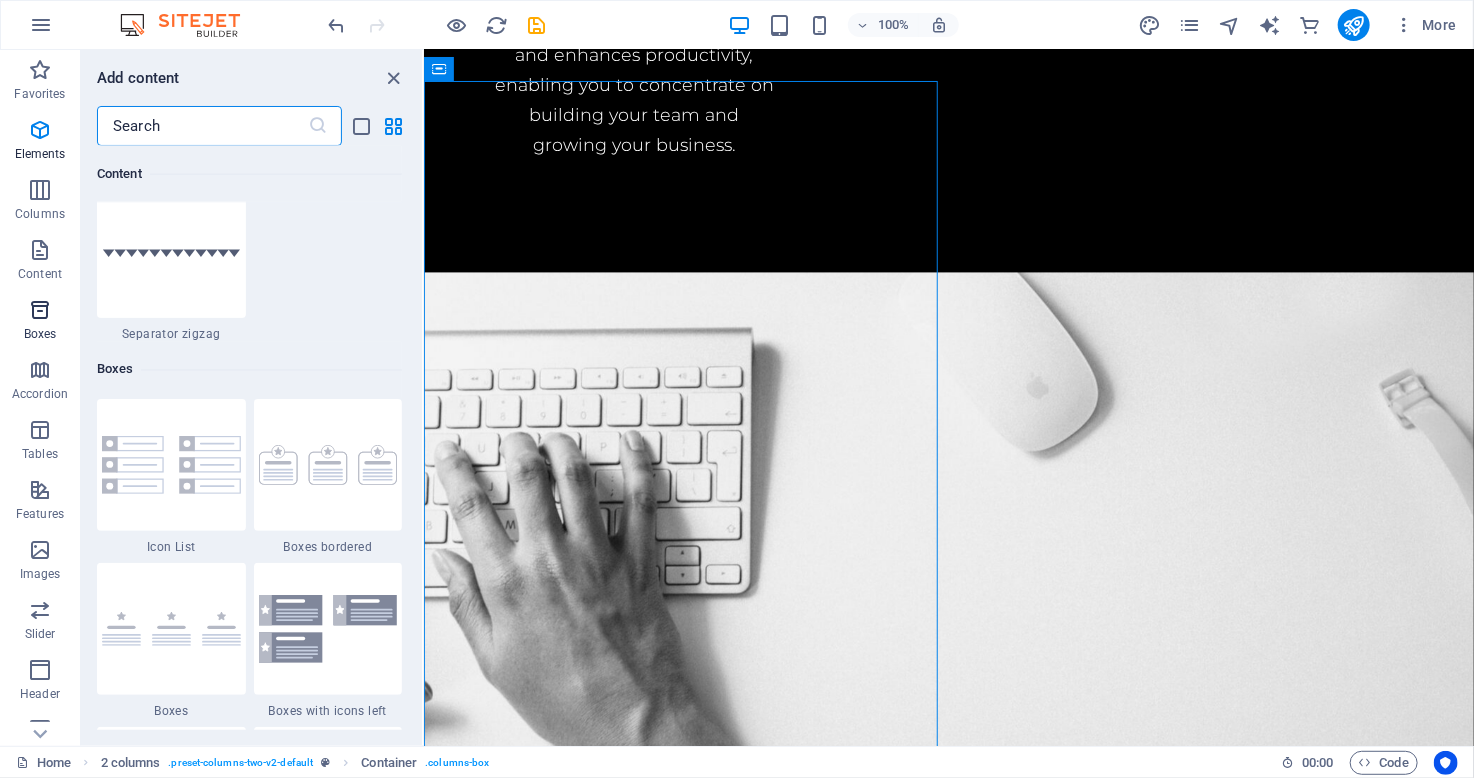 scroll, scrollTop: 5516, scrollLeft: 0, axis: vertical 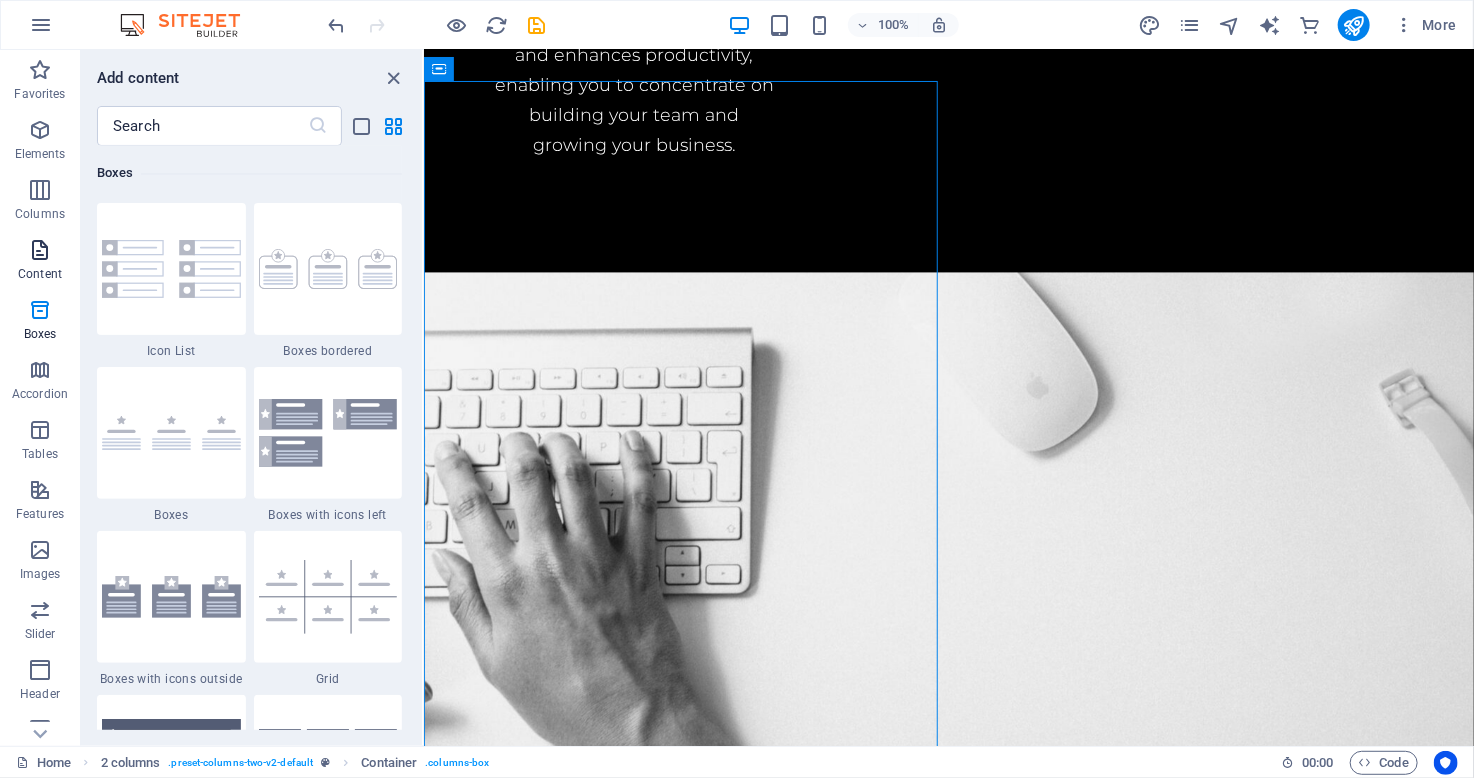 click at bounding box center (40, 250) 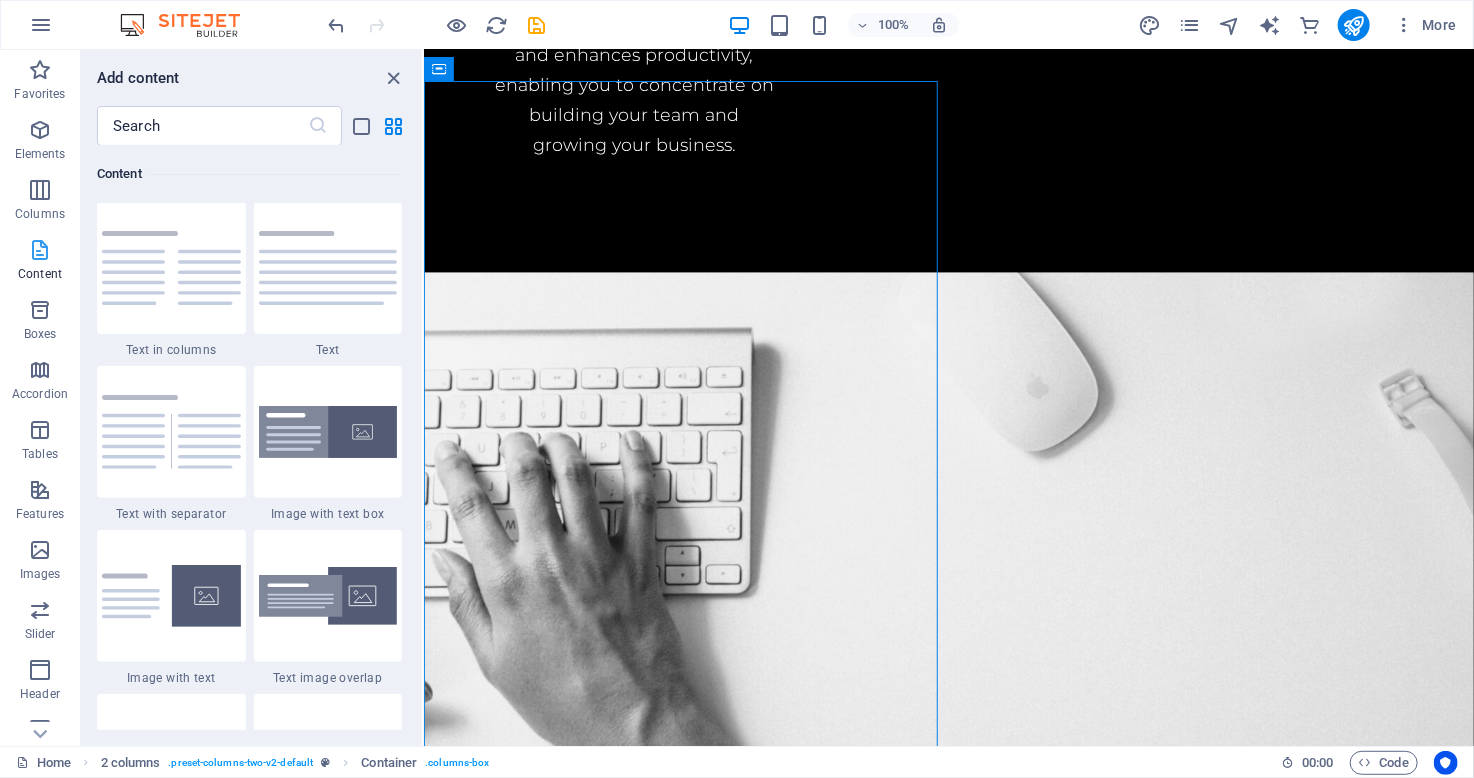 scroll, scrollTop: 3499, scrollLeft: 0, axis: vertical 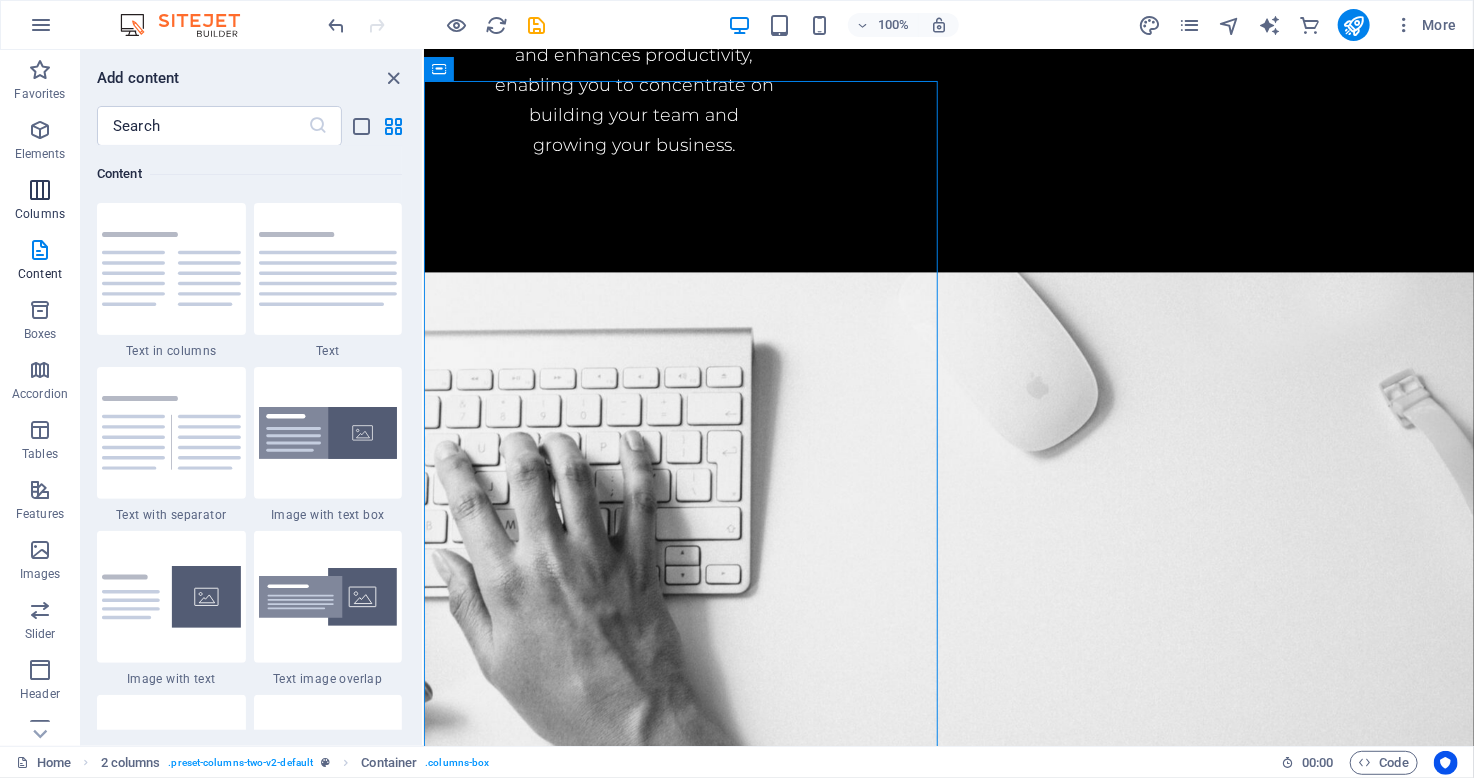 click at bounding box center (40, 190) 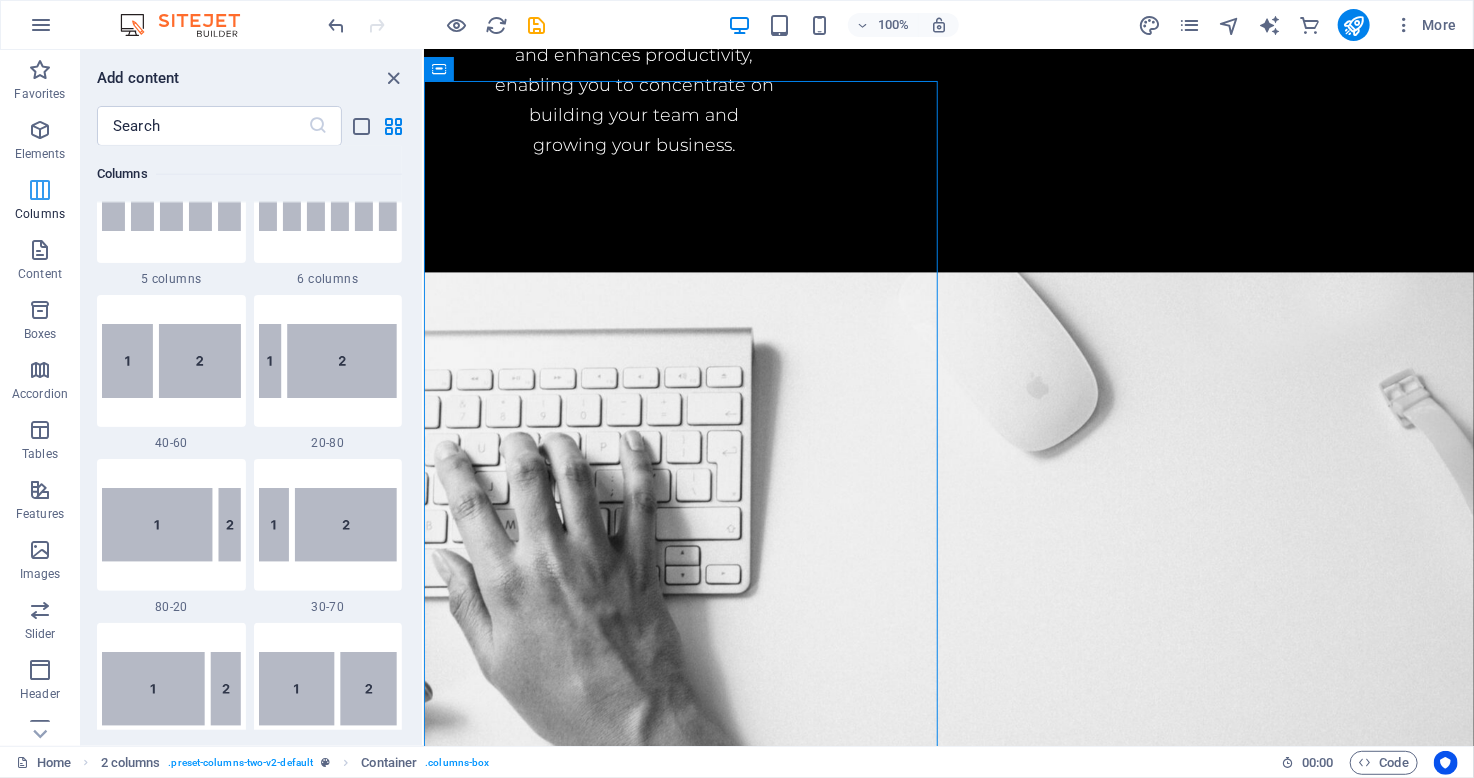 scroll, scrollTop: 990, scrollLeft: 0, axis: vertical 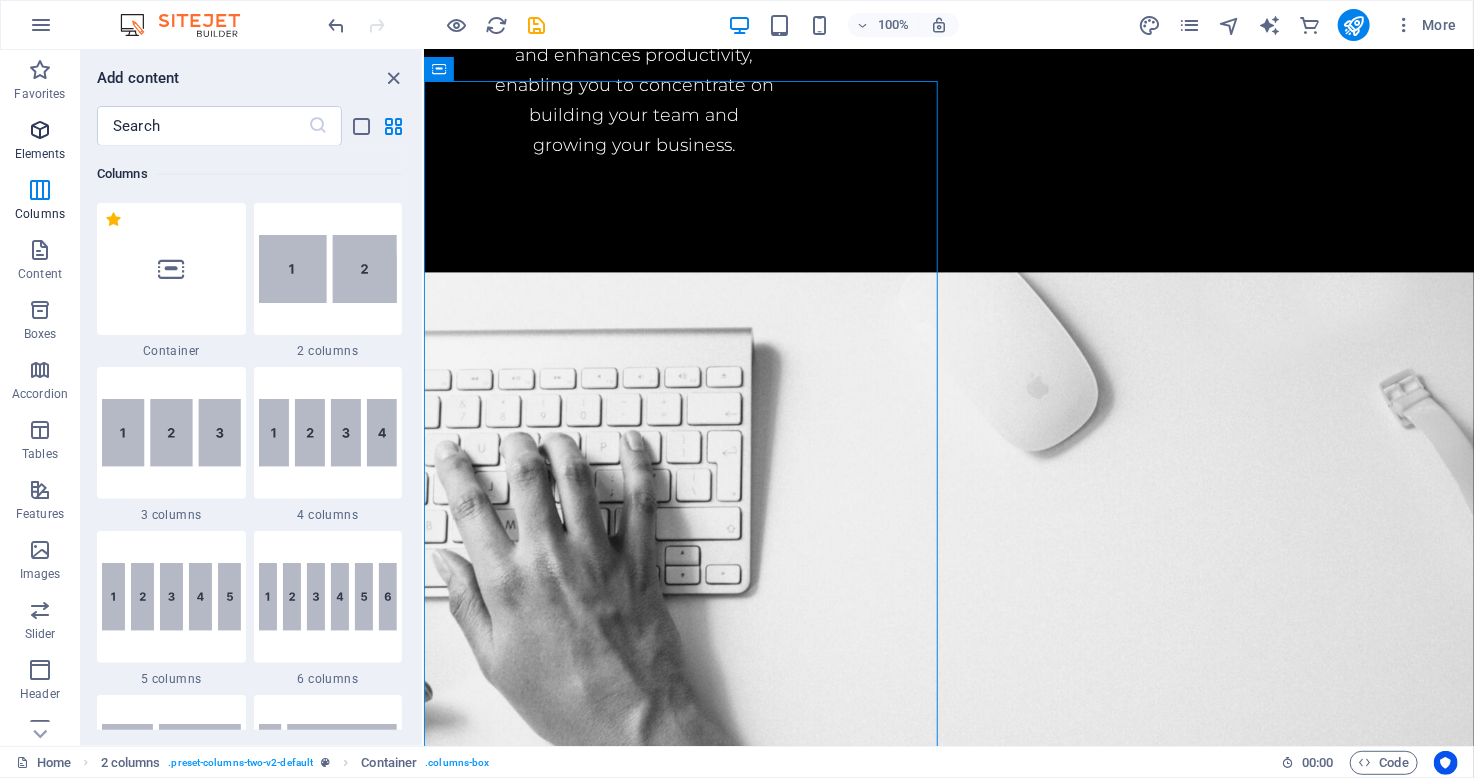 click at bounding box center [40, 130] 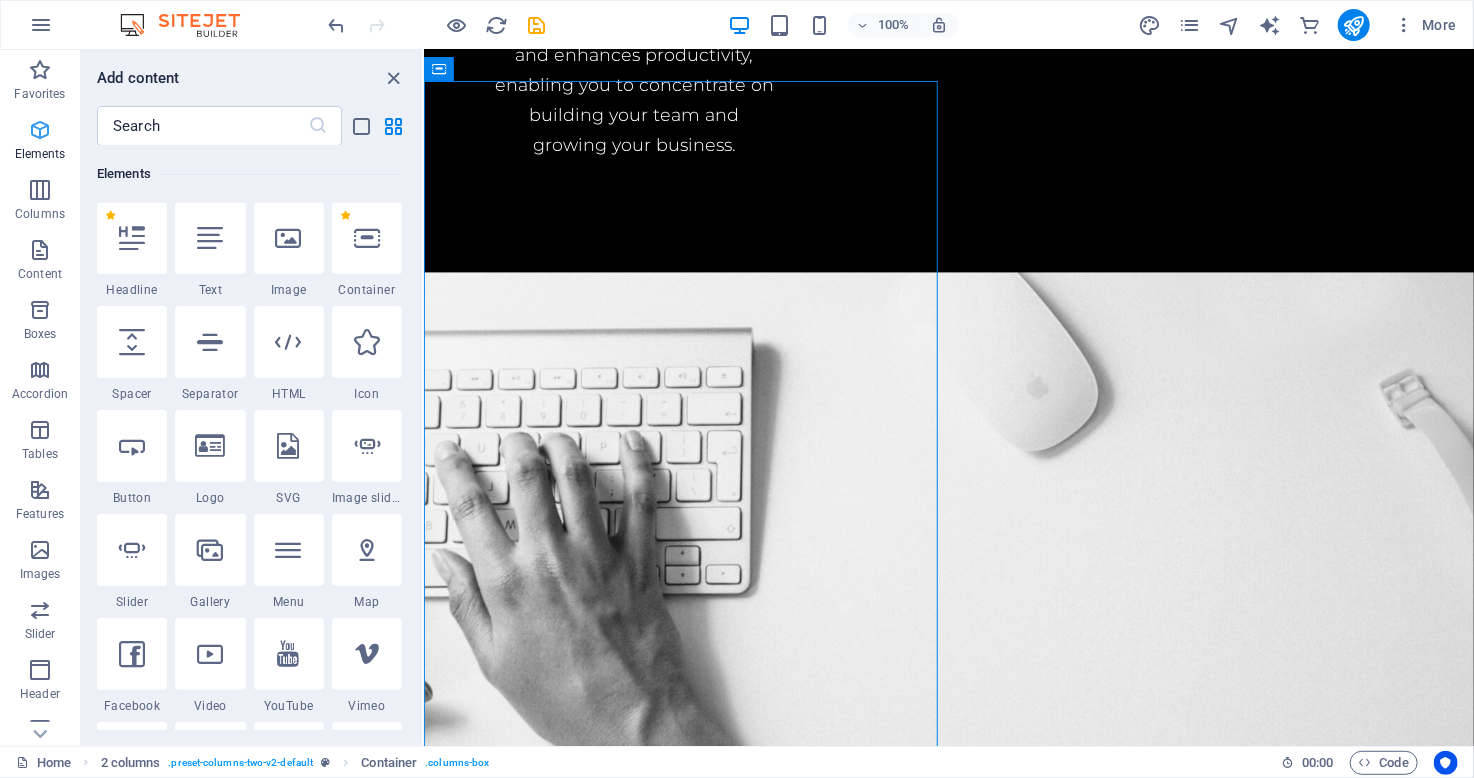 scroll, scrollTop: 213, scrollLeft: 0, axis: vertical 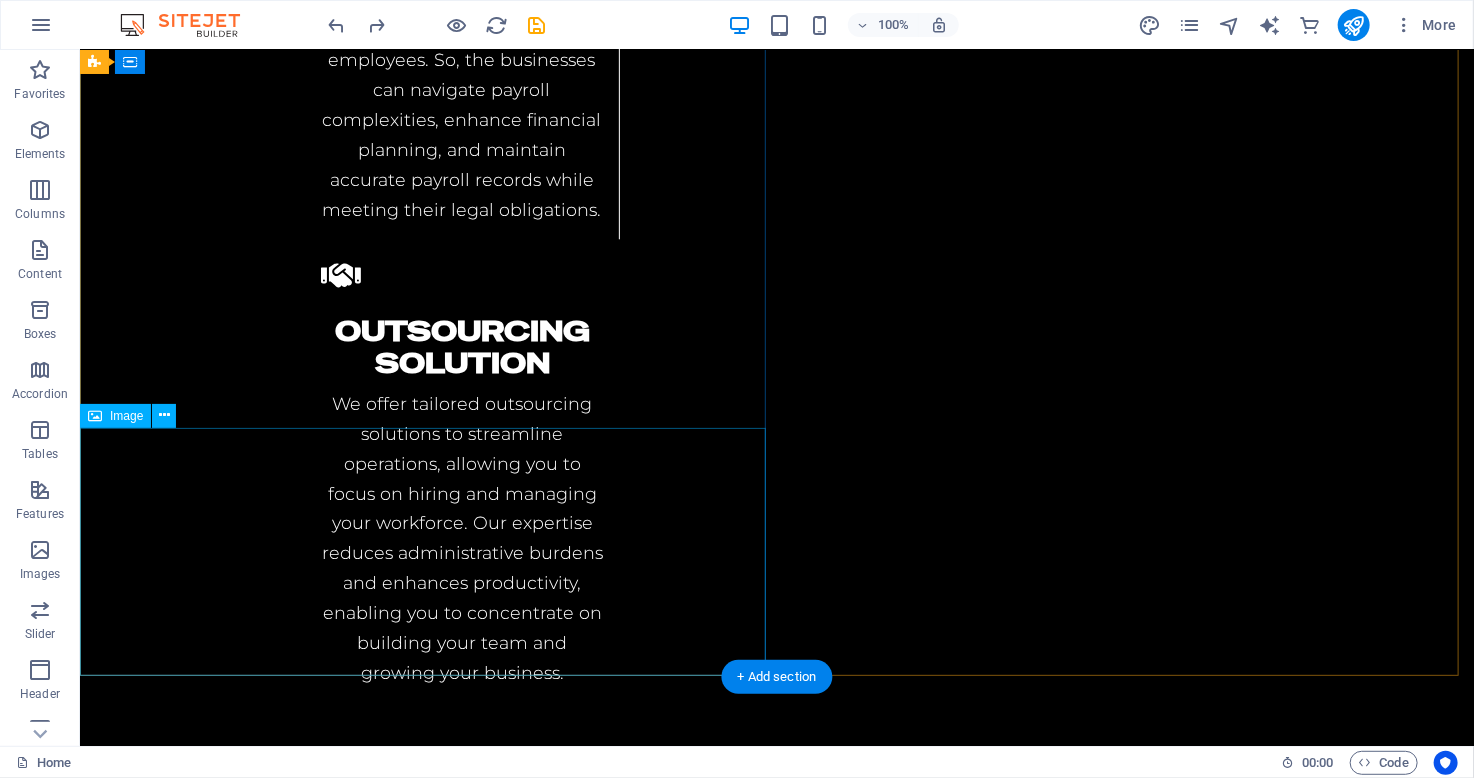 click at bounding box center [776, 3868] 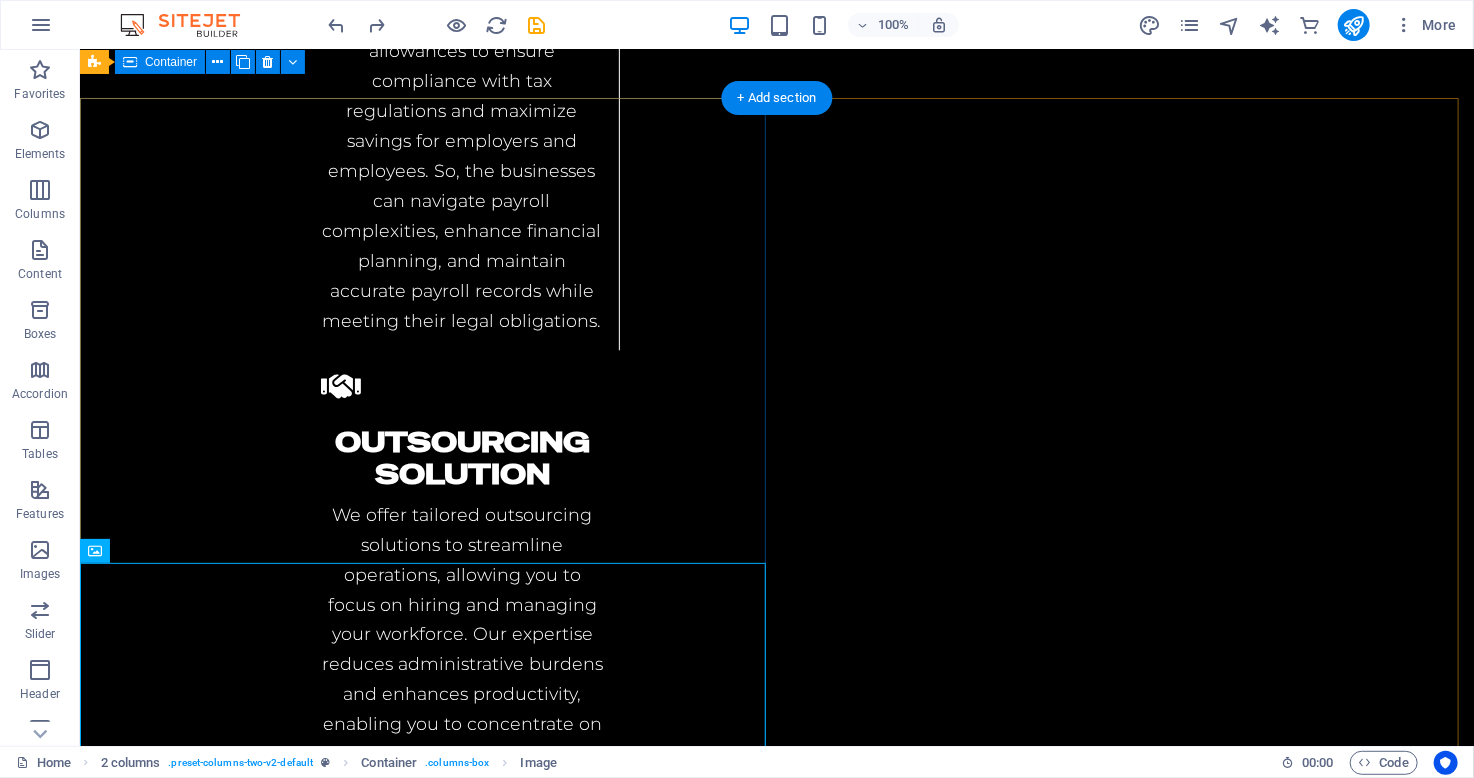 scroll, scrollTop: 5260, scrollLeft: 0, axis: vertical 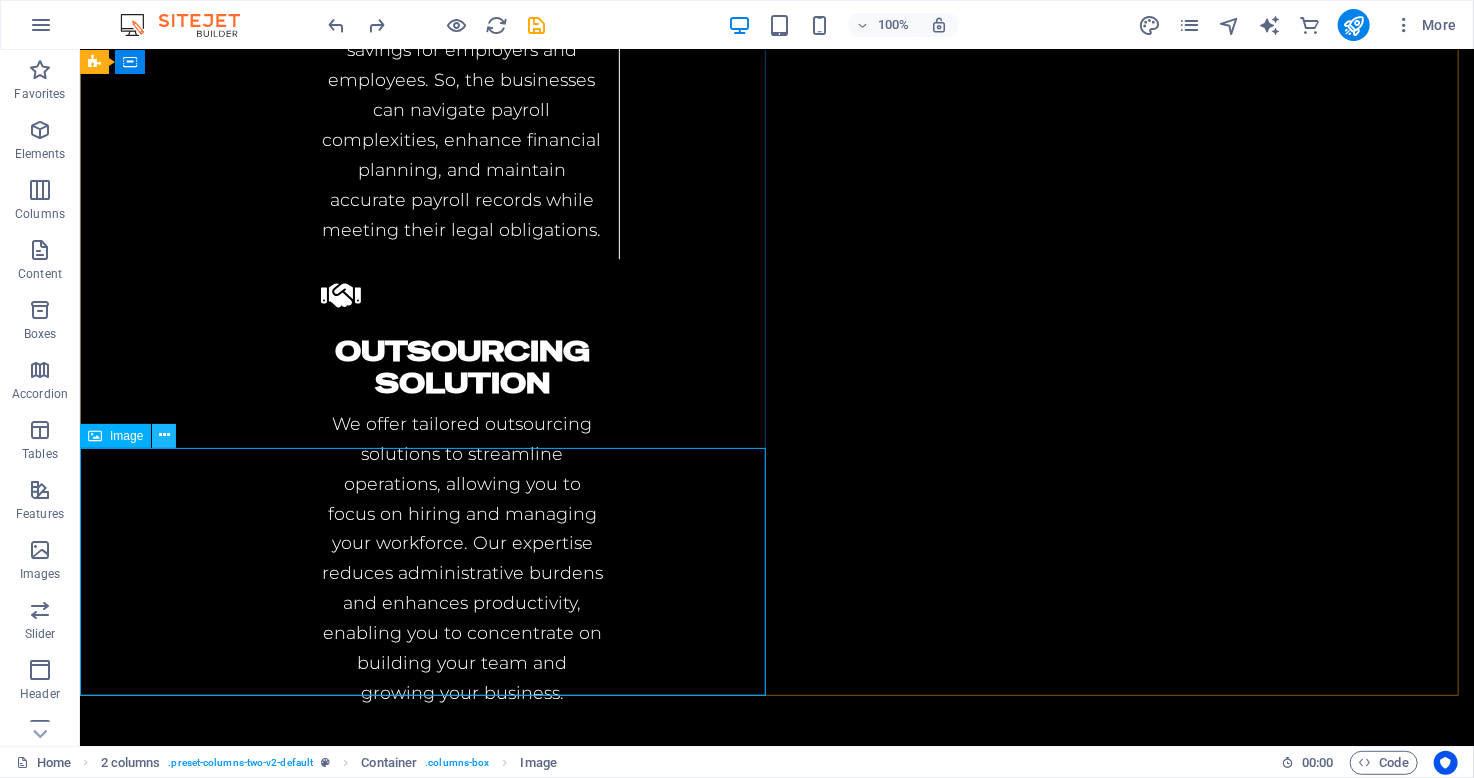 click at bounding box center (164, 435) 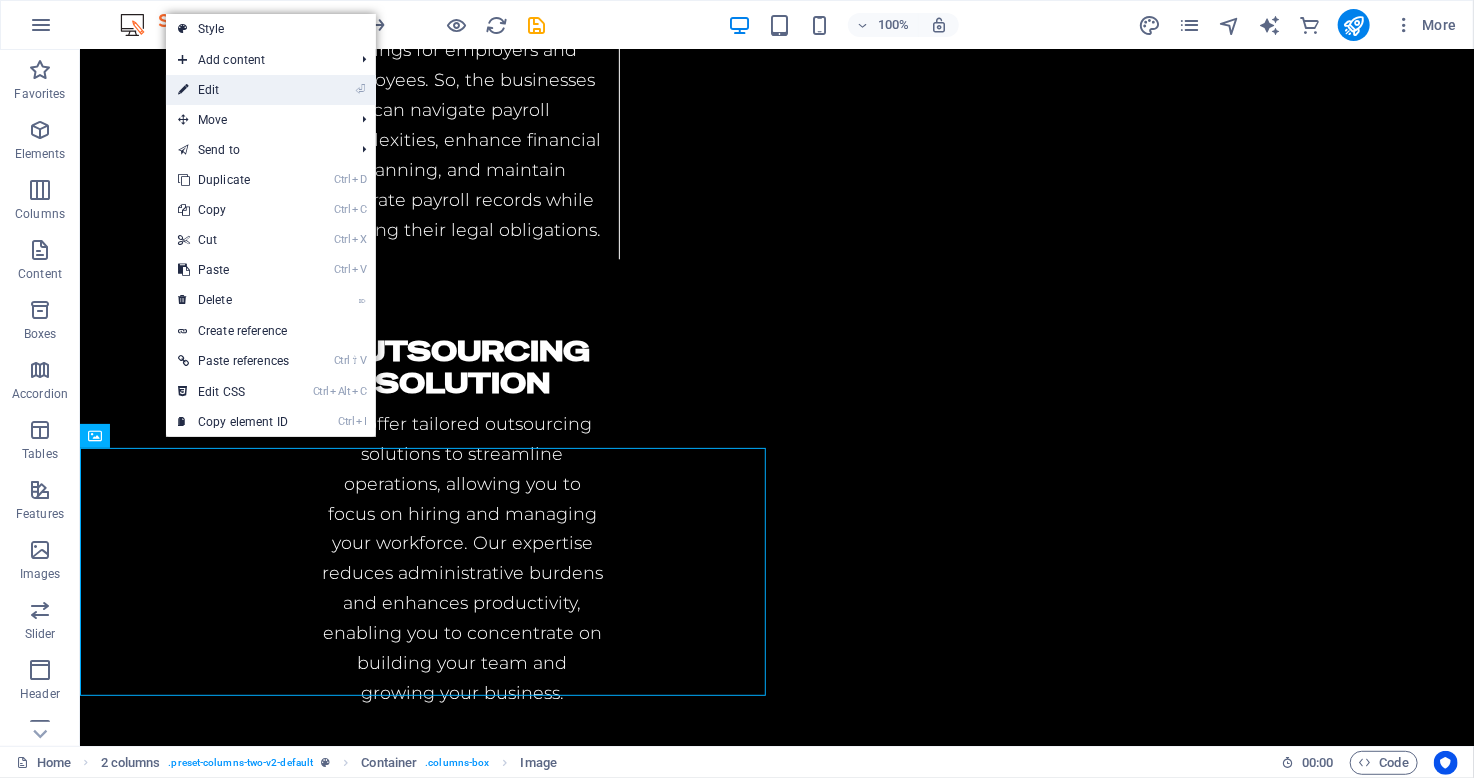 click on "⏎  Edit" at bounding box center (233, 90) 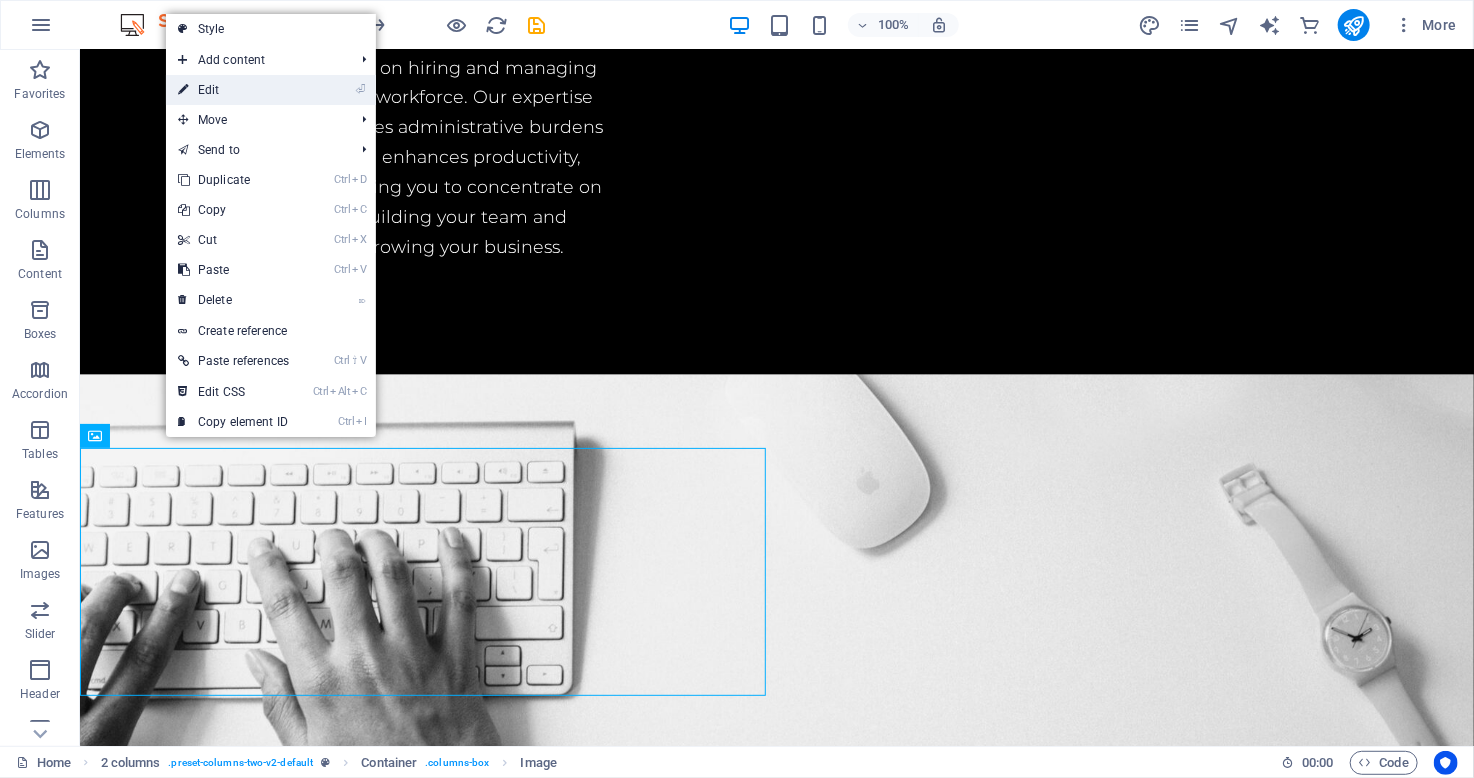 select on "%" 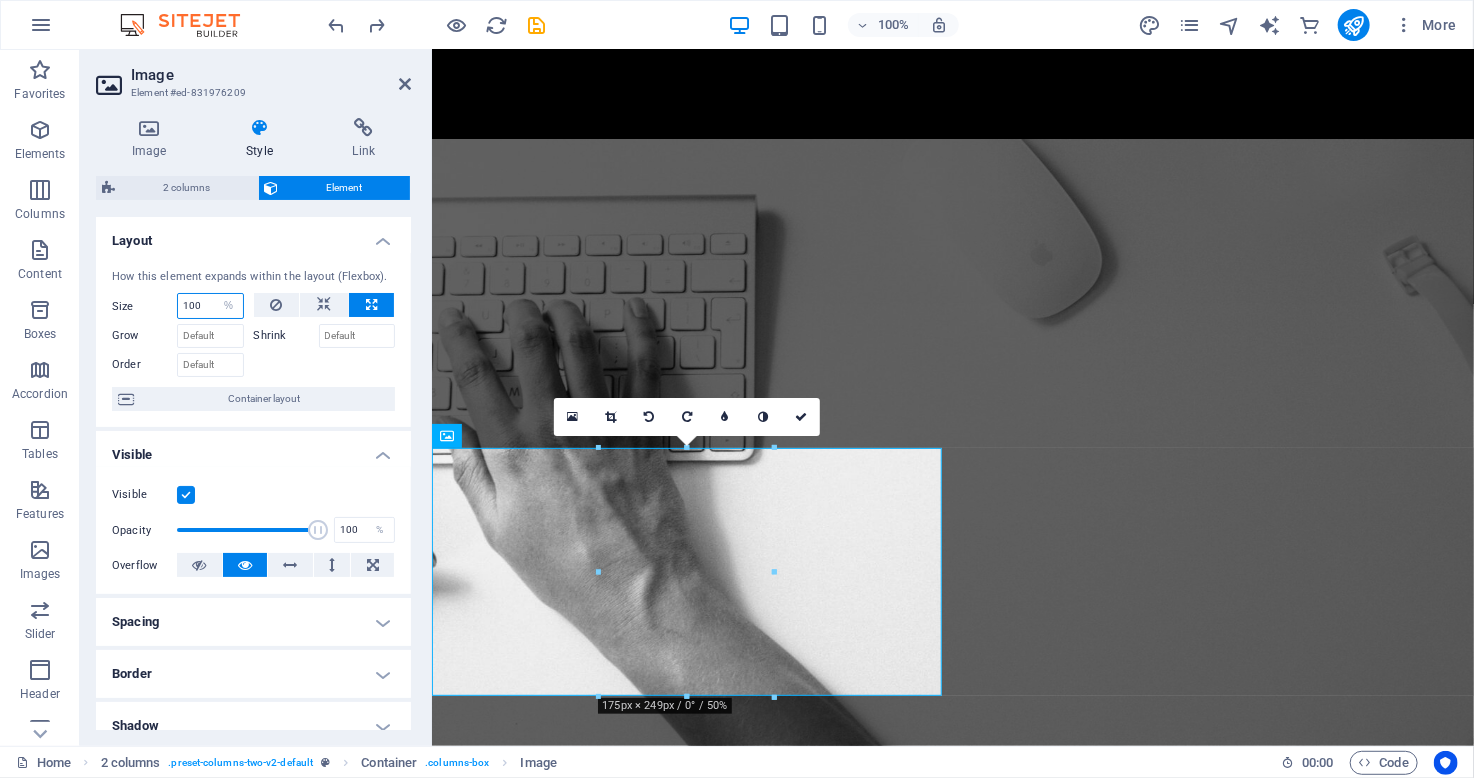 click on "100" at bounding box center [210, 306] 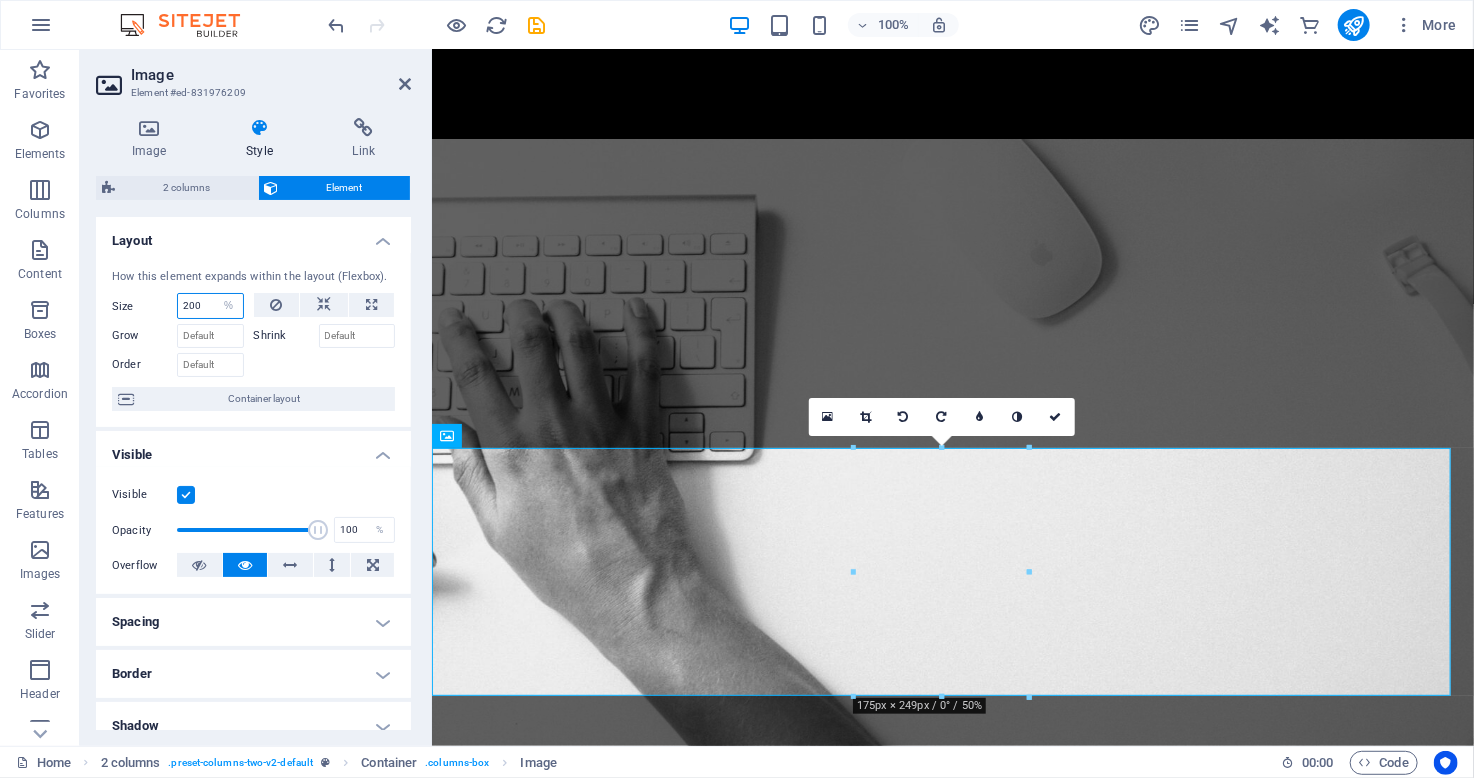 type on "100" 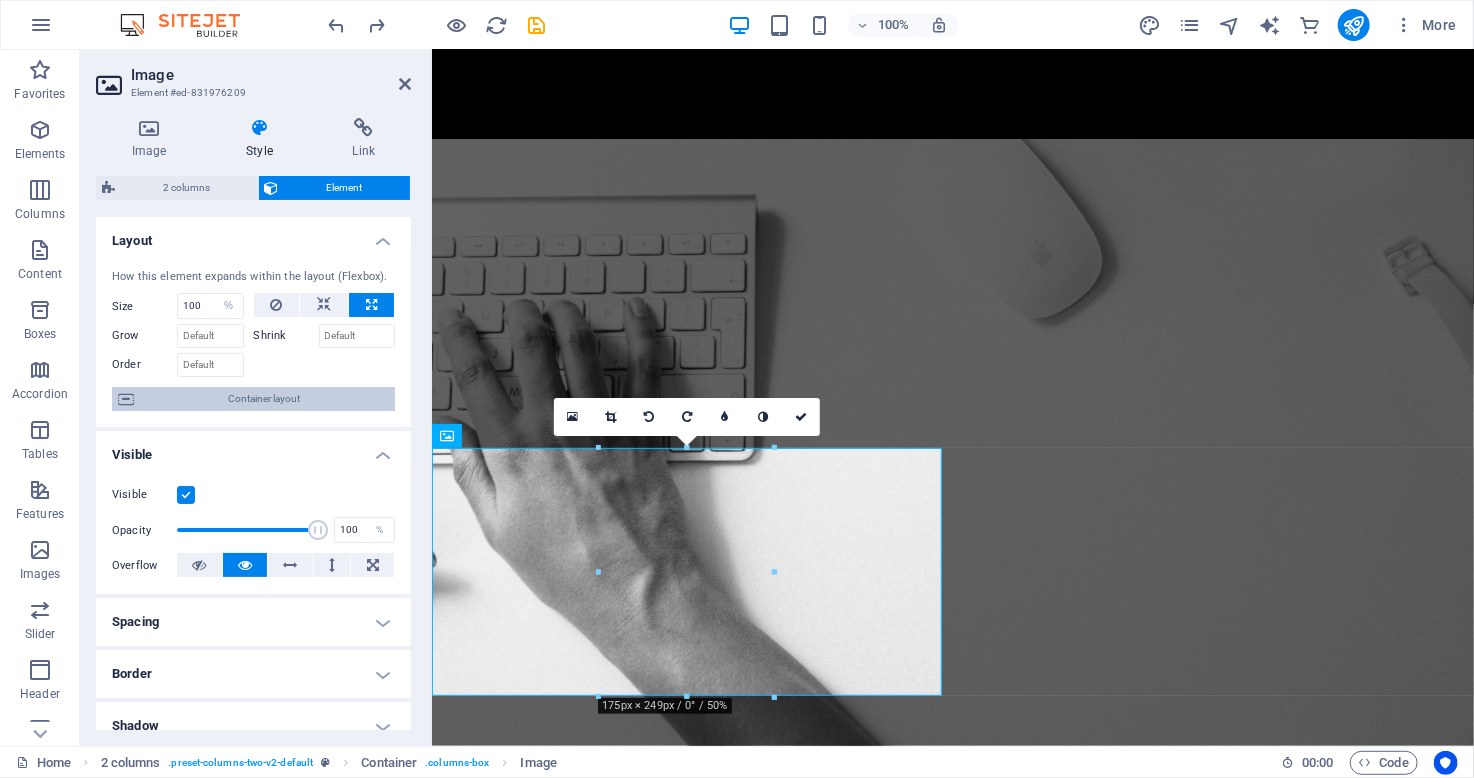 click on "Container layout" at bounding box center (264, 399) 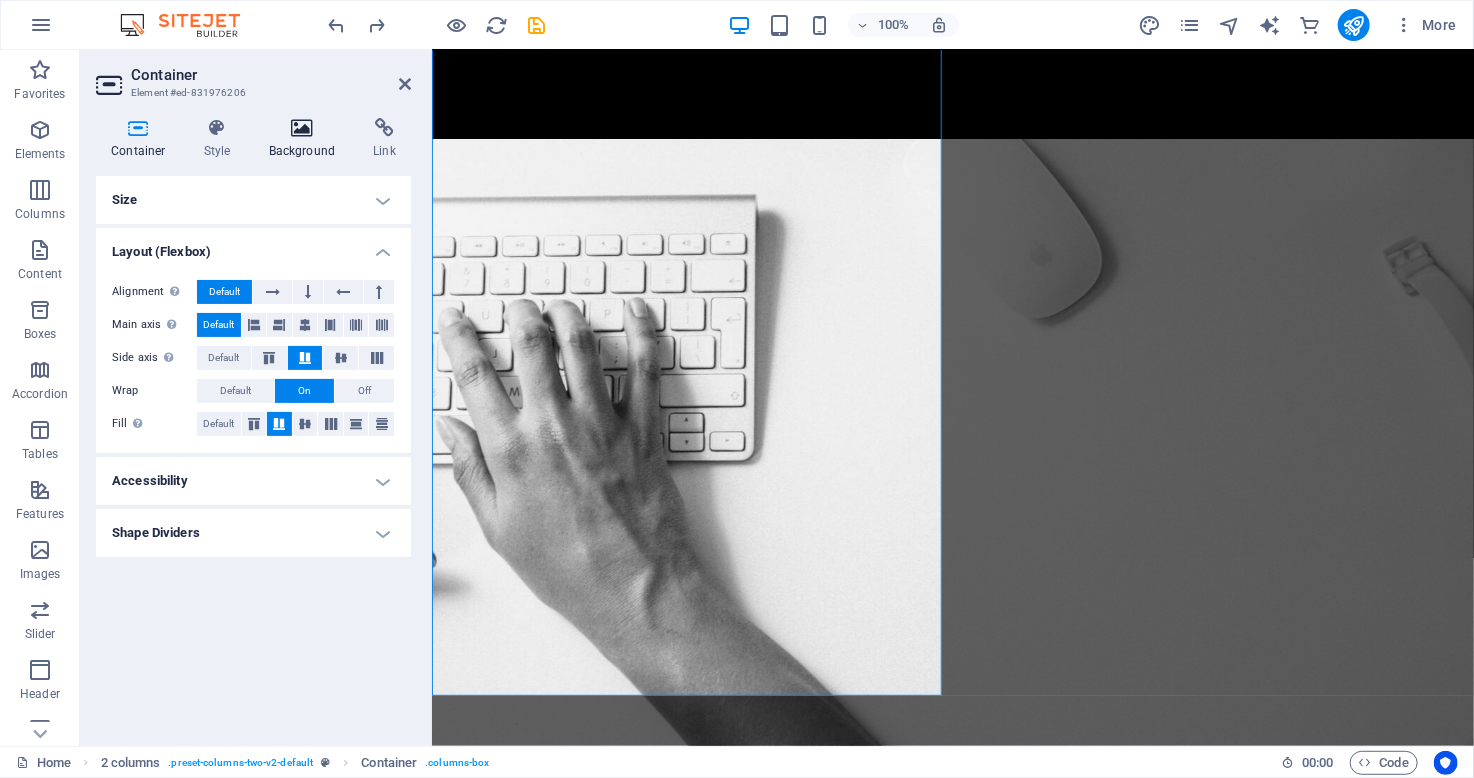 click at bounding box center [302, 128] 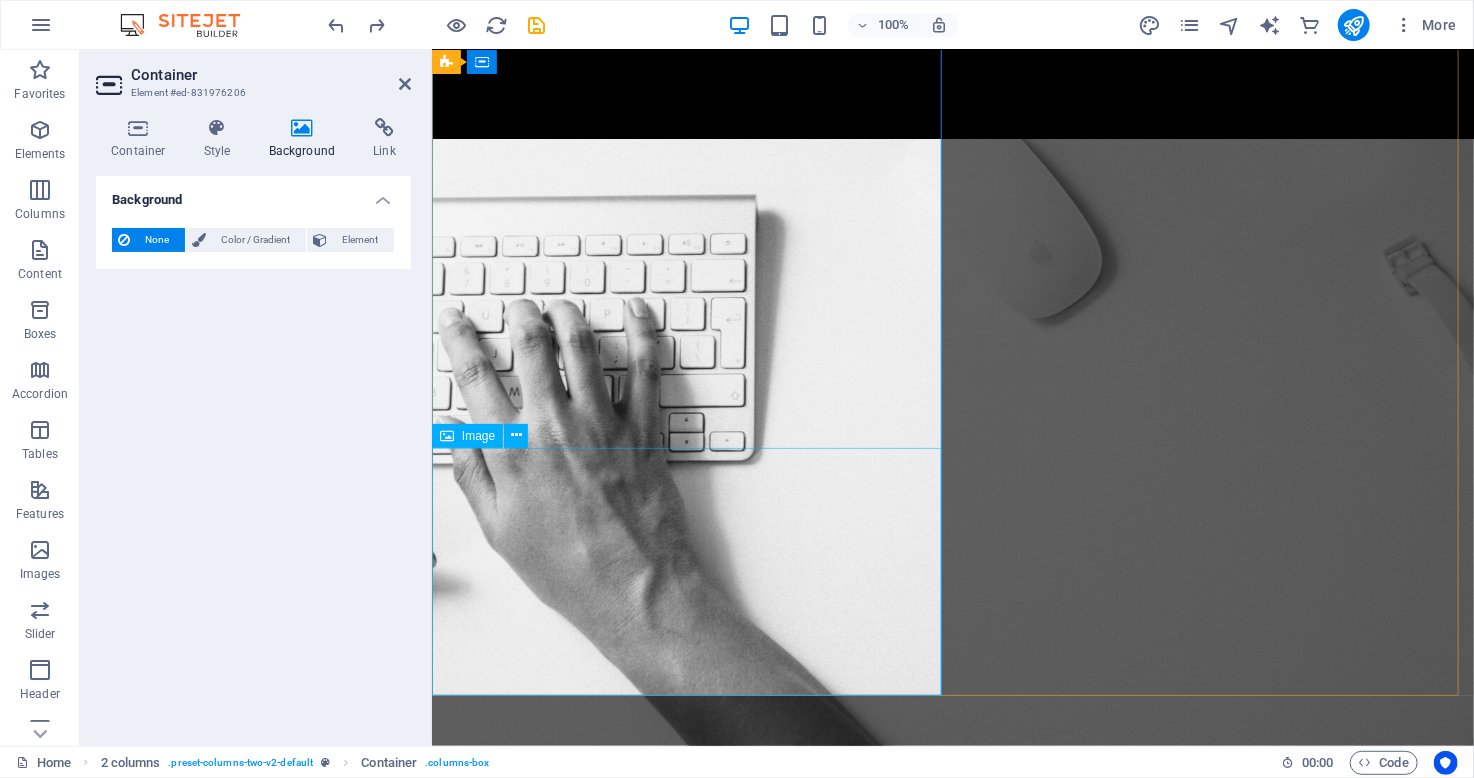 click at bounding box center [952, 3564] 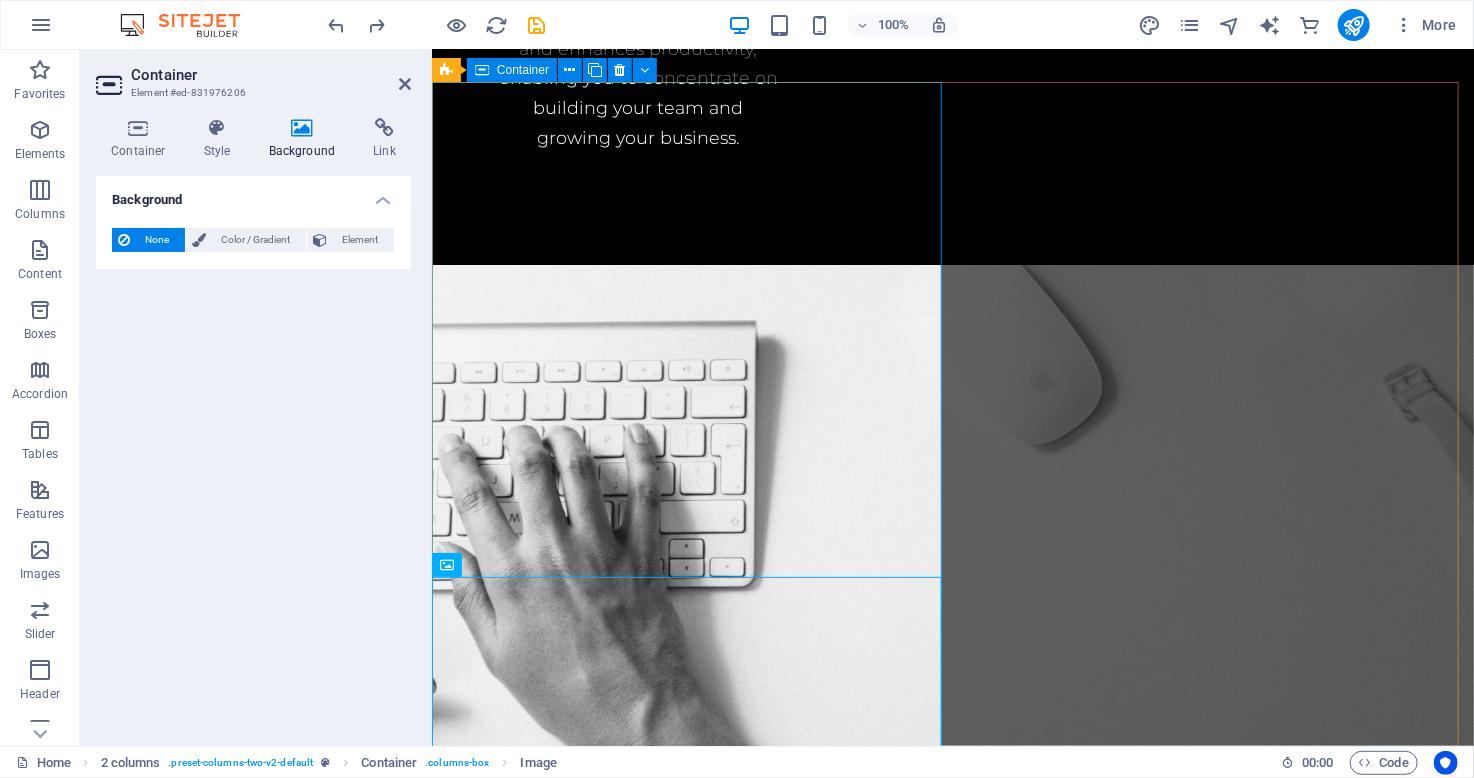 scroll, scrollTop: 5577, scrollLeft: 0, axis: vertical 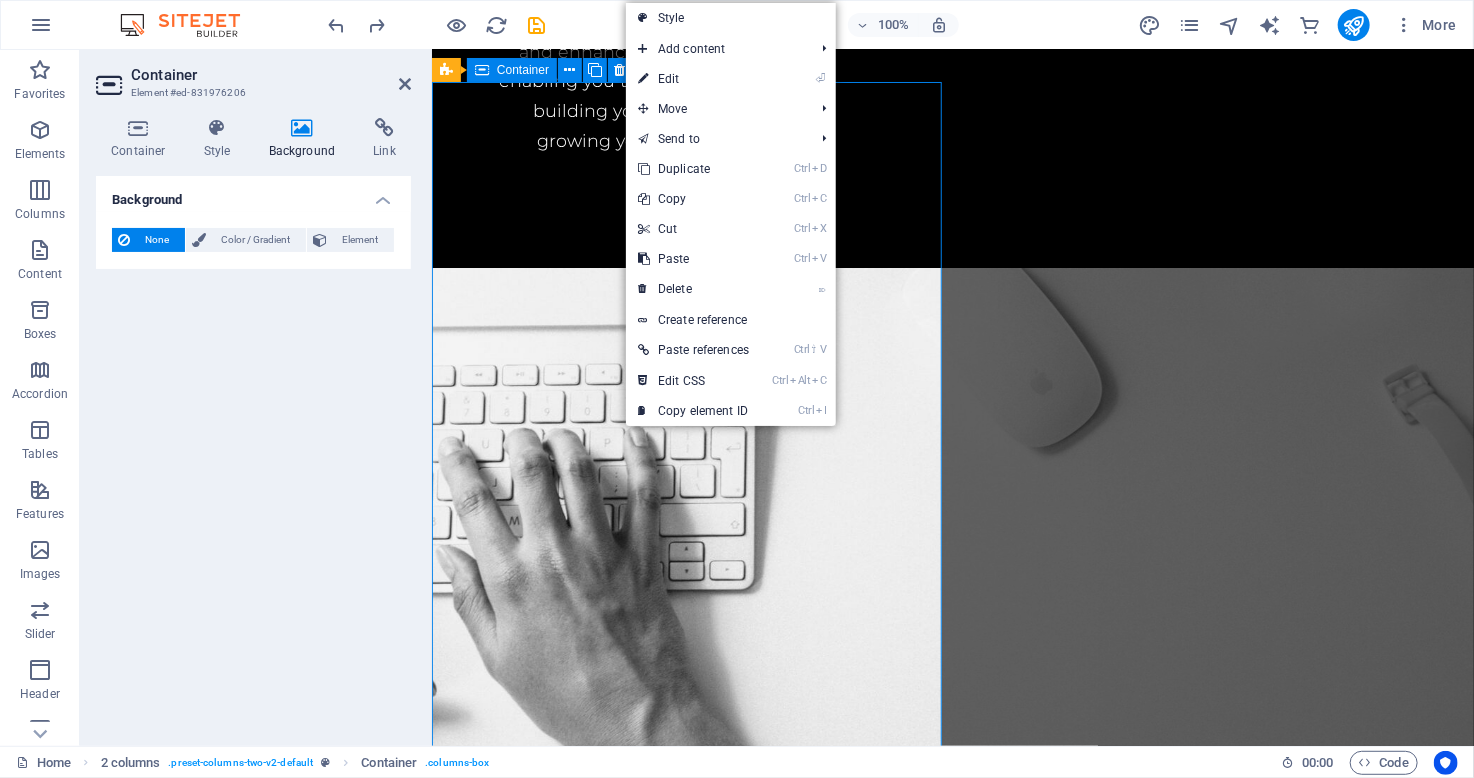 click at bounding box center (952, 3694) 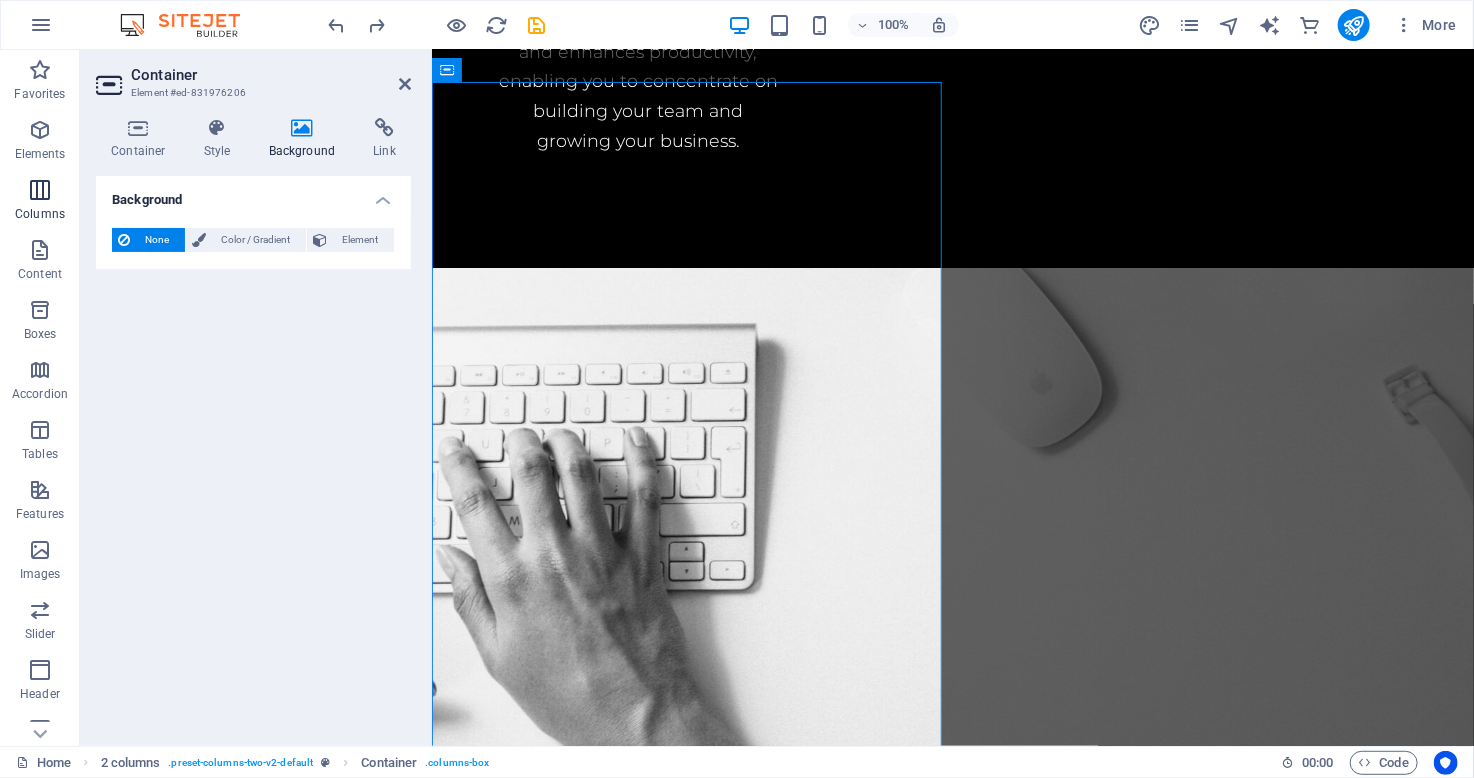 click at bounding box center (40, 190) 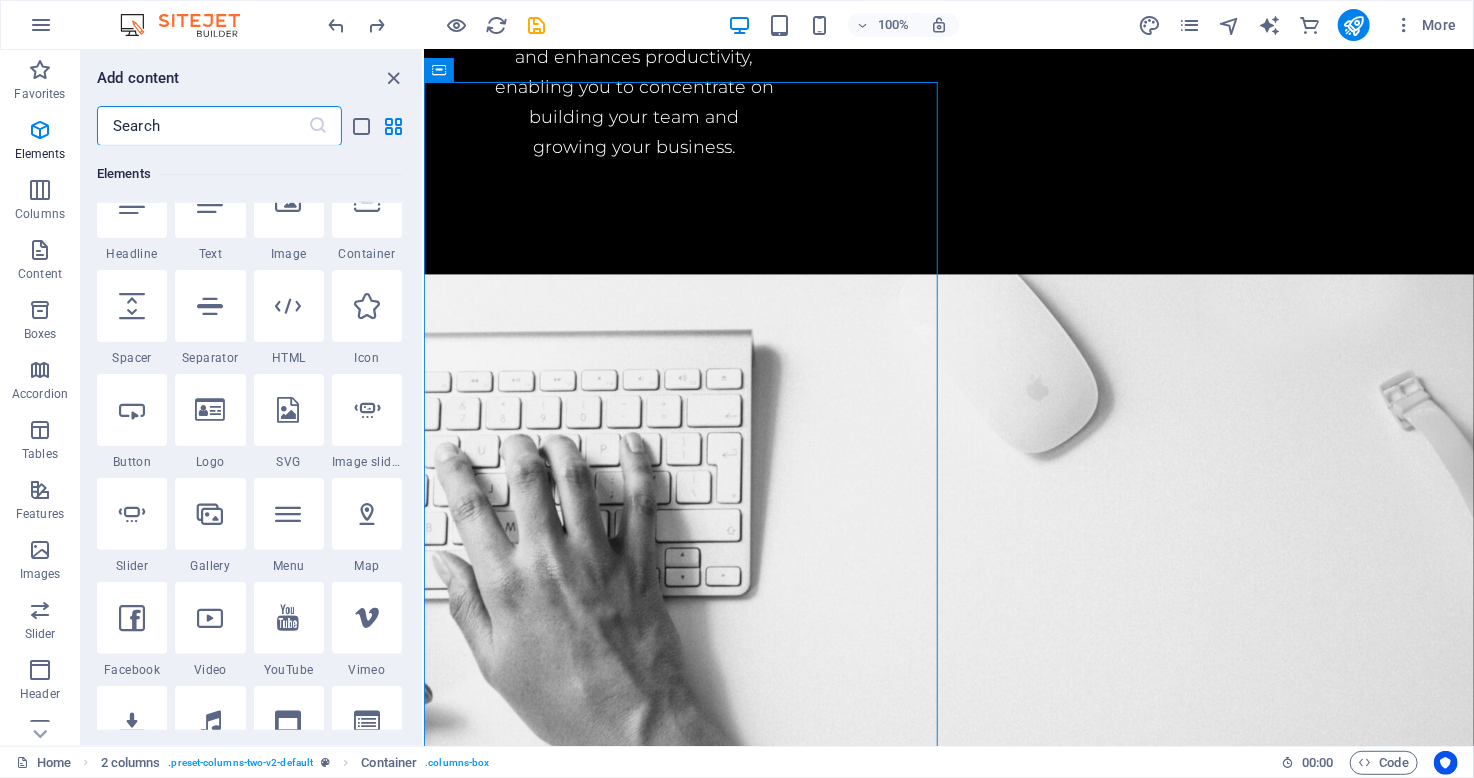 scroll, scrollTop: 0, scrollLeft: 0, axis: both 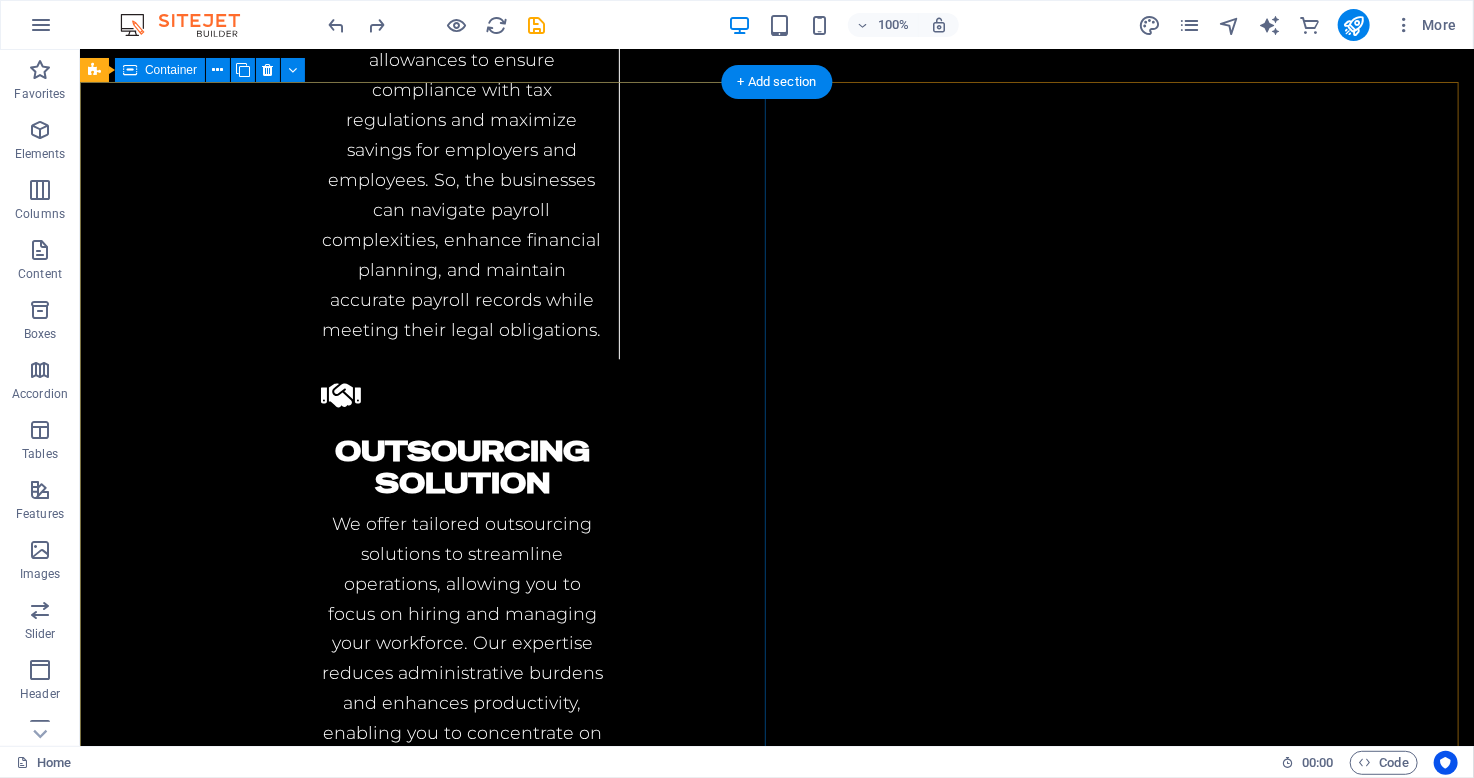 click at bounding box center [776, 3988] 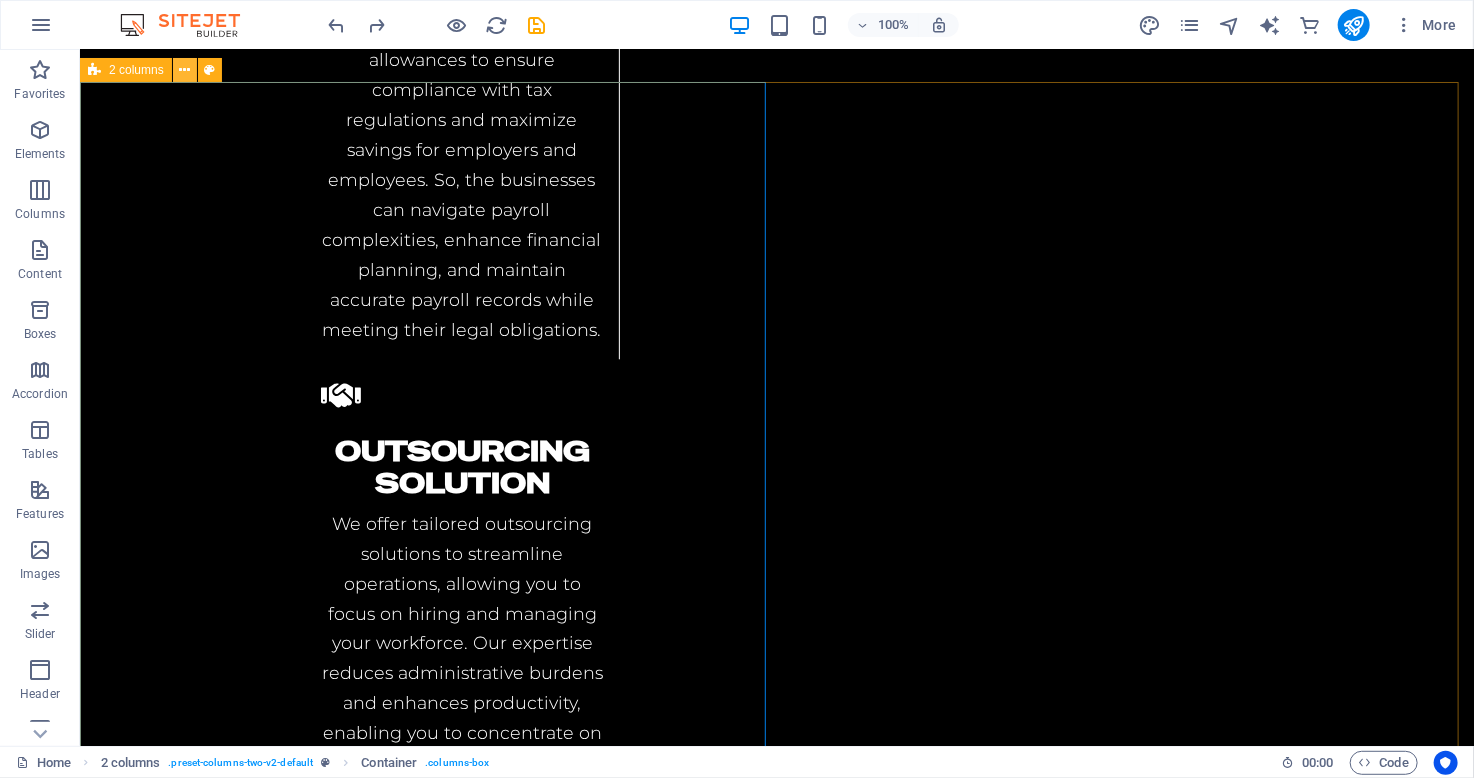 click at bounding box center (184, 70) 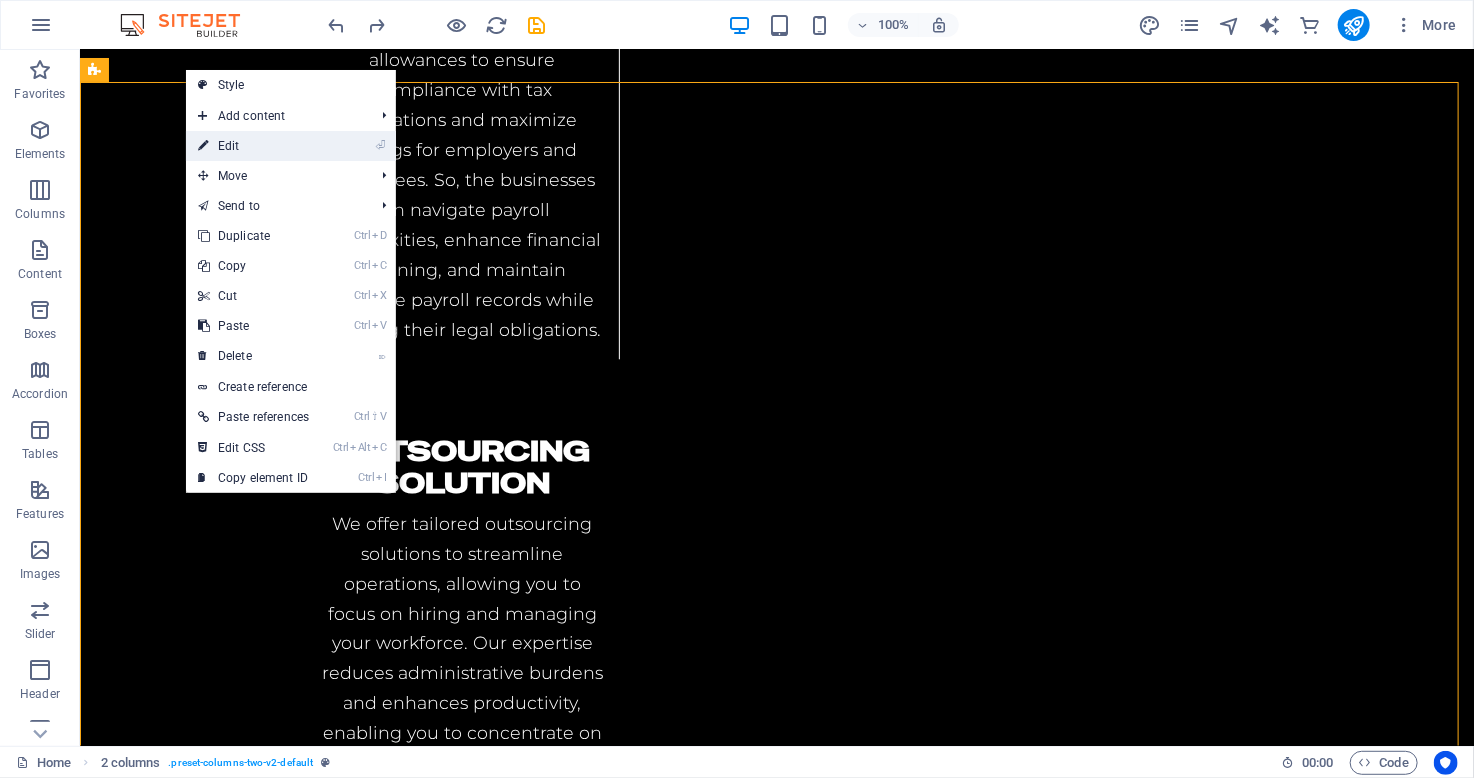 click on "⏎  Edit" at bounding box center [253, 146] 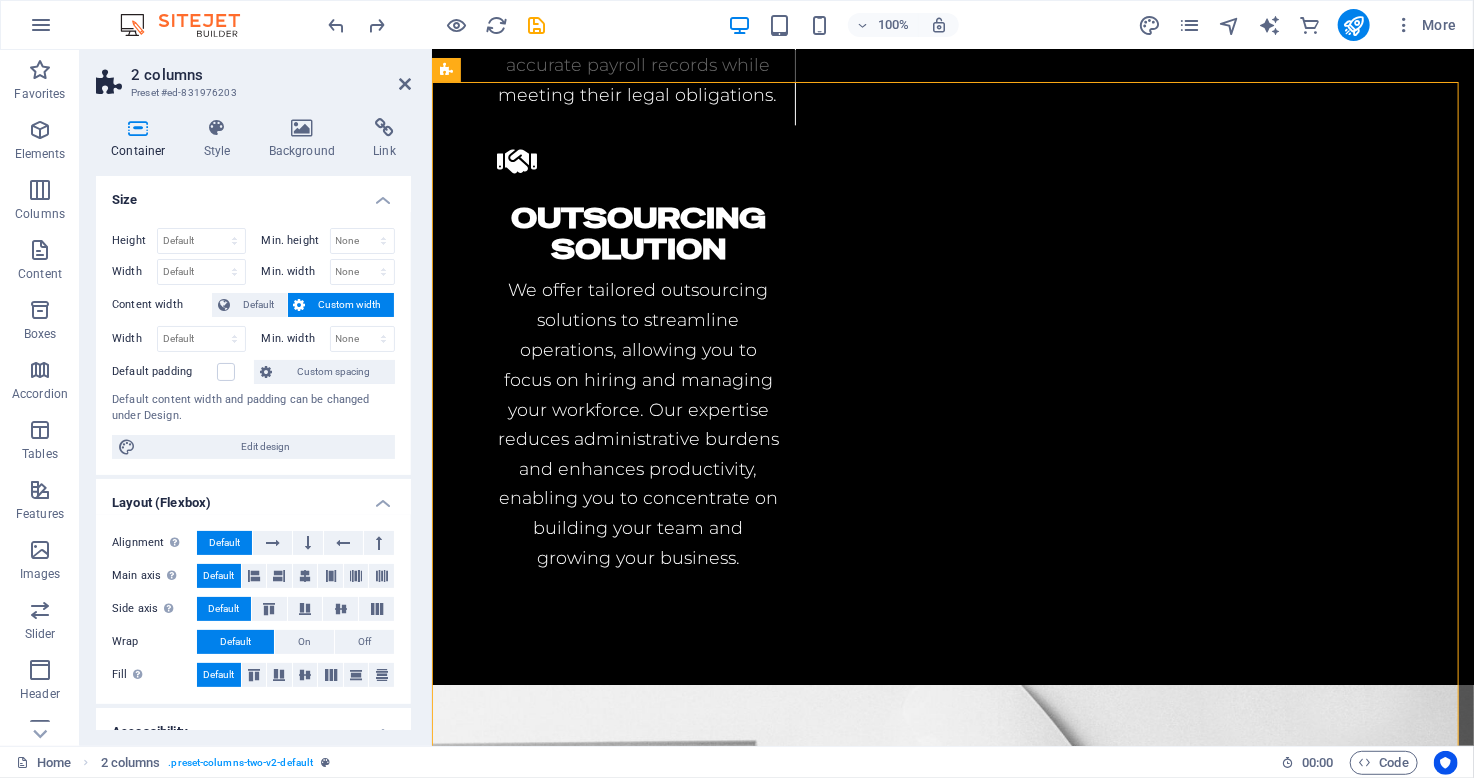 scroll, scrollTop: 5577, scrollLeft: 0, axis: vertical 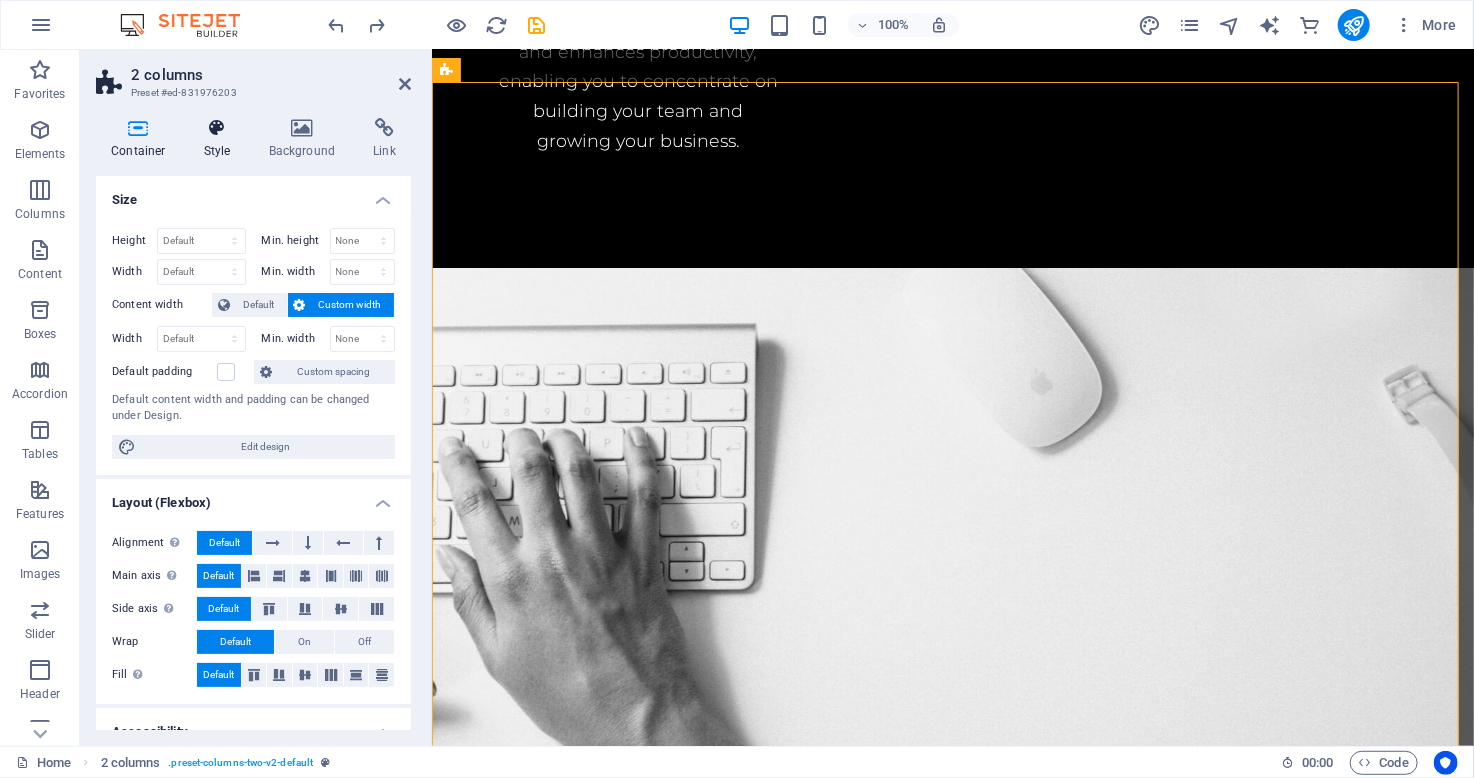 click at bounding box center [217, 128] 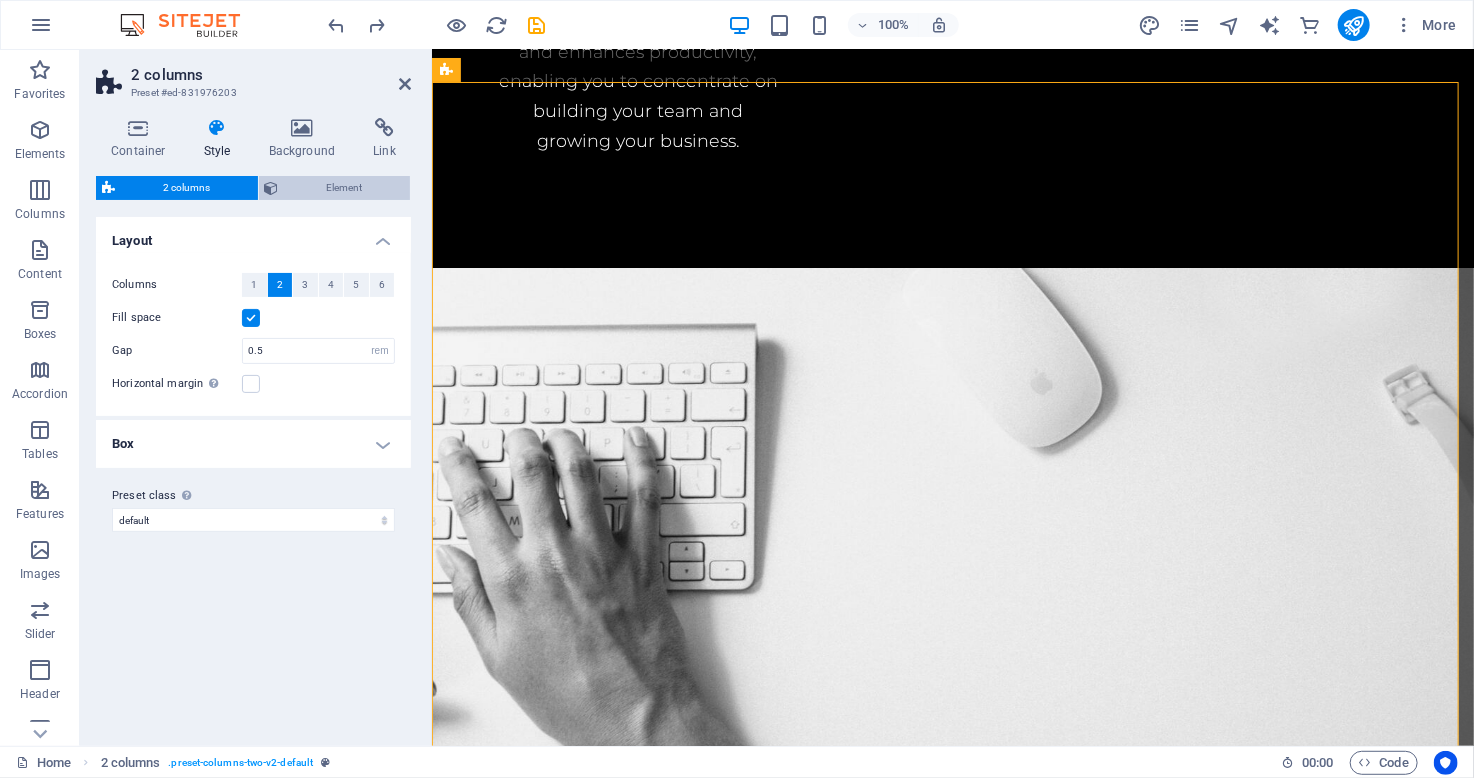 click on "Element" at bounding box center [345, 188] 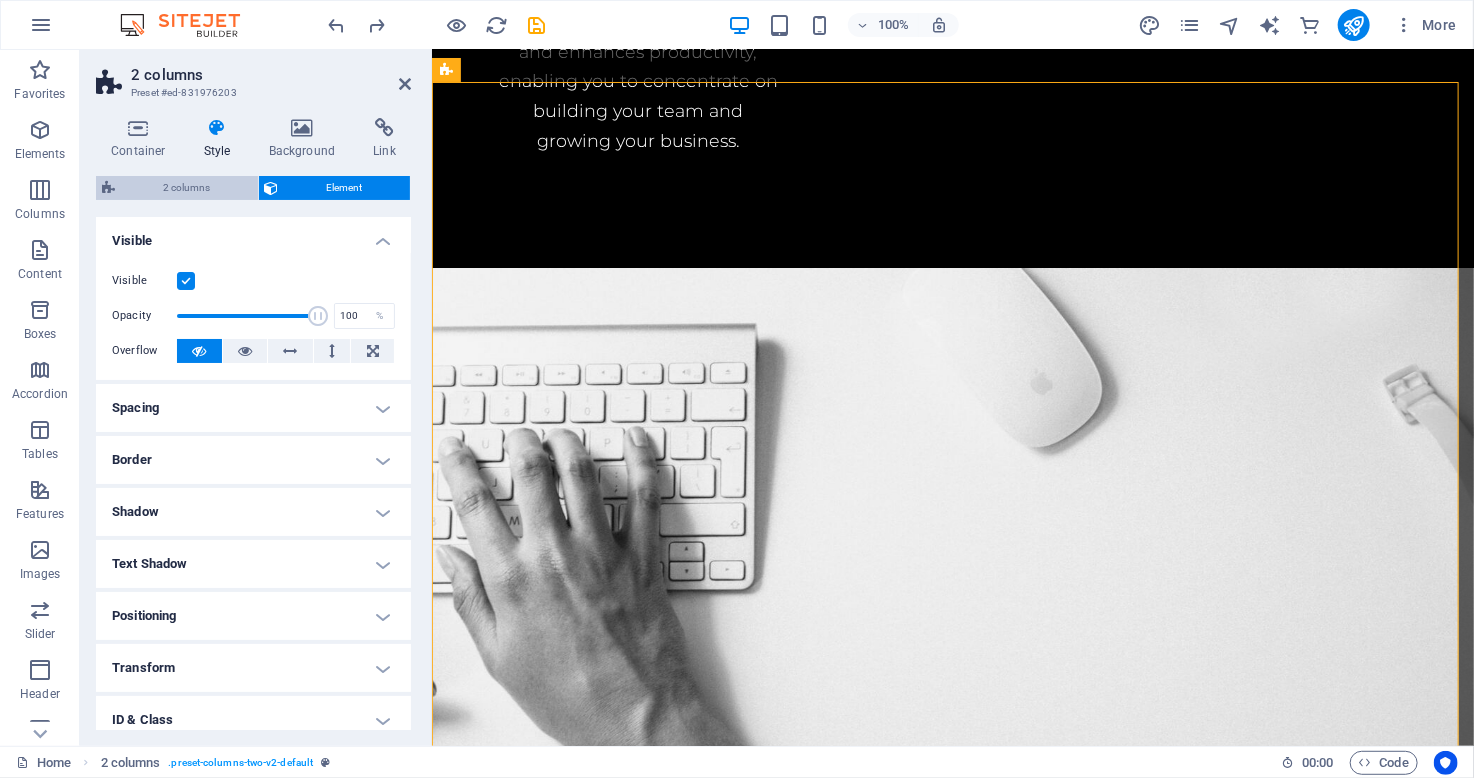 click on "2 columns" at bounding box center [186, 188] 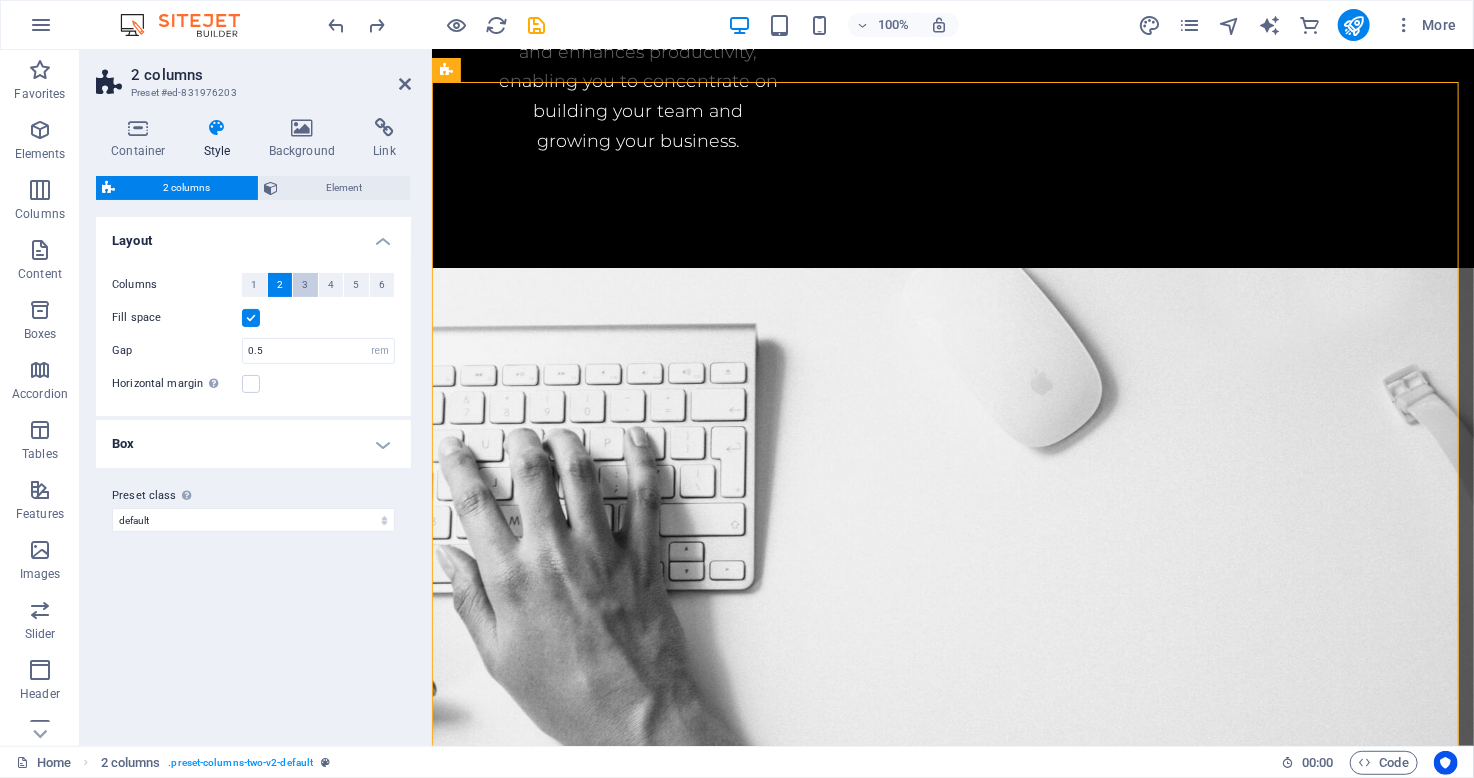 click on "3" at bounding box center [305, 285] 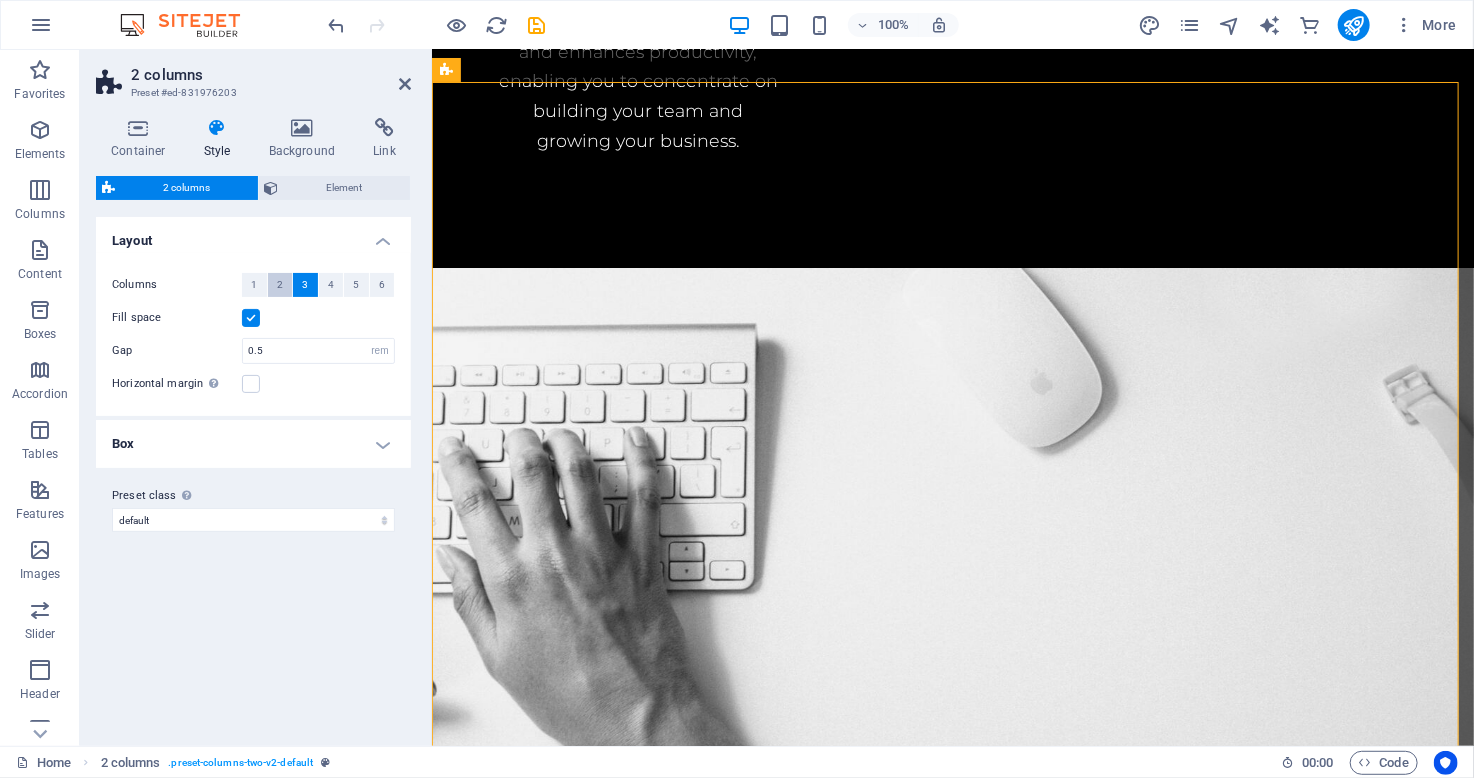 click on "2" at bounding box center (280, 285) 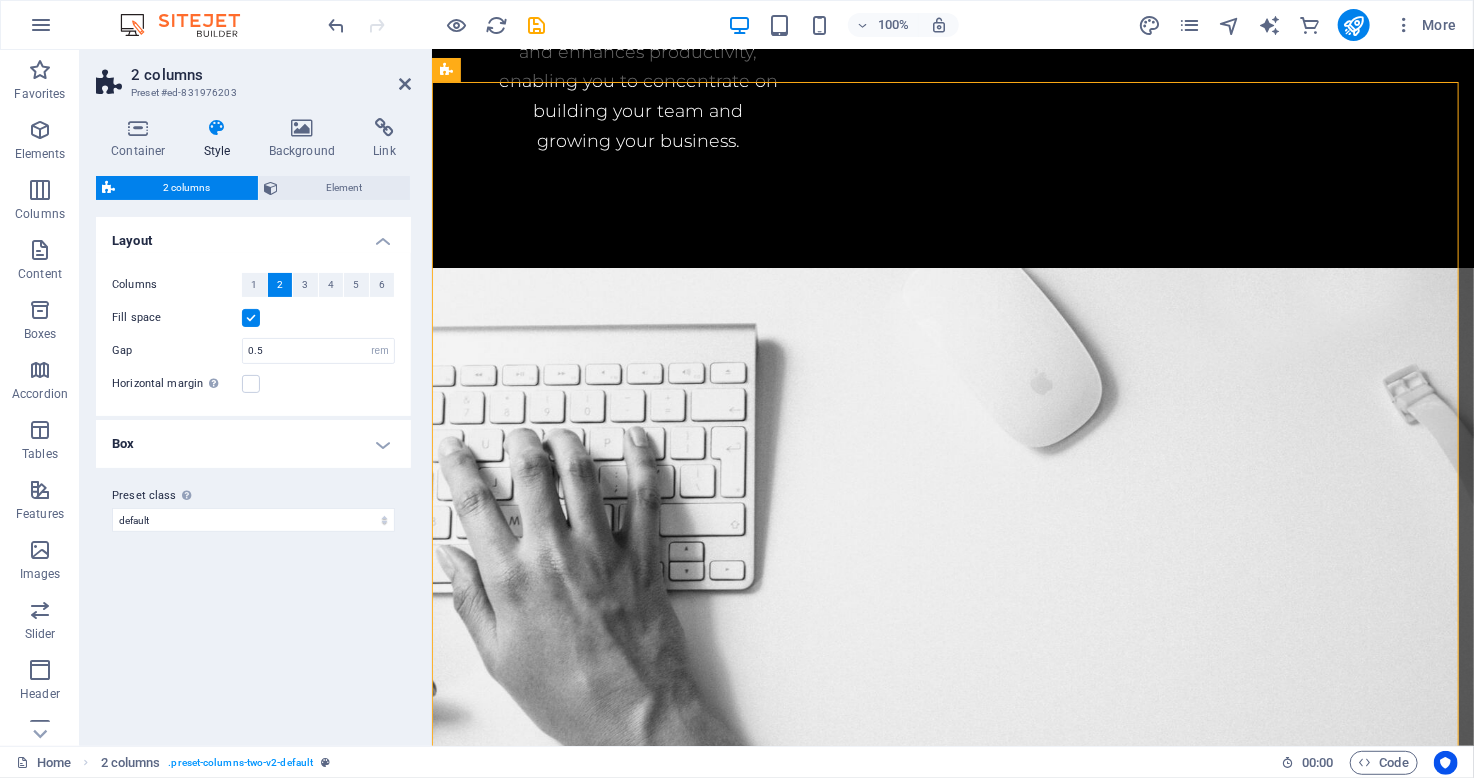 click on "Box" at bounding box center [253, 444] 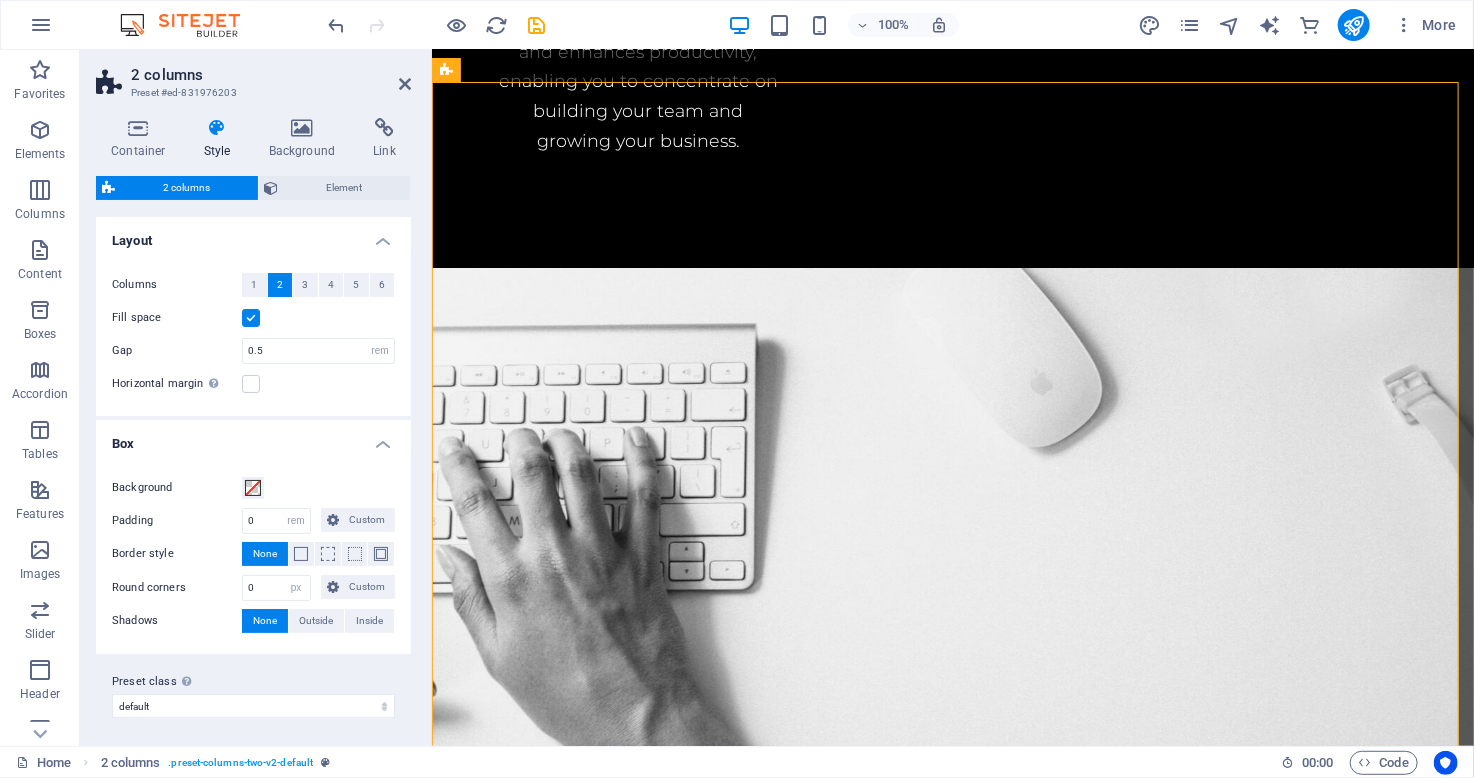 click on "Box" at bounding box center (253, 438) 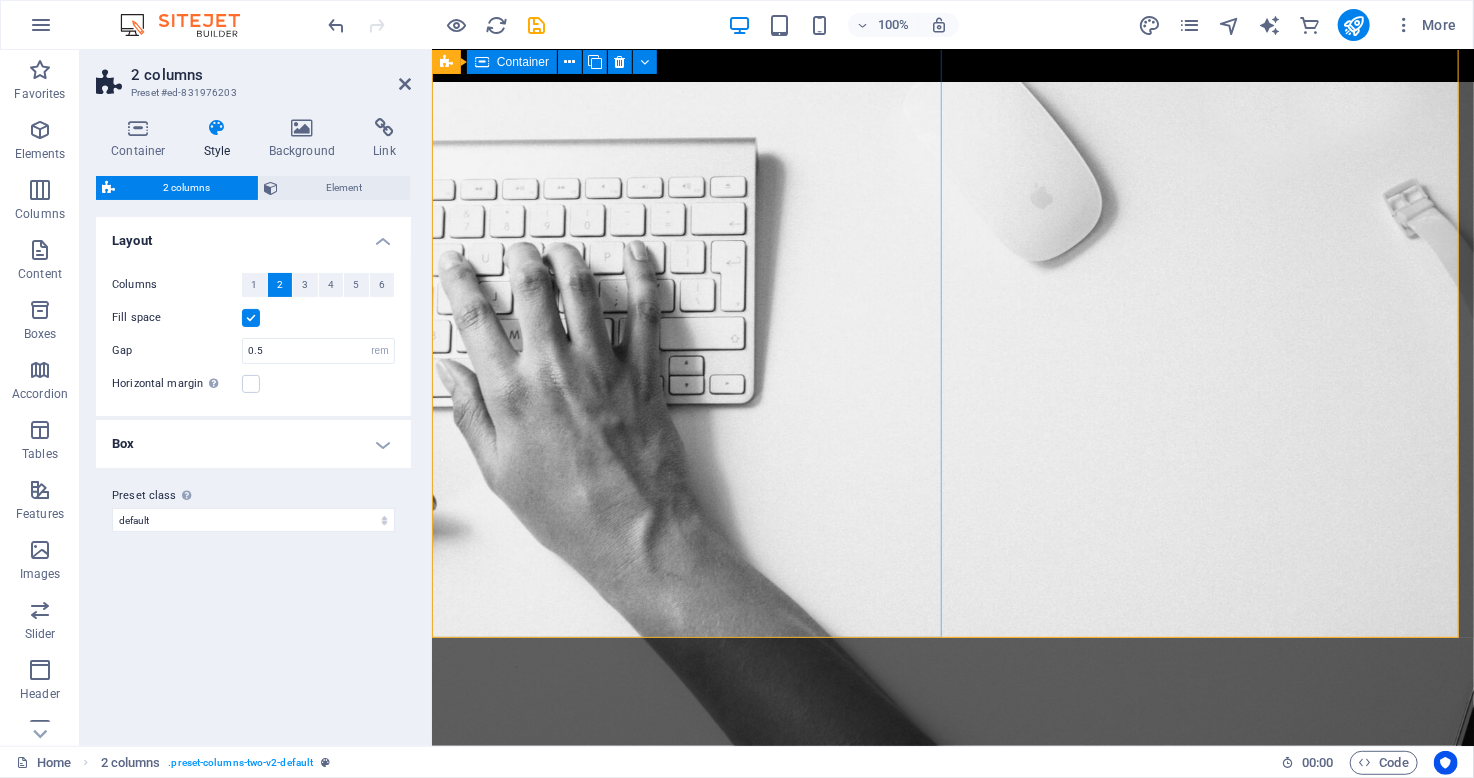 scroll, scrollTop: 5765, scrollLeft: 0, axis: vertical 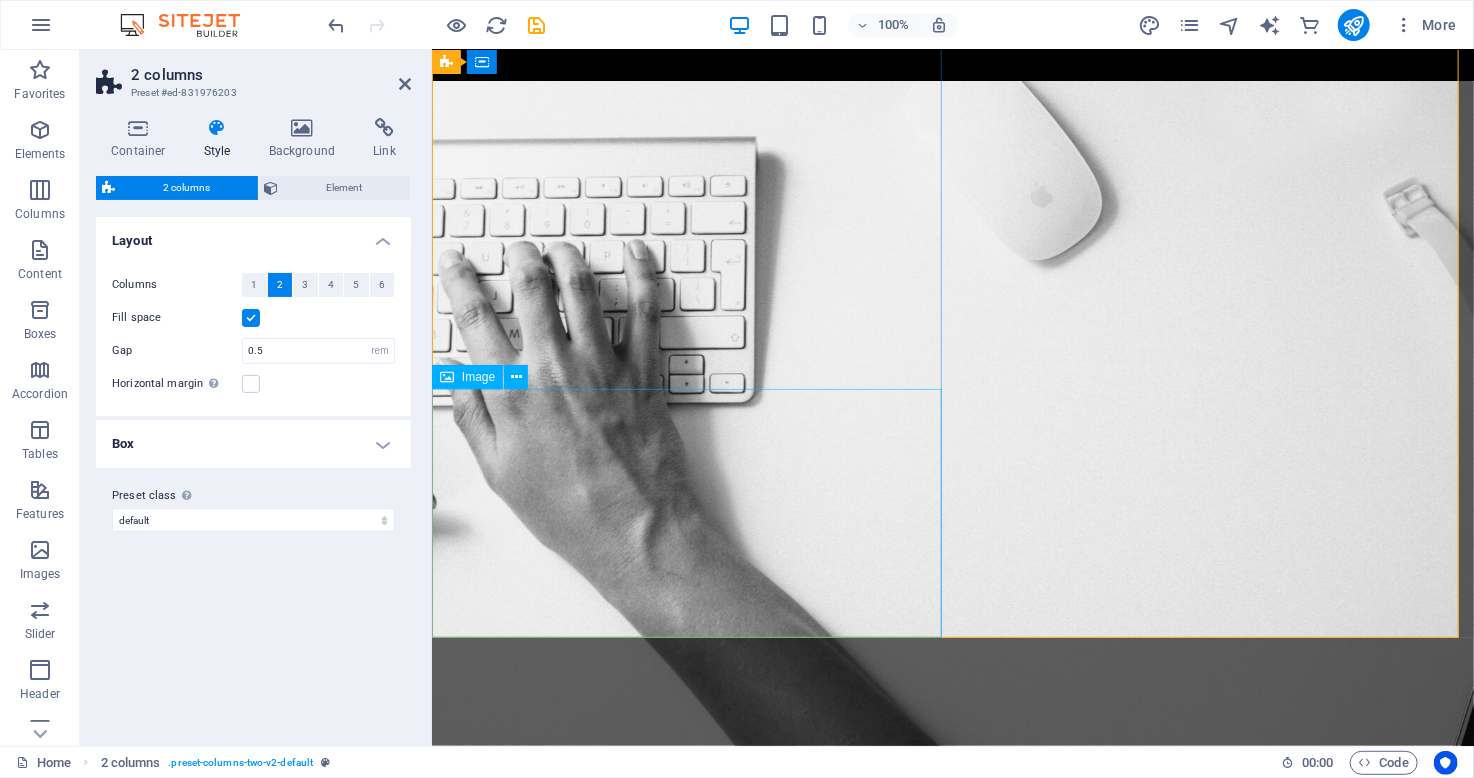click at bounding box center (952, 3506) 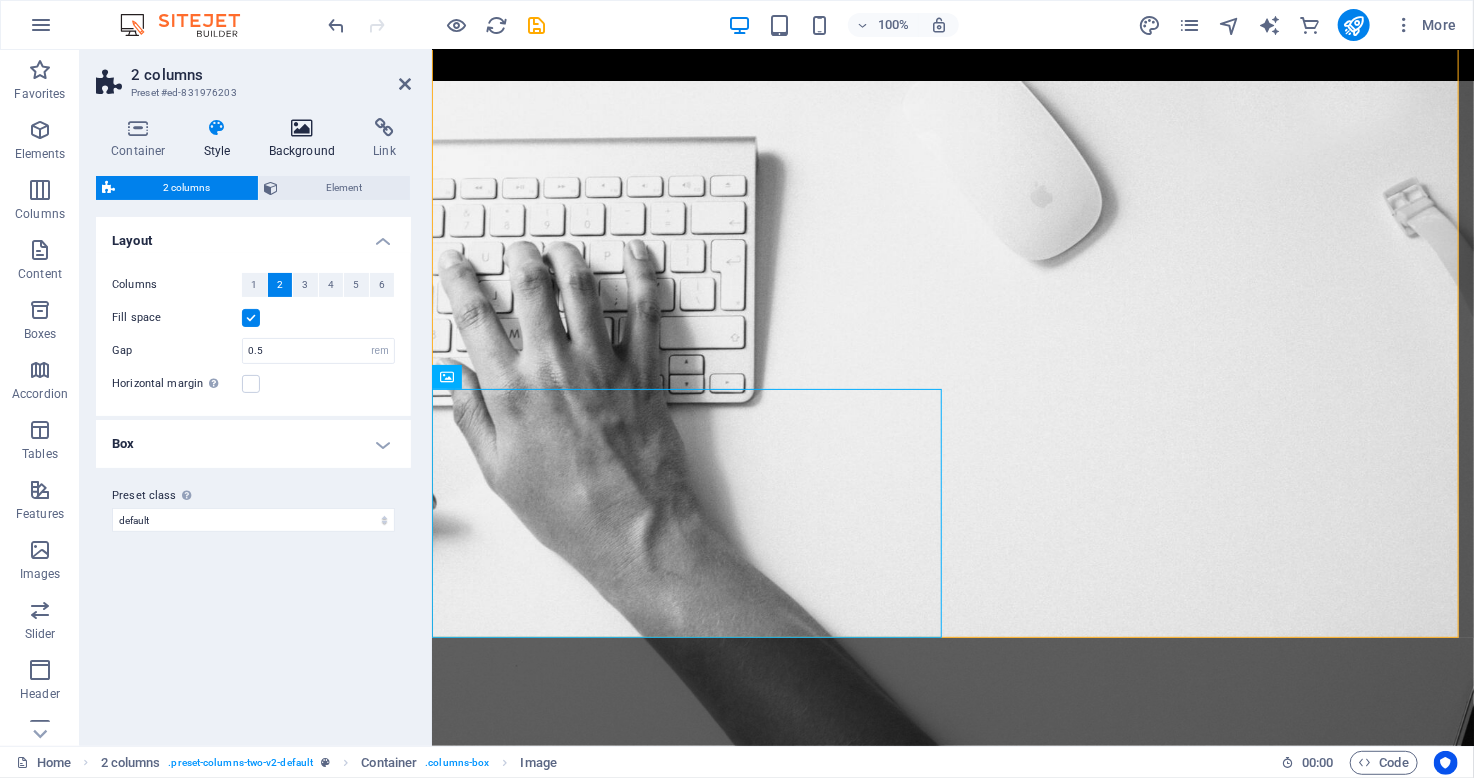click at bounding box center [302, 128] 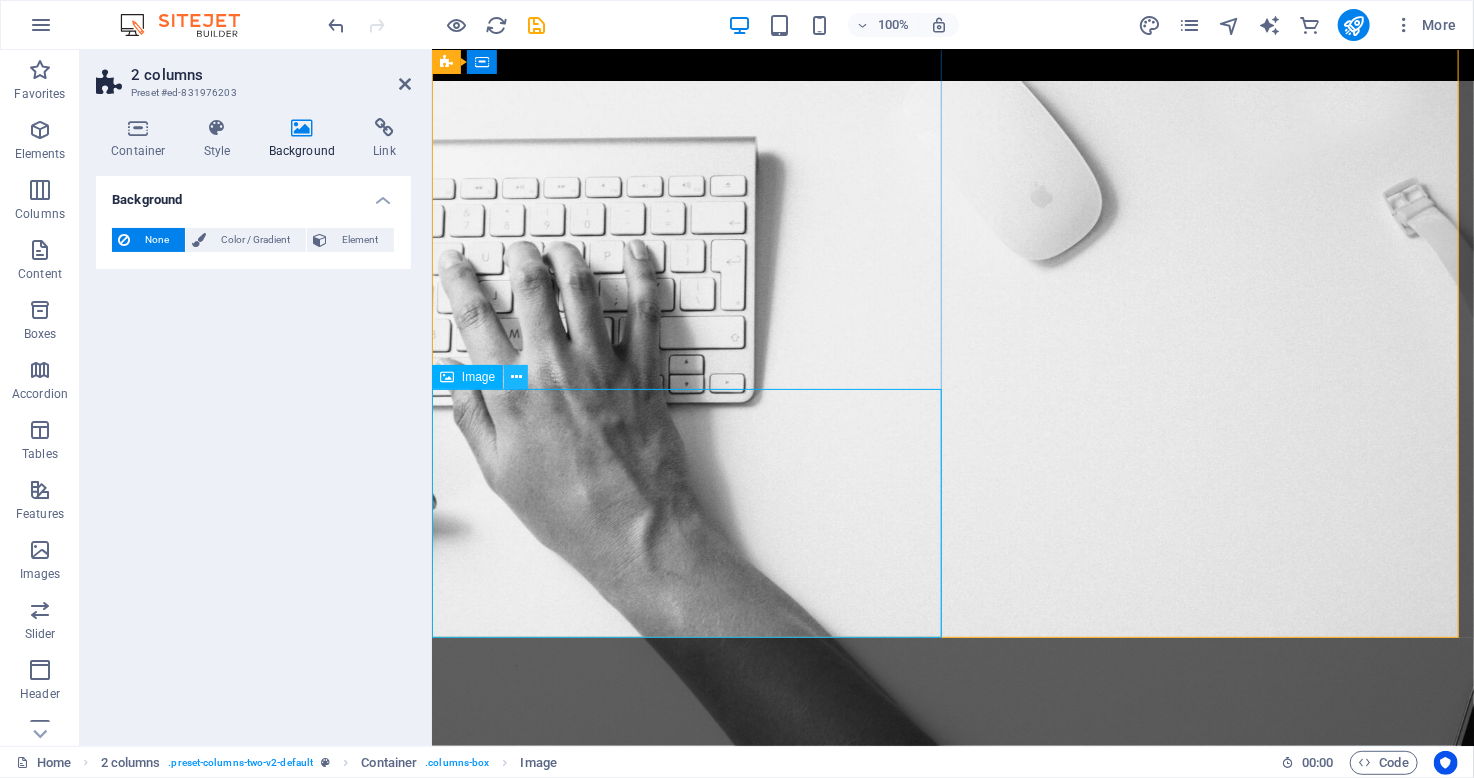 click at bounding box center (516, 377) 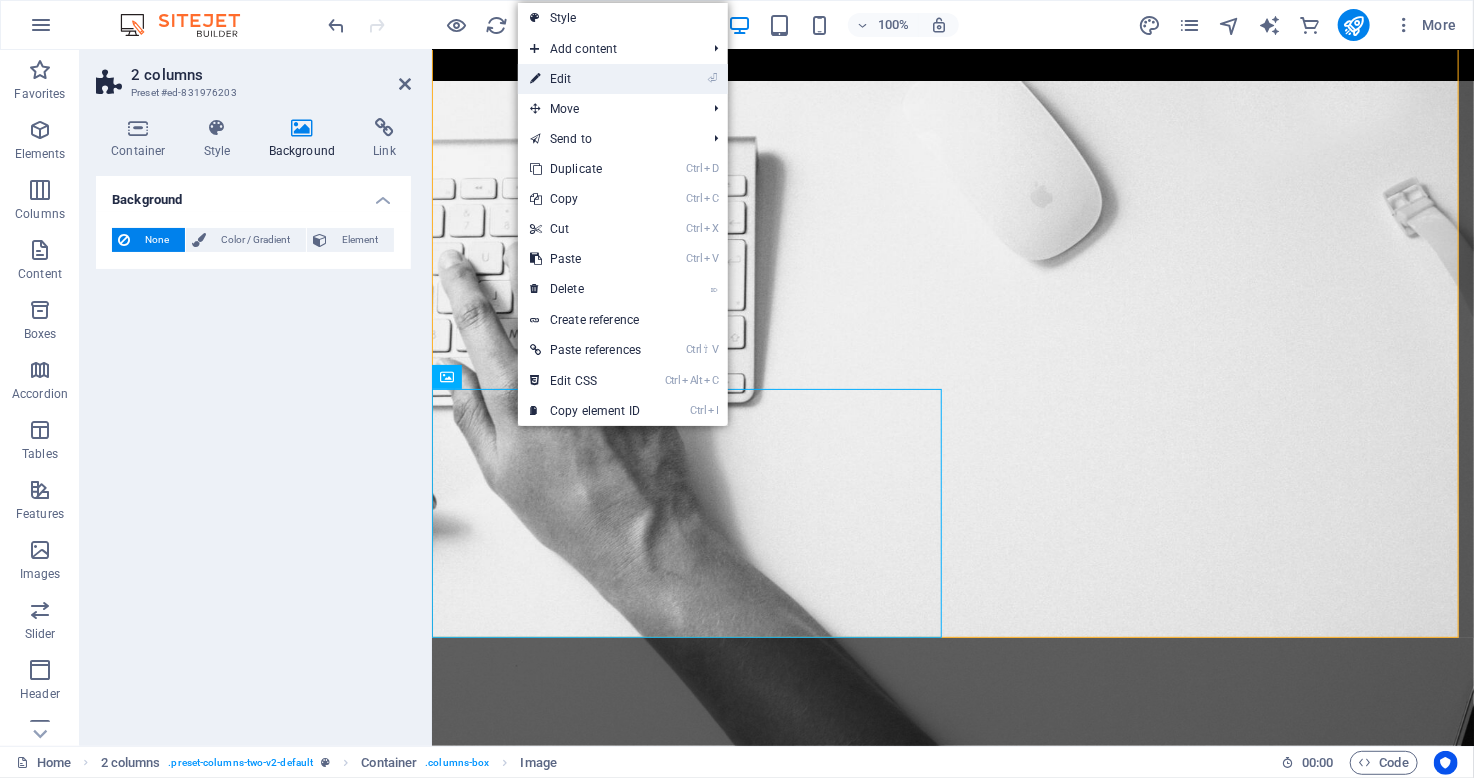 click on "⏎  Edit" at bounding box center [585, 79] 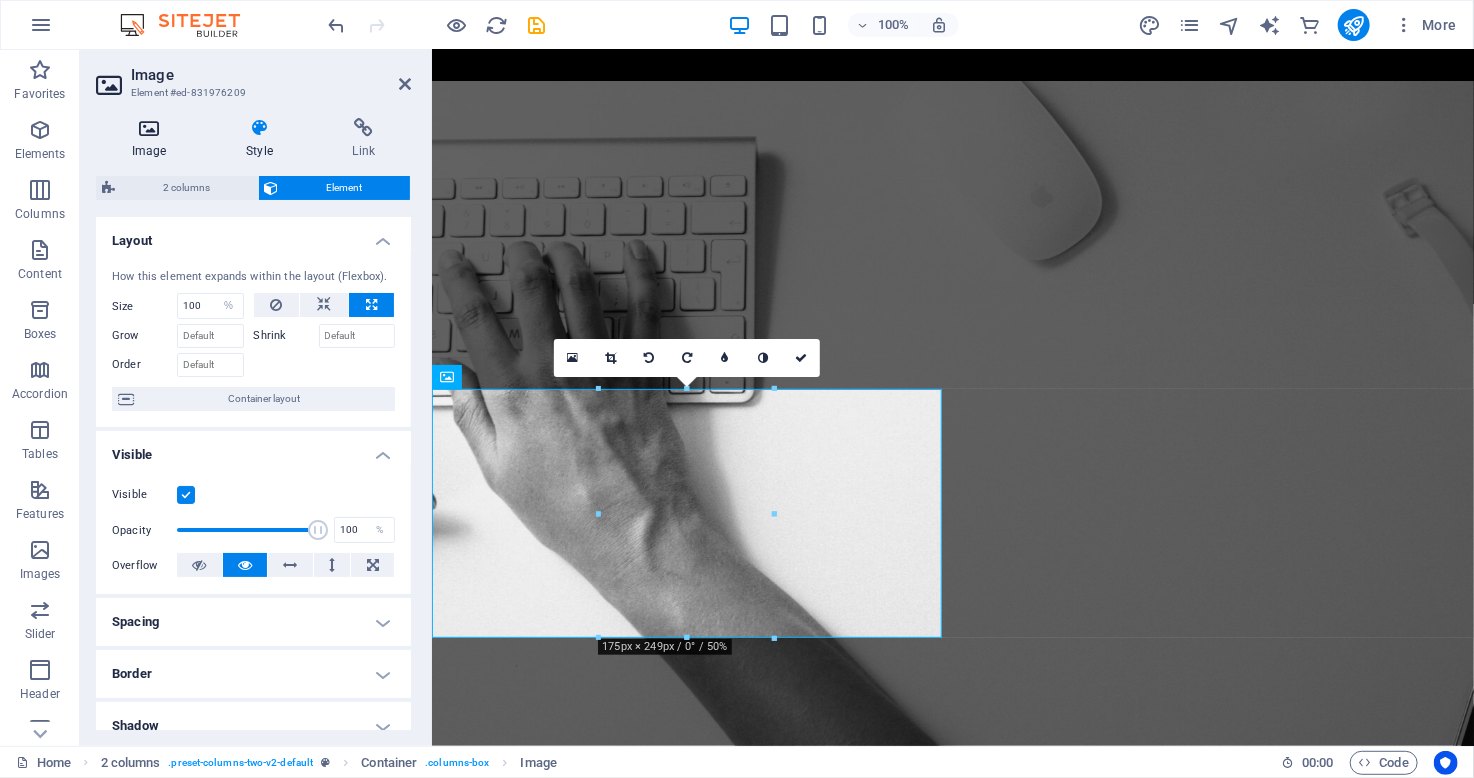 click at bounding box center (149, 128) 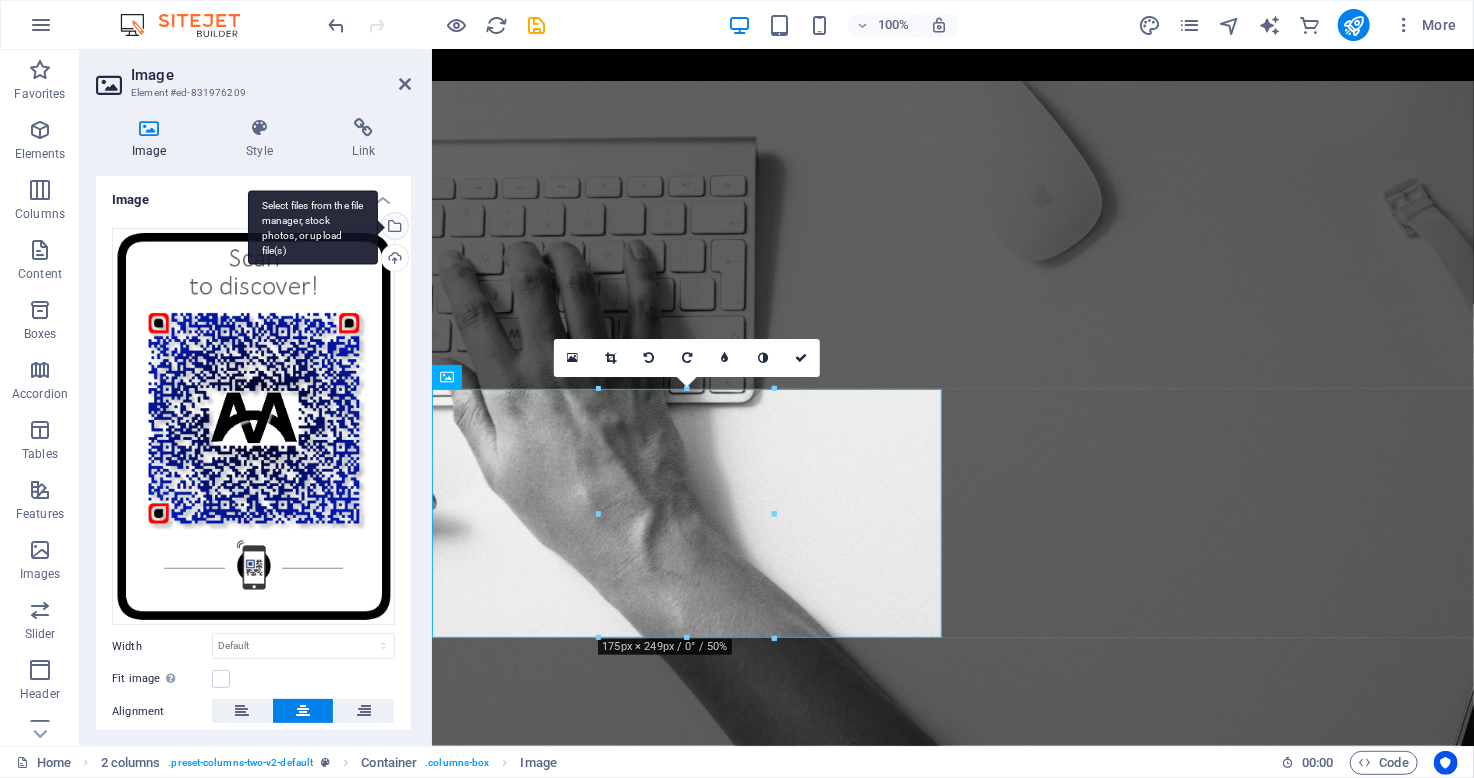 click on "Select files from the file manager, stock photos, or upload file(s)" at bounding box center [393, 228] 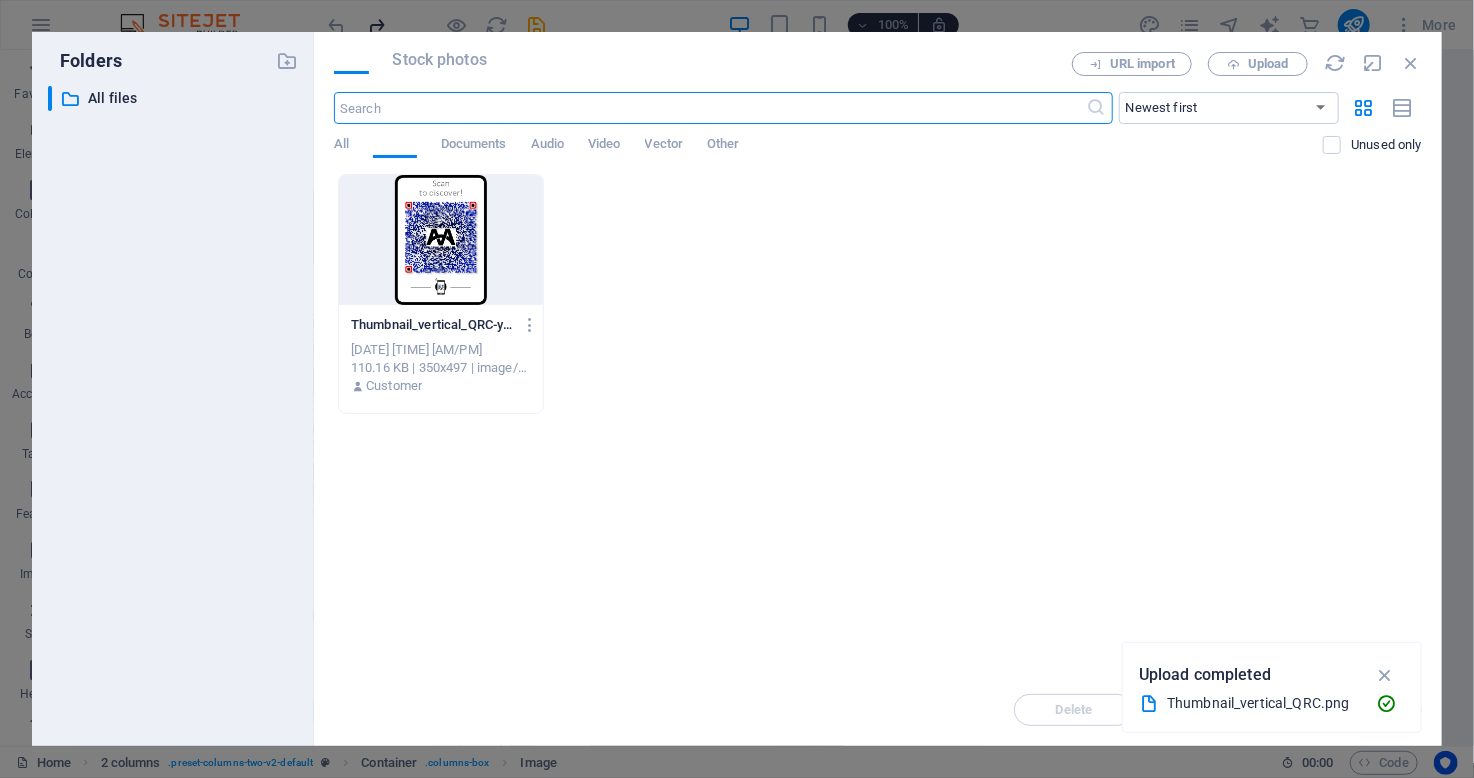 scroll, scrollTop: 7190, scrollLeft: 0, axis: vertical 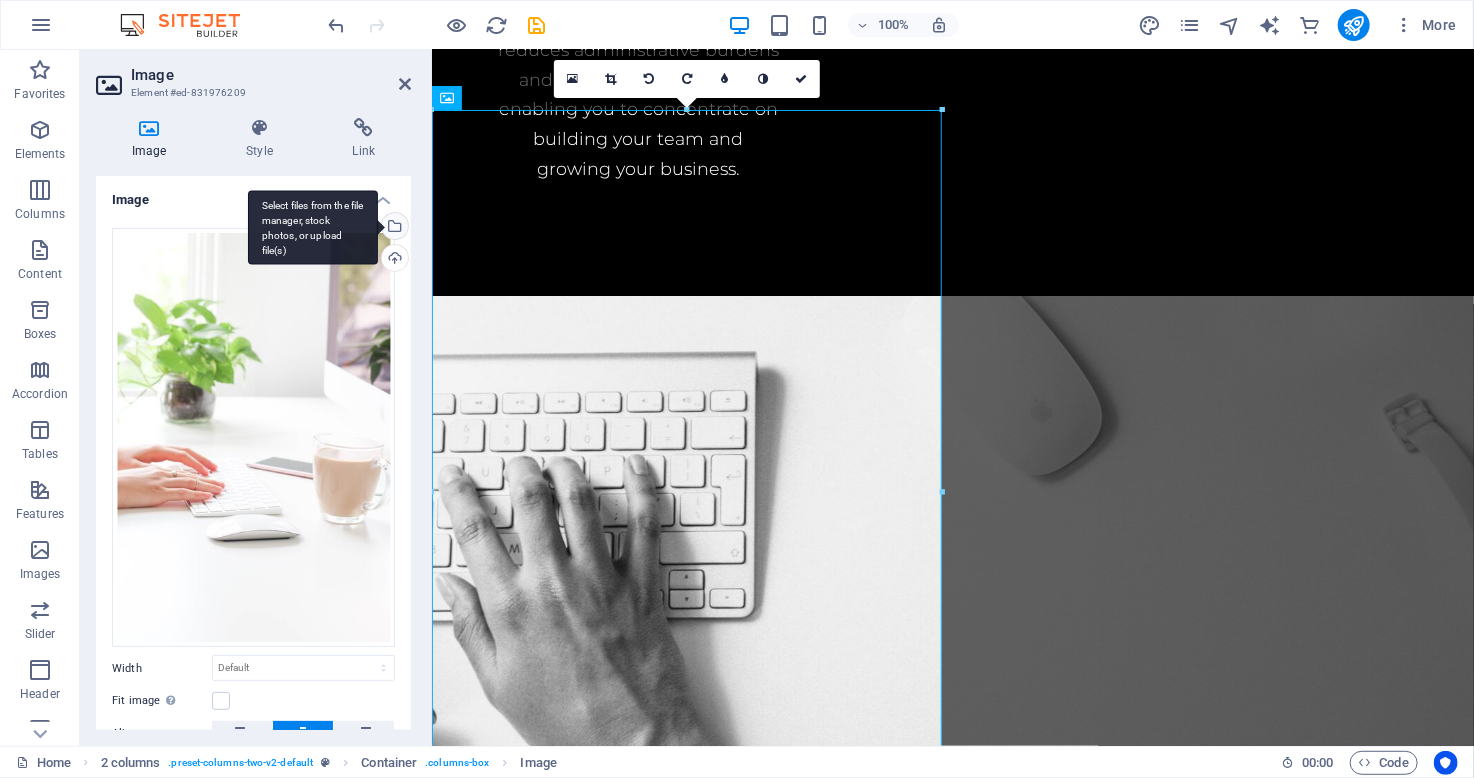 click on "Select files from the file manager, stock photos, or upload file(s)" at bounding box center (393, 228) 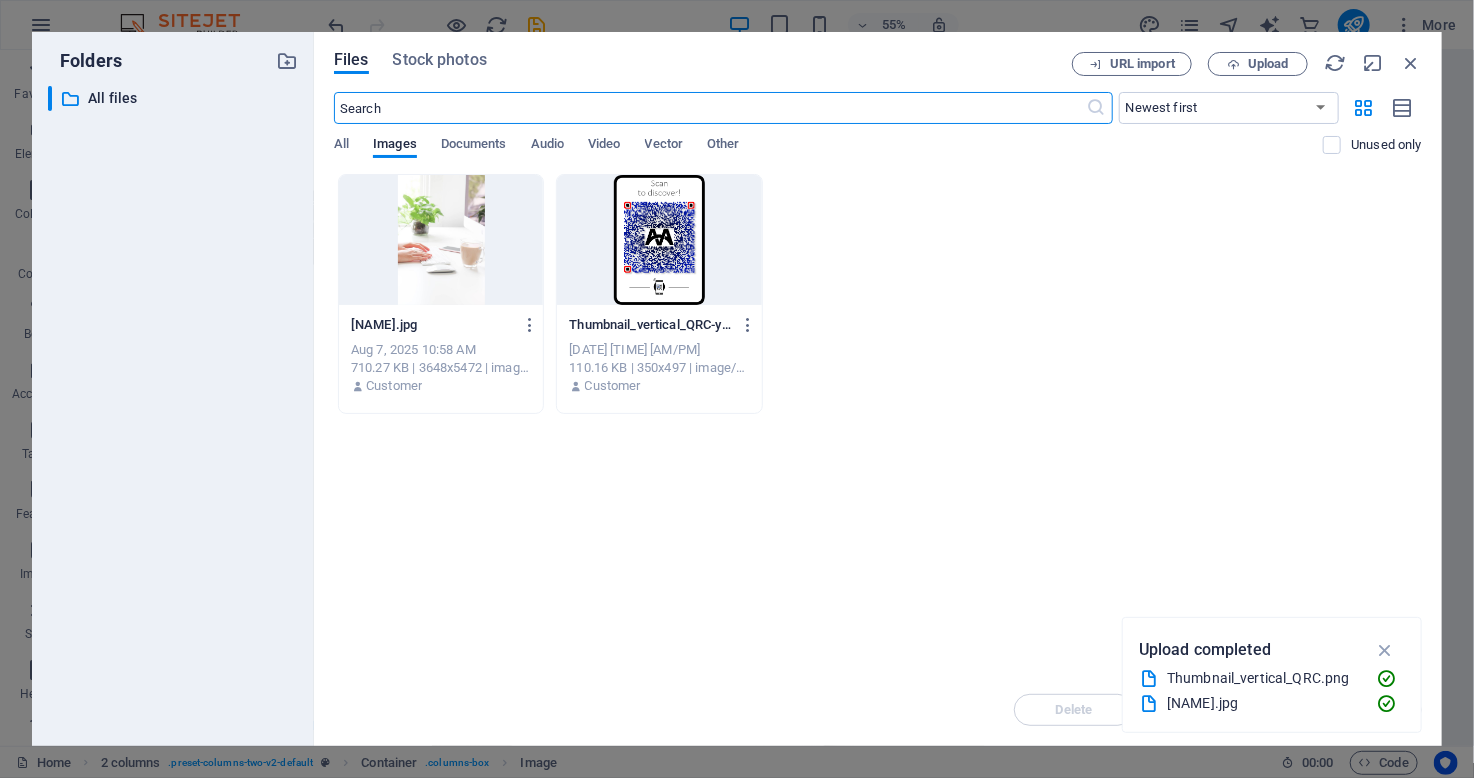 scroll, scrollTop: 7036, scrollLeft: 0, axis: vertical 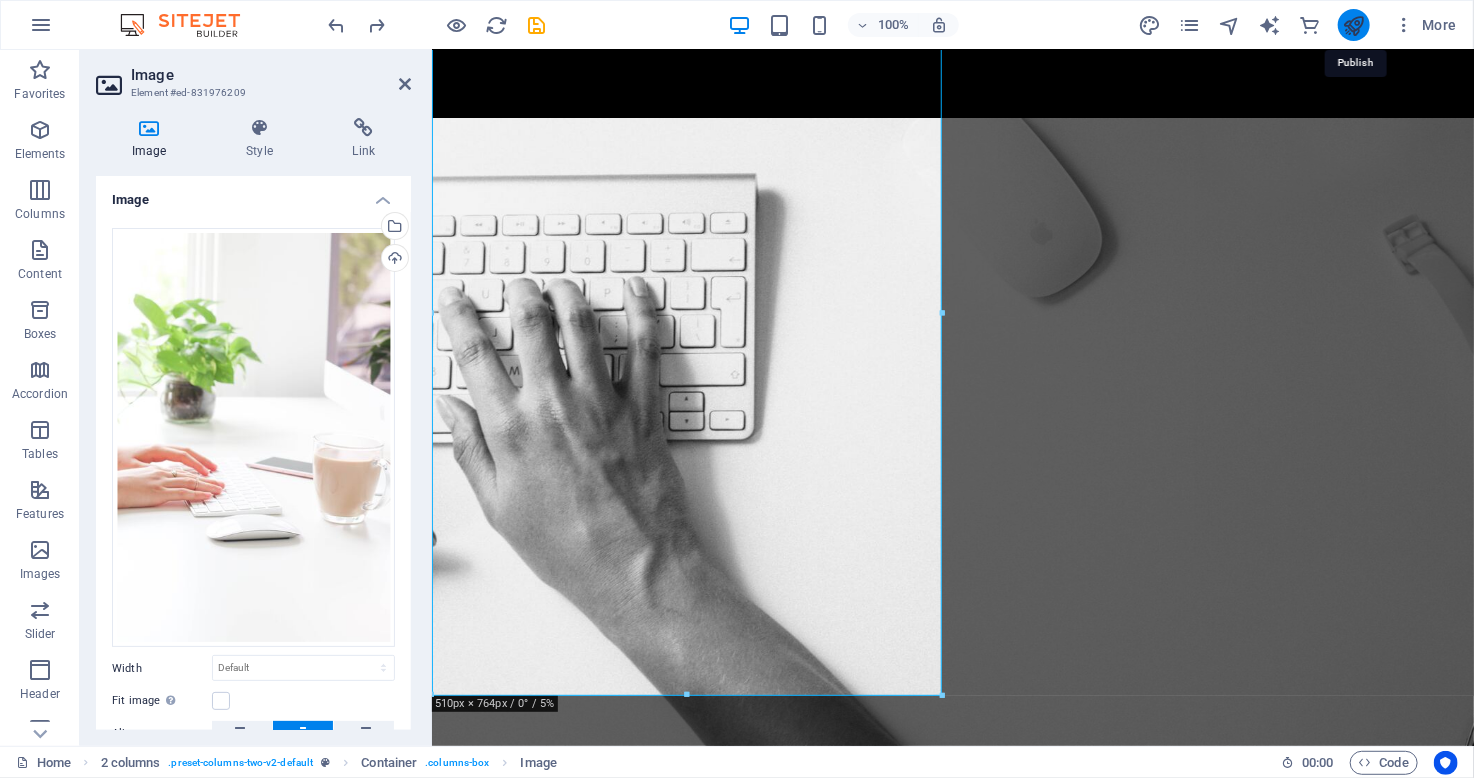 click at bounding box center (1353, 25) 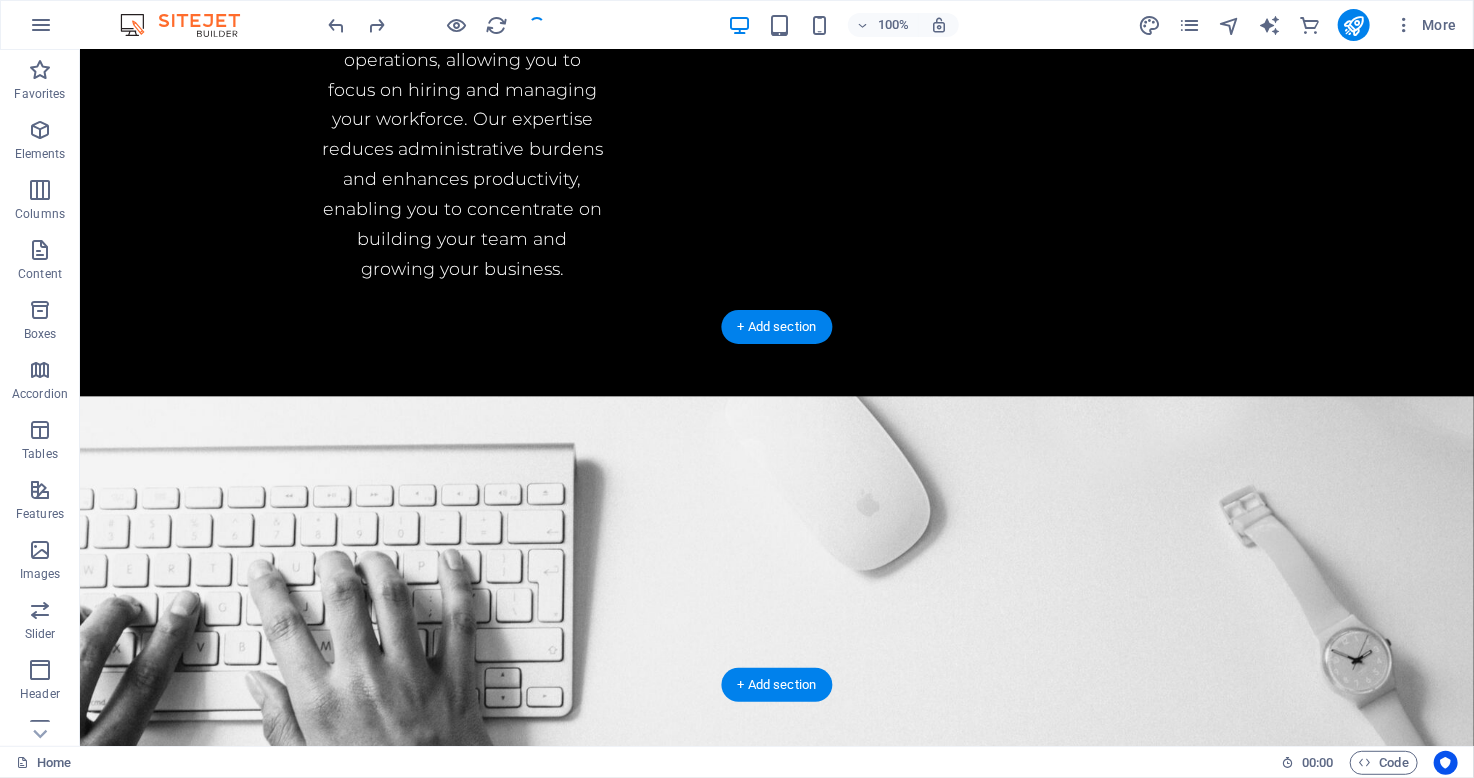 scroll, scrollTop: 5944, scrollLeft: 0, axis: vertical 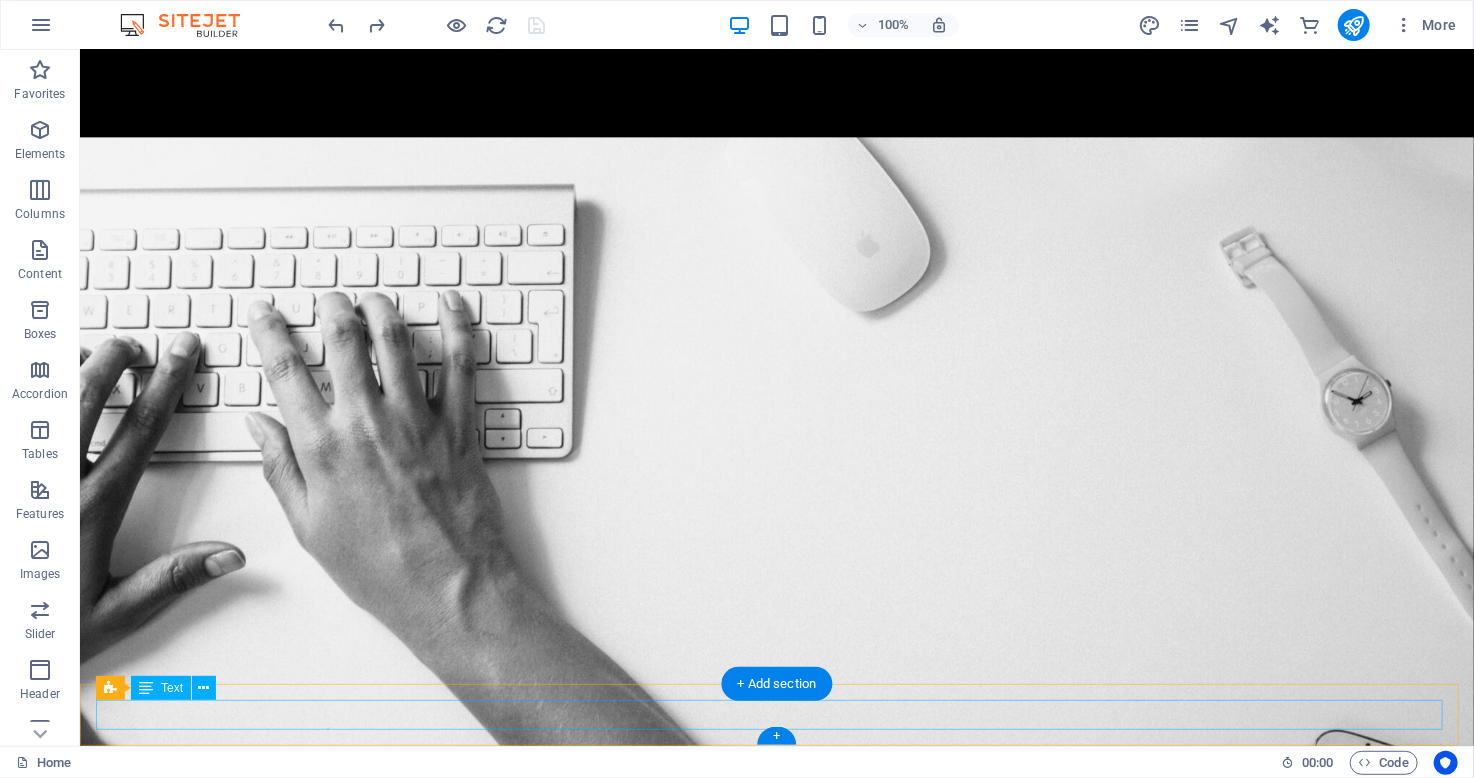 click on "info@aa-sbc.com  |  Legal Notice  |  Privacy" at bounding box center (776, 7485) 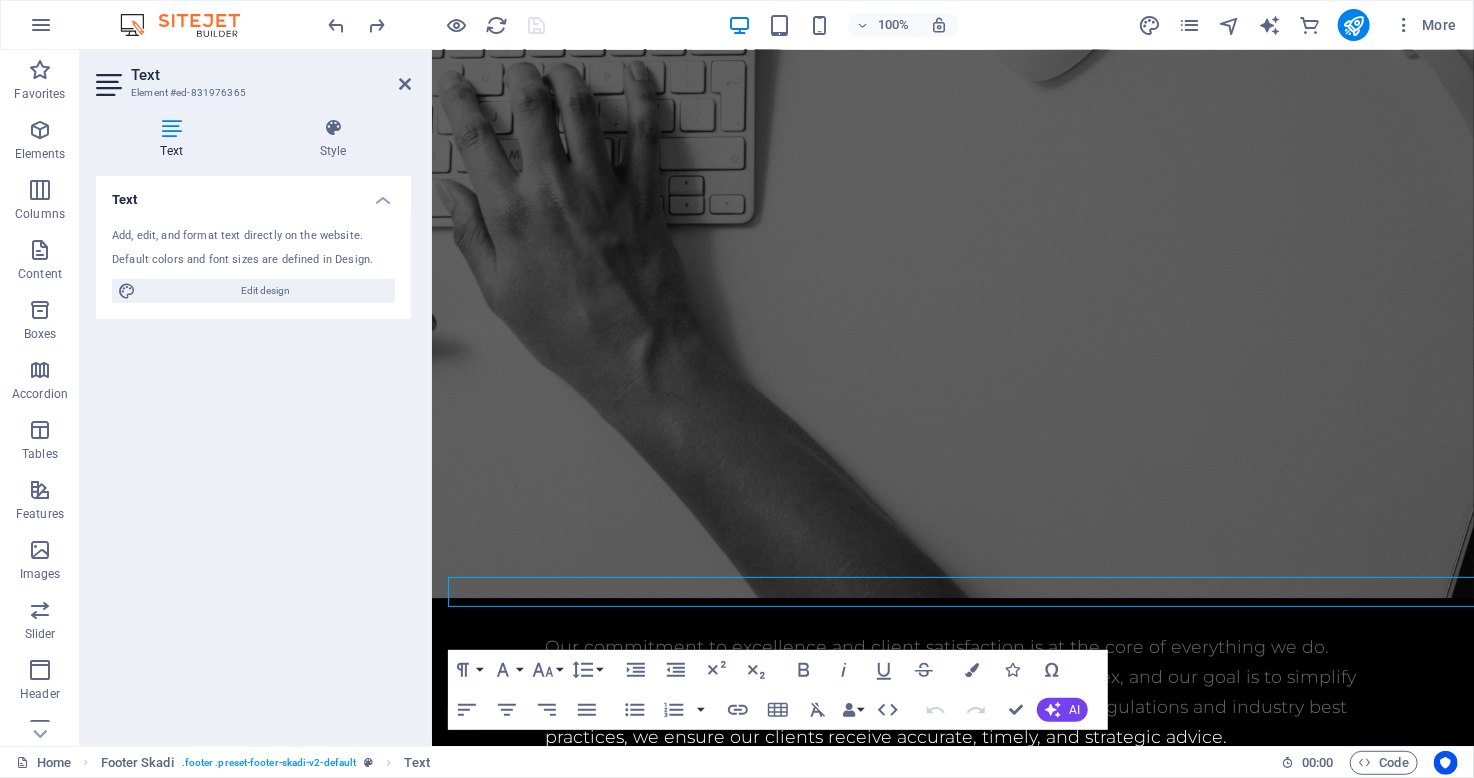 scroll, scrollTop: 6098, scrollLeft: 0, axis: vertical 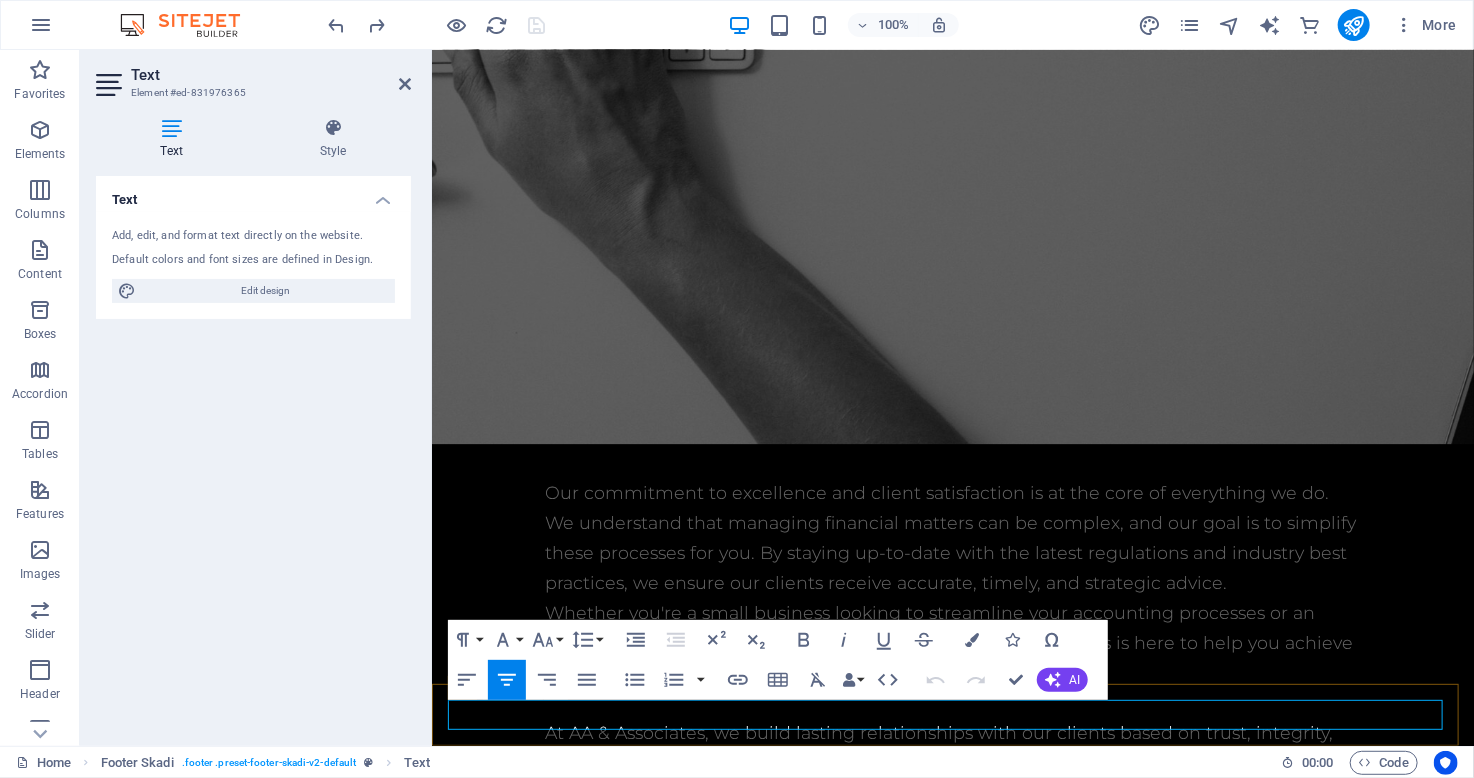 click on "info@aa-sbc.com  |  Legal Notice  |  Privacy" at bounding box center (952, 7454) 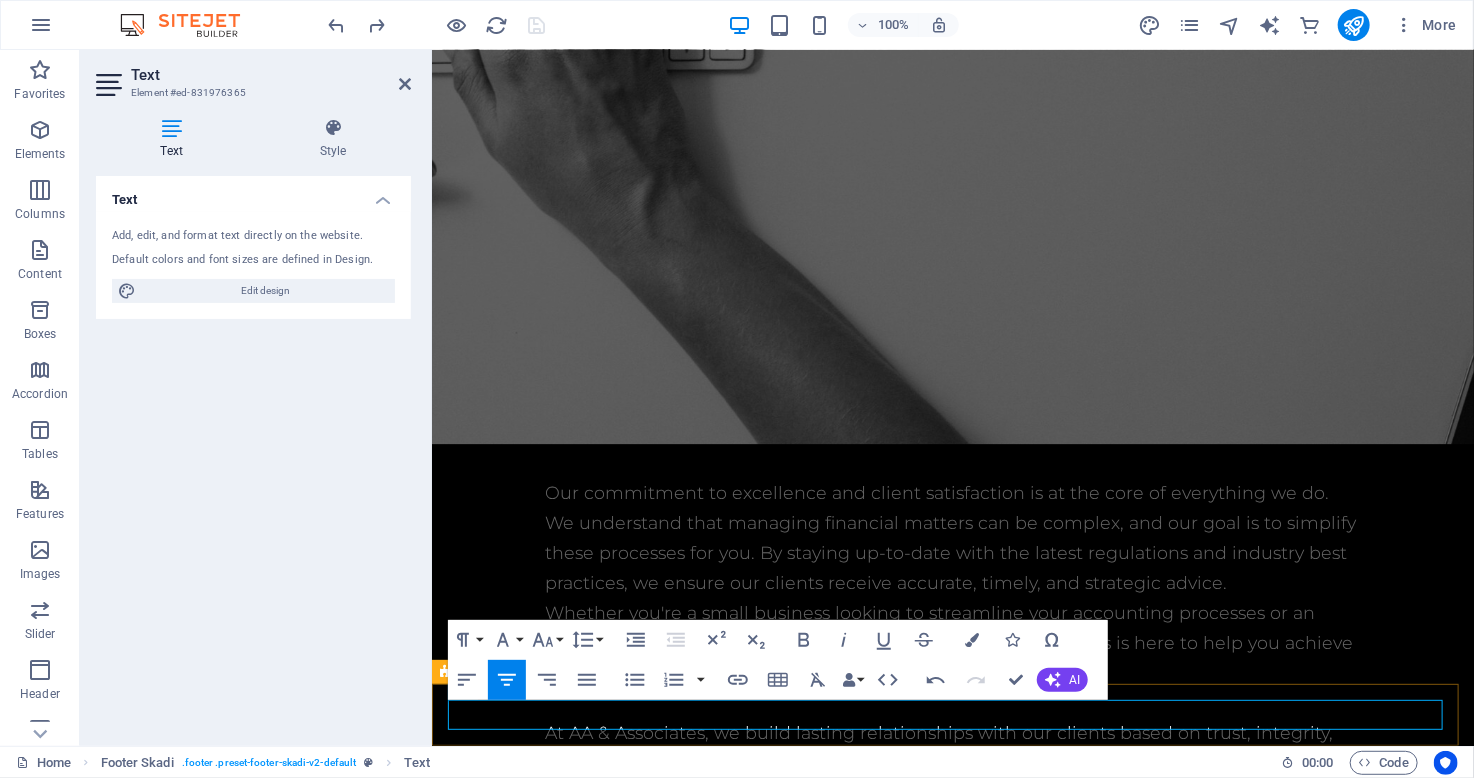 type 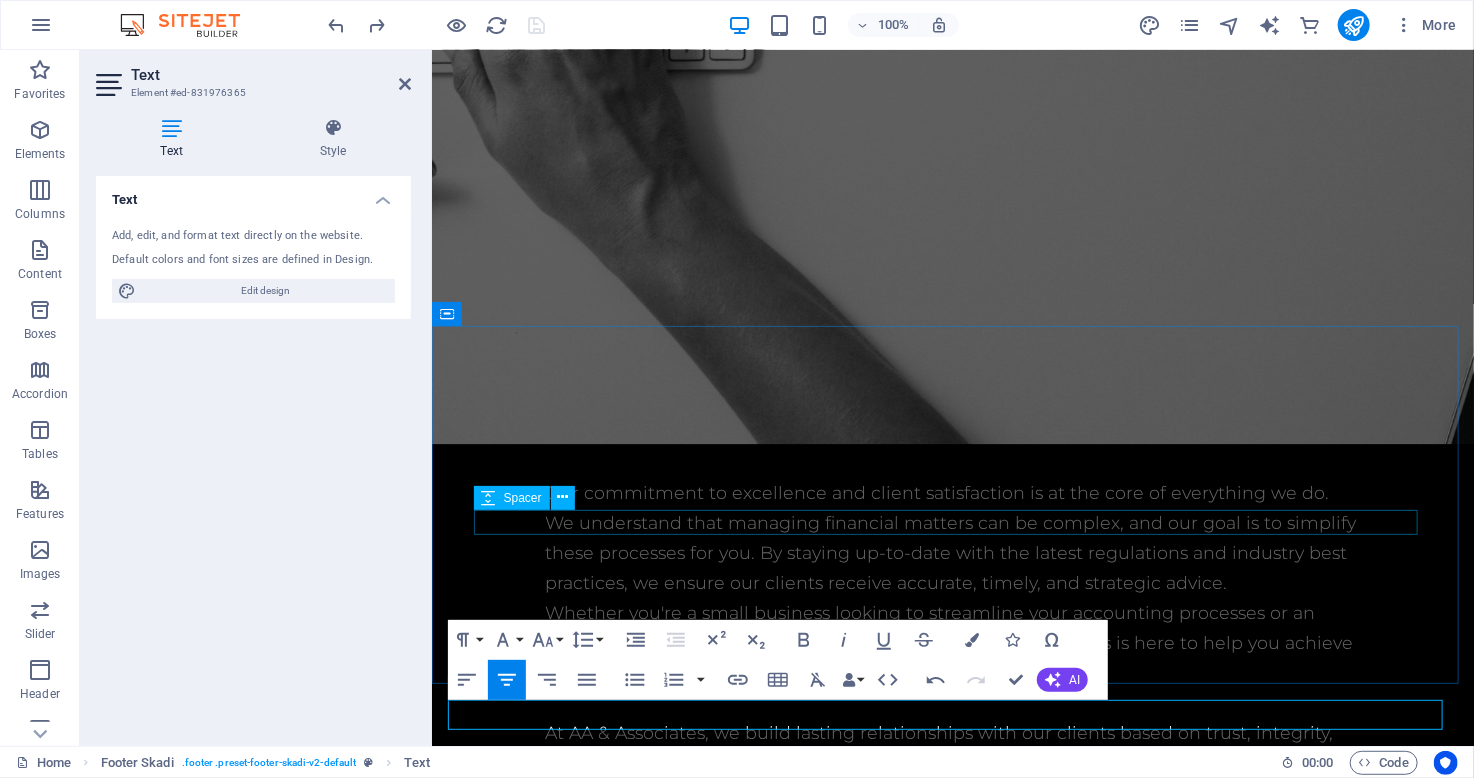 click at bounding box center (952, 7077) 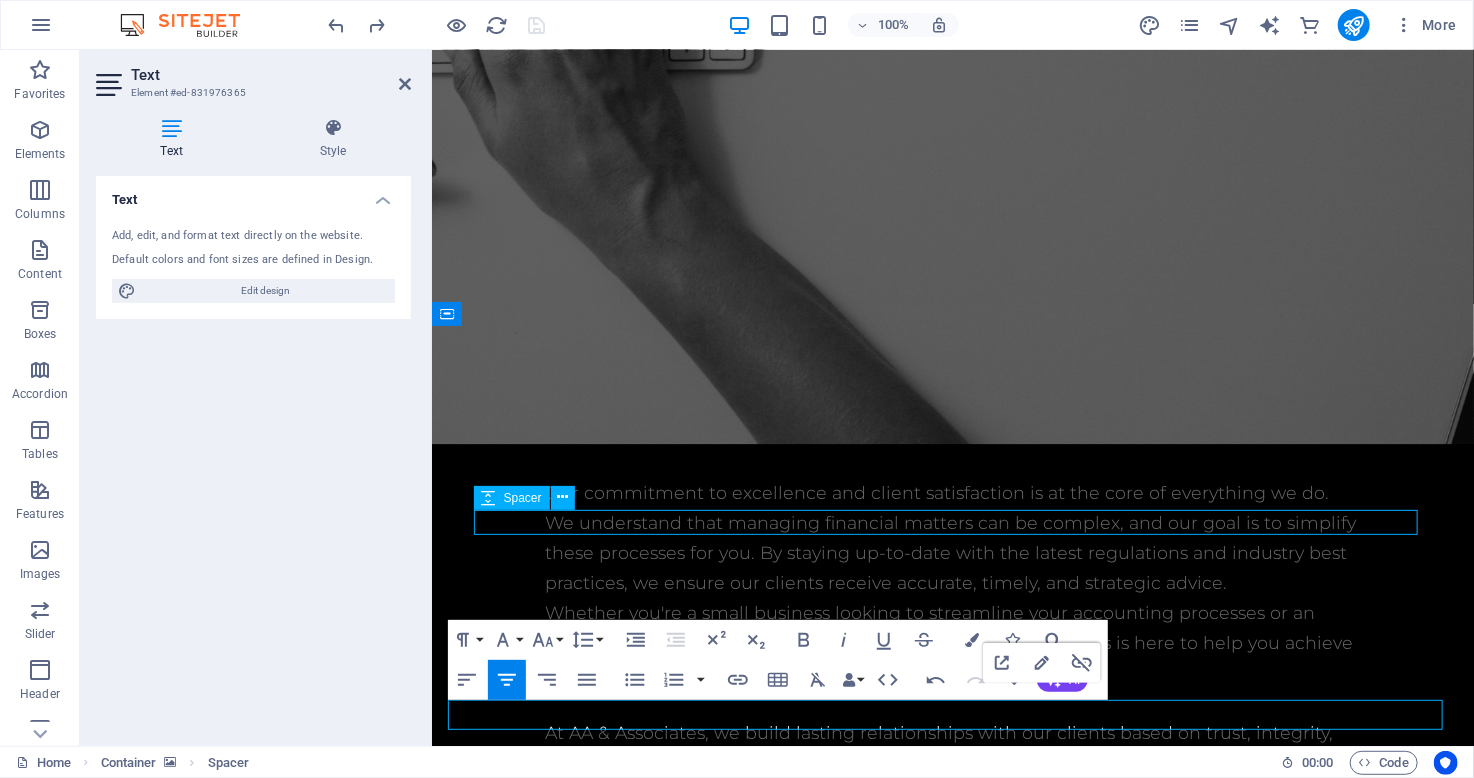 scroll, scrollTop: 5945, scrollLeft: 0, axis: vertical 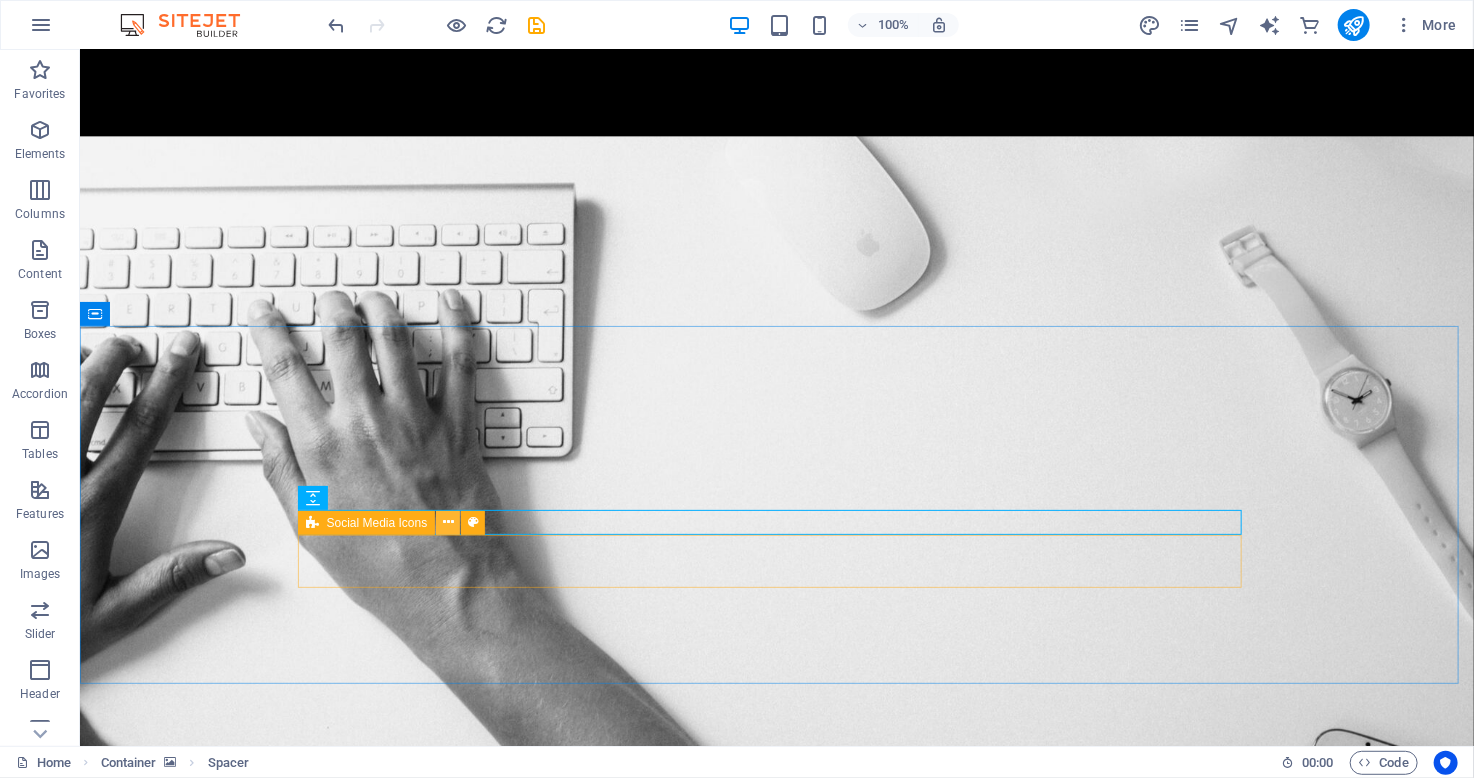 click at bounding box center [448, 522] 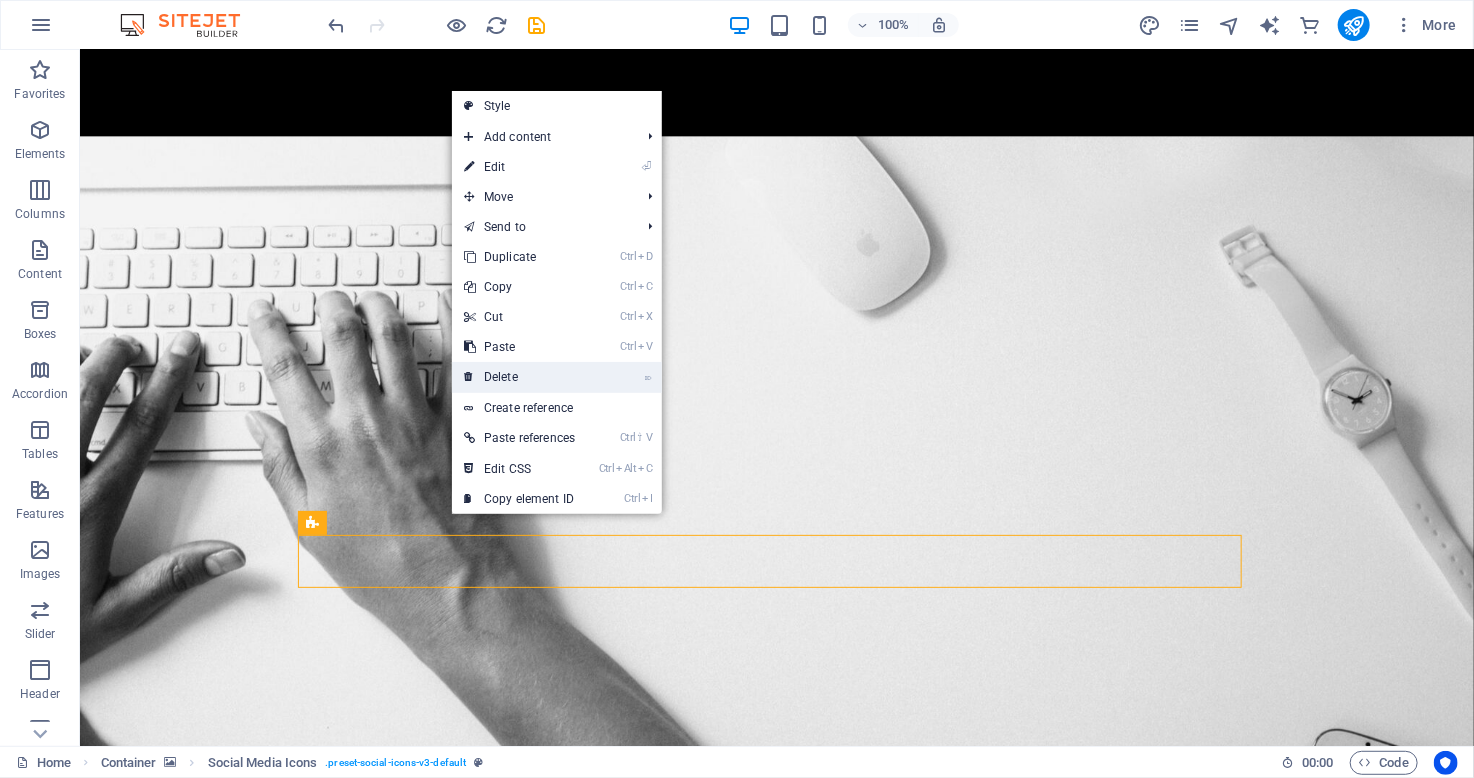 click on "⌦  Delete" at bounding box center [519, 377] 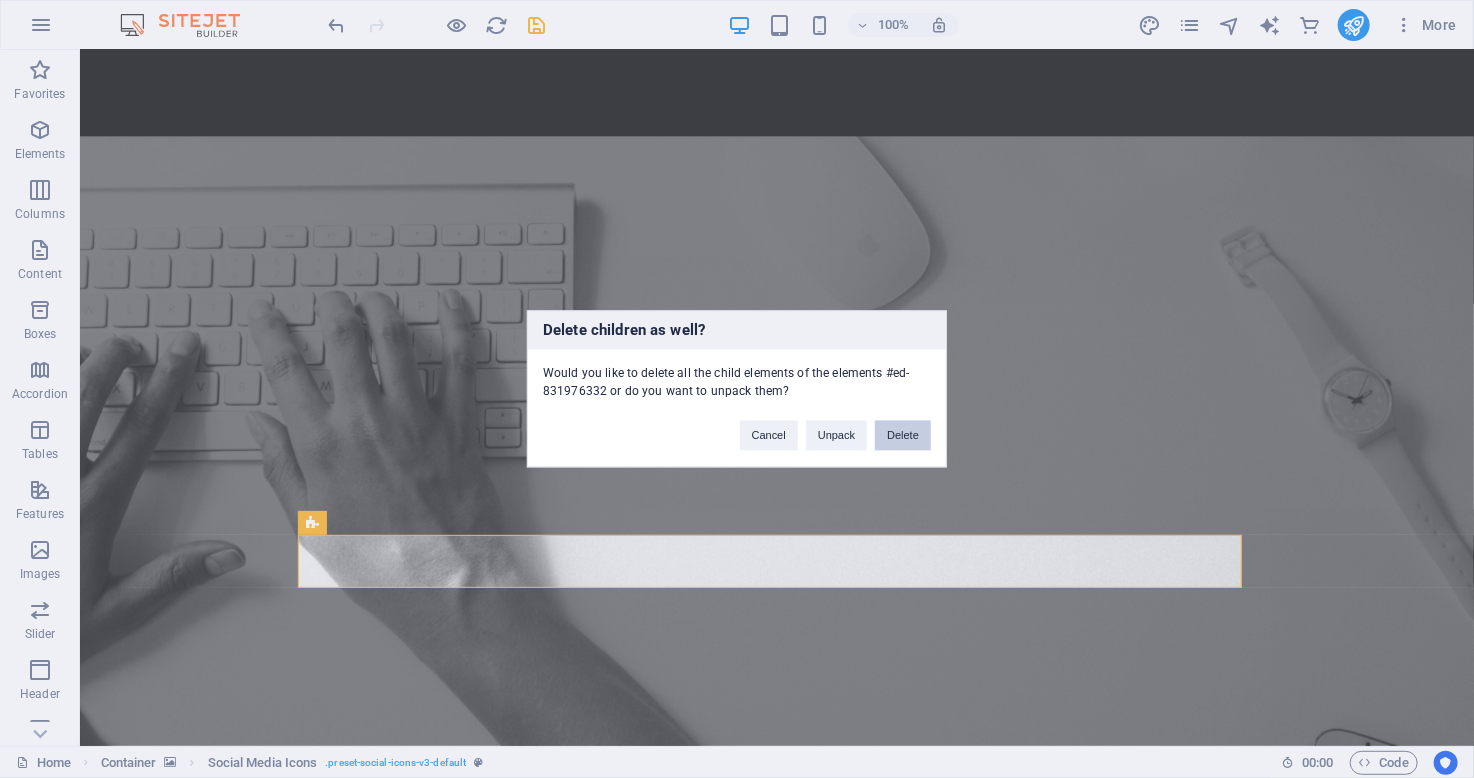click on "Delete" at bounding box center (903, 436) 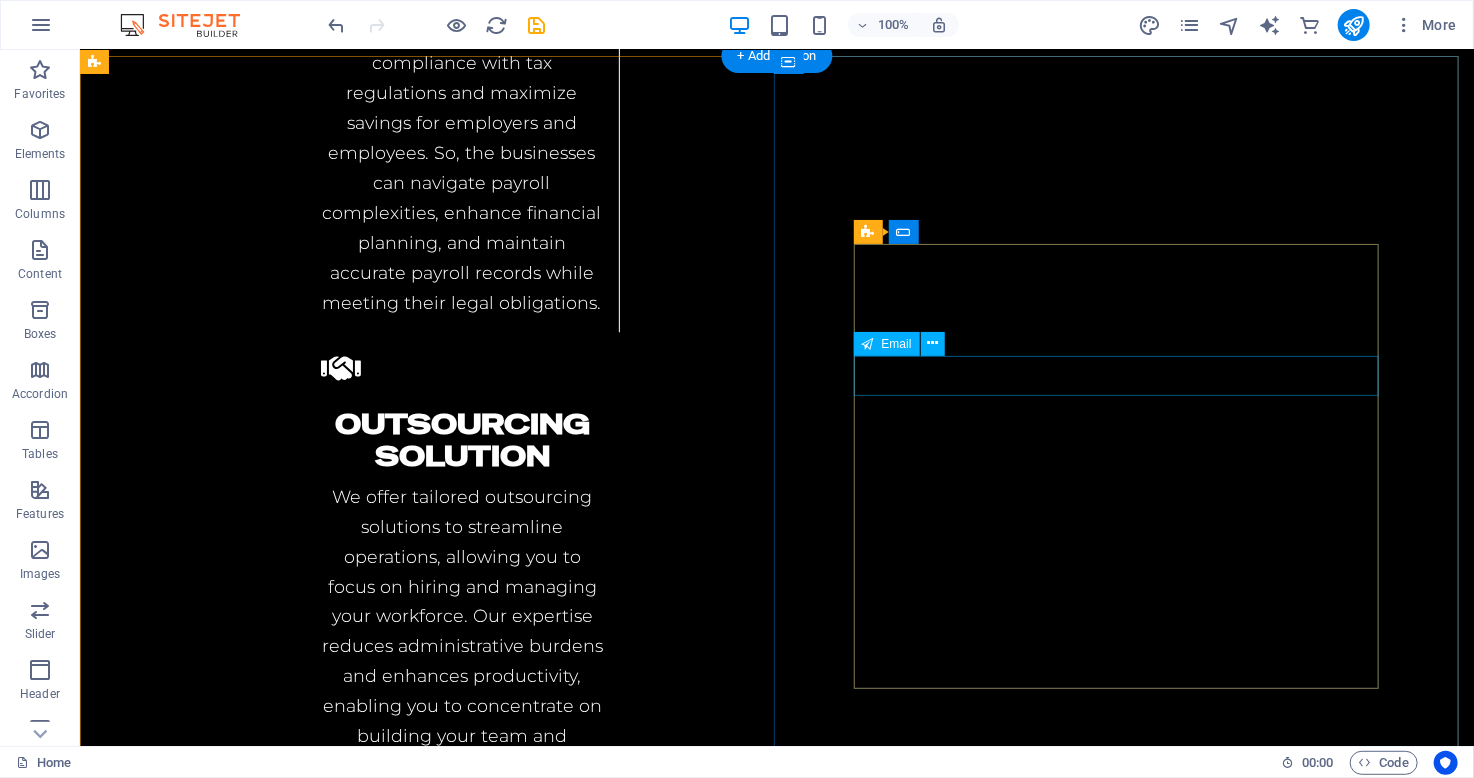 scroll, scrollTop: 5184, scrollLeft: 0, axis: vertical 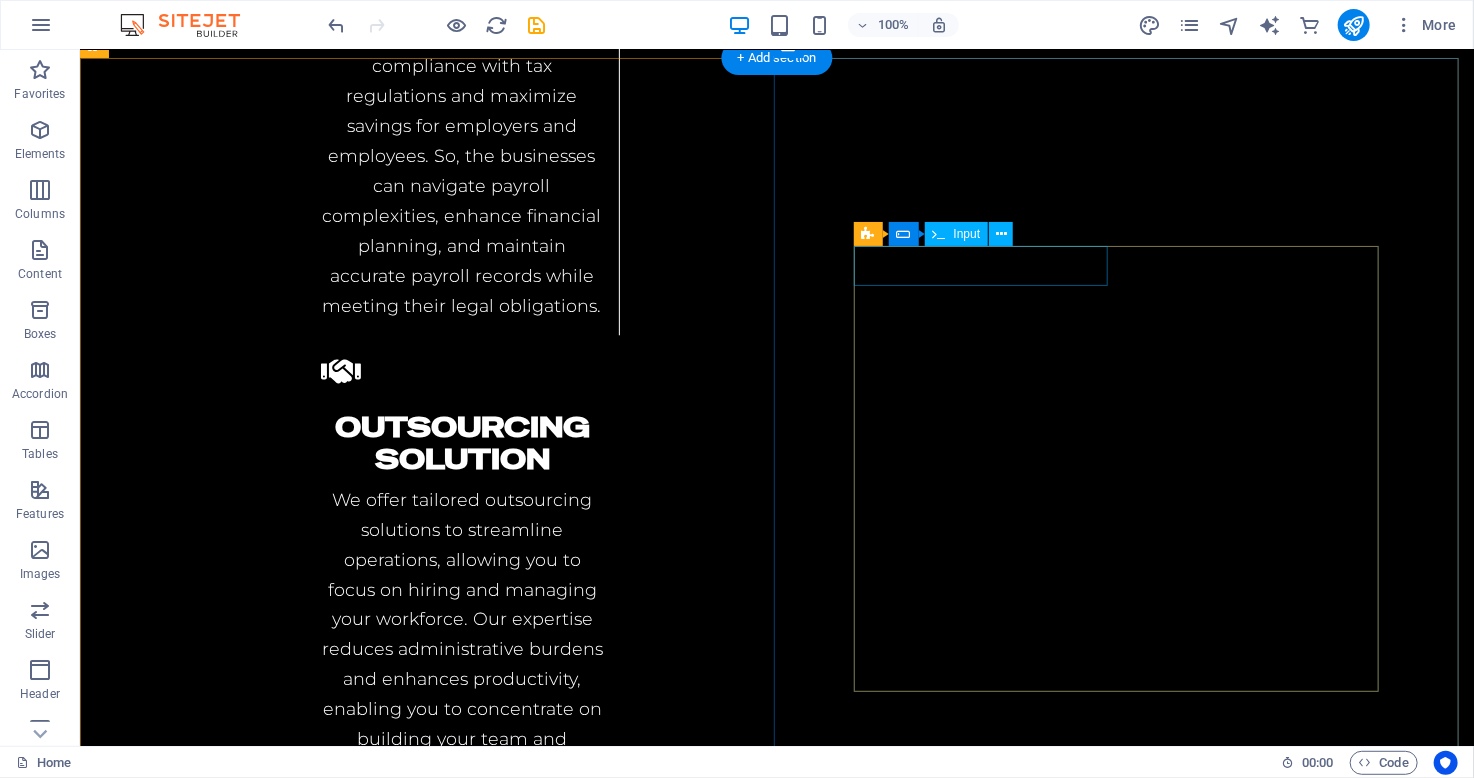 click at bounding box center (463, 6811) 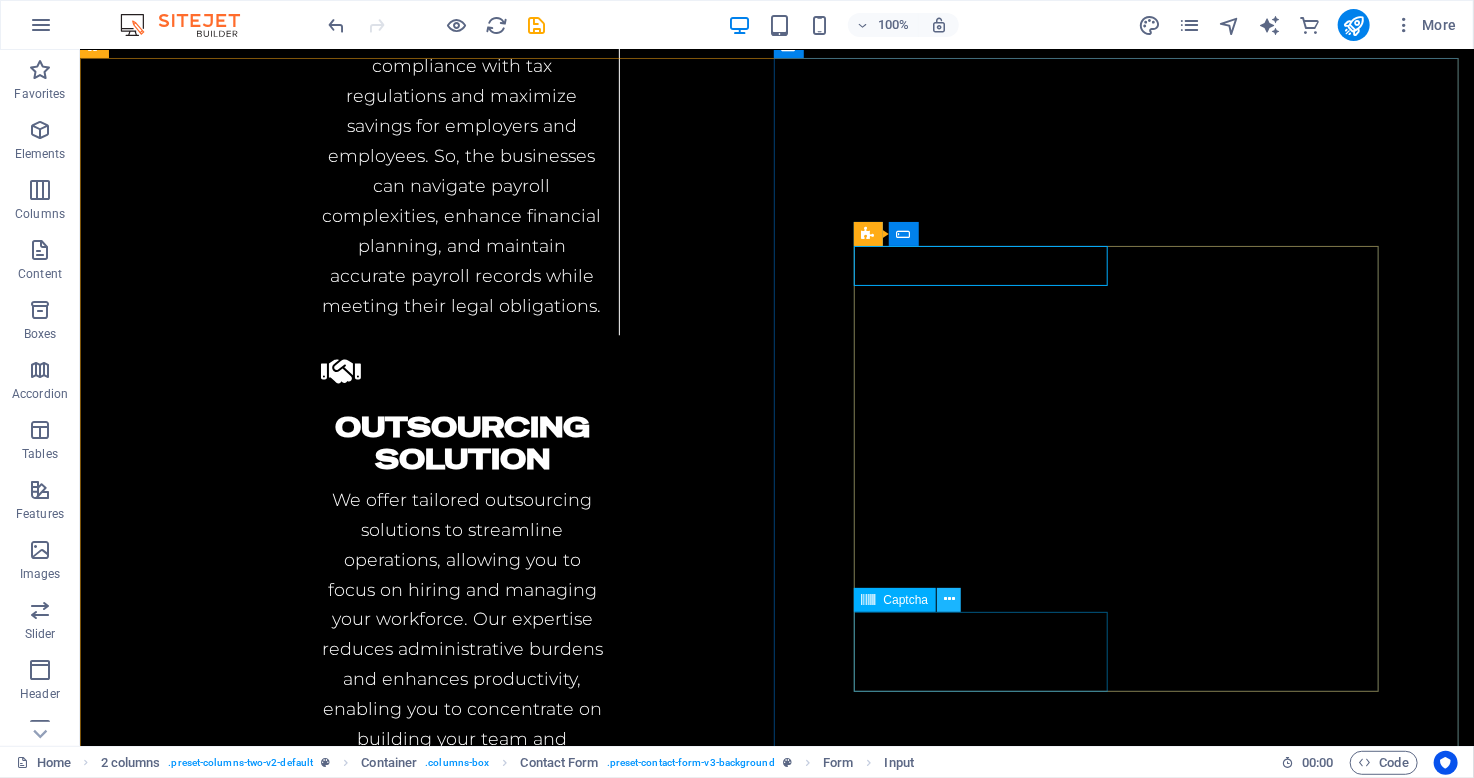 click at bounding box center (949, 599) 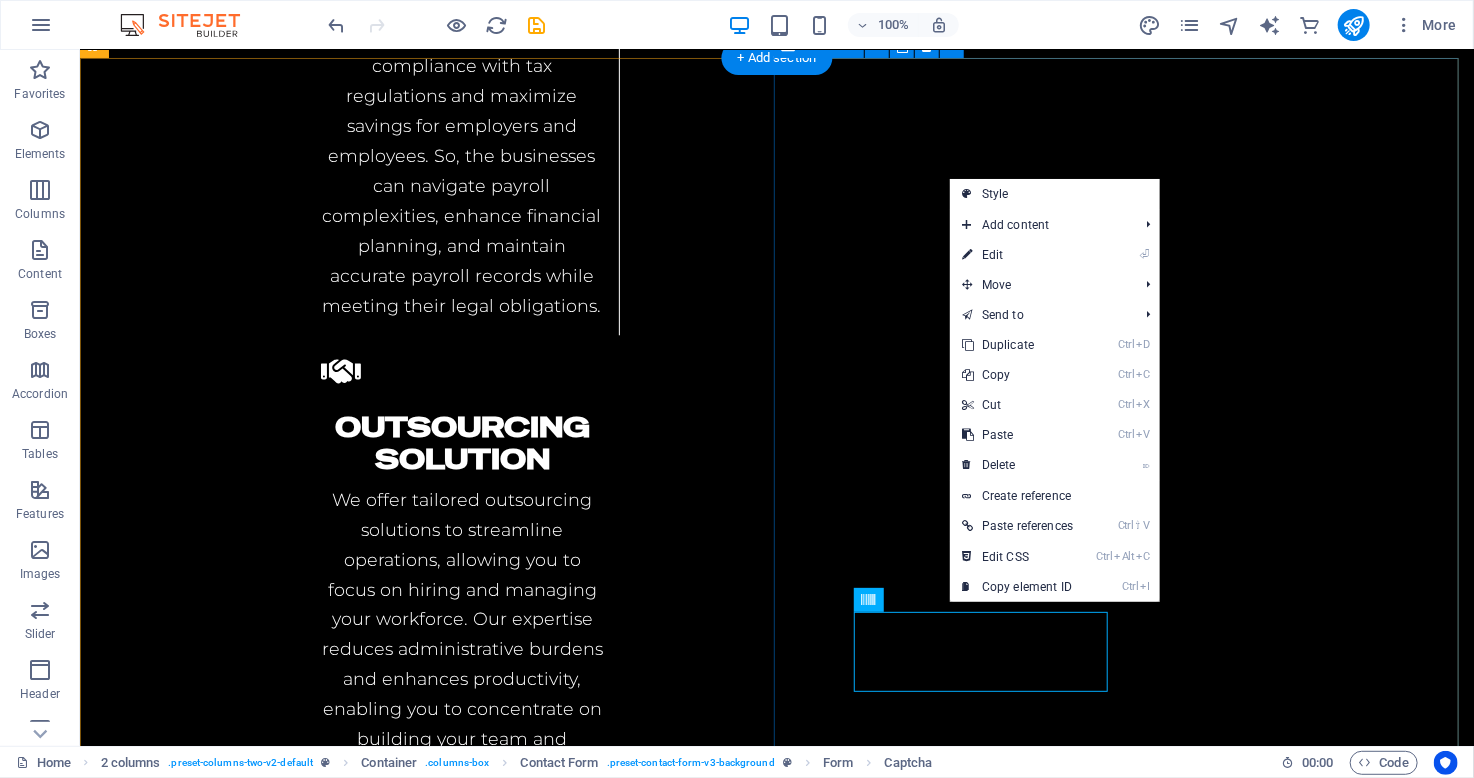 click on "Contact   I have read and understand the privacy policy. Unreadable? Load new Submit" at bounding box center [776, 6957] 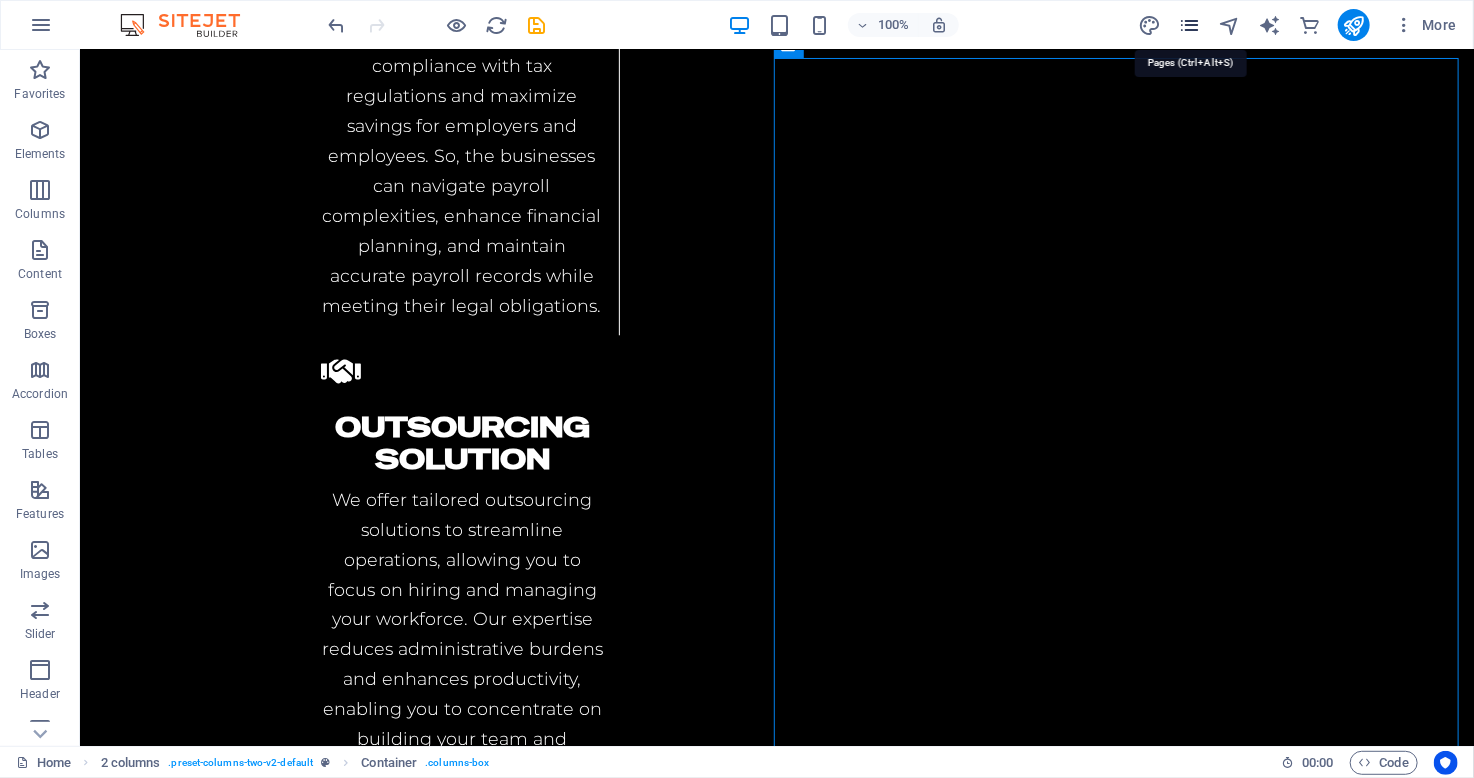 click at bounding box center [1189, 25] 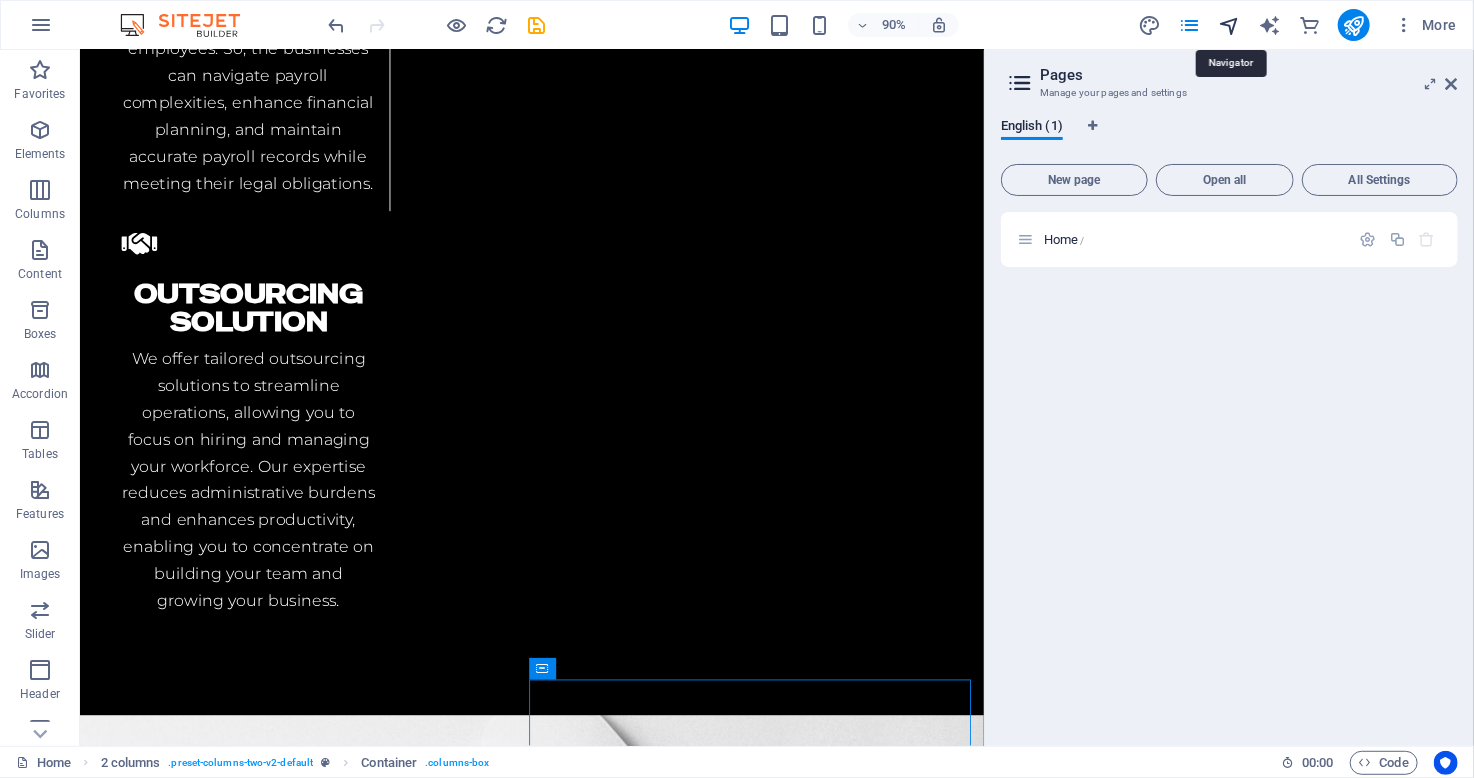 click at bounding box center [1229, 25] 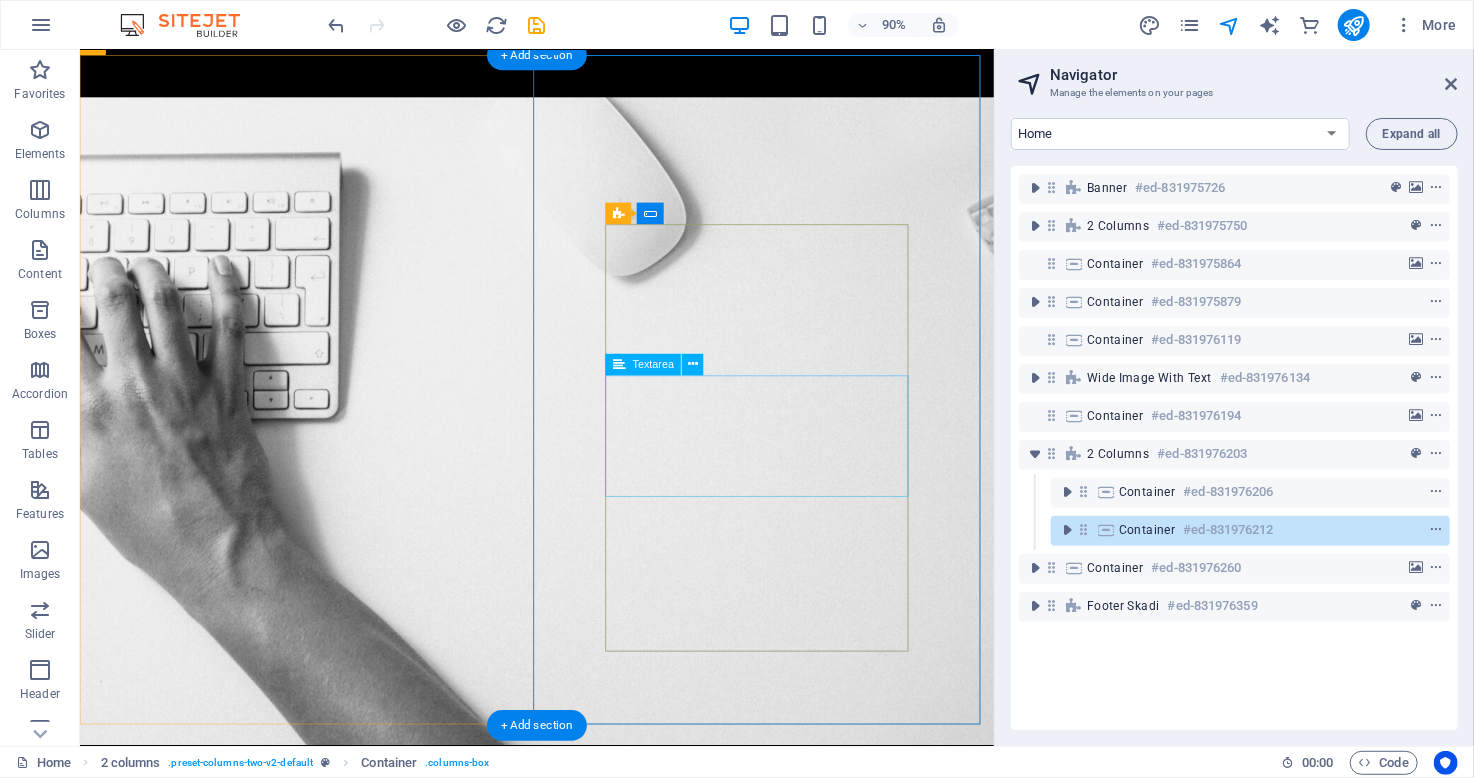 scroll, scrollTop: 5856, scrollLeft: 0, axis: vertical 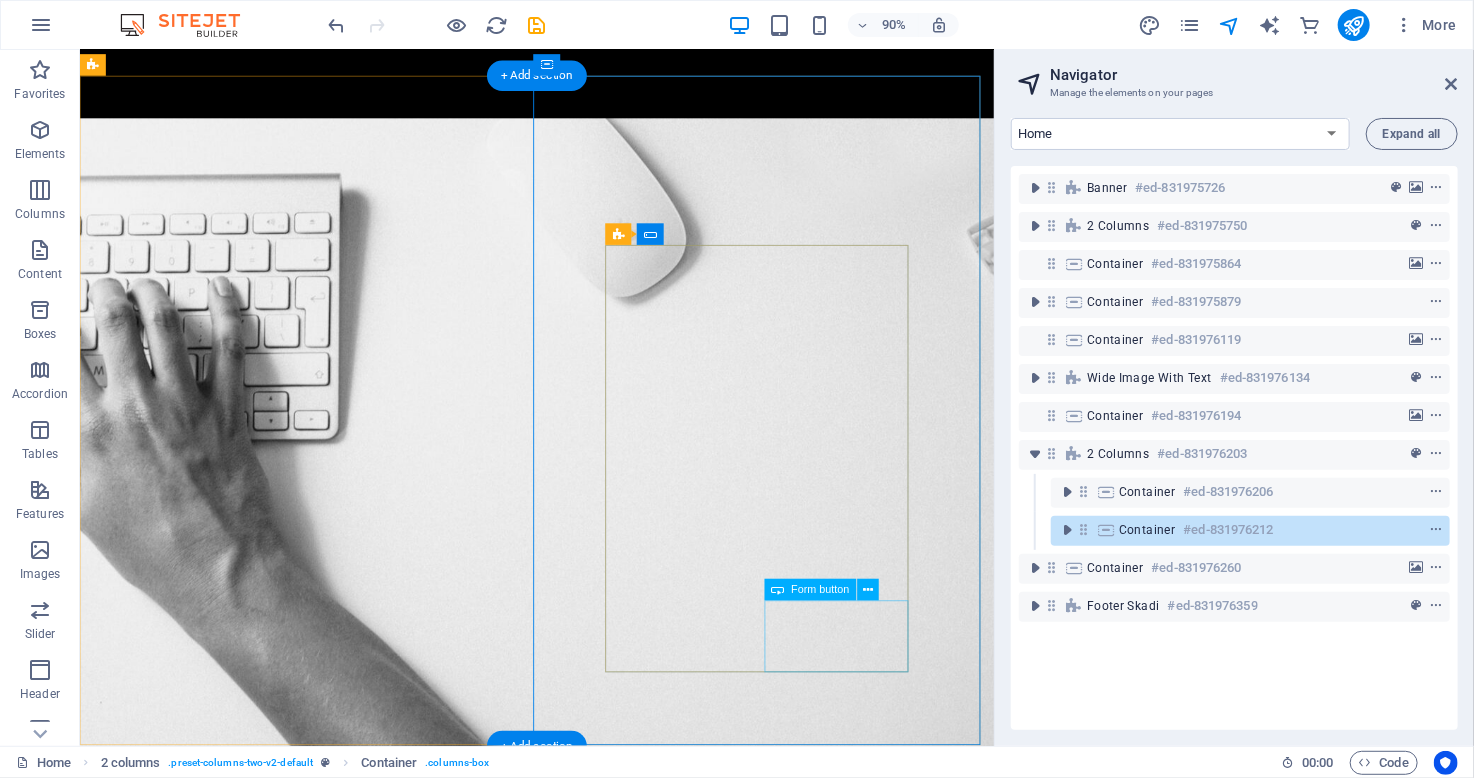 click on "Submit" at bounding box center (806, 6918) 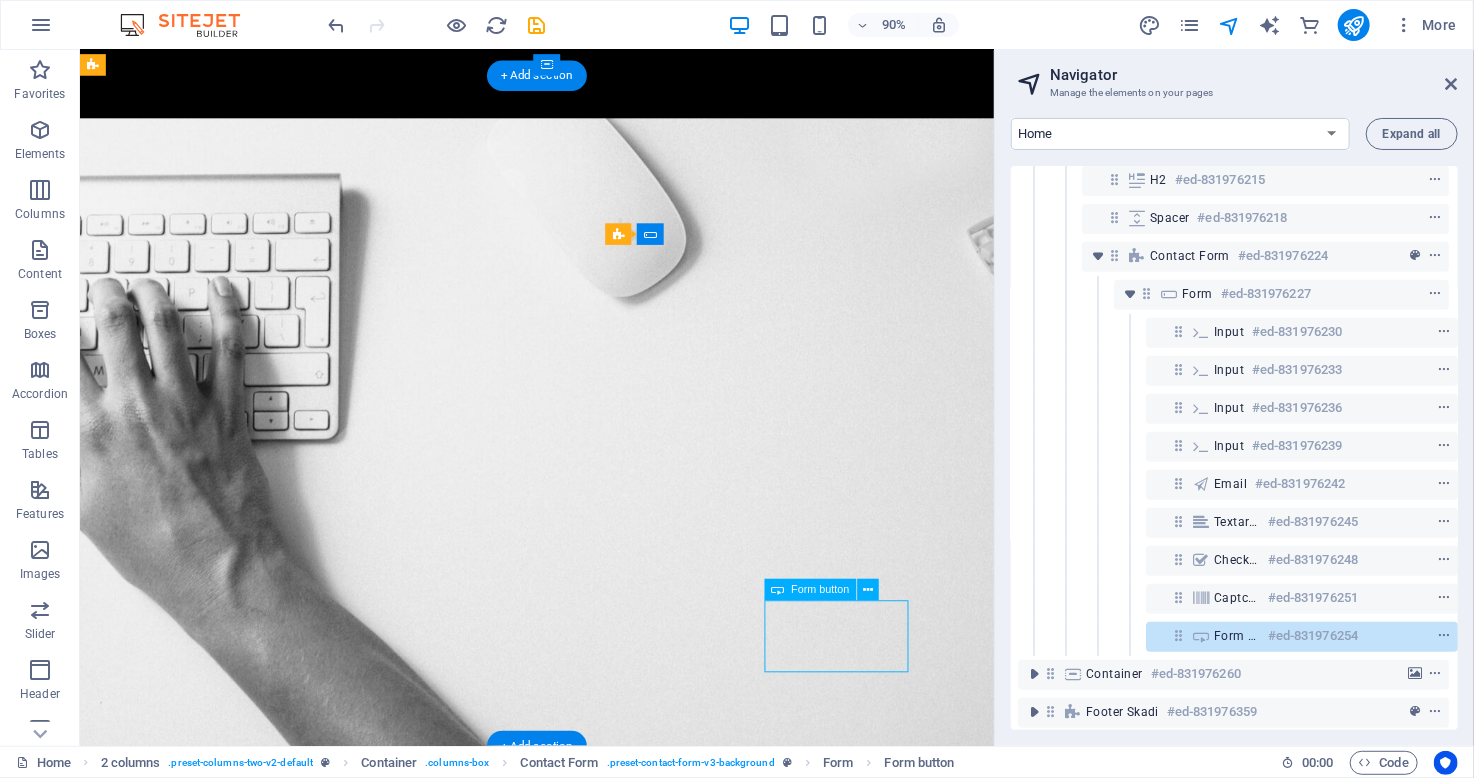 scroll, scrollTop: 409, scrollLeft: 4, axis: both 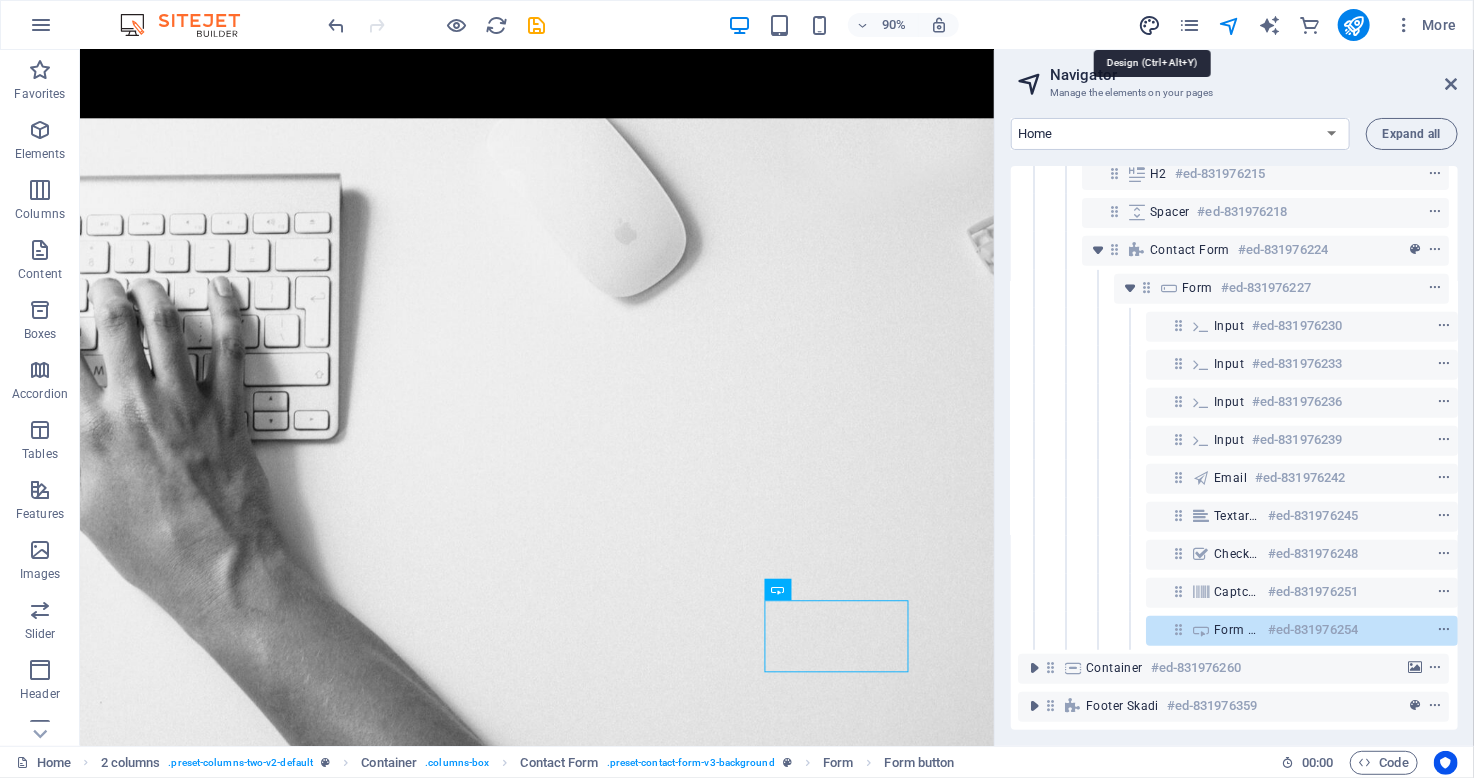 click at bounding box center [1149, 25] 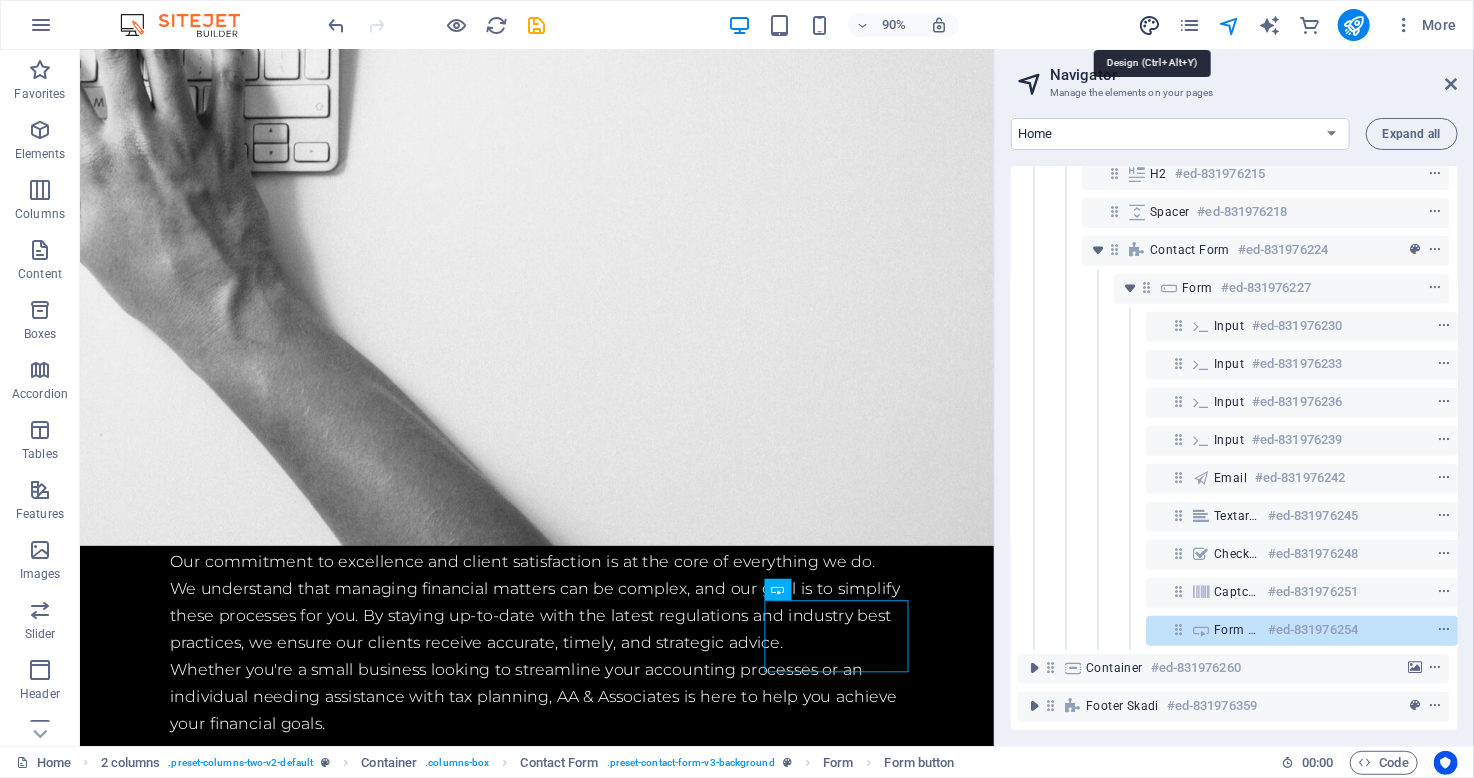 select on "rem" 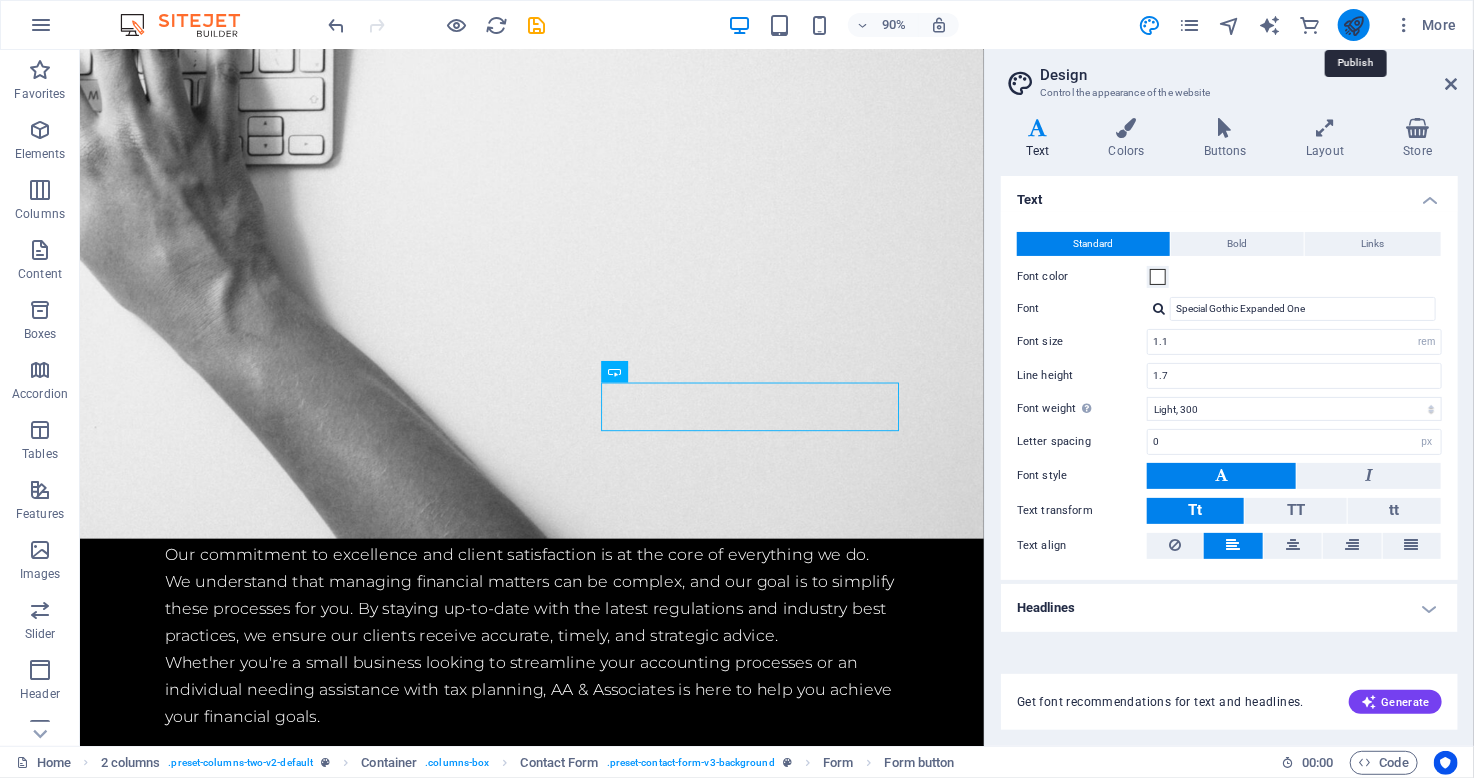click at bounding box center (1353, 25) 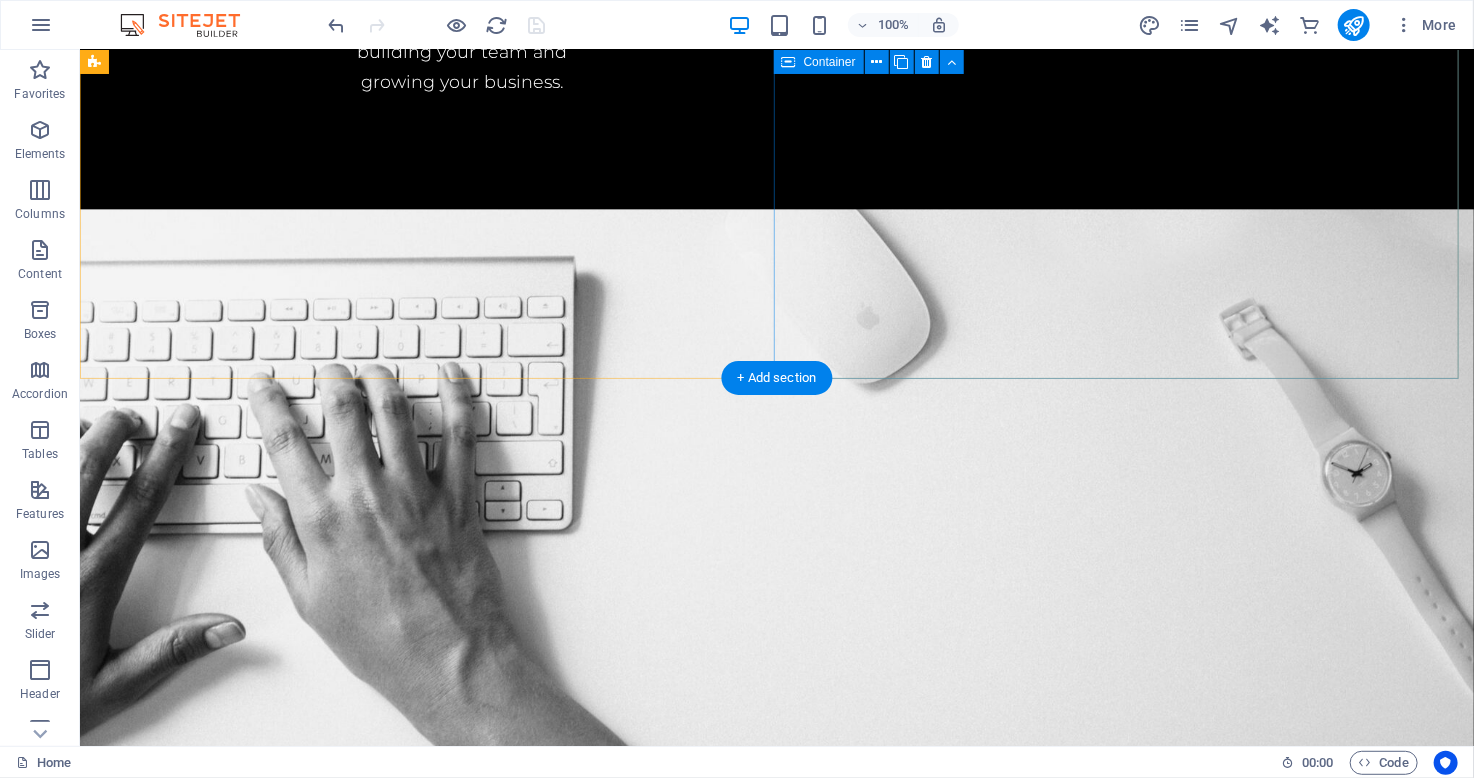 scroll, scrollTop: 5892, scrollLeft: 0, axis: vertical 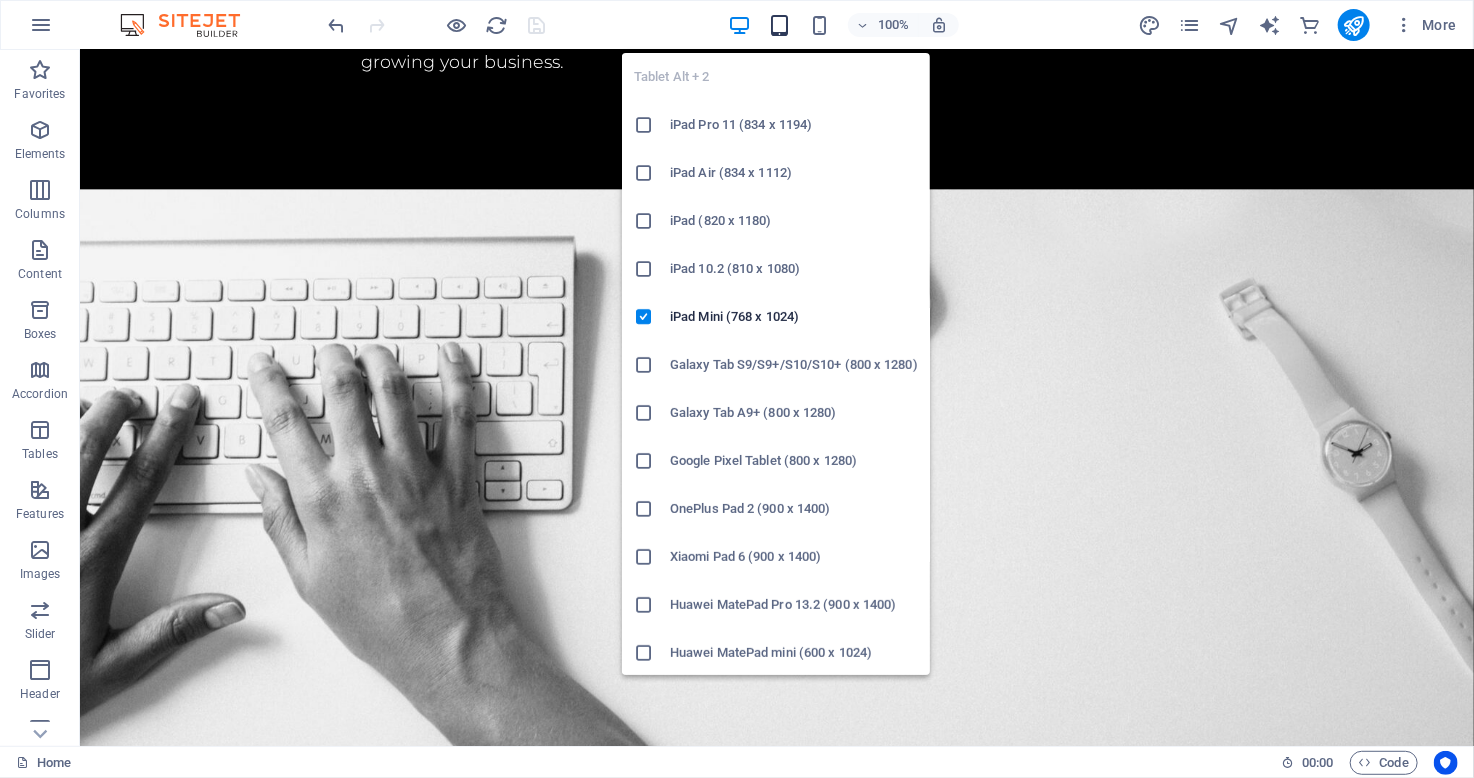 click at bounding box center (779, 25) 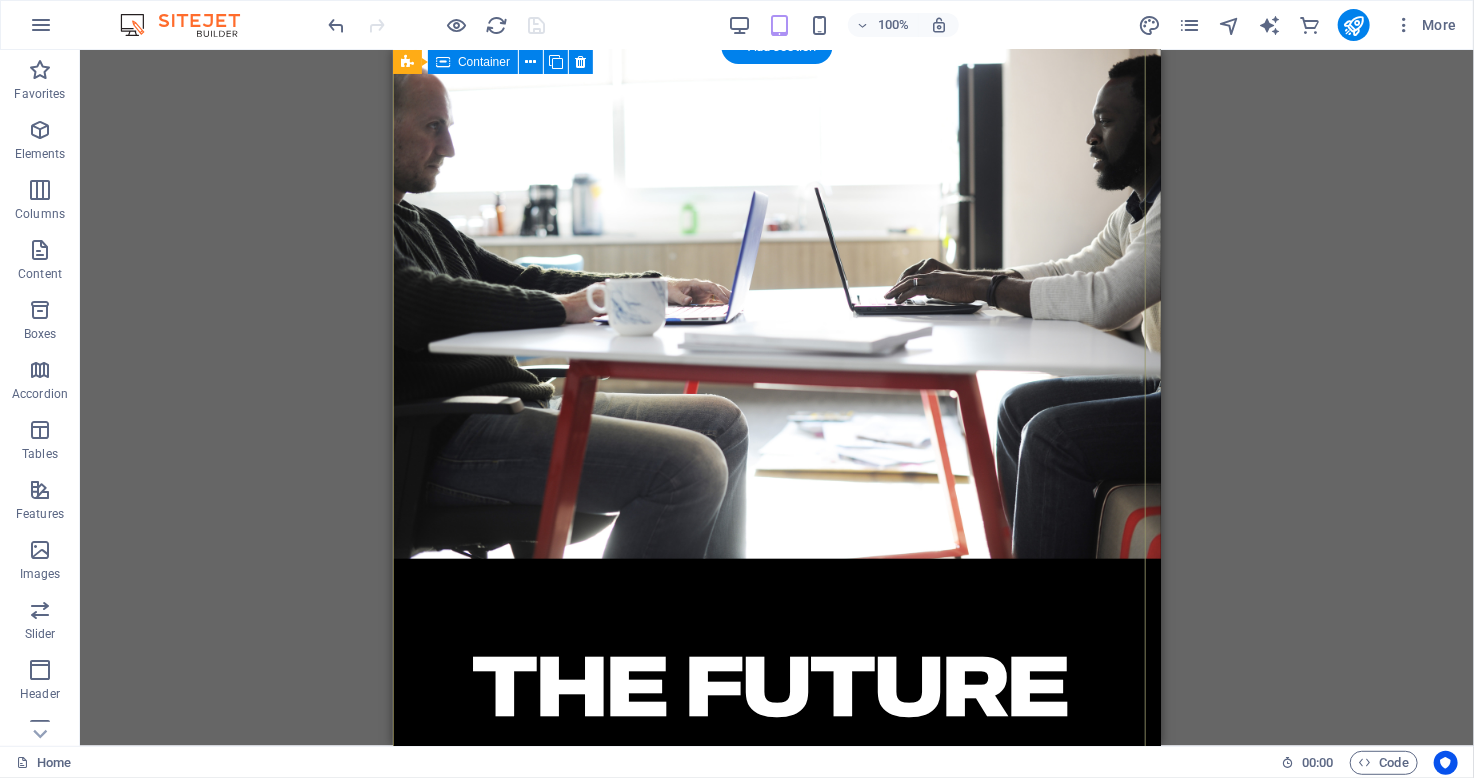 scroll, scrollTop: 0, scrollLeft: 0, axis: both 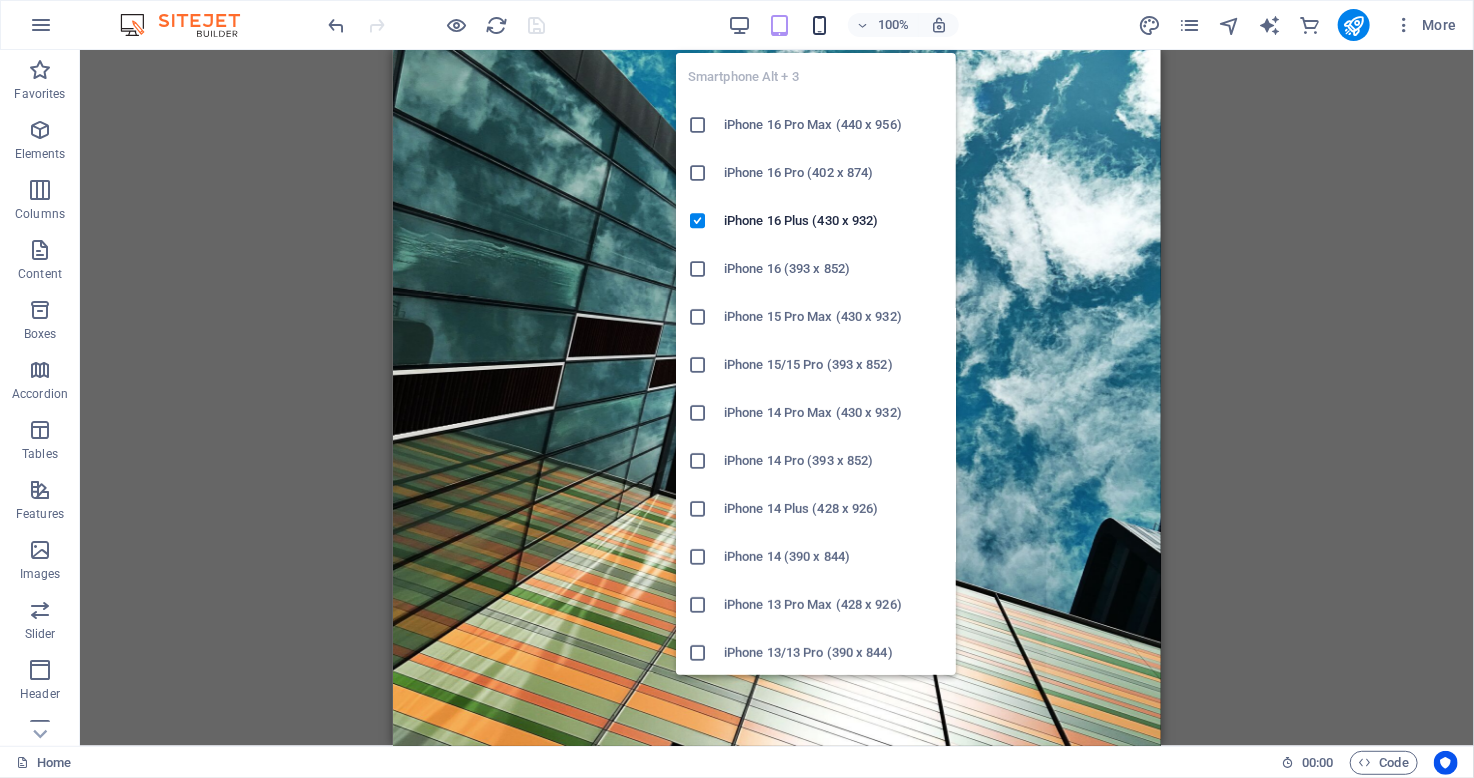 click at bounding box center [819, 25] 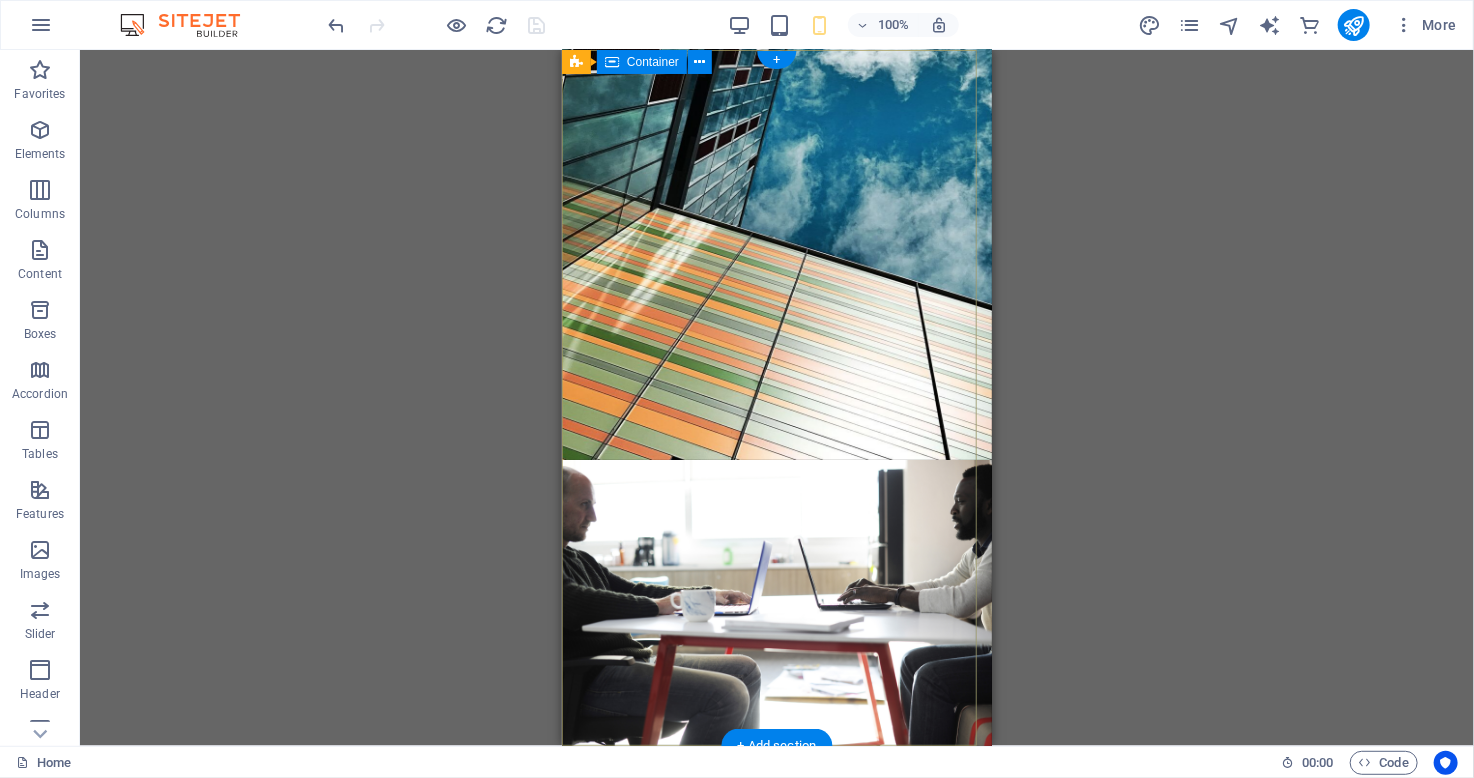 scroll, scrollTop: 0, scrollLeft: 0, axis: both 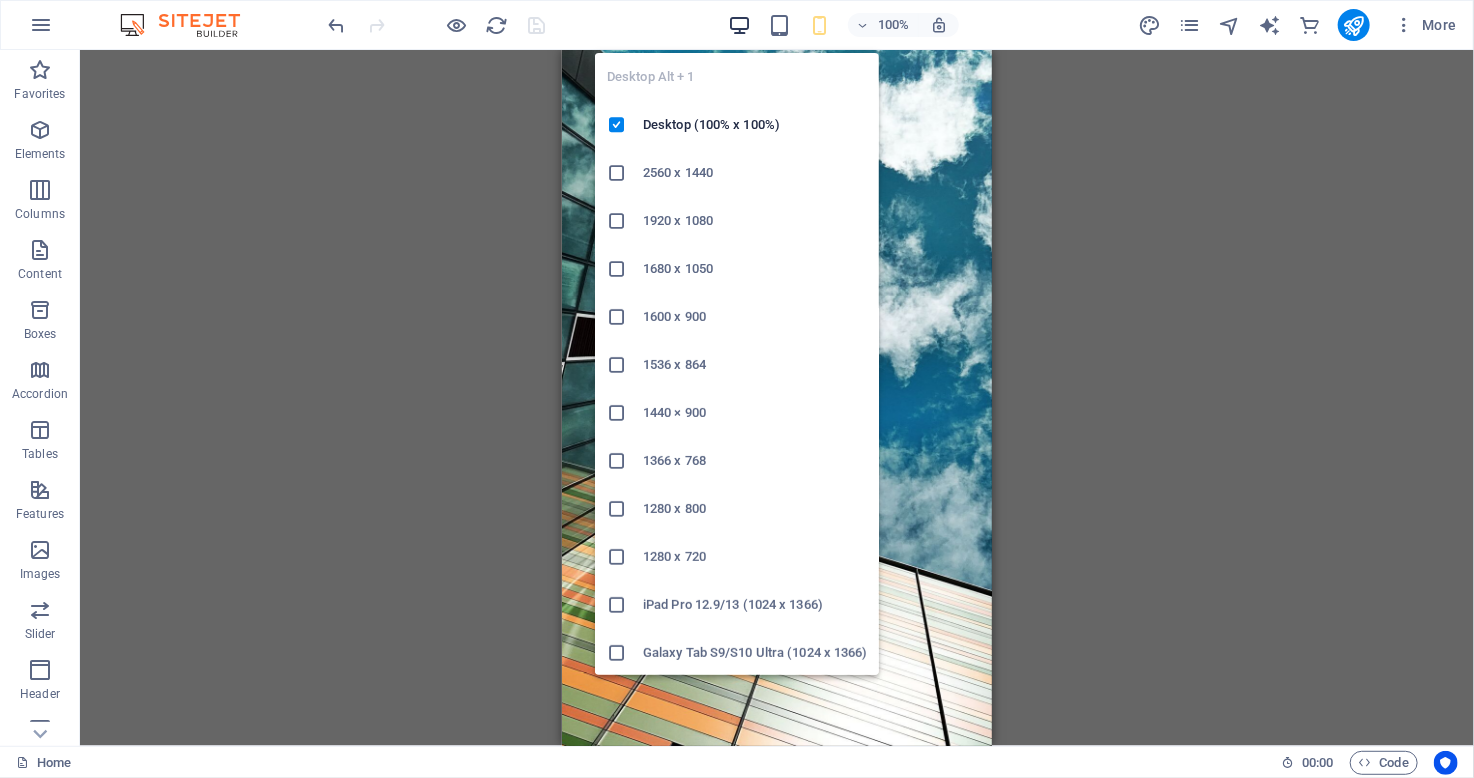 click at bounding box center (739, 25) 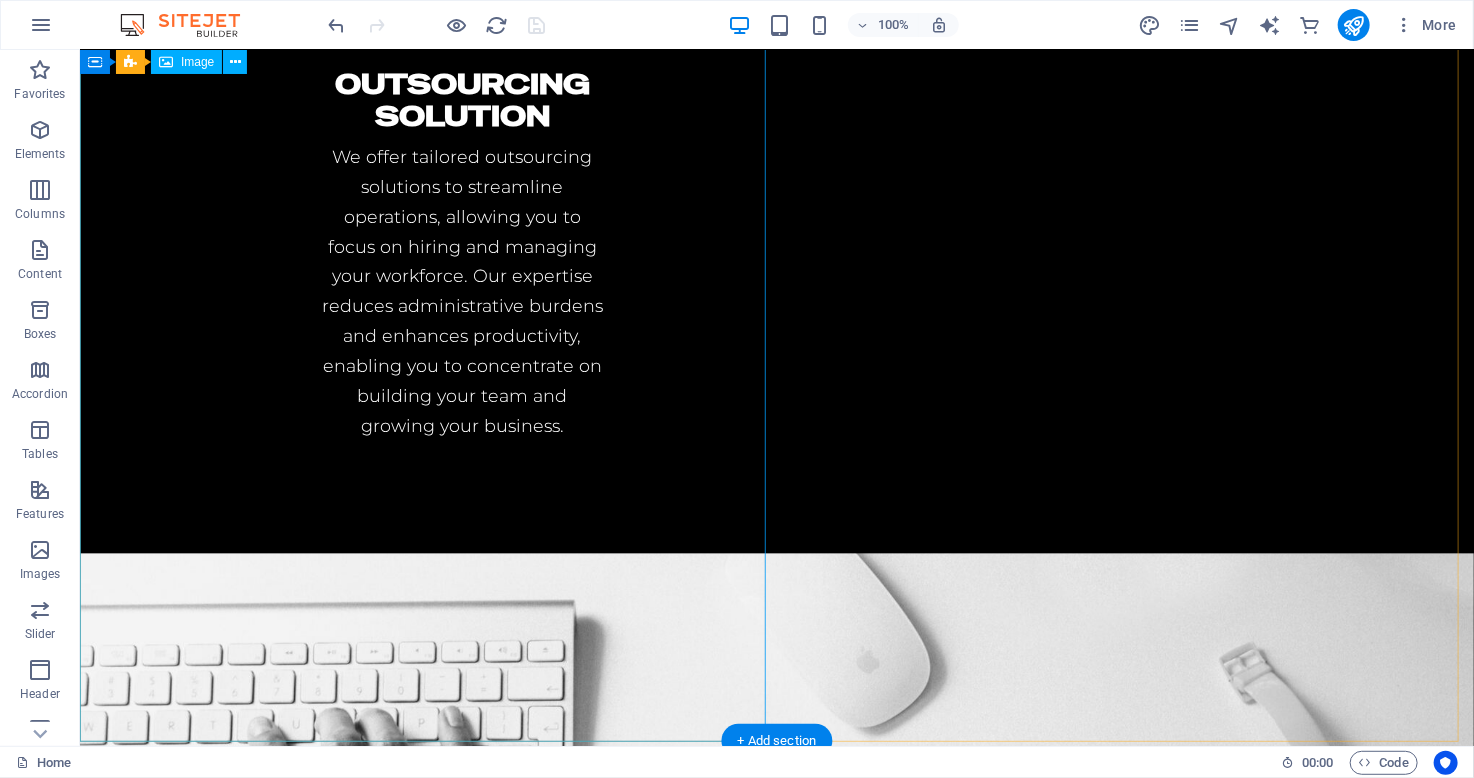 scroll, scrollTop: 5523, scrollLeft: 0, axis: vertical 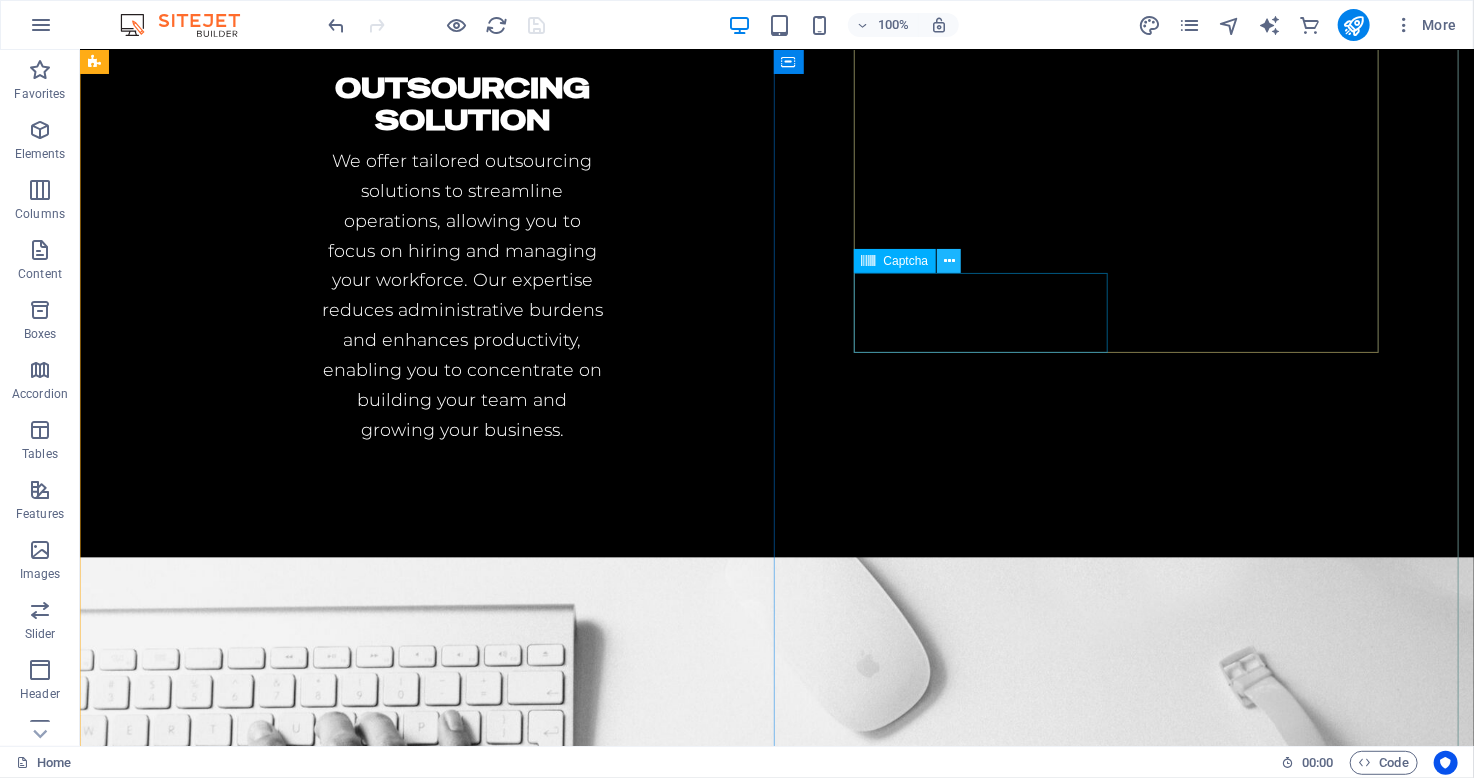 click at bounding box center [949, 261] 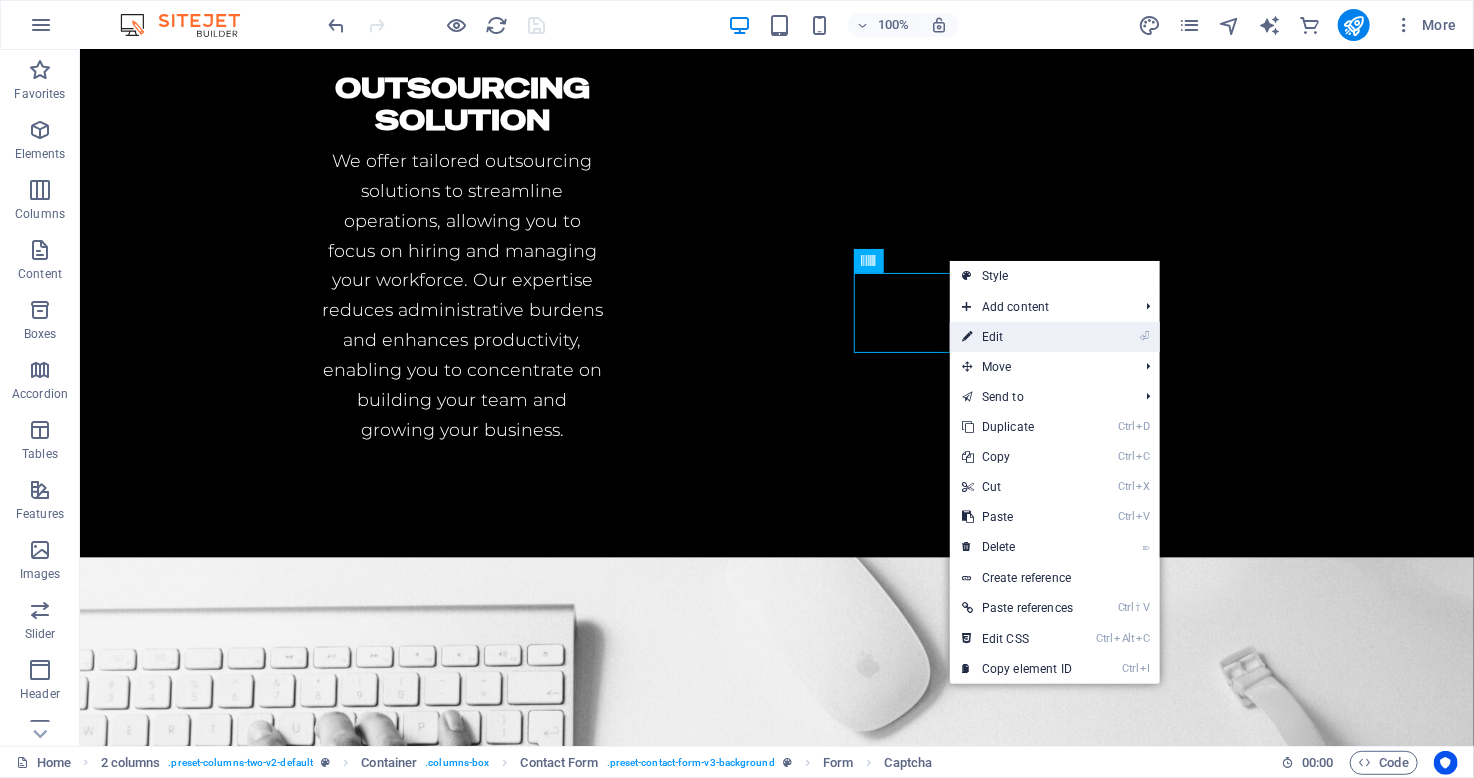 click on "⏎  Edit" at bounding box center [1017, 337] 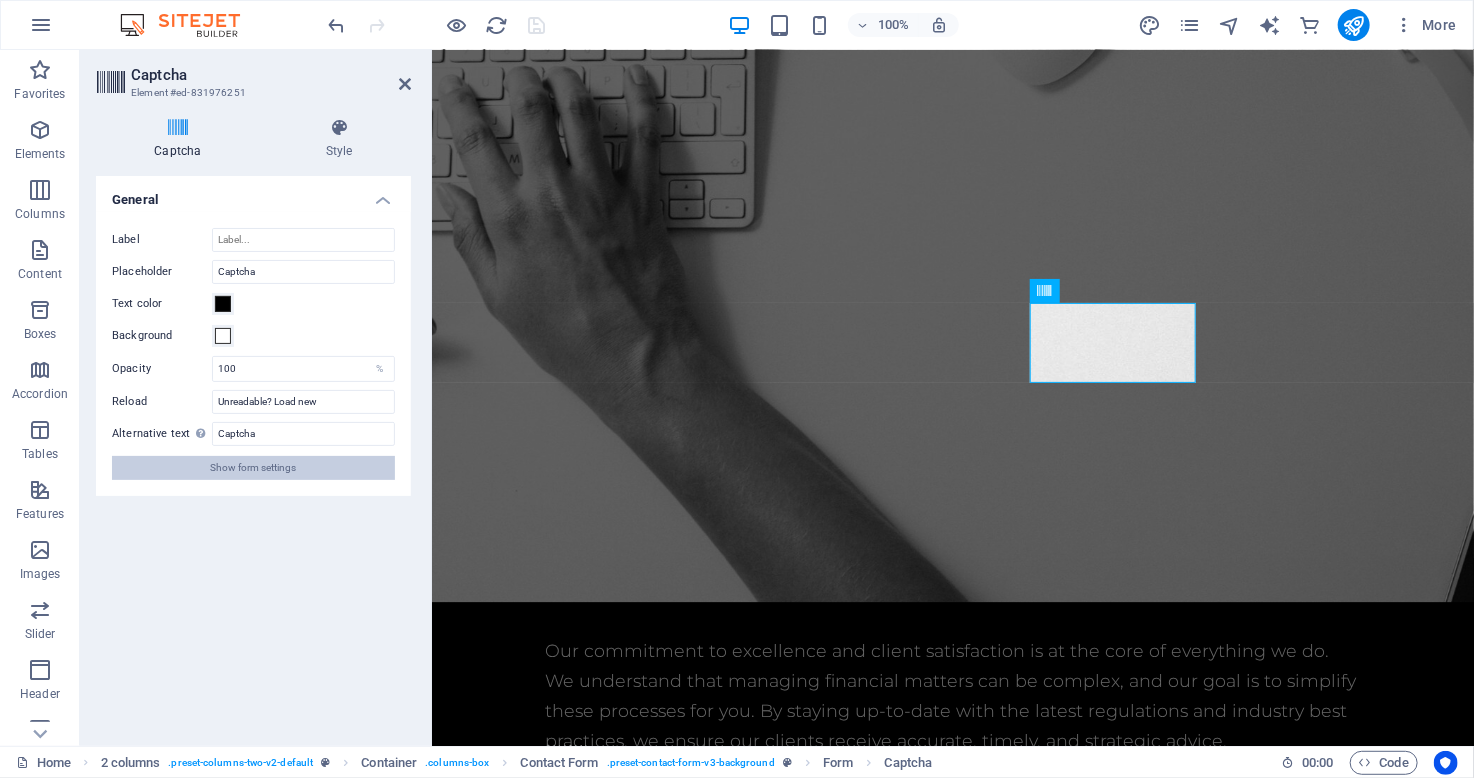 click on "Show form settings" at bounding box center (254, 468) 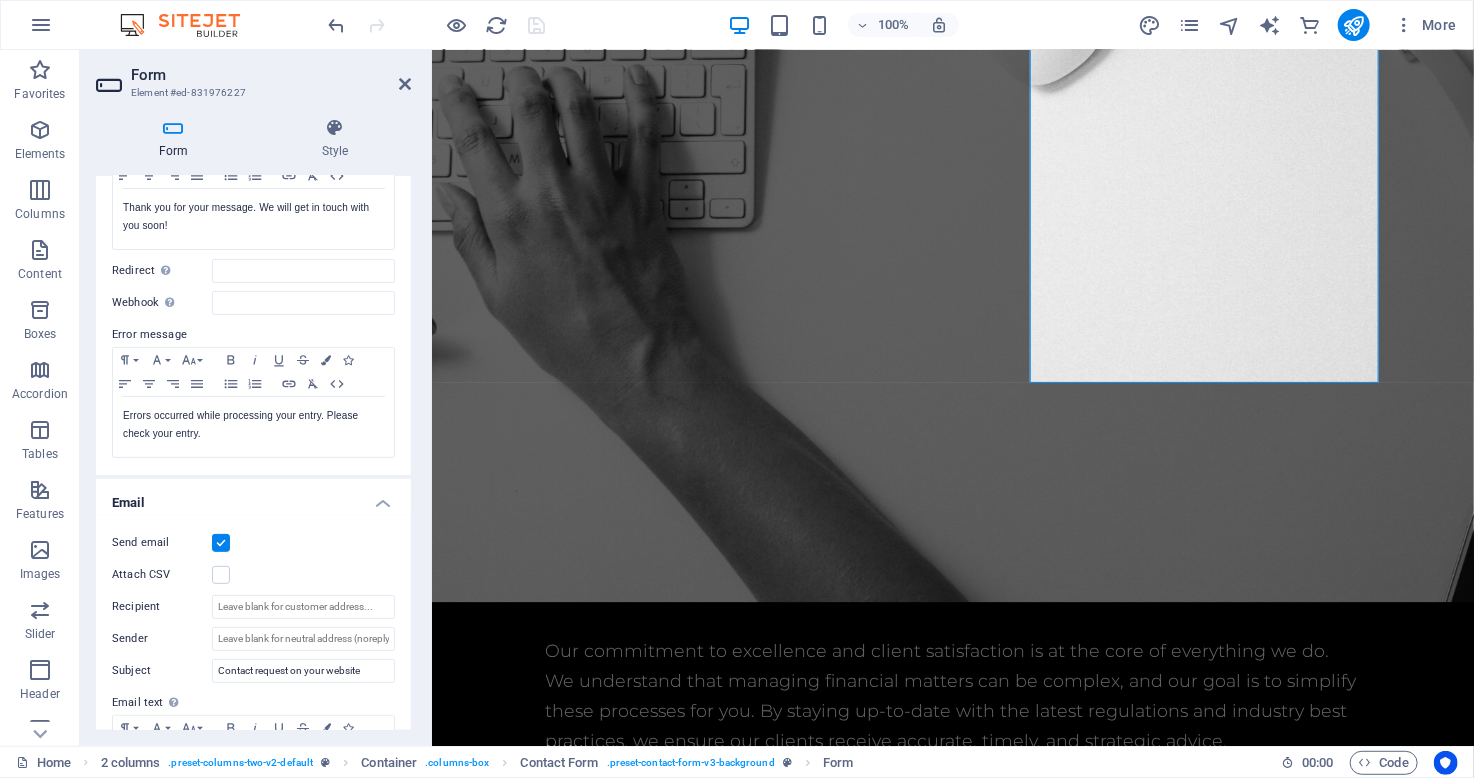 scroll, scrollTop: 0, scrollLeft: 0, axis: both 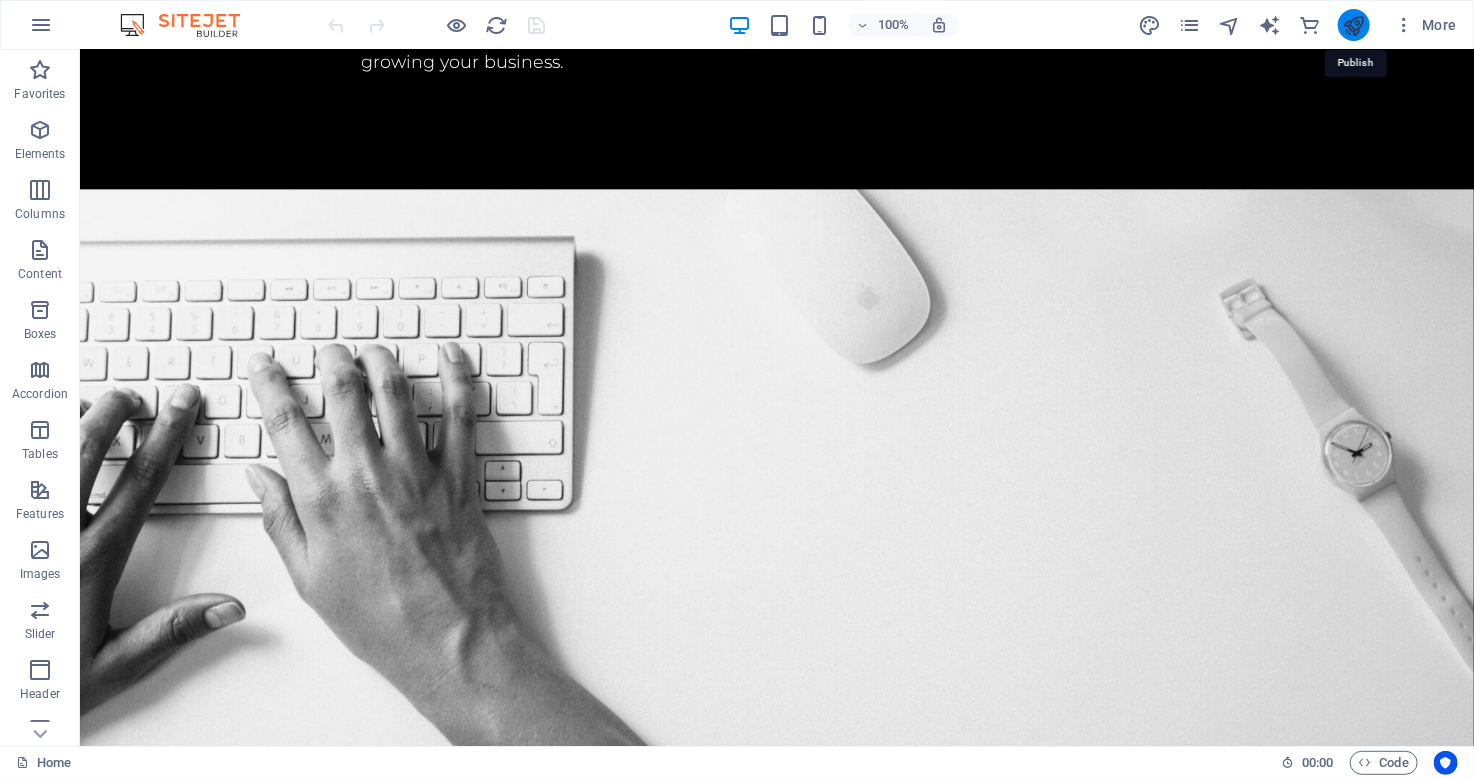 click at bounding box center (1353, 25) 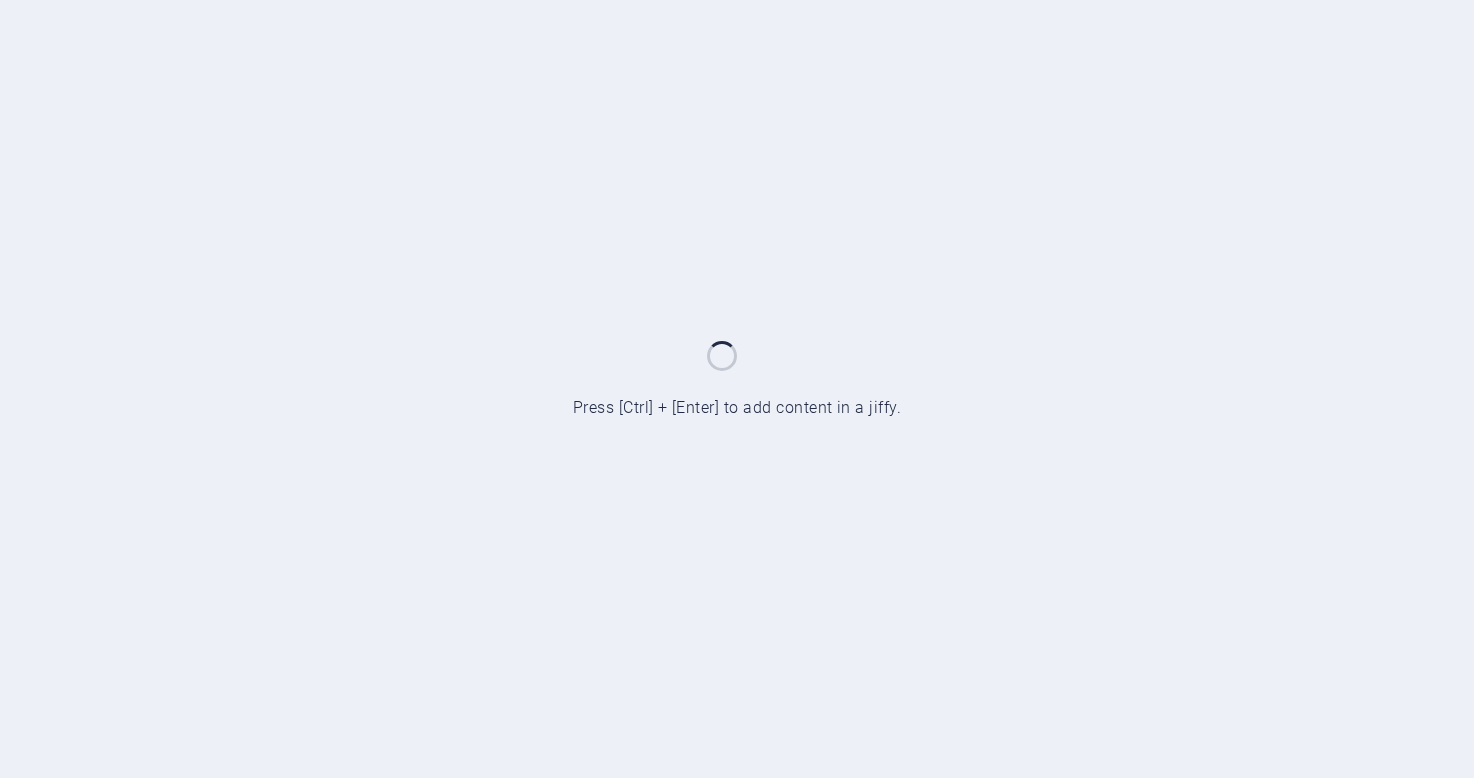scroll, scrollTop: 0, scrollLeft: 0, axis: both 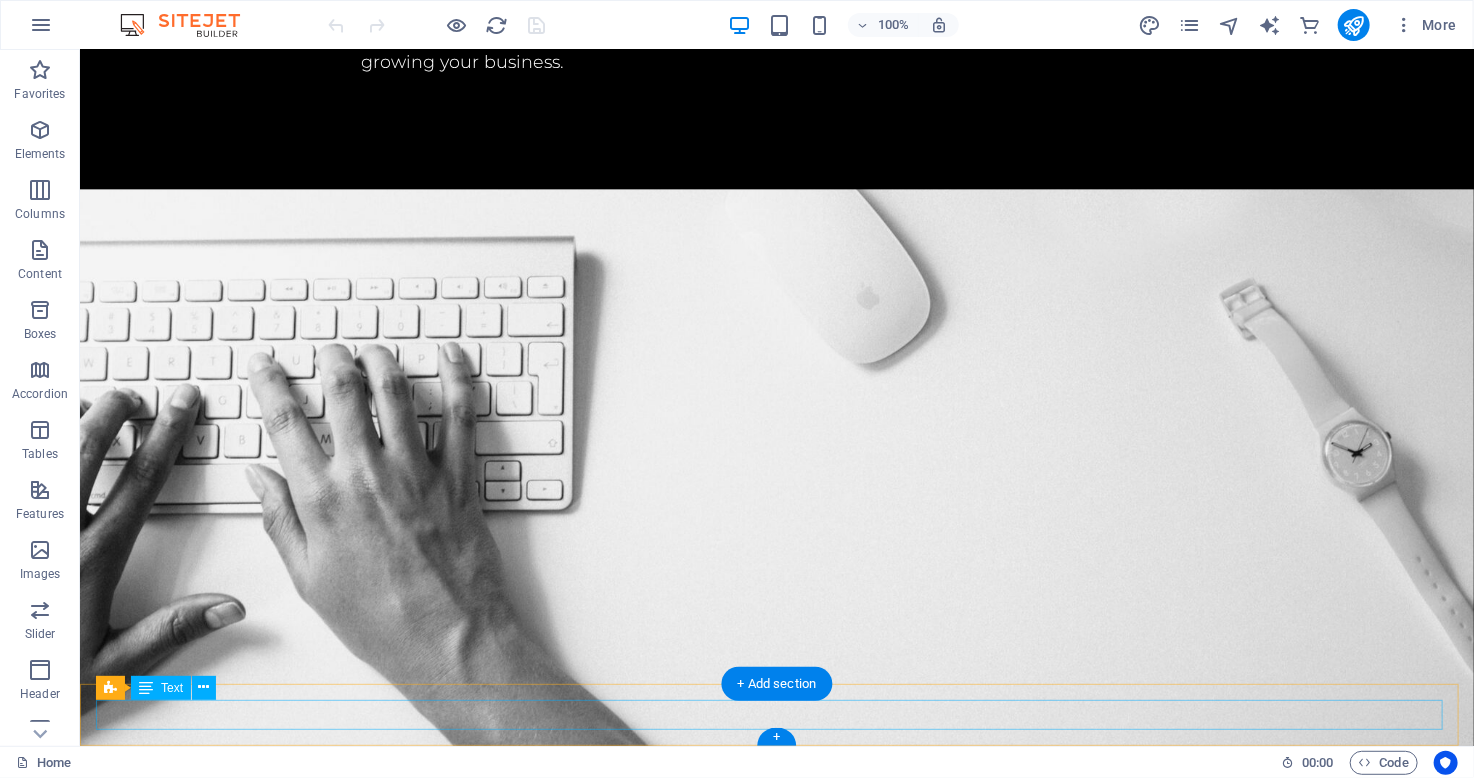 click on "info@example.com  |  © 2025 [NAME] & Associates. All Rights Reserved." at bounding box center [776, 7247] 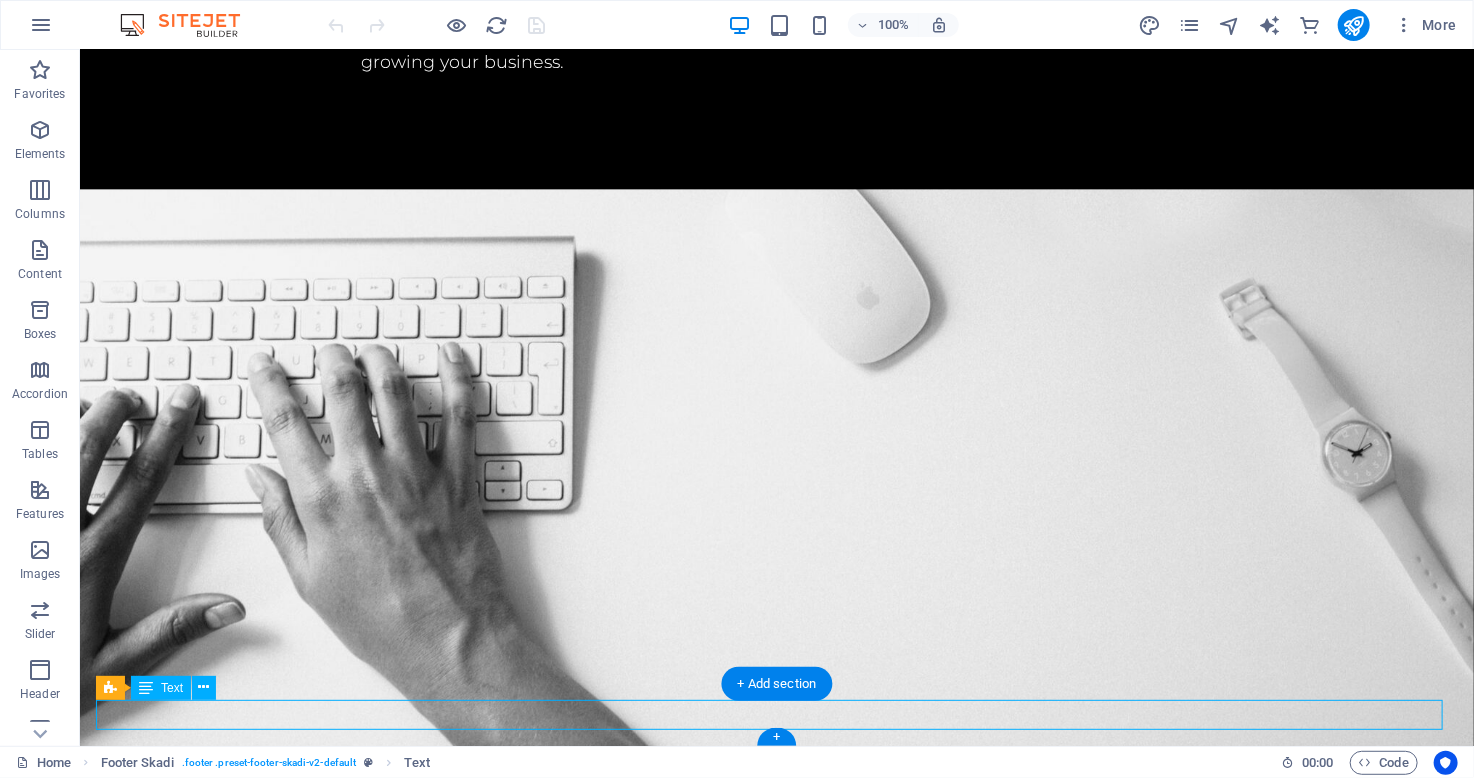 click on "info@example.com  |  © 2025 [NAME] & Associates. All Rights Reserved." at bounding box center (776, 7247) 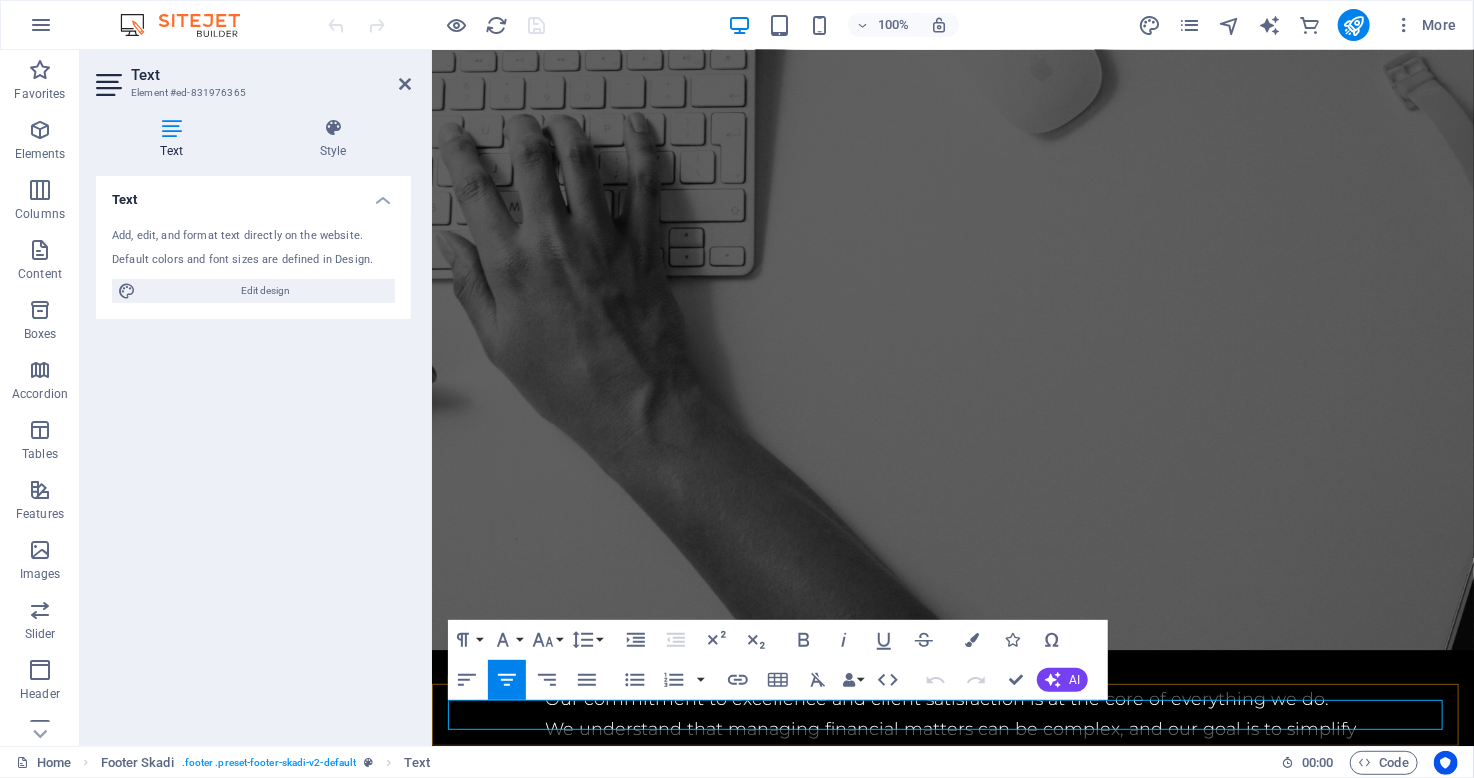 scroll, scrollTop: 6045, scrollLeft: 0, axis: vertical 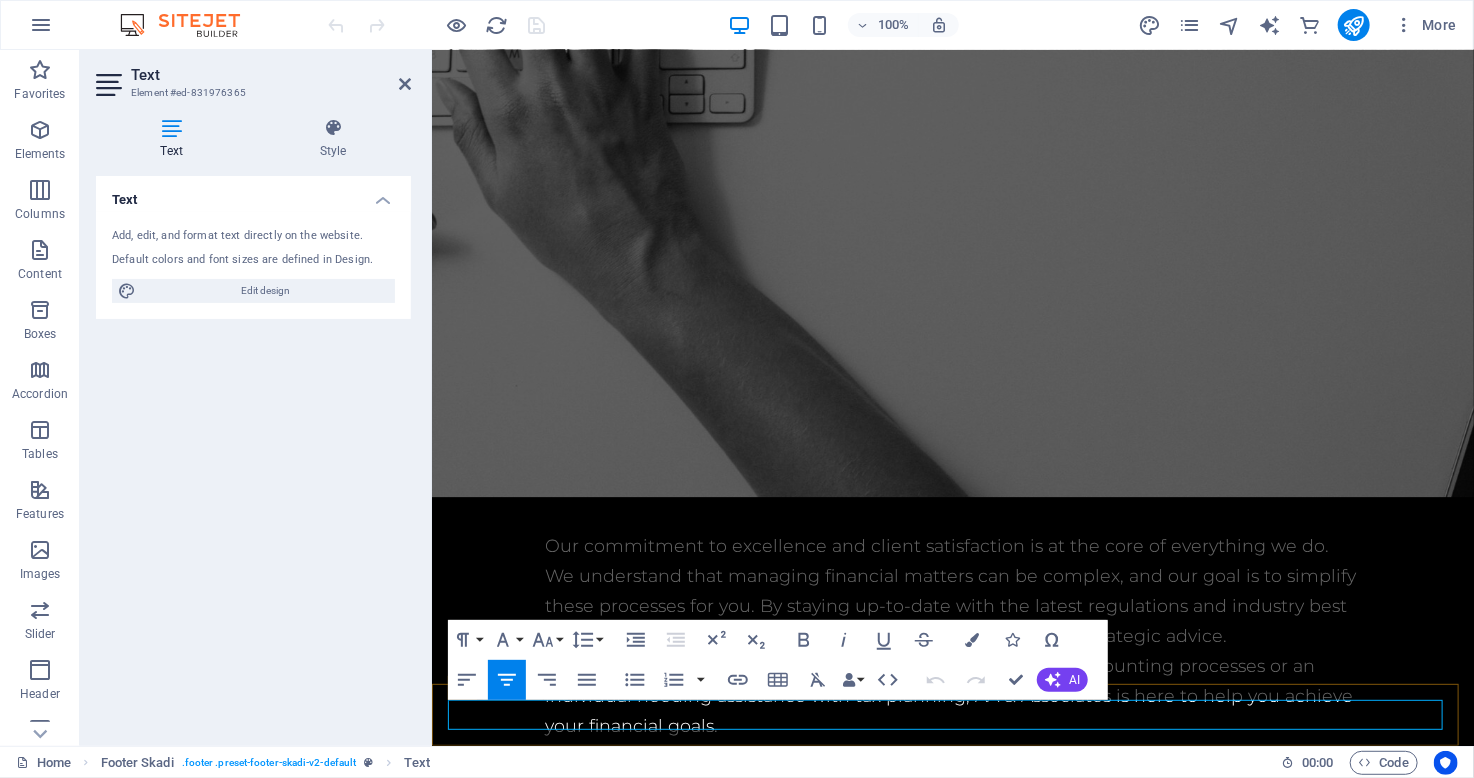 drag, startPoint x: 1243, startPoint y: 716, endPoint x: 859, endPoint y: 711, distance: 384.03256 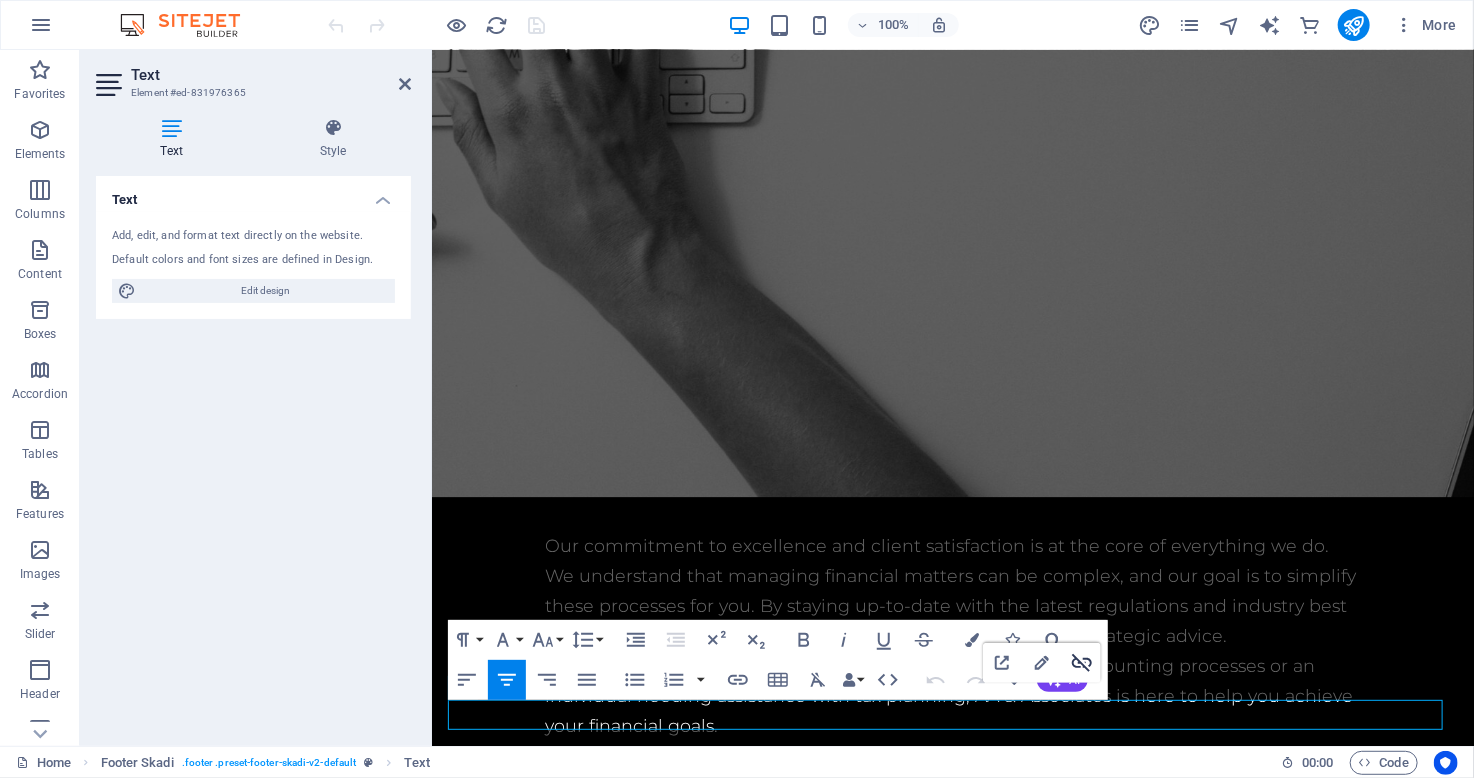 click 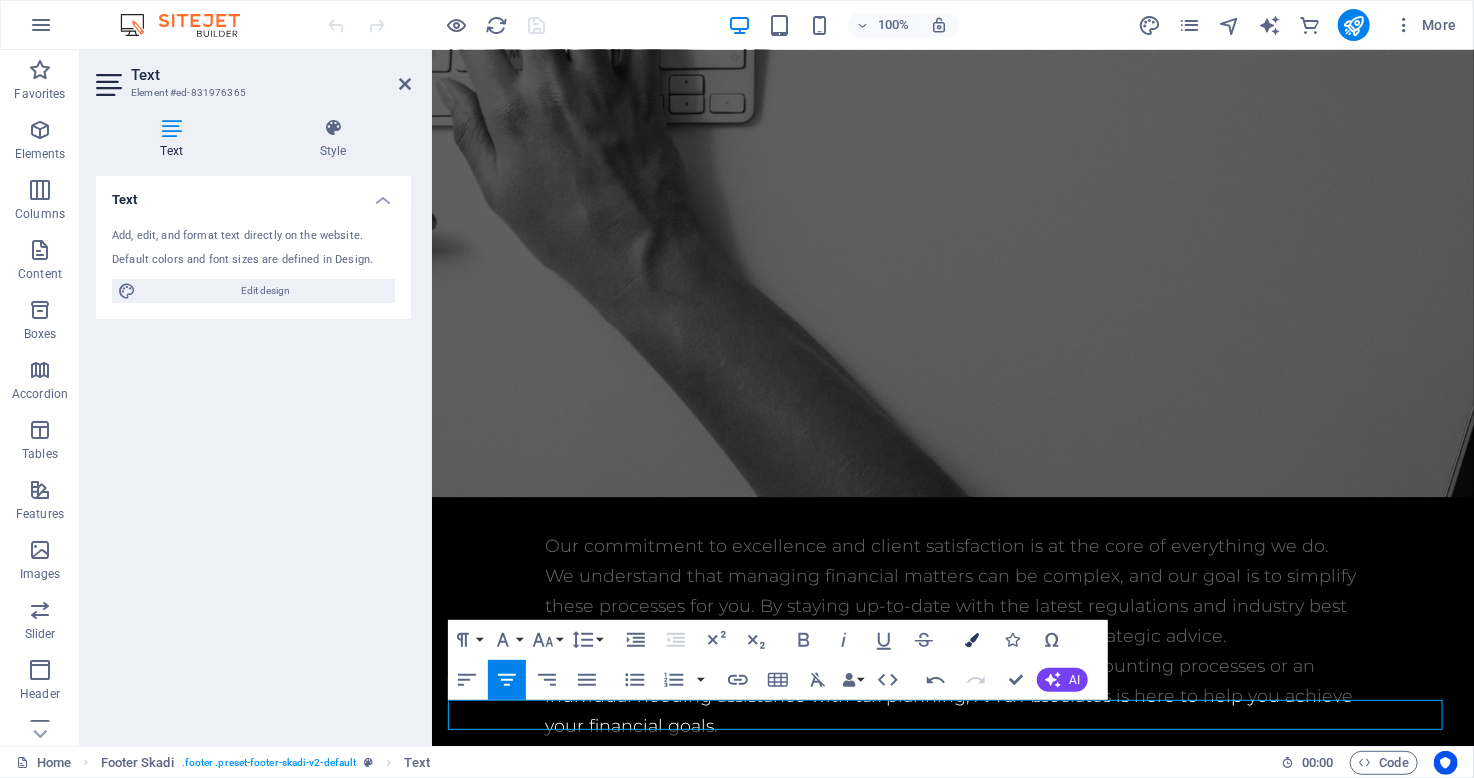 click at bounding box center [972, 640] 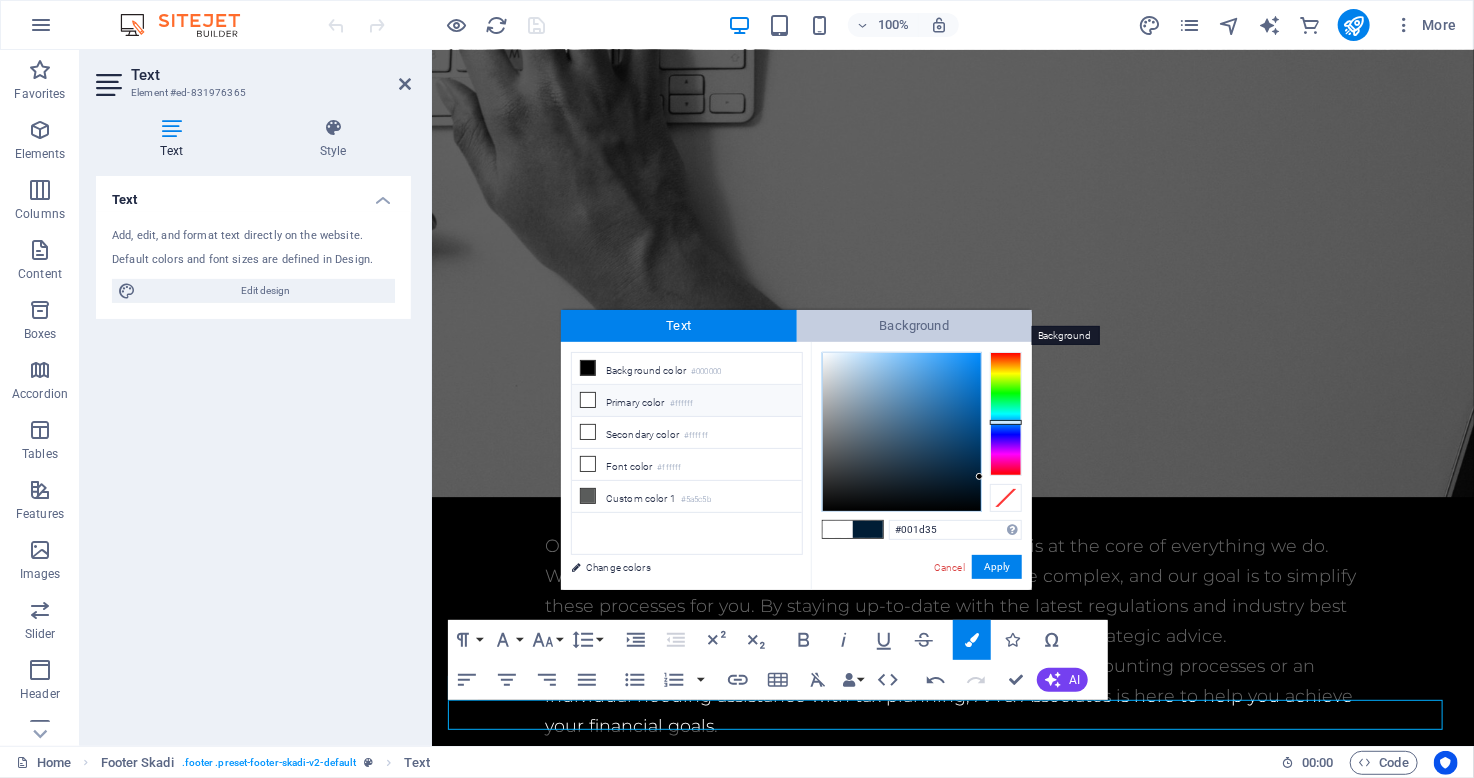 click on "Background" at bounding box center [915, 326] 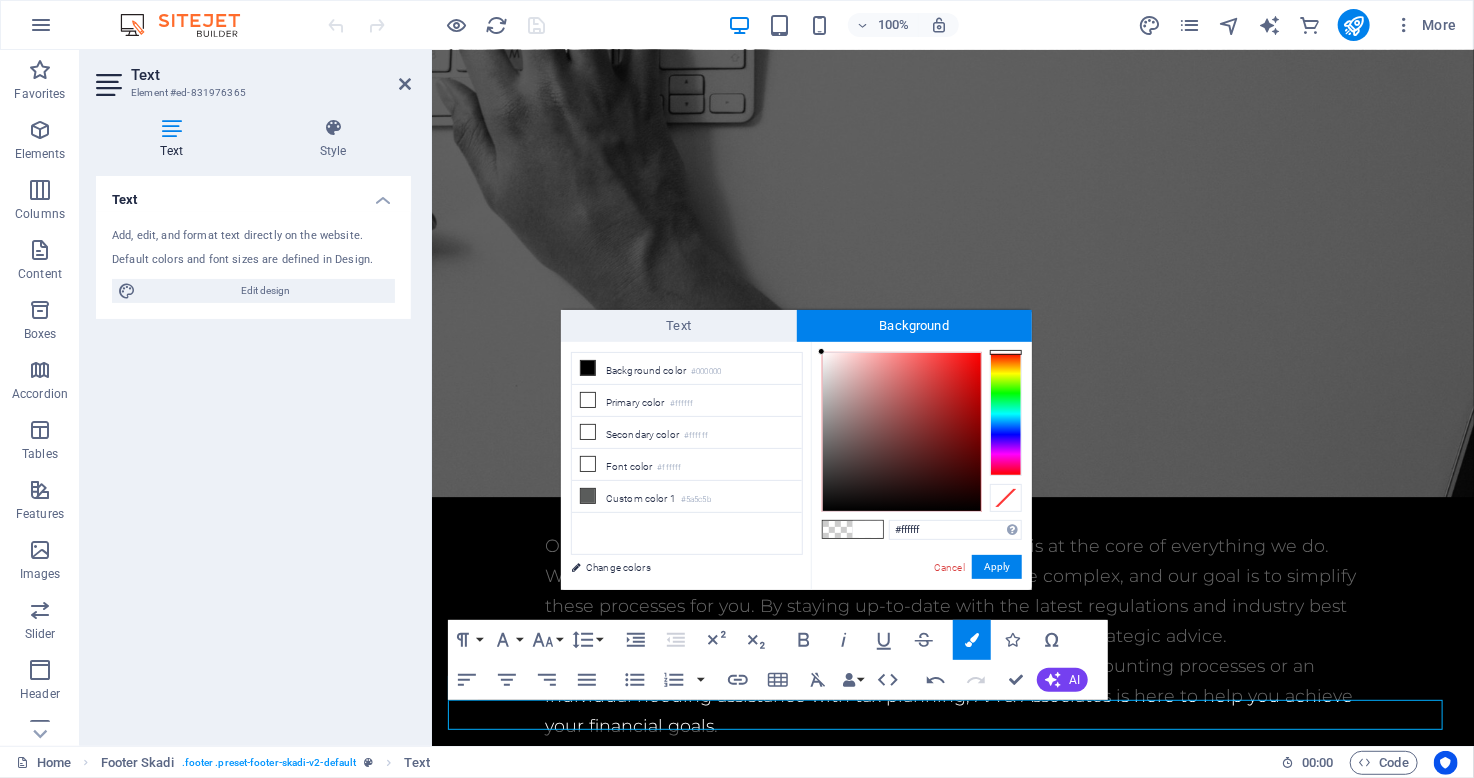 click at bounding box center (838, 529) 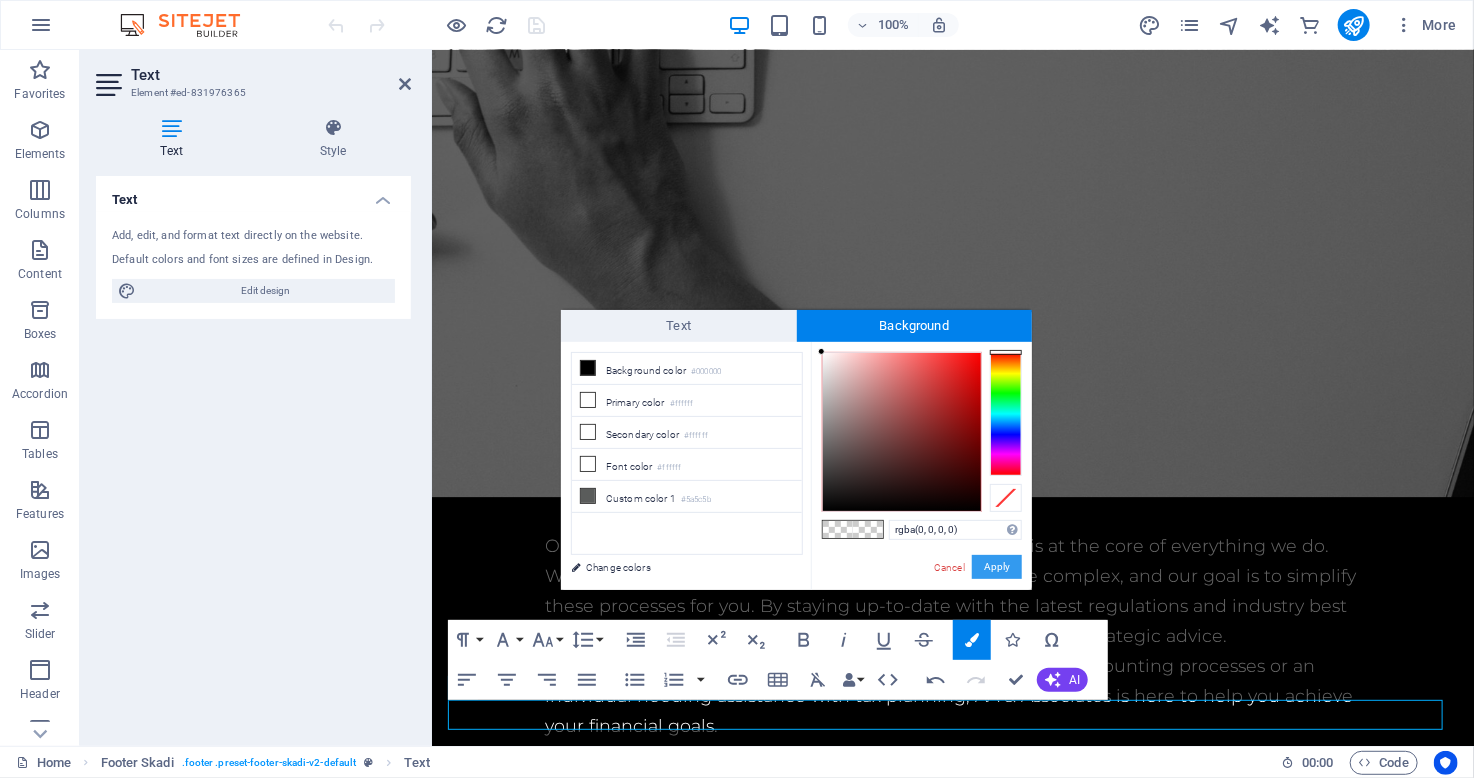 click on "Apply" at bounding box center (997, 567) 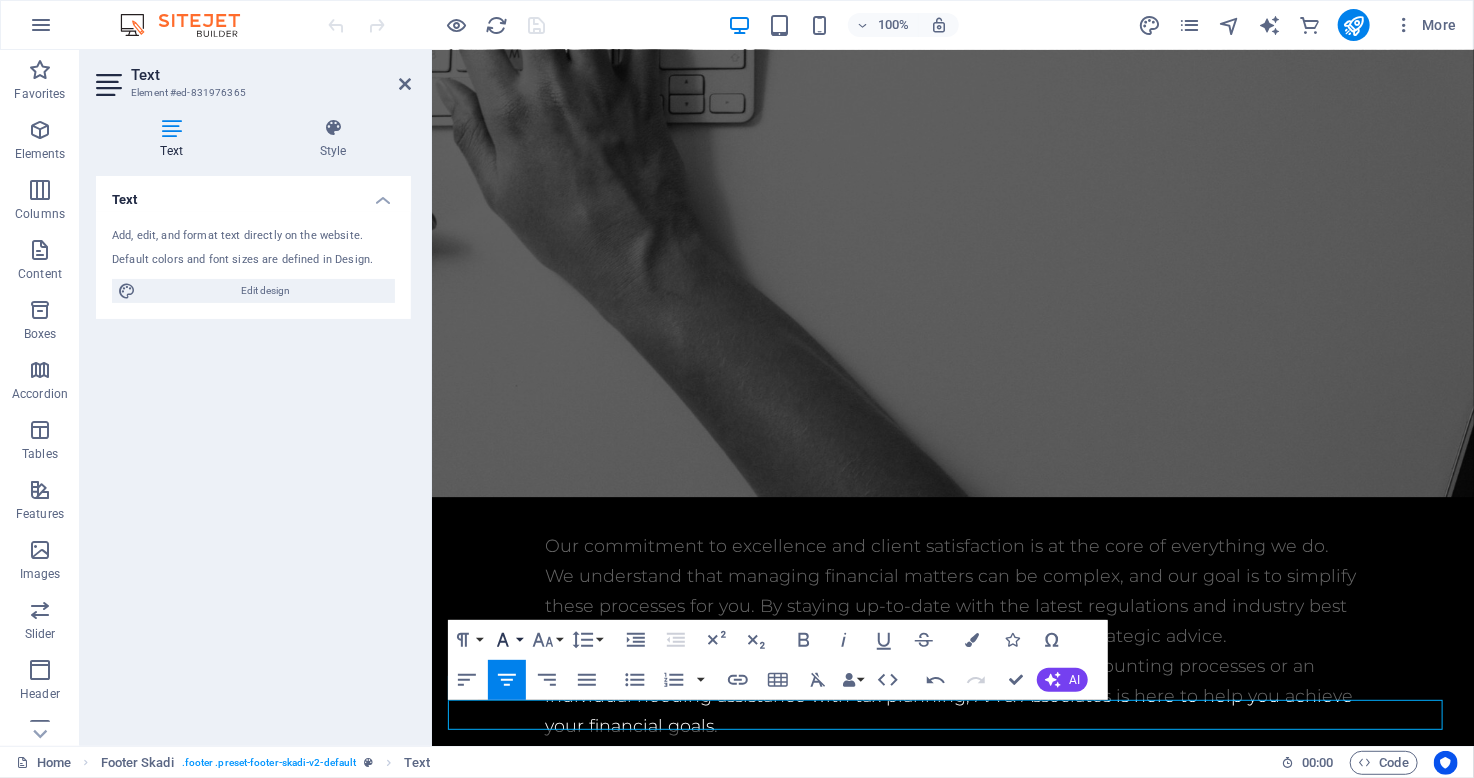 click 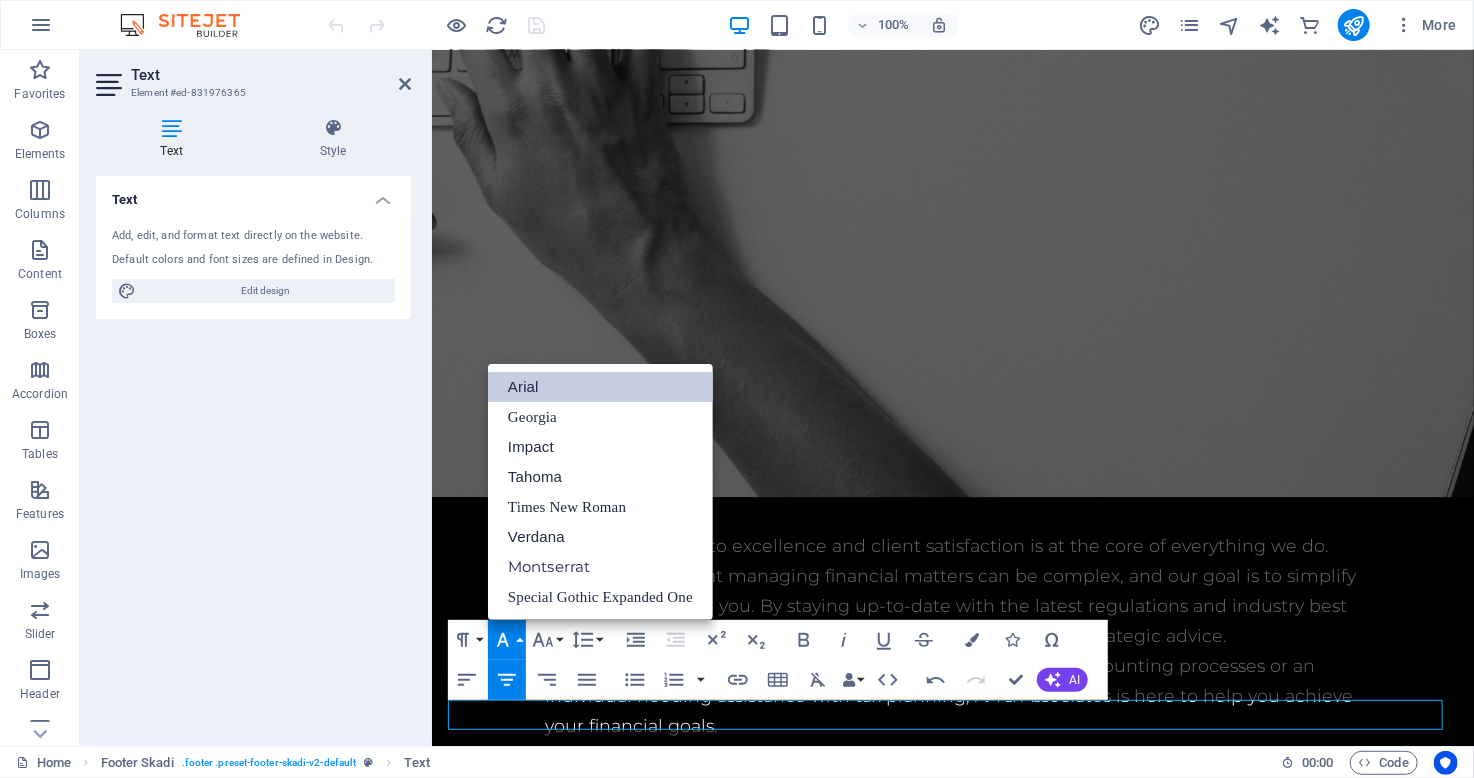 scroll, scrollTop: 0, scrollLeft: 0, axis: both 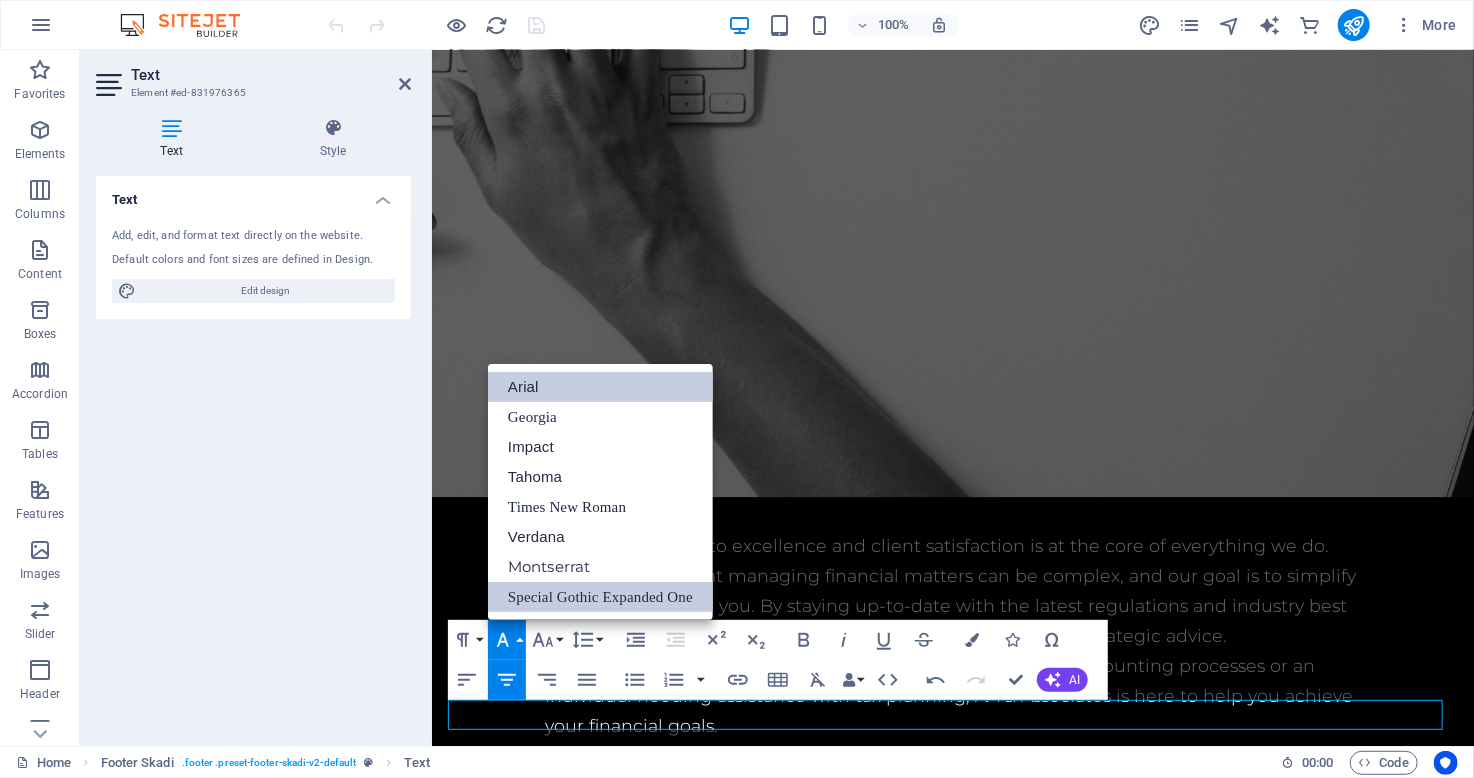 click on "Special Gothic Expanded One" at bounding box center [600, 597] 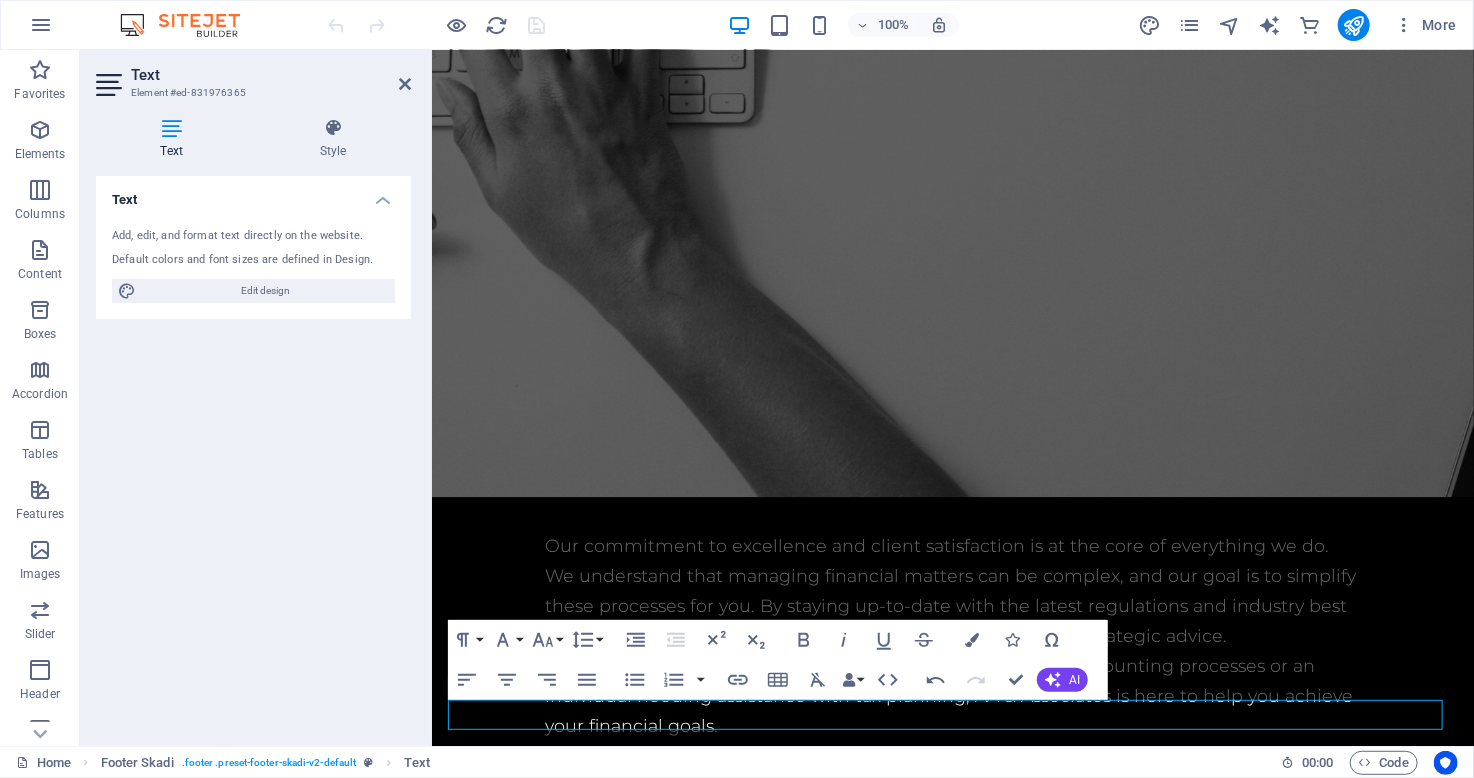 click at bounding box center [952, 6728] 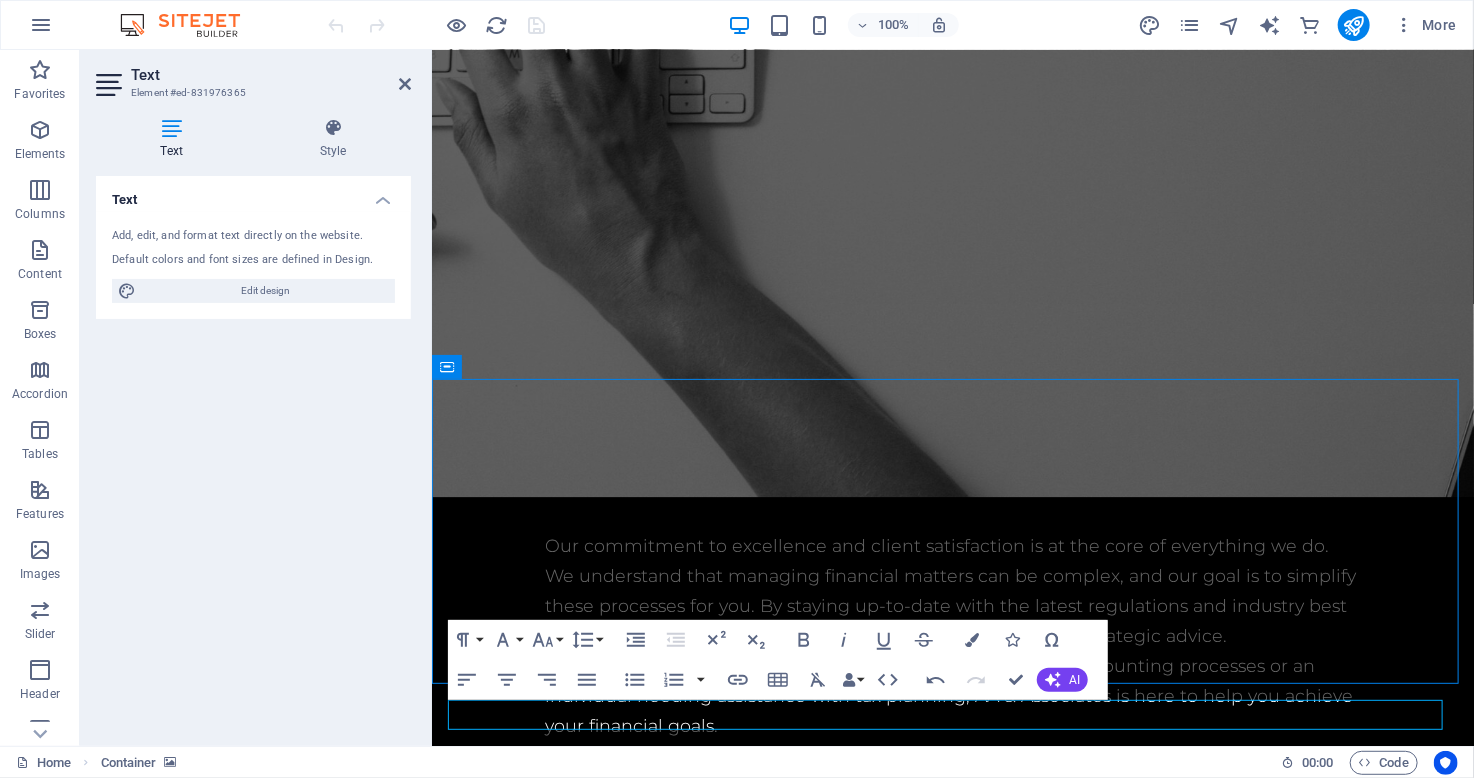 scroll, scrollTop: 5892, scrollLeft: 0, axis: vertical 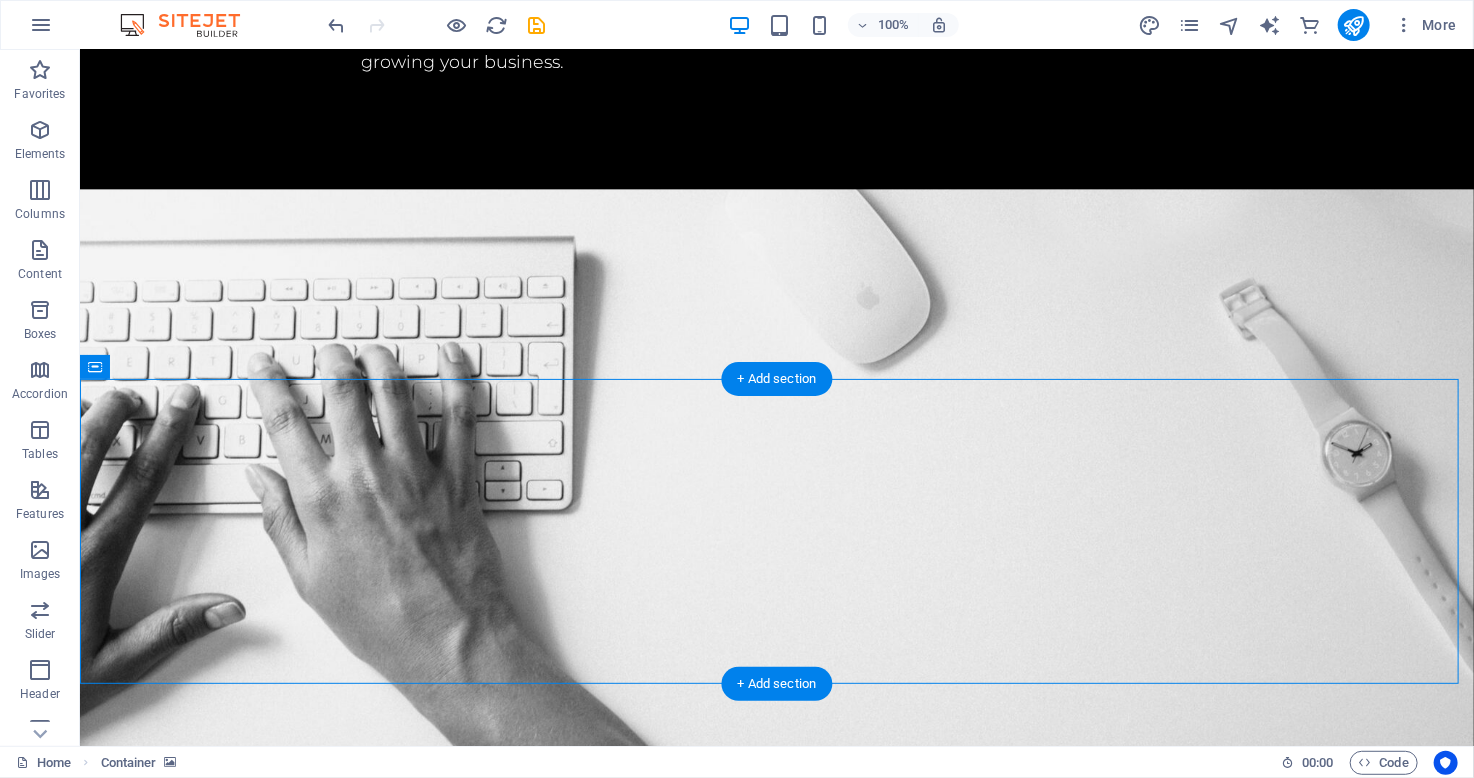 click at bounding box center (776, 6758) 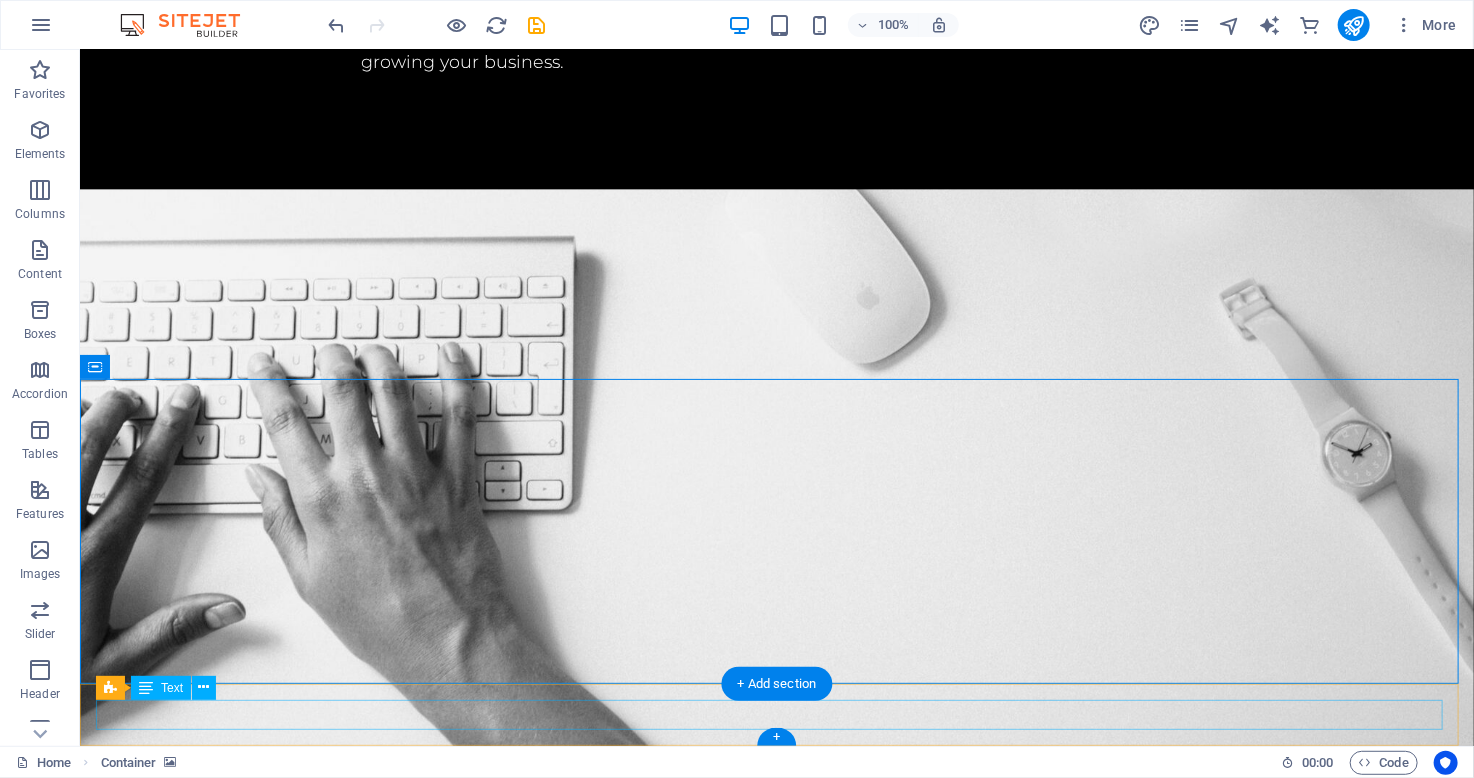 click on "info@example.com  |  © 2025 [NAME] & Associates. All Rights Reserved." at bounding box center (776, 7247) 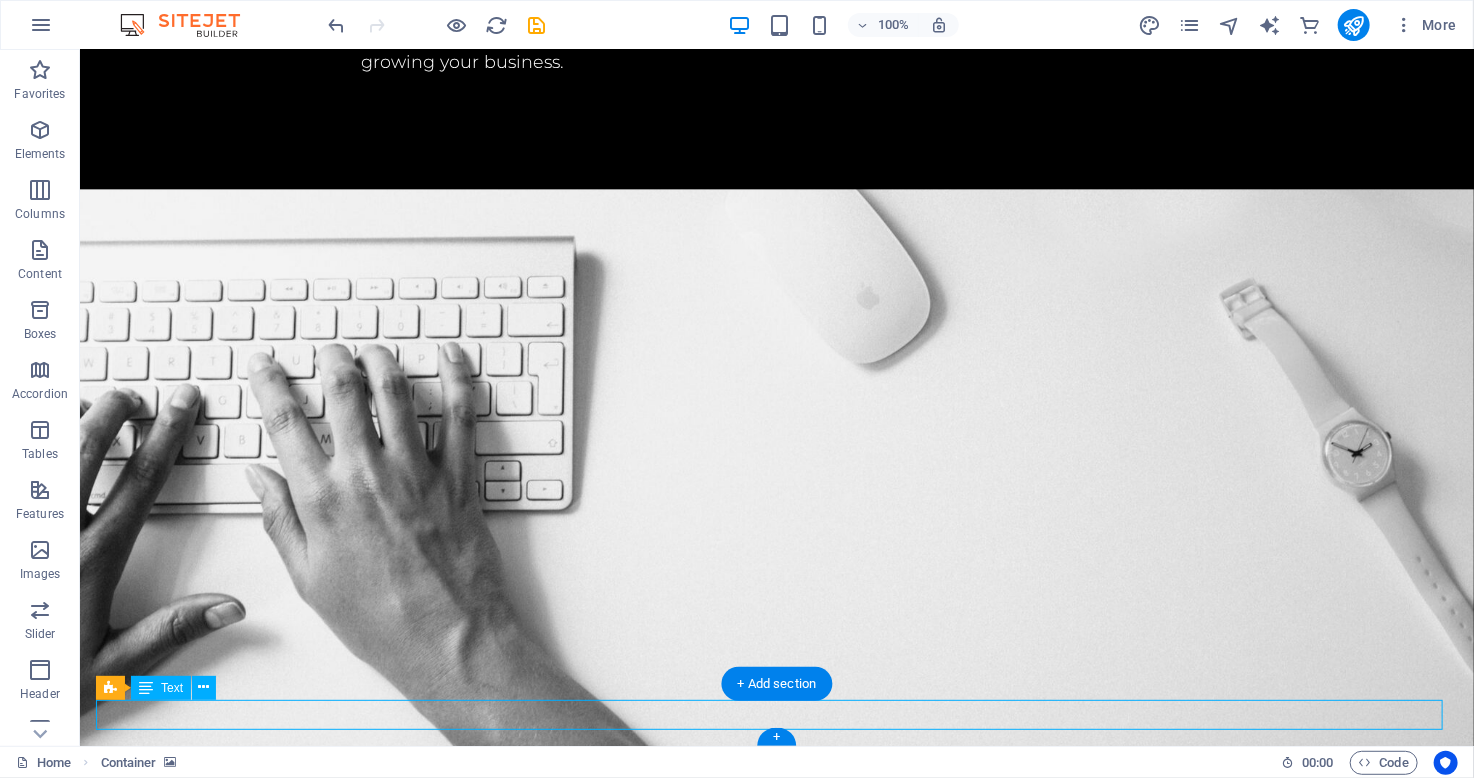 click on "info@example.com  |  © 2025 [NAME] & Associates. All Rights Reserved." at bounding box center [776, 7247] 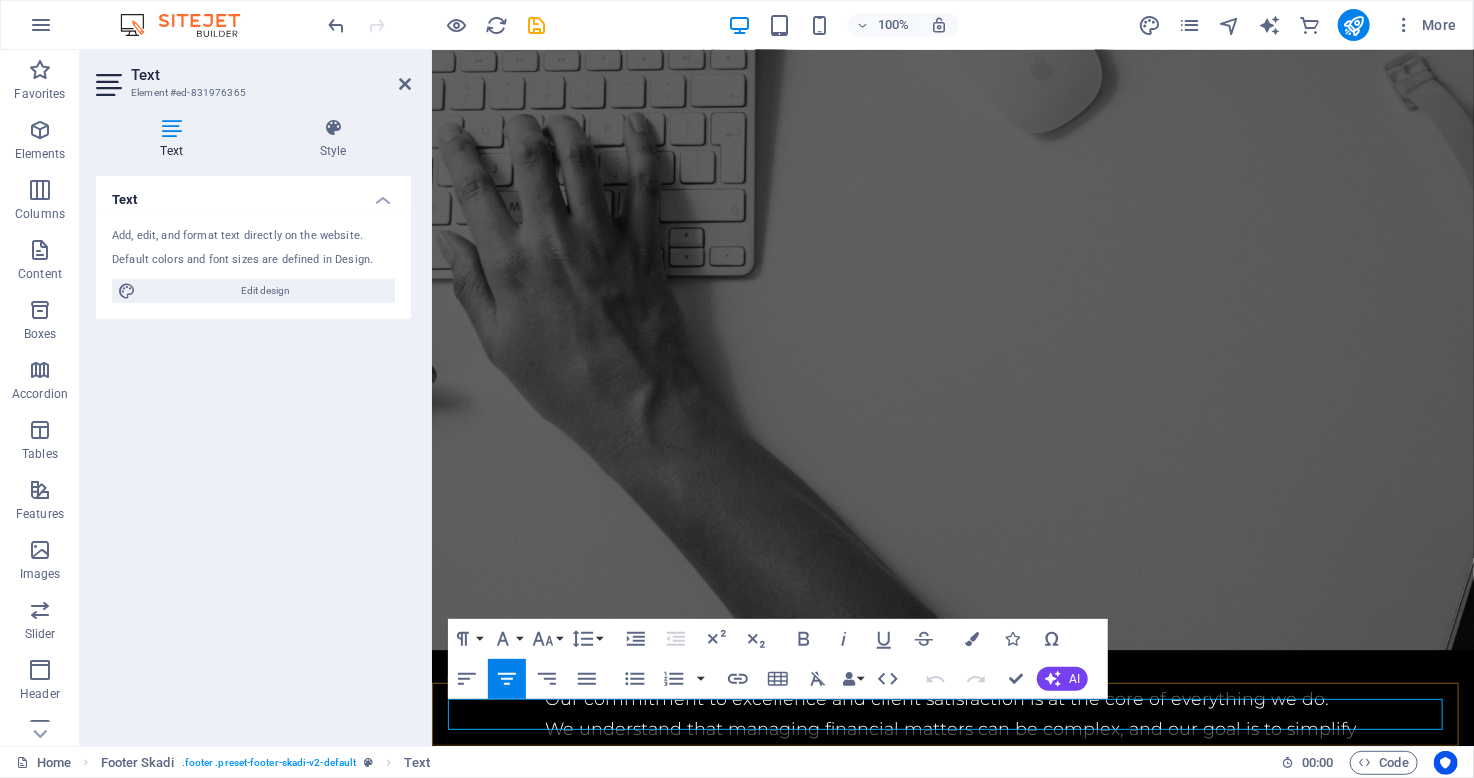 scroll, scrollTop: 6046, scrollLeft: 0, axis: vertical 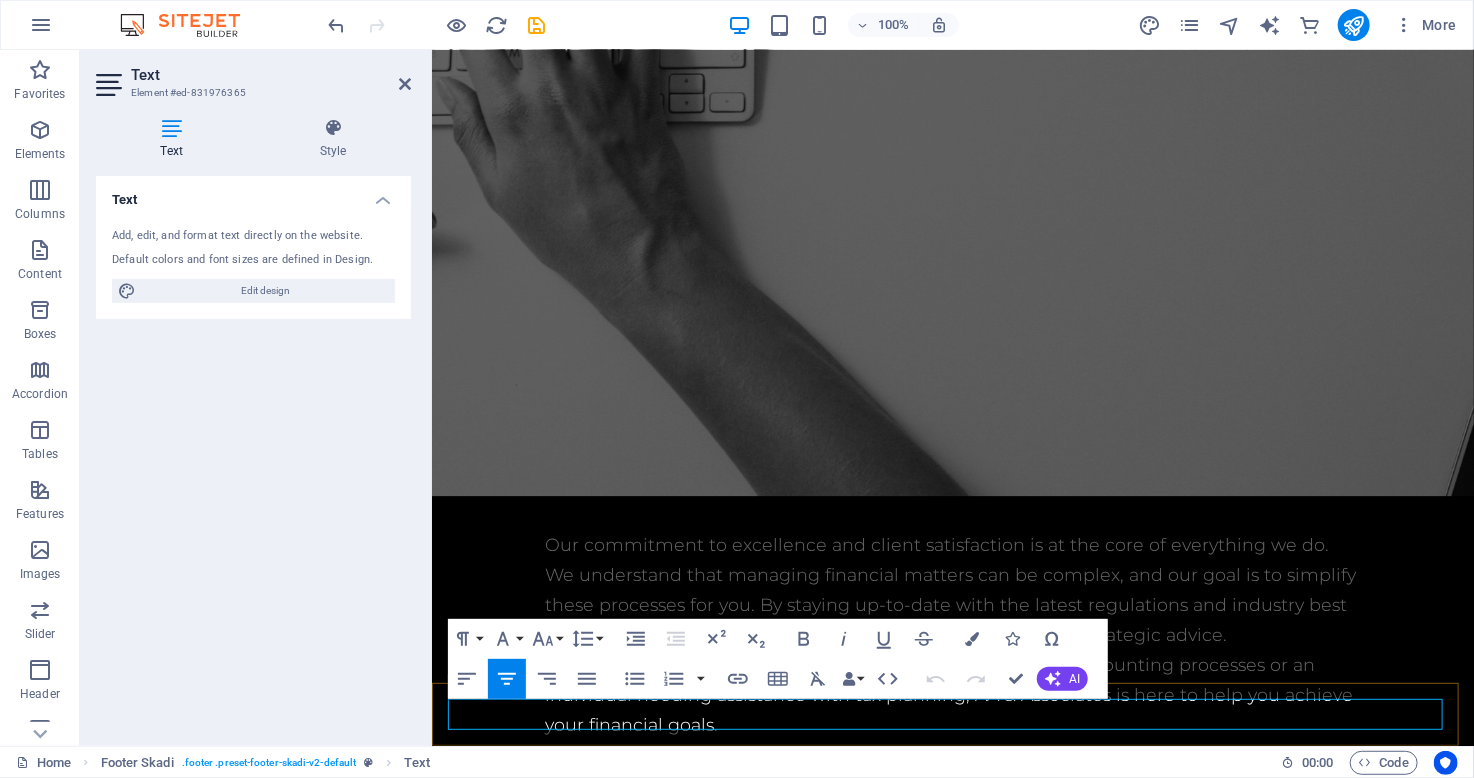 drag, startPoint x: 1298, startPoint y: 712, endPoint x: 802, endPoint y: 710, distance: 496.00403 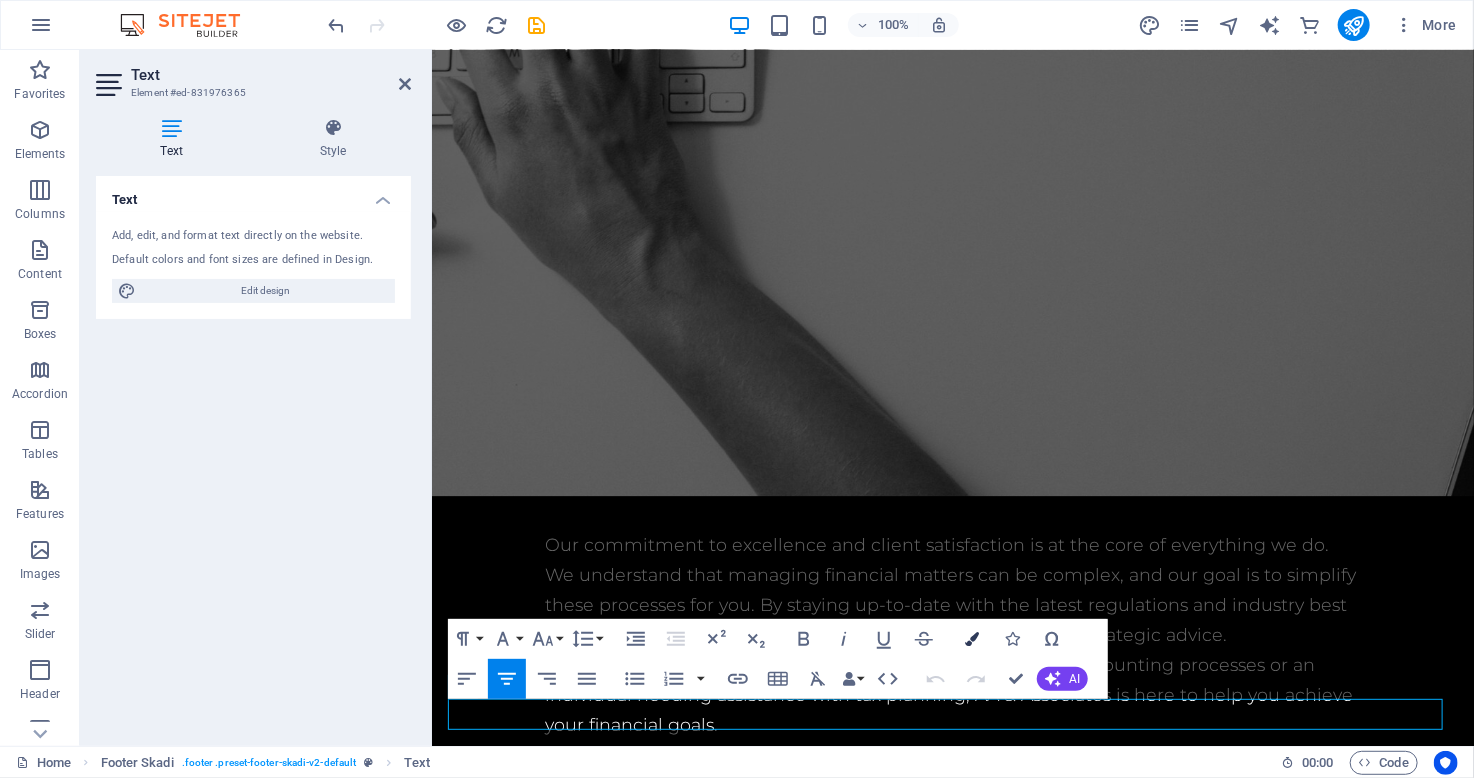 click at bounding box center [972, 639] 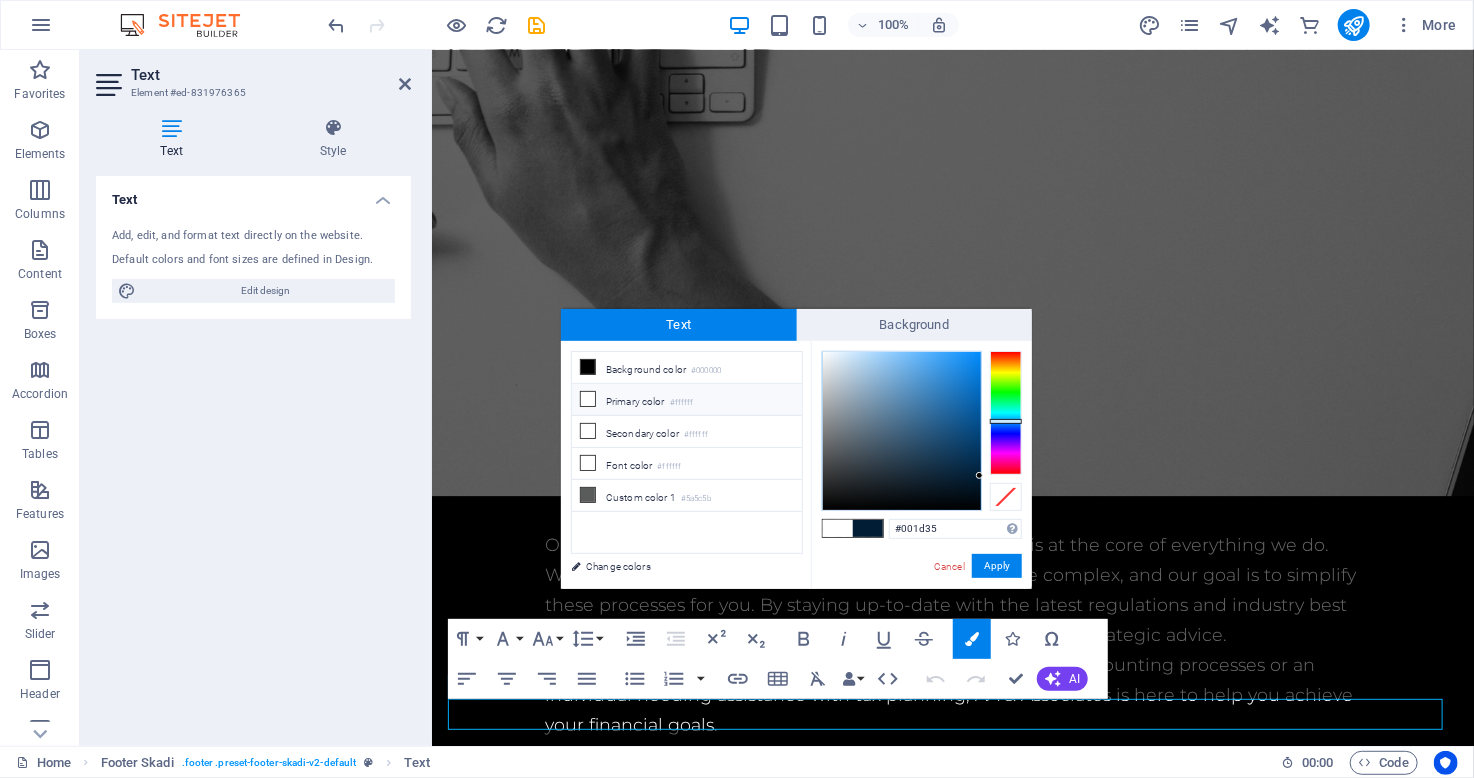 click at bounding box center [588, 399] 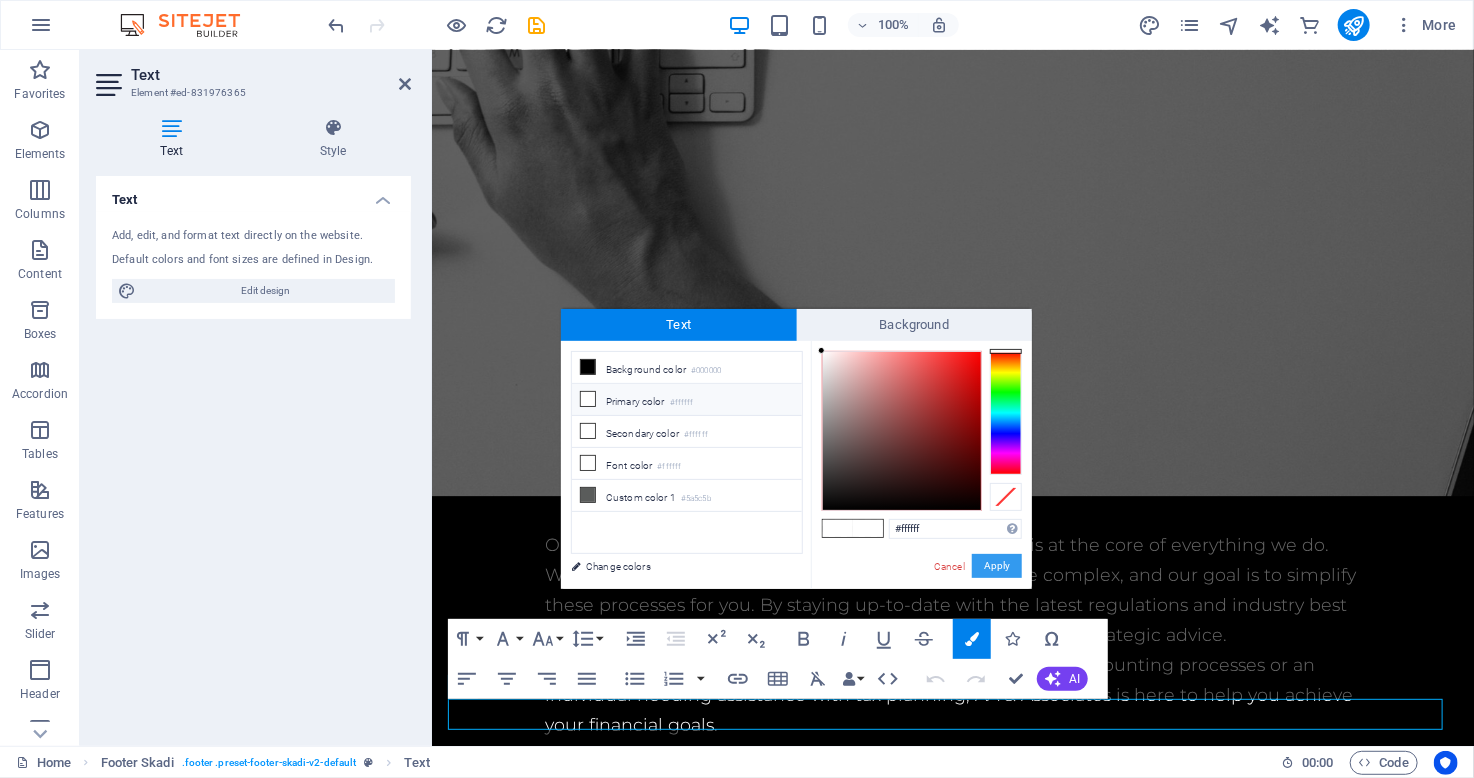 click on "Apply" at bounding box center [997, 566] 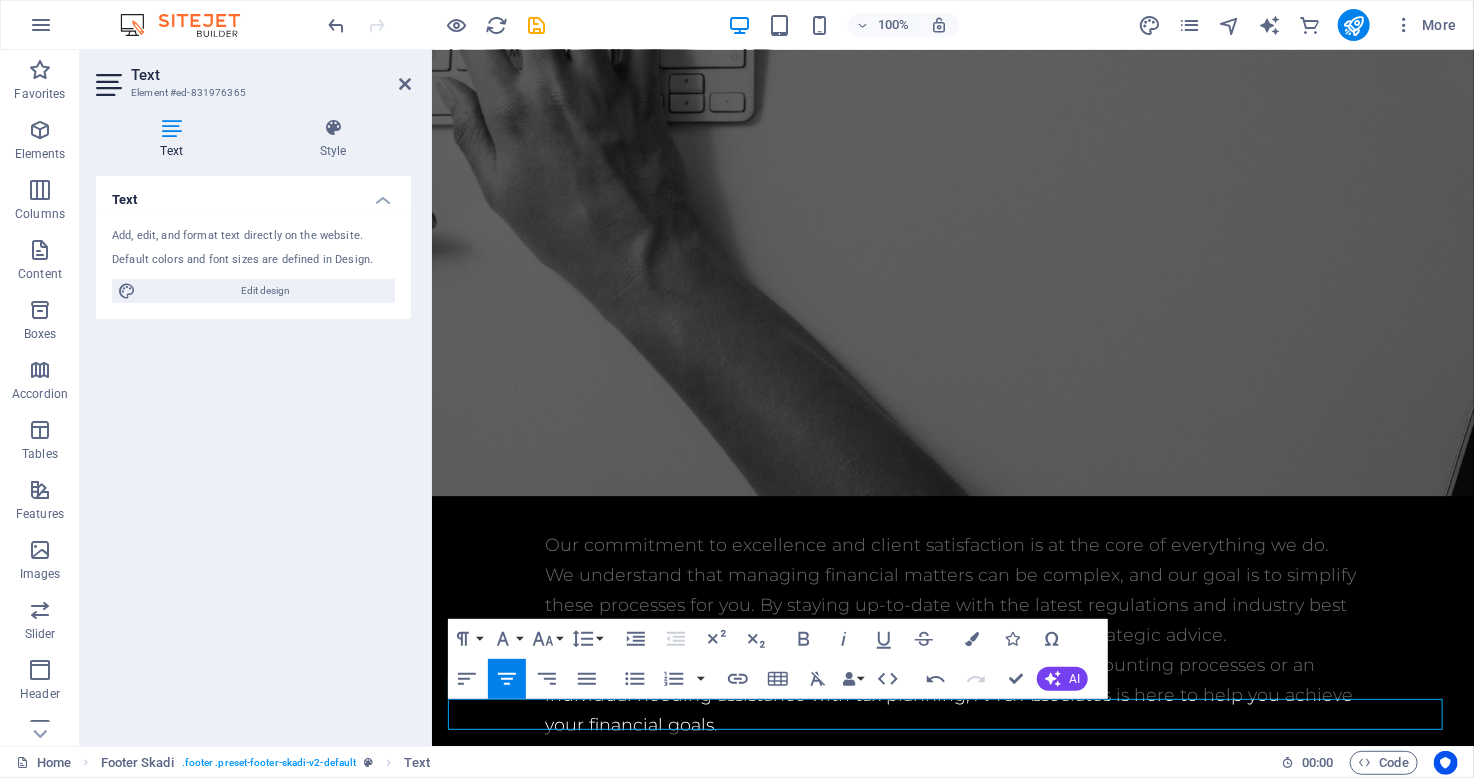 click at bounding box center [952, 6727] 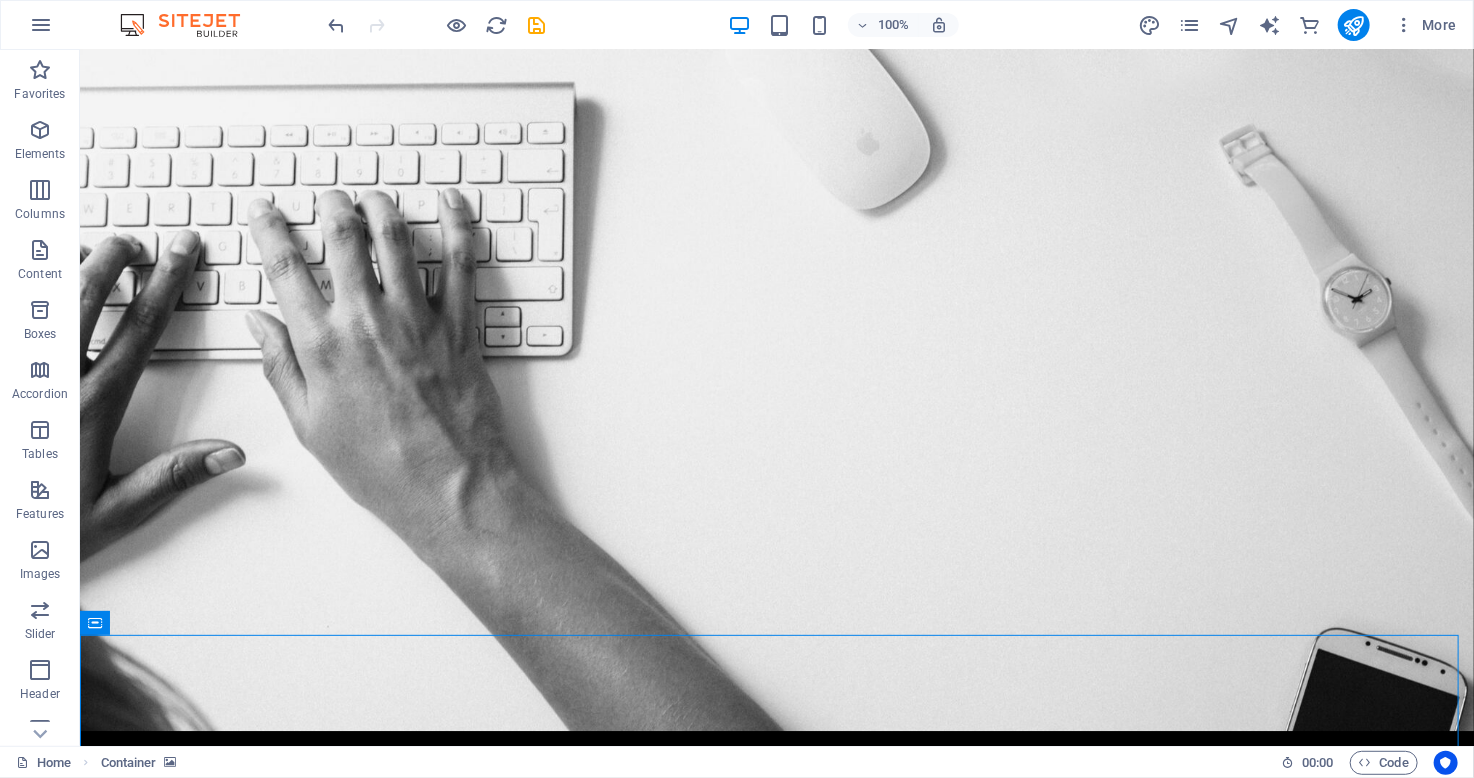 scroll, scrollTop: 5892, scrollLeft: 0, axis: vertical 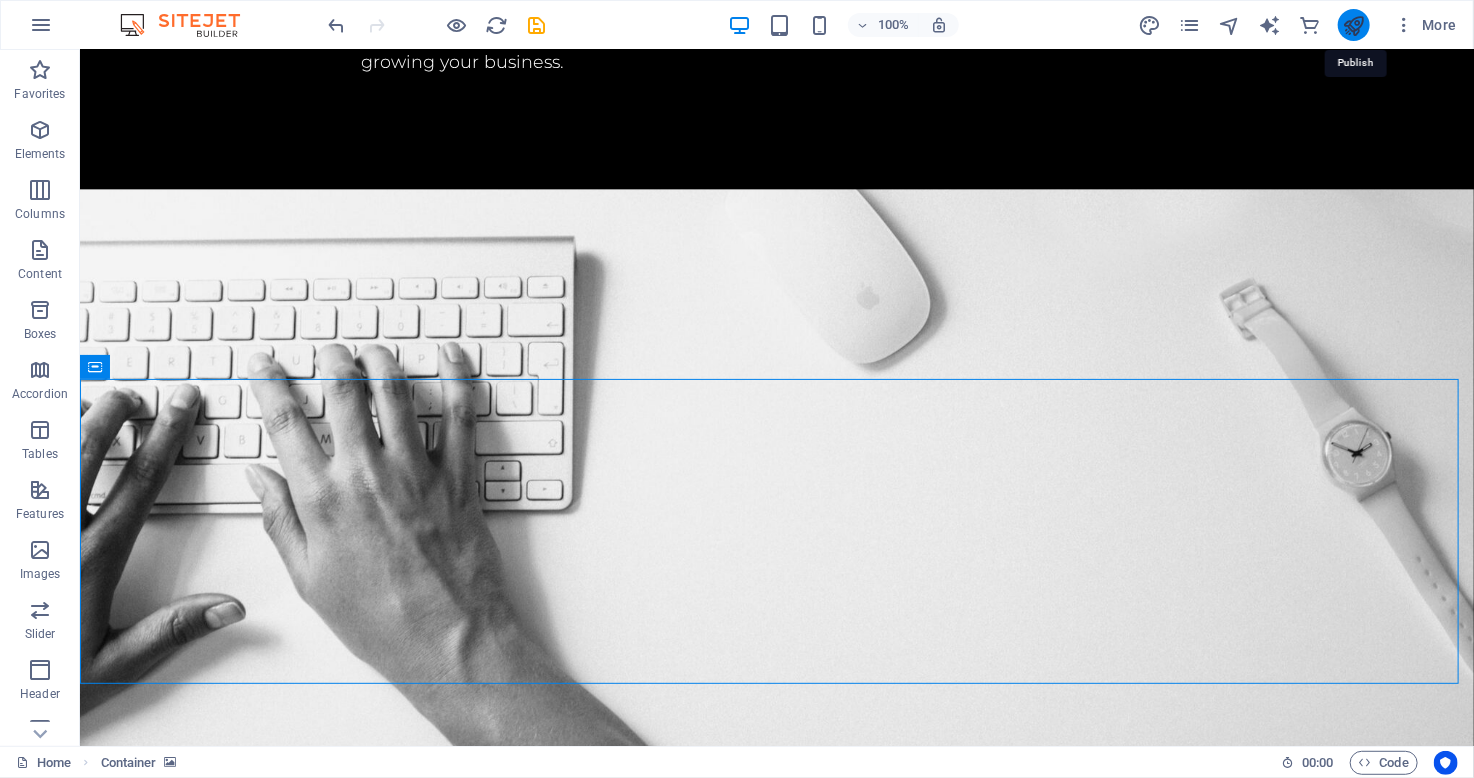 click at bounding box center (1353, 25) 